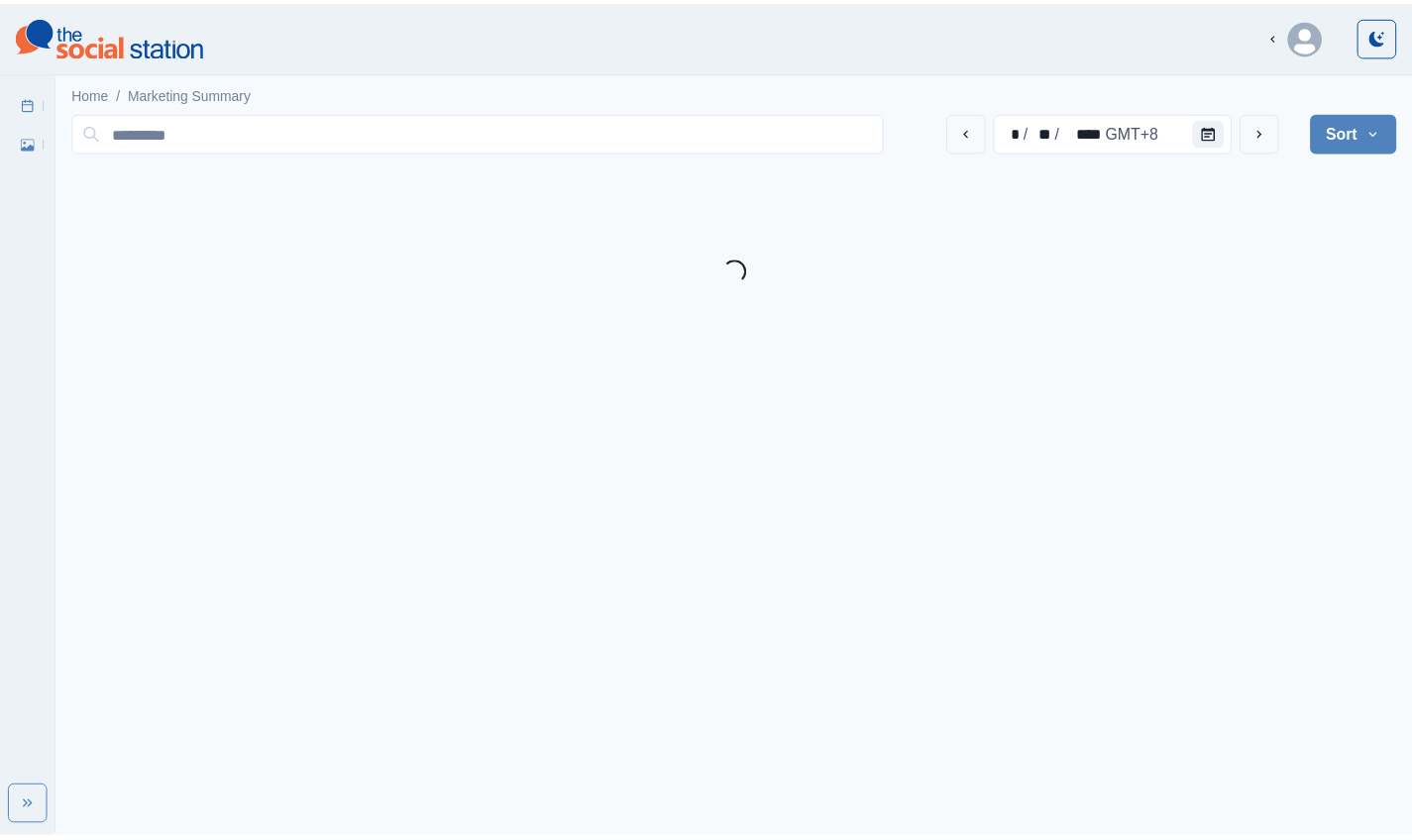 scroll, scrollTop: 0, scrollLeft: 0, axis: both 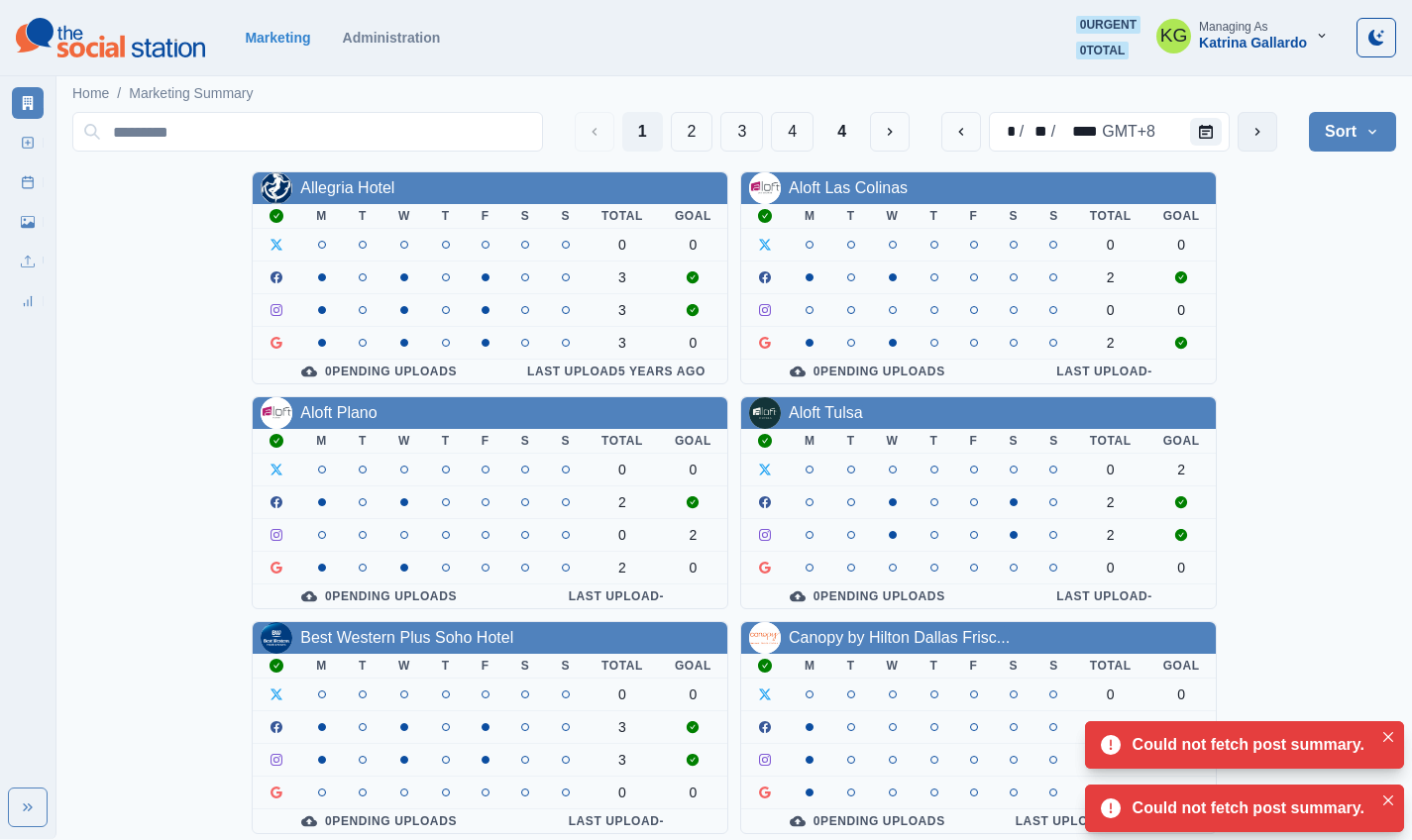 click at bounding box center (1257, 132) 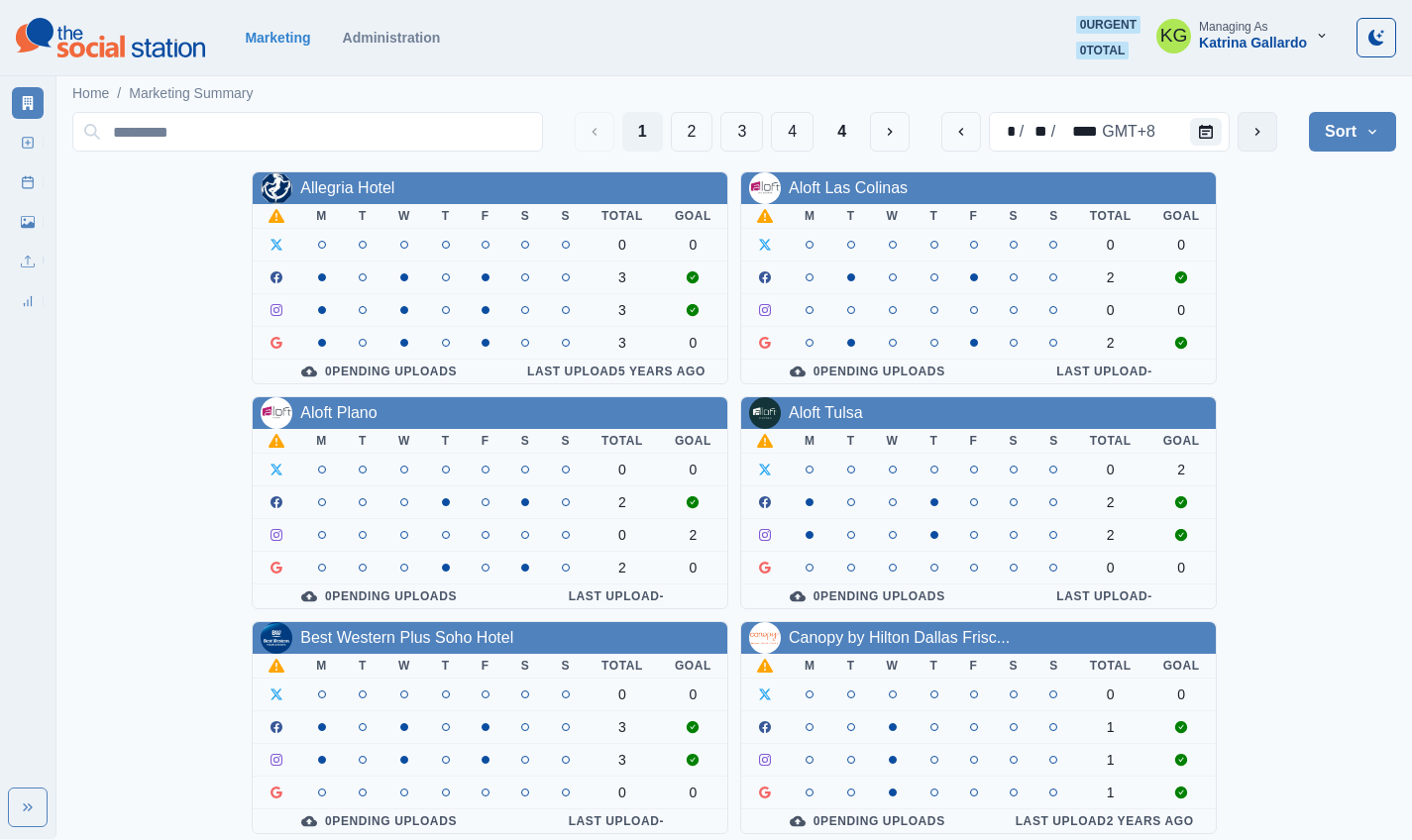 click at bounding box center (1257, 132) 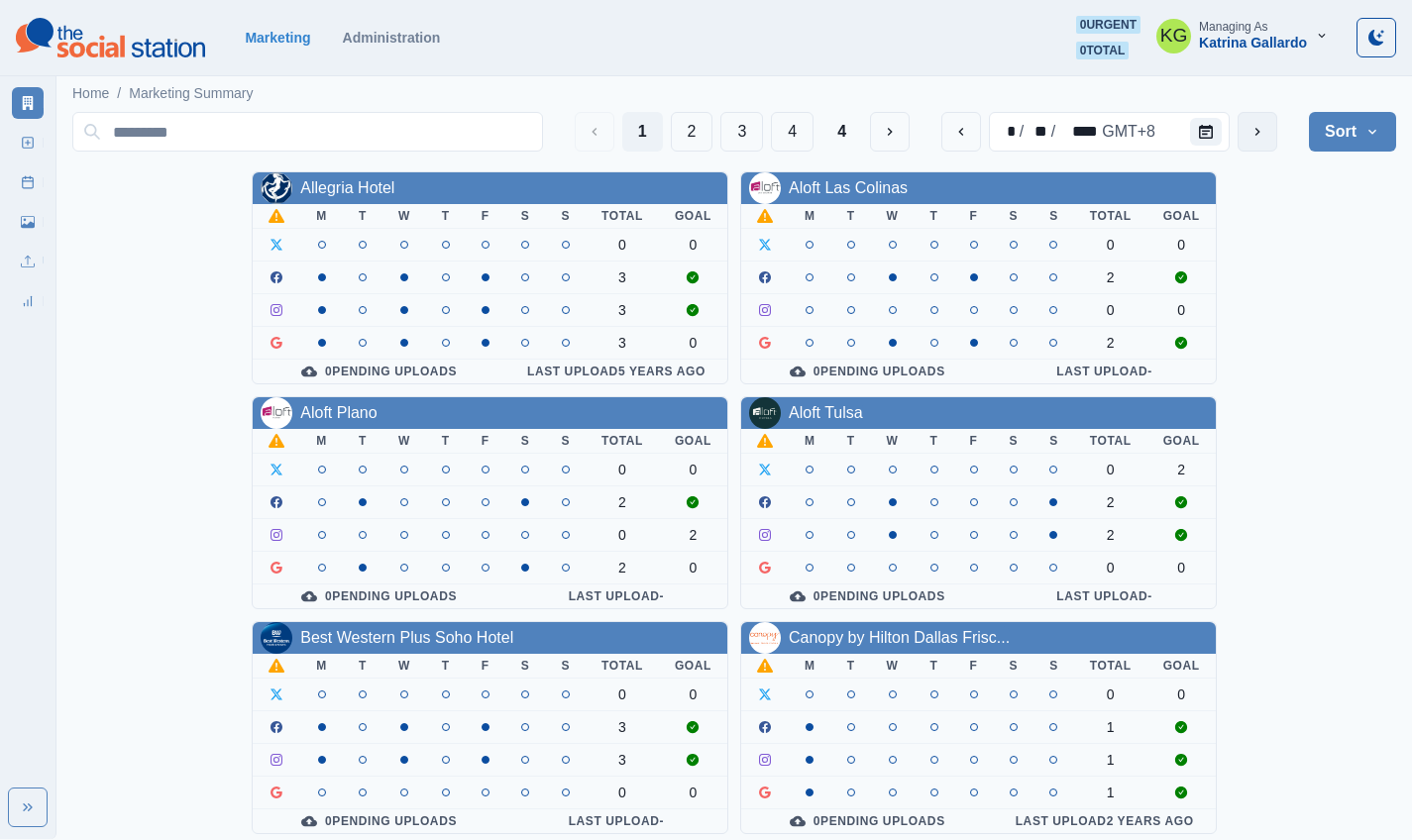 click at bounding box center [1257, 132] 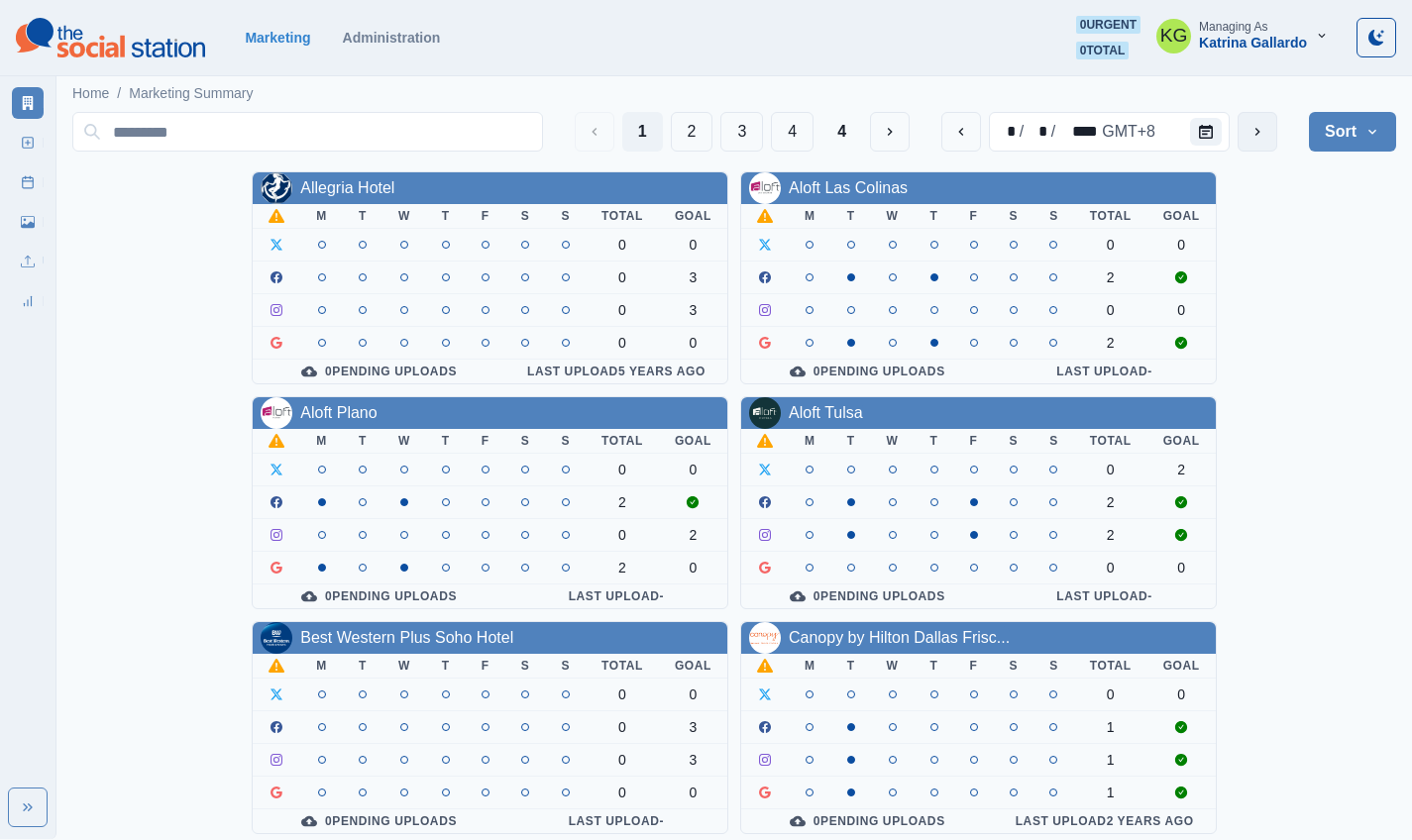 click at bounding box center [1257, 132] 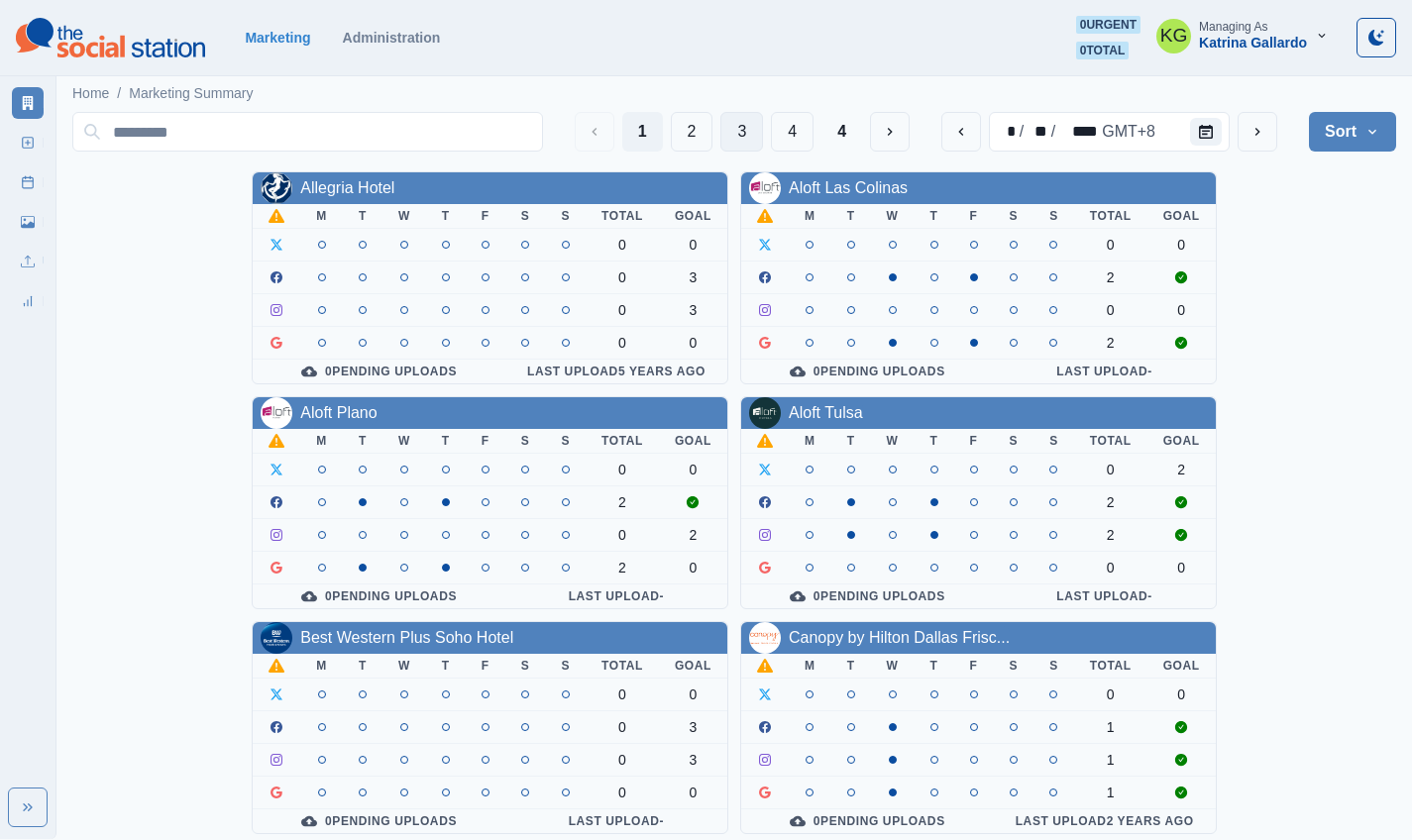 click on "3" at bounding box center [741, 132] 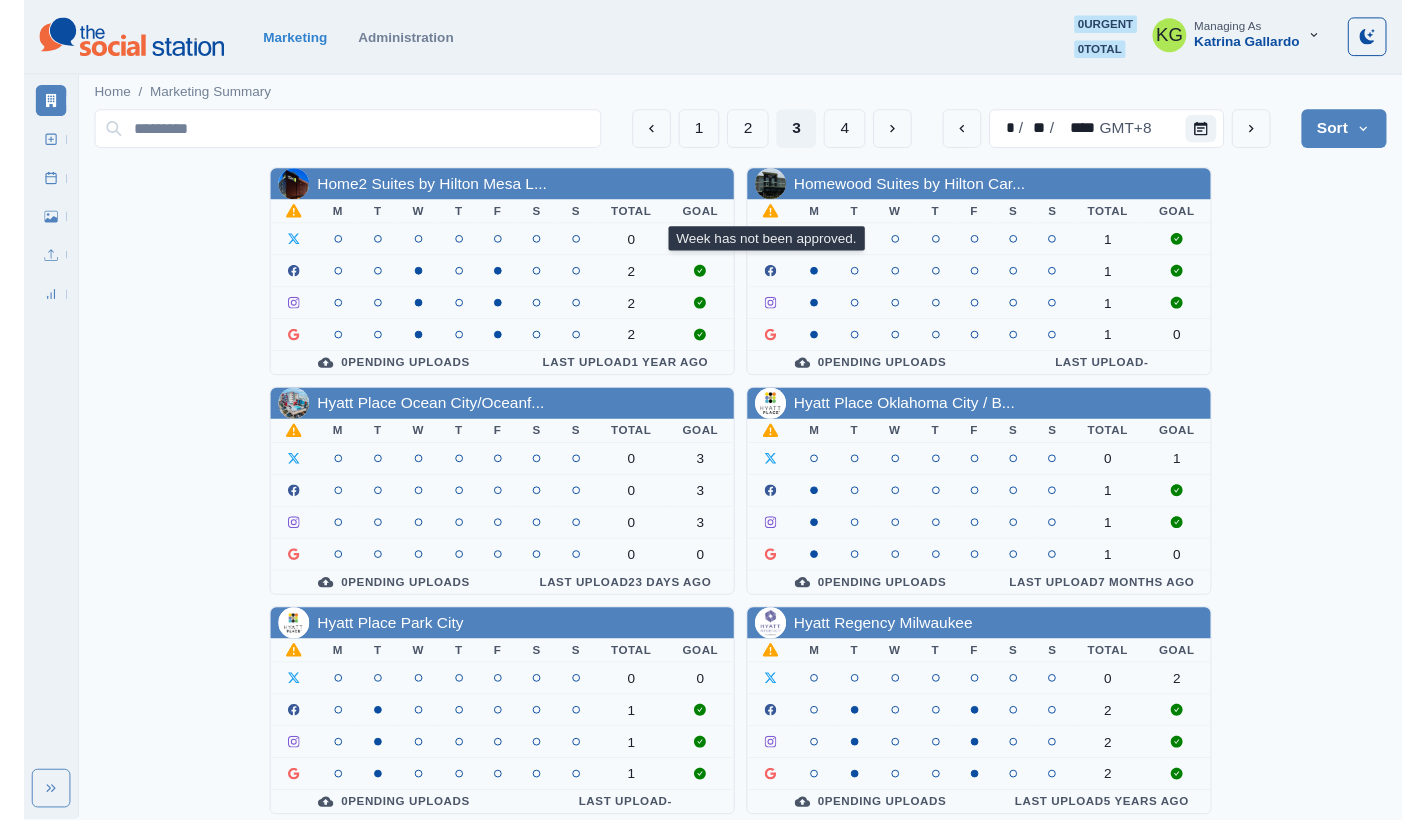 scroll, scrollTop: 691, scrollLeft: 0, axis: vertical 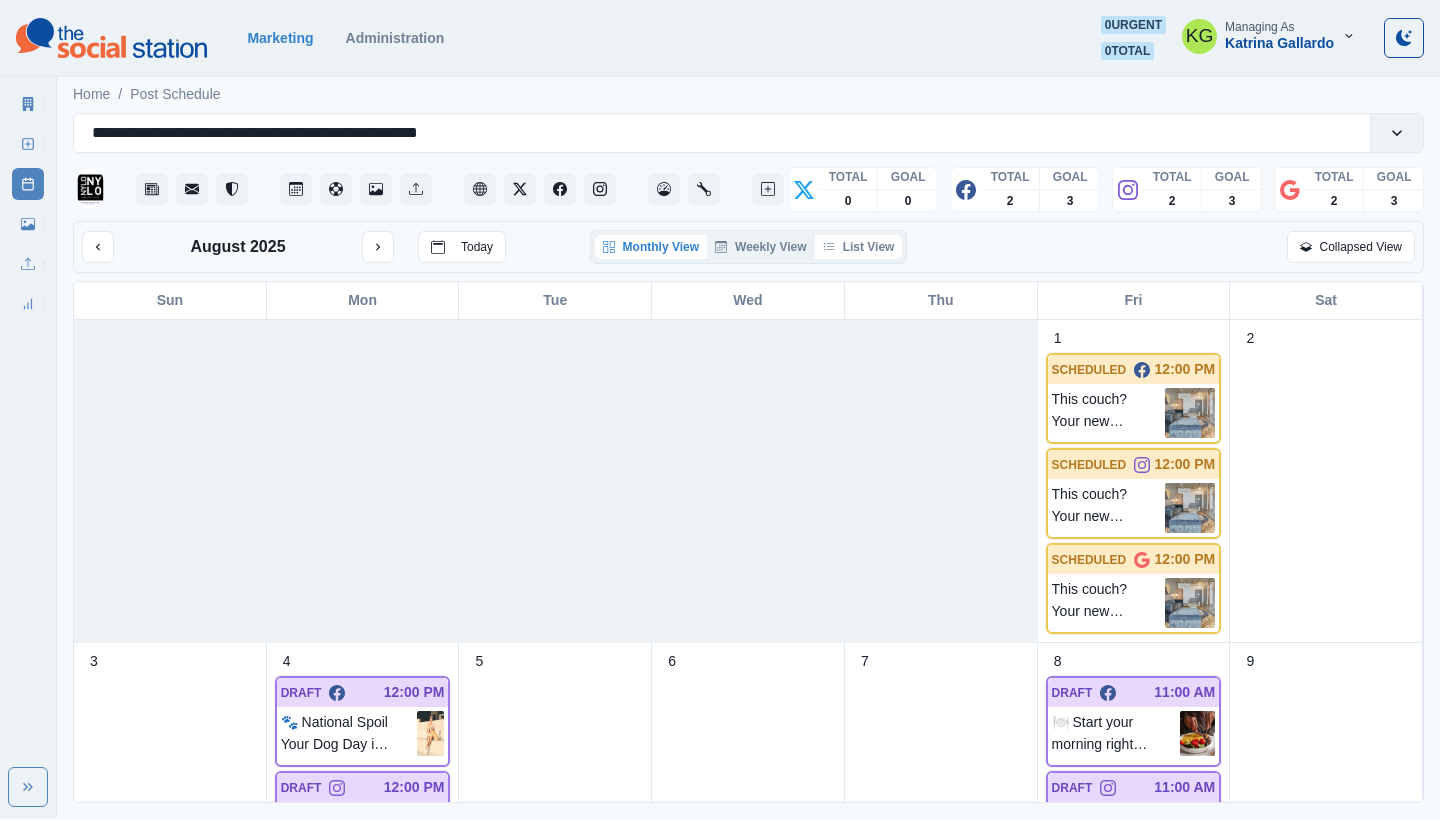 click on "List View" at bounding box center (859, 247) 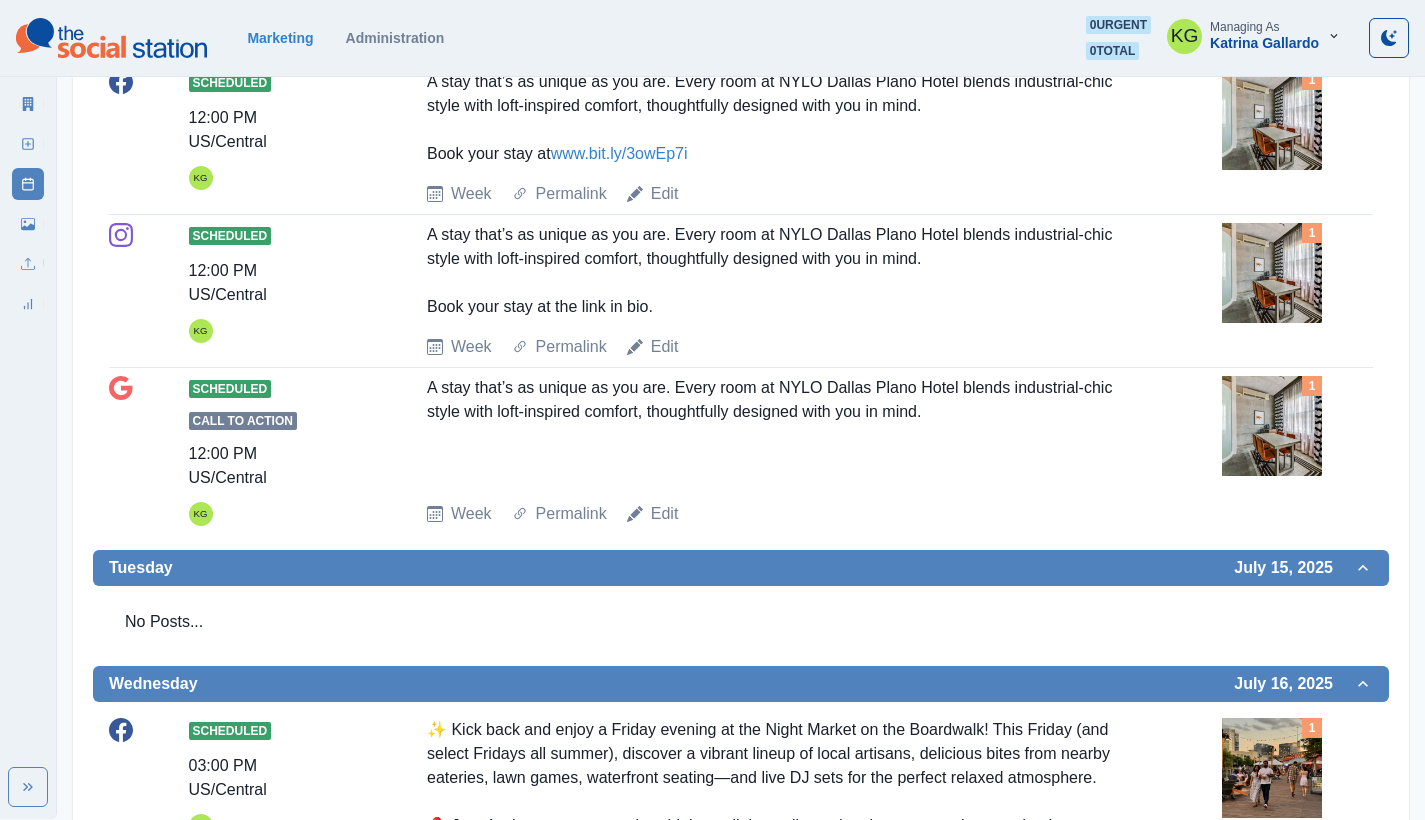scroll, scrollTop: 0, scrollLeft: 0, axis: both 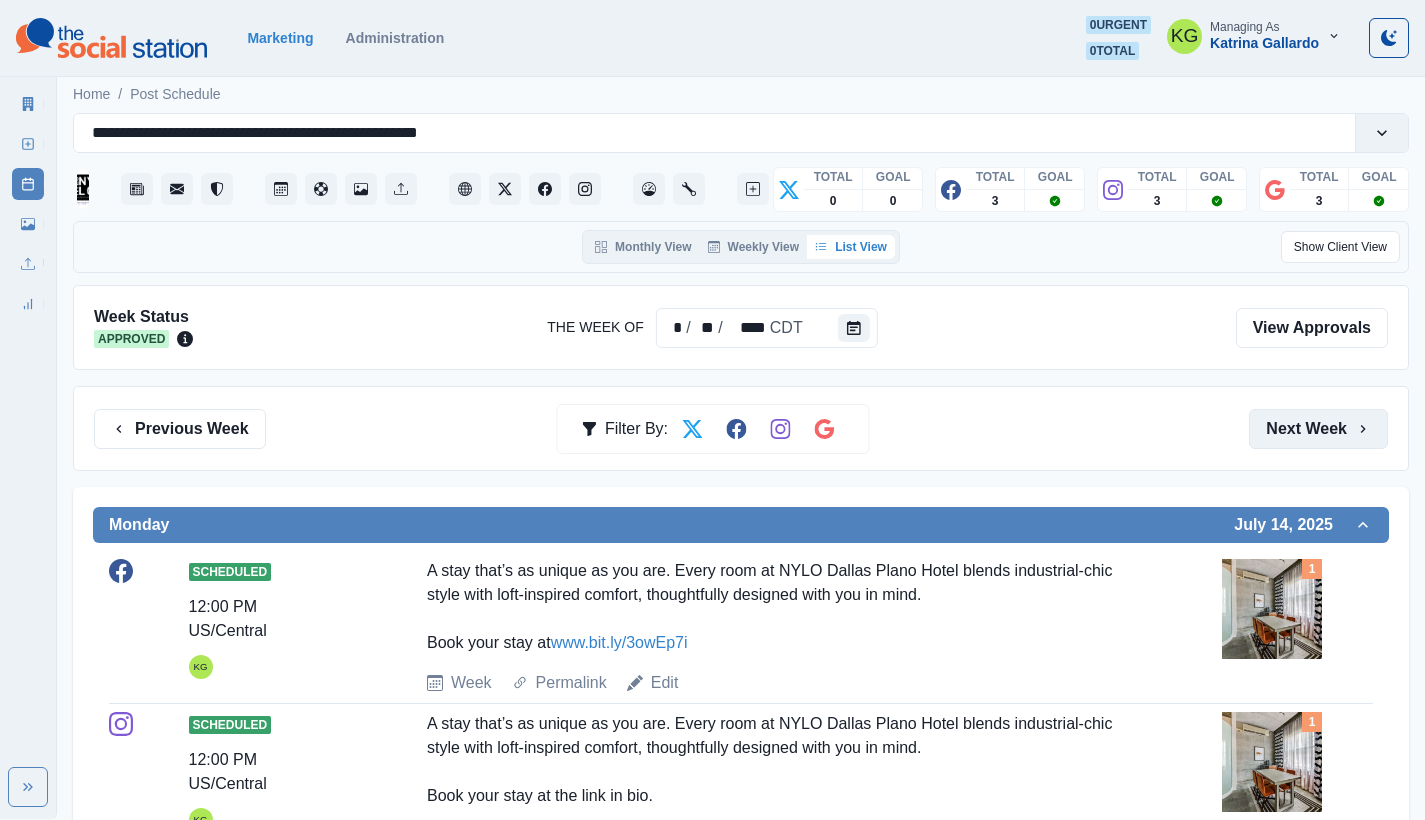 click on "Next Week" at bounding box center [1318, 429] 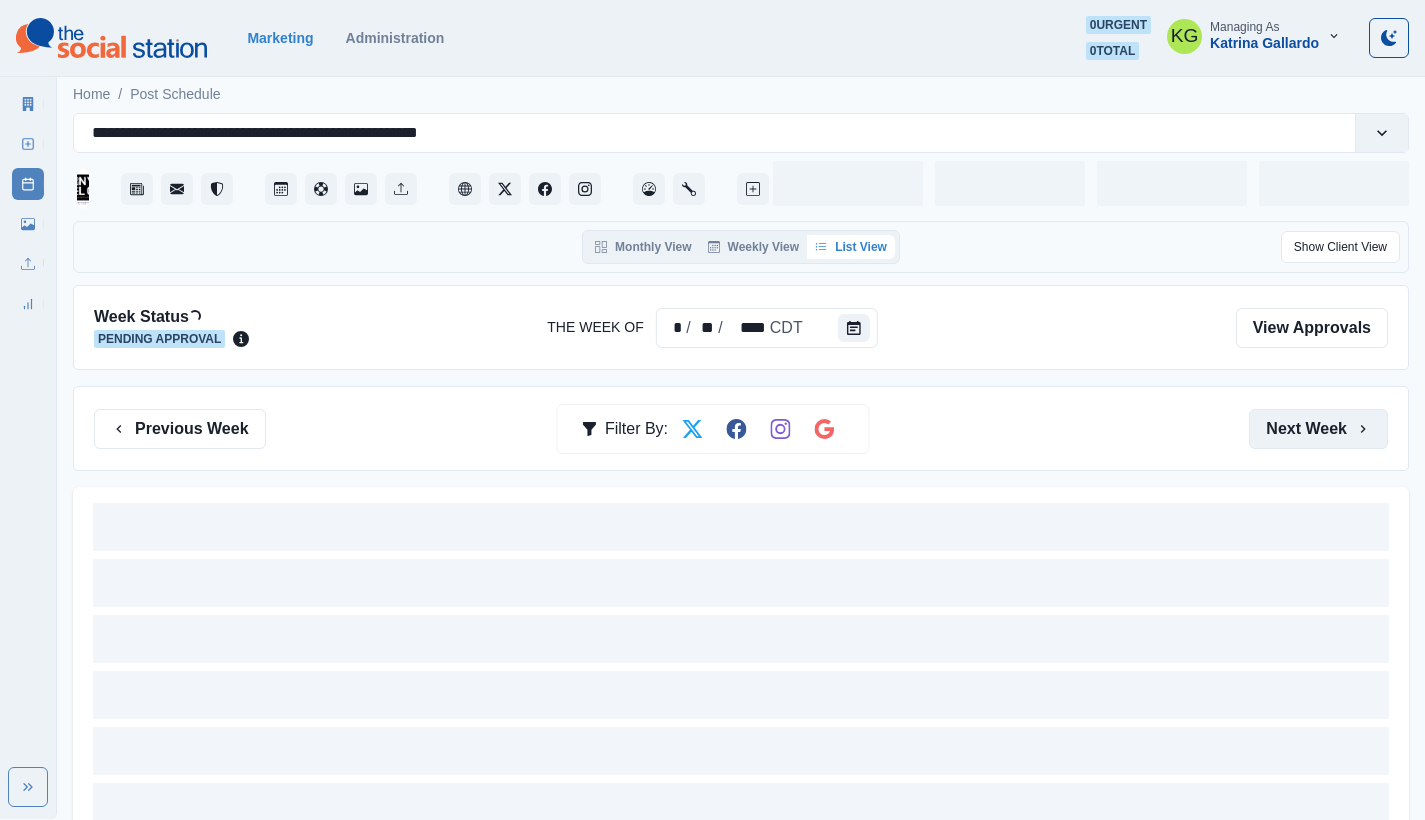 click on "Next Week" at bounding box center [1318, 429] 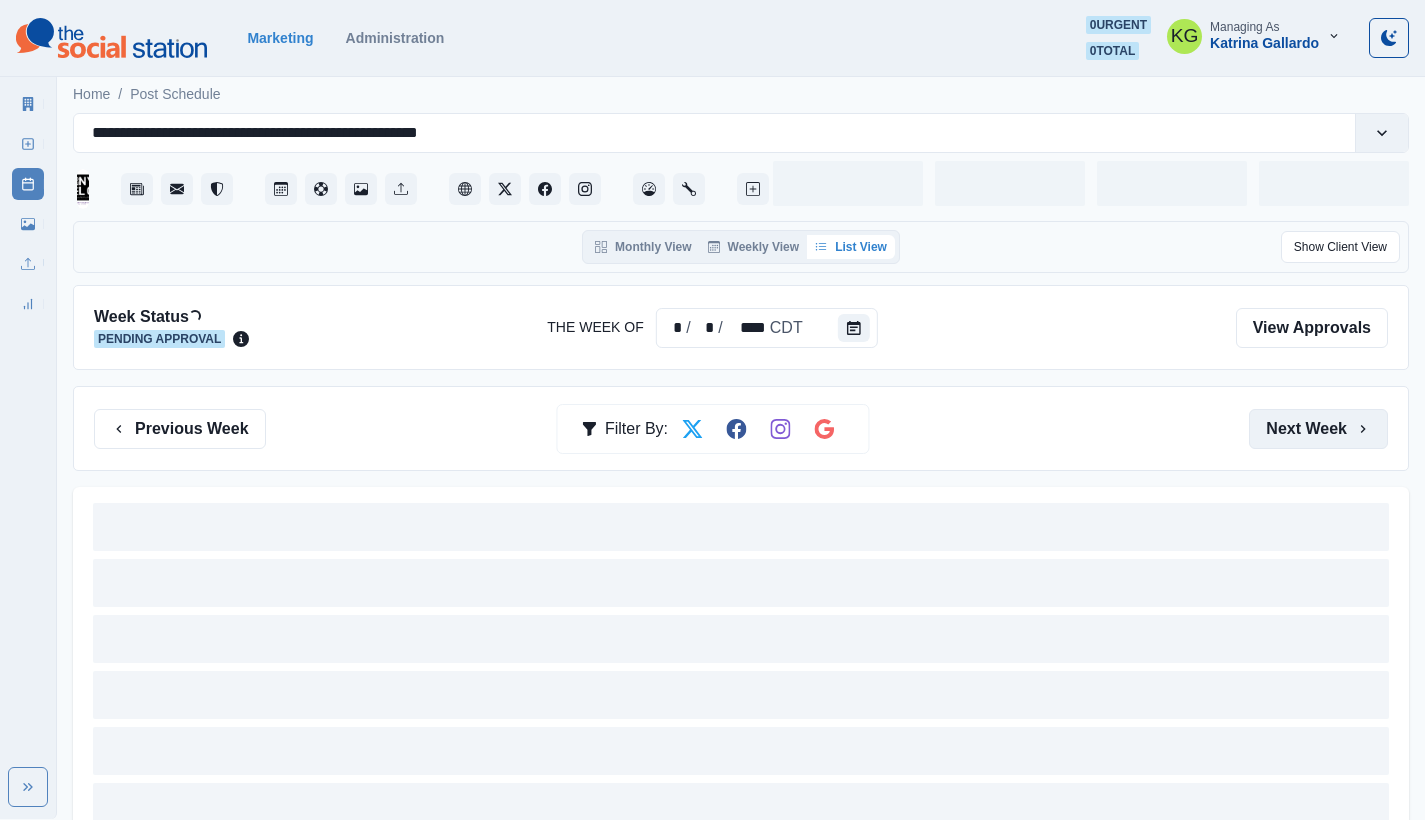 click on "Next Week" at bounding box center (1318, 429) 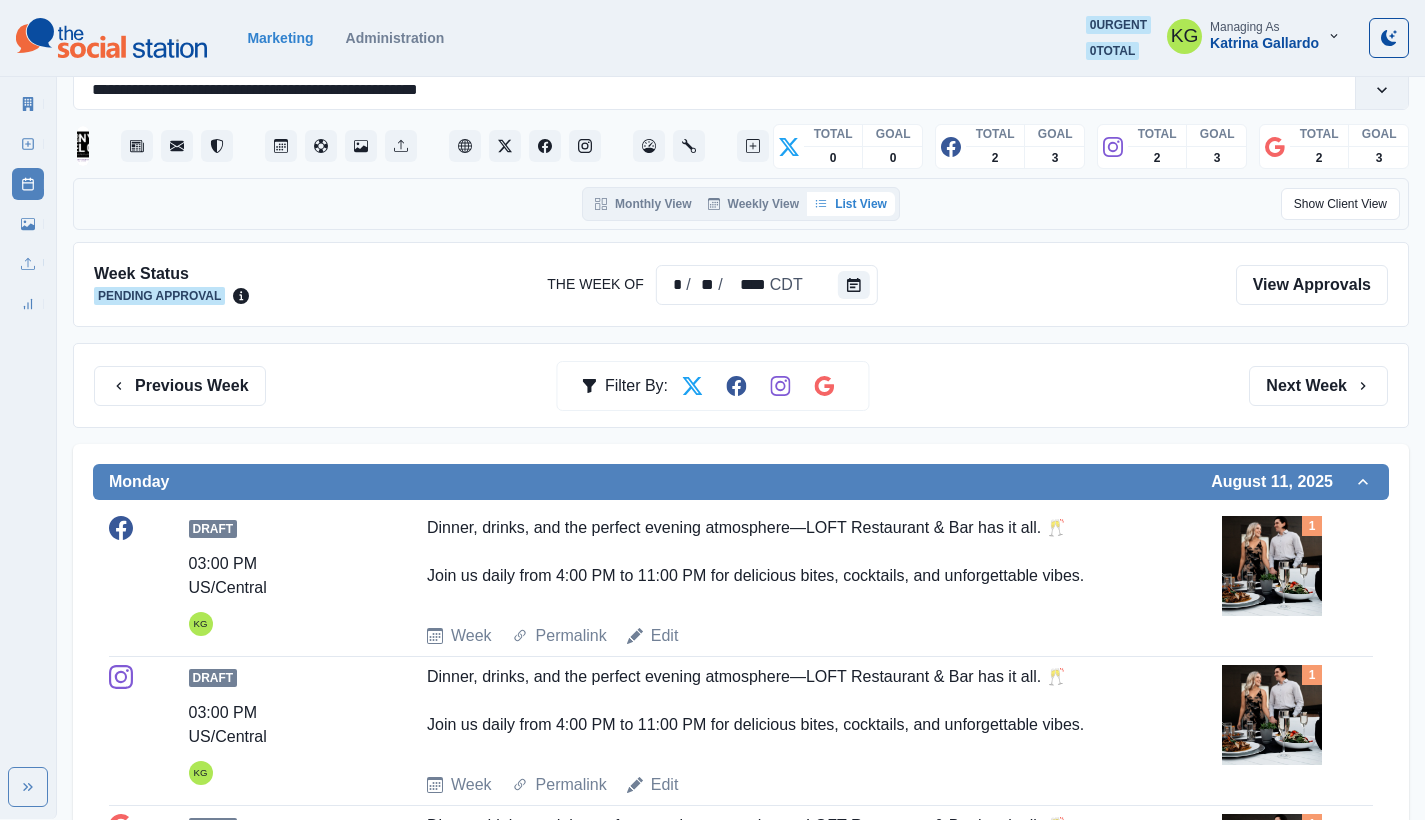 scroll, scrollTop: 0, scrollLeft: 0, axis: both 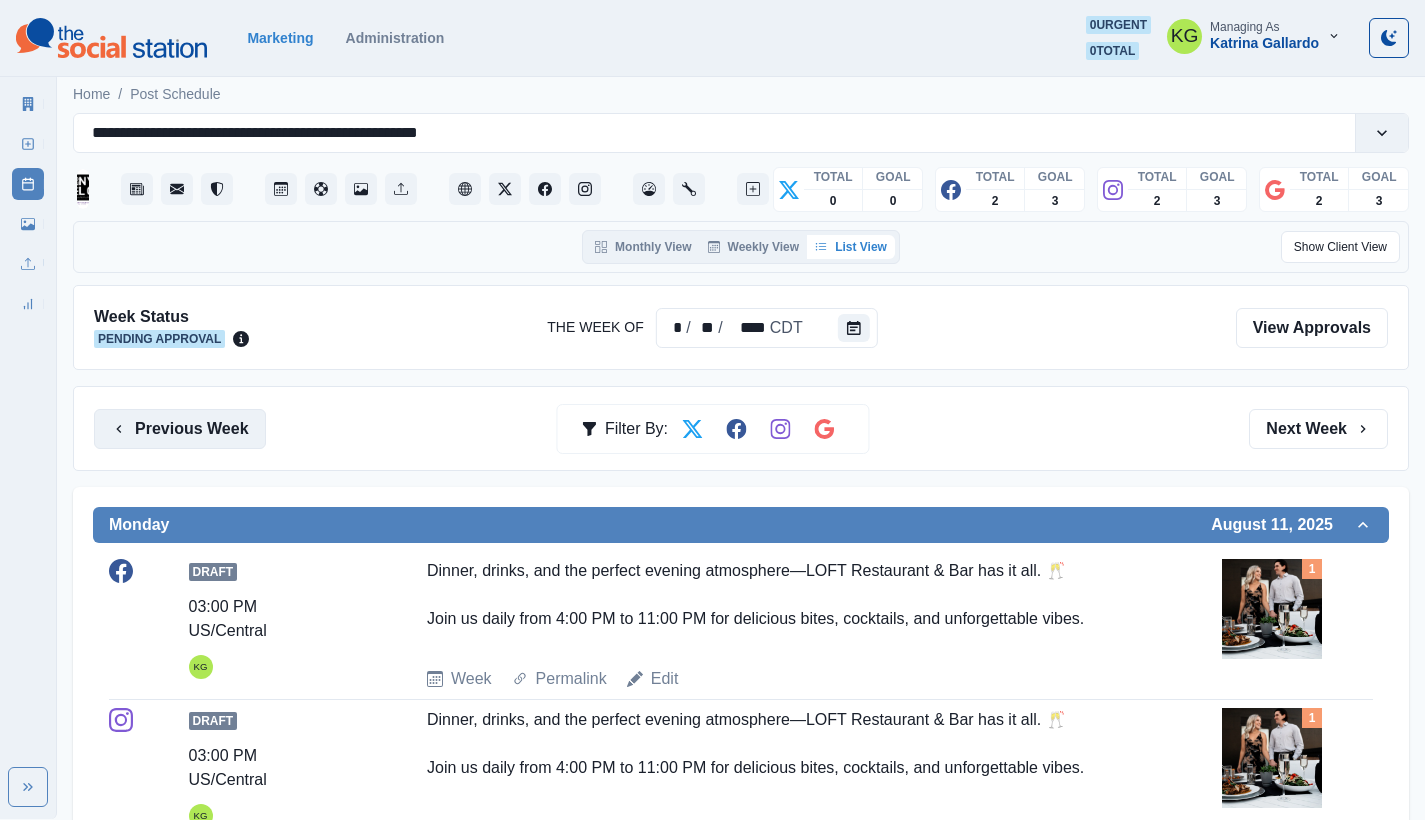 click on "Previous Week" at bounding box center [180, 429] 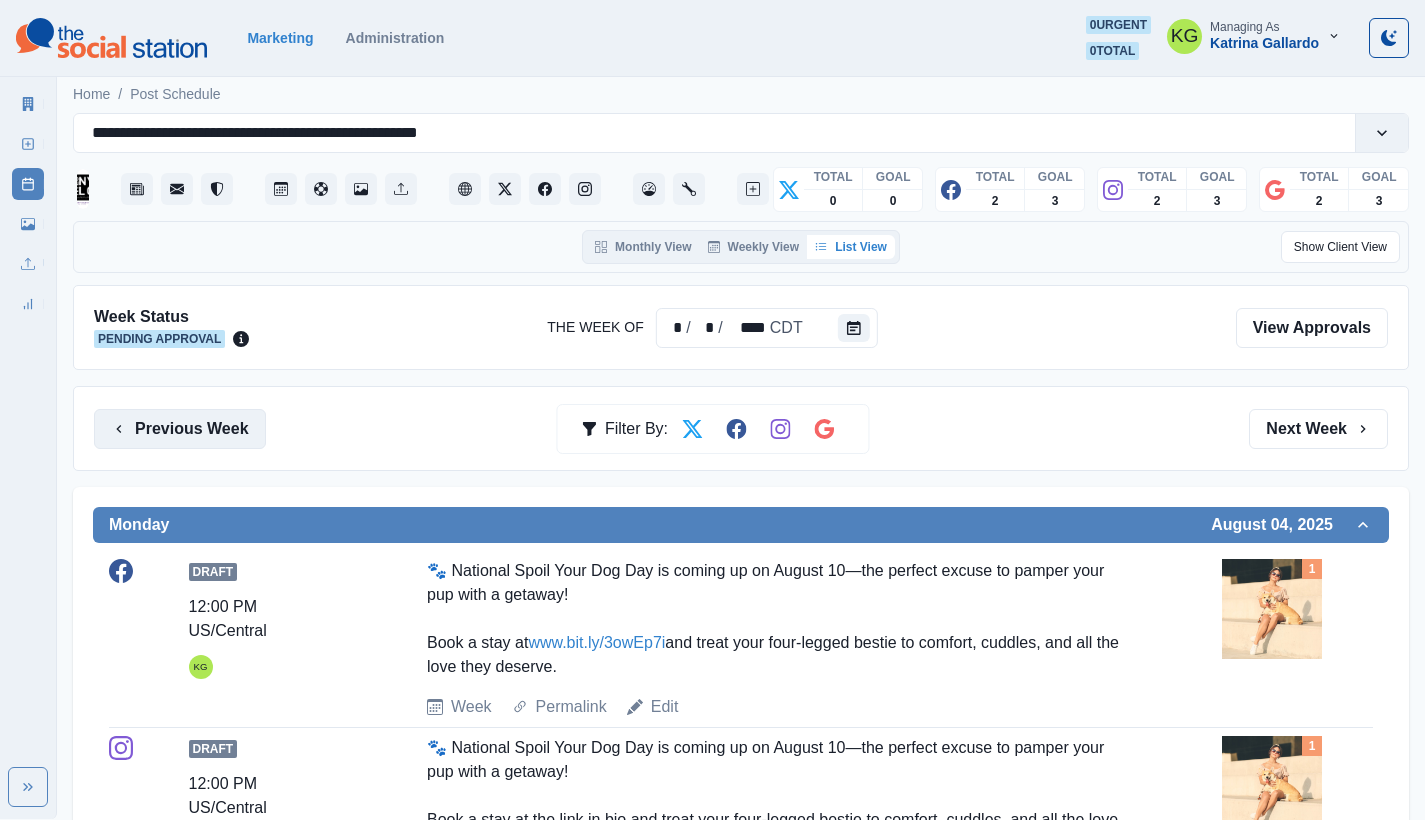 click on "Previous Week" at bounding box center [180, 429] 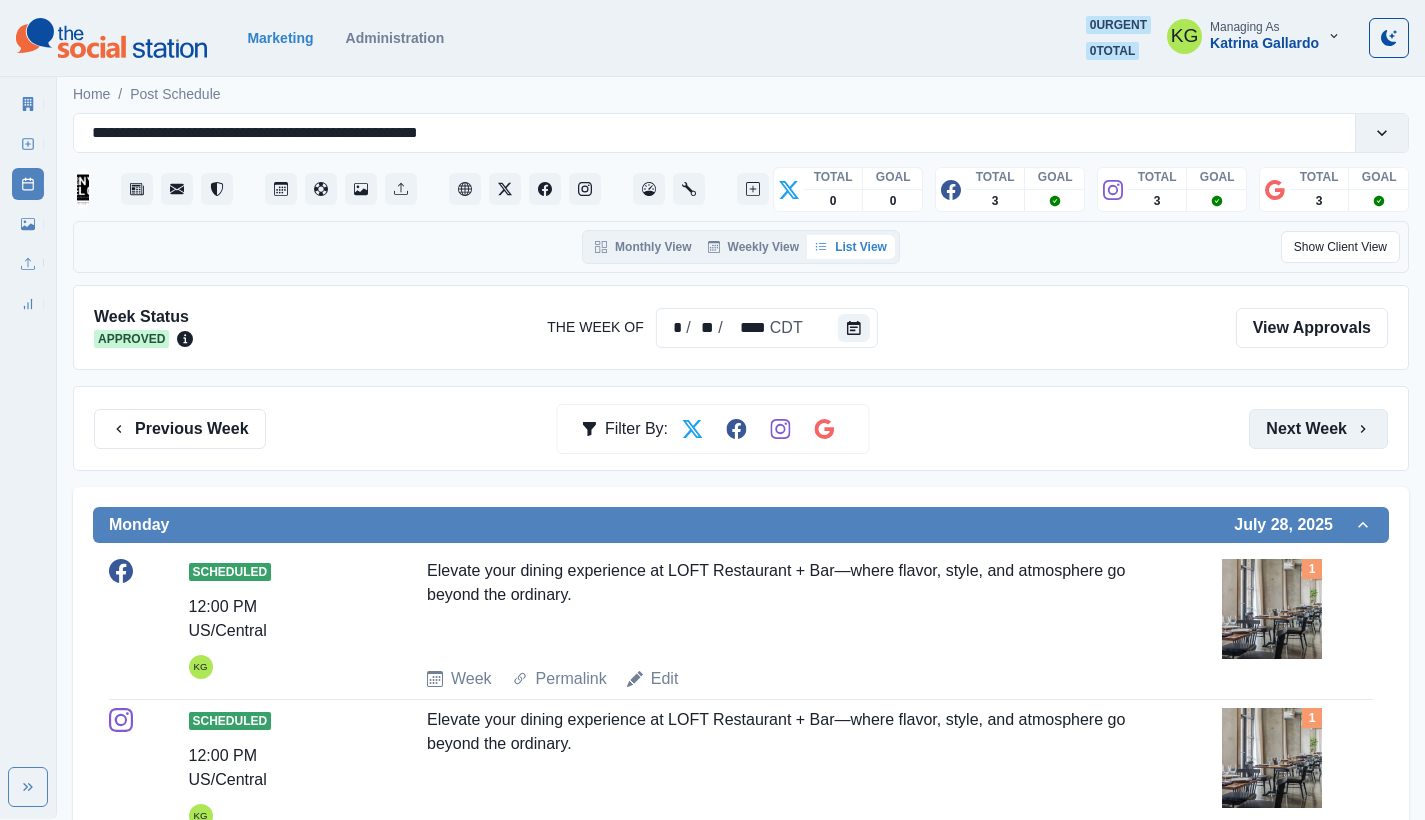 click on "Next Week" at bounding box center [1318, 429] 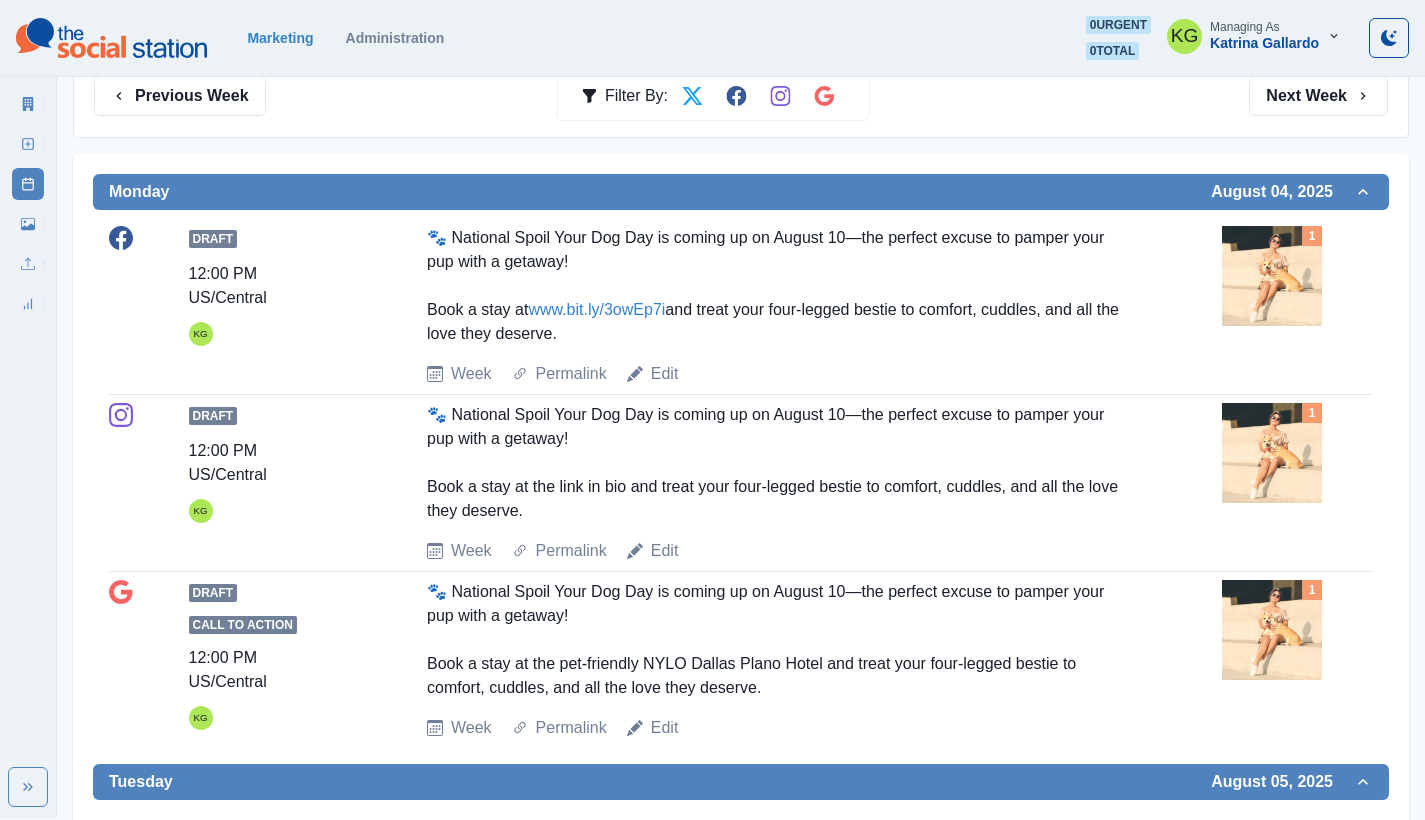 scroll, scrollTop: 0, scrollLeft: 0, axis: both 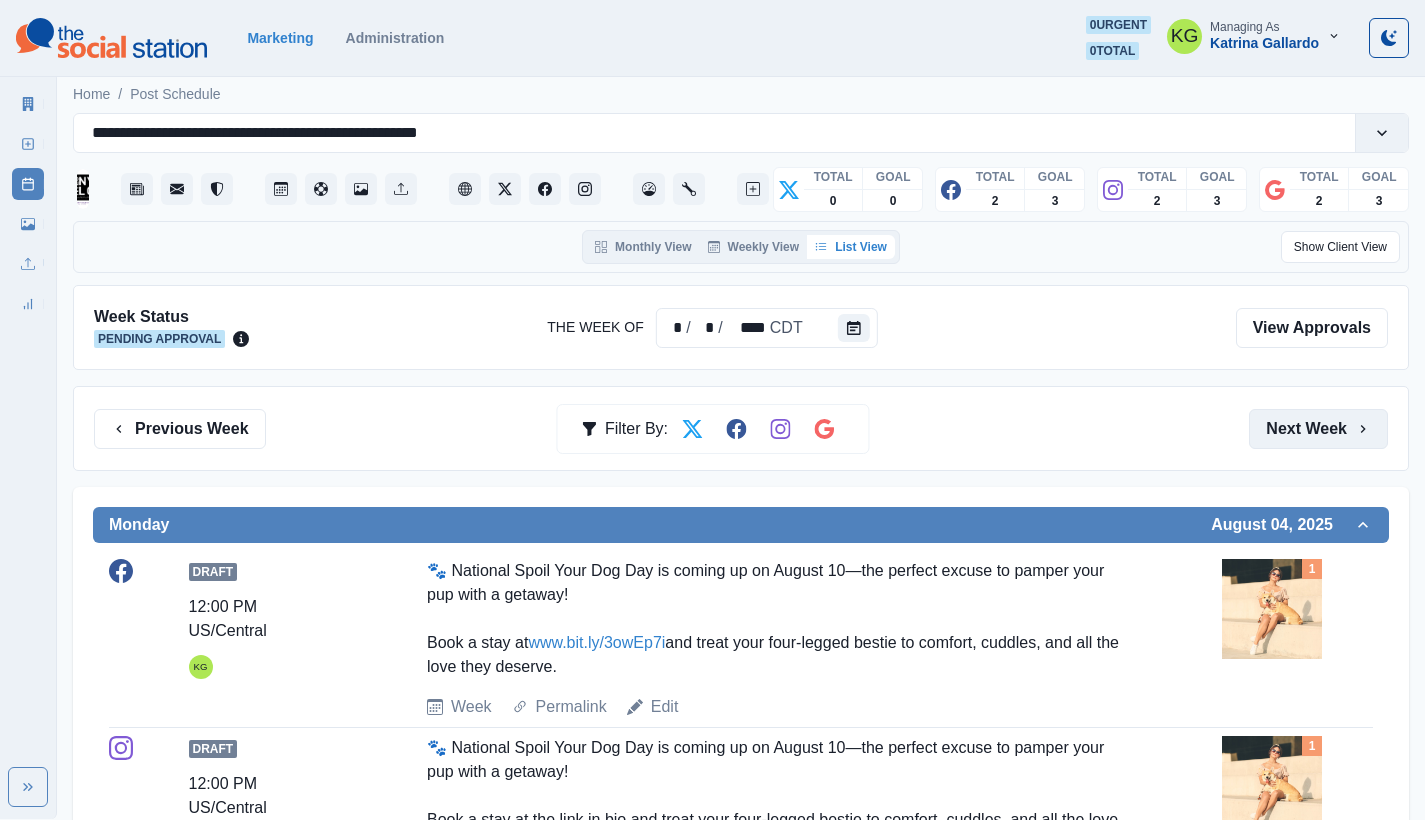 click on "Next Week" at bounding box center (1318, 429) 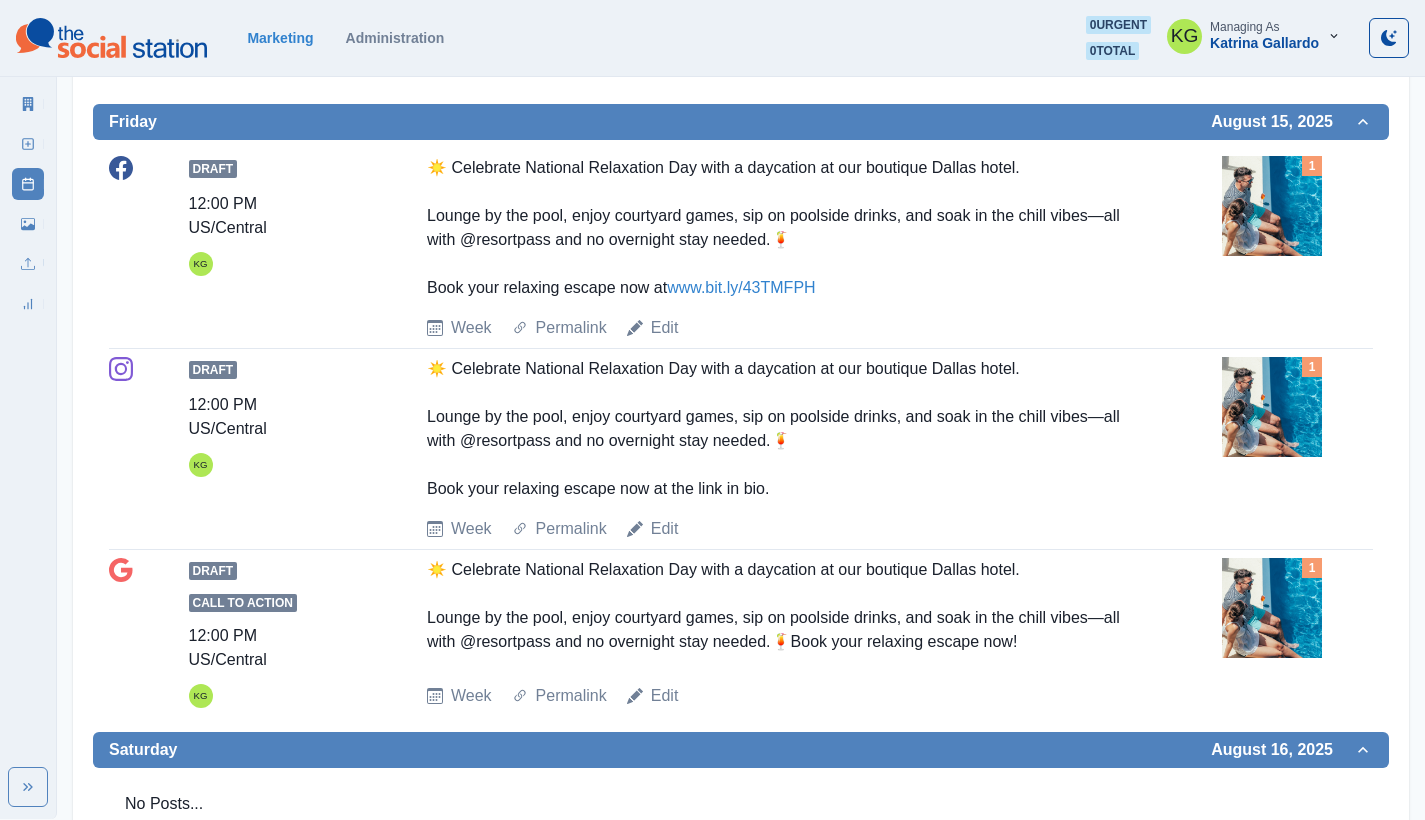 scroll, scrollTop: 0, scrollLeft: 0, axis: both 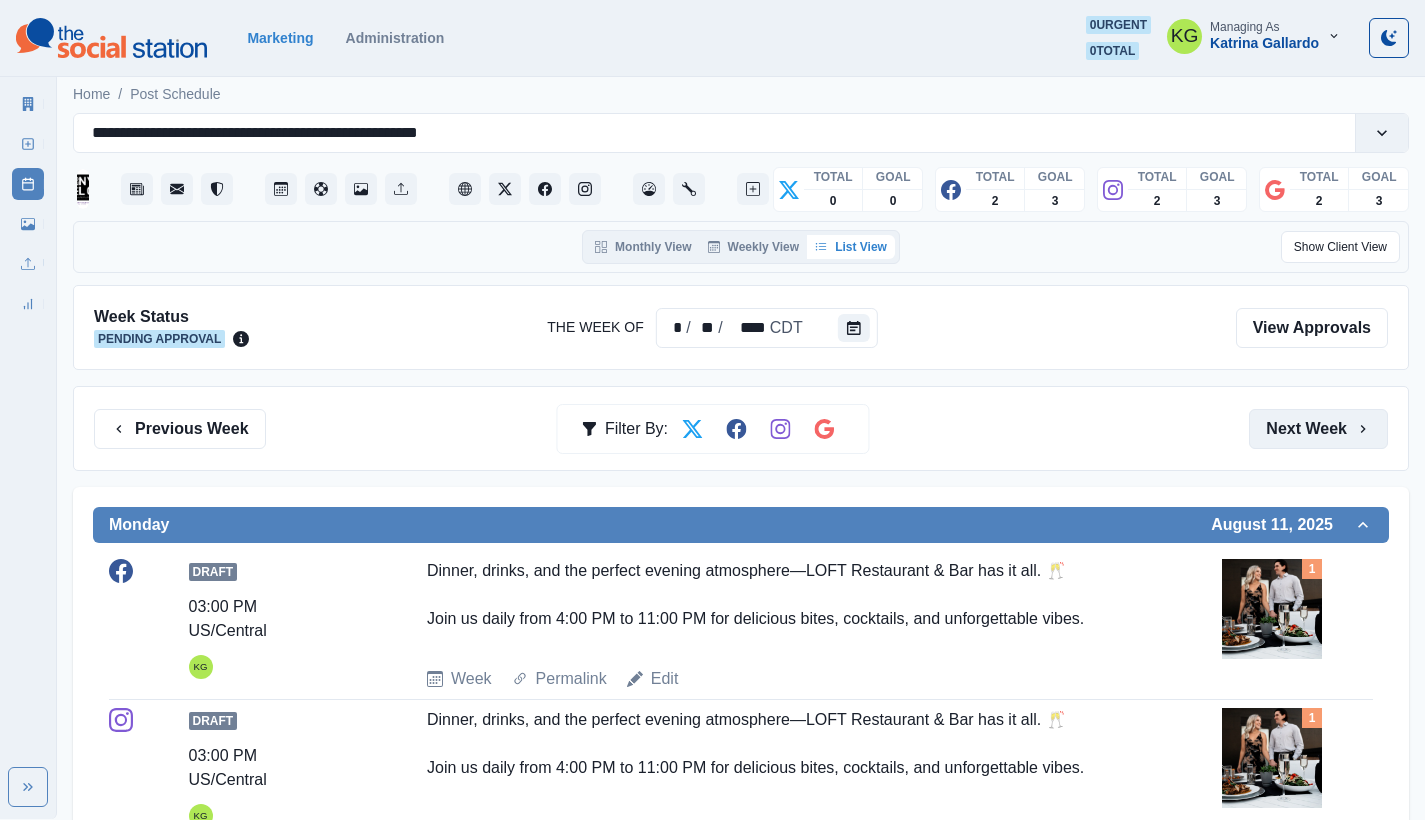 click on "Next Week" at bounding box center (1318, 429) 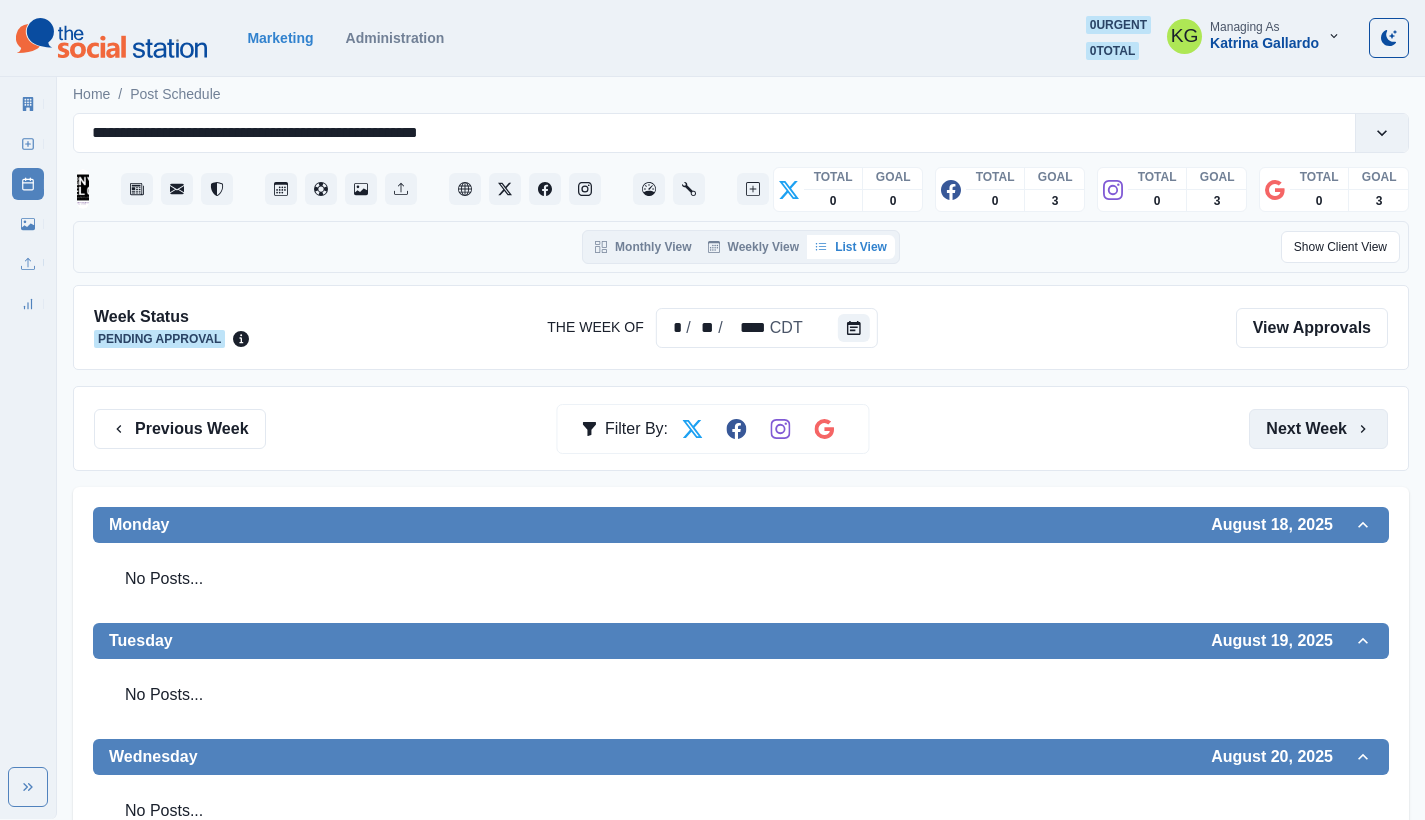 click on "Next Week" at bounding box center (1318, 429) 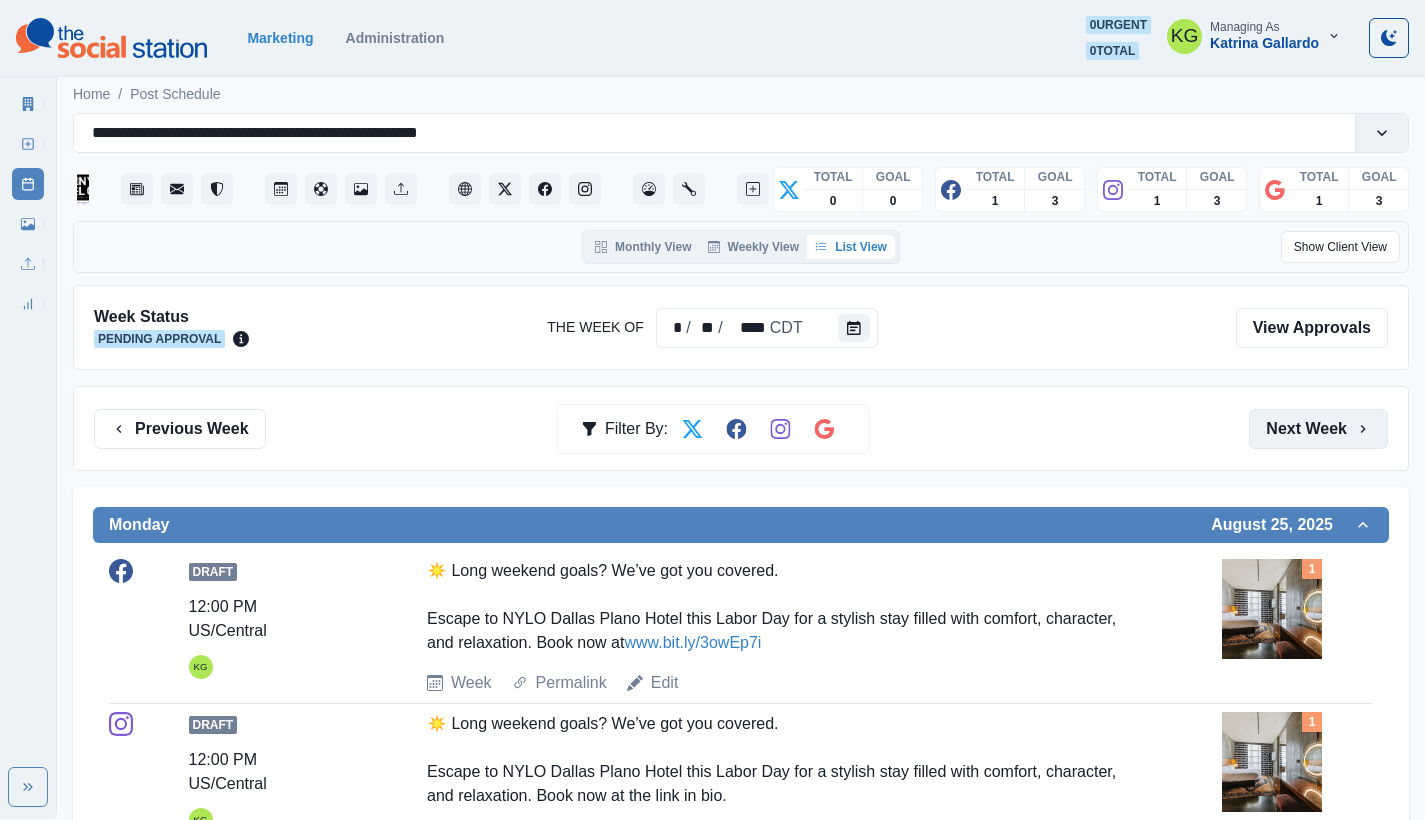 click on "Next Week" at bounding box center (1318, 429) 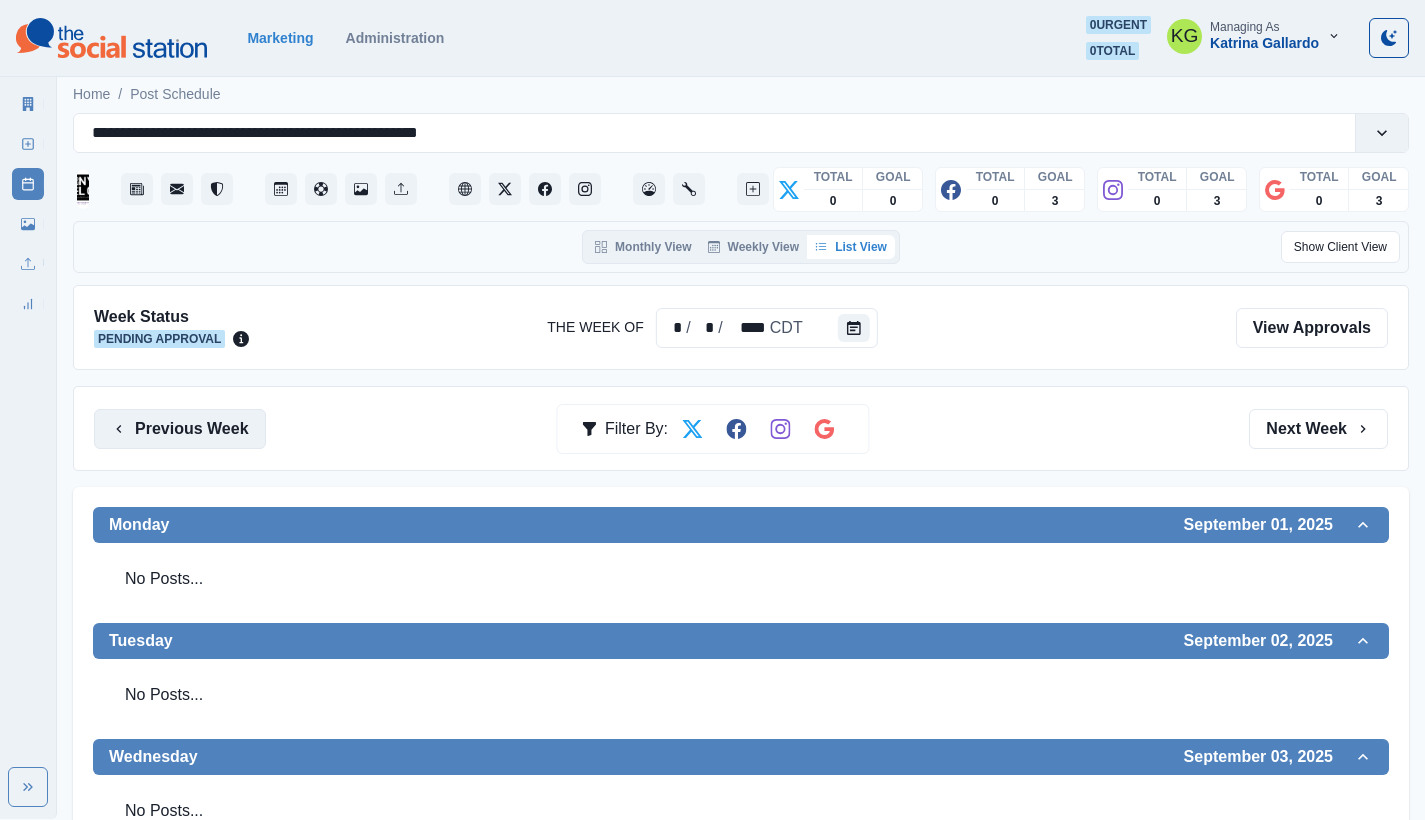 click on "Previous Week" at bounding box center (180, 429) 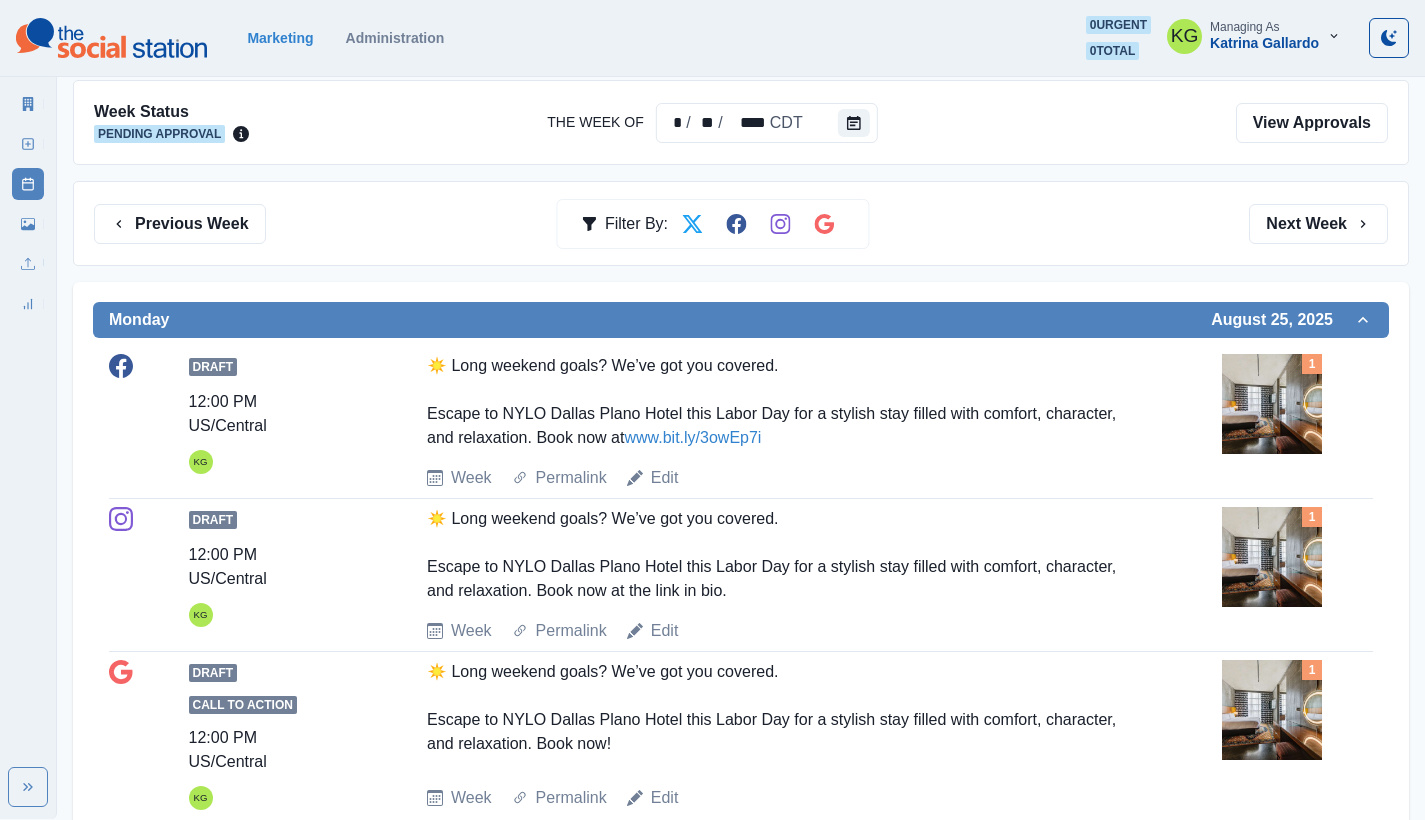 scroll, scrollTop: 0, scrollLeft: 0, axis: both 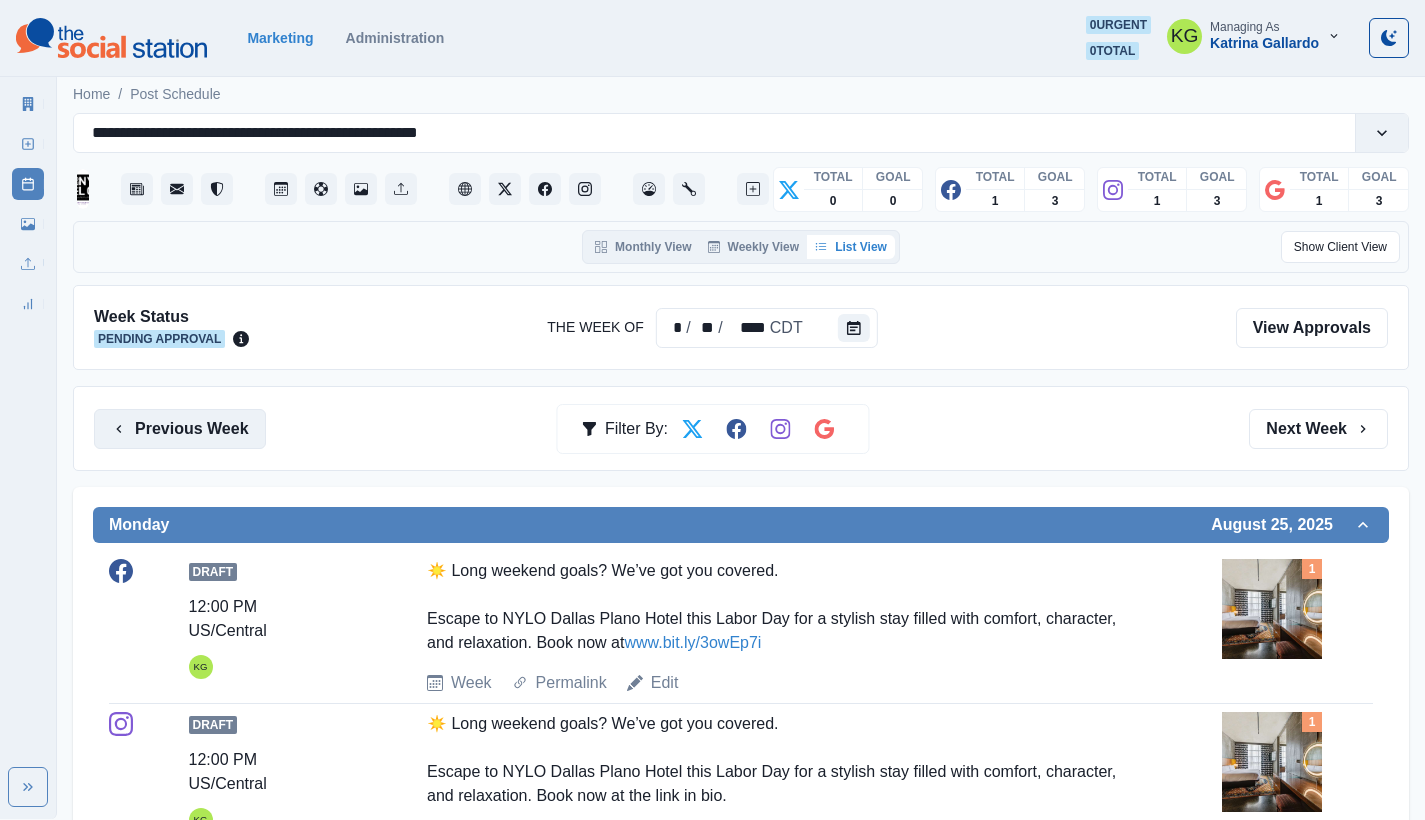 click on "Previous Week" at bounding box center [180, 429] 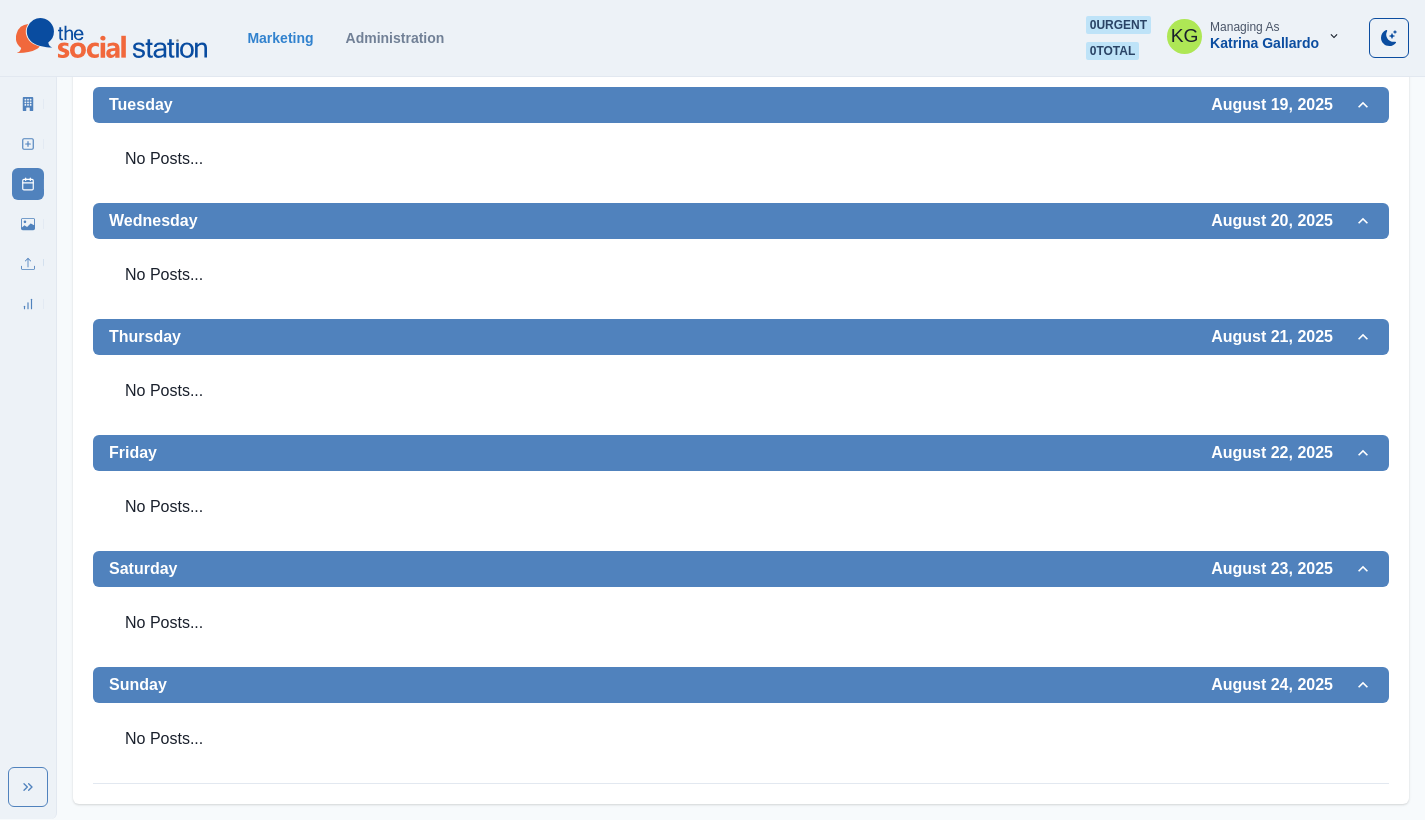 scroll, scrollTop: 0, scrollLeft: 0, axis: both 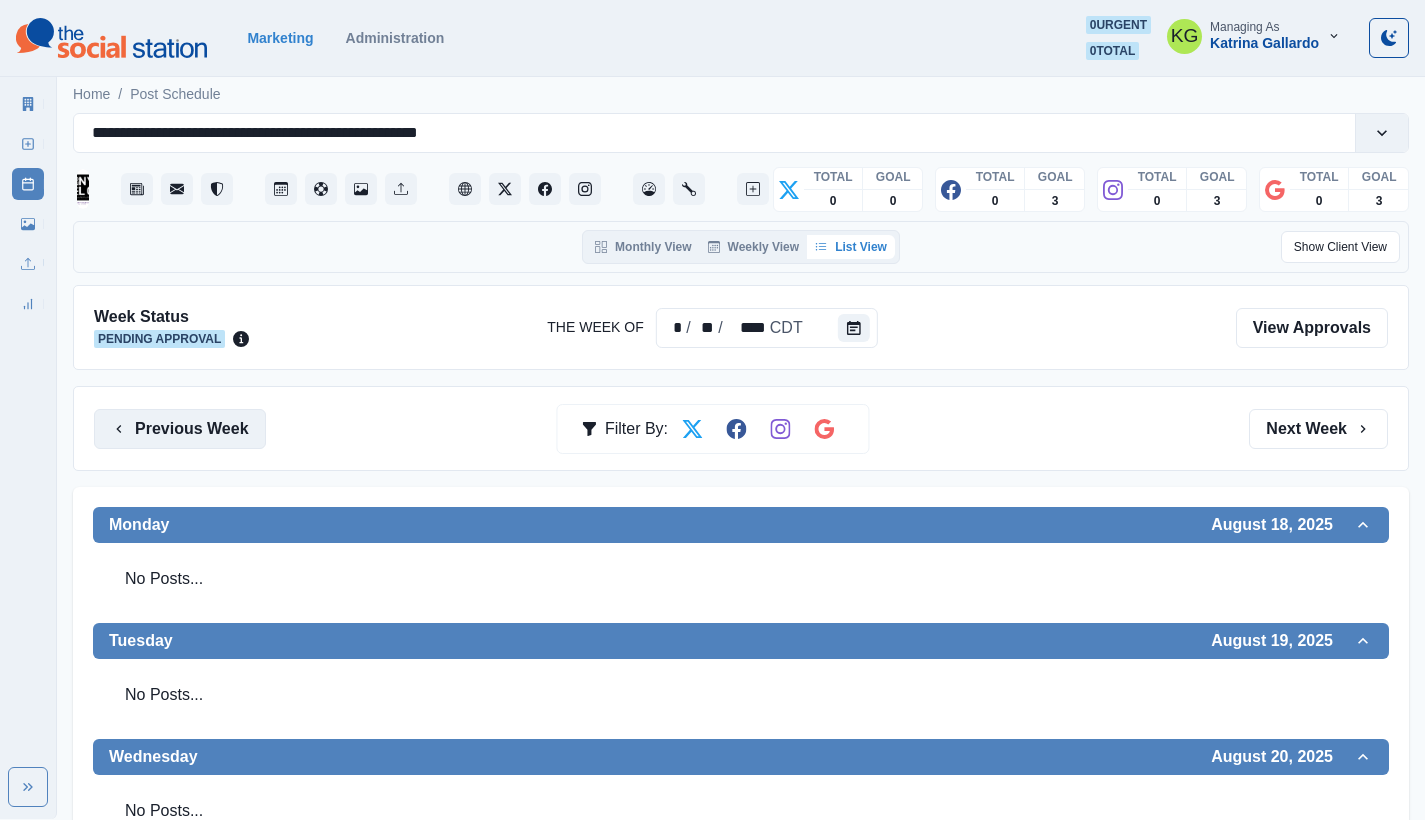 click on "Previous Week" at bounding box center [180, 429] 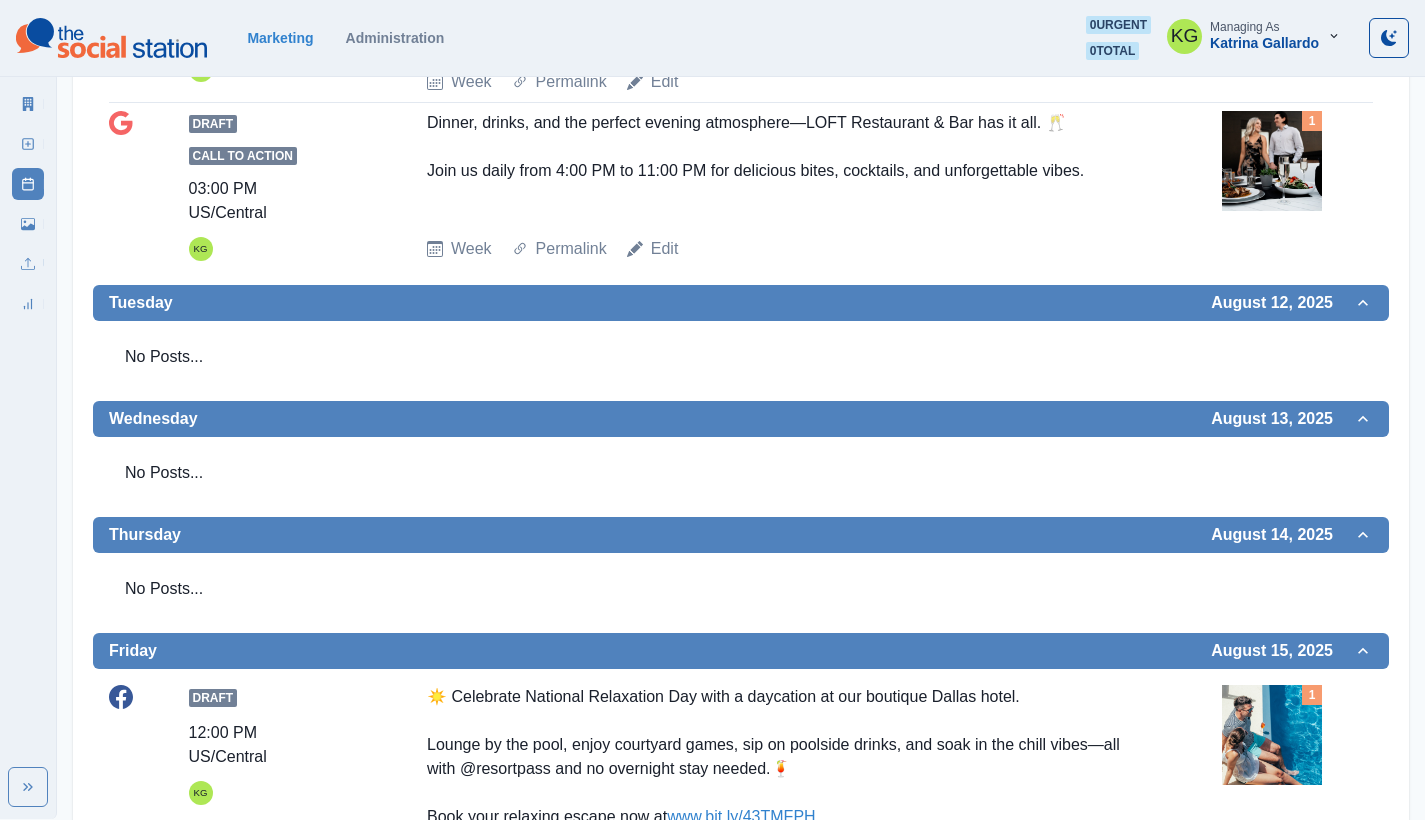 scroll, scrollTop: 0, scrollLeft: 0, axis: both 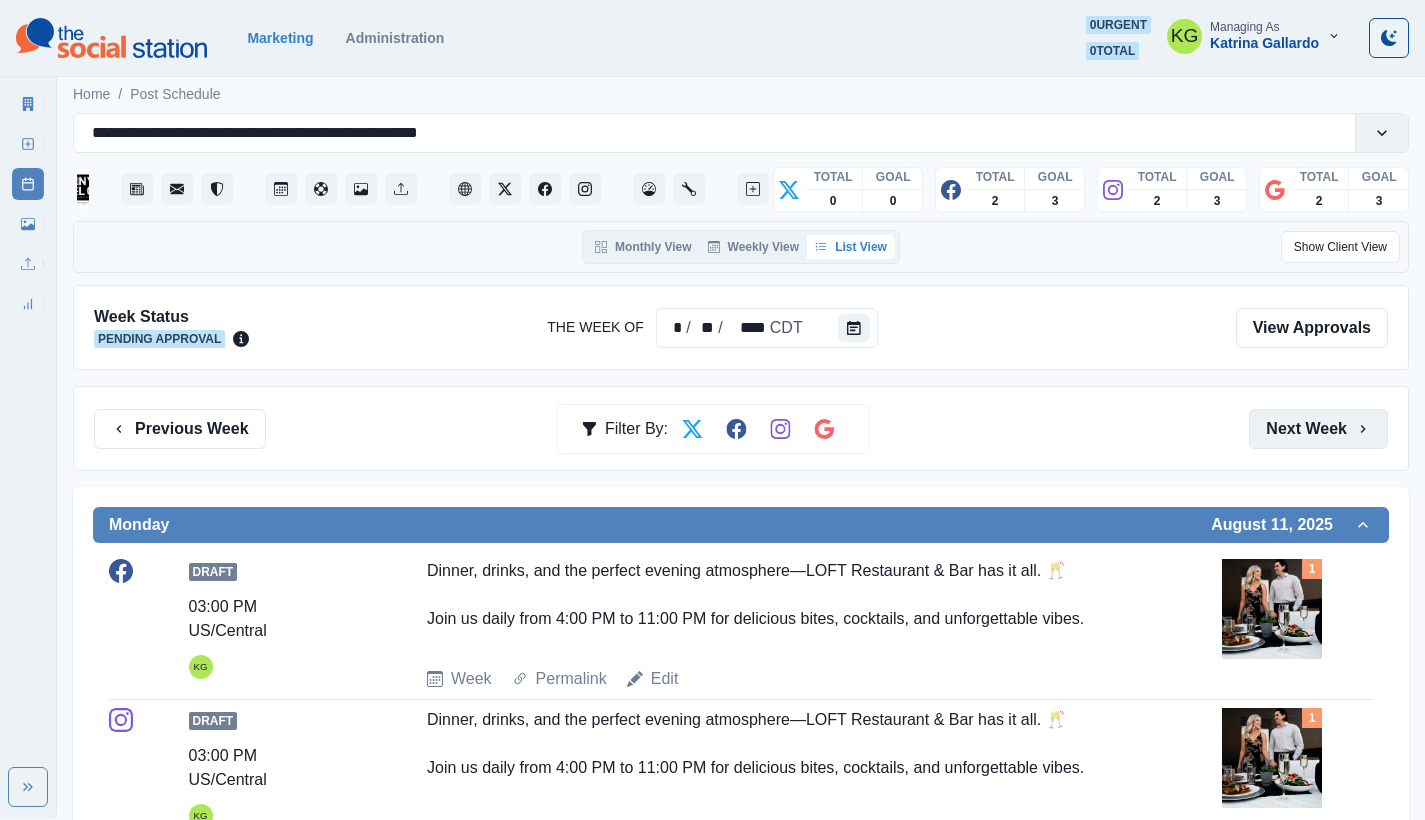 click on "Next Week" at bounding box center [1318, 429] 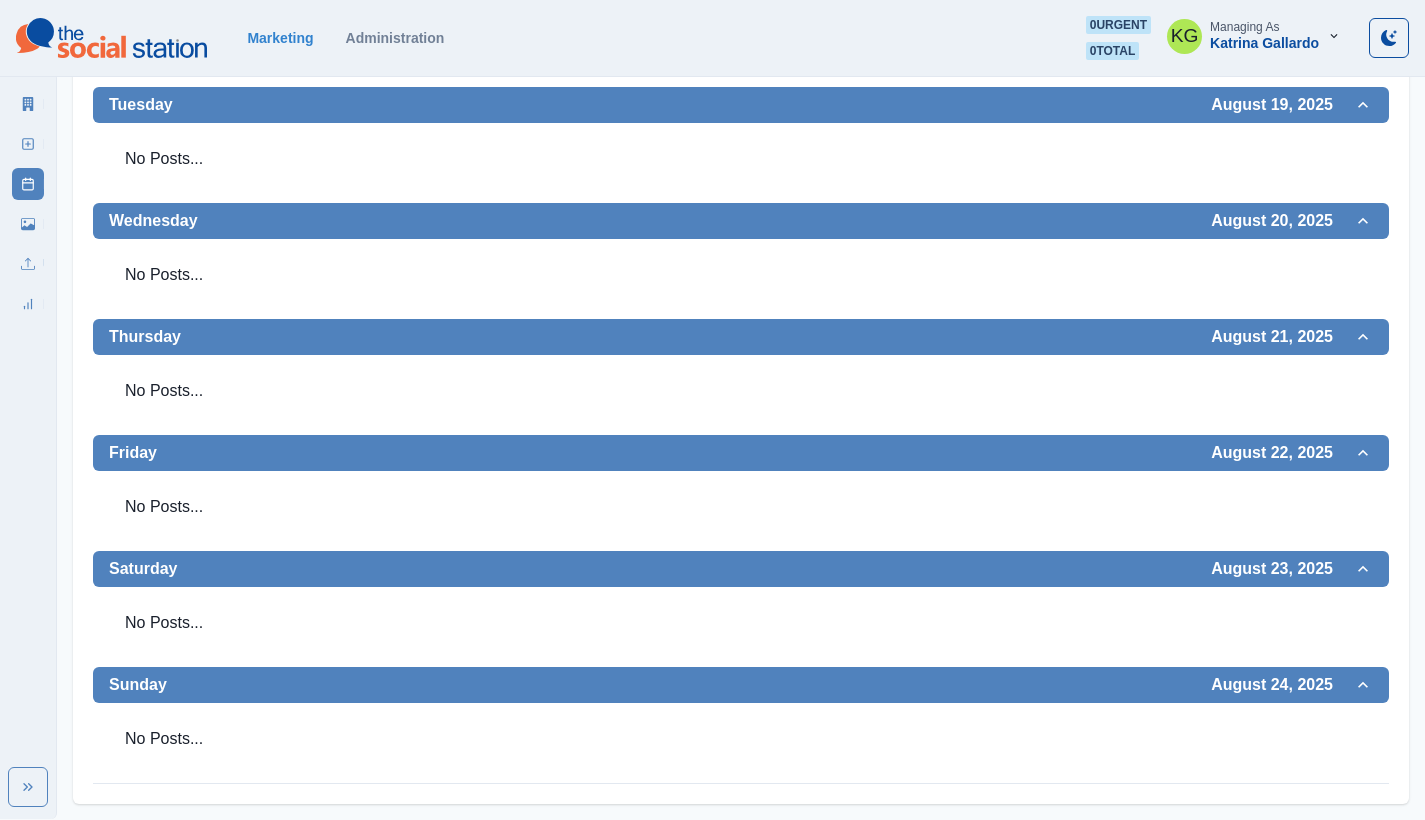 scroll, scrollTop: 0, scrollLeft: 0, axis: both 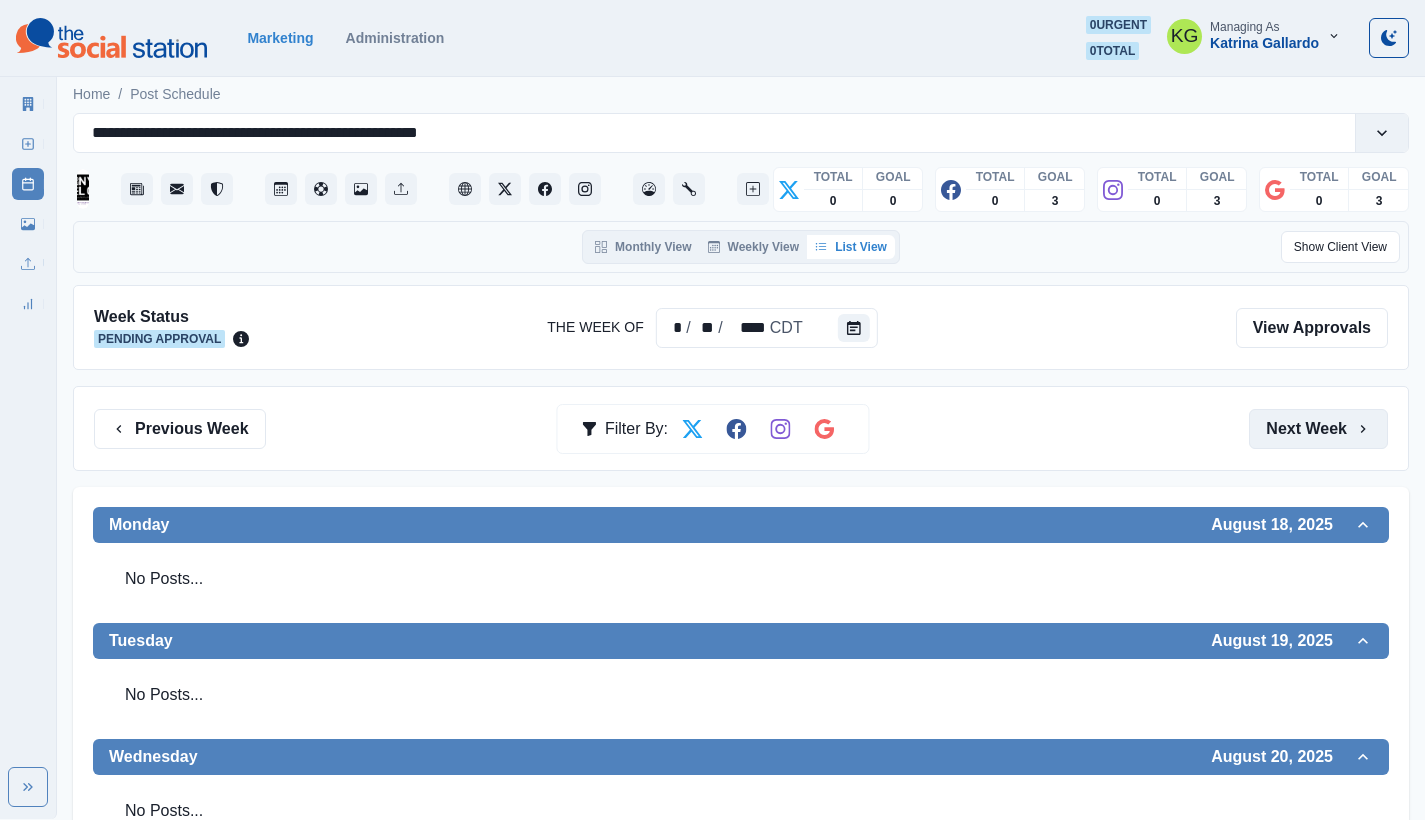 click on "Next Week" at bounding box center (1318, 429) 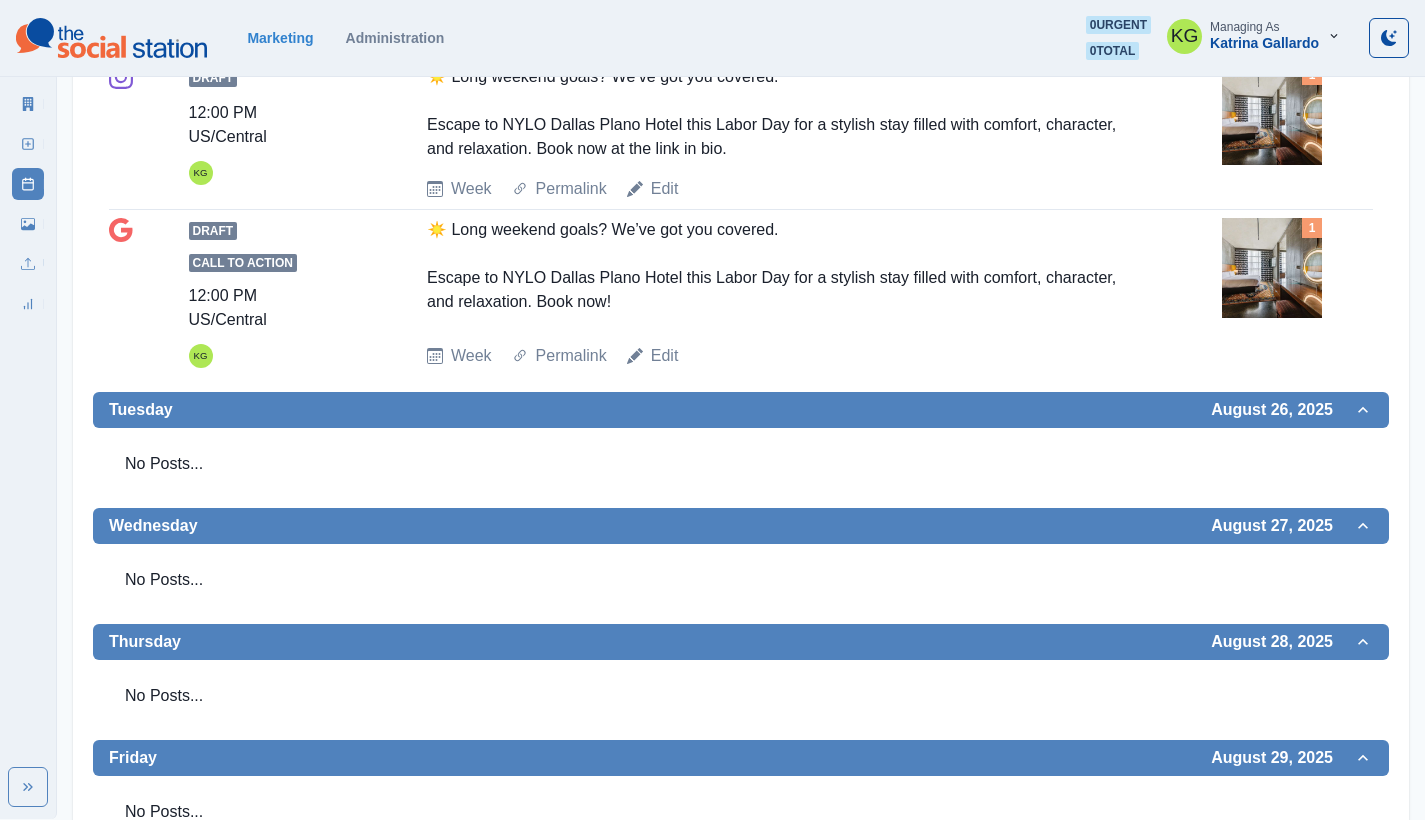 scroll, scrollTop: 0, scrollLeft: 0, axis: both 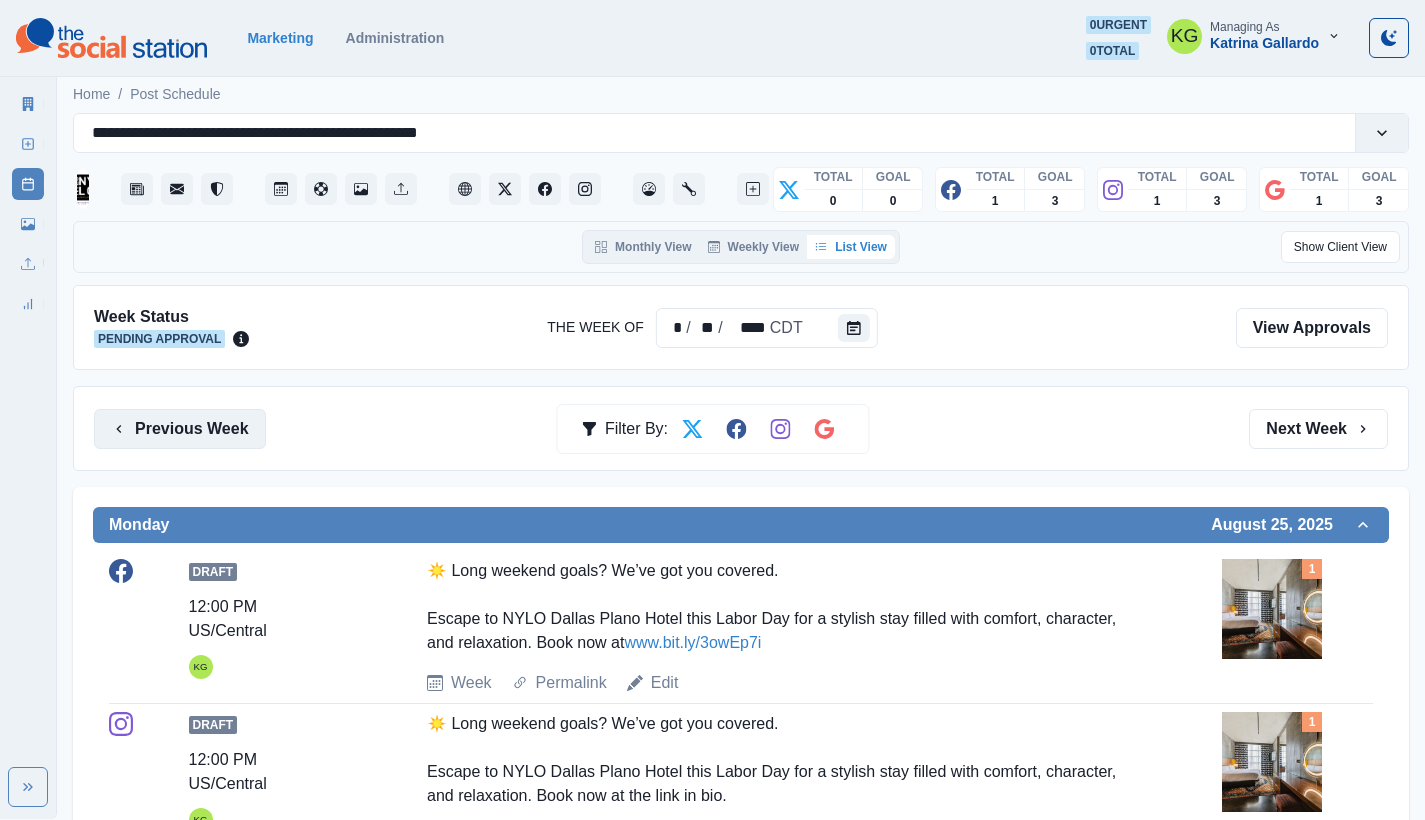click on "Previous Week" at bounding box center [180, 429] 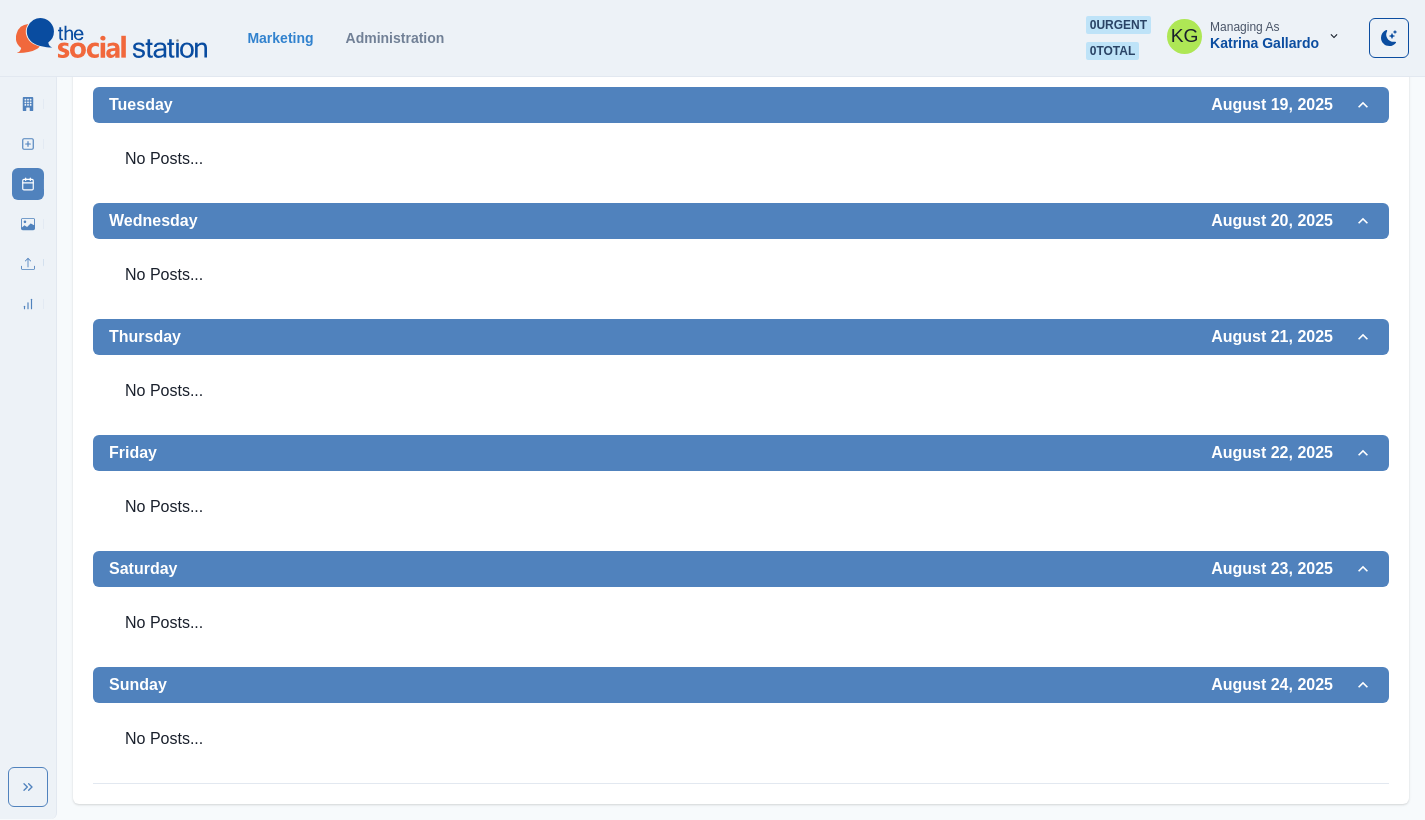 scroll, scrollTop: 103, scrollLeft: 0, axis: vertical 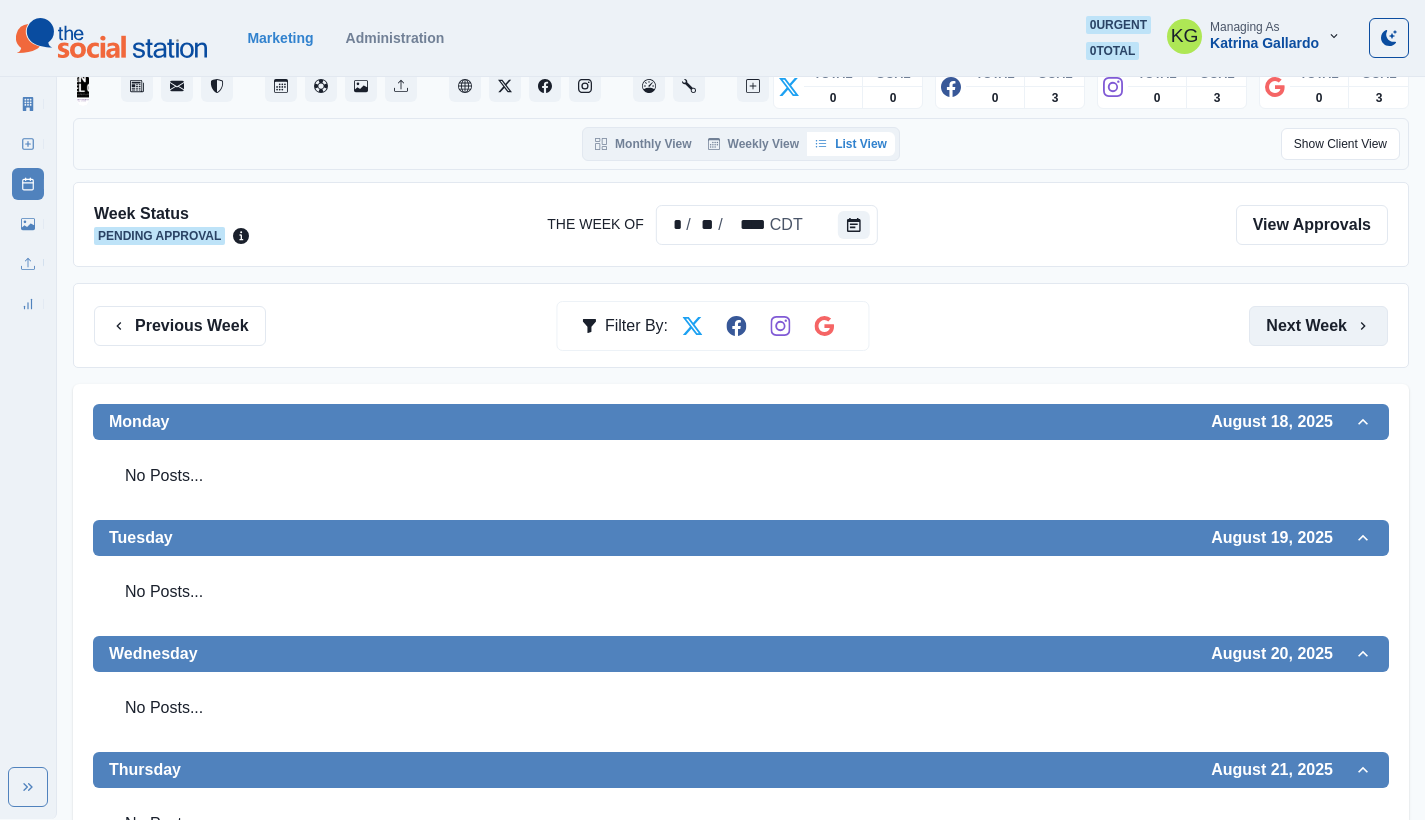 click on "Next Week" at bounding box center (1318, 326) 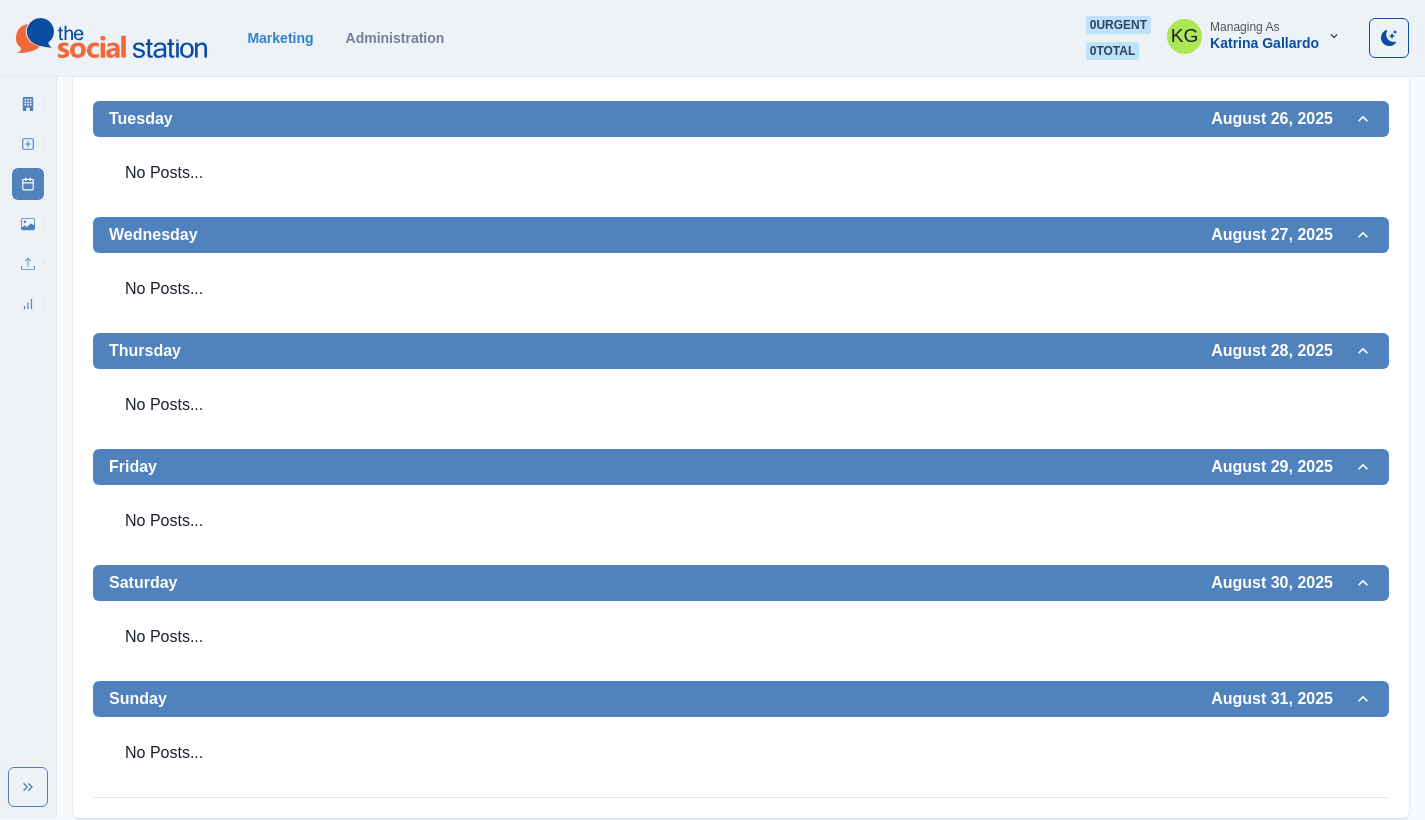 scroll, scrollTop: 265, scrollLeft: 0, axis: vertical 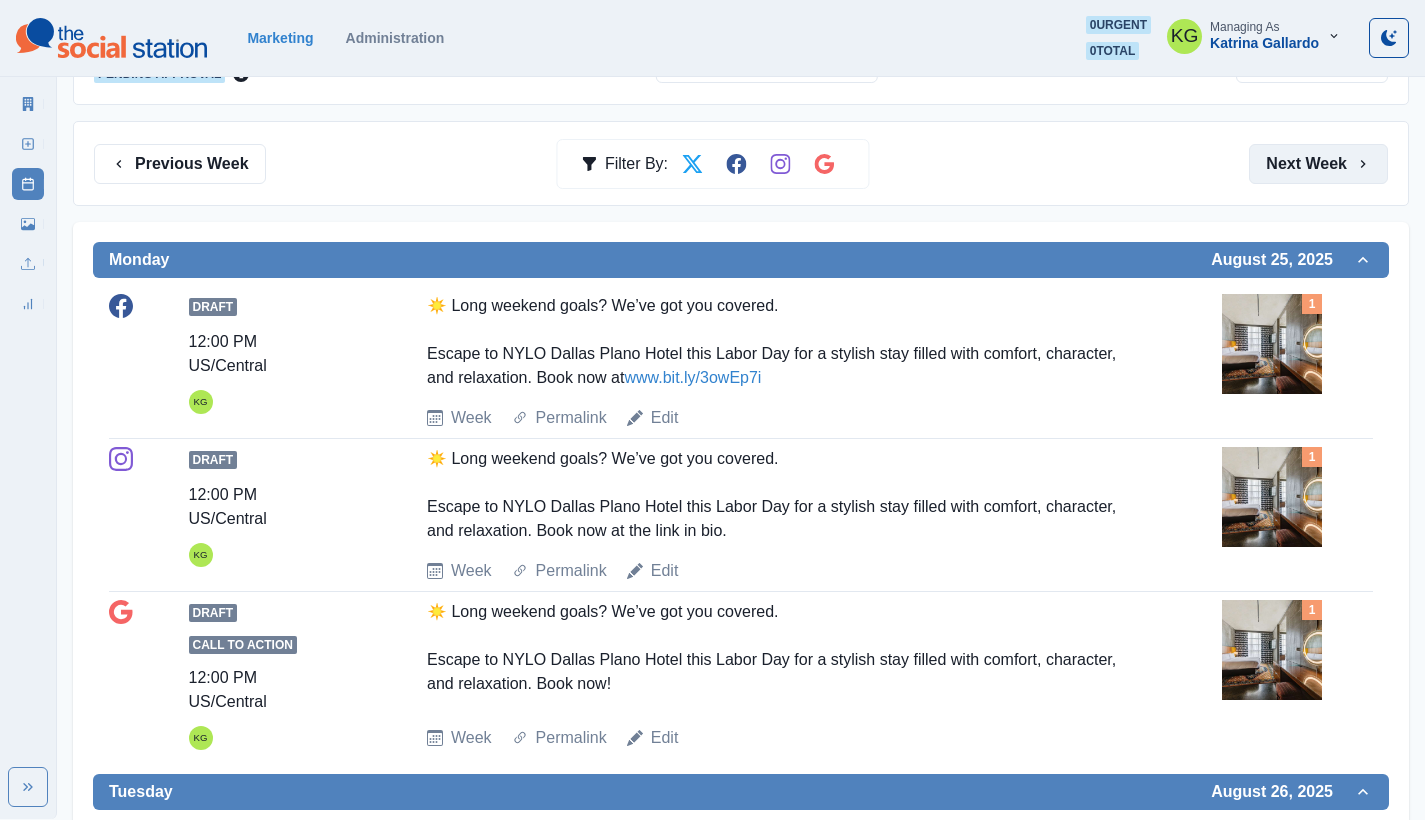 click on "Next Week" at bounding box center [1318, 164] 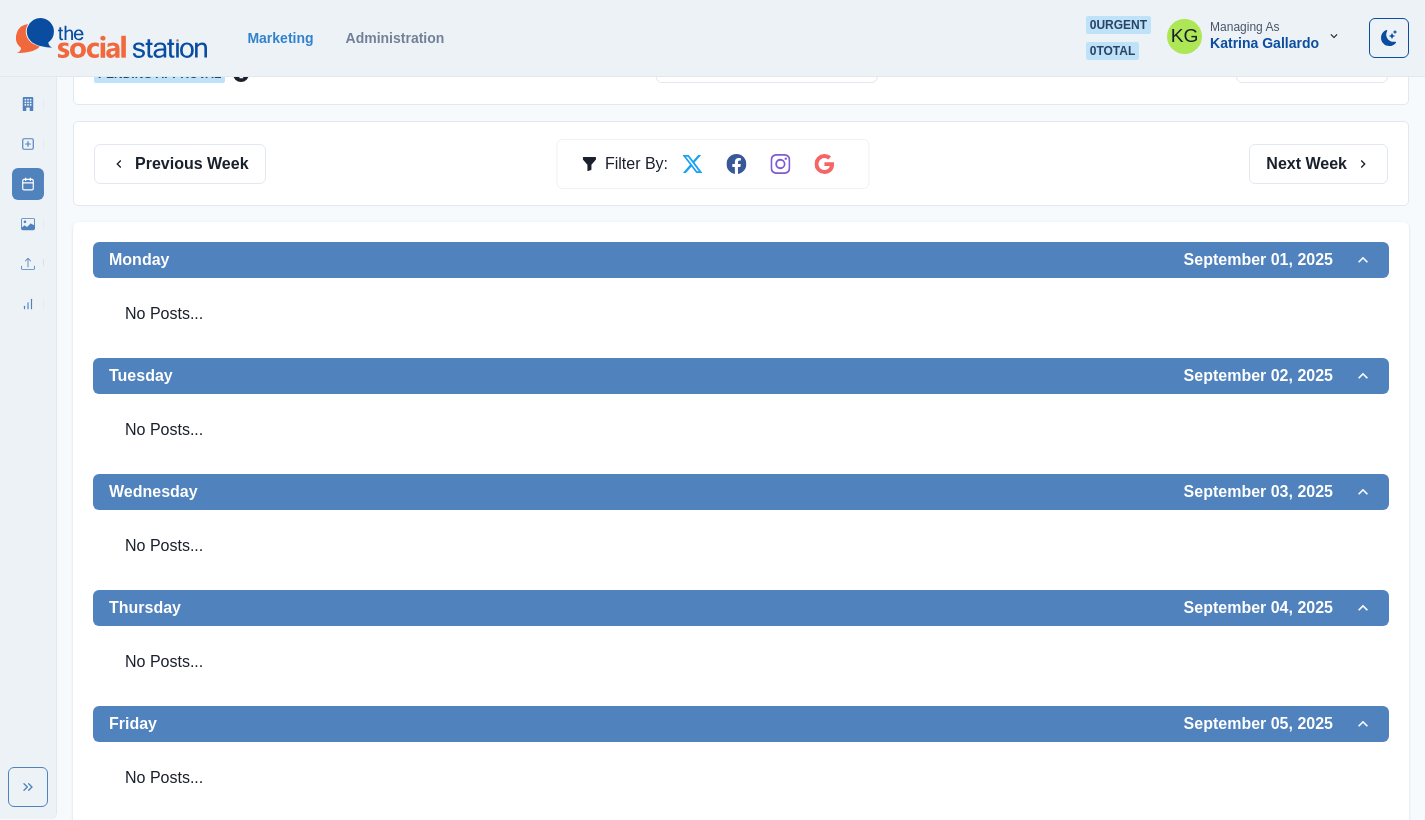 scroll, scrollTop: 0, scrollLeft: 0, axis: both 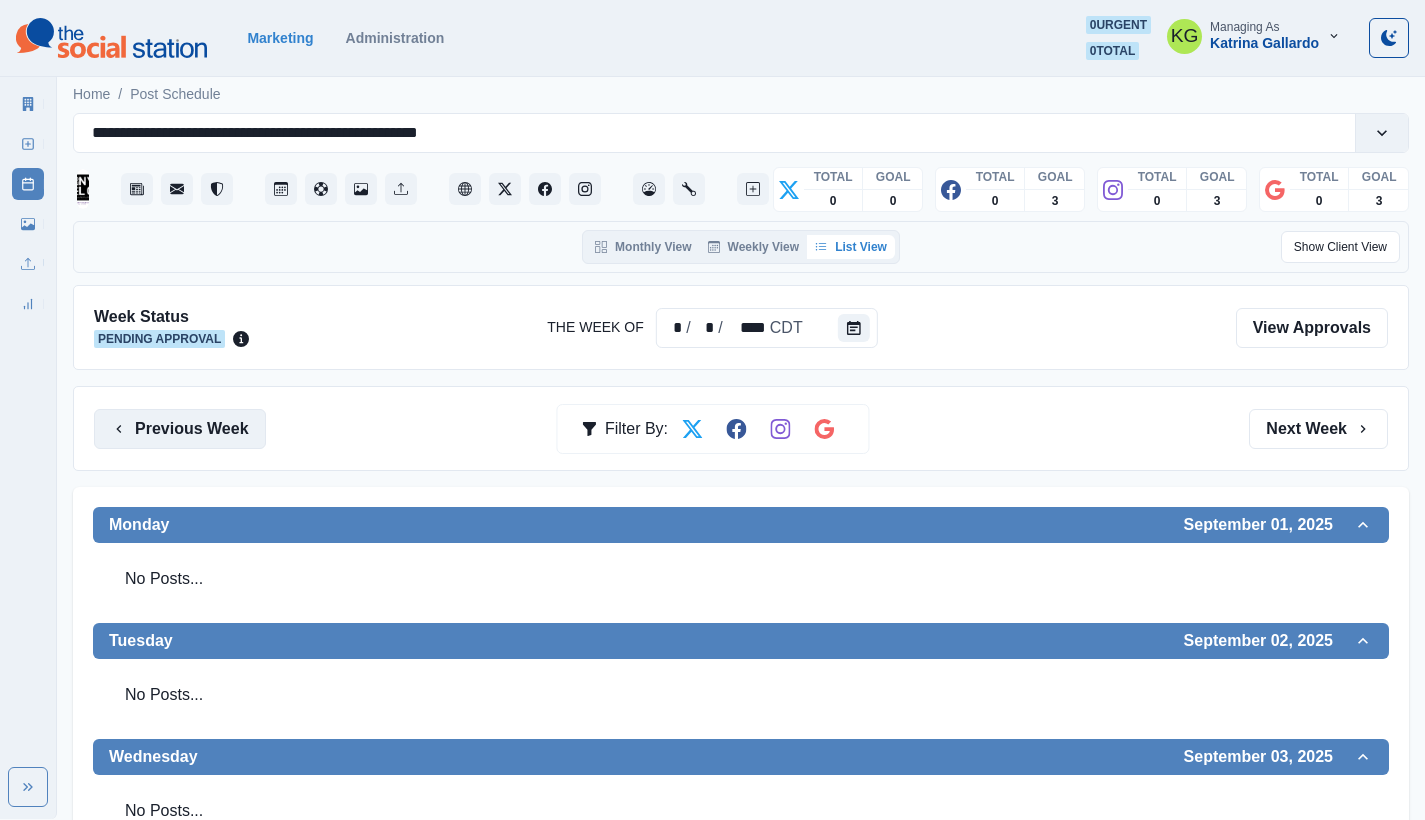 click on "Previous Week" at bounding box center [180, 429] 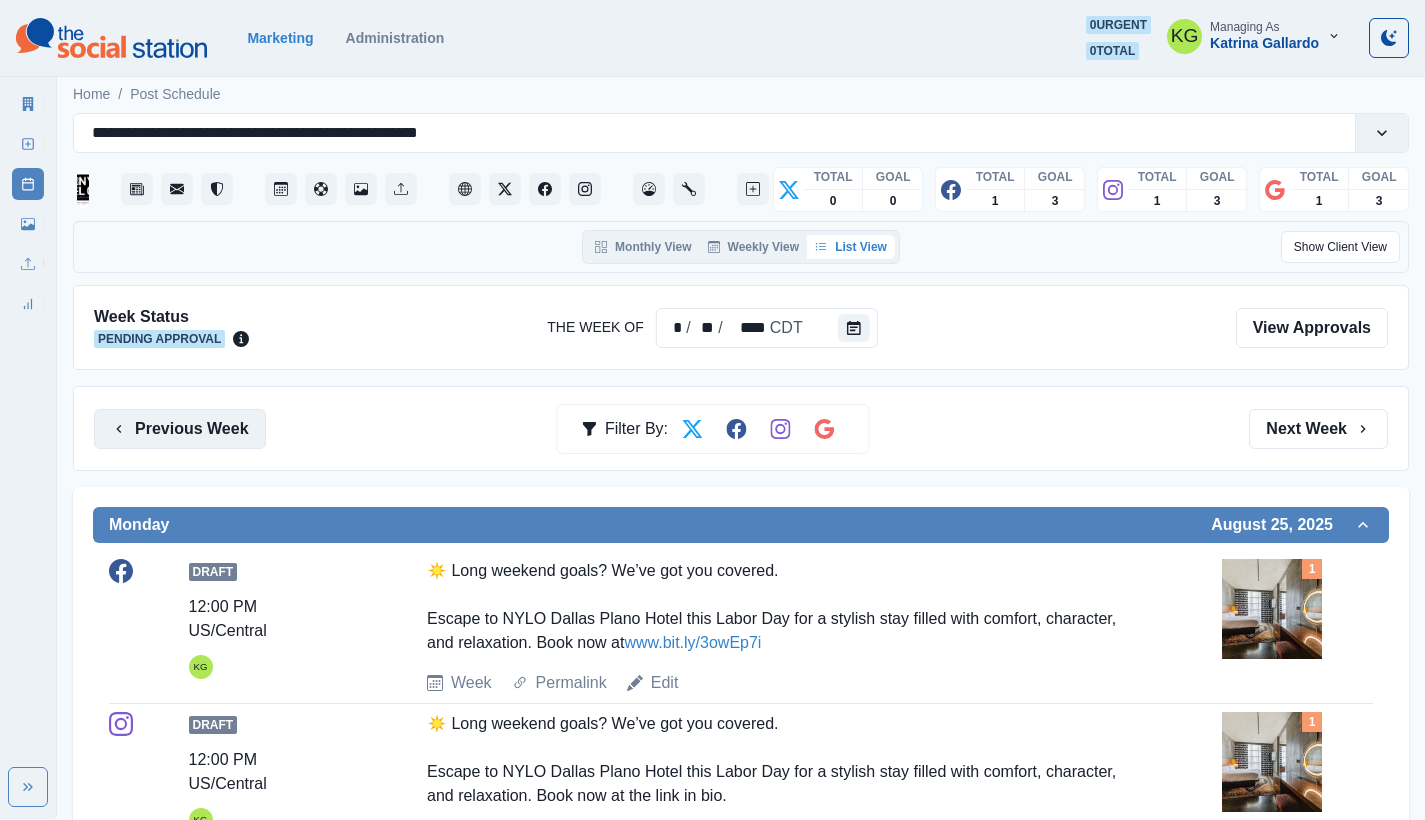 click on "Previous Week" at bounding box center [180, 429] 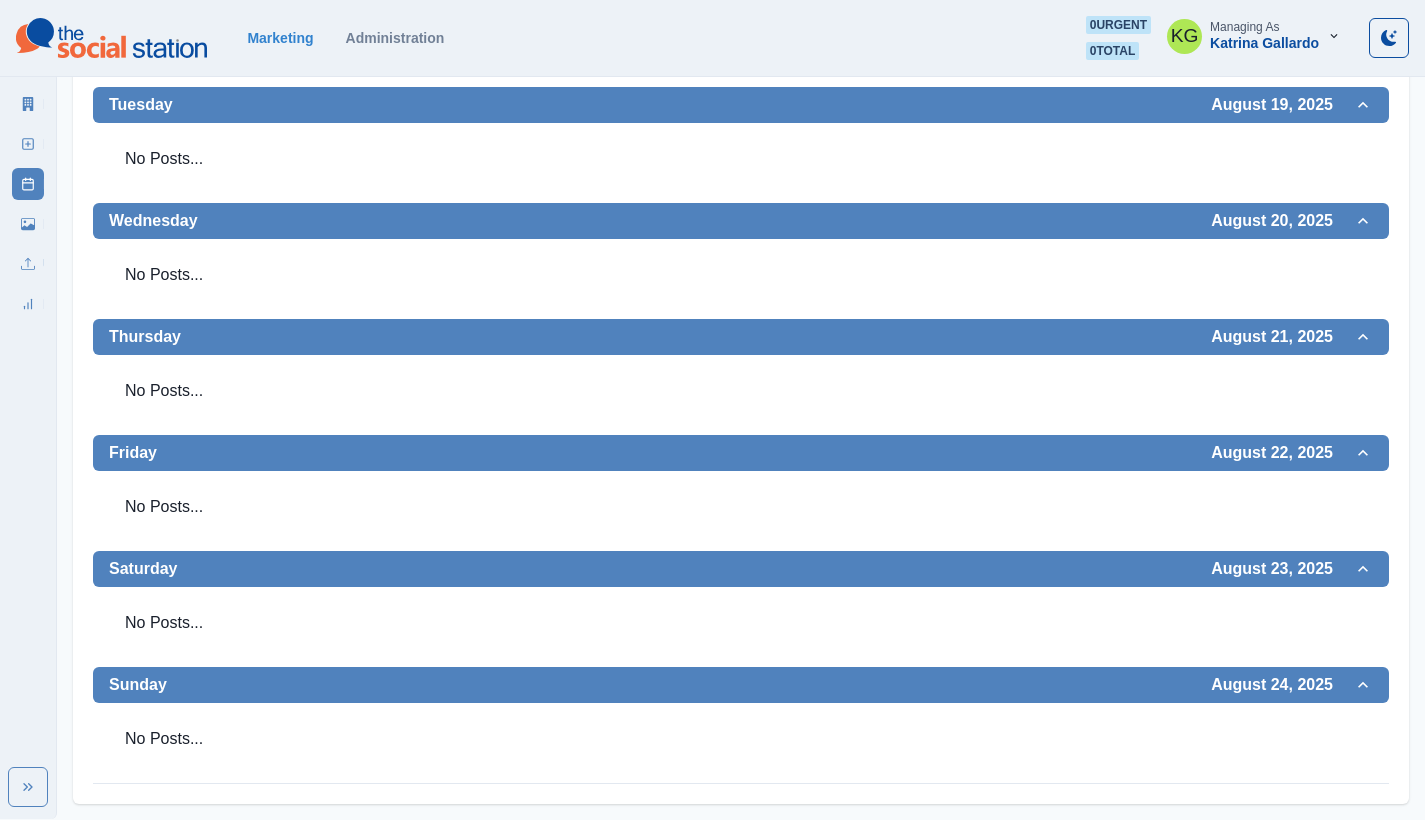 scroll, scrollTop: 0, scrollLeft: 0, axis: both 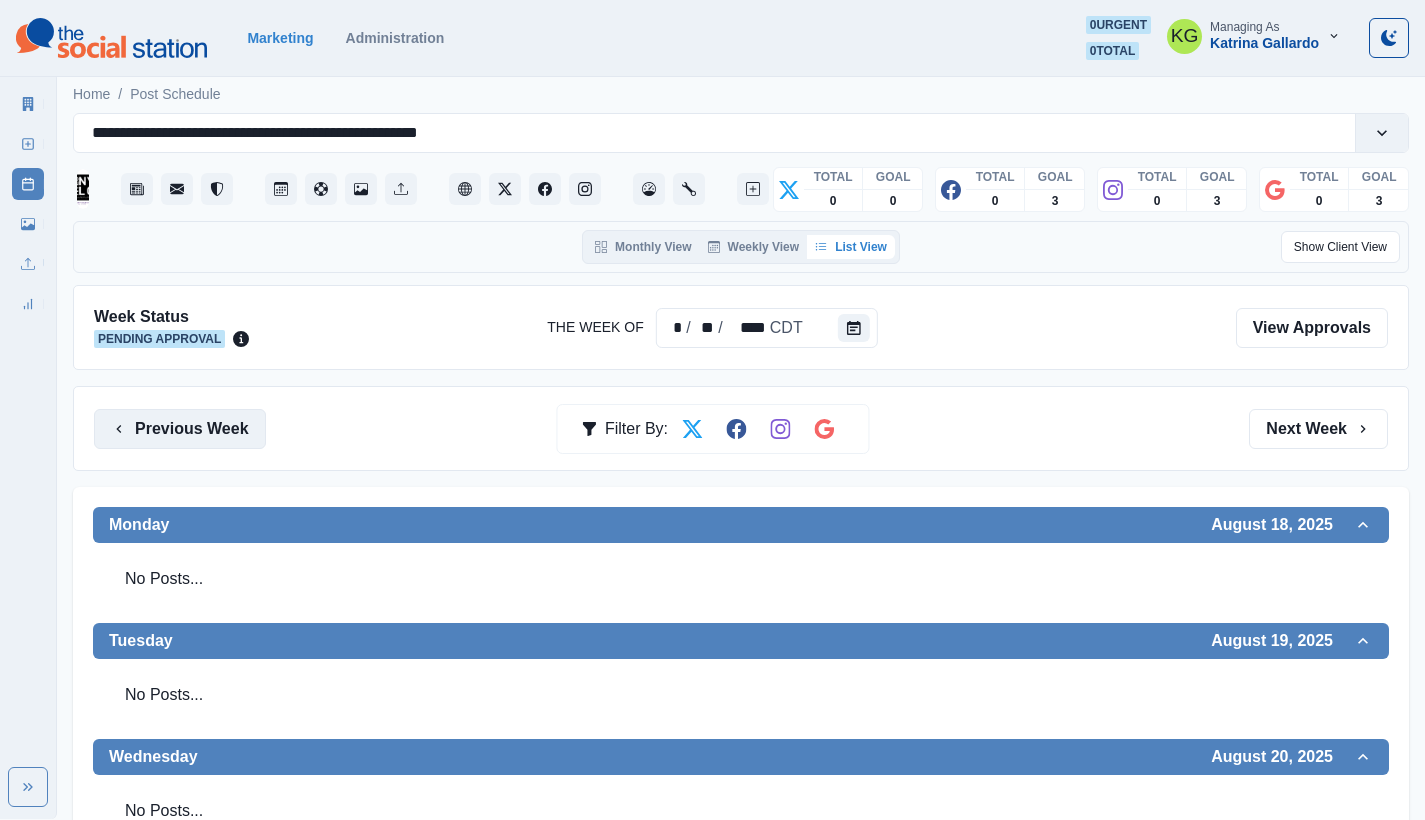 click on "Previous Week" at bounding box center [180, 429] 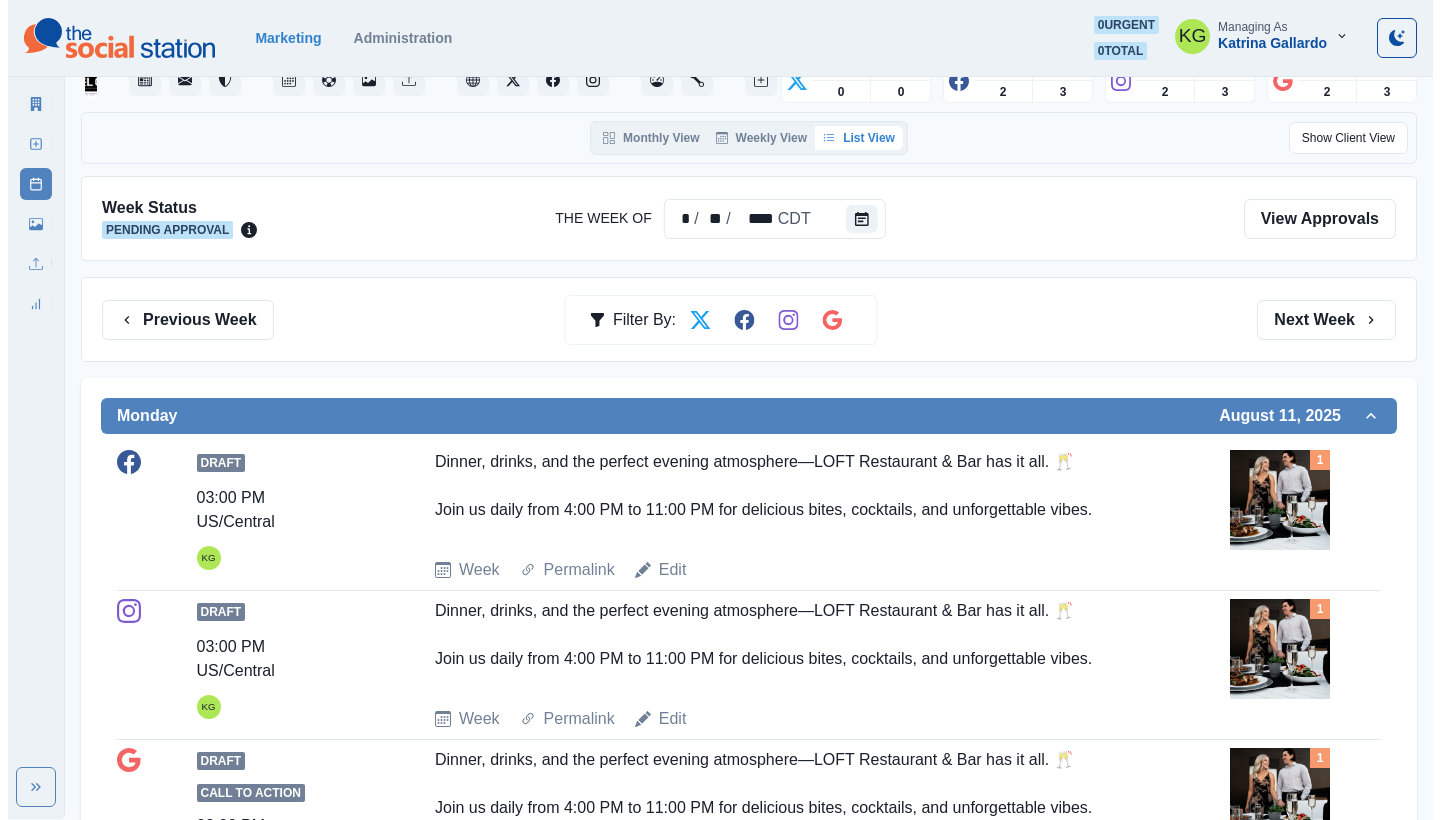 scroll, scrollTop: 0, scrollLeft: 0, axis: both 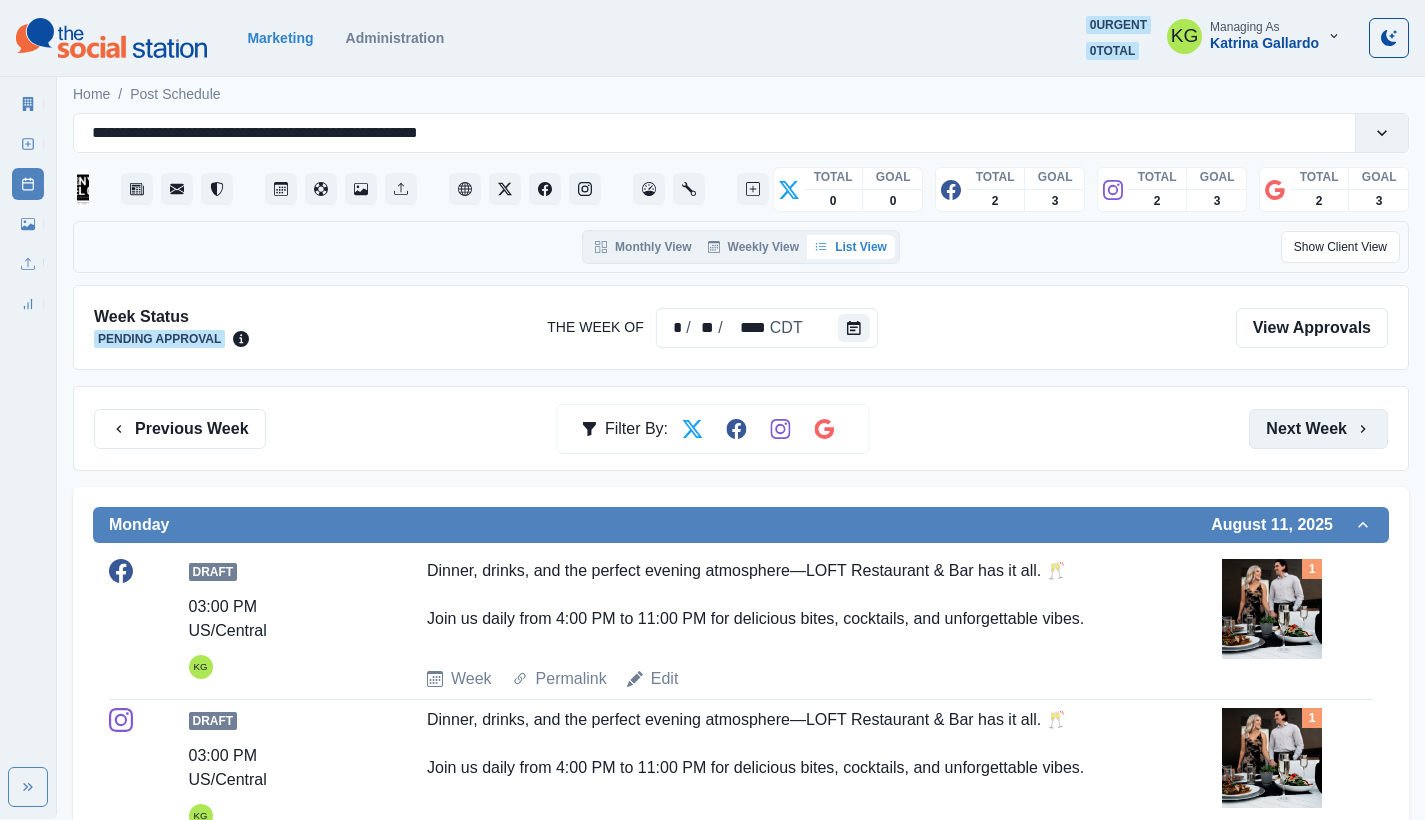 click on "Next Week" at bounding box center [1318, 429] 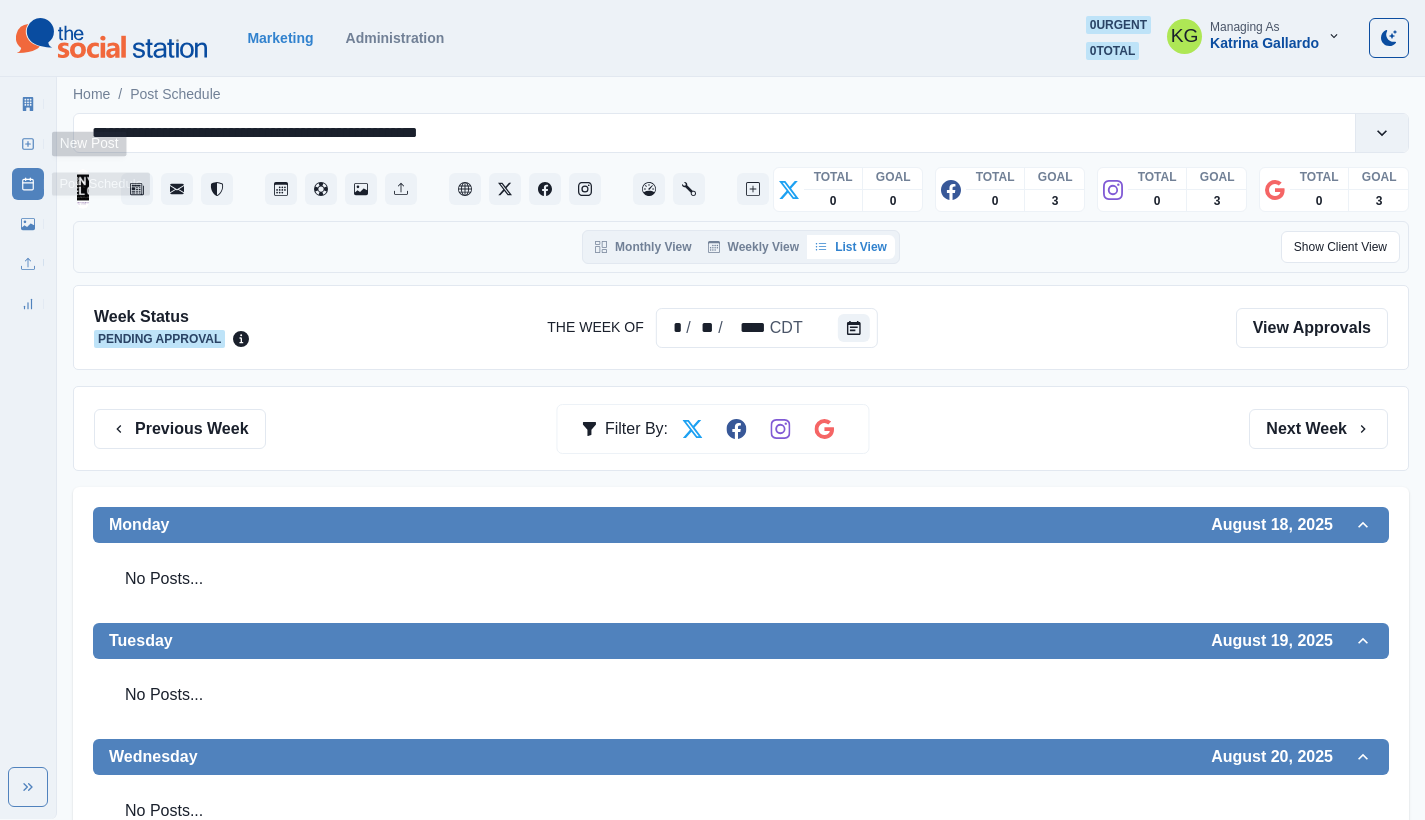 click on "New Post" at bounding box center (28, 144) 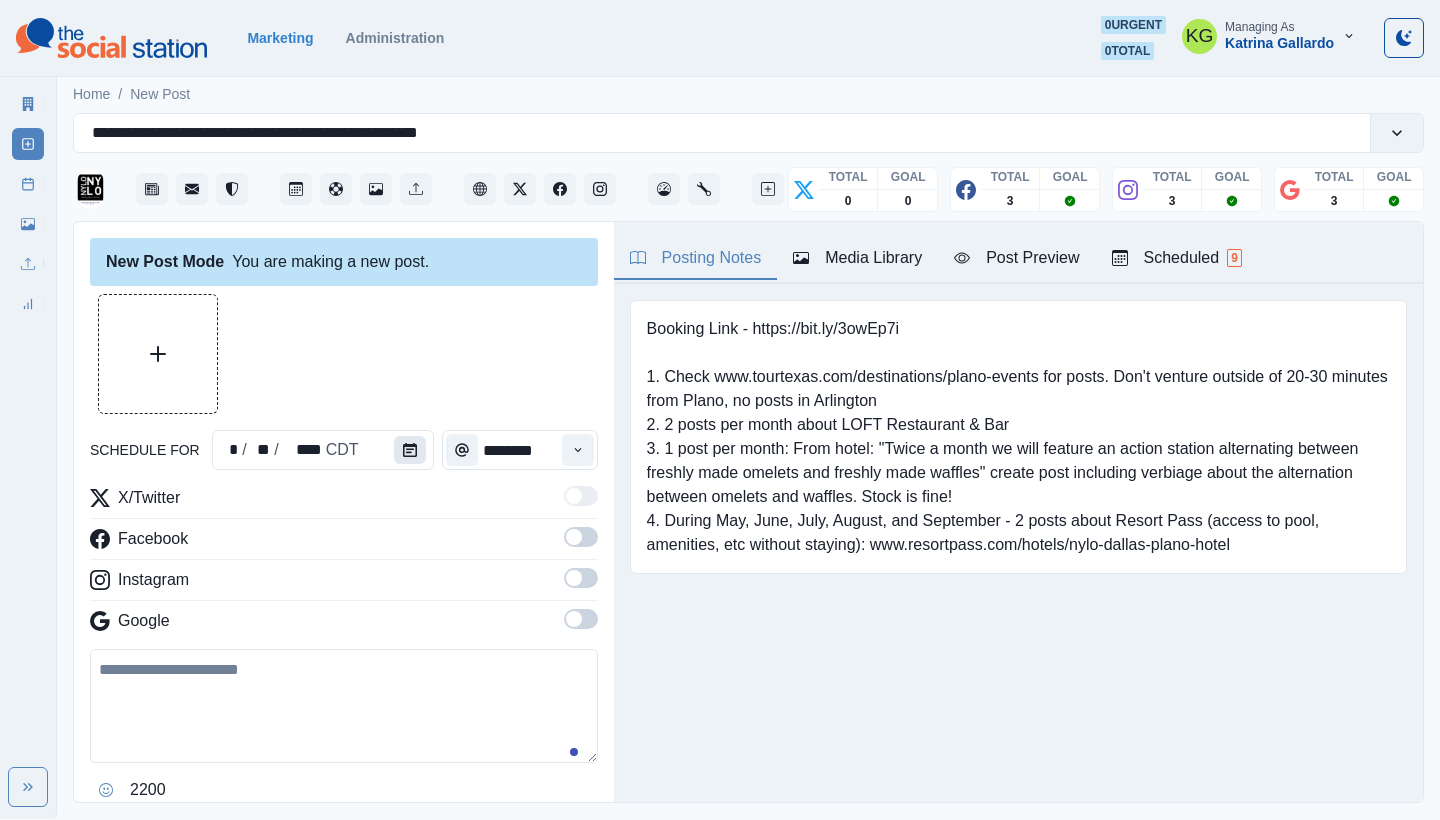click at bounding box center (410, 450) 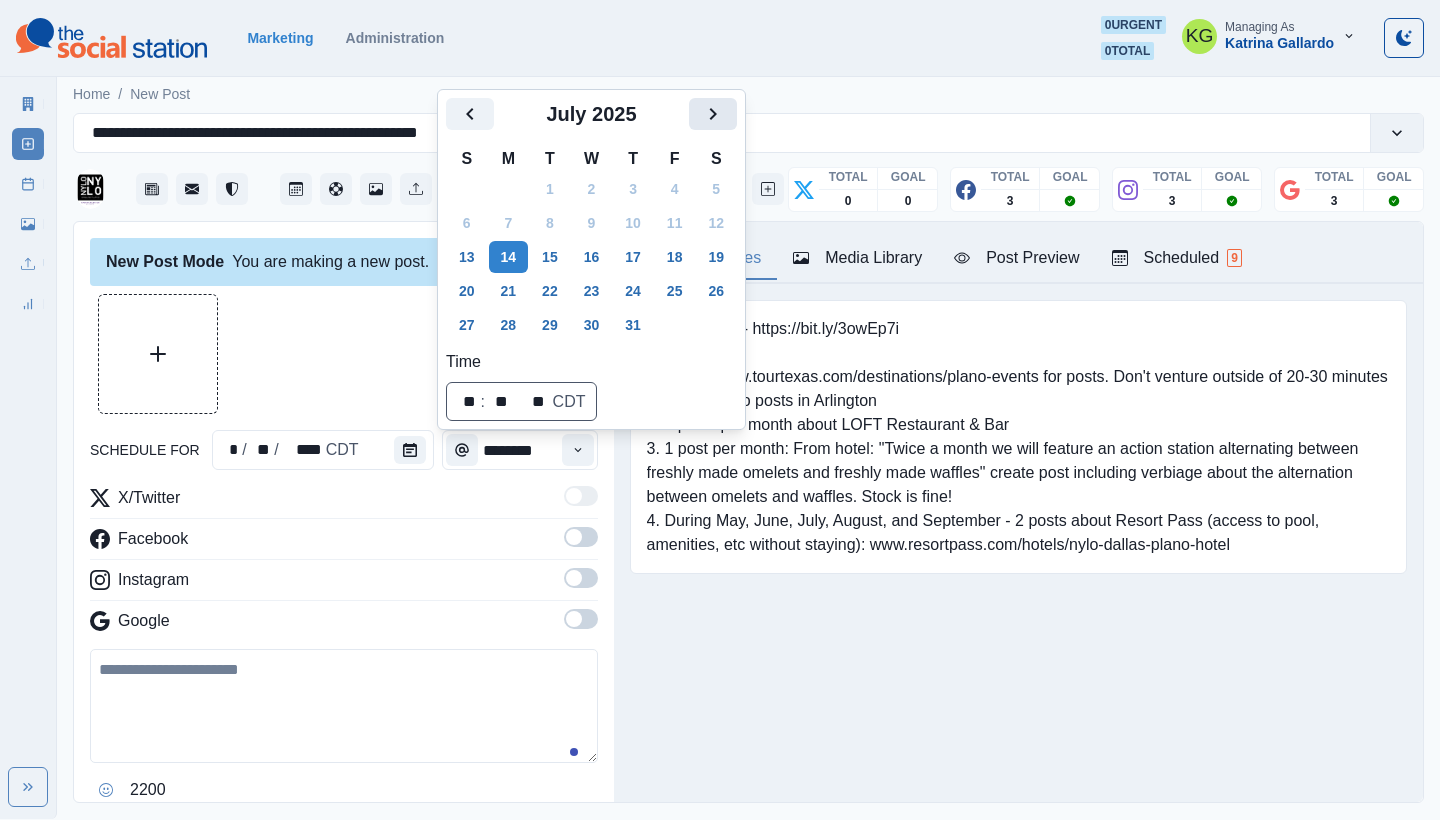 click 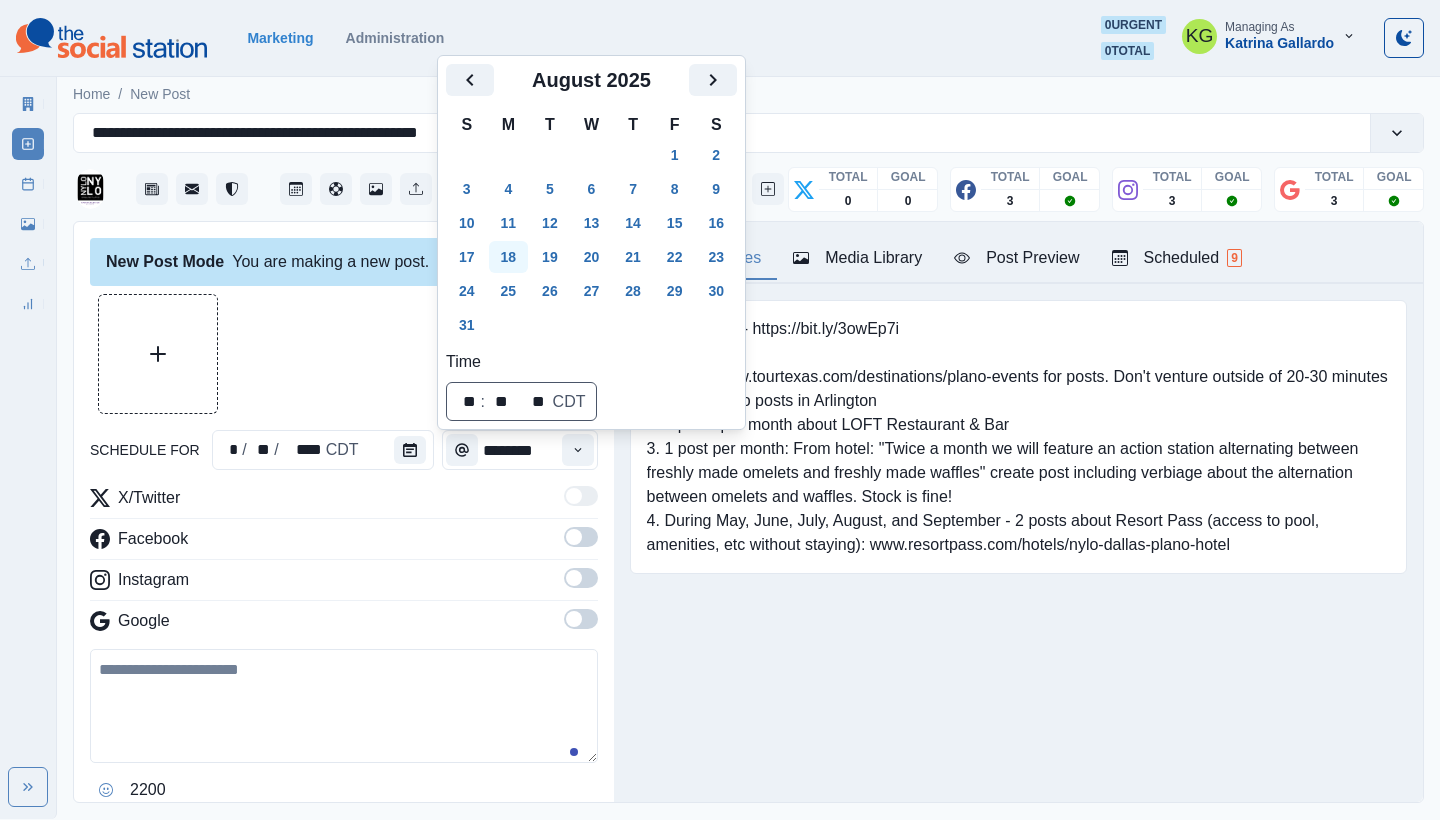 click on "18" at bounding box center [509, 257] 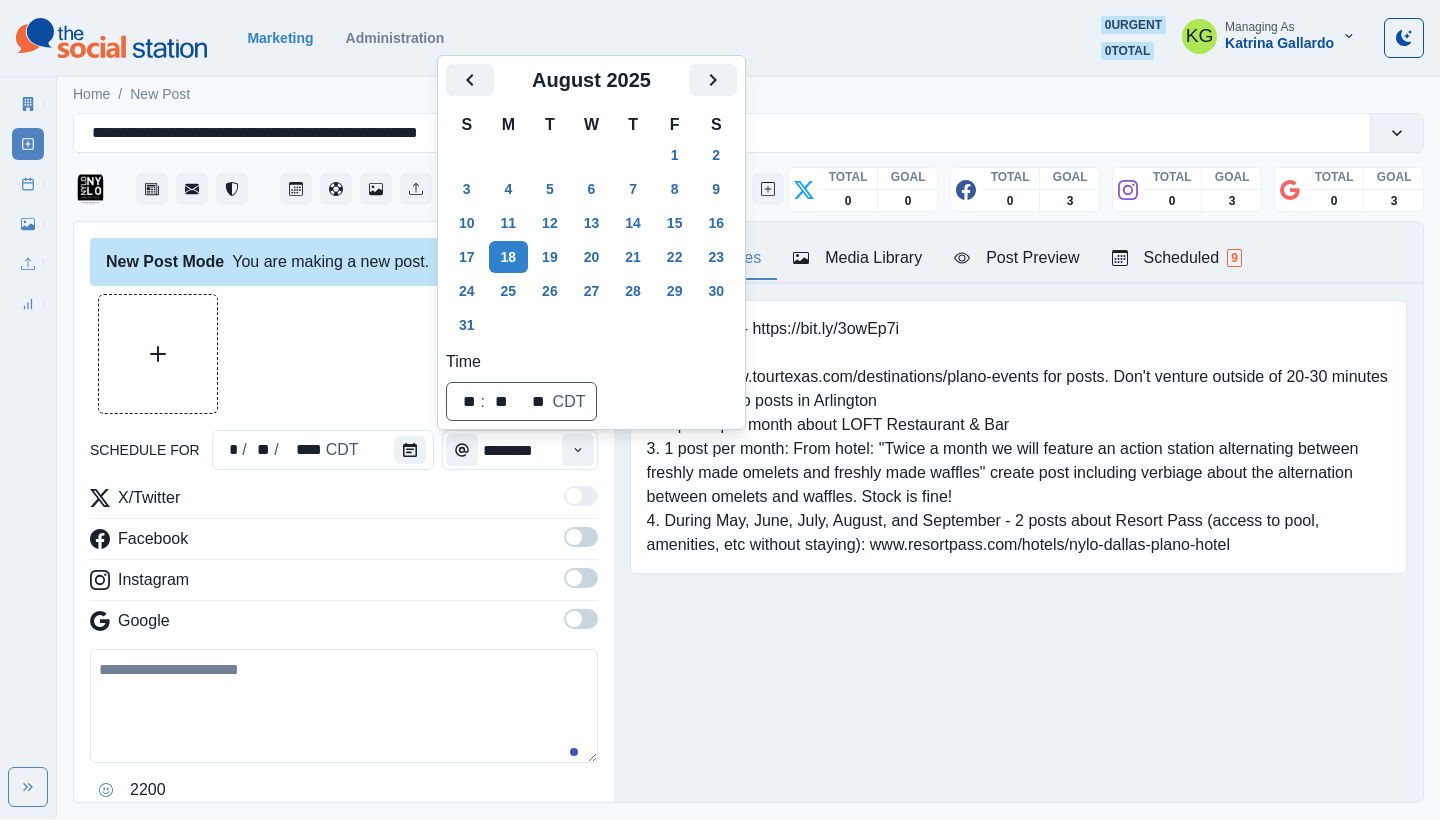 click at bounding box center (344, 354) 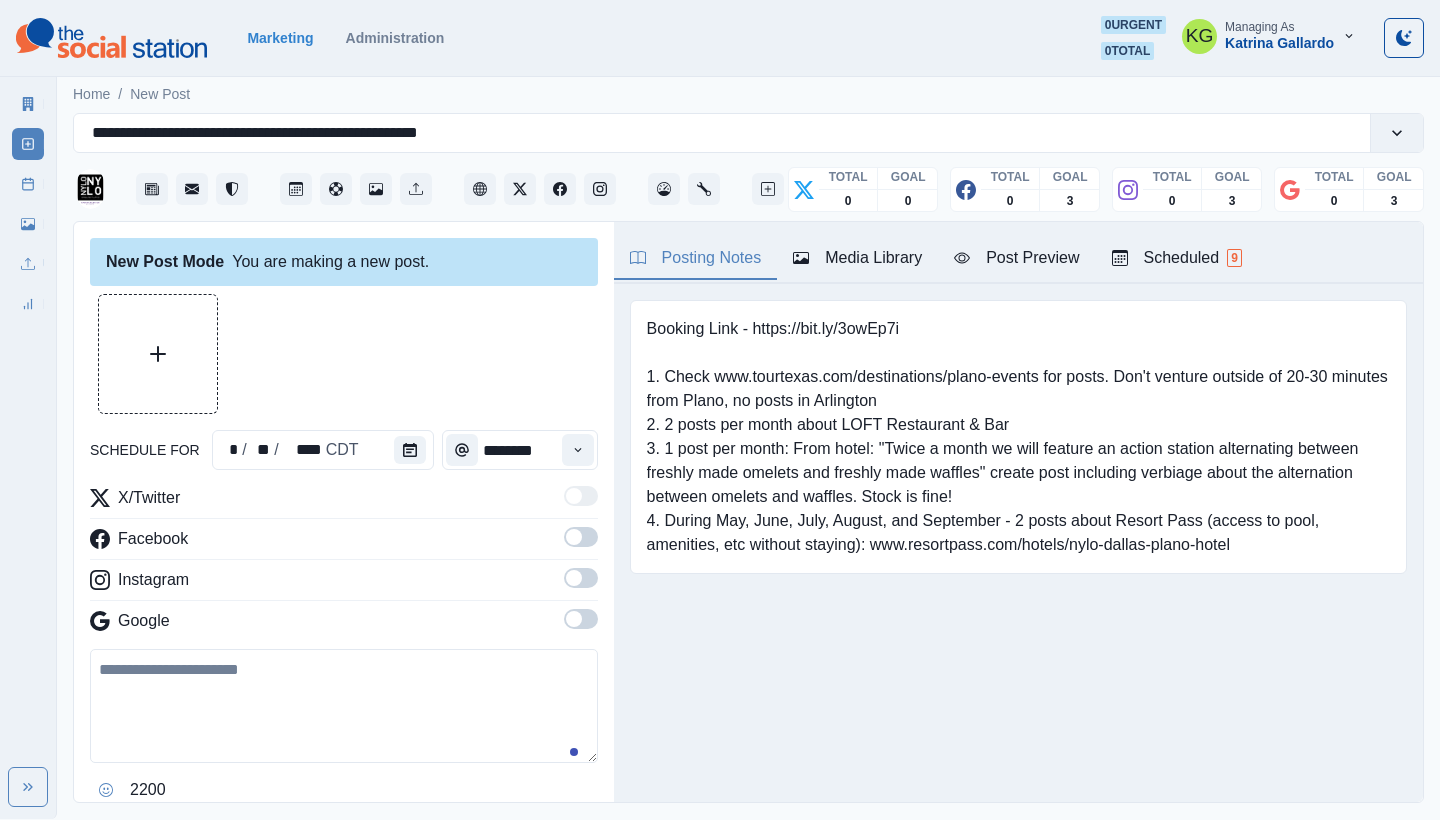 click on "New Post Mode You are making a new post. schedule for  * / ** / **** CDT ******** X/Twitter Facebook Instagram Google
2200 Clear Schedule Post No posts for the selected service provider have been scheduled for this  day ." at bounding box center [344, 513] 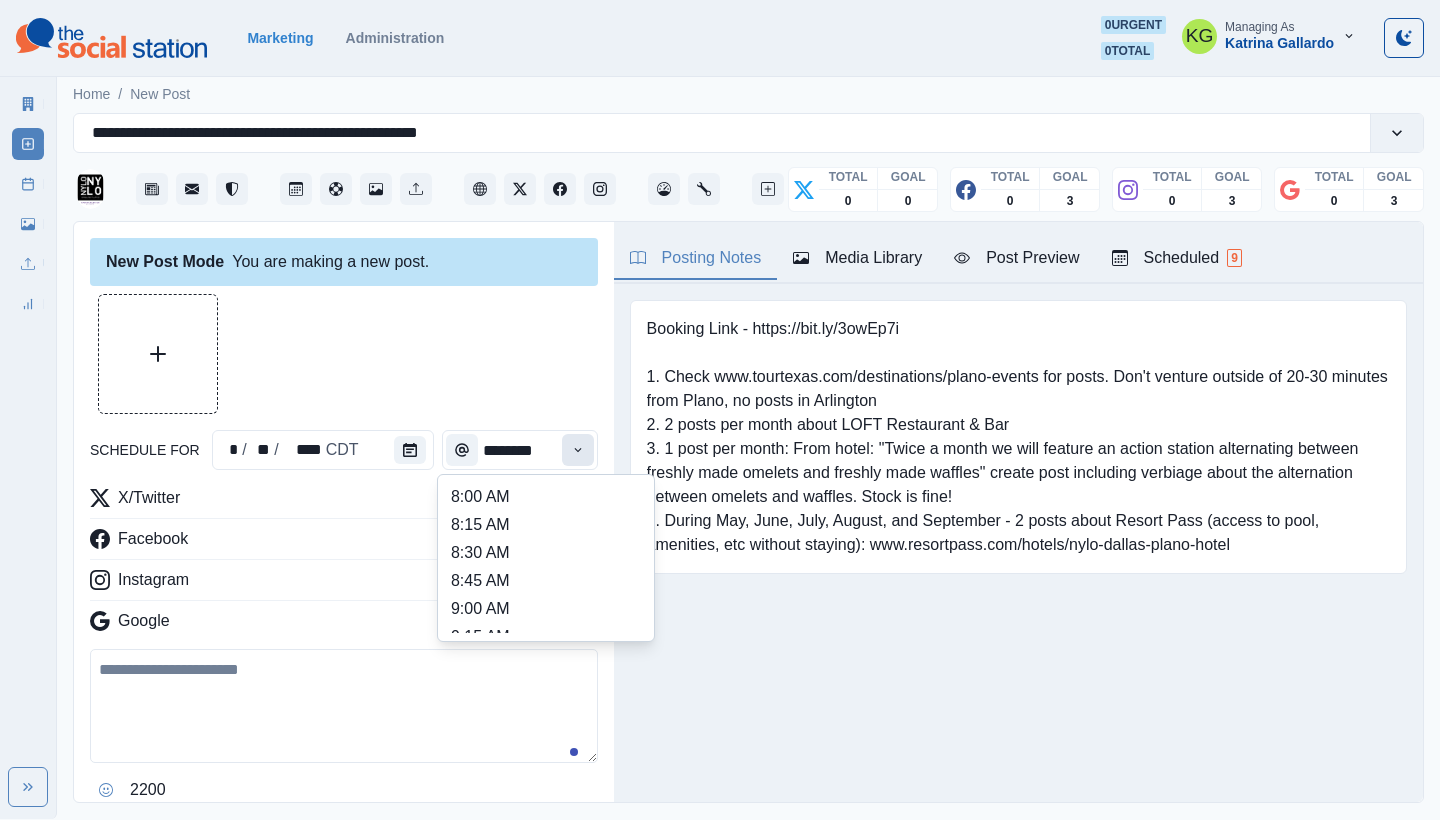 click 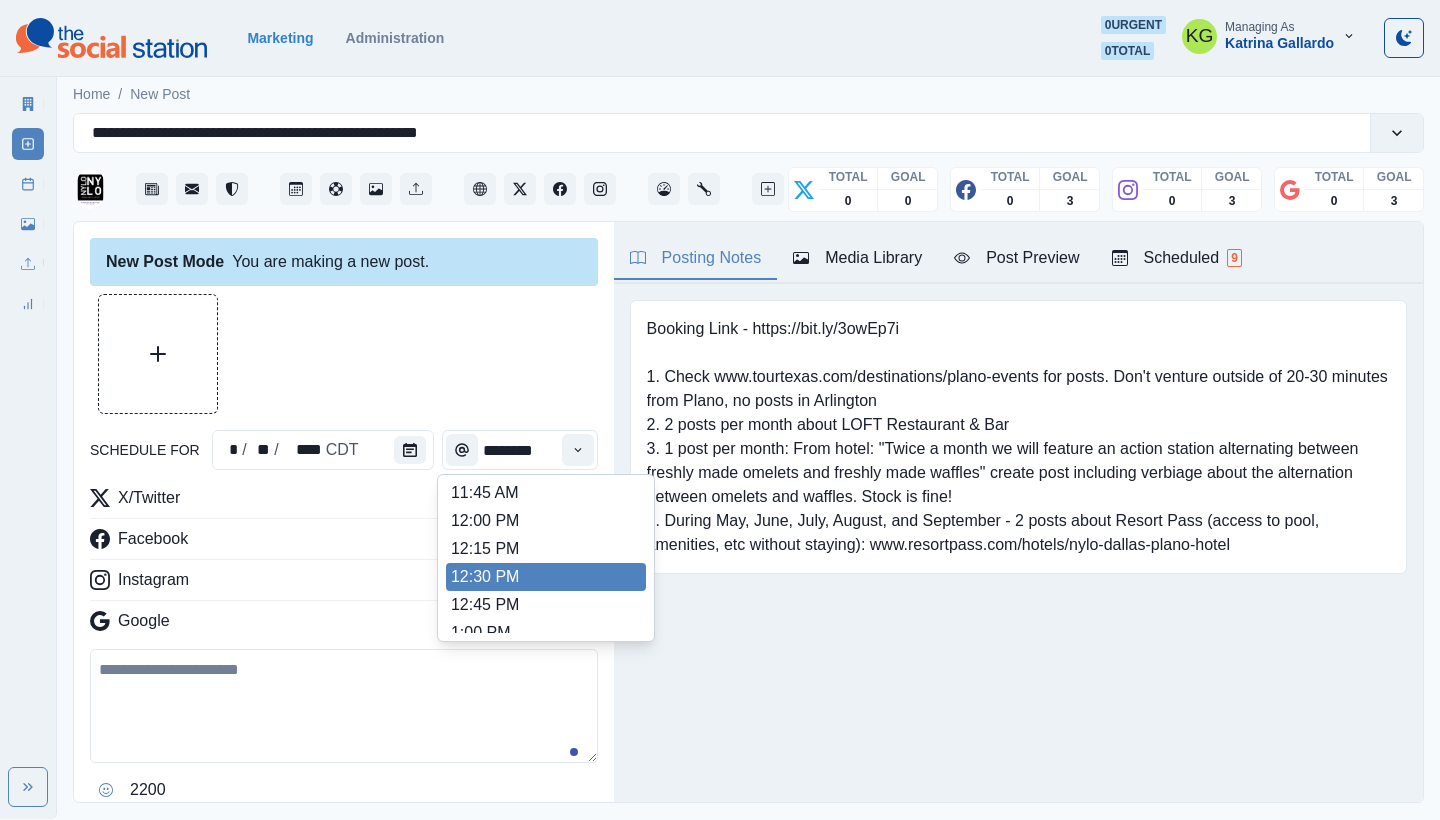 scroll, scrollTop: 730, scrollLeft: 0, axis: vertical 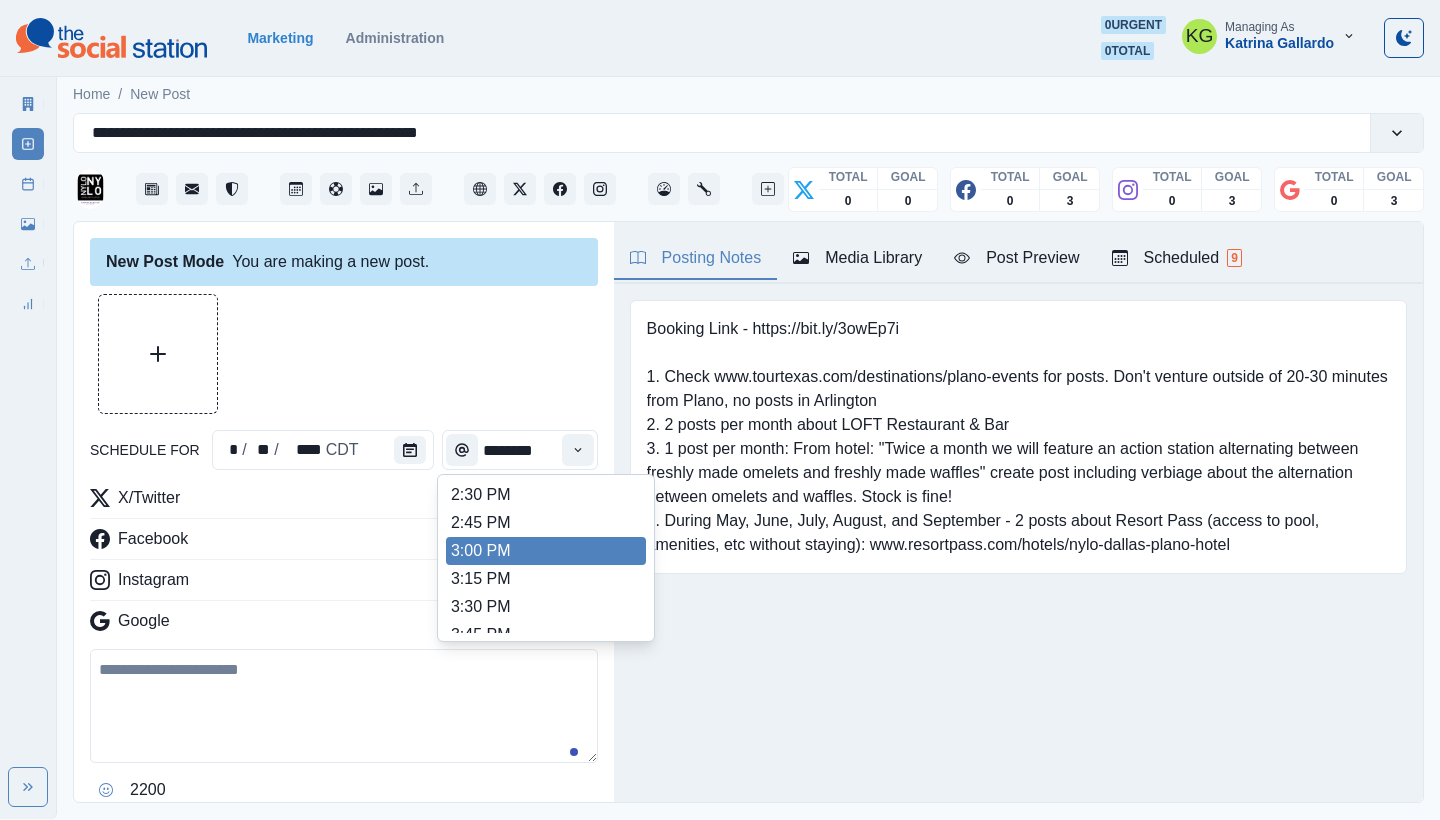 click on "3:00 PM" at bounding box center [546, 551] 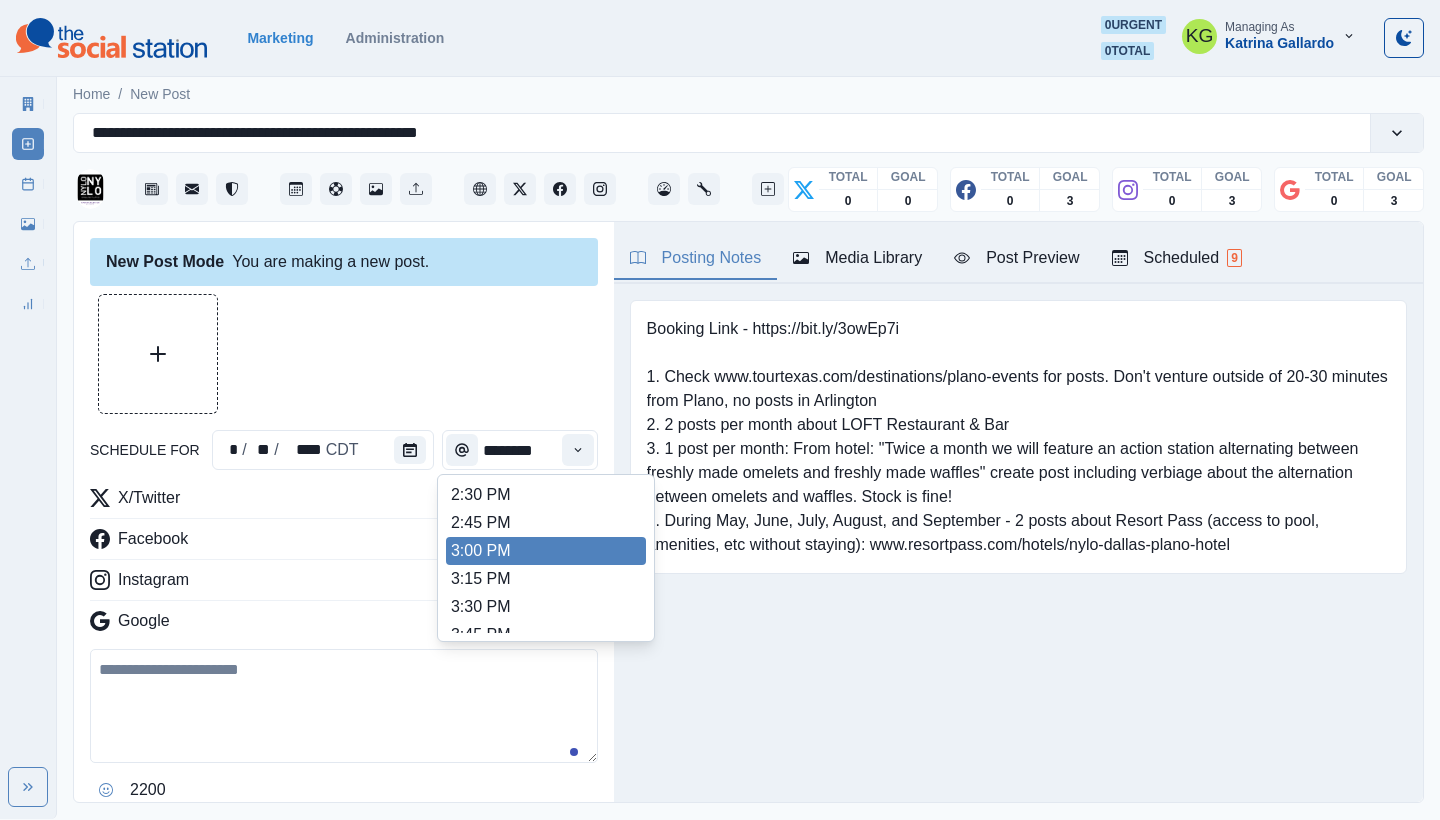 type on "*******" 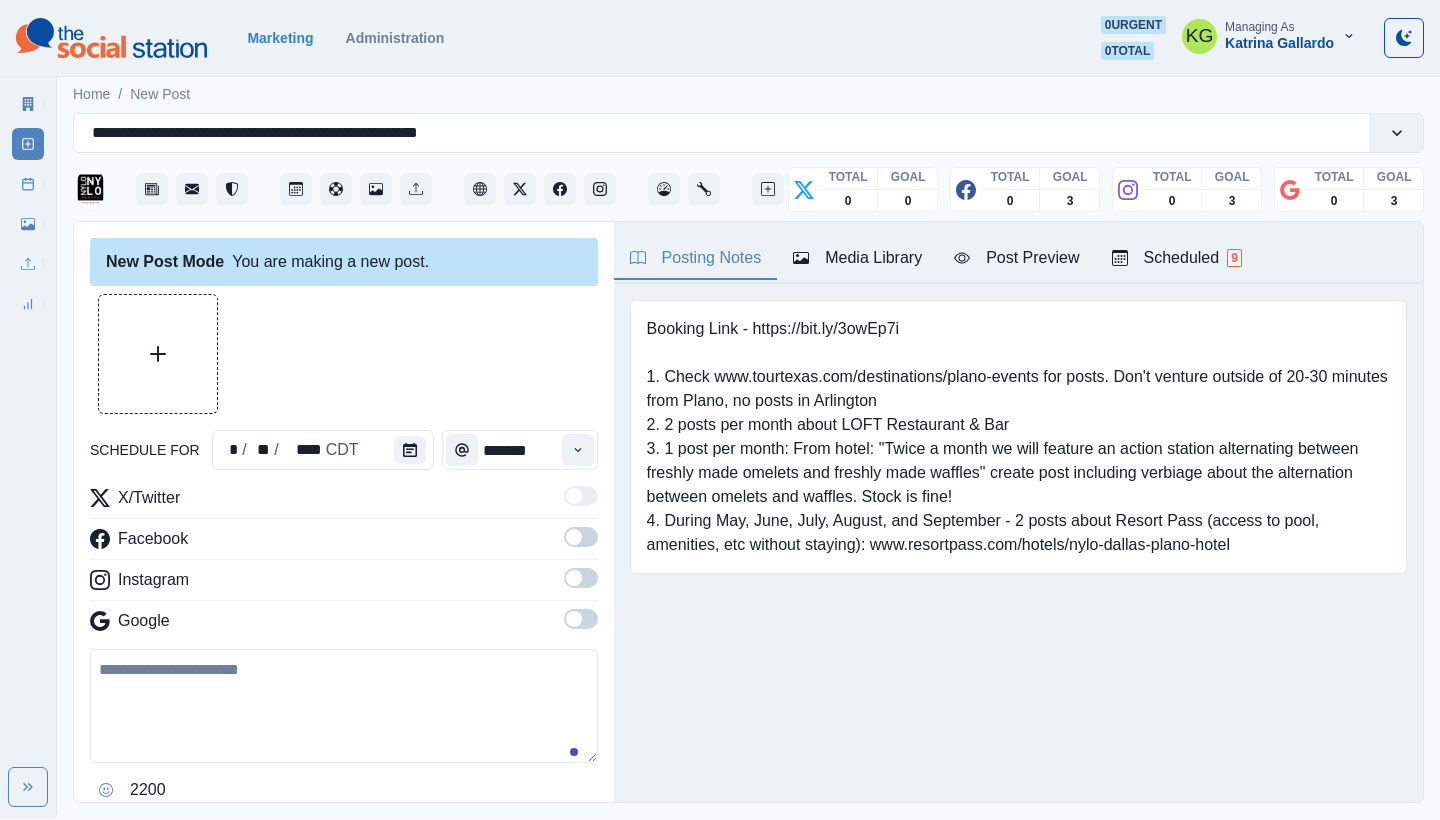 click at bounding box center [581, 619] 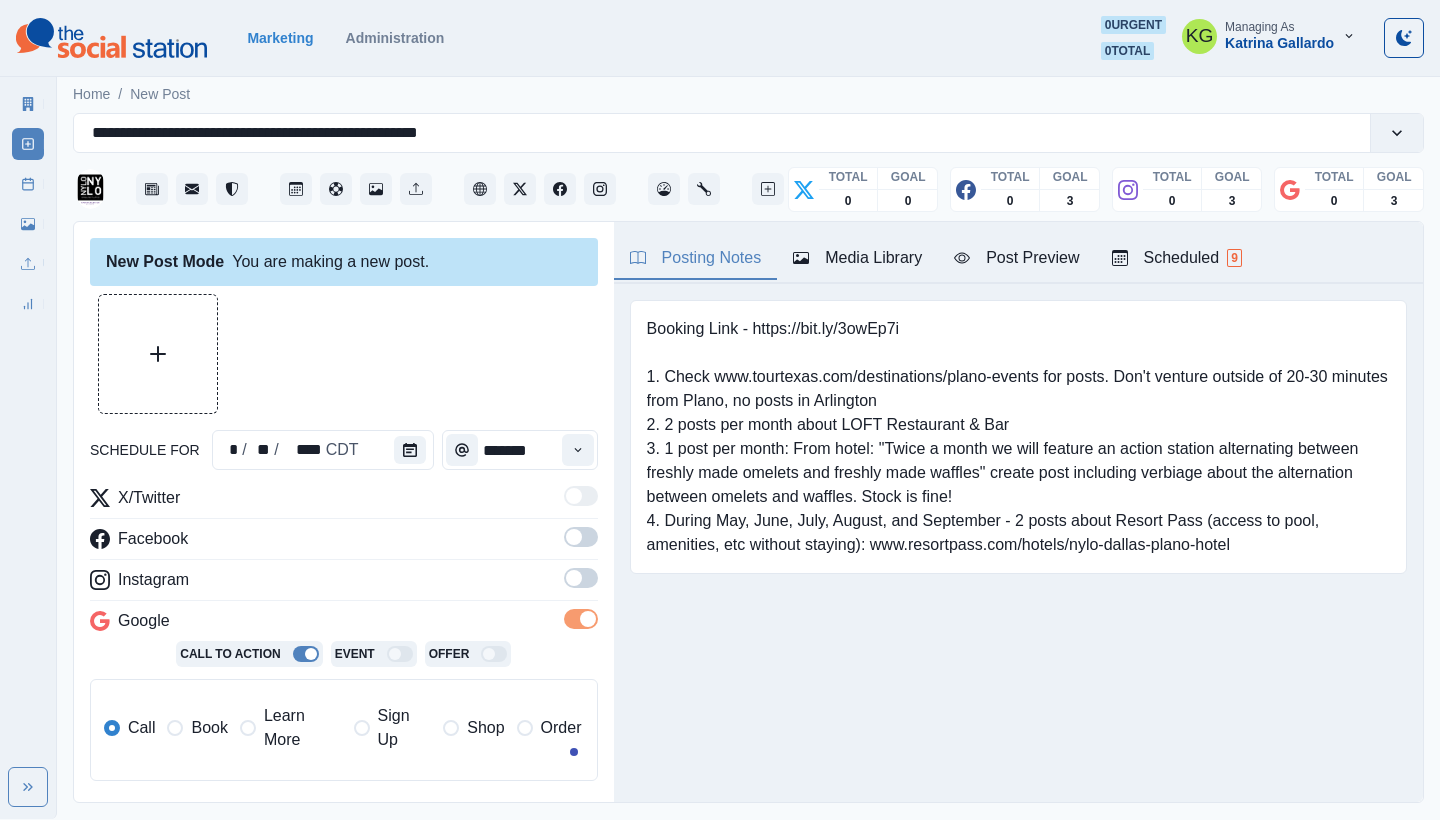 drag, startPoint x: 572, startPoint y: 588, endPoint x: 571, endPoint y: 576, distance: 12.0415945 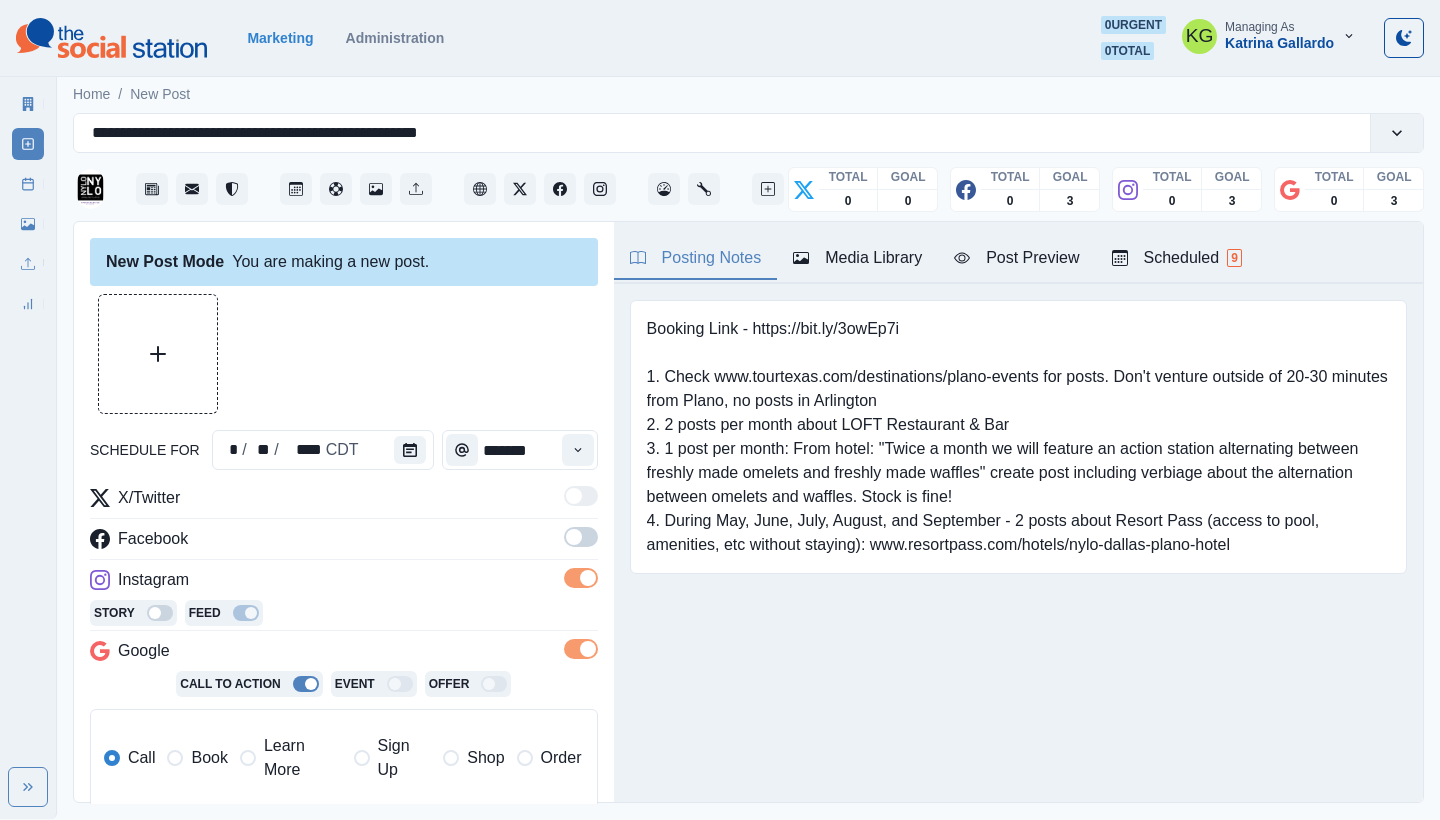 click at bounding box center (581, 543) 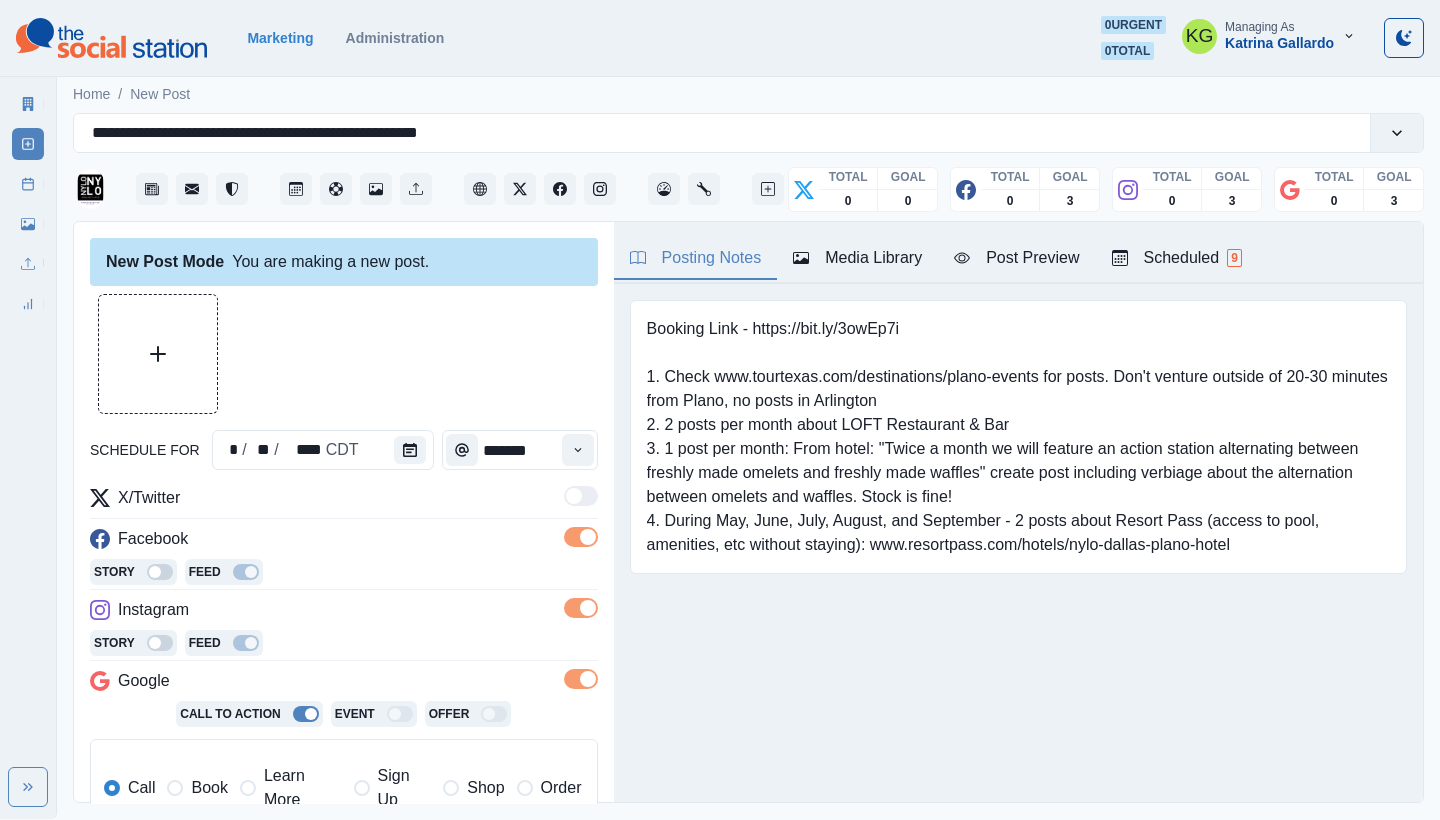 click on "Media Library" at bounding box center (857, 258) 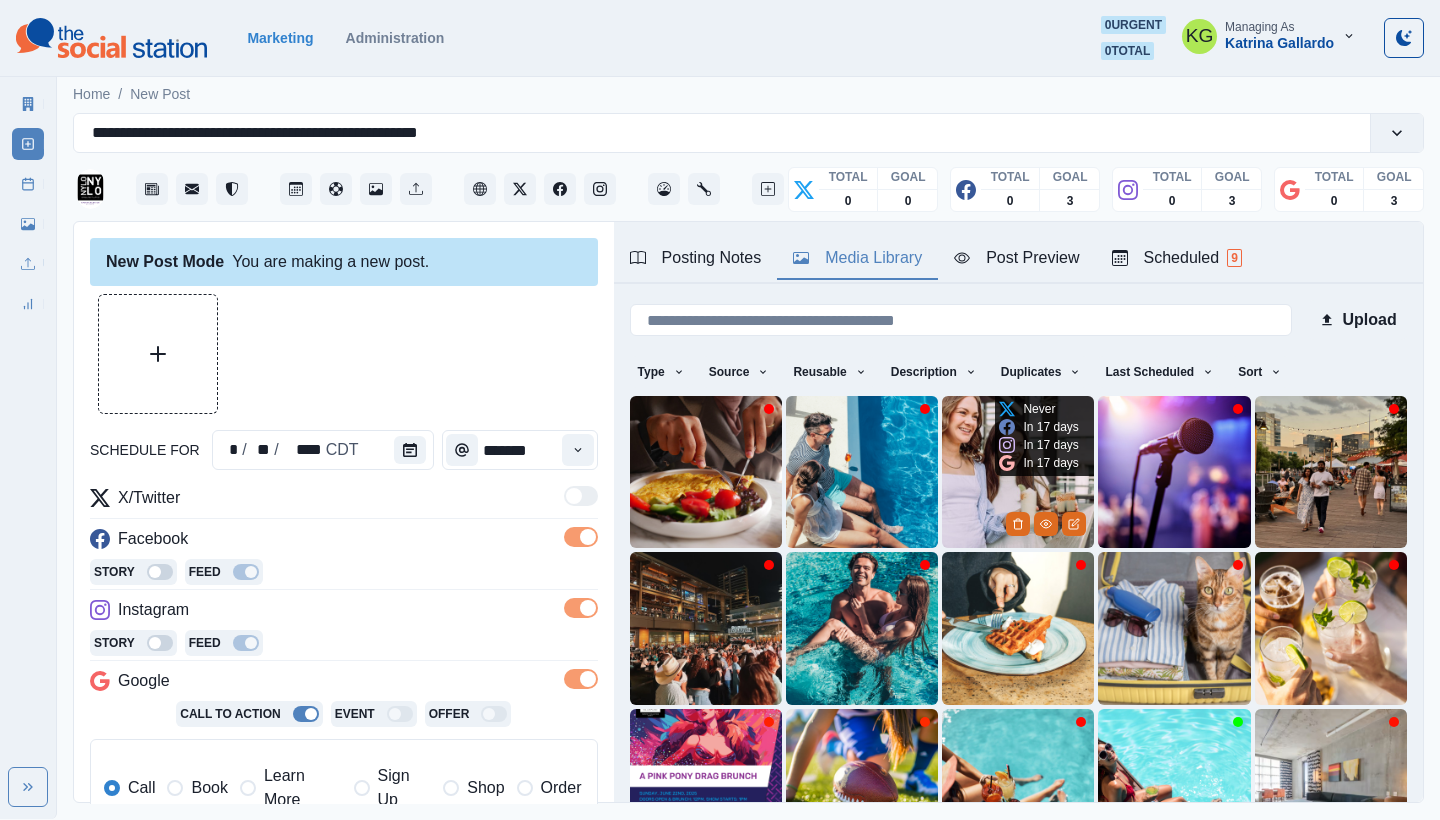 scroll, scrollTop: 171, scrollLeft: 0, axis: vertical 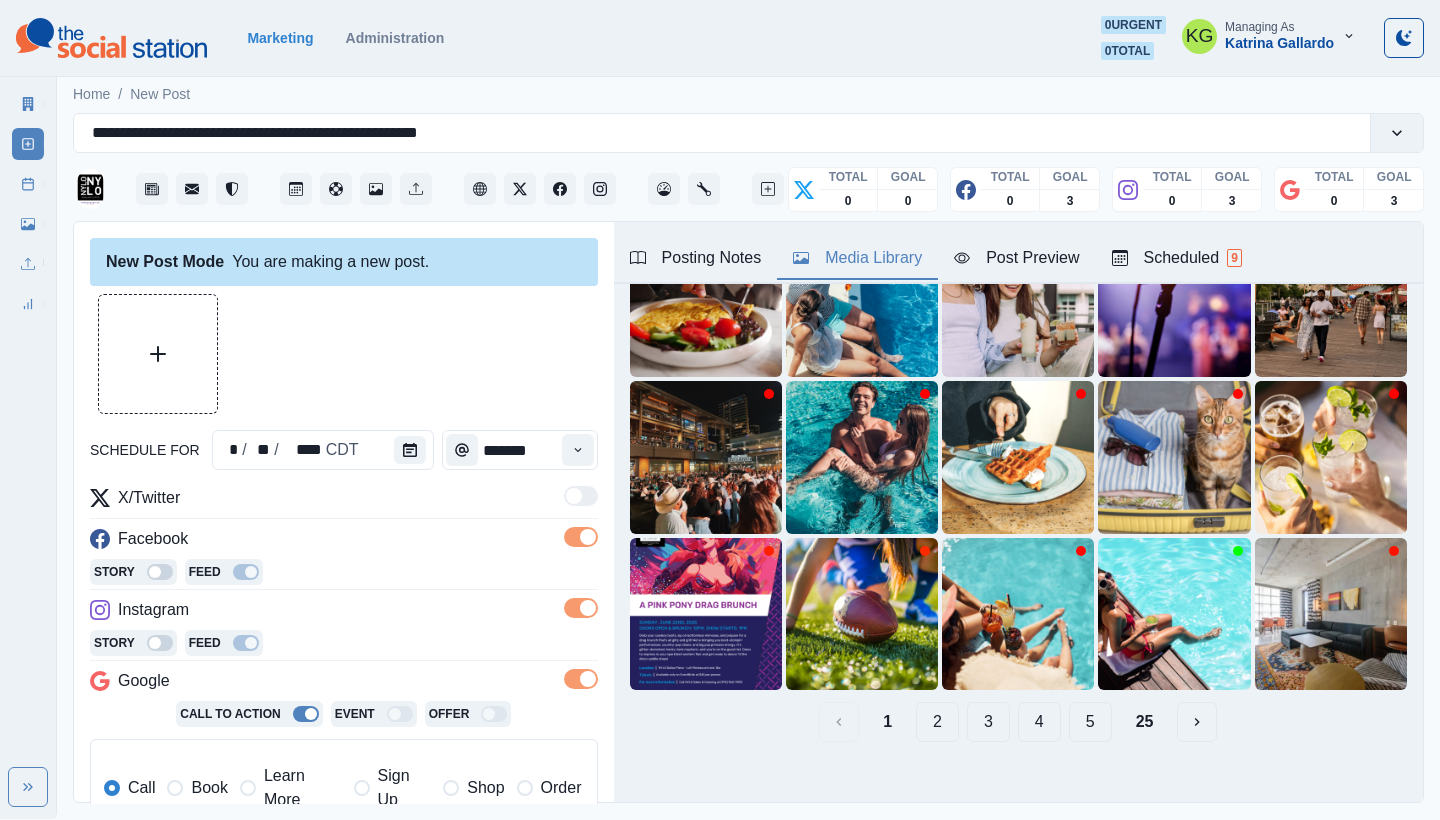 click on "25" at bounding box center [1145, 722] 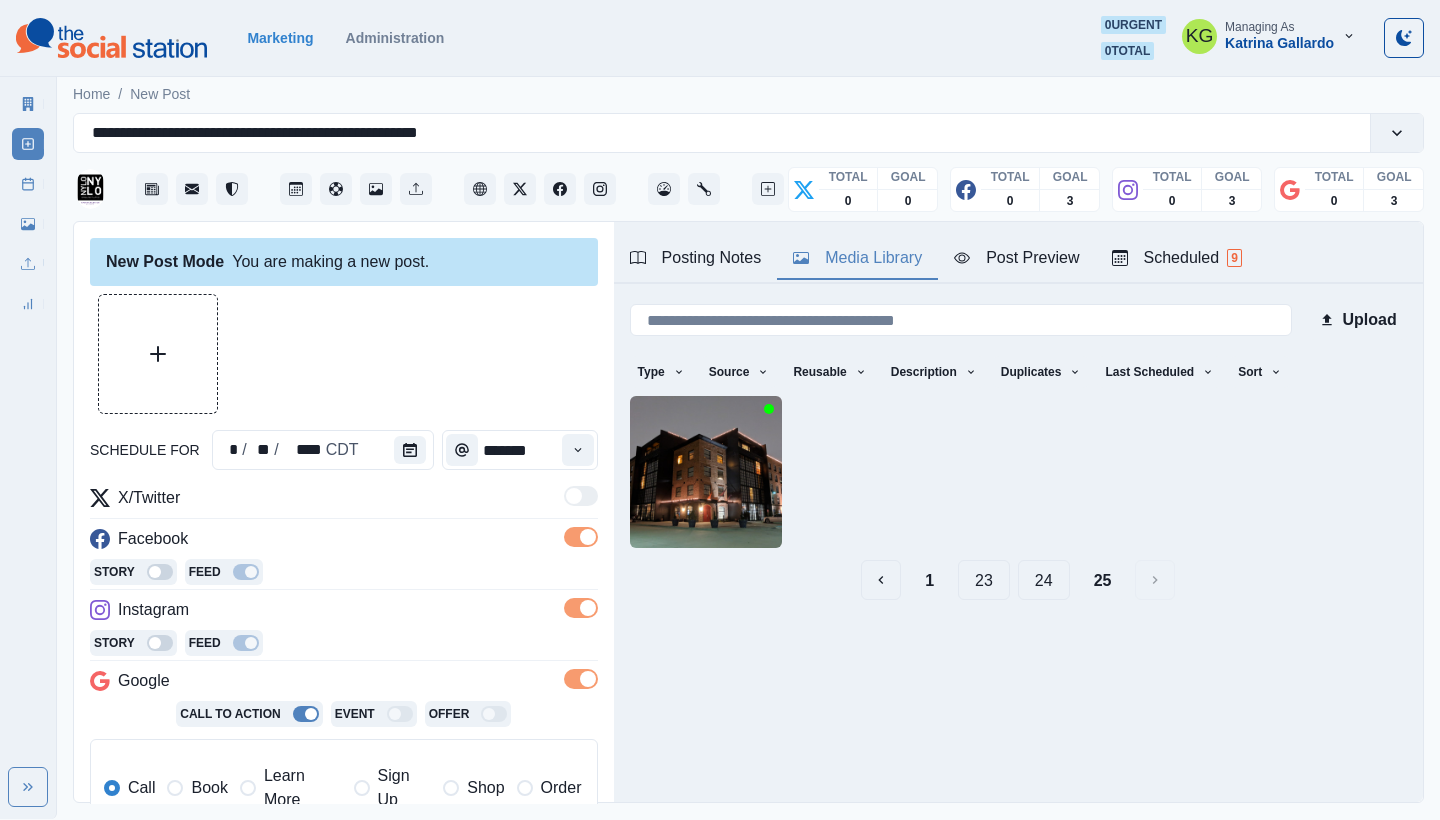 scroll, scrollTop: 0, scrollLeft: 0, axis: both 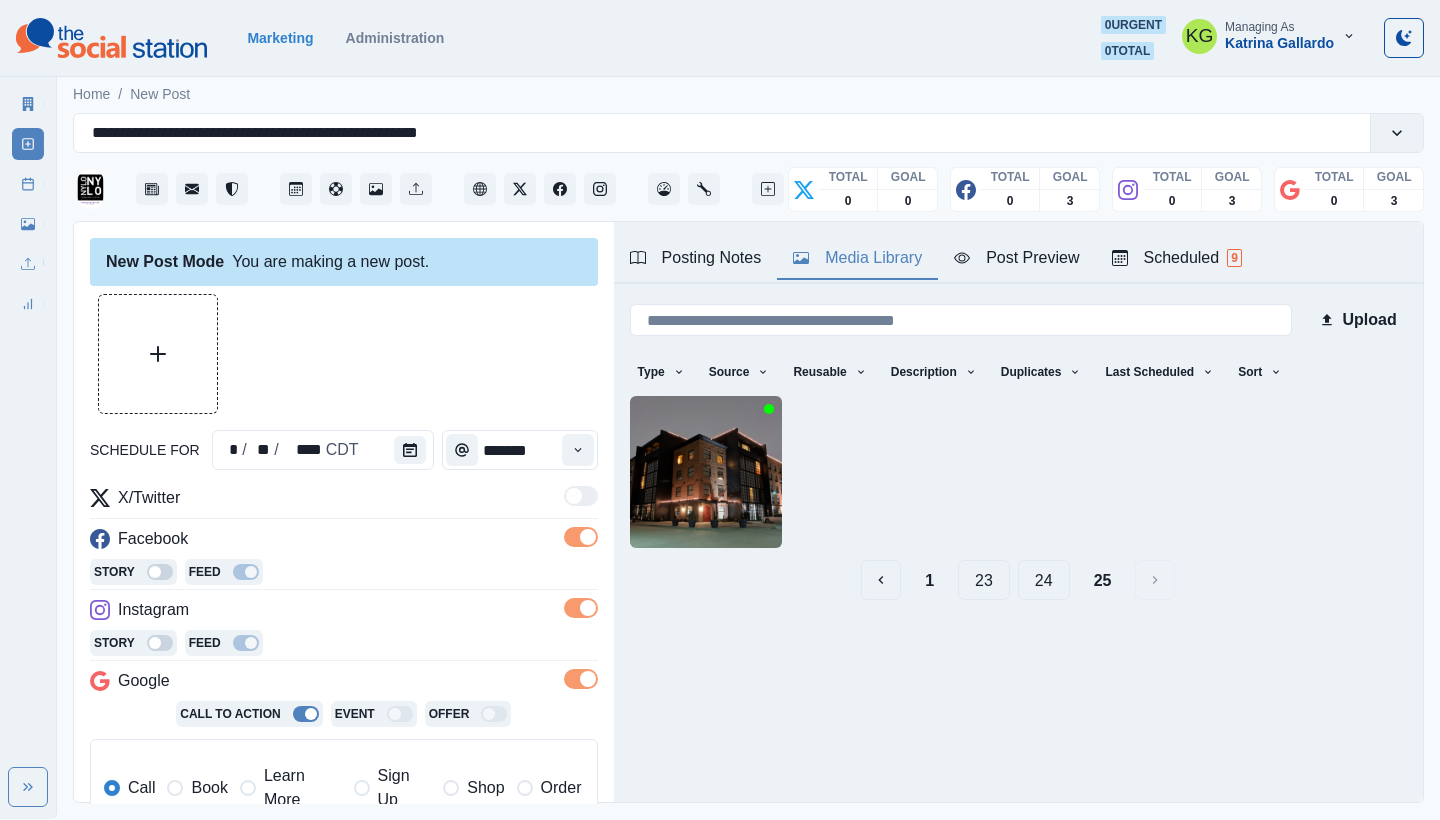 click on "24" at bounding box center [1044, 580] 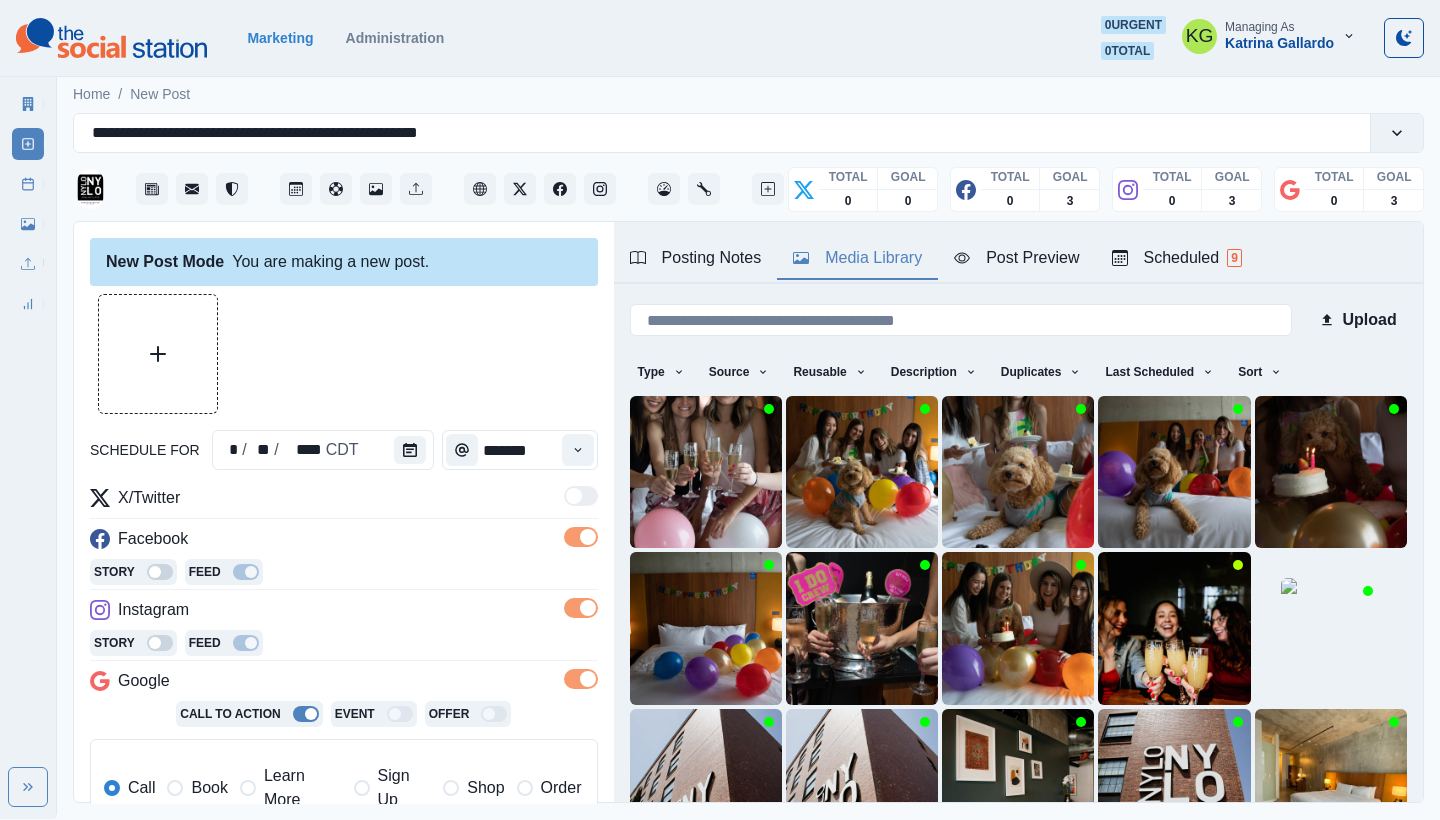 scroll, scrollTop: 171, scrollLeft: 0, axis: vertical 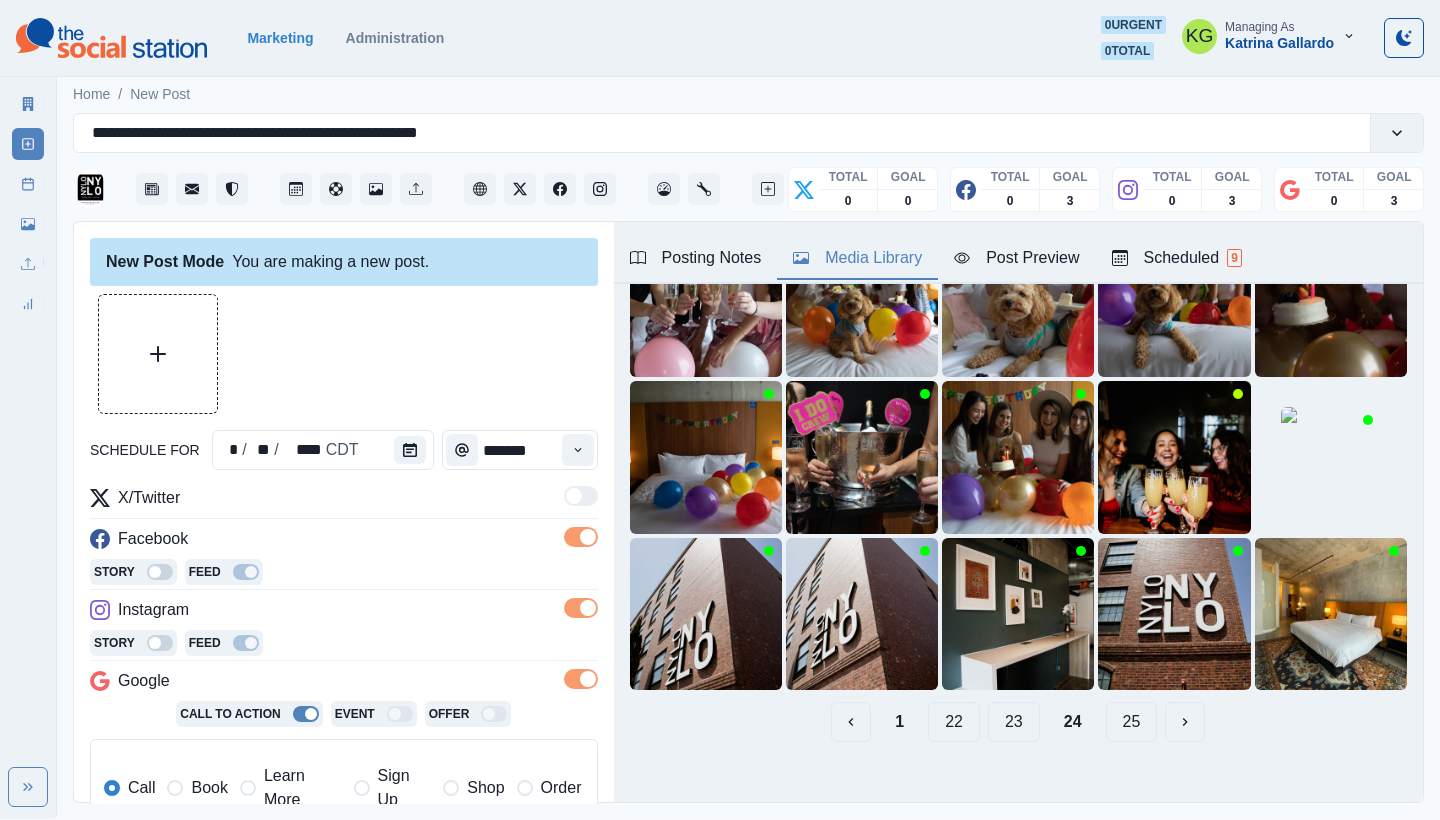 click on "23" at bounding box center [1014, 722] 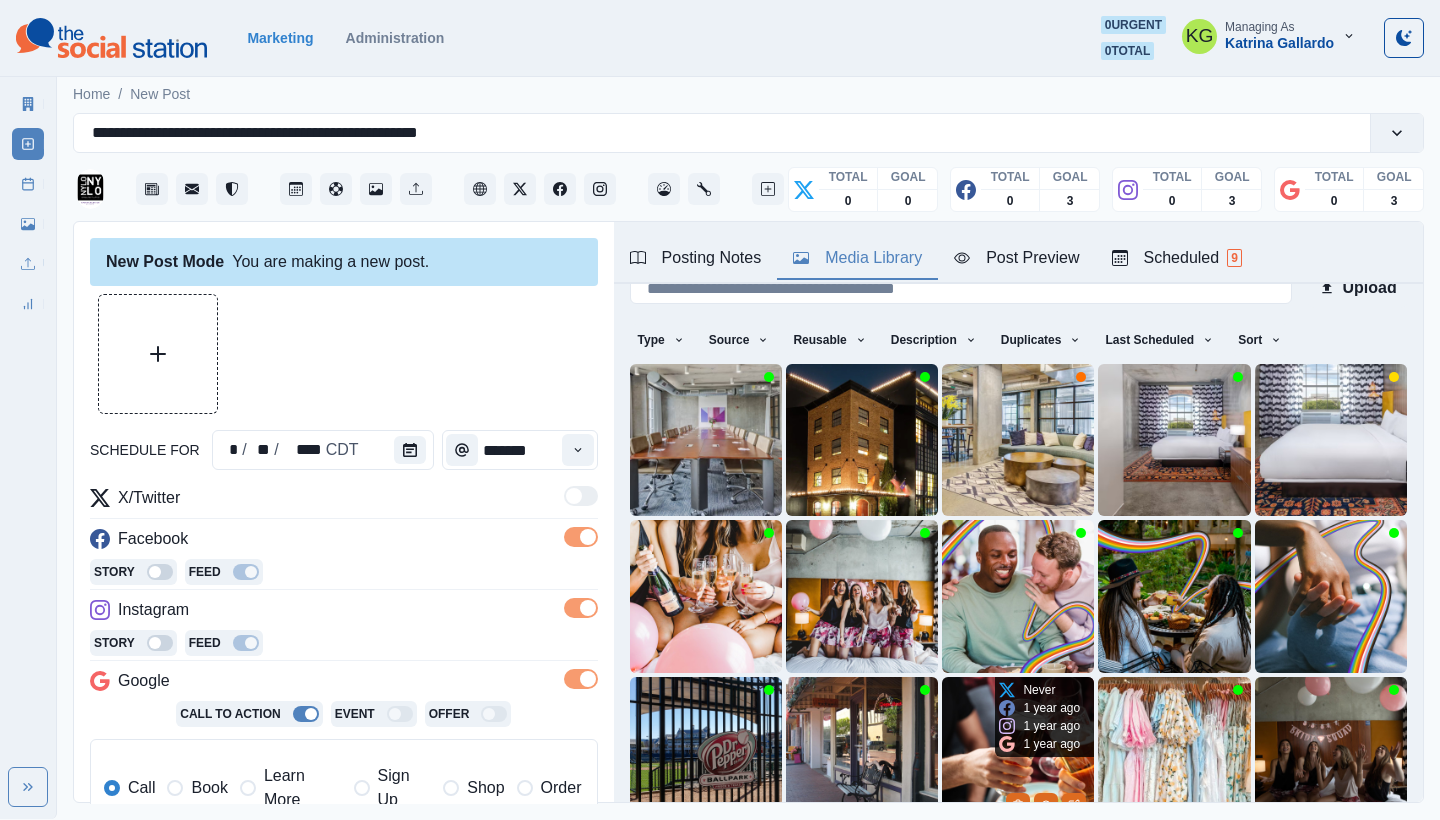 scroll, scrollTop: 171, scrollLeft: 0, axis: vertical 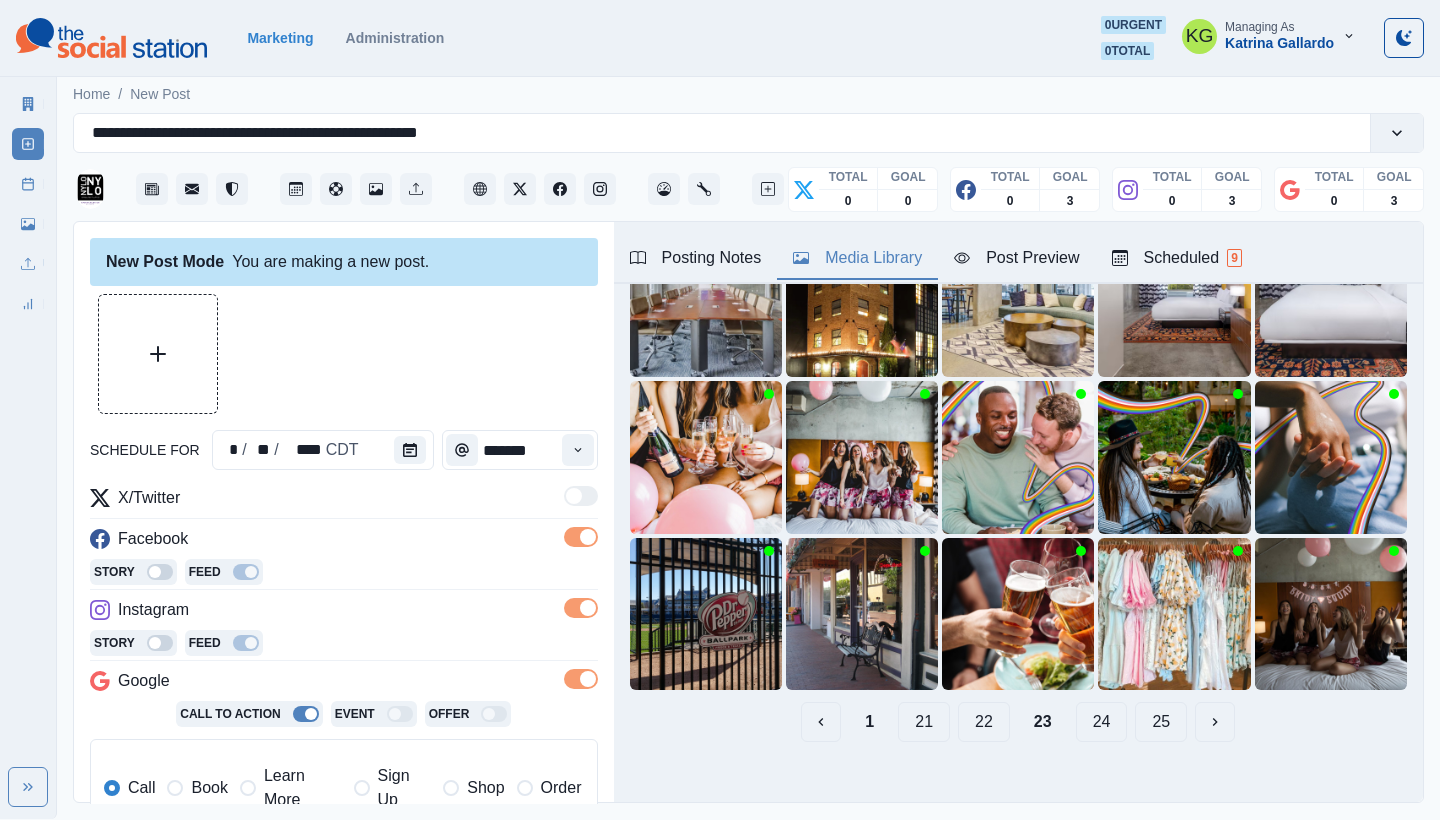 click on "22" at bounding box center (984, 722) 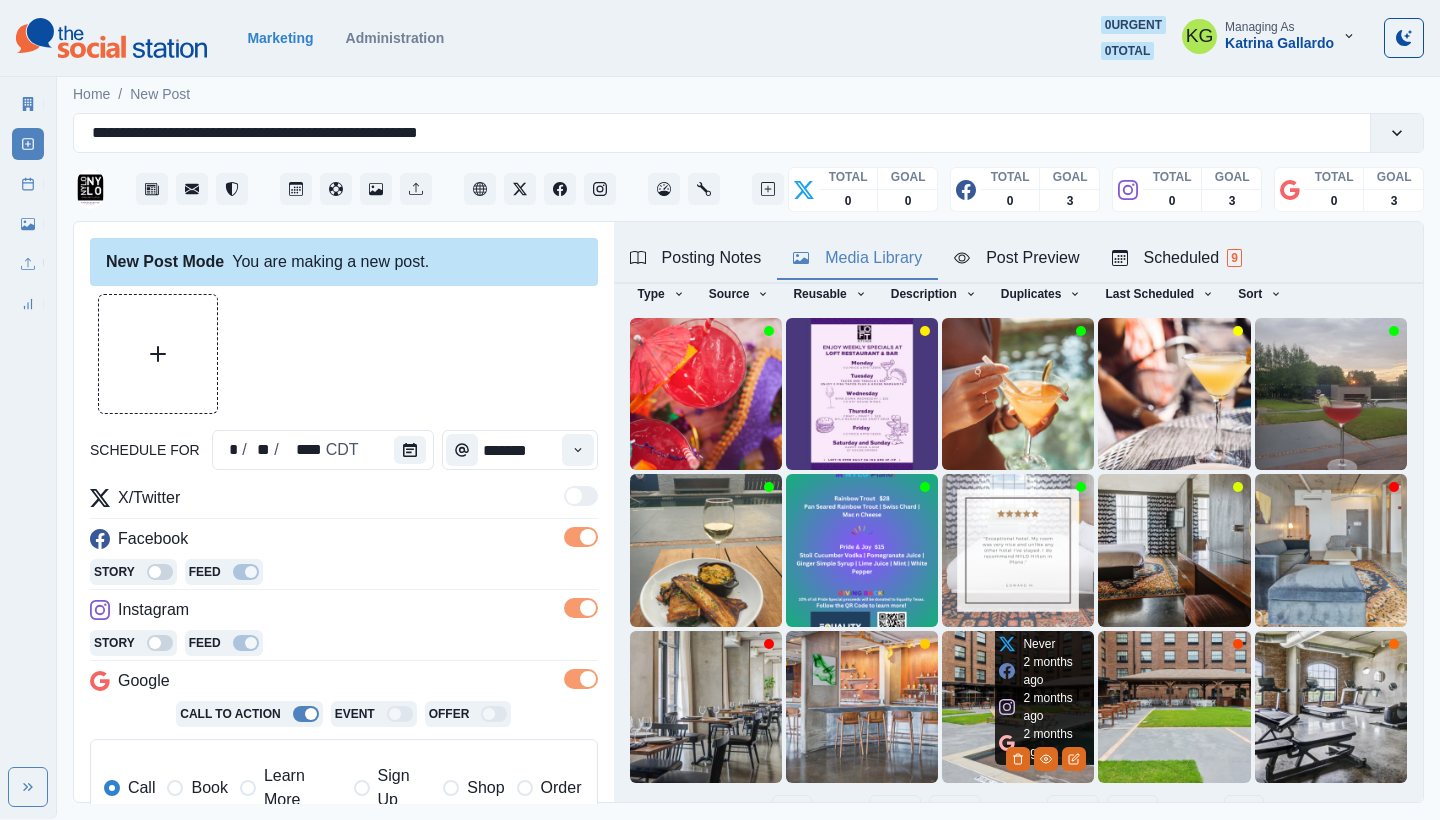 scroll, scrollTop: 171, scrollLeft: 0, axis: vertical 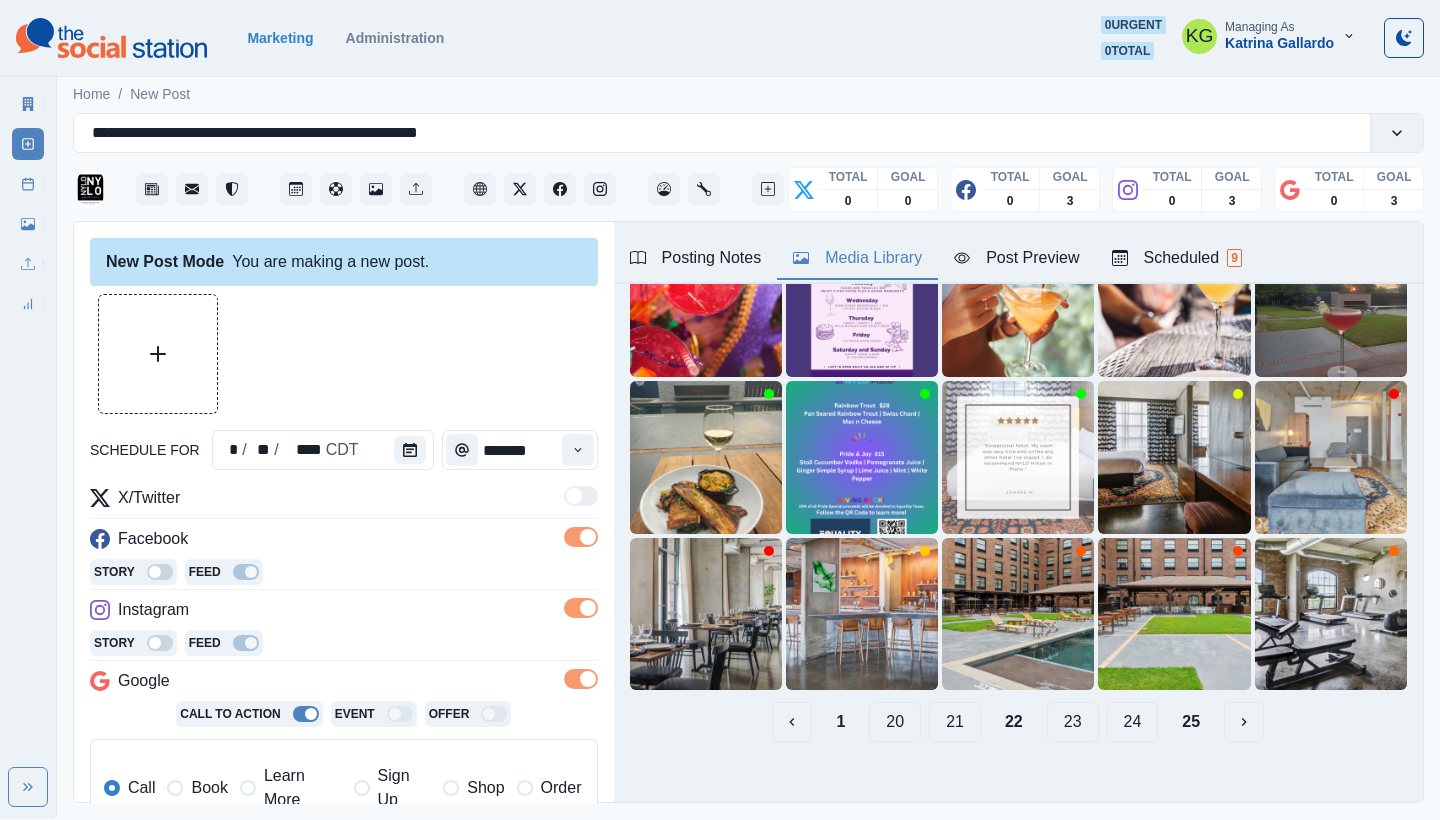 click on "21" at bounding box center [955, 722] 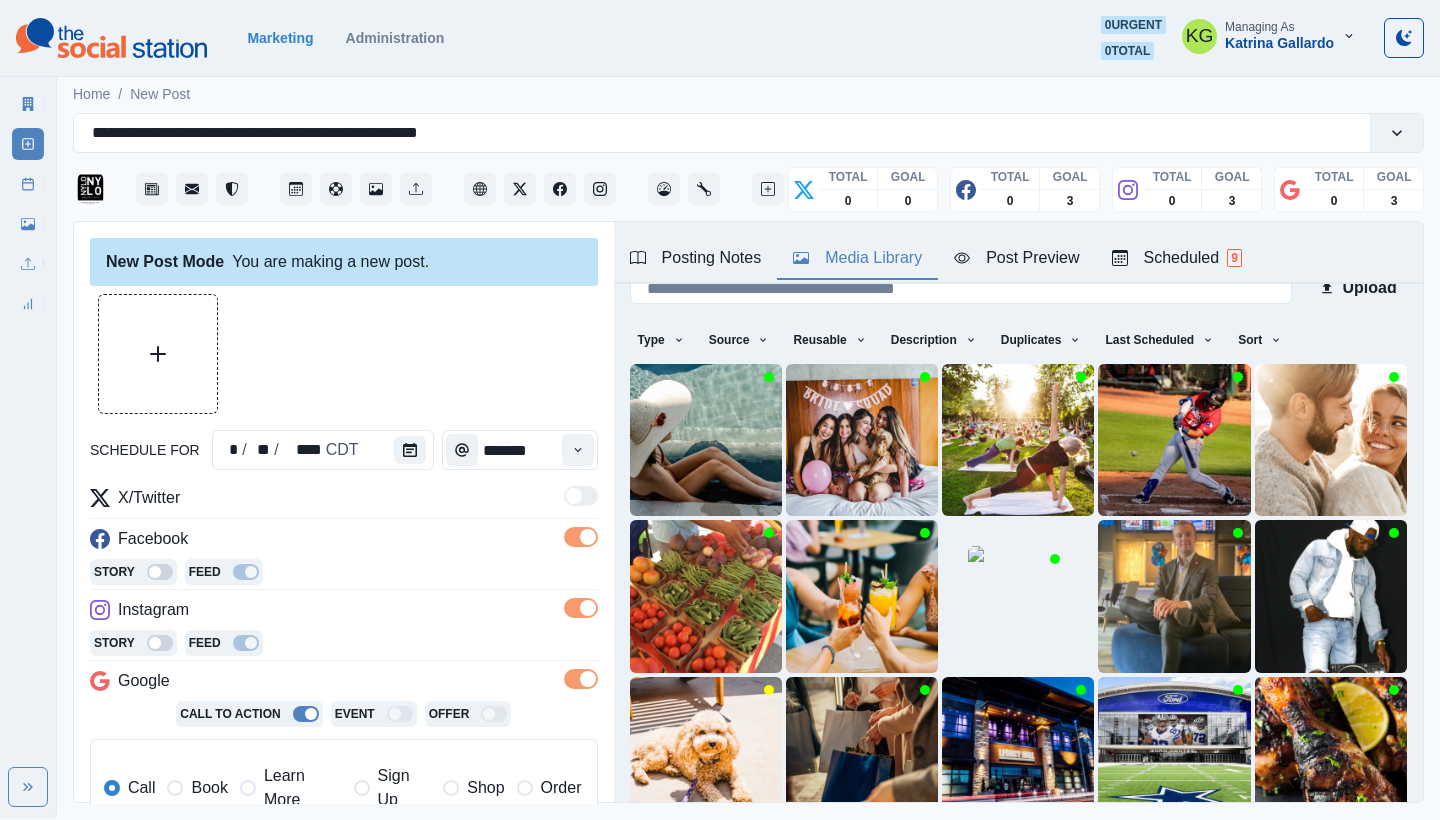 scroll, scrollTop: 171, scrollLeft: 0, axis: vertical 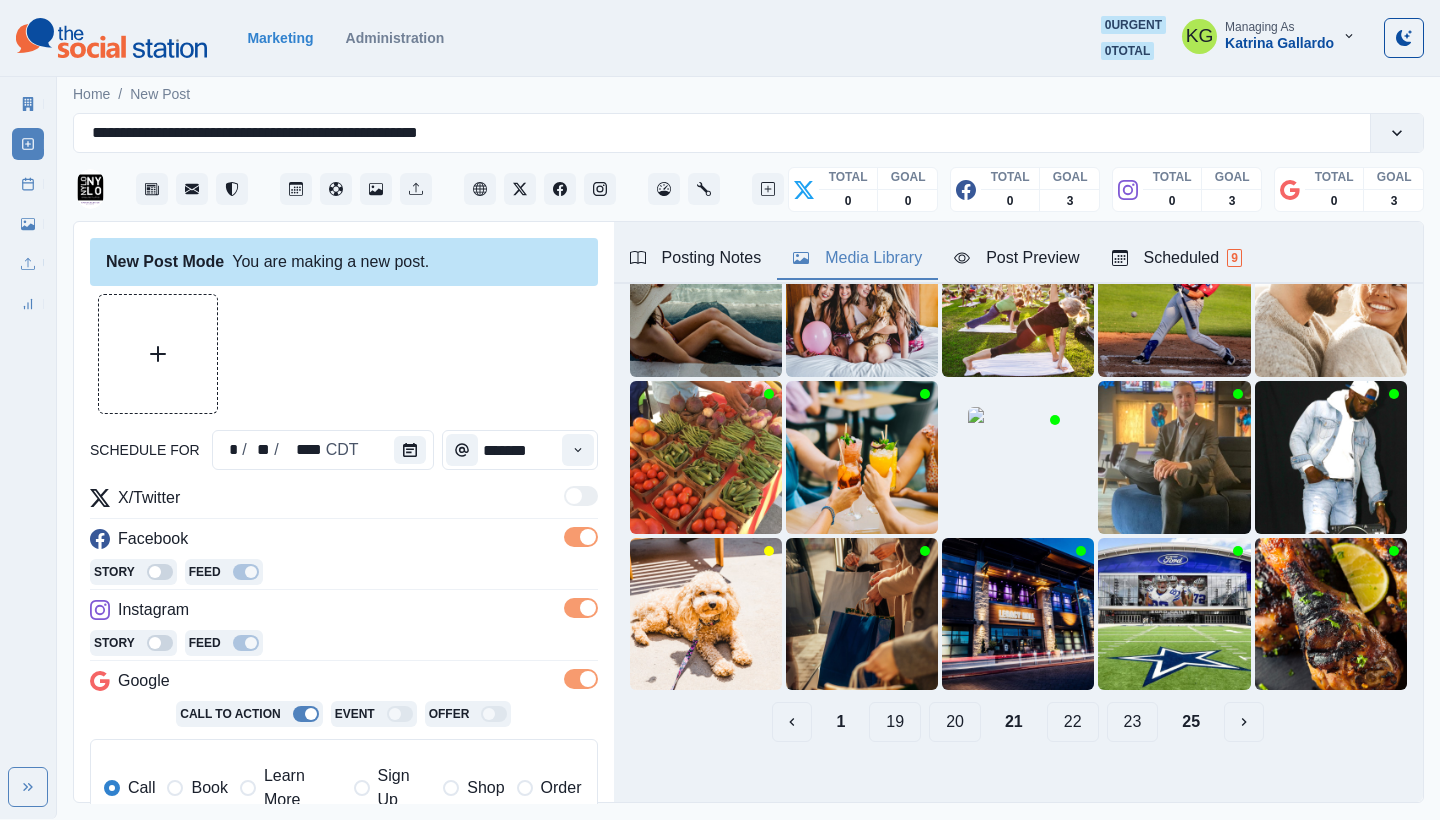 click on "20" at bounding box center [955, 722] 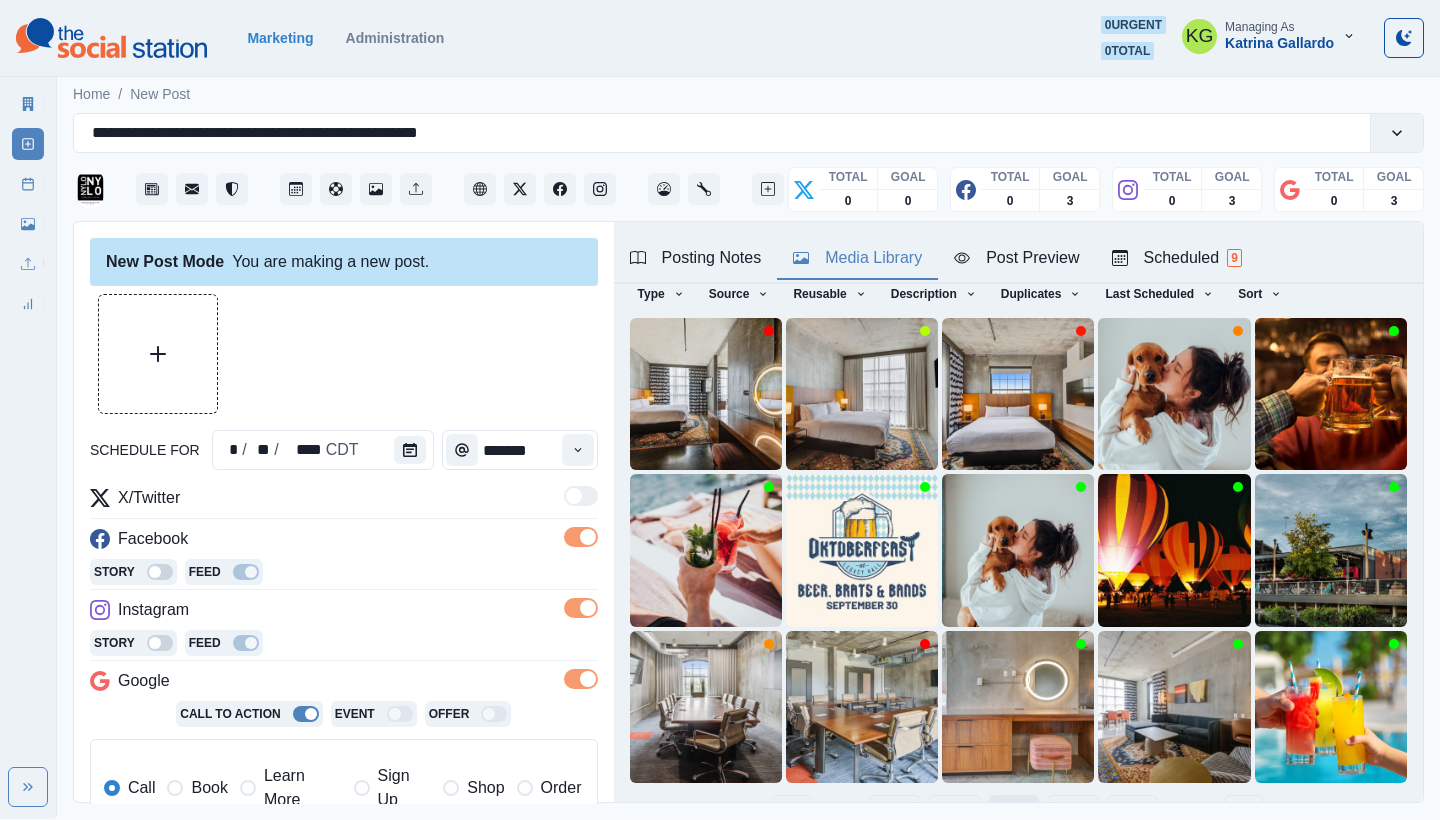 scroll, scrollTop: 171, scrollLeft: 0, axis: vertical 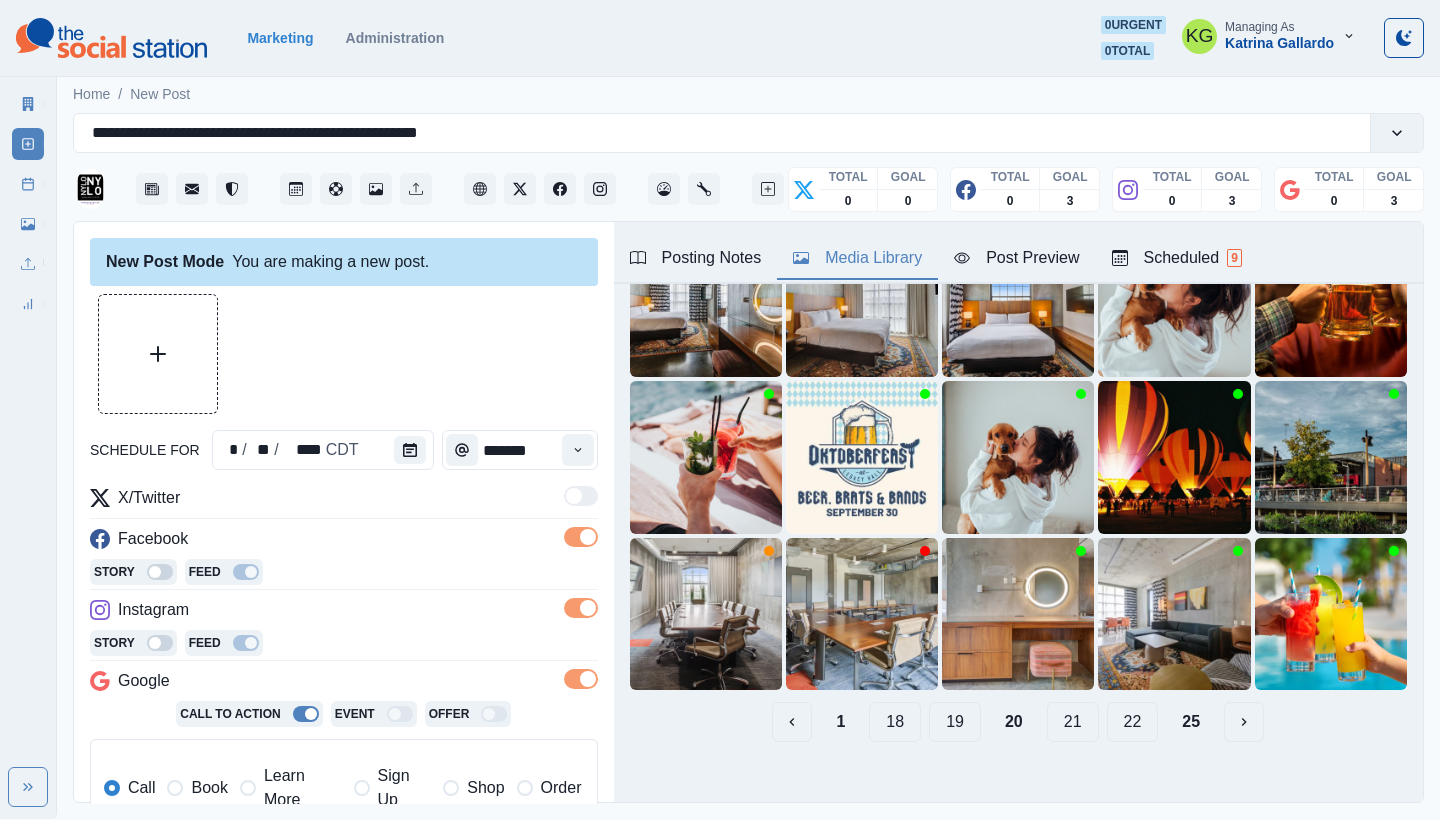 click on "19" at bounding box center [955, 722] 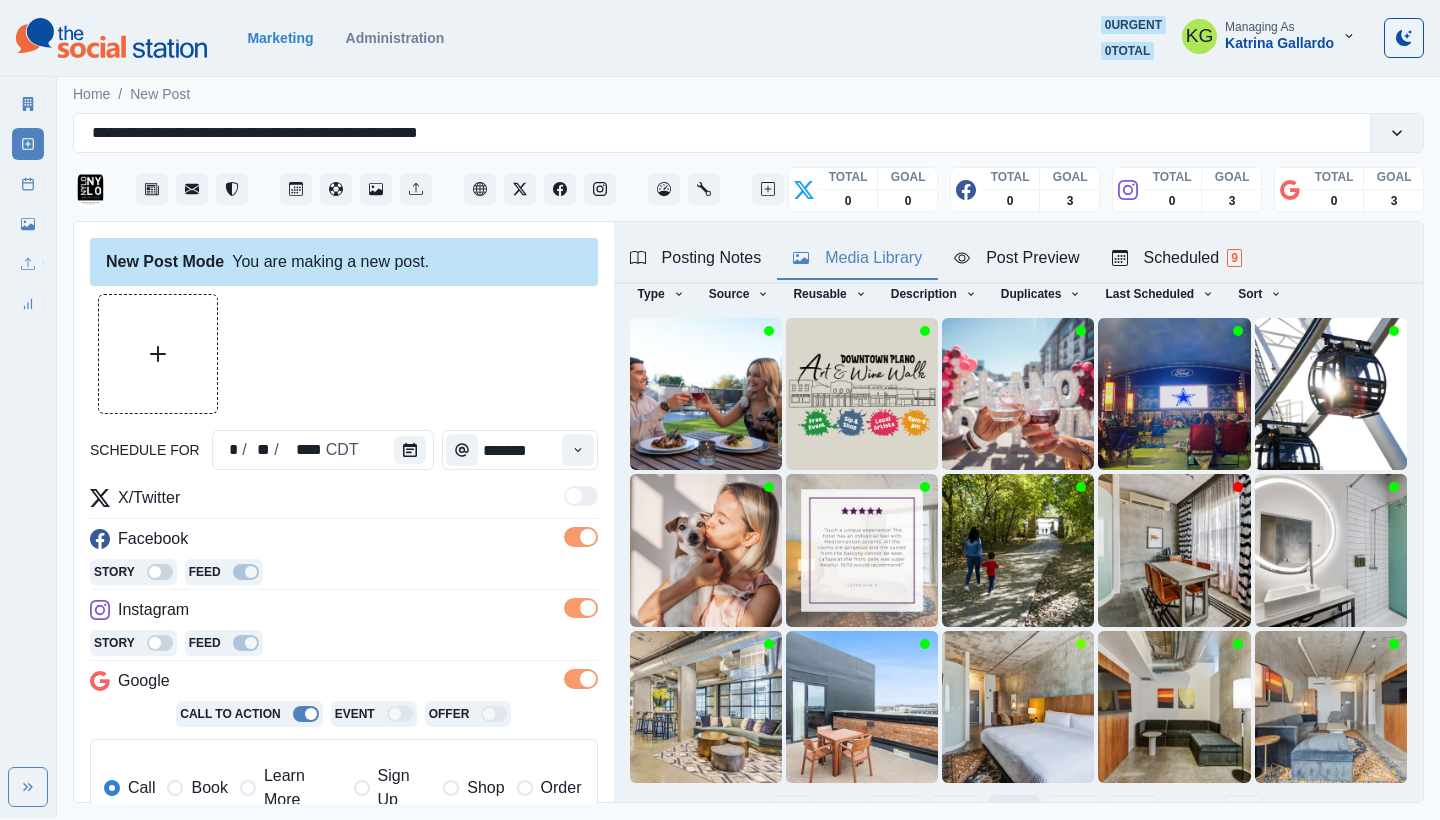 scroll, scrollTop: 171, scrollLeft: 0, axis: vertical 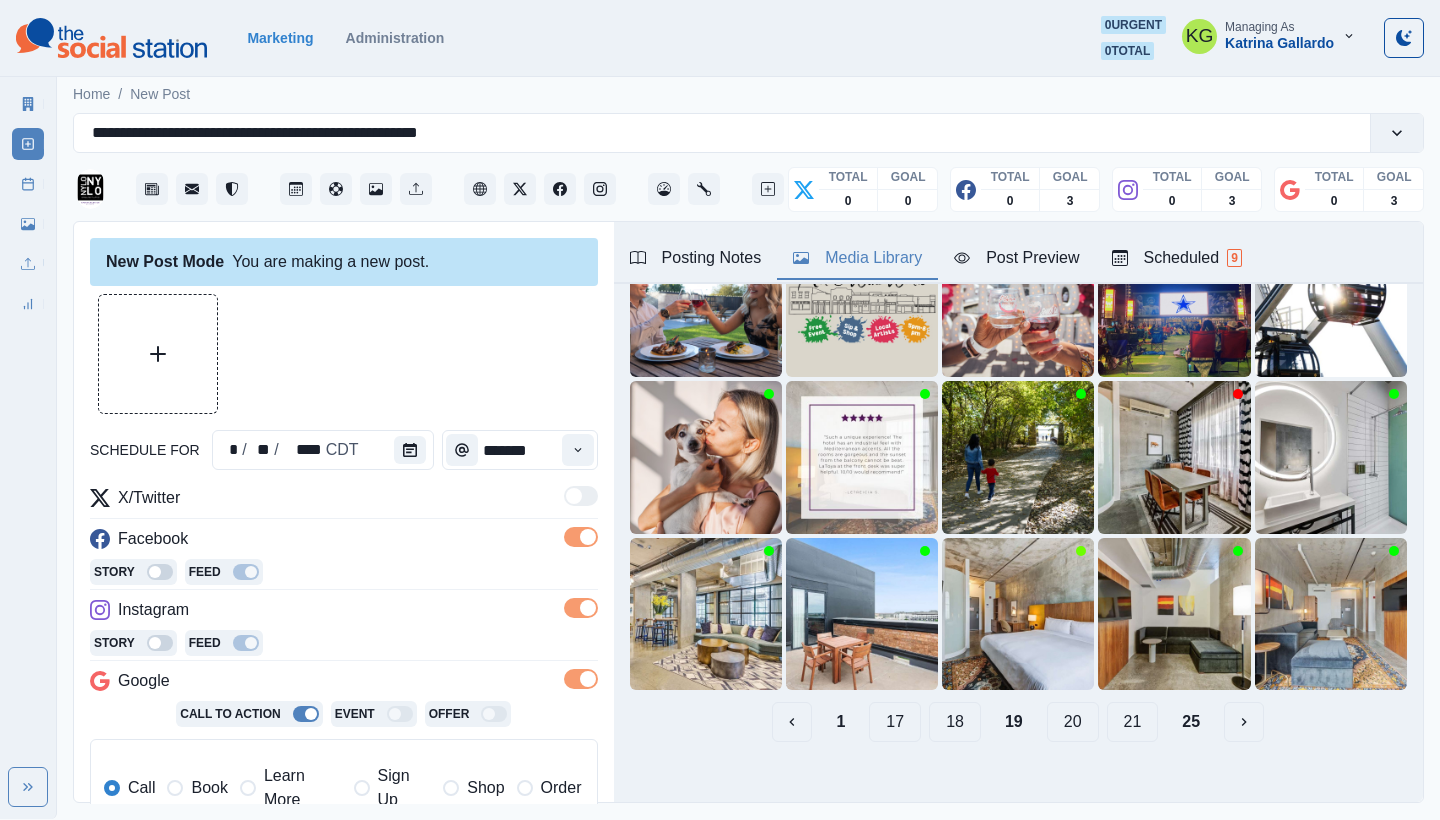 click on "18" at bounding box center (955, 722) 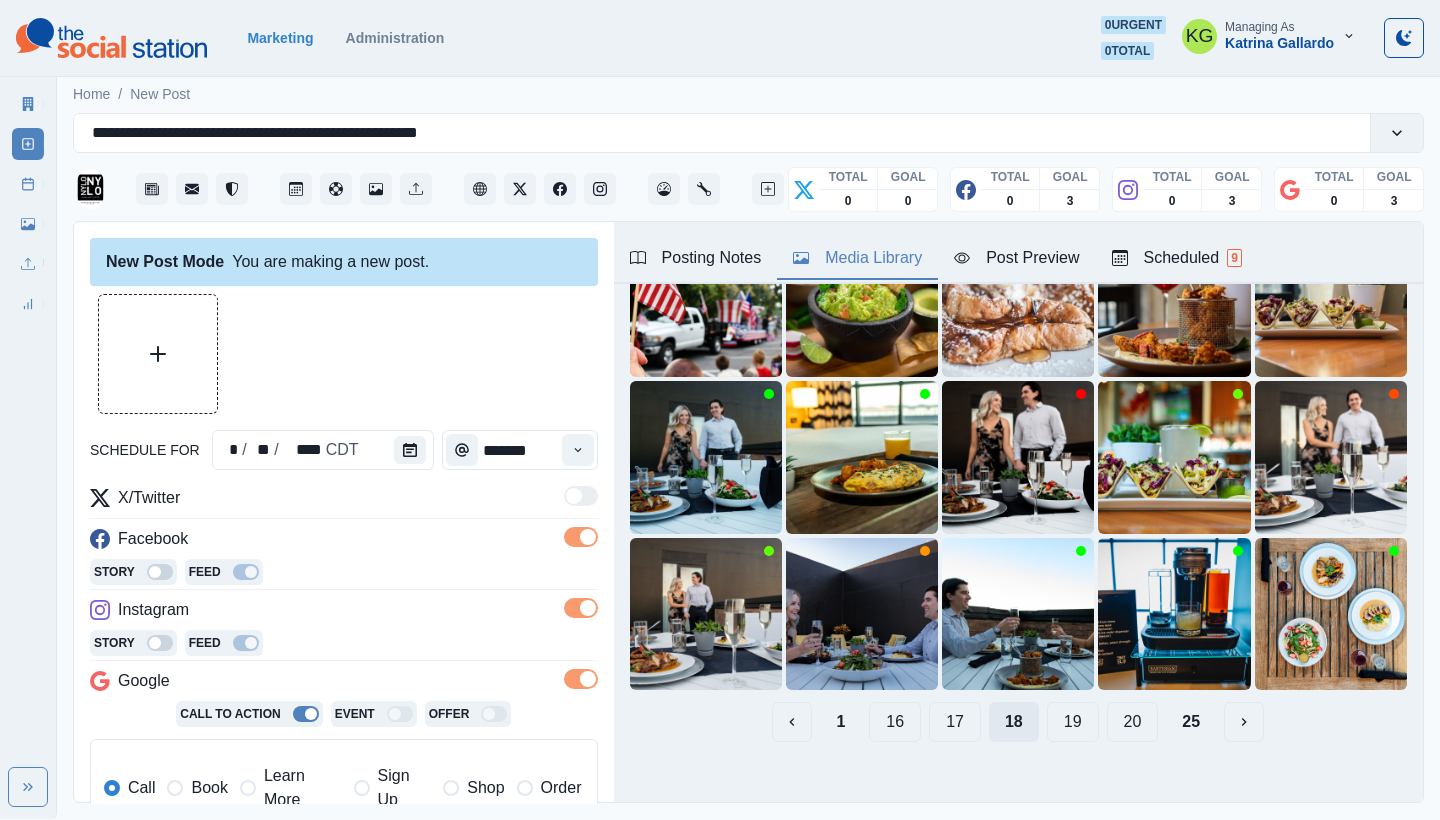 scroll, scrollTop: 133, scrollLeft: 0, axis: vertical 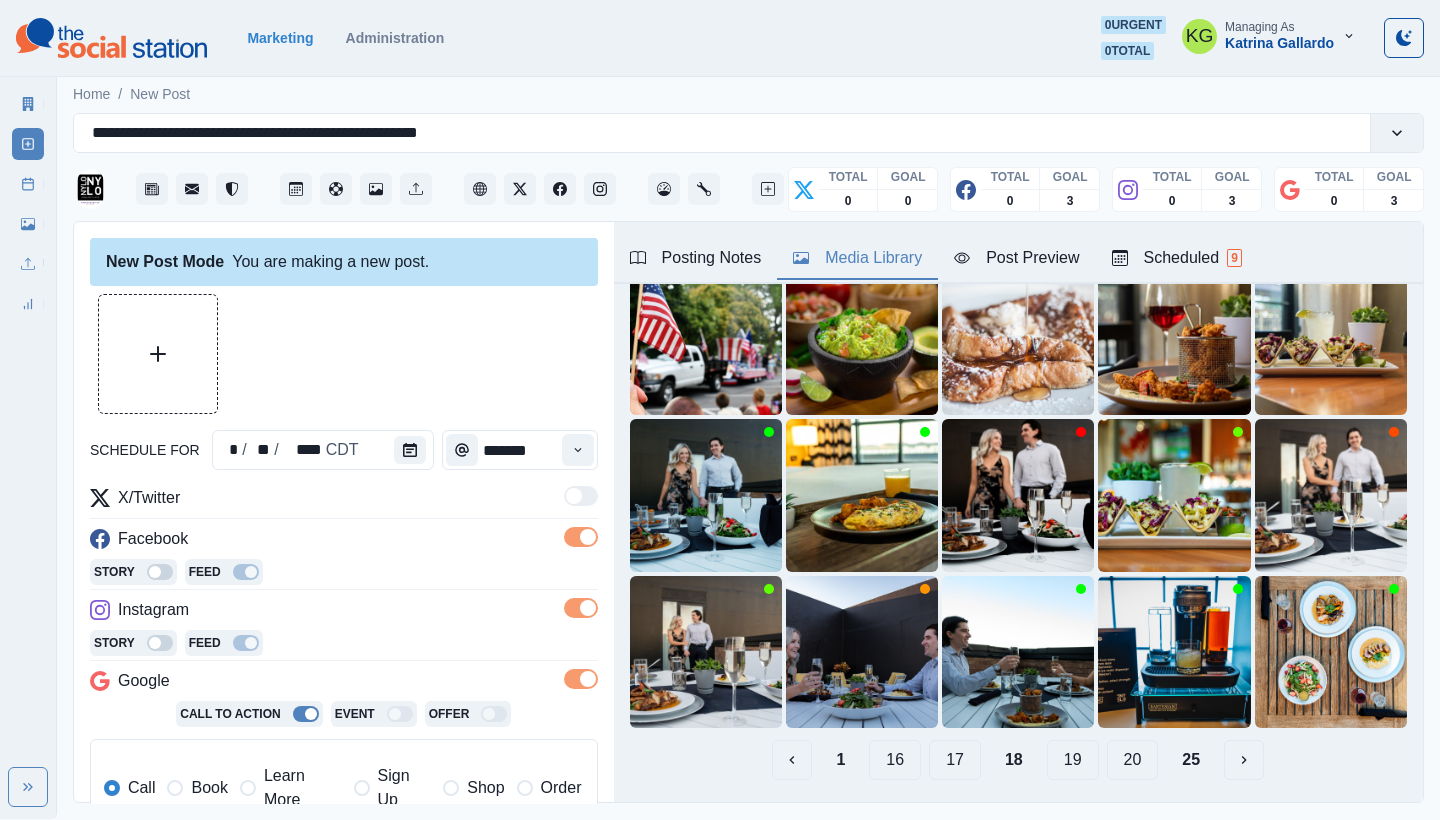 click on "17" at bounding box center [955, 760] 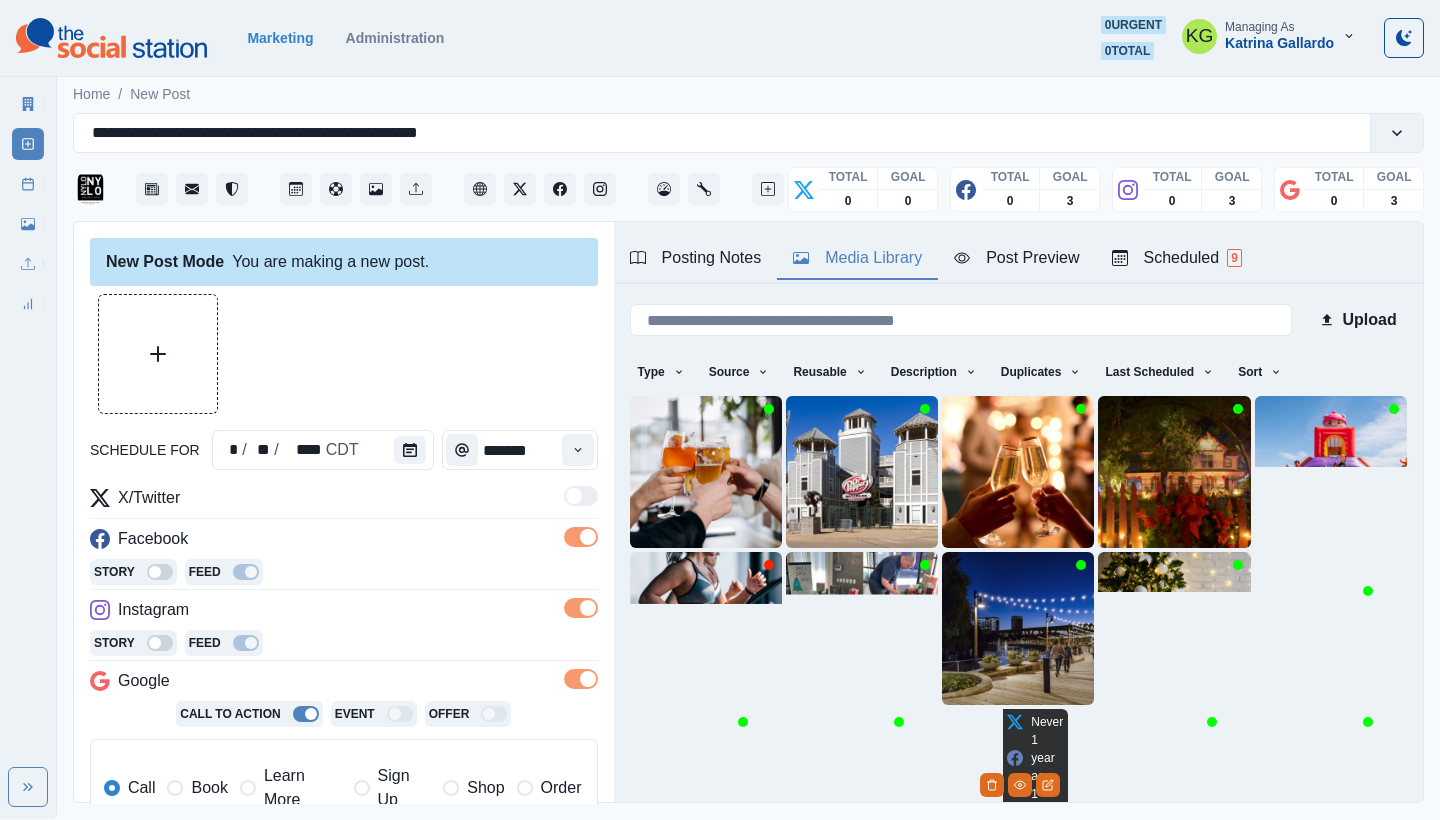 scroll, scrollTop: 171, scrollLeft: 0, axis: vertical 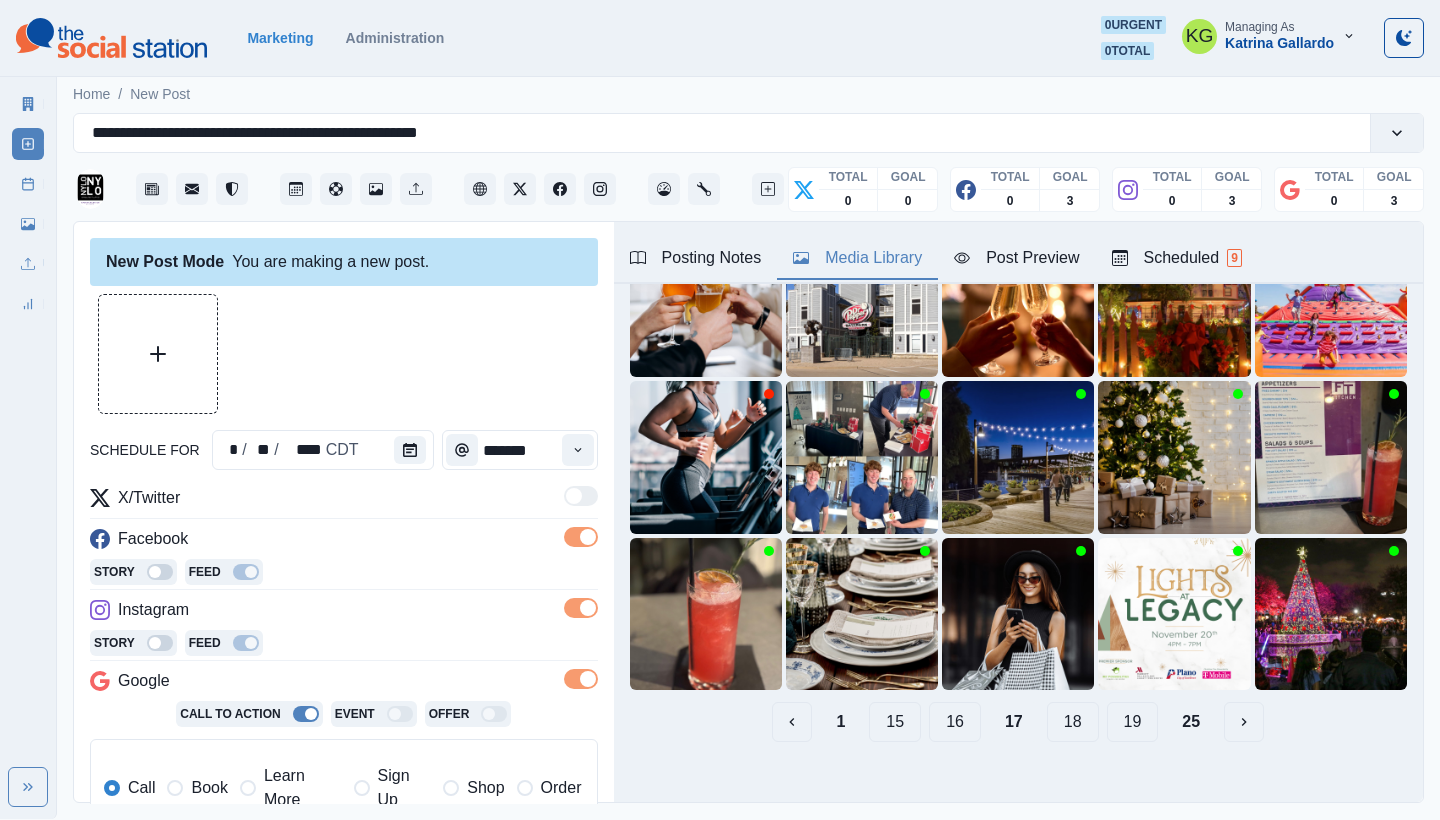 click on "16" at bounding box center (955, 722) 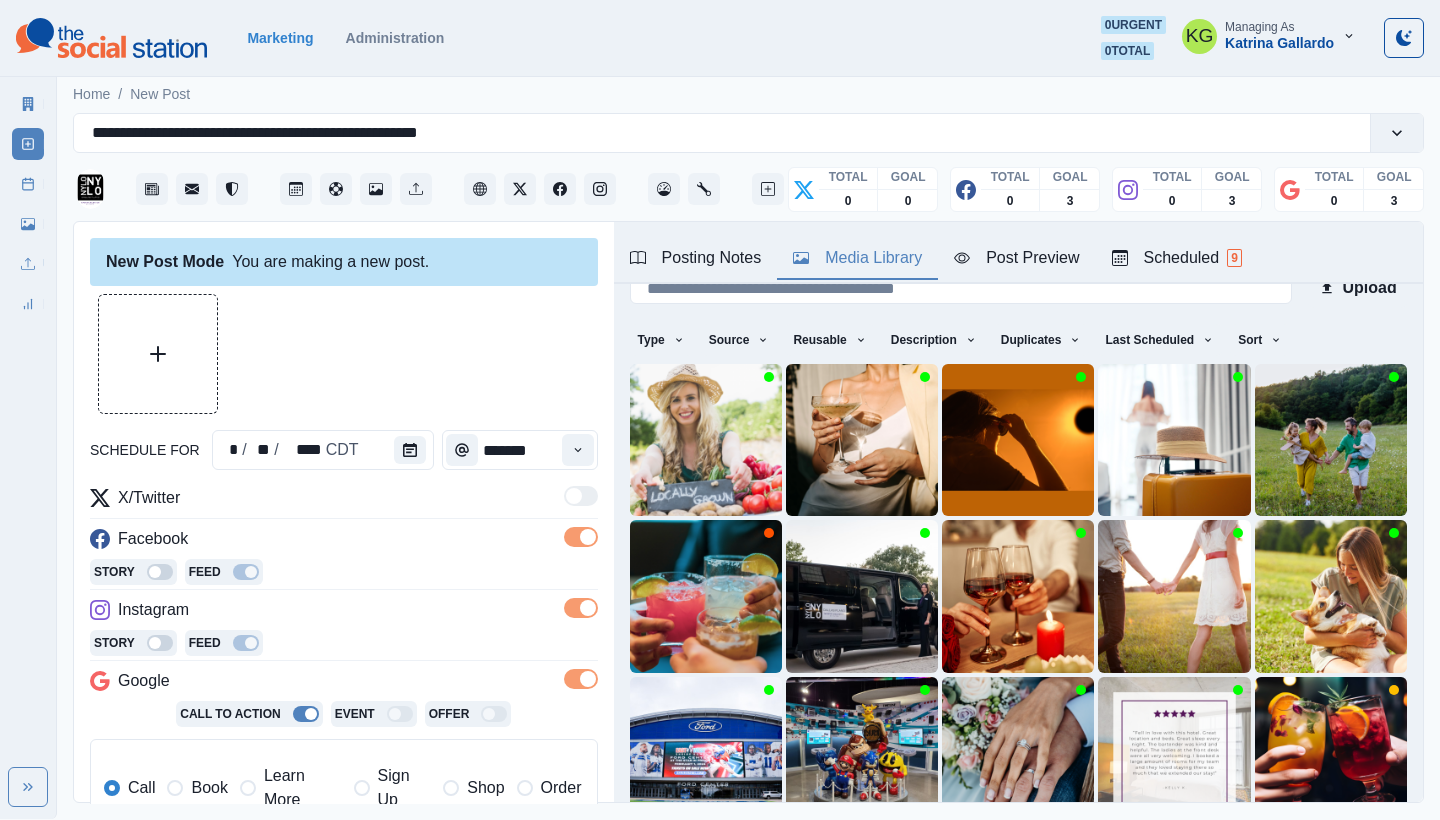 scroll, scrollTop: 36, scrollLeft: 0, axis: vertical 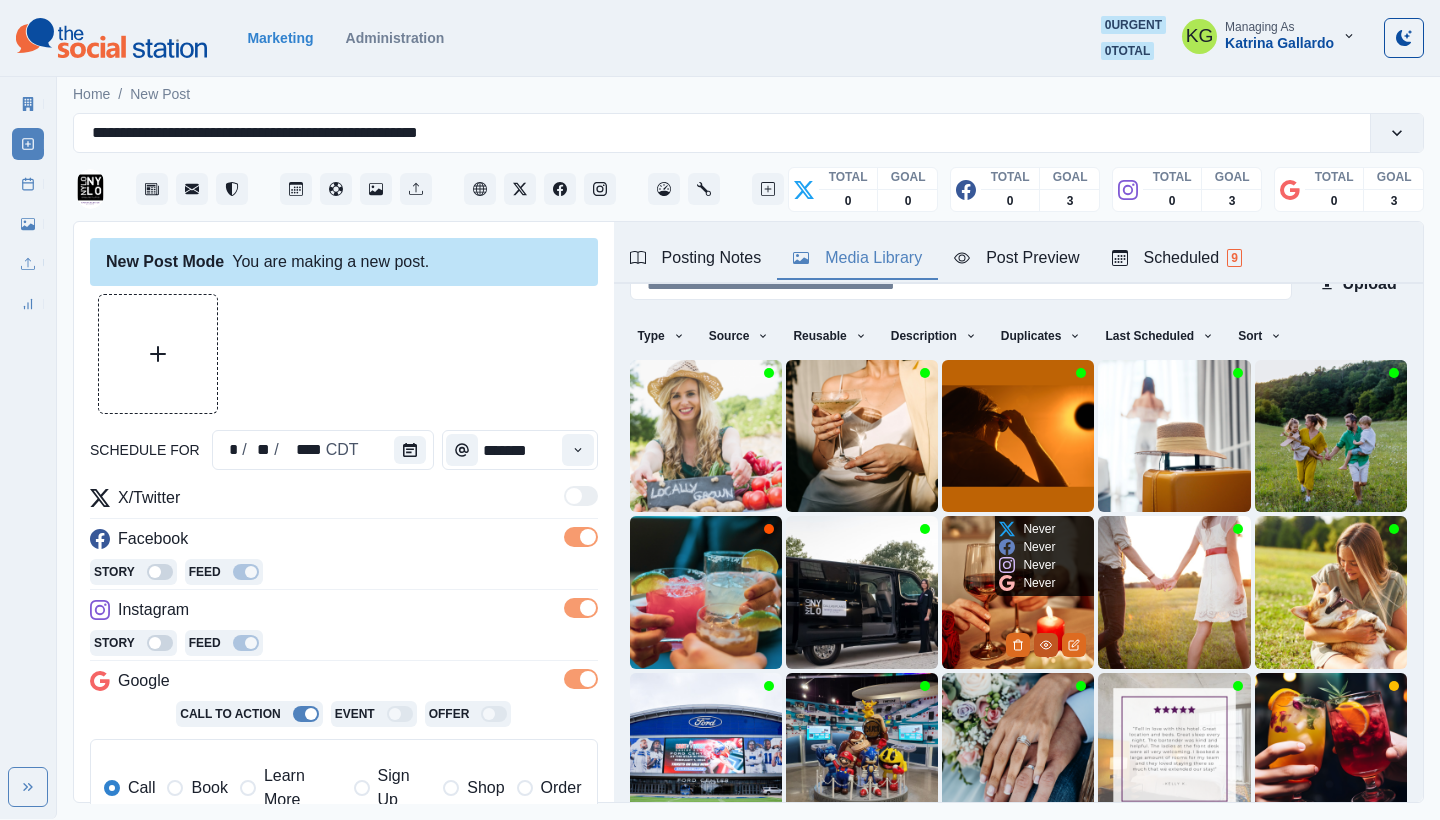 click at bounding box center (1046, 645) 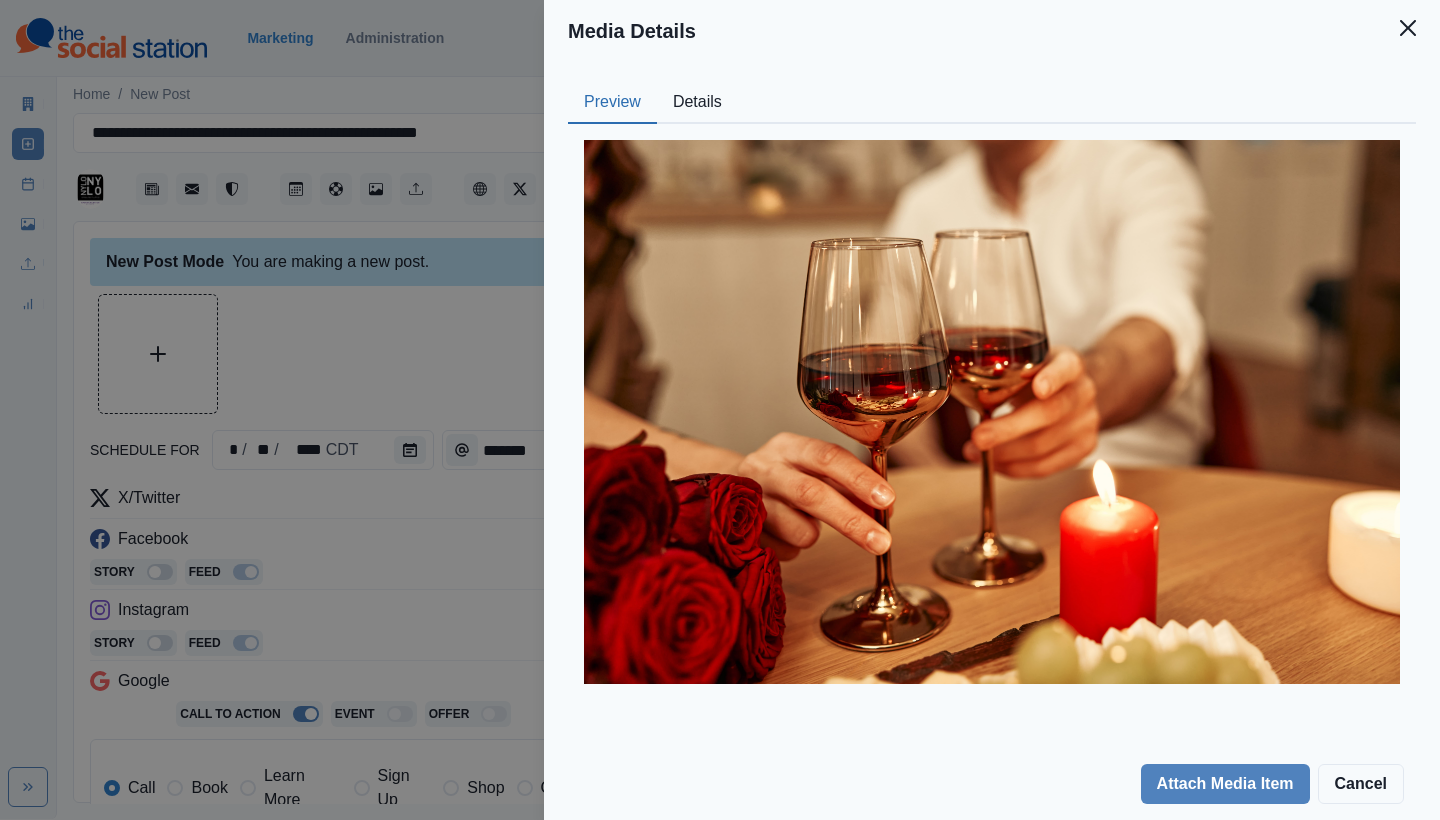click on "Details" at bounding box center (697, 103) 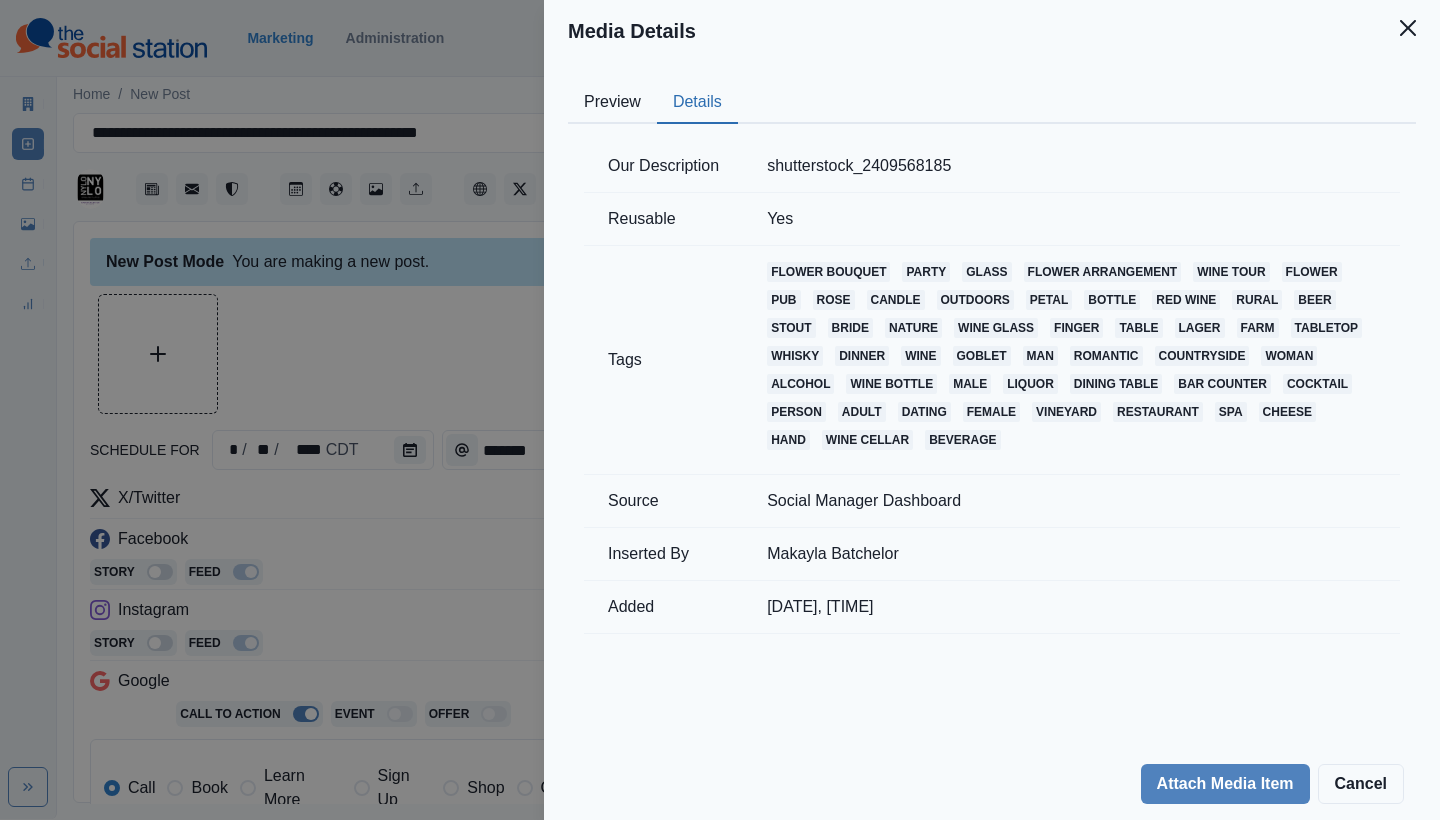 click on "Preview" at bounding box center (612, 103) 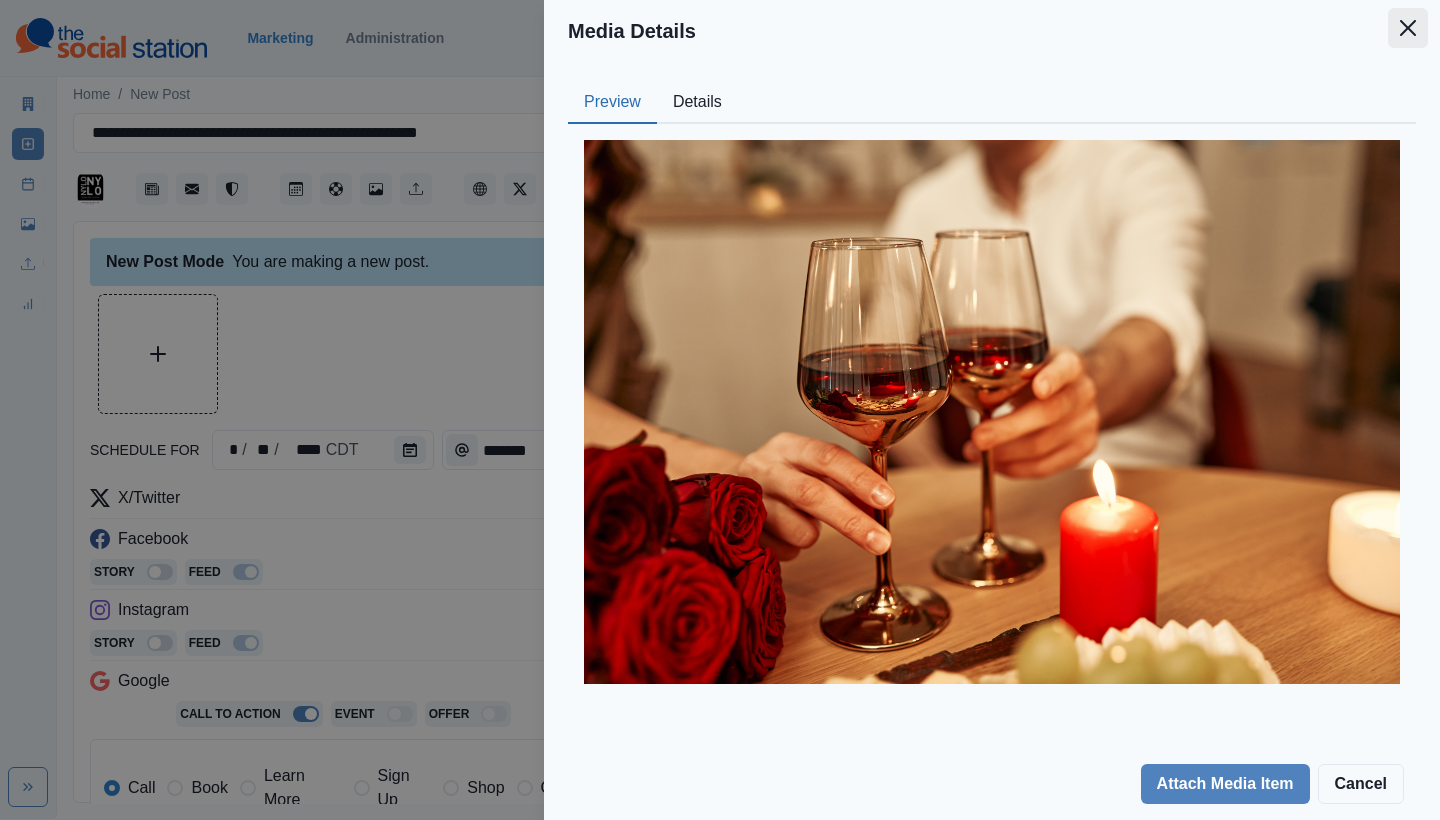 click at bounding box center (1408, 28) 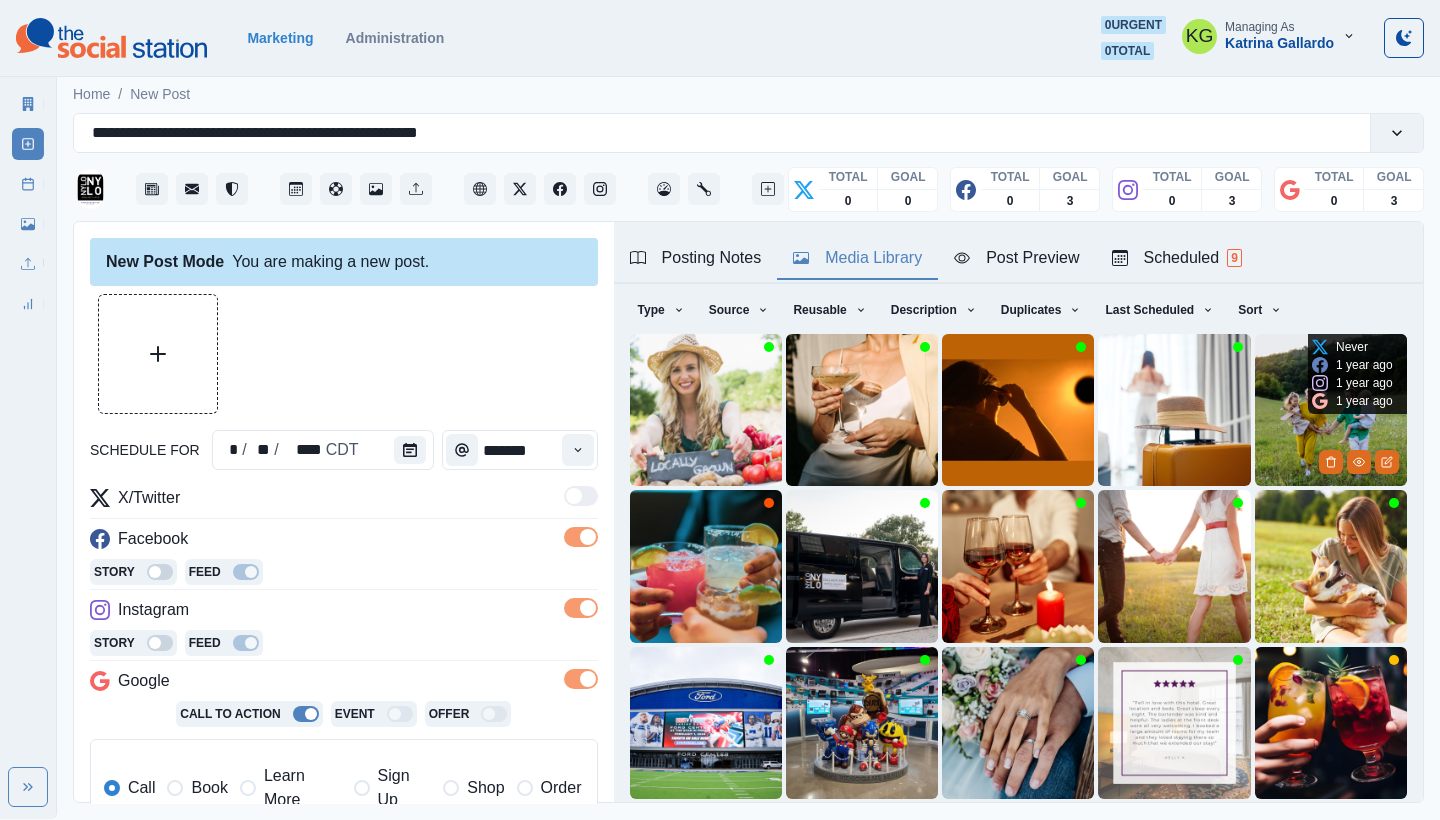 scroll, scrollTop: 171, scrollLeft: 0, axis: vertical 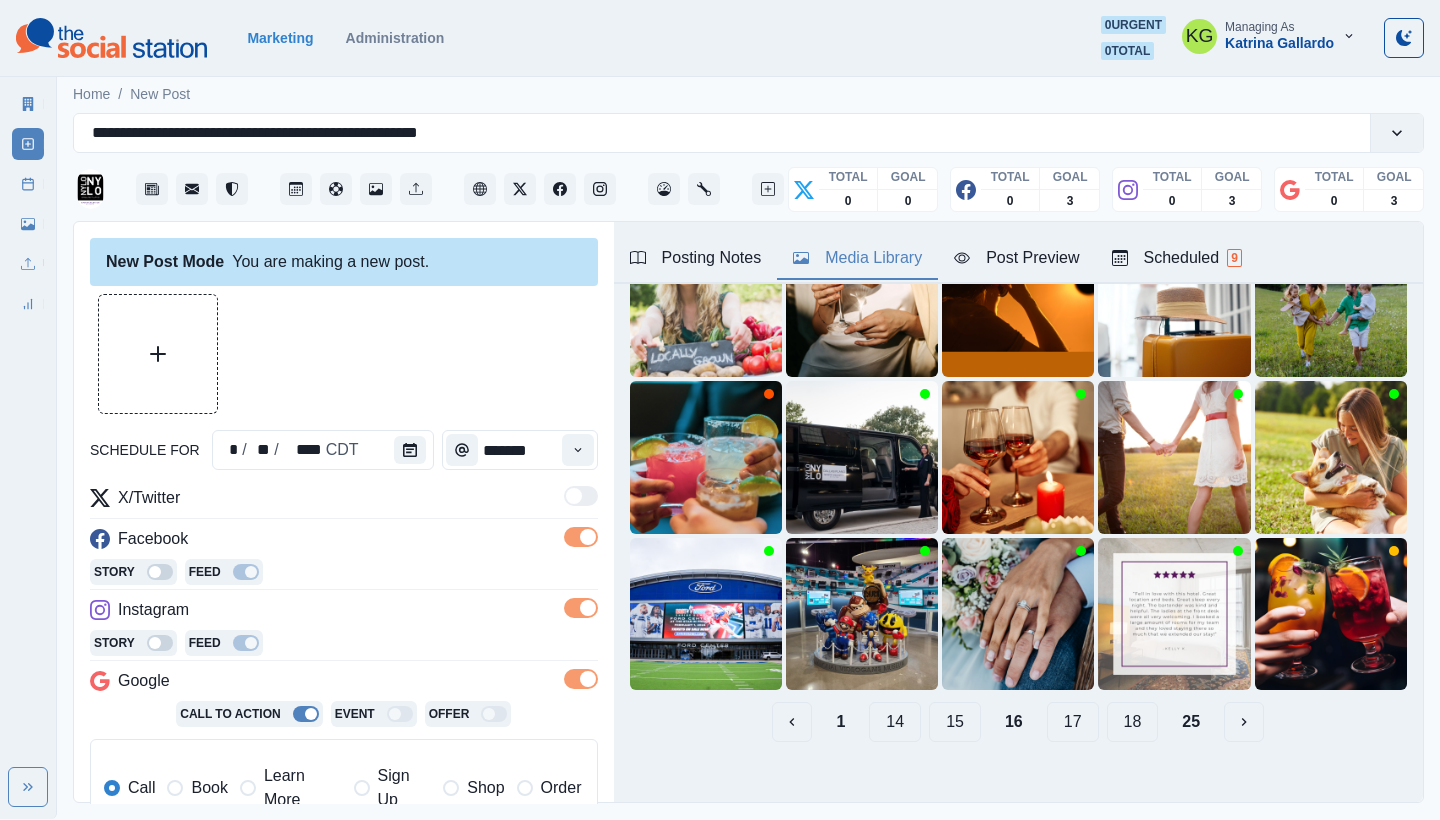 click on "15" at bounding box center (955, 722) 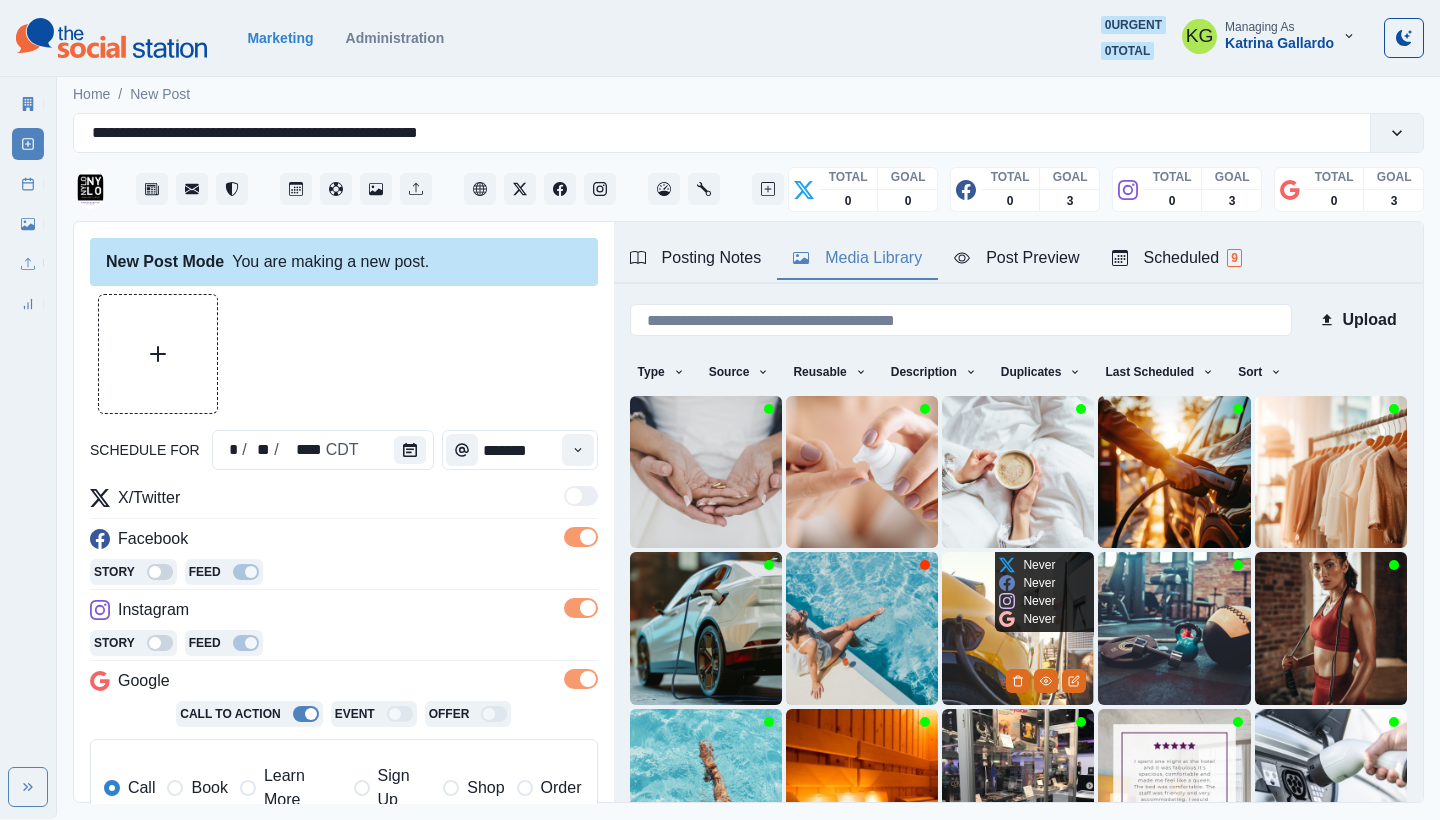 scroll, scrollTop: 171, scrollLeft: 0, axis: vertical 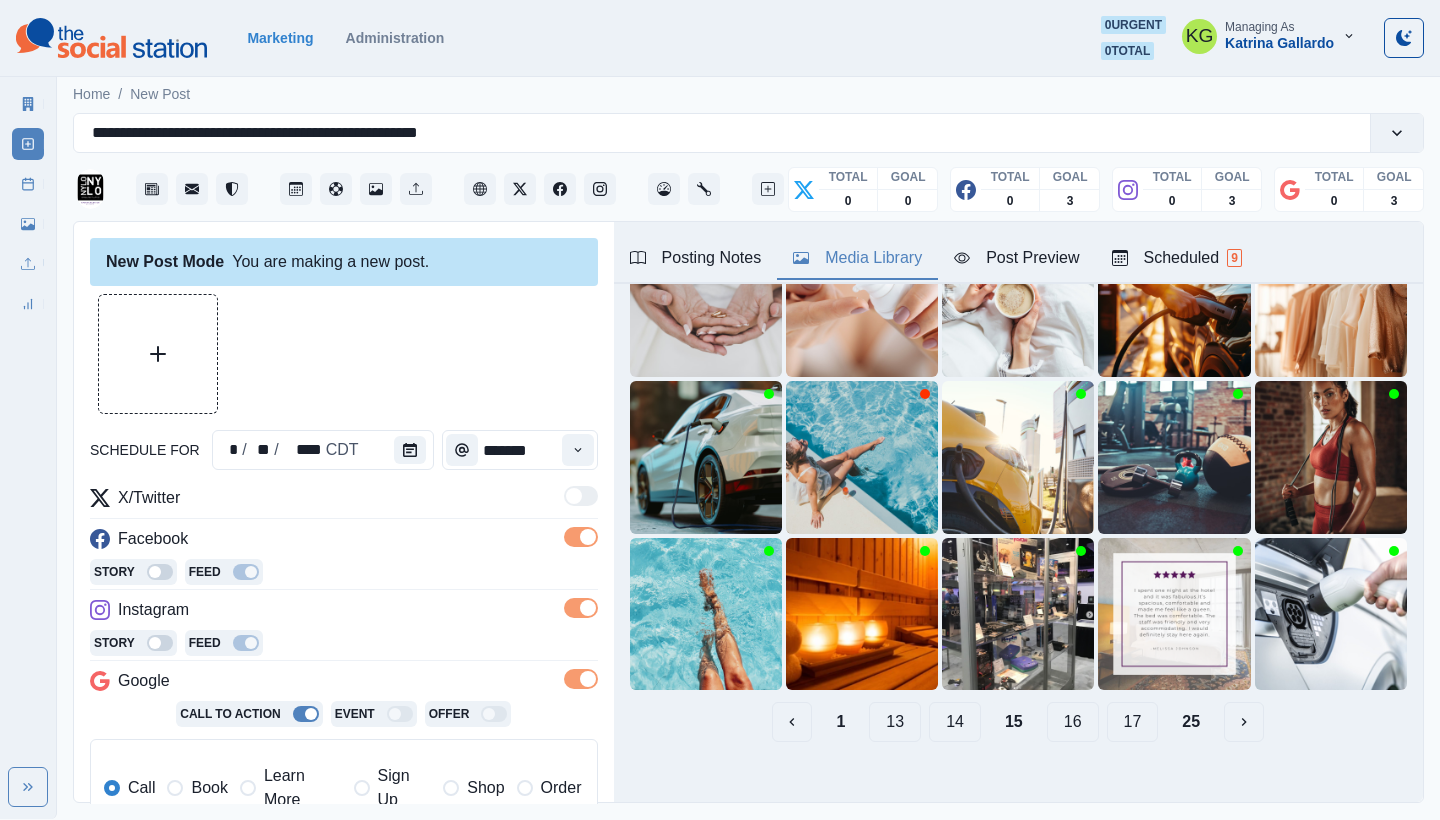click on "14" at bounding box center (955, 722) 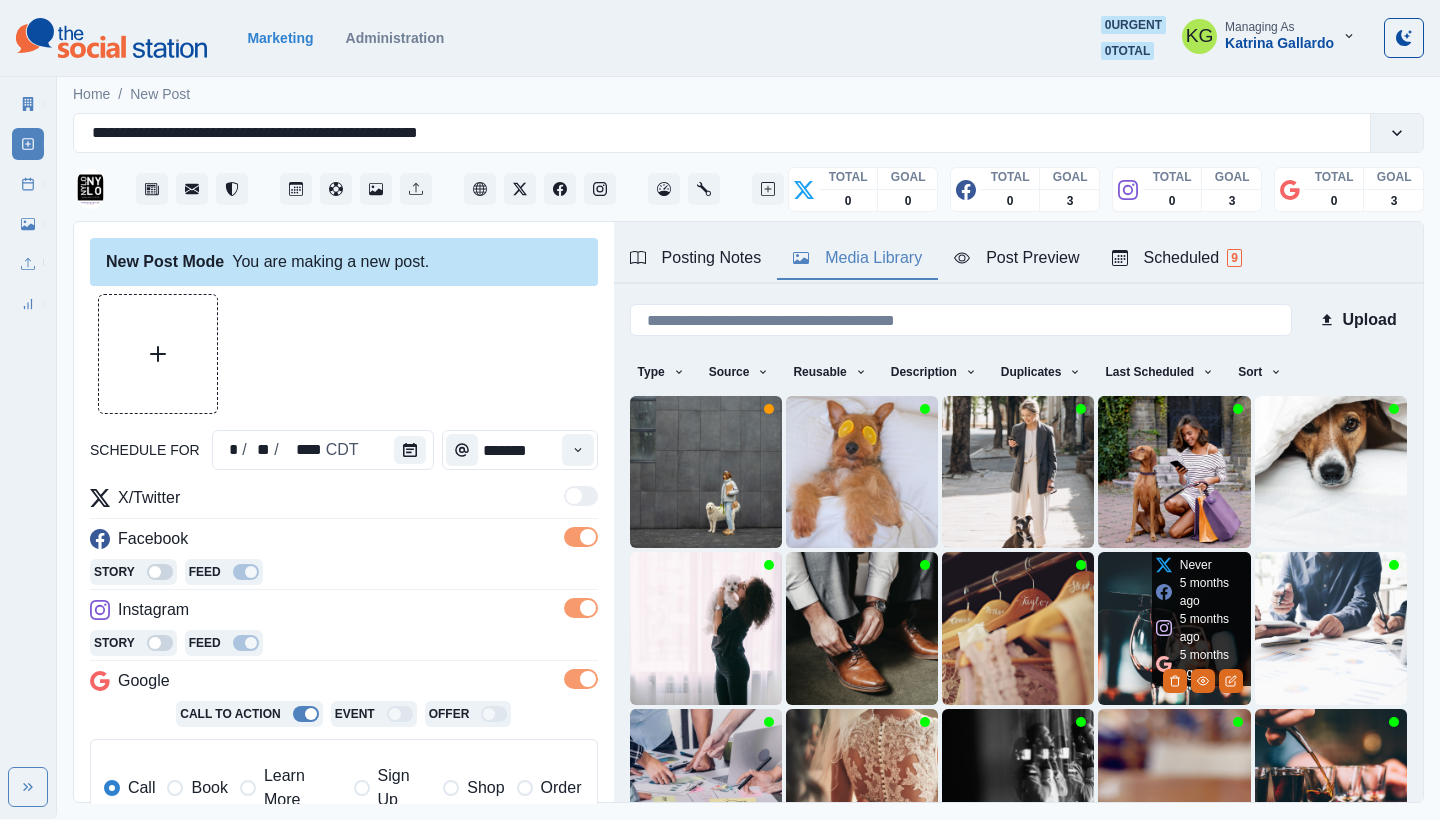 scroll, scrollTop: 171, scrollLeft: 0, axis: vertical 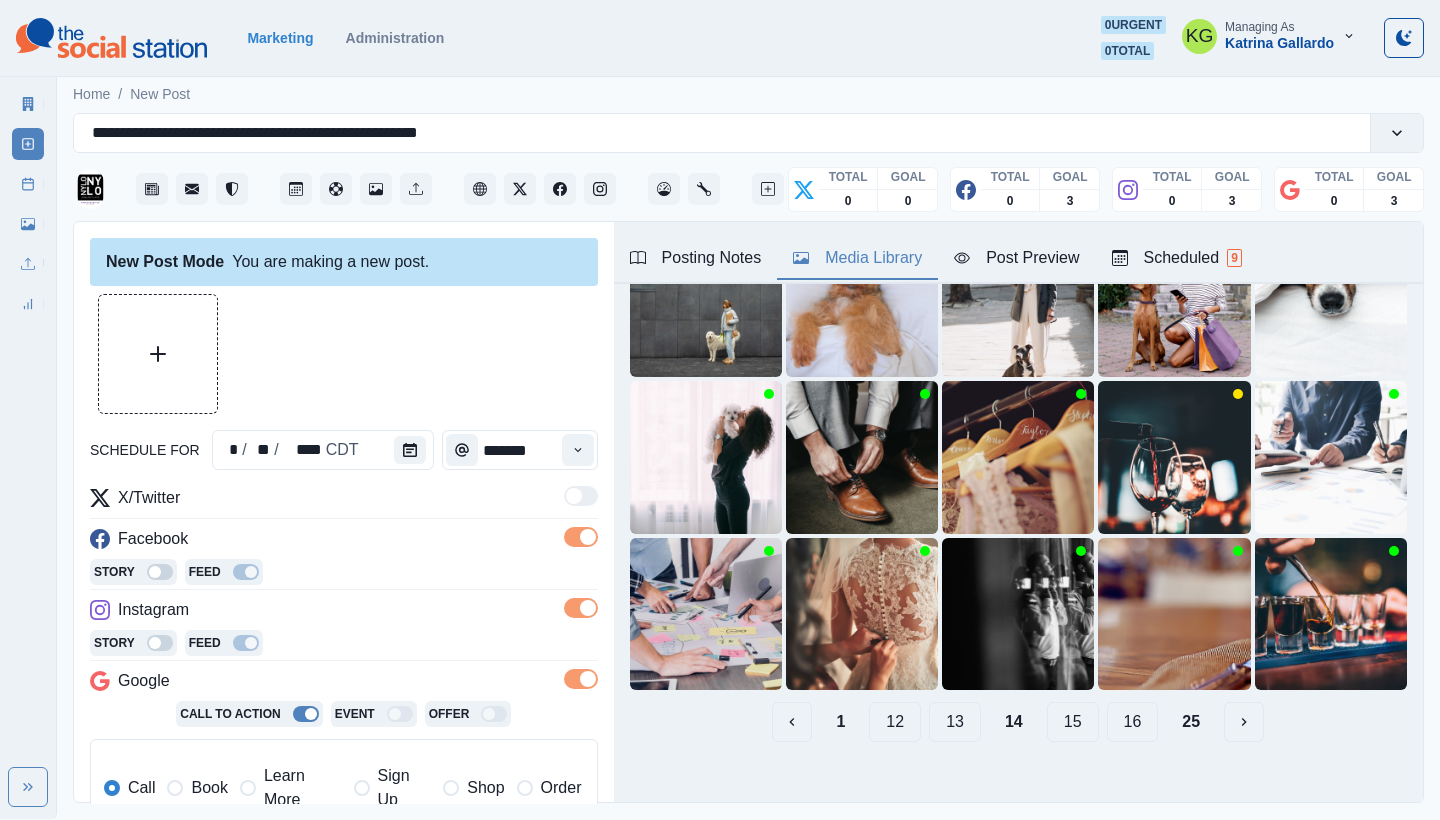click on "13" at bounding box center (955, 722) 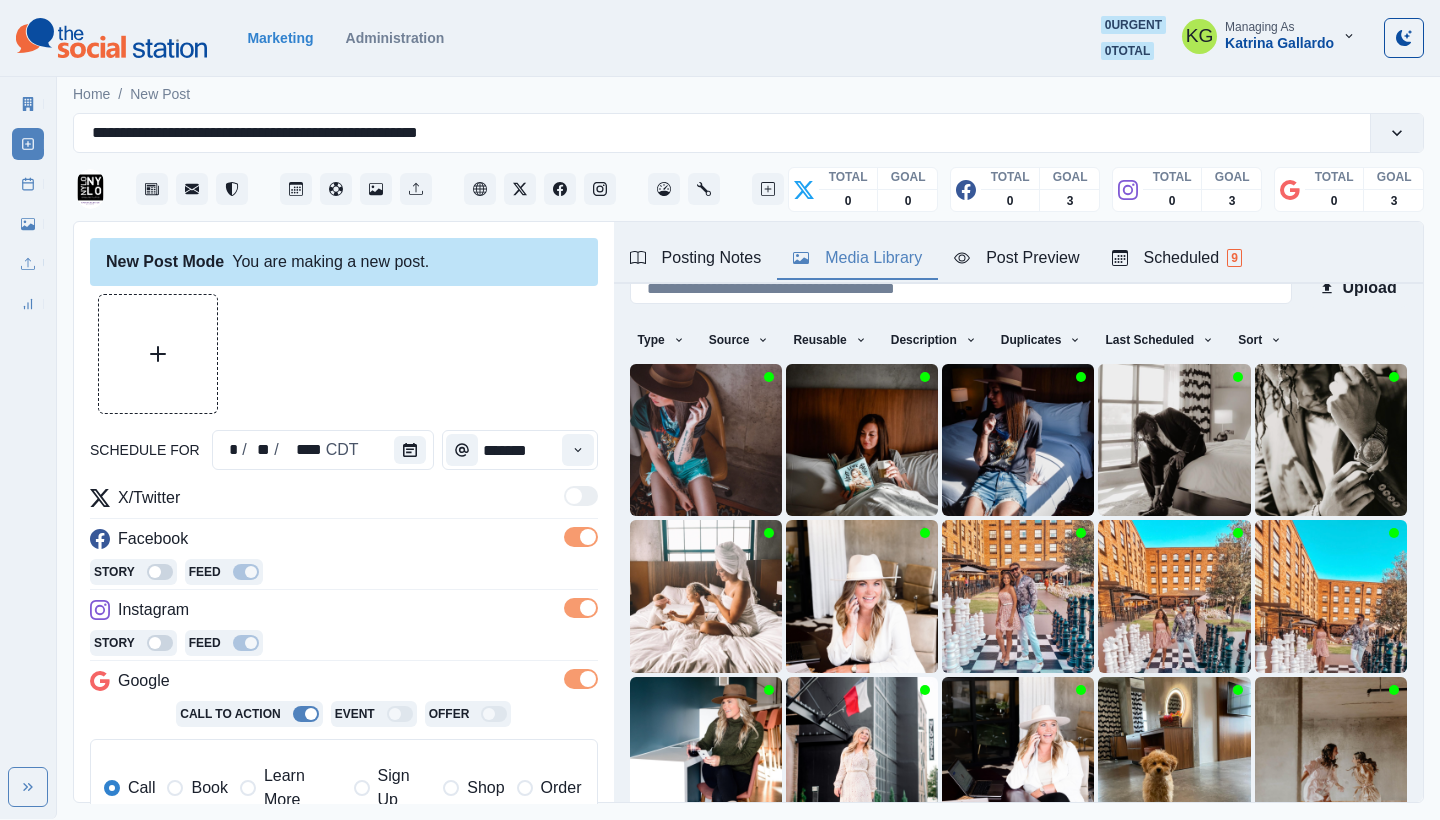 scroll, scrollTop: 171, scrollLeft: 0, axis: vertical 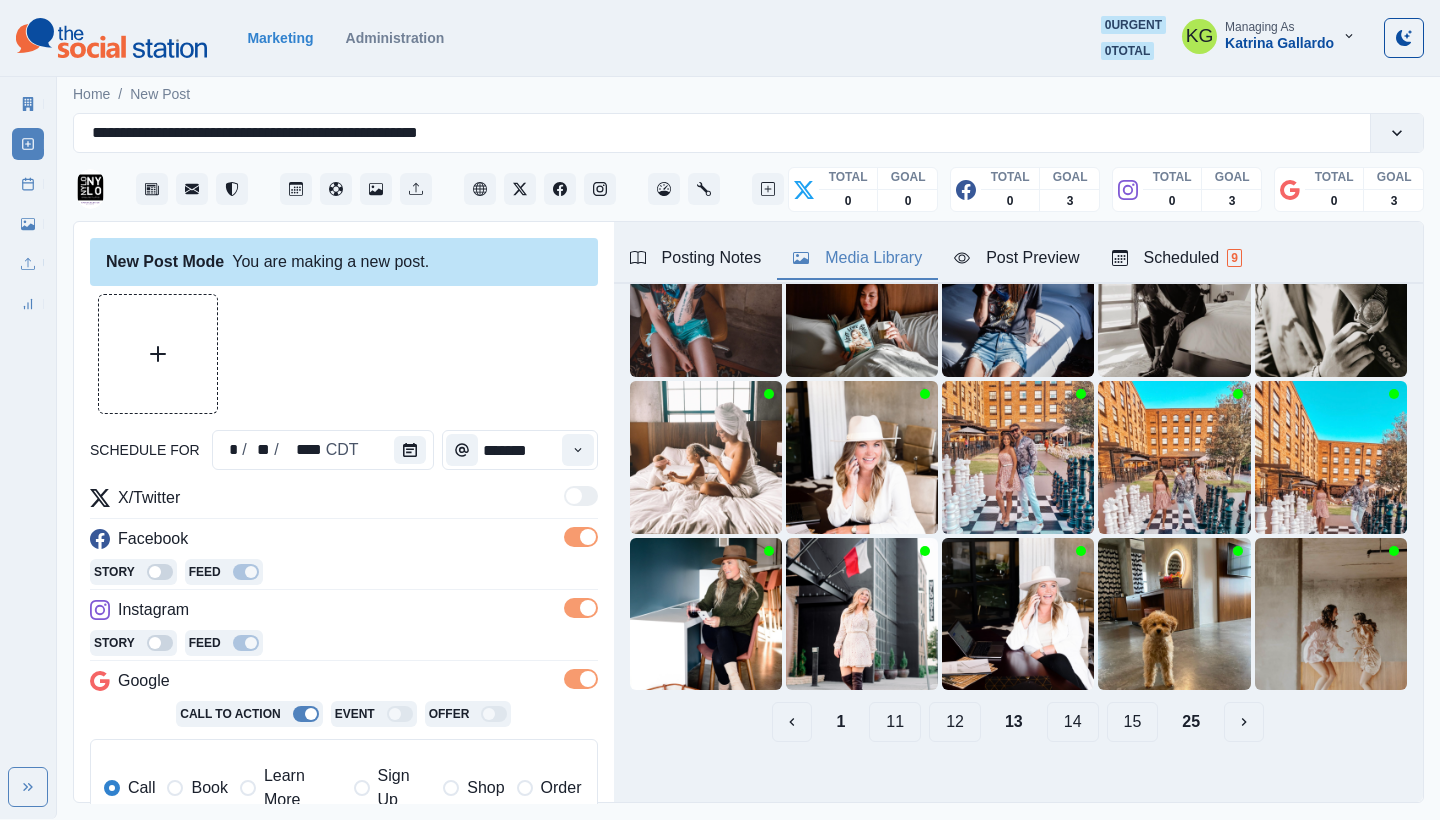 click on "12" at bounding box center [955, 722] 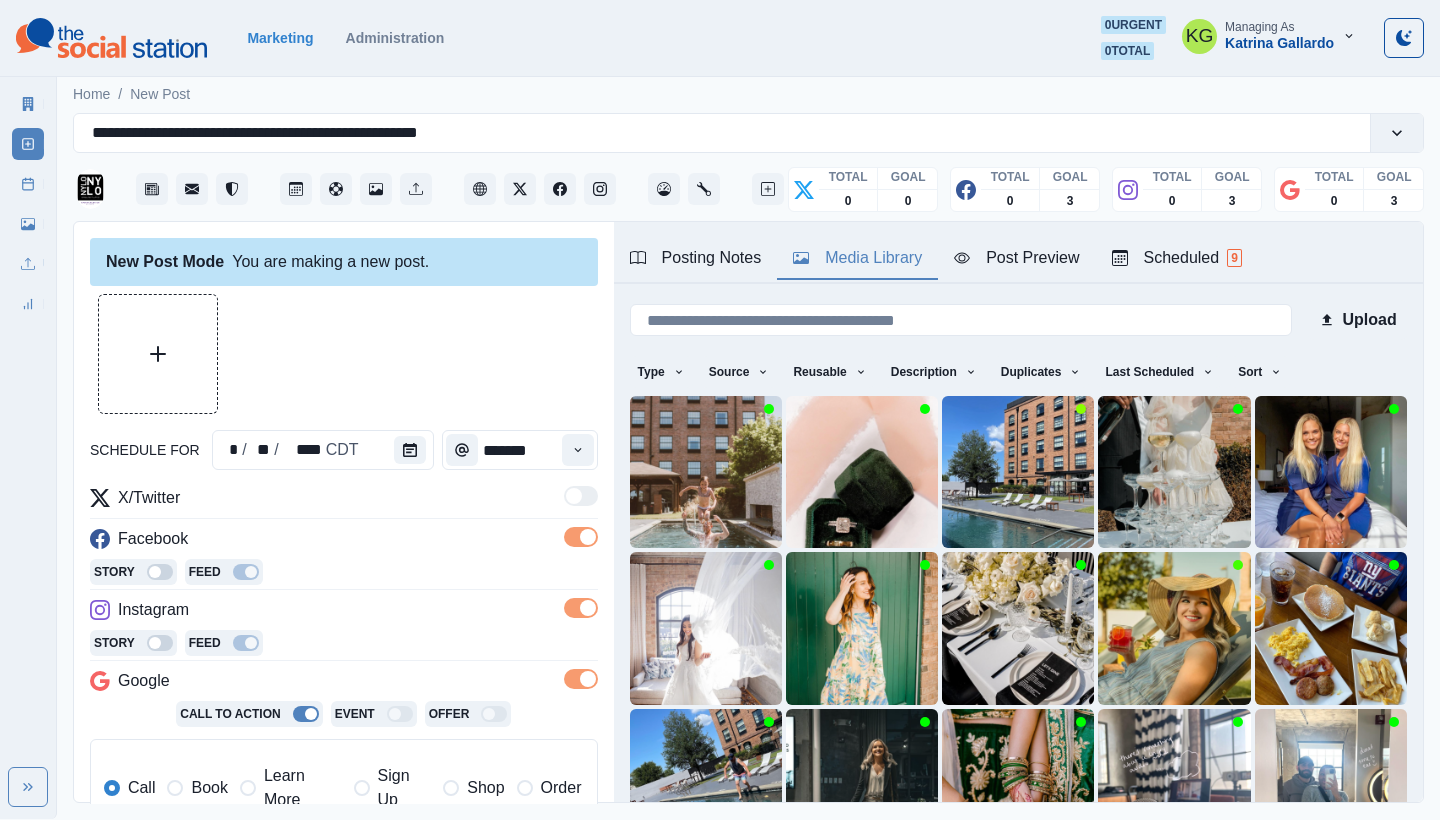 scroll, scrollTop: 171, scrollLeft: 0, axis: vertical 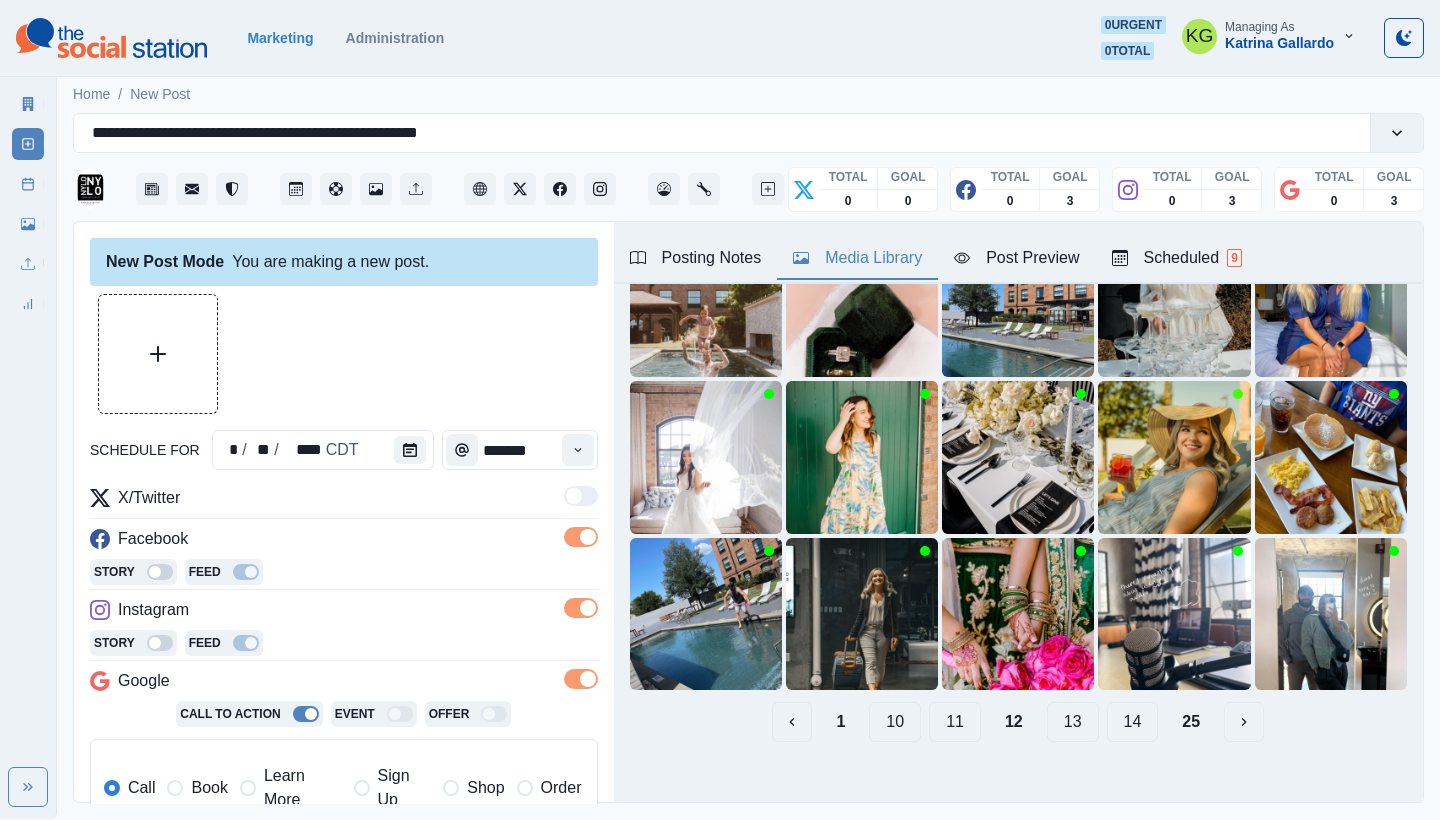click on "11" at bounding box center [955, 722] 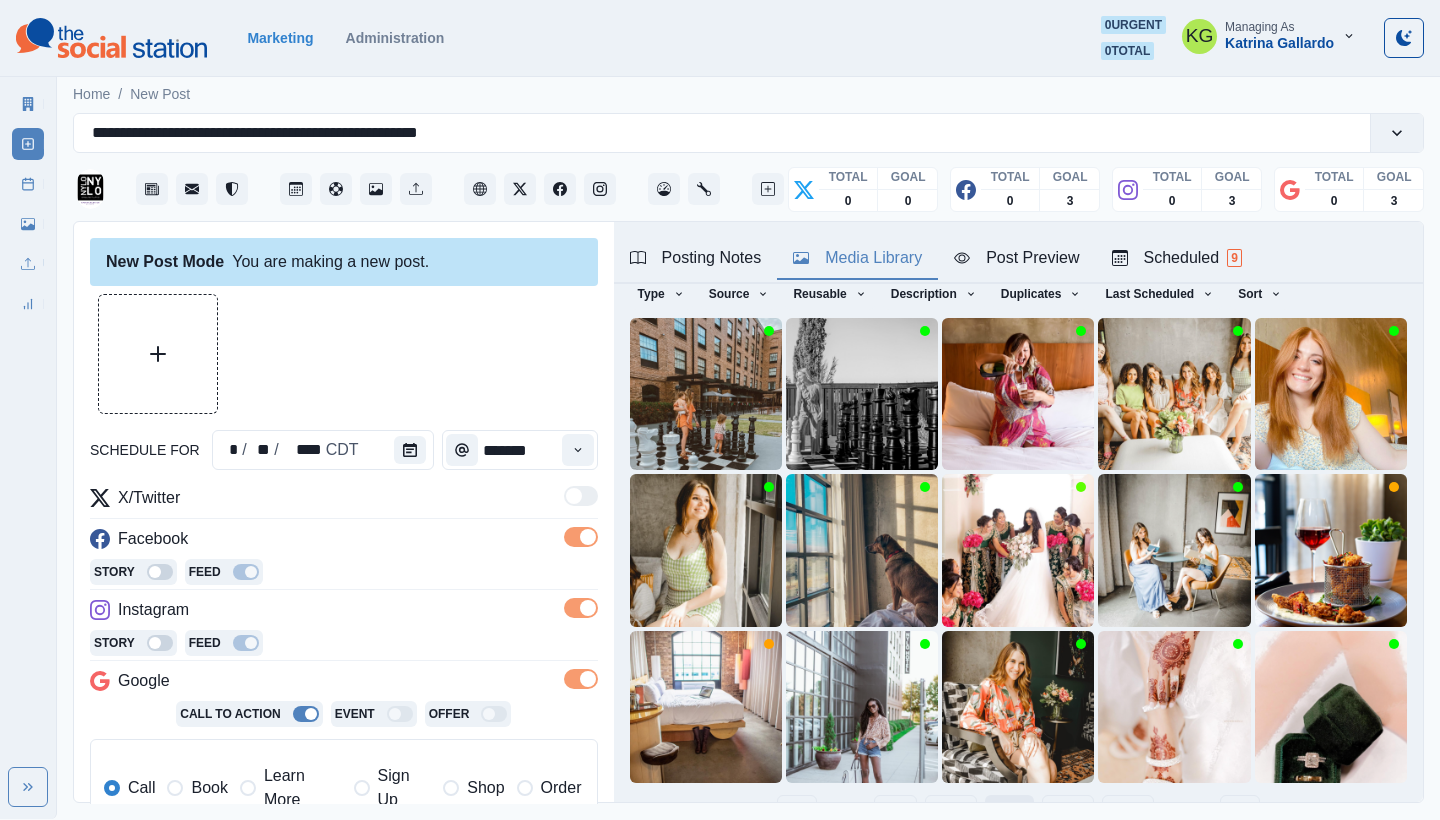 scroll, scrollTop: 171, scrollLeft: 0, axis: vertical 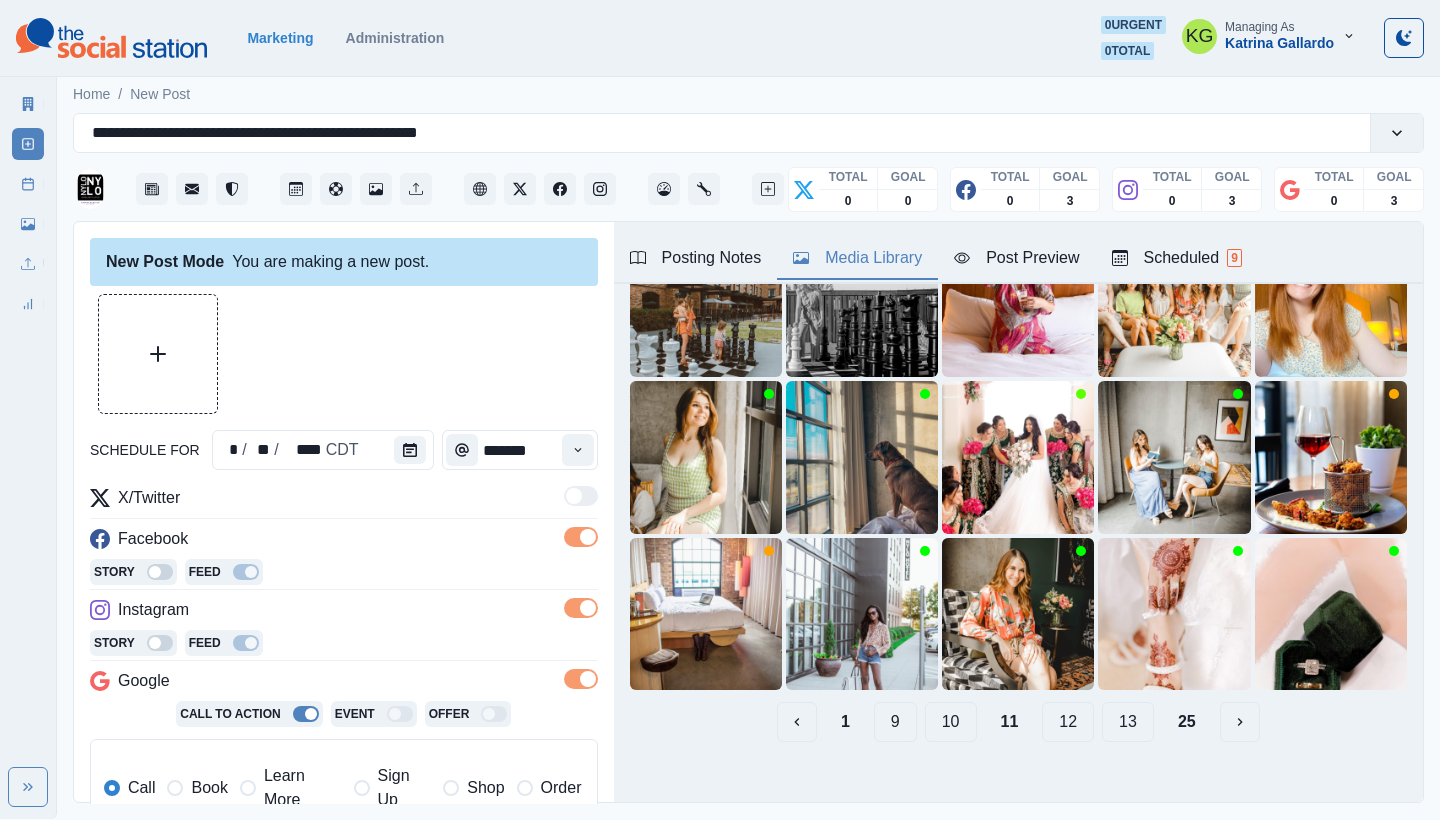 click on "10" at bounding box center [951, 722] 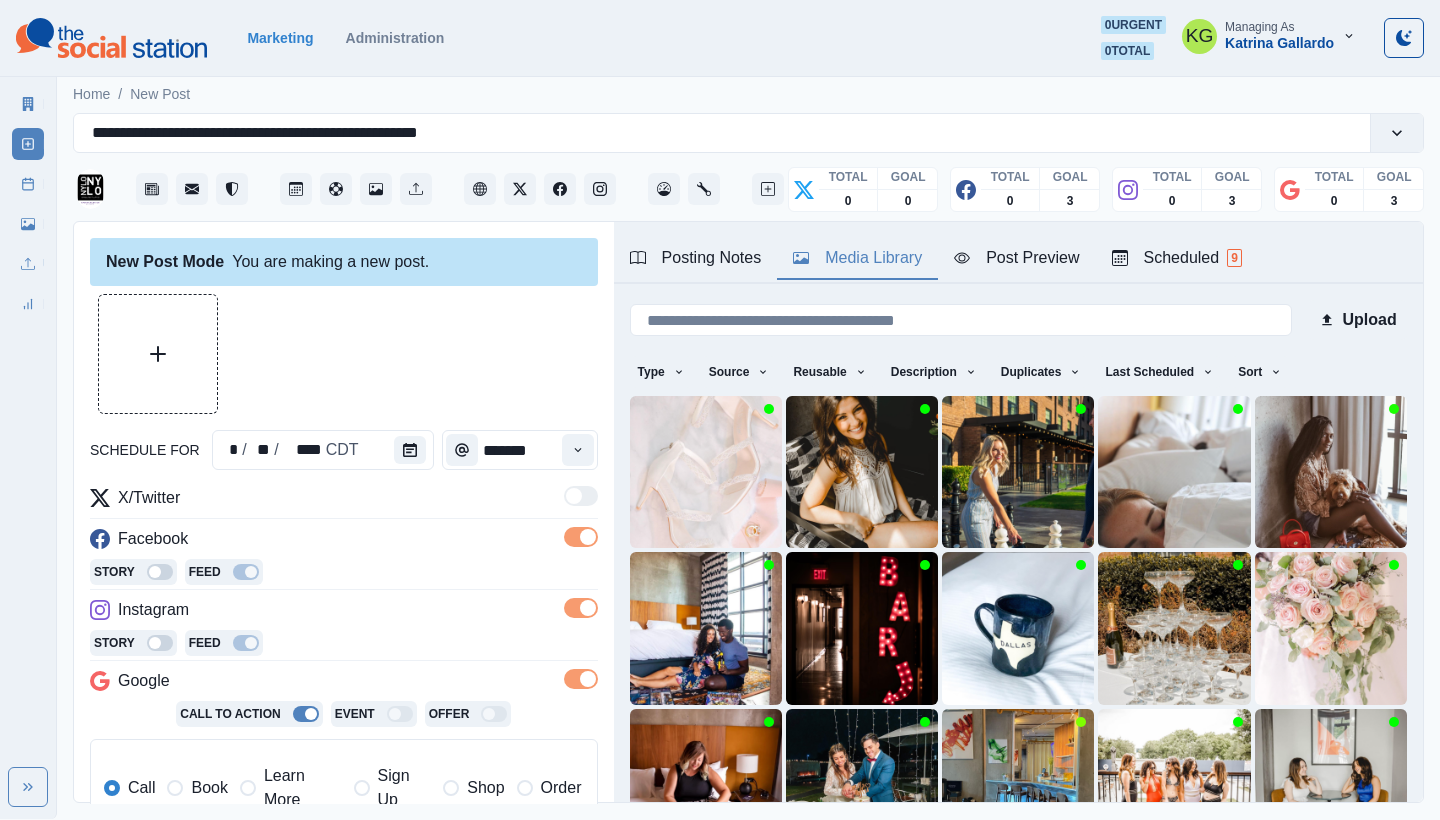 scroll, scrollTop: 171, scrollLeft: 0, axis: vertical 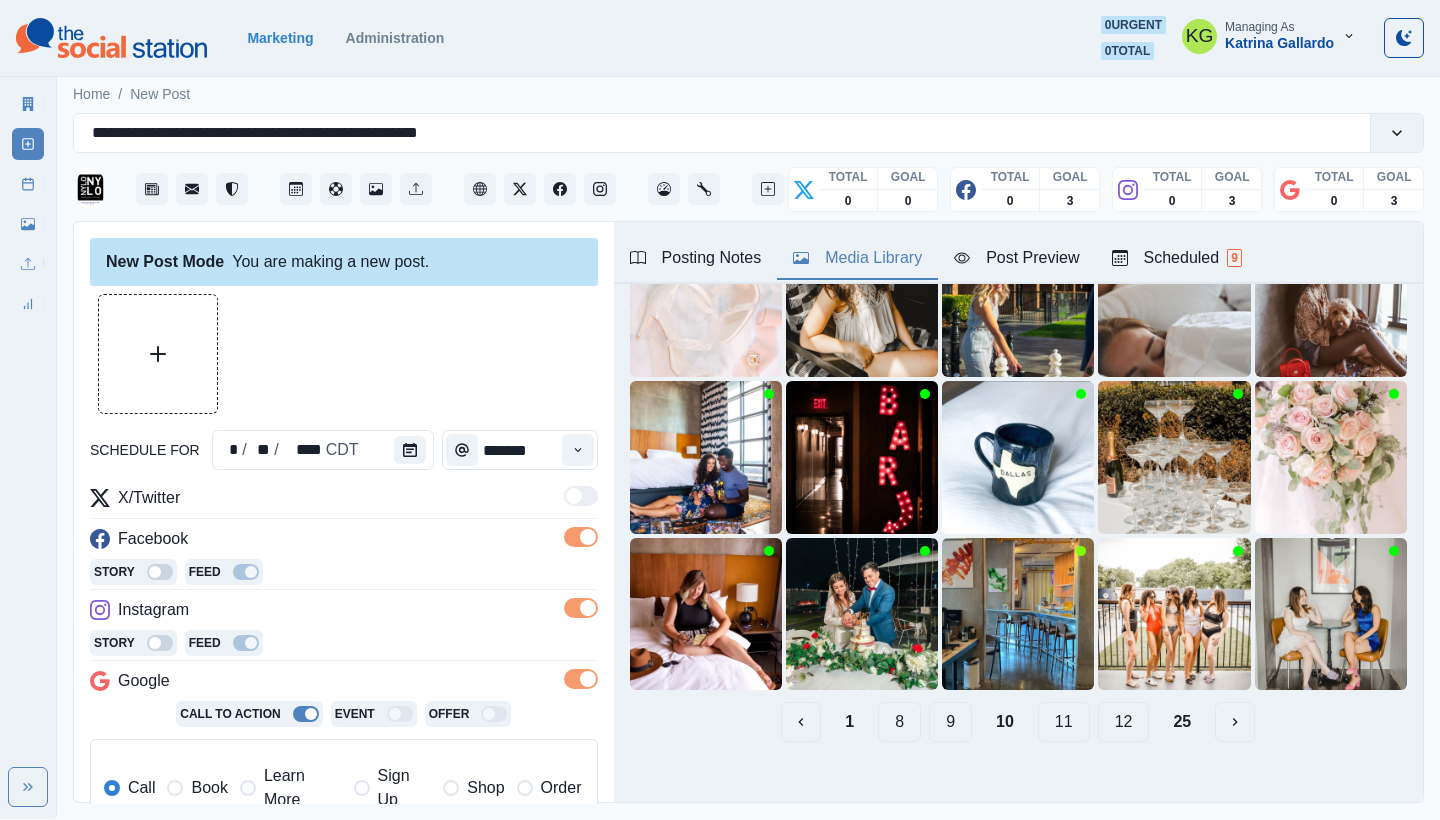 click on "9" at bounding box center (950, 722) 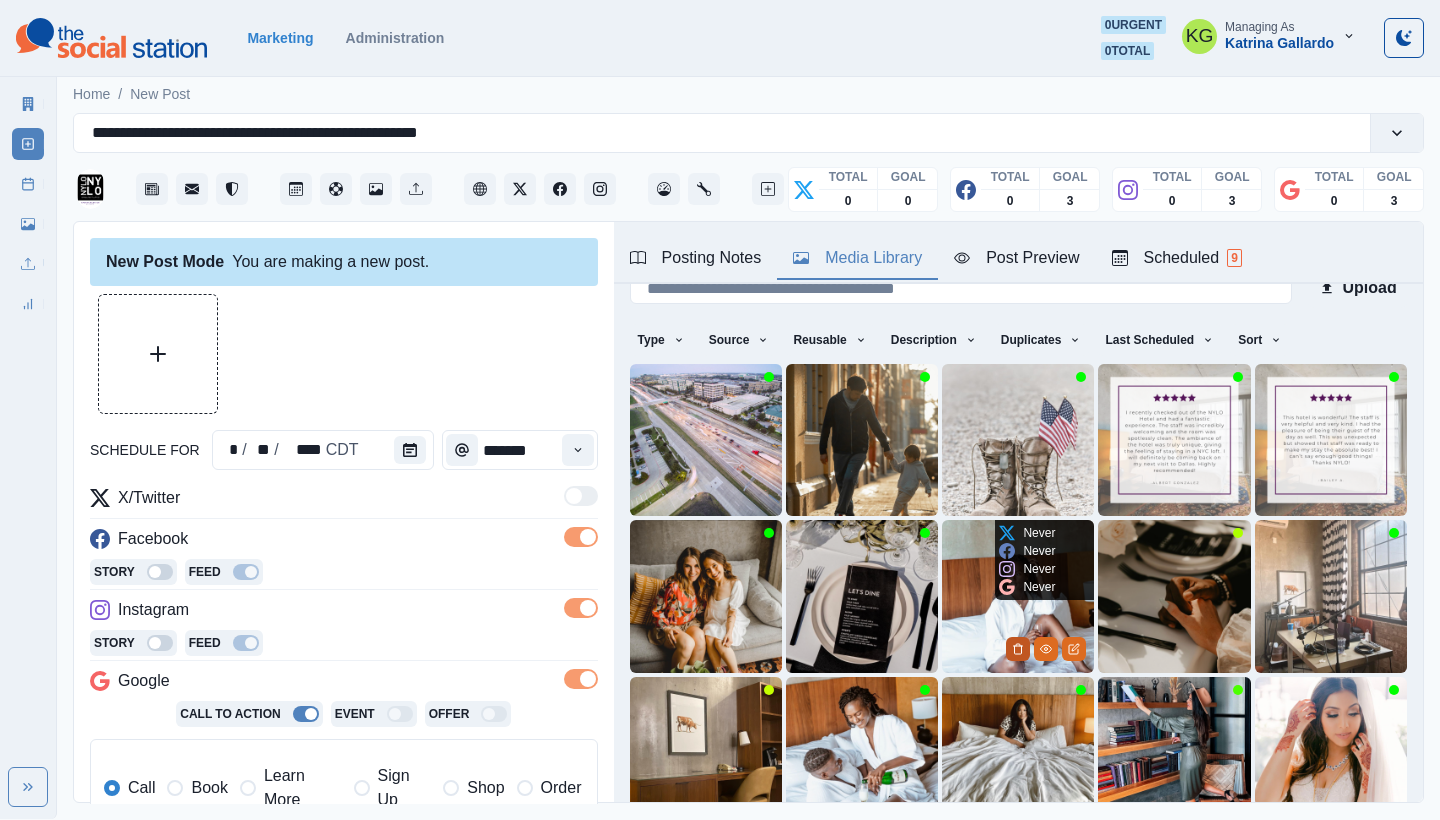 scroll, scrollTop: 171, scrollLeft: 0, axis: vertical 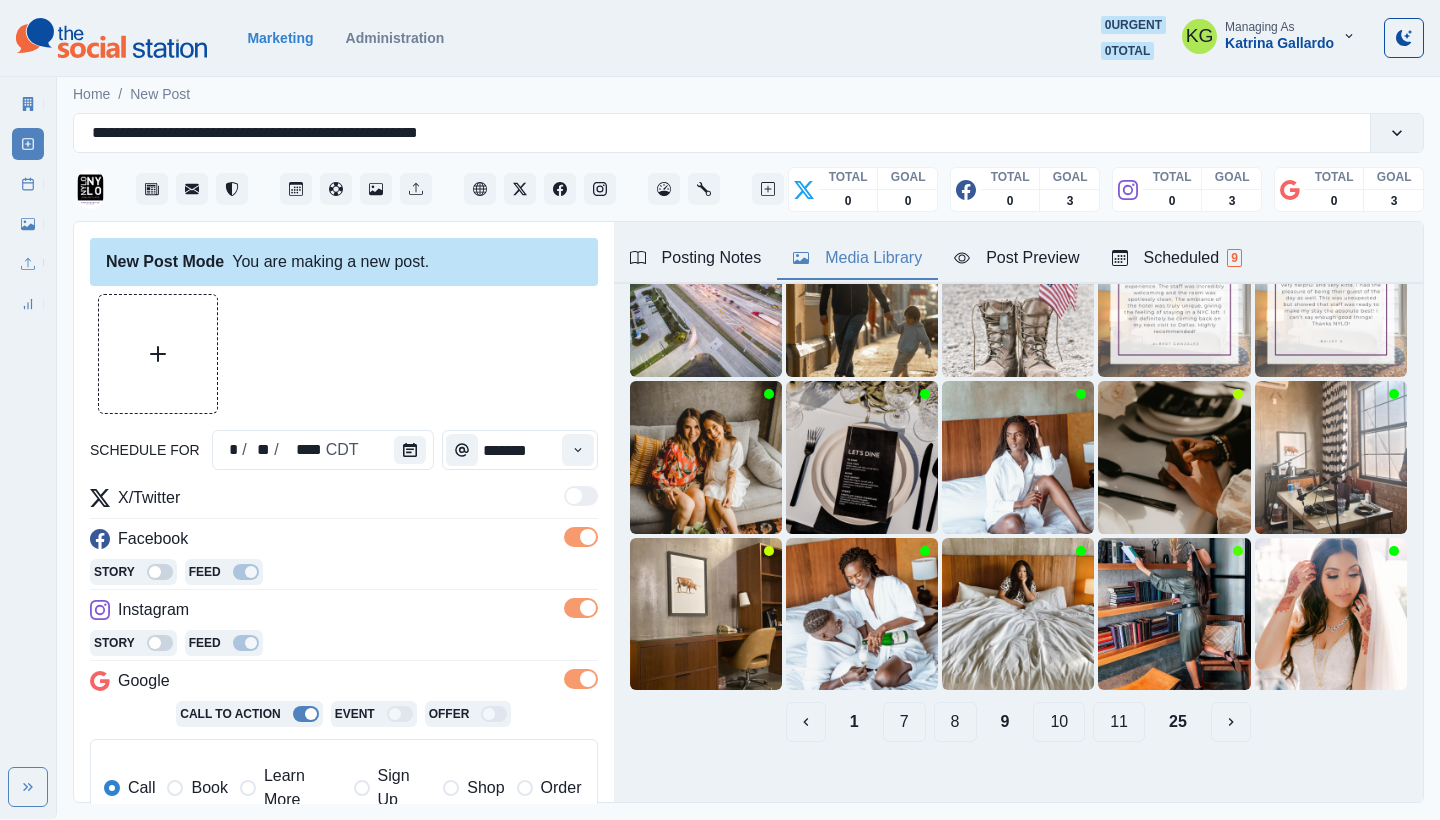 click on "8" at bounding box center [955, 722] 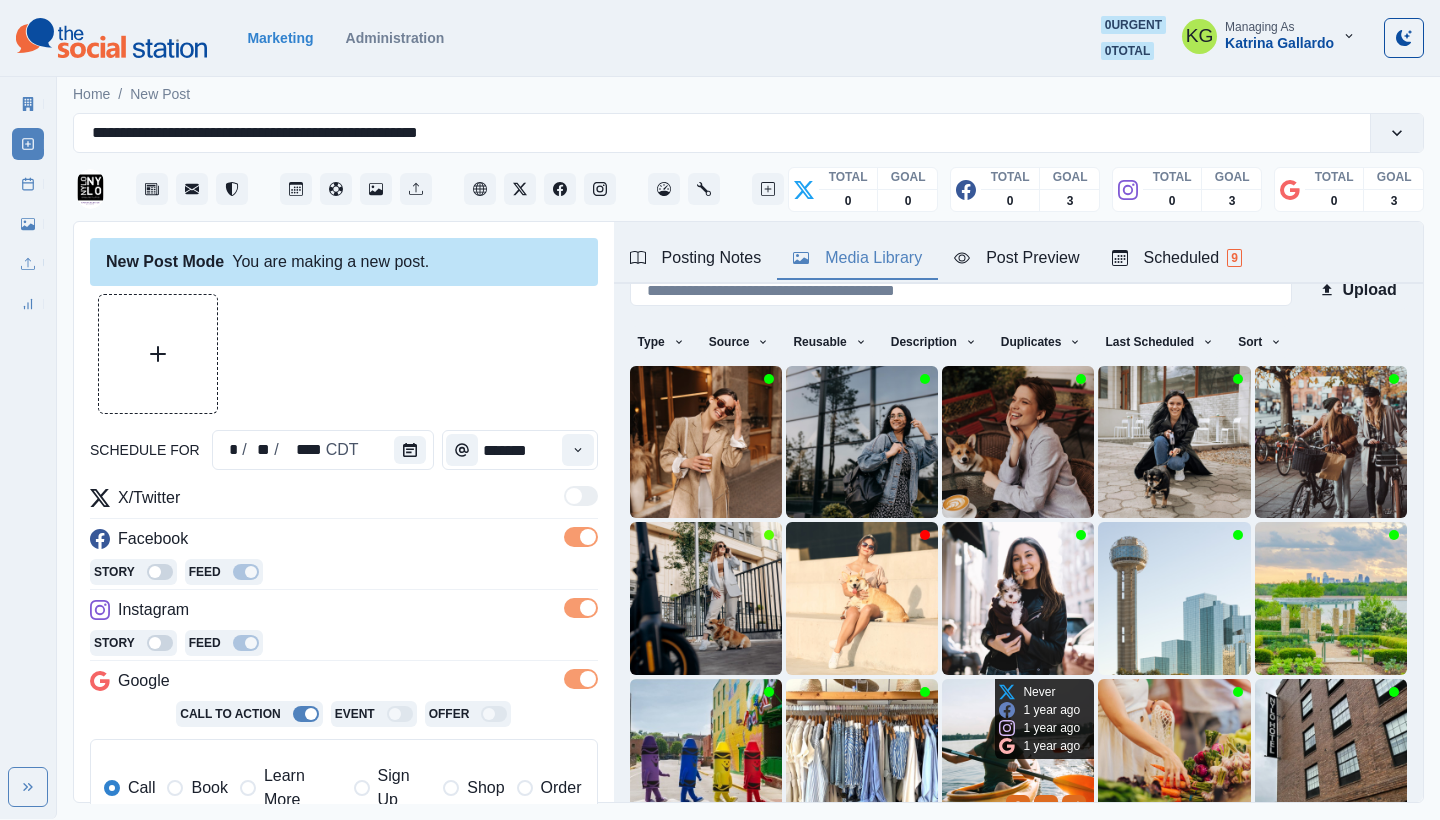 scroll, scrollTop: 171, scrollLeft: 0, axis: vertical 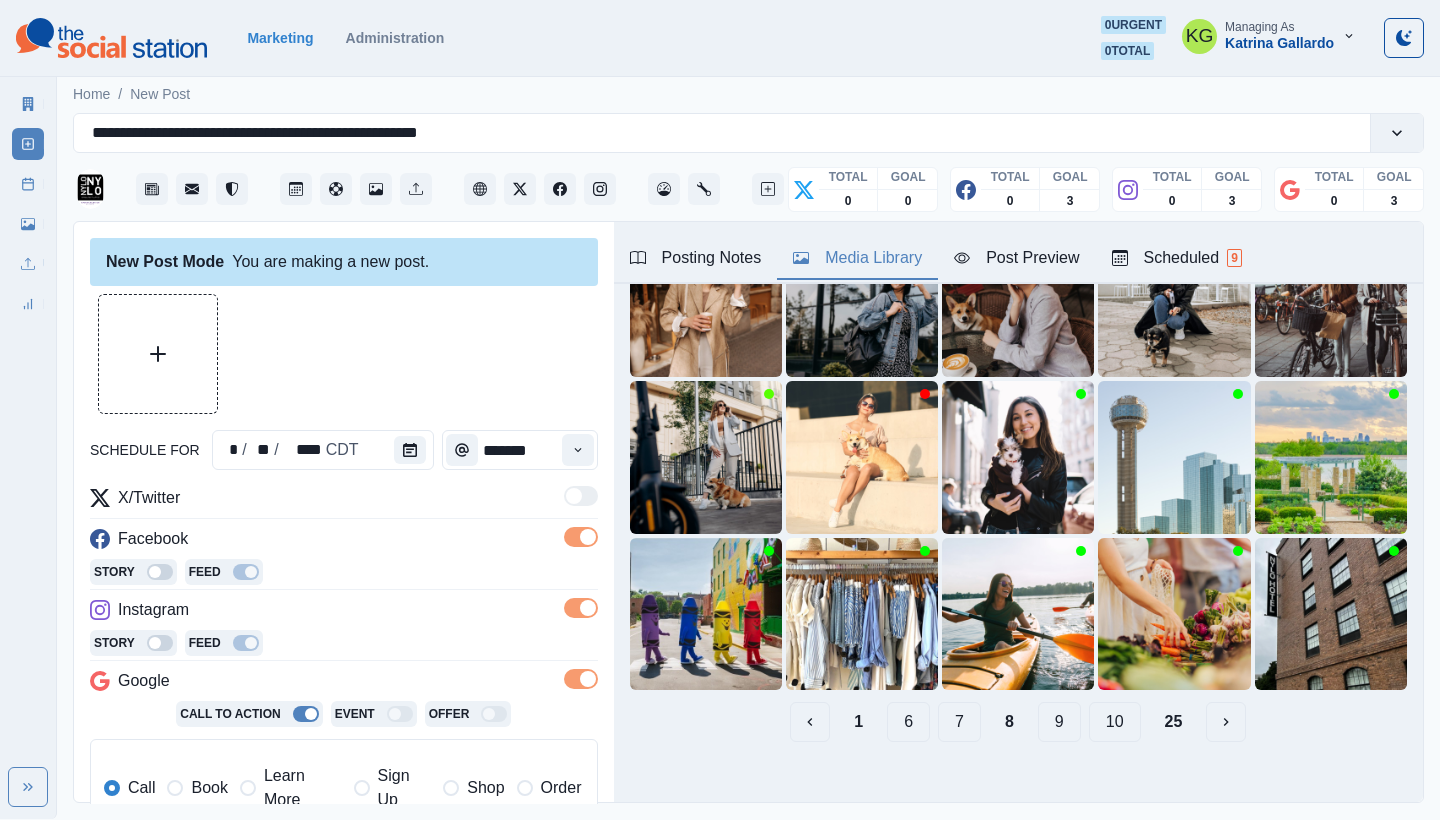 click on "7" at bounding box center [959, 722] 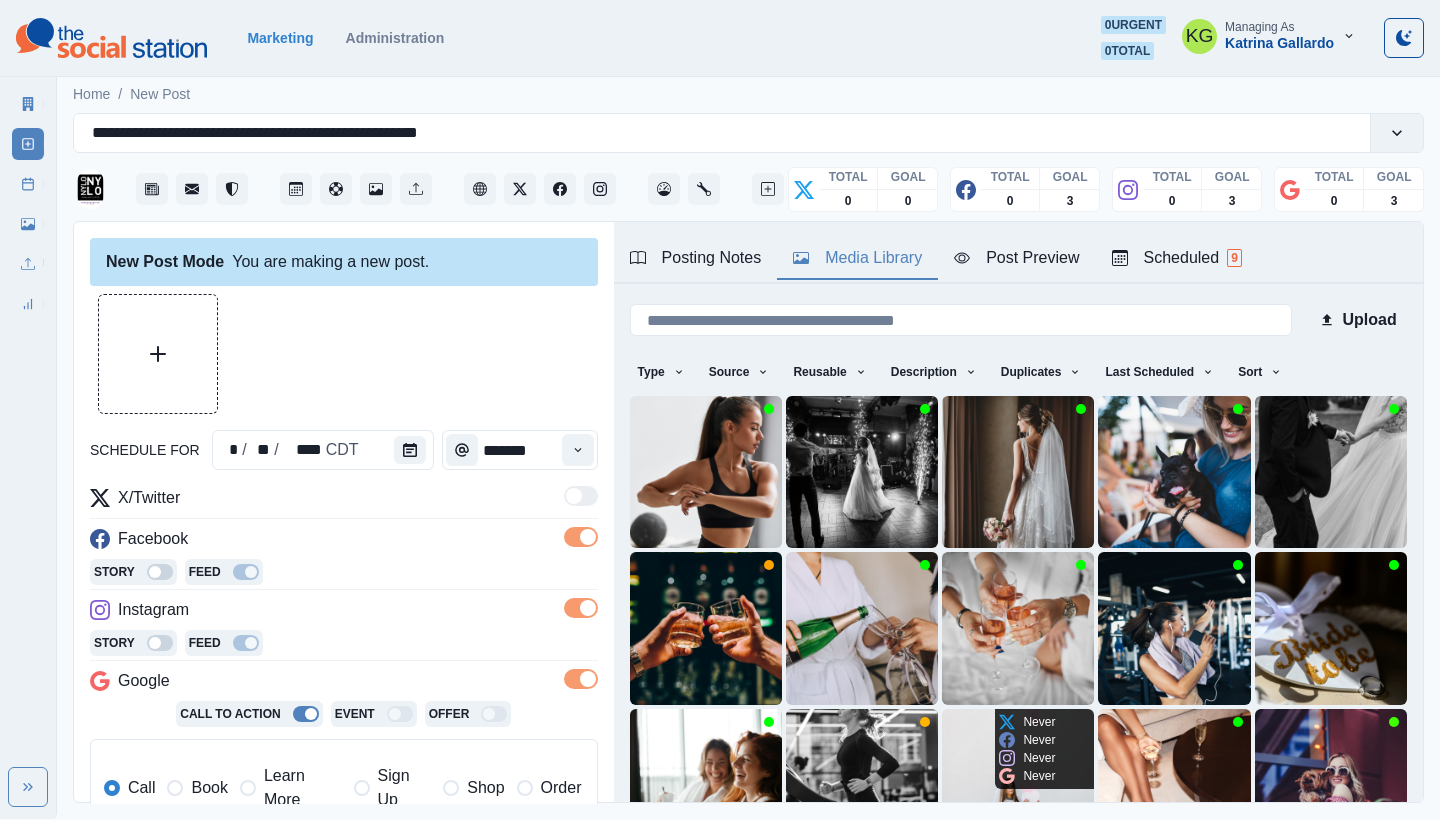 scroll, scrollTop: 171, scrollLeft: 0, axis: vertical 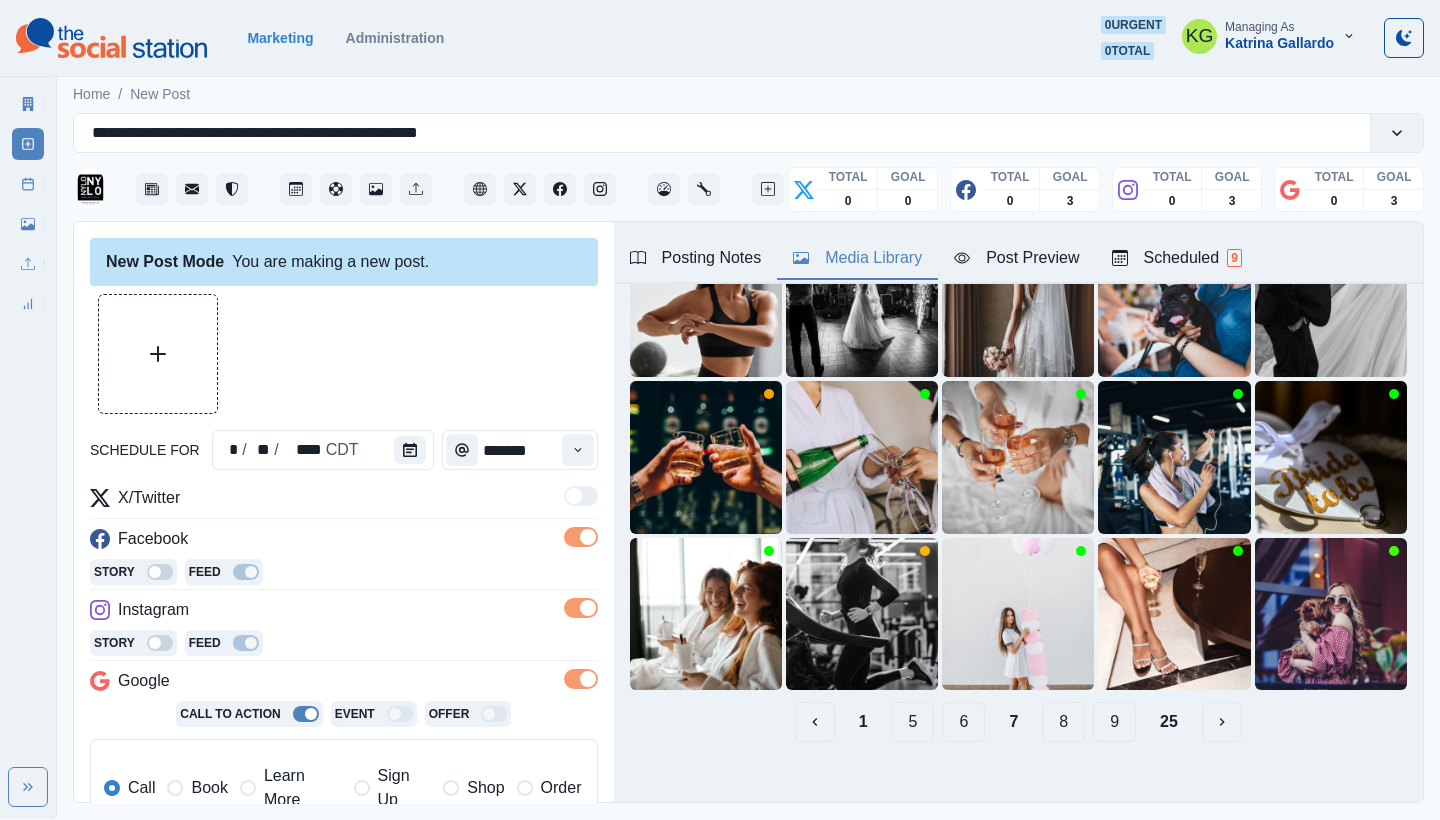 click on "6" at bounding box center (963, 722) 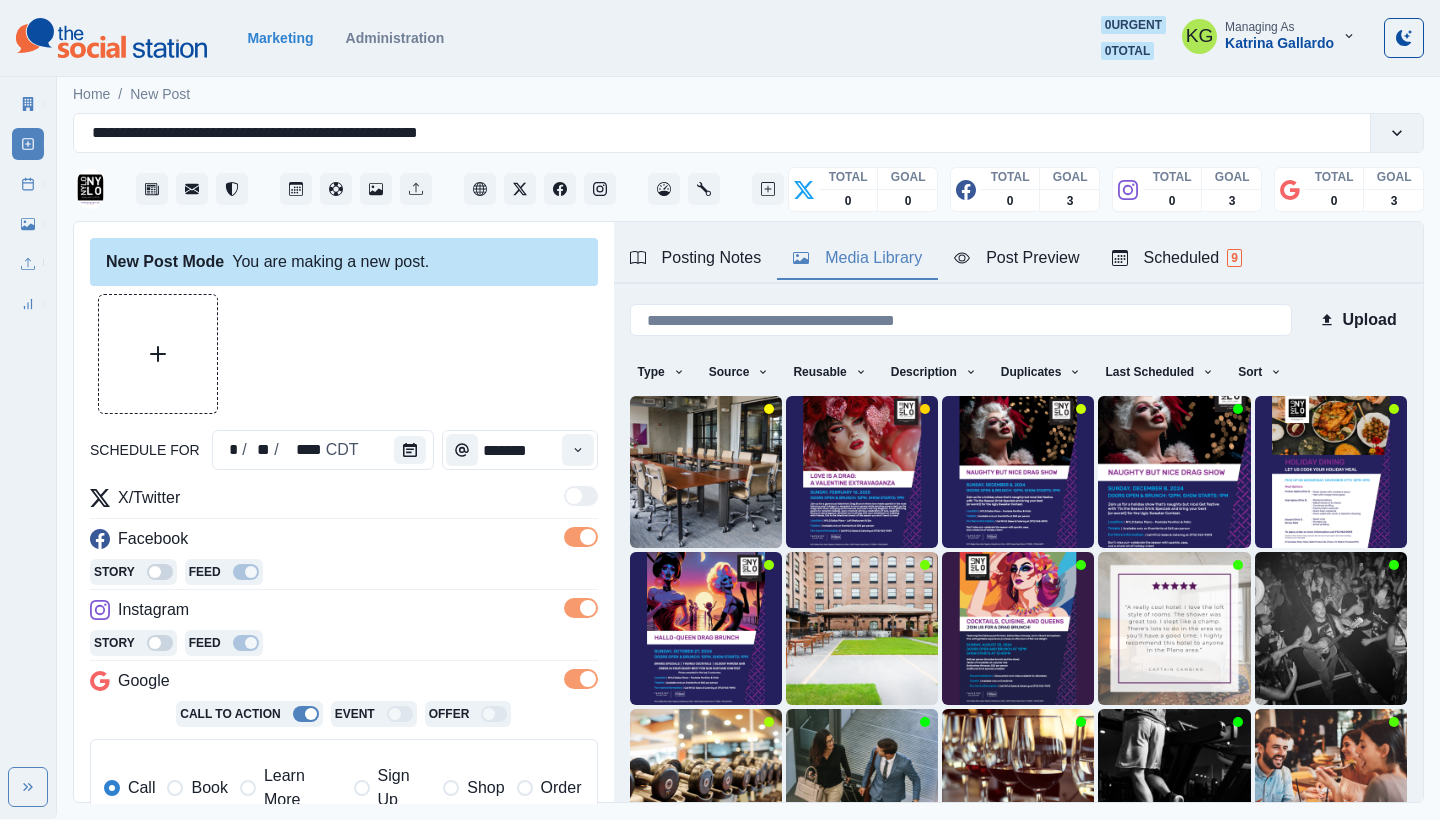 scroll, scrollTop: 171, scrollLeft: 0, axis: vertical 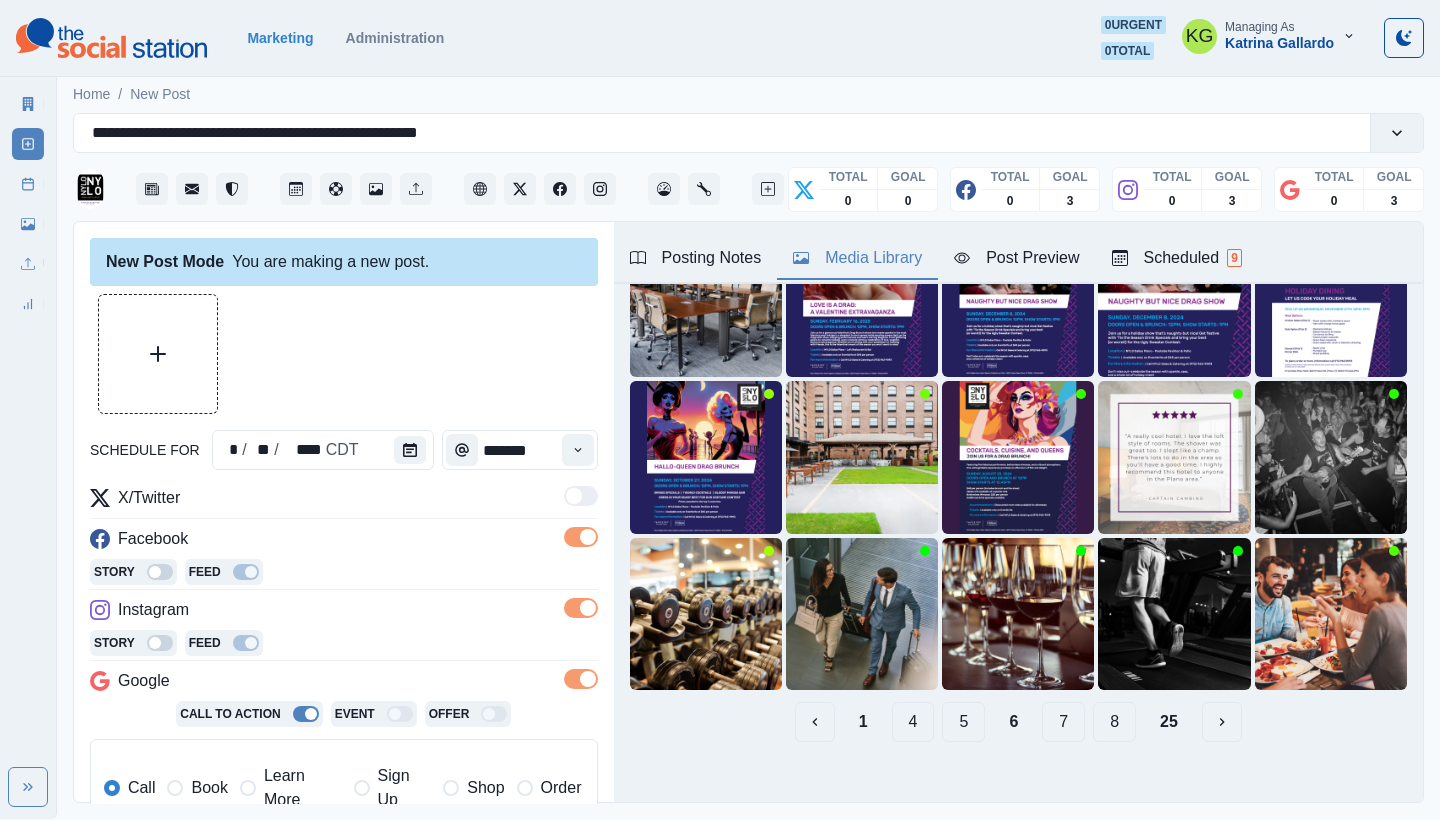 click on "5" at bounding box center (963, 722) 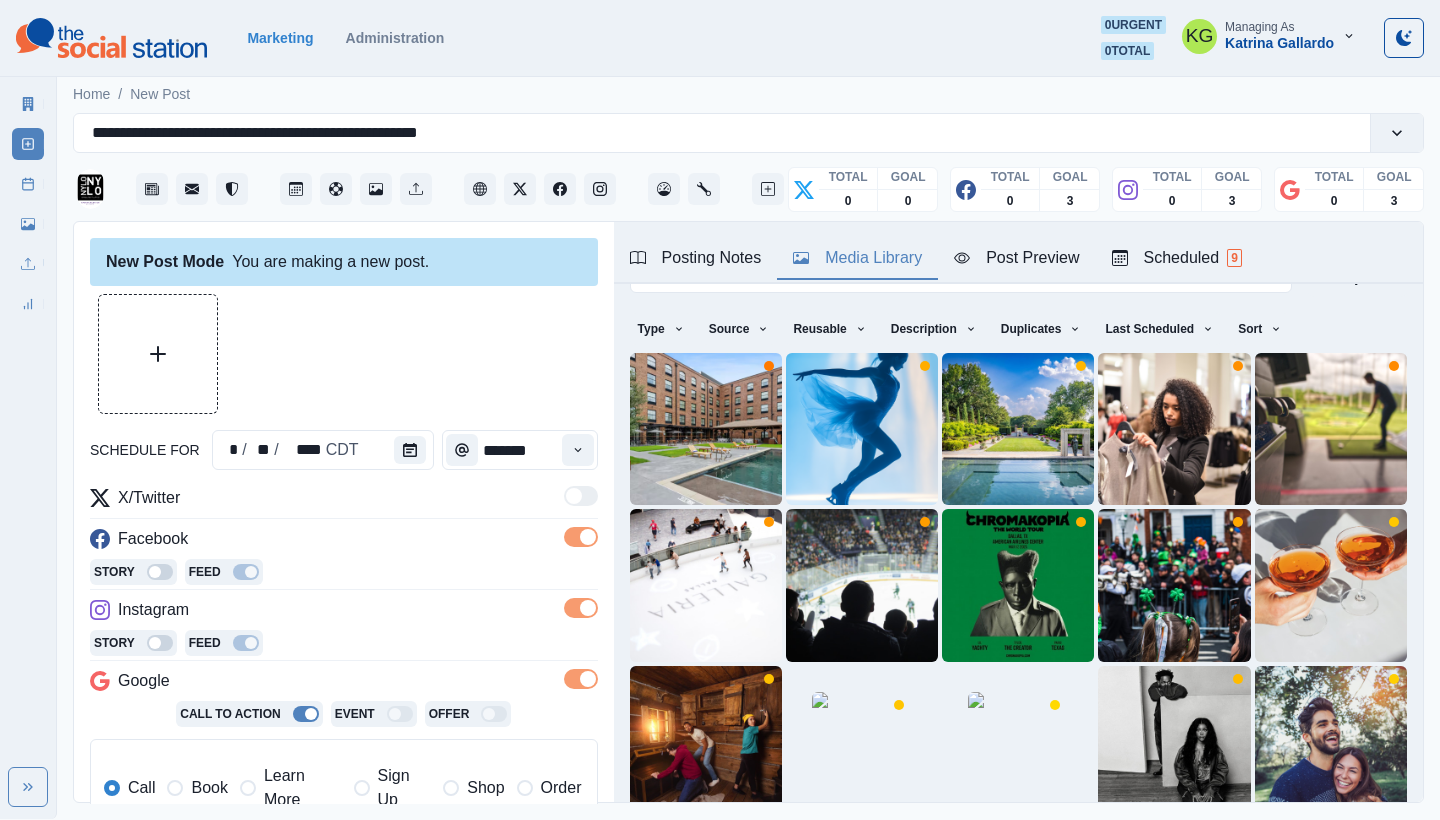 scroll, scrollTop: 171, scrollLeft: 0, axis: vertical 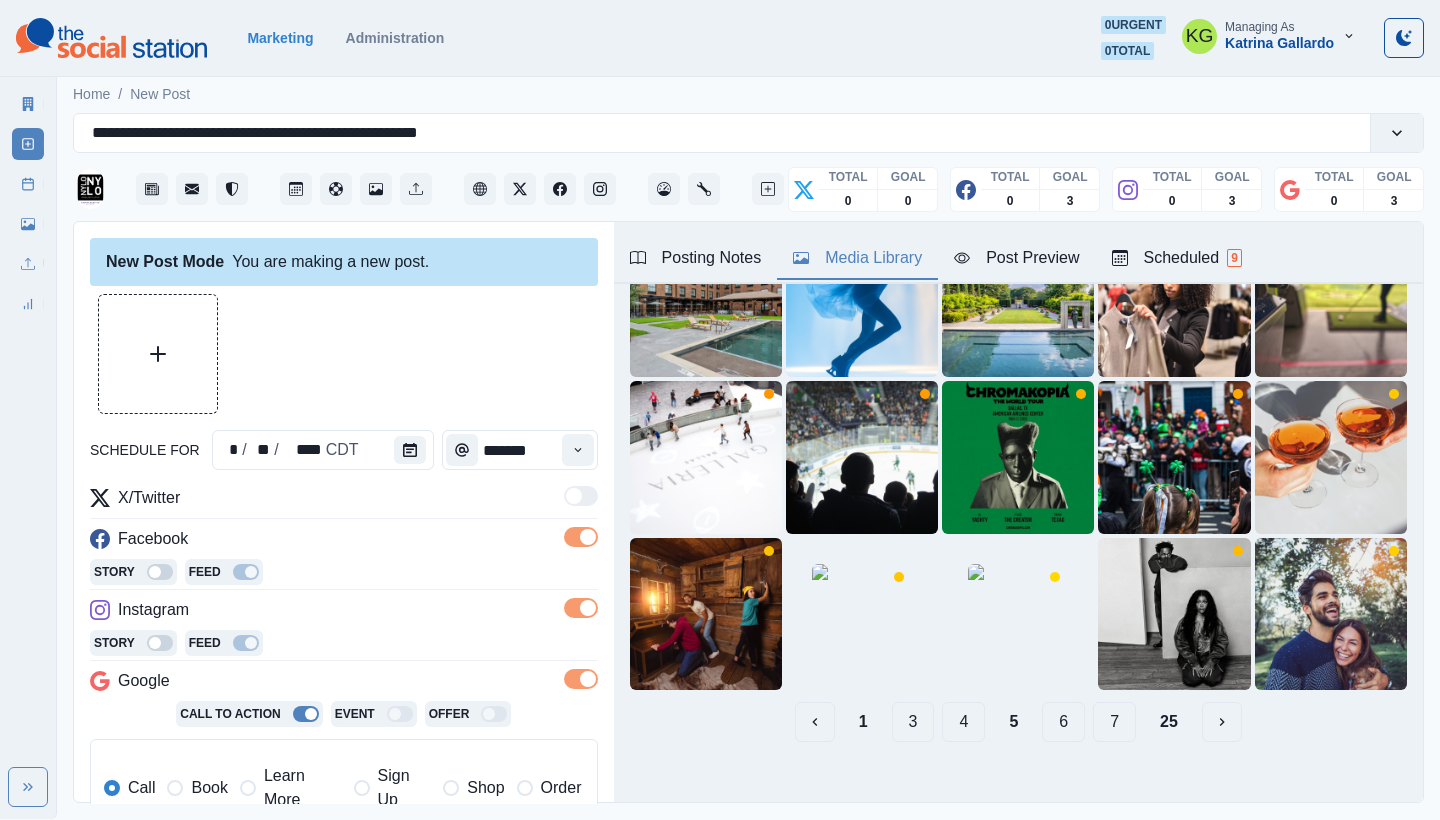 click on "4" at bounding box center (963, 722) 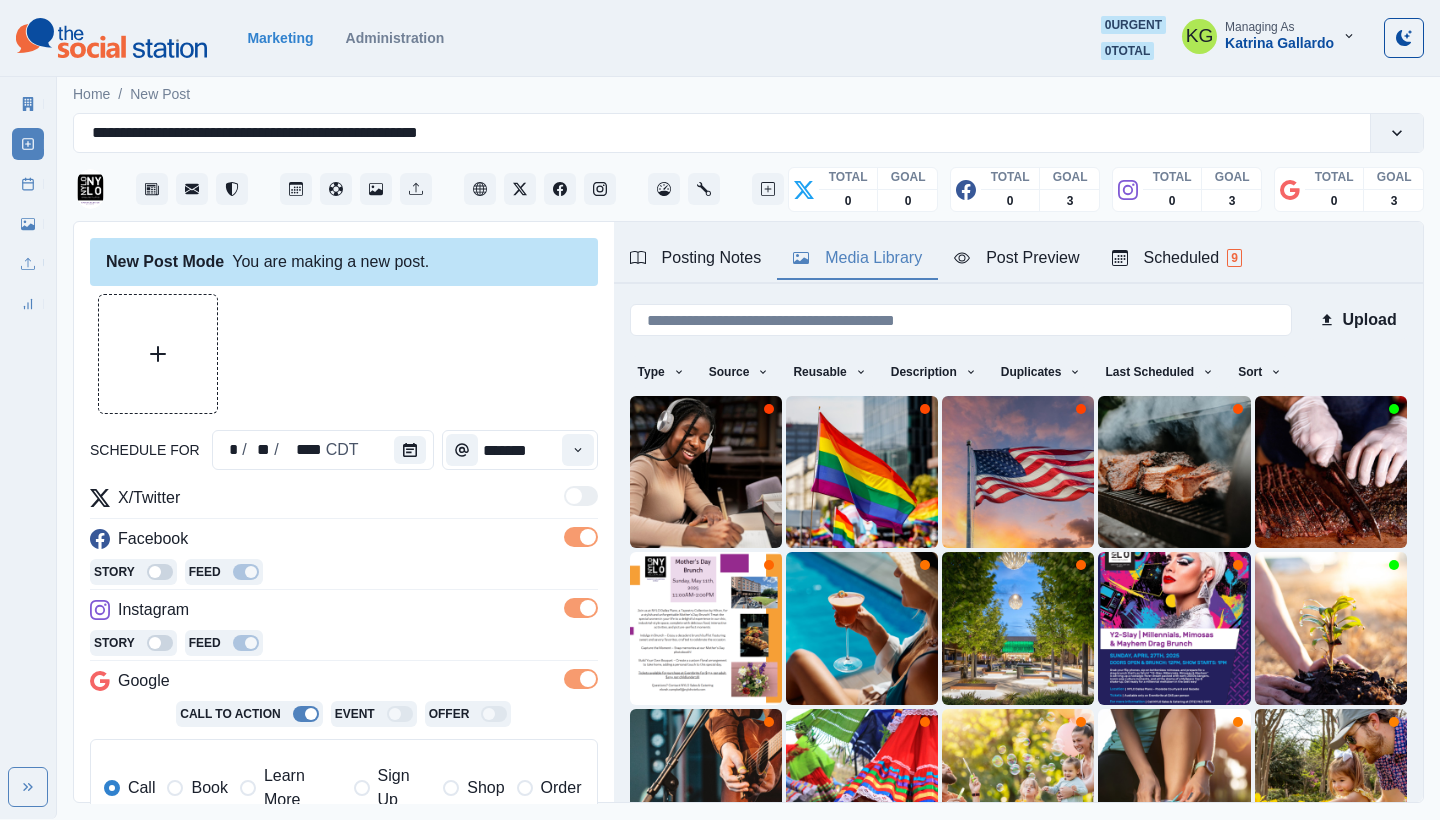 scroll, scrollTop: 171, scrollLeft: 0, axis: vertical 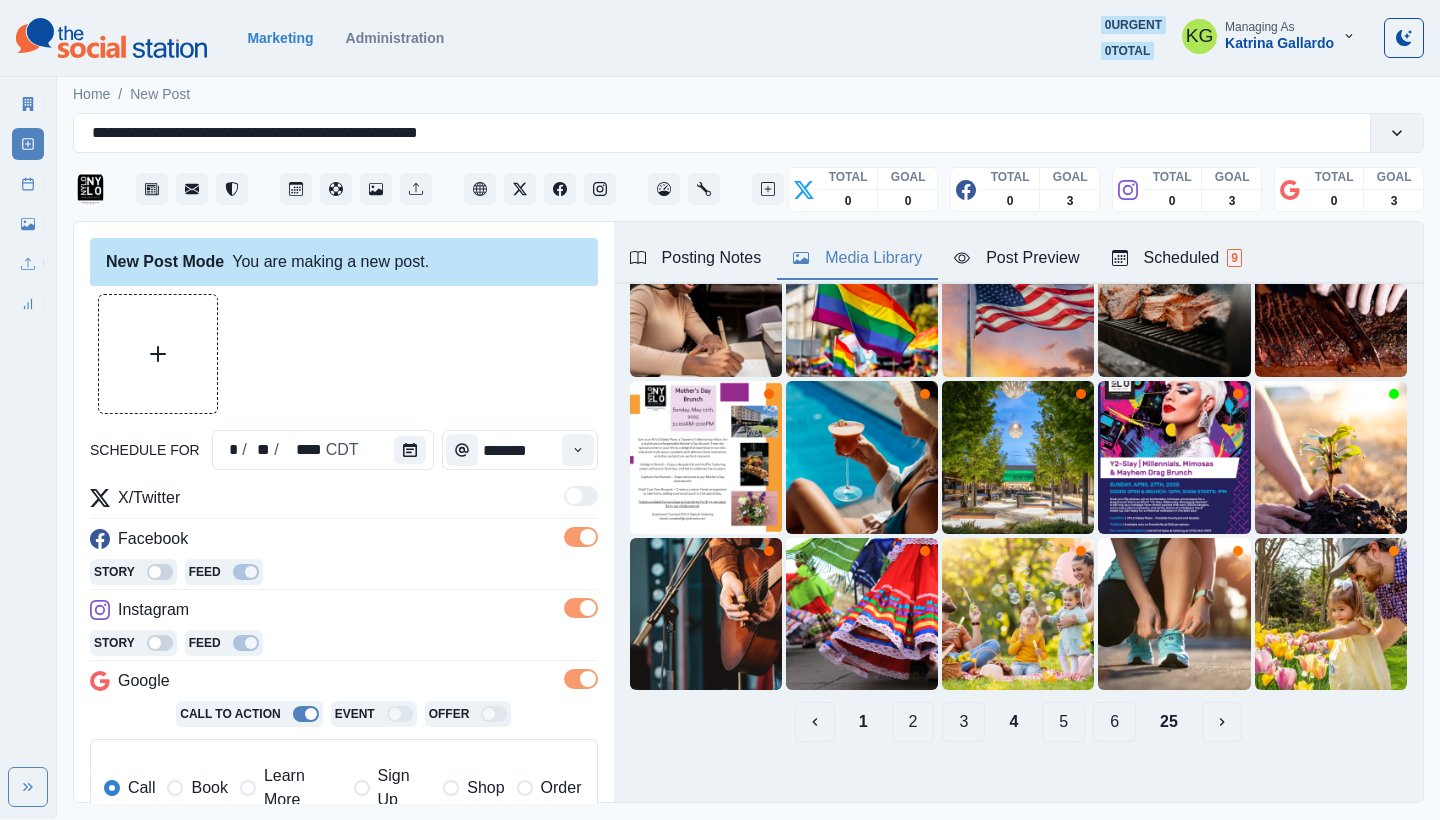 click on "3" at bounding box center (963, 722) 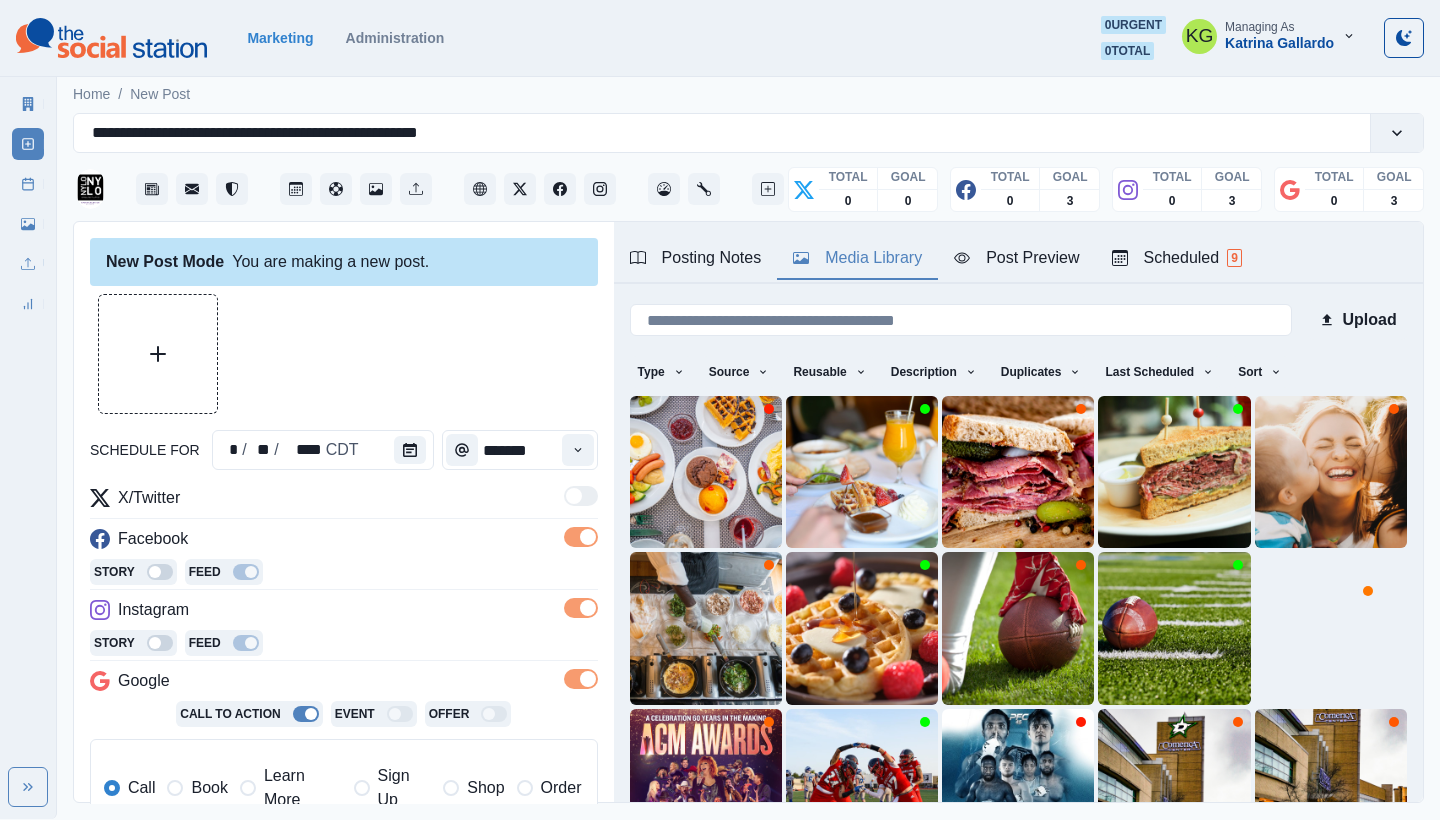 scroll, scrollTop: 171, scrollLeft: 0, axis: vertical 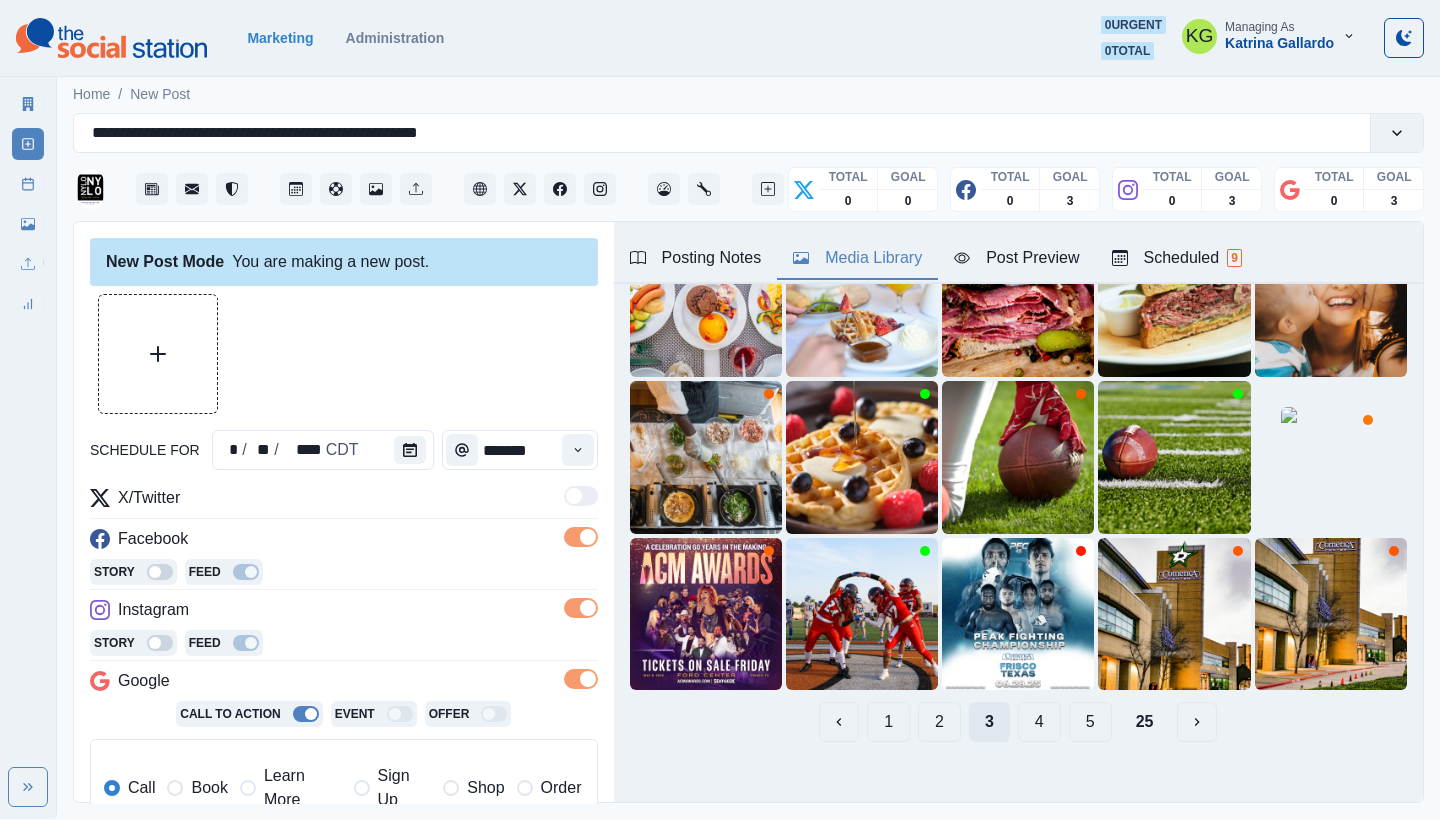 click on "3" at bounding box center [989, 722] 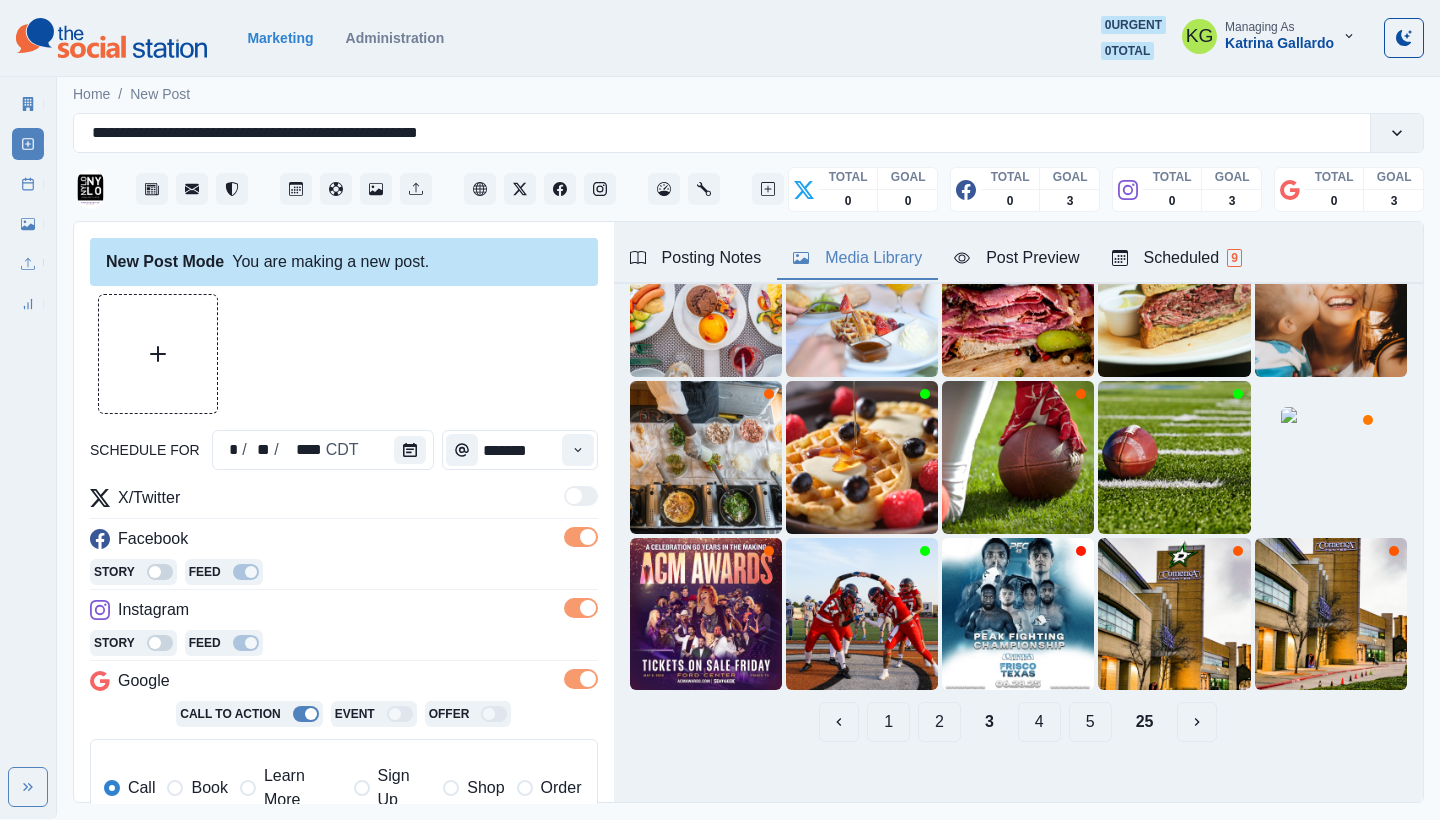 click on "2" at bounding box center [939, 722] 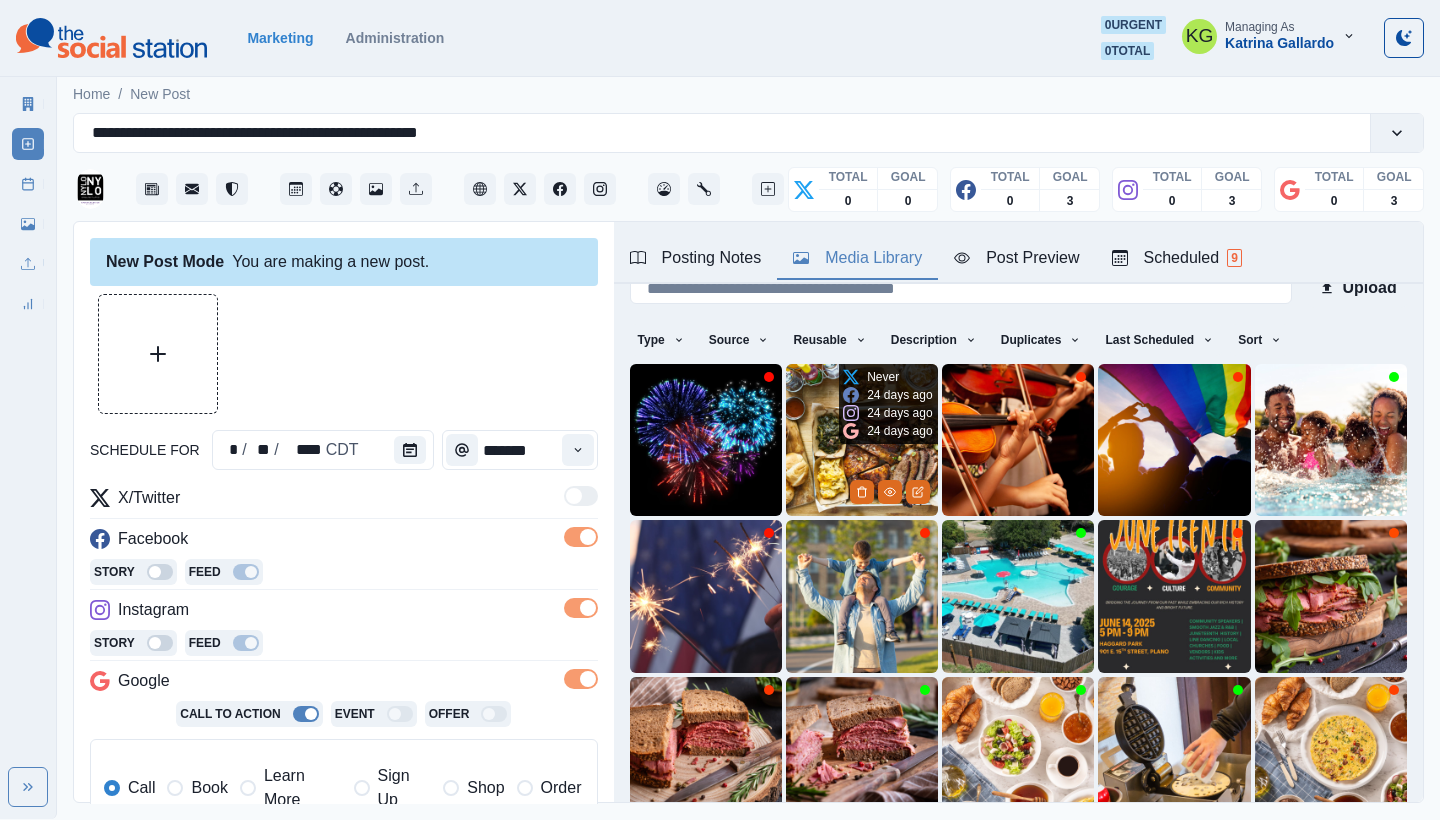 scroll, scrollTop: 171, scrollLeft: 0, axis: vertical 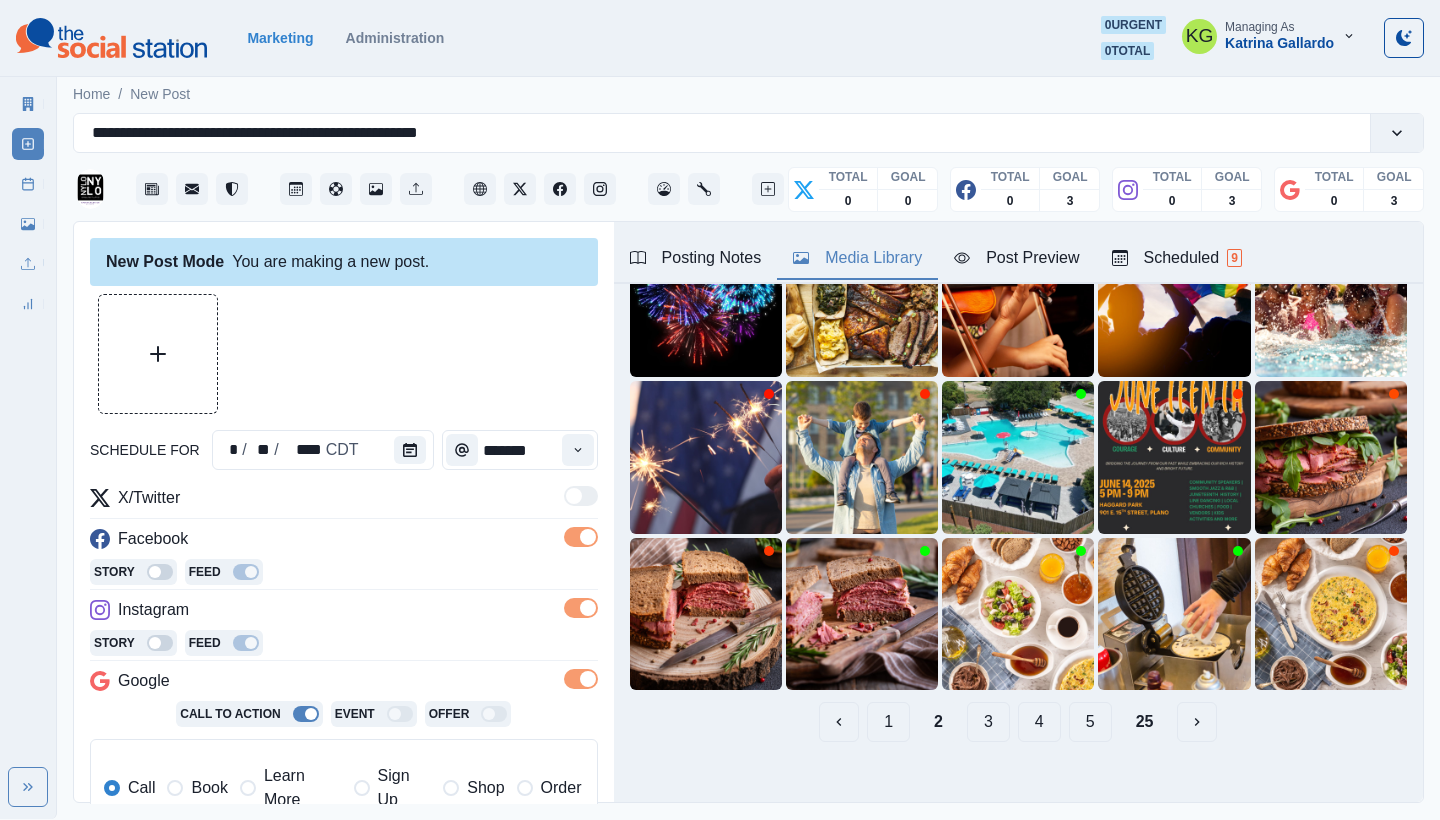 click on "3" at bounding box center [988, 722] 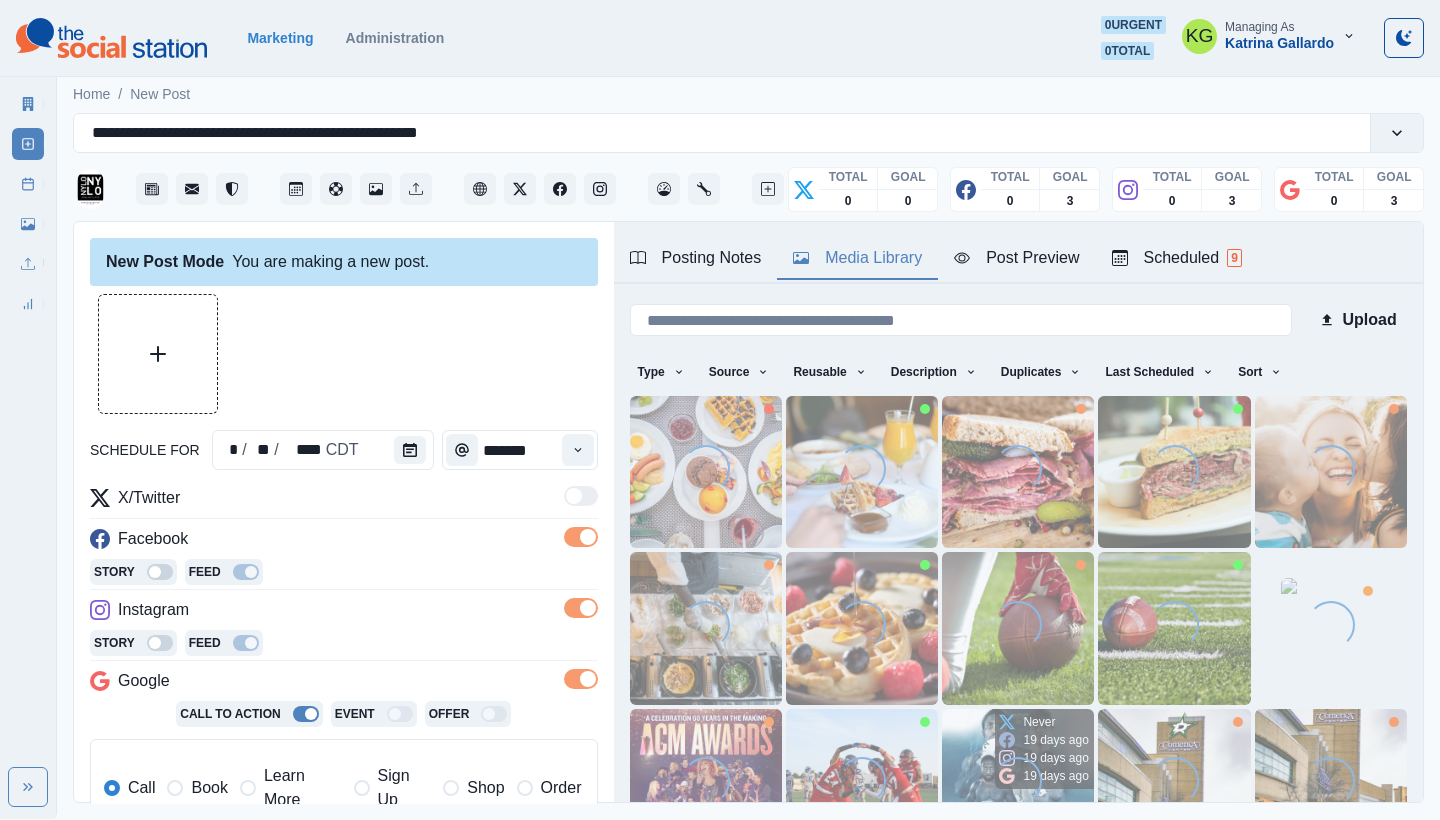 scroll, scrollTop: 171, scrollLeft: 0, axis: vertical 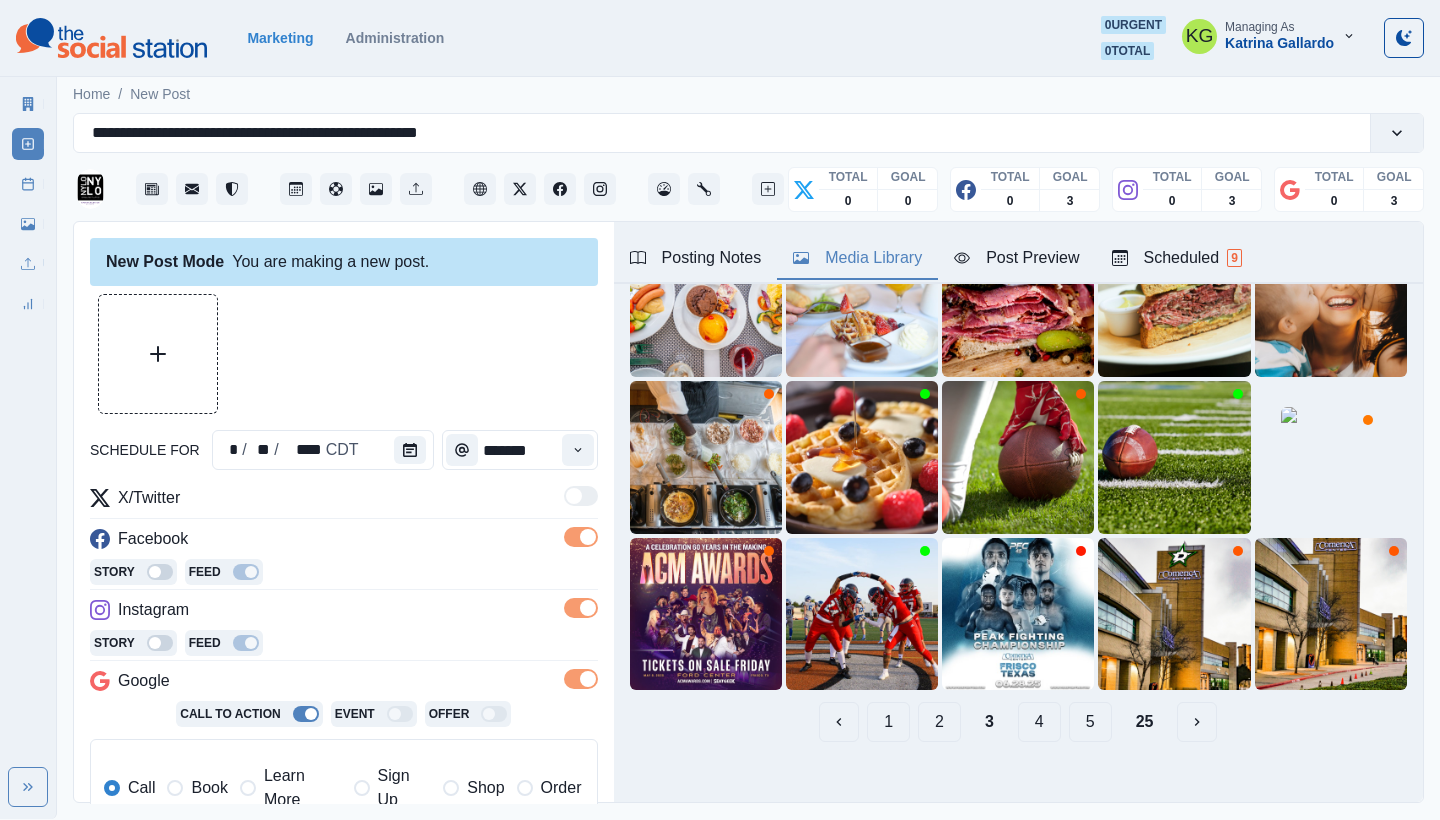 click on "2" at bounding box center [939, 722] 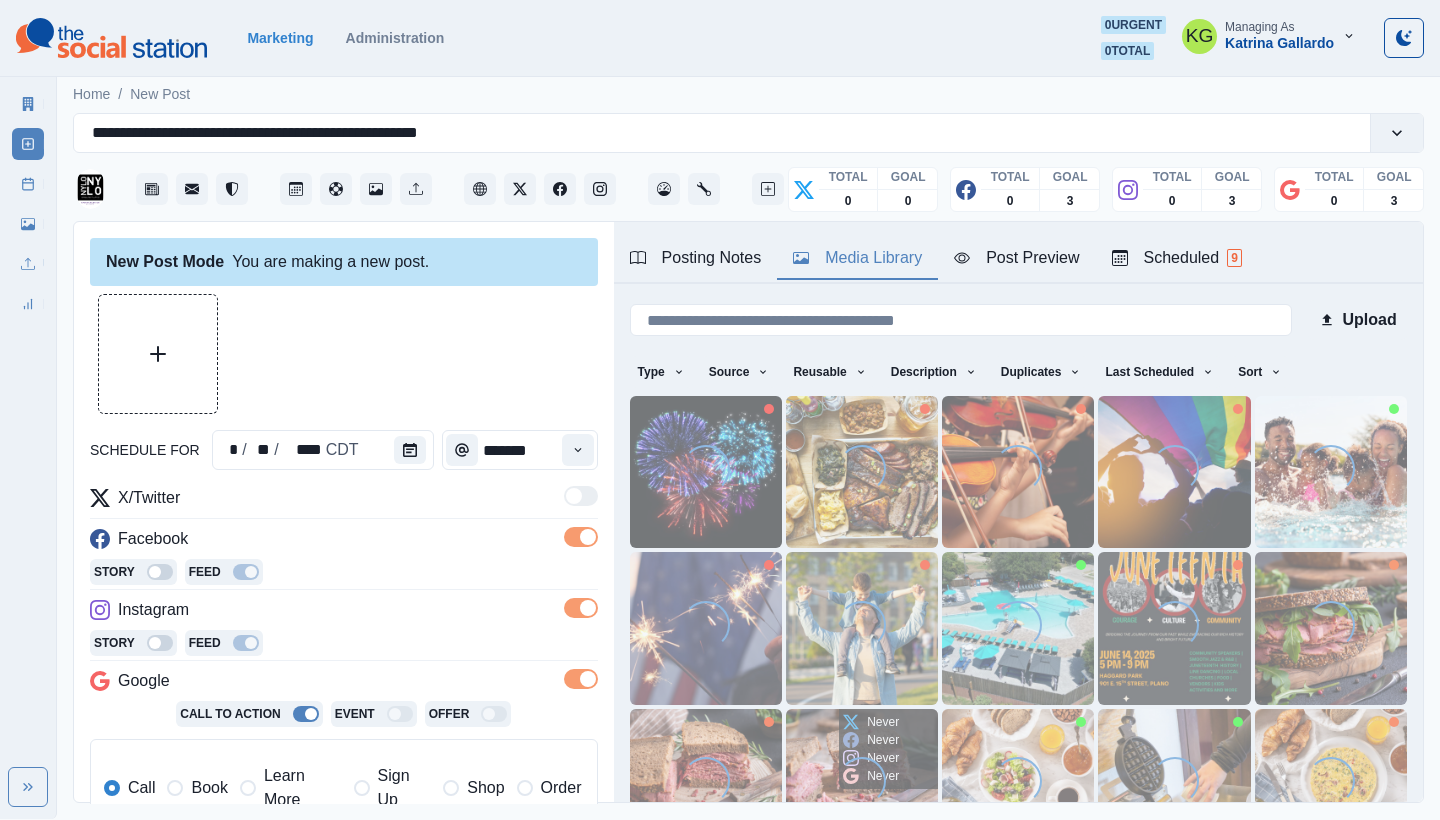scroll, scrollTop: 171, scrollLeft: 0, axis: vertical 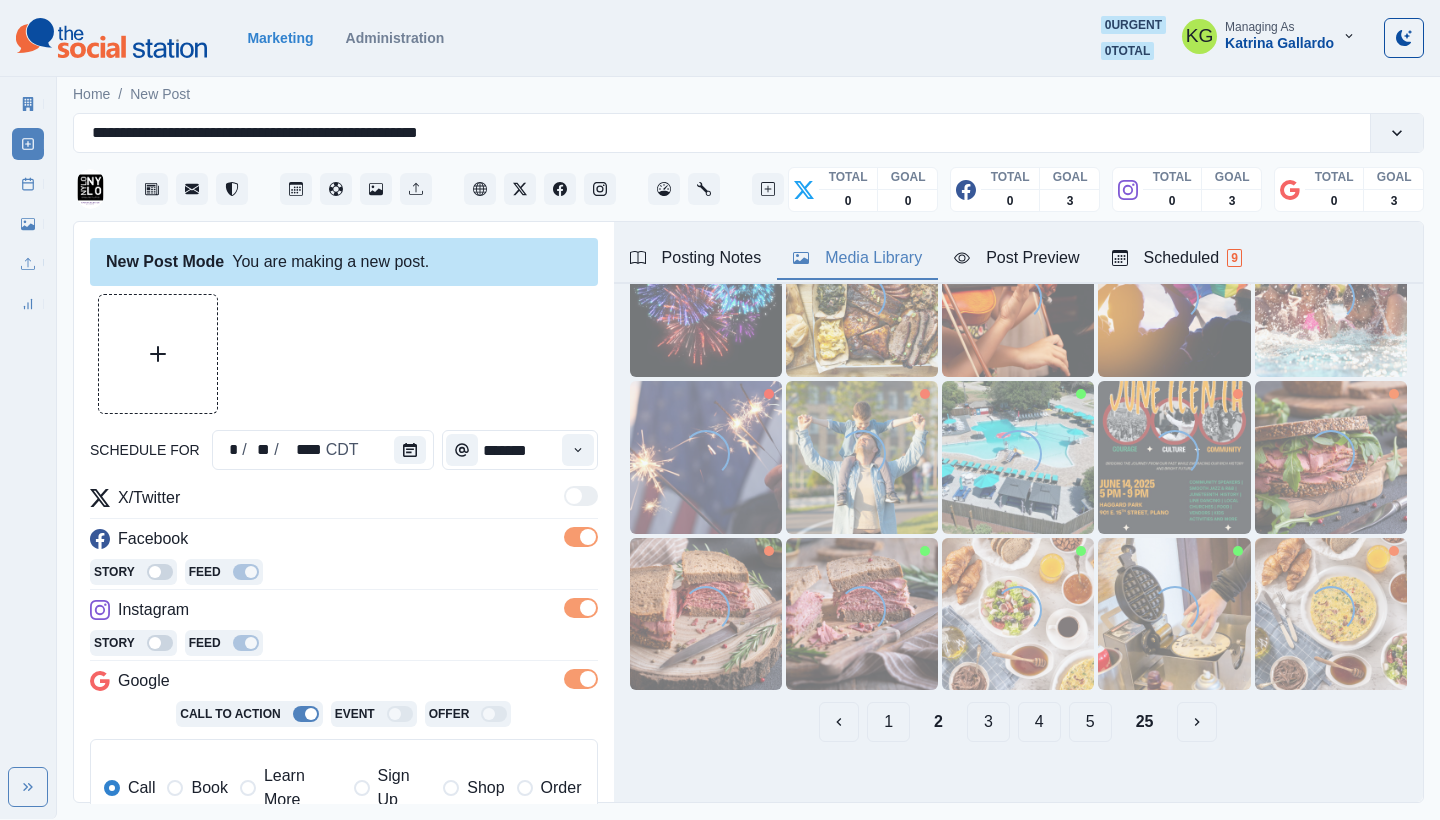 click on "1" at bounding box center [888, 722] 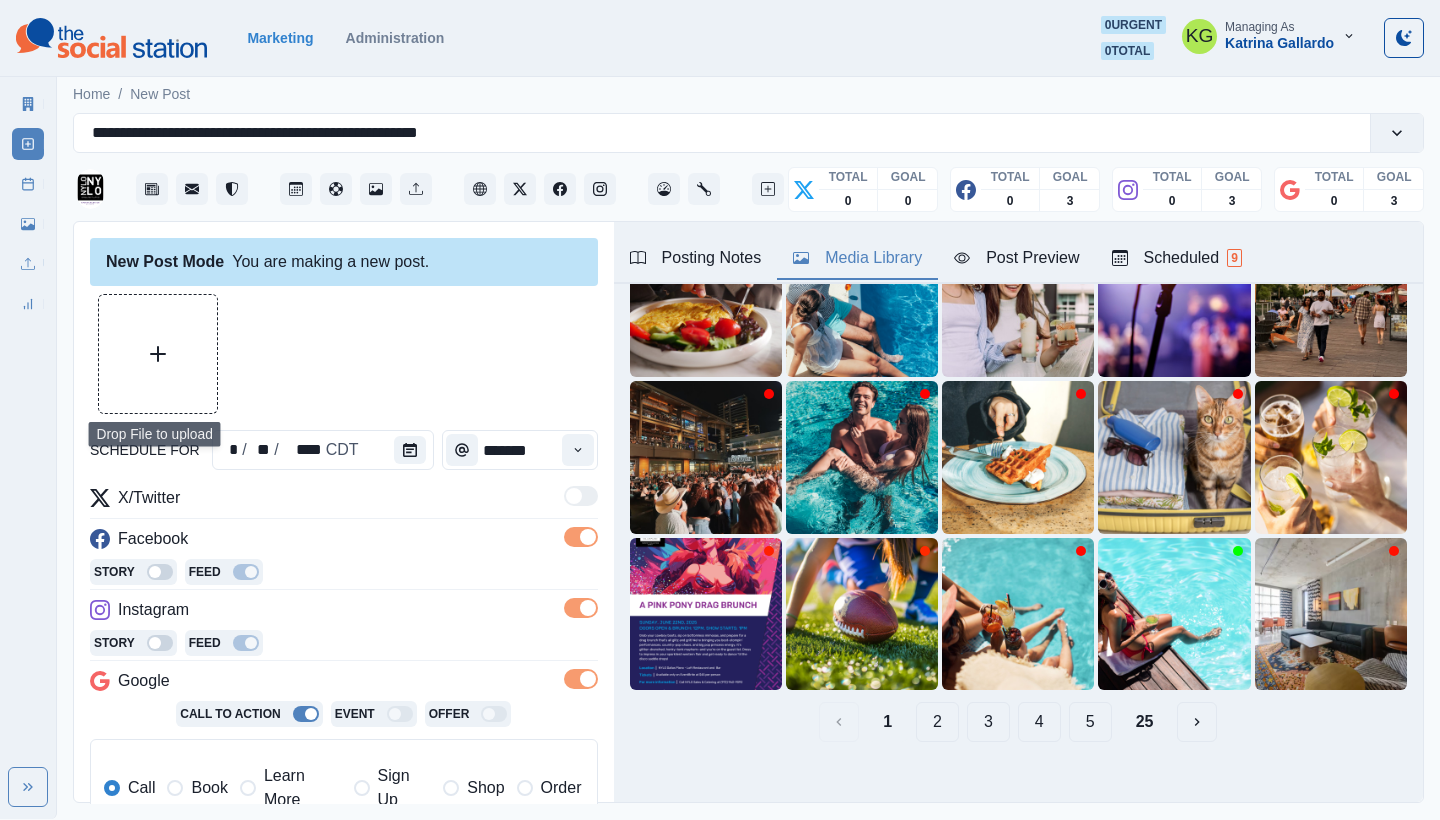 click on "Marketing Summary New Post Post Schedule Media Library Uploads Review Summary" at bounding box center [28, 445] 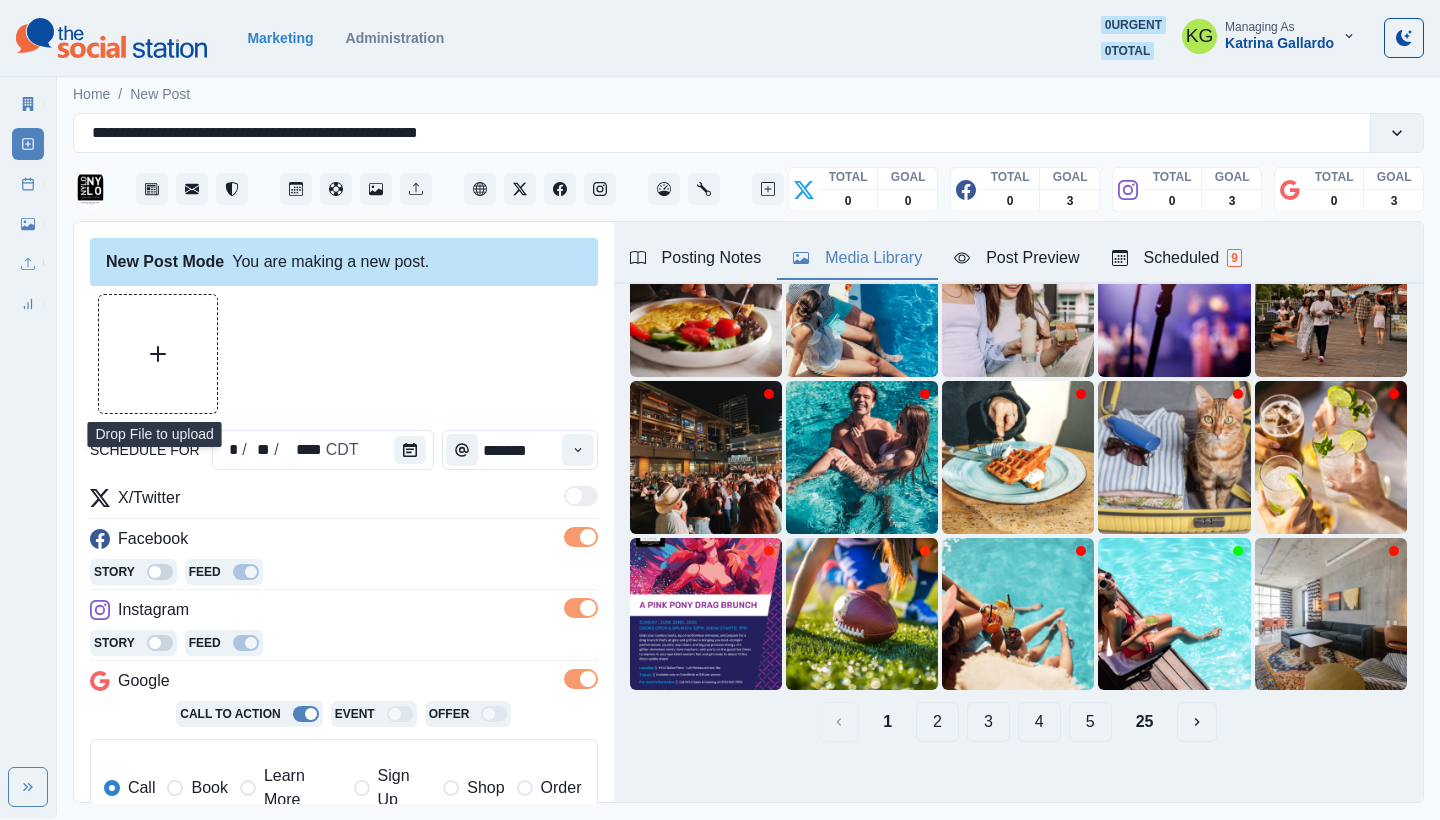 click at bounding box center [158, 354] 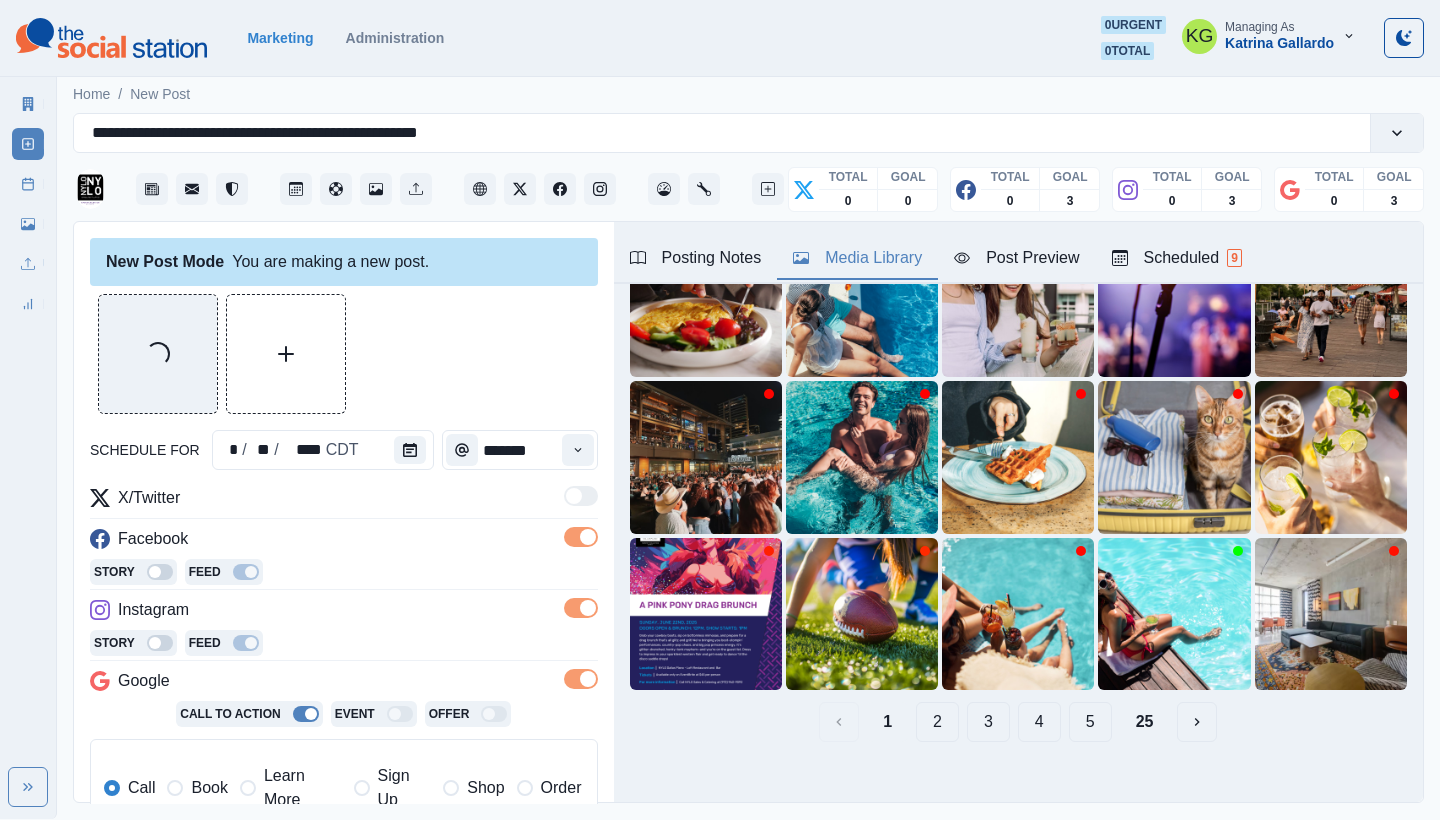 scroll, scrollTop: 402, scrollLeft: 0, axis: vertical 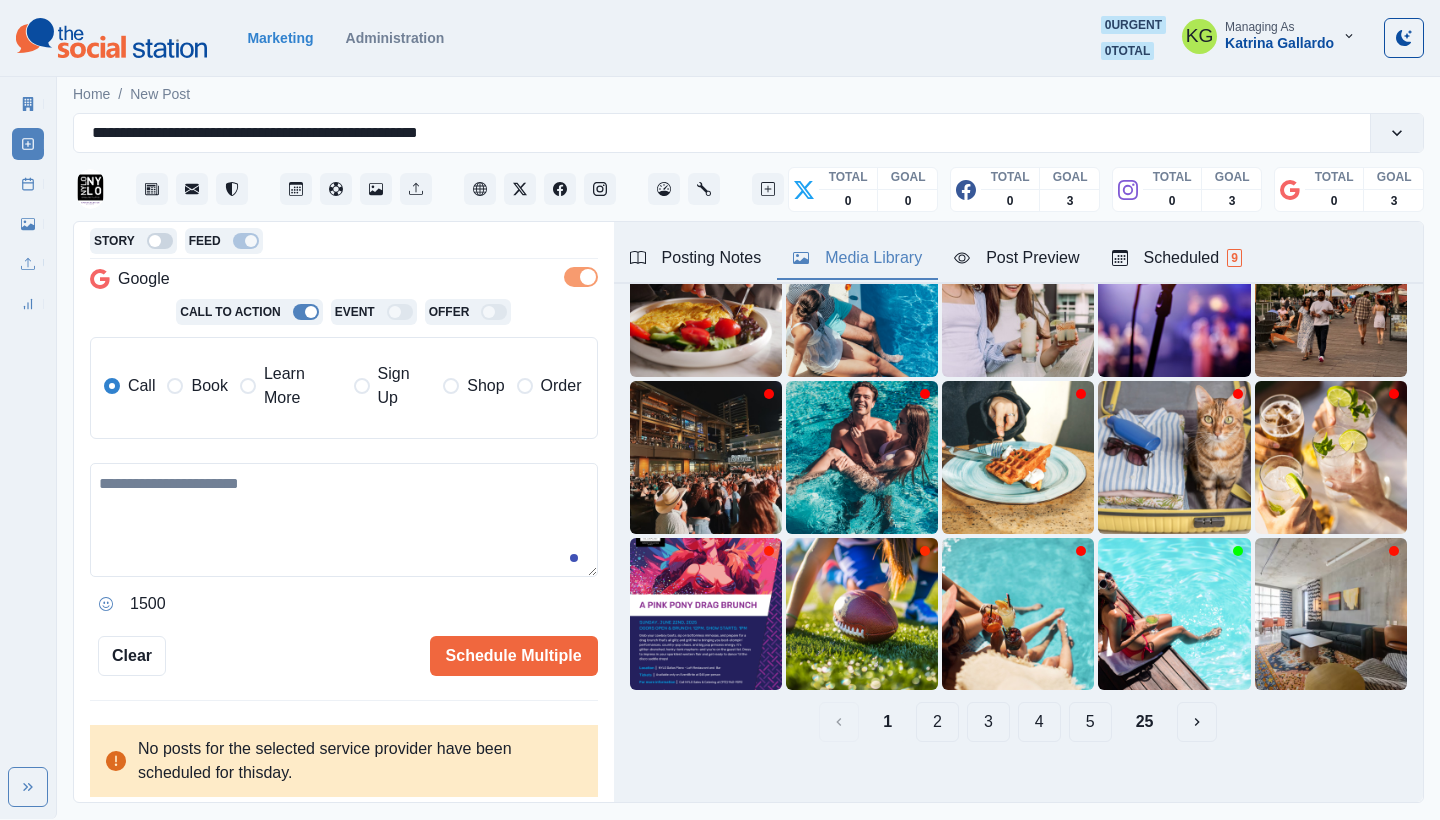 click on "Learn More" at bounding box center [303, 386] 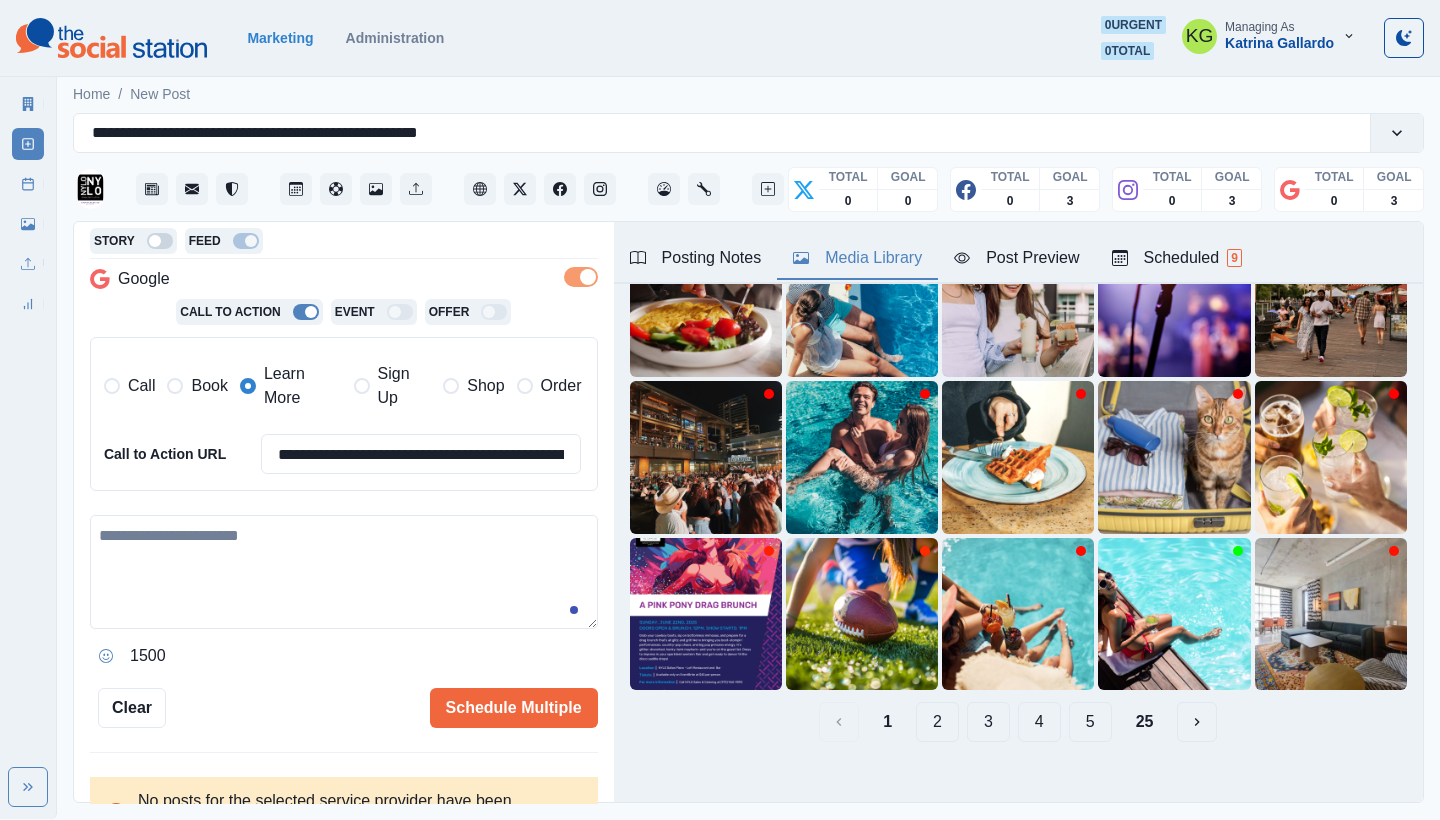 click on "Book" at bounding box center (209, 386) 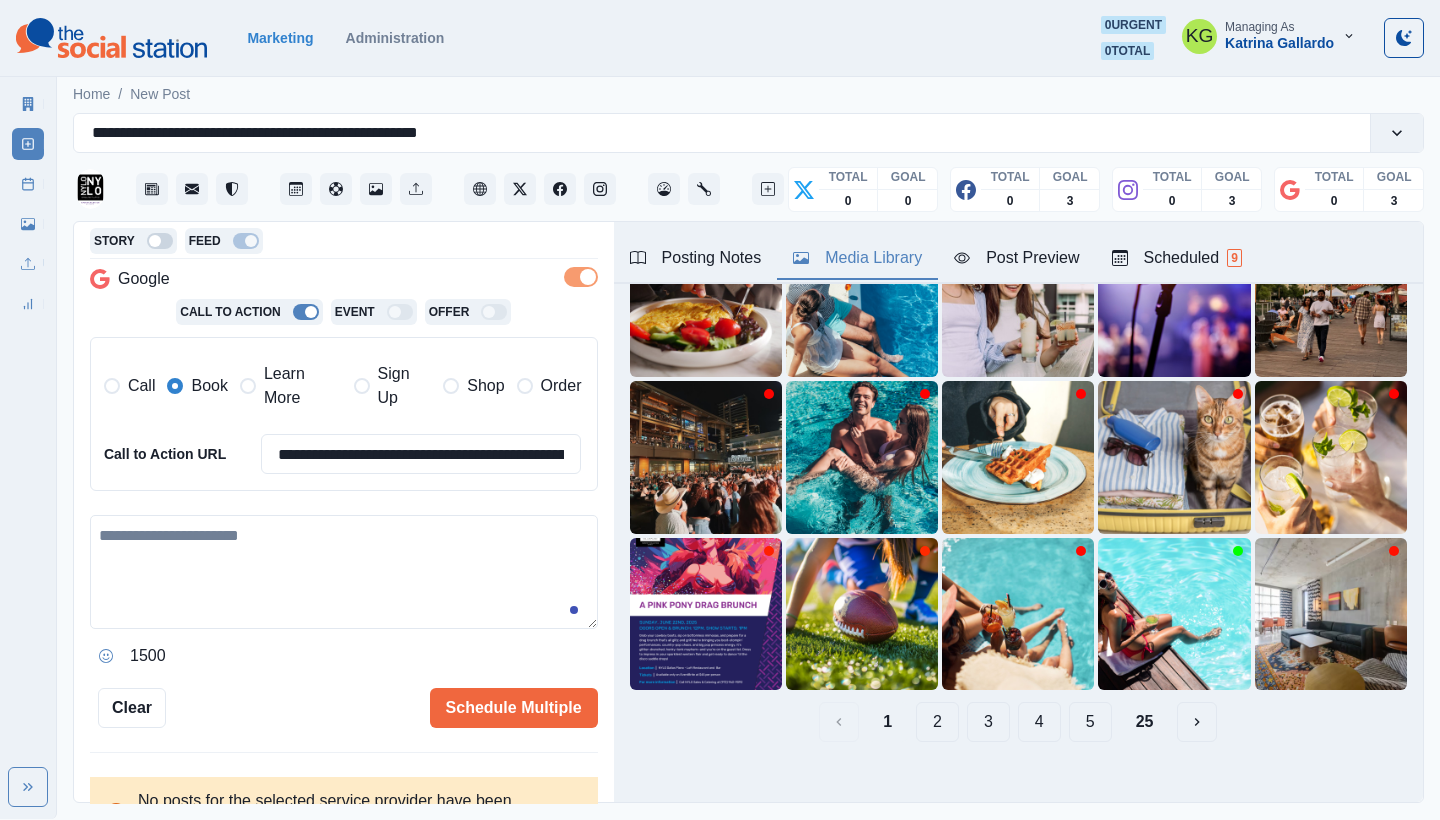 click at bounding box center (344, 572) 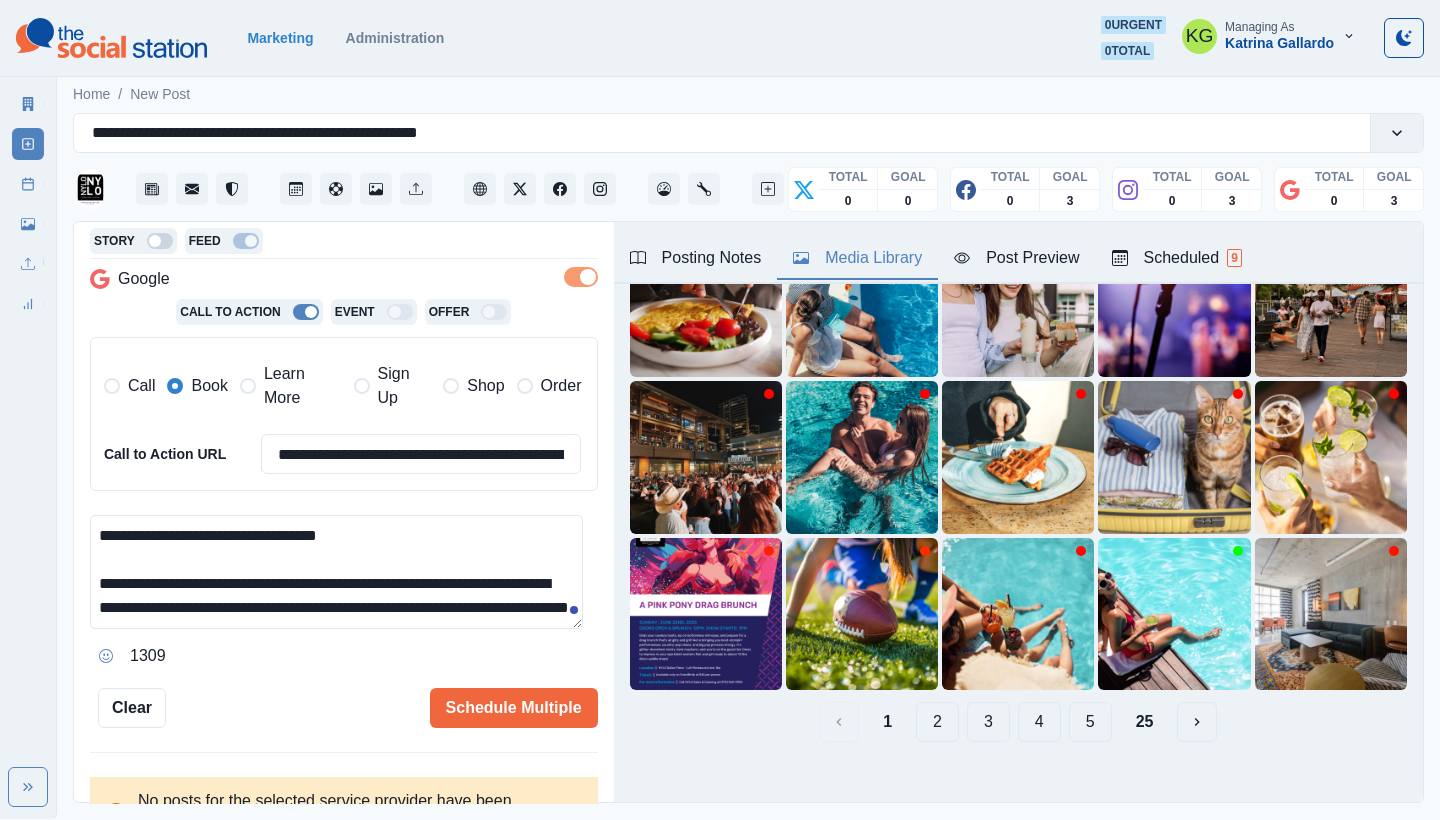 scroll, scrollTop: 13, scrollLeft: 0, axis: vertical 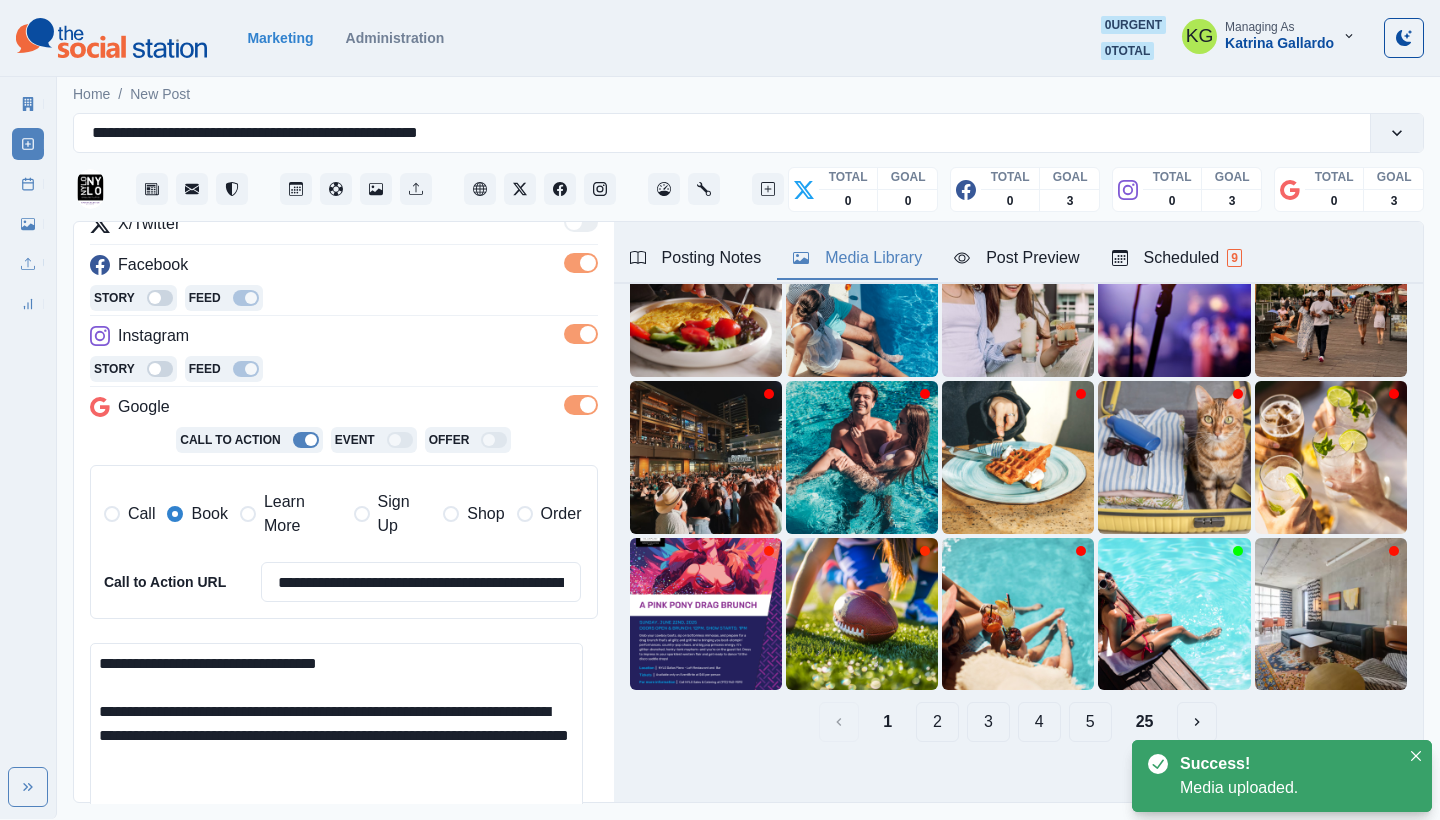 click on "**********" at bounding box center (720, 409) 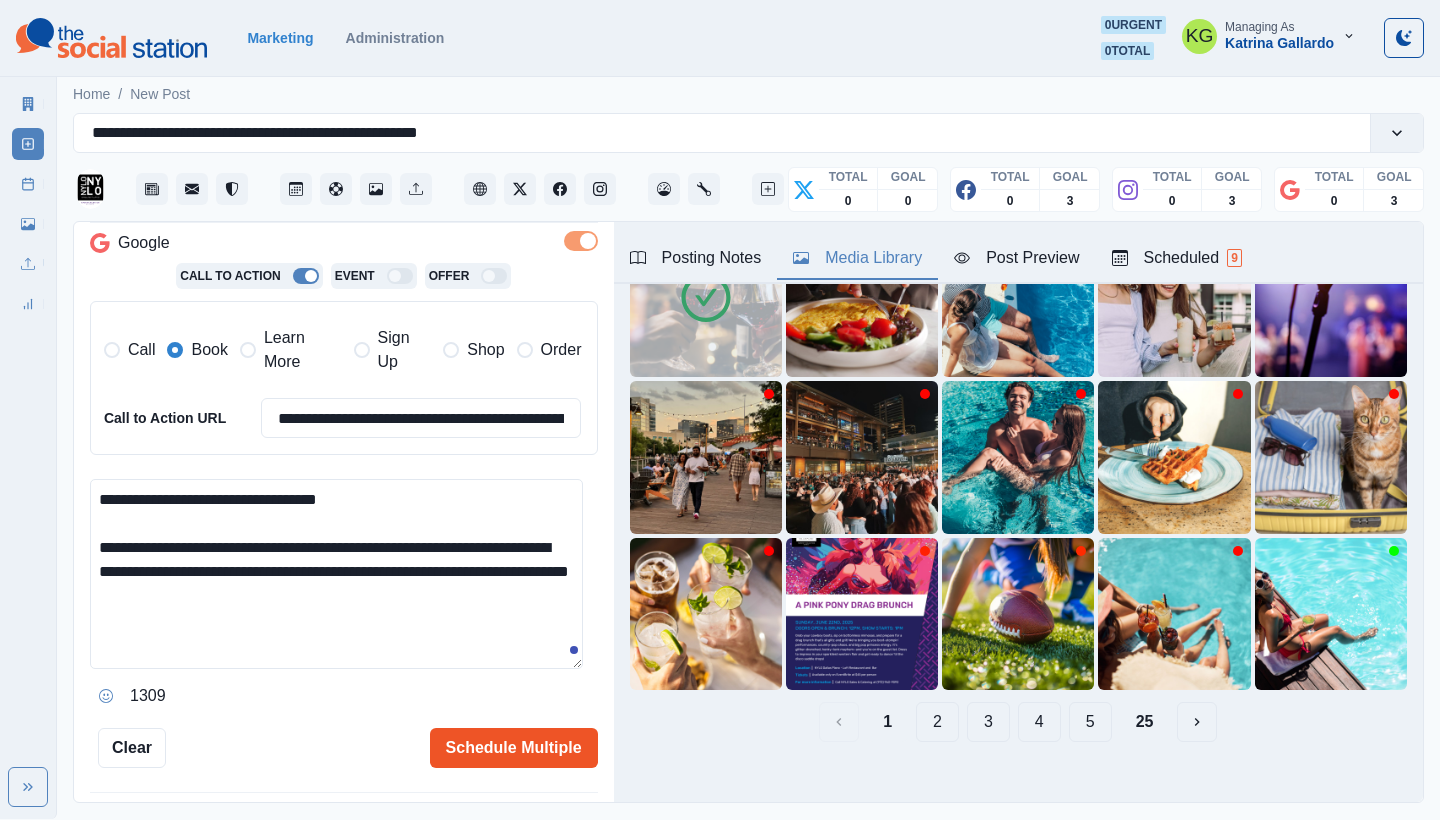 type on "**********" 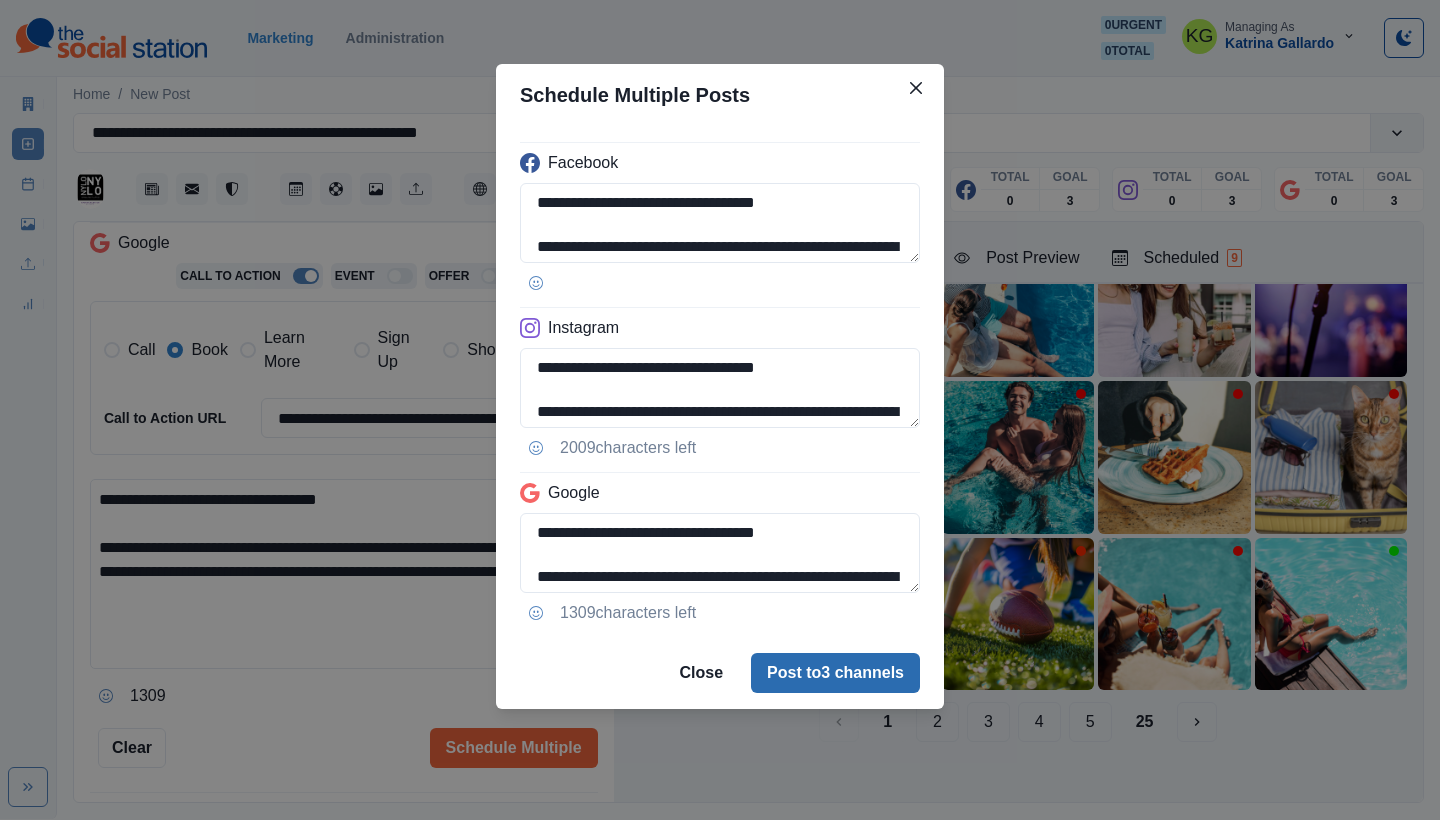 click on "Post to  3   channels" at bounding box center [835, 673] 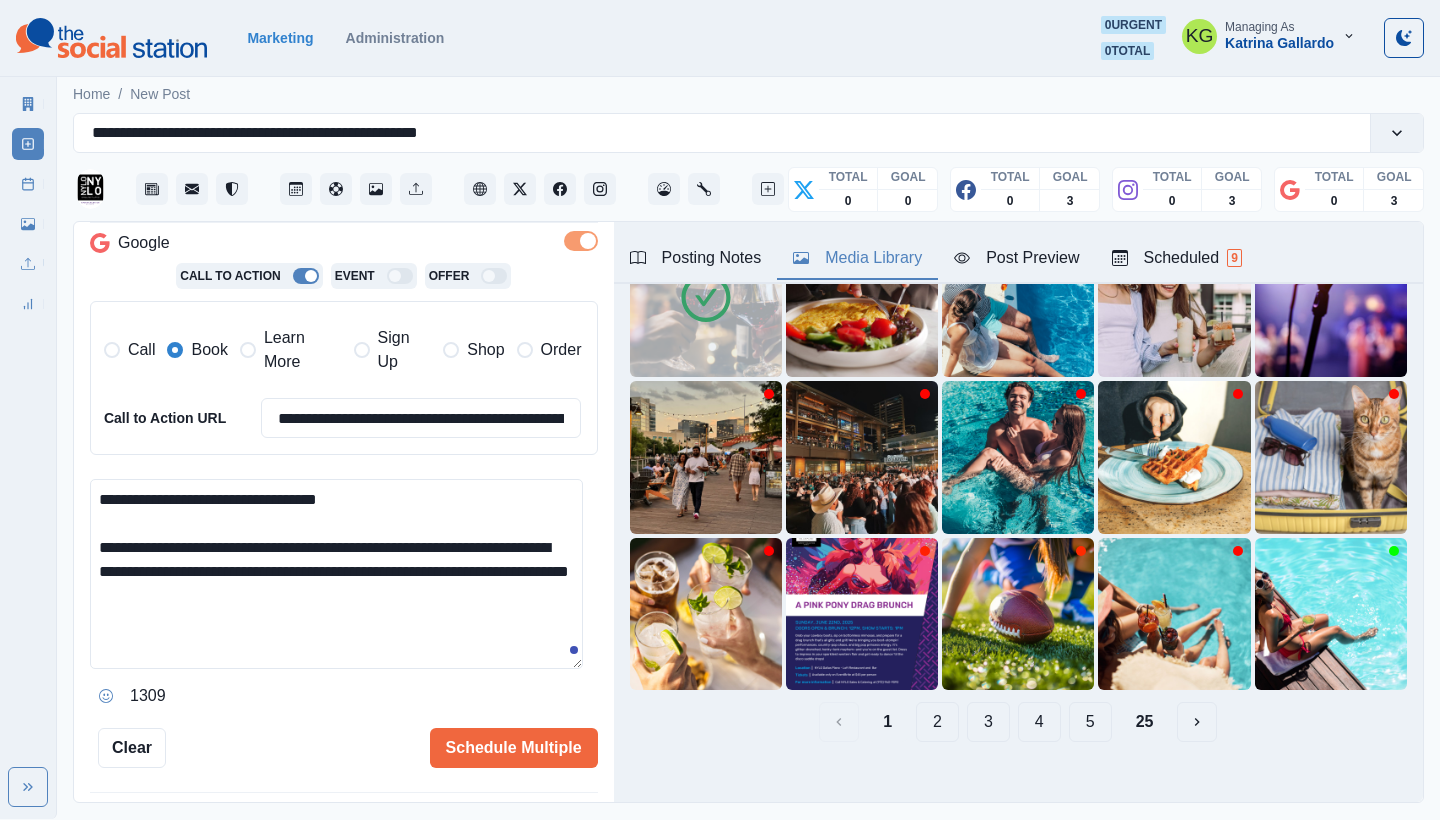 type 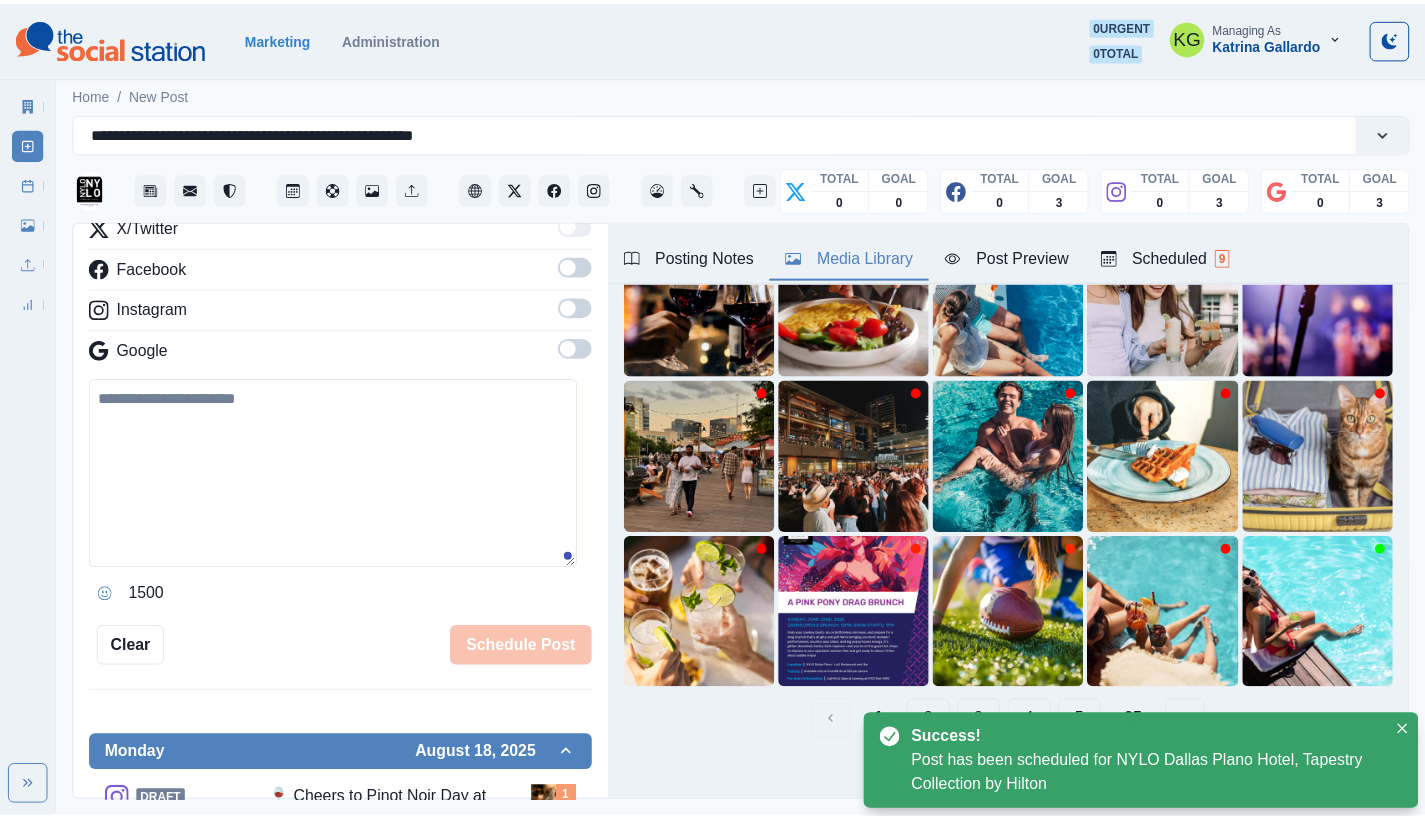 scroll, scrollTop: 198, scrollLeft: 0, axis: vertical 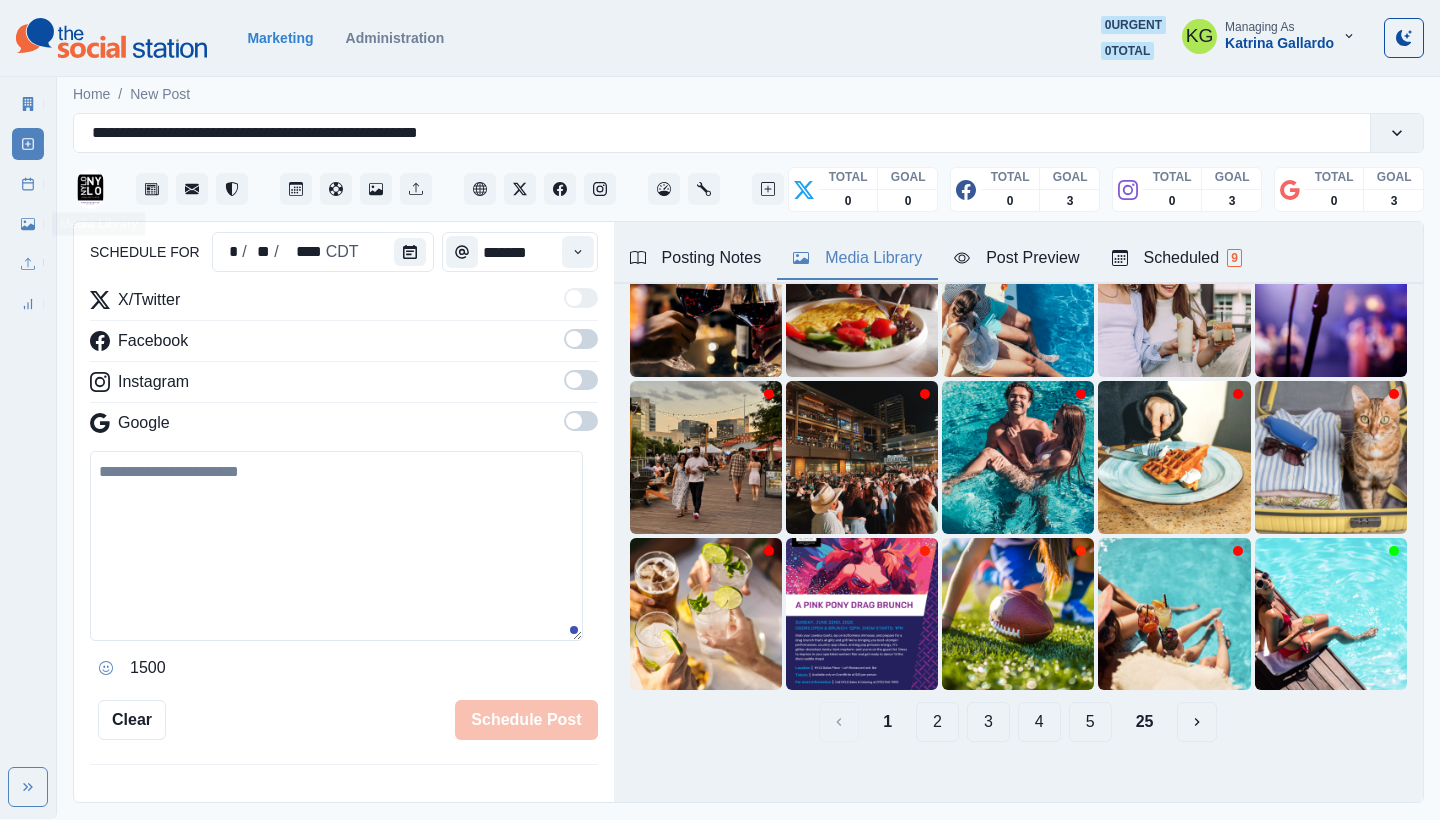 click on "Media Library" at bounding box center [28, 220] 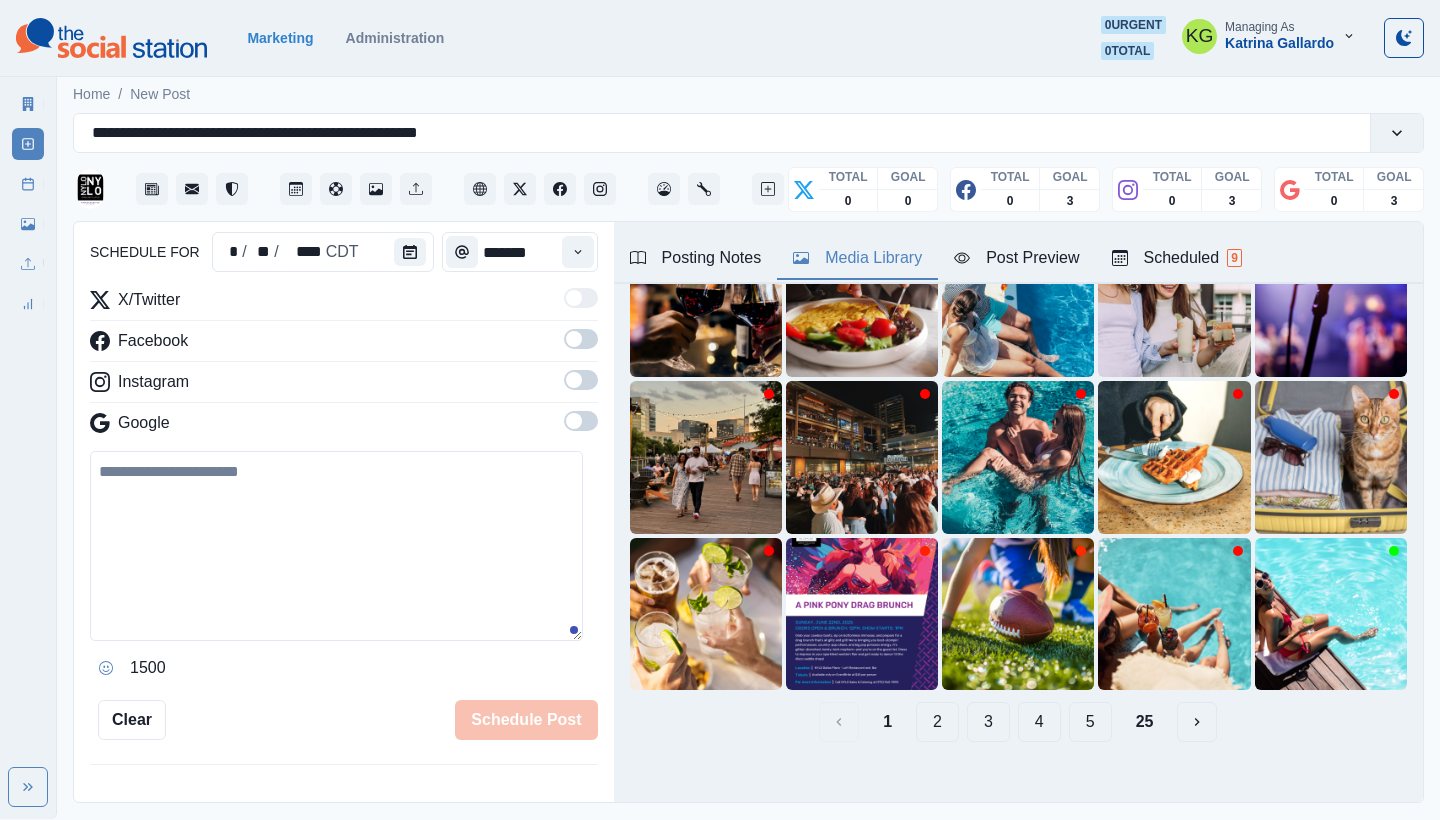 click 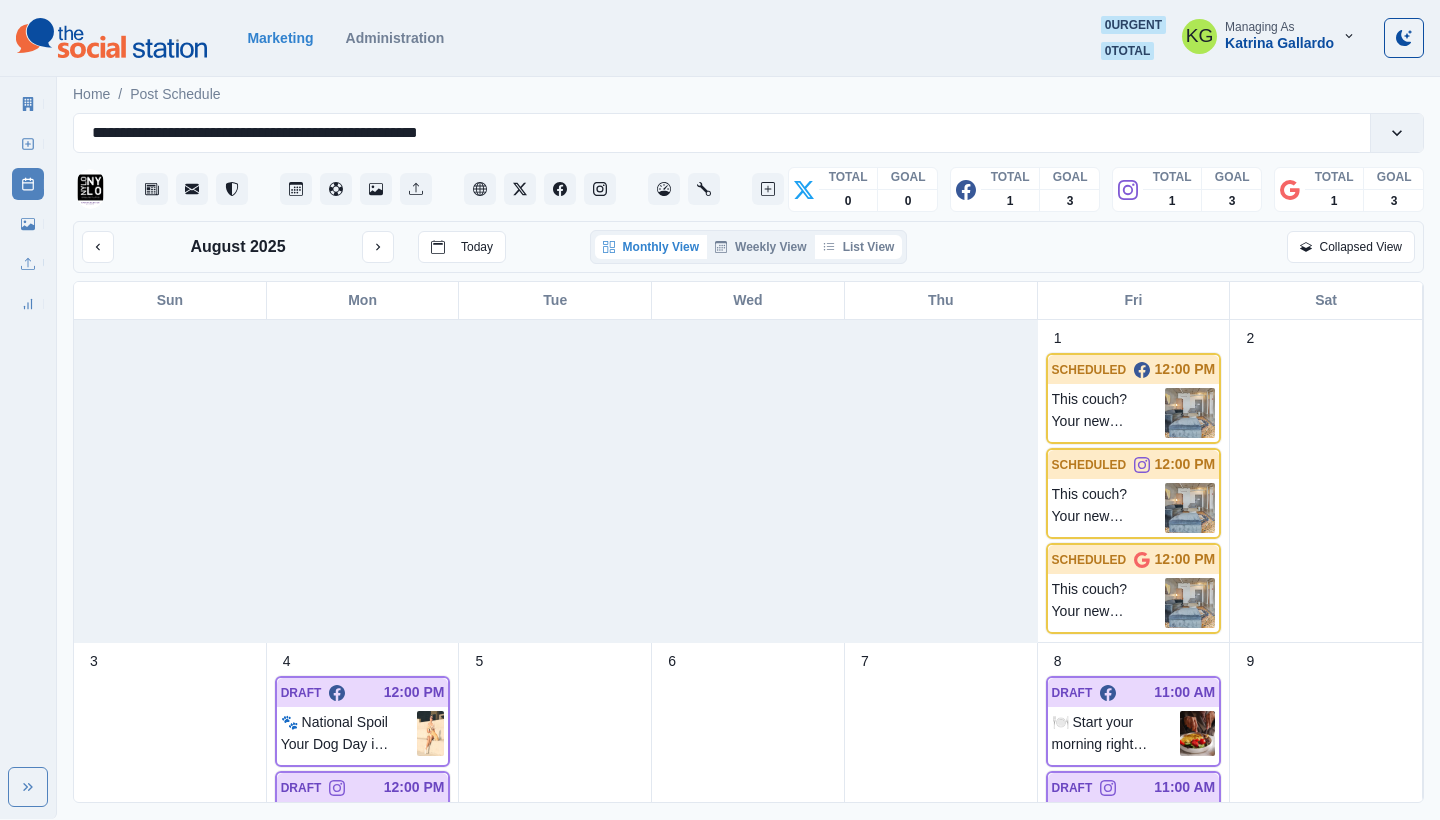 click on "List View" at bounding box center [859, 247] 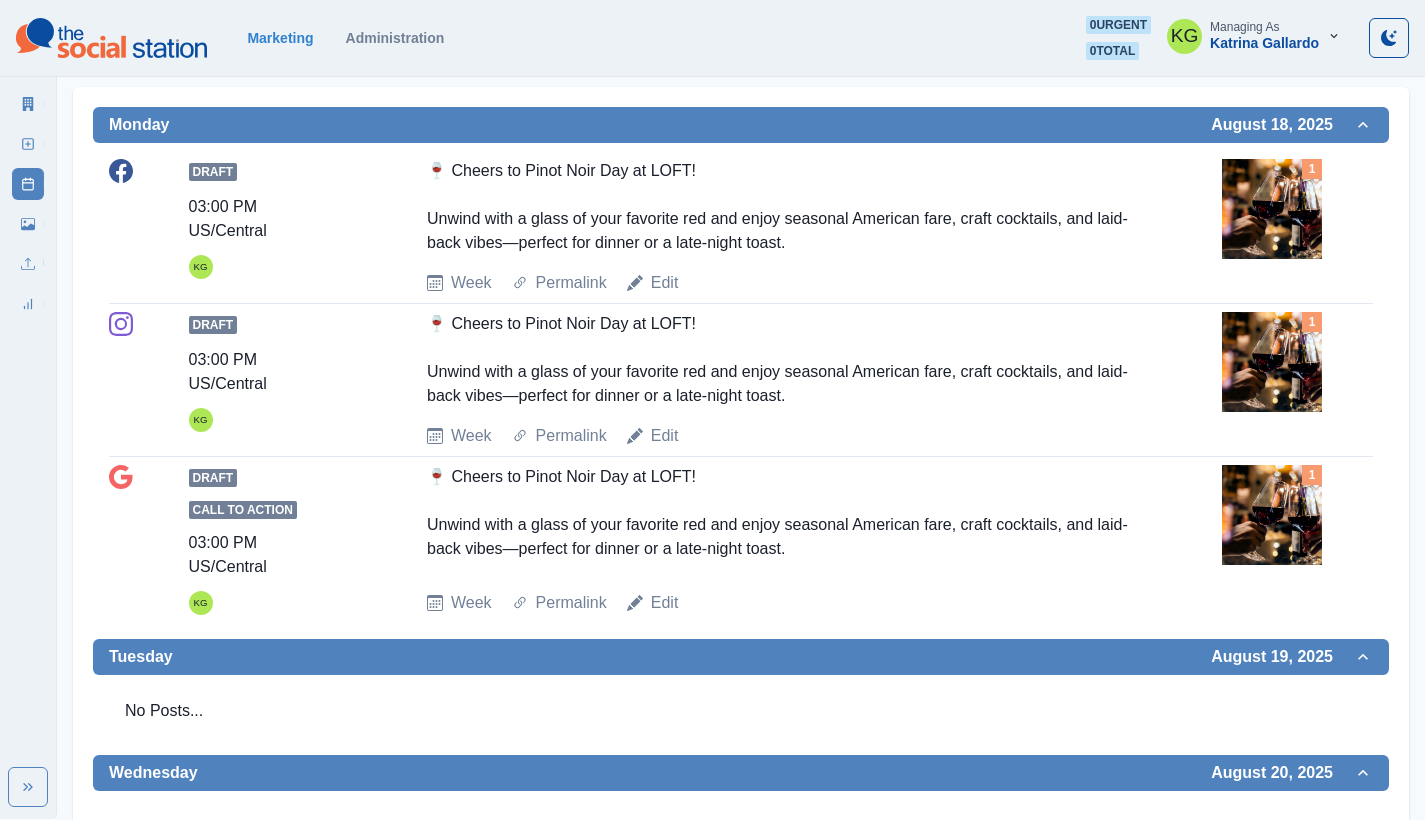 scroll, scrollTop: 0, scrollLeft: 0, axis: both 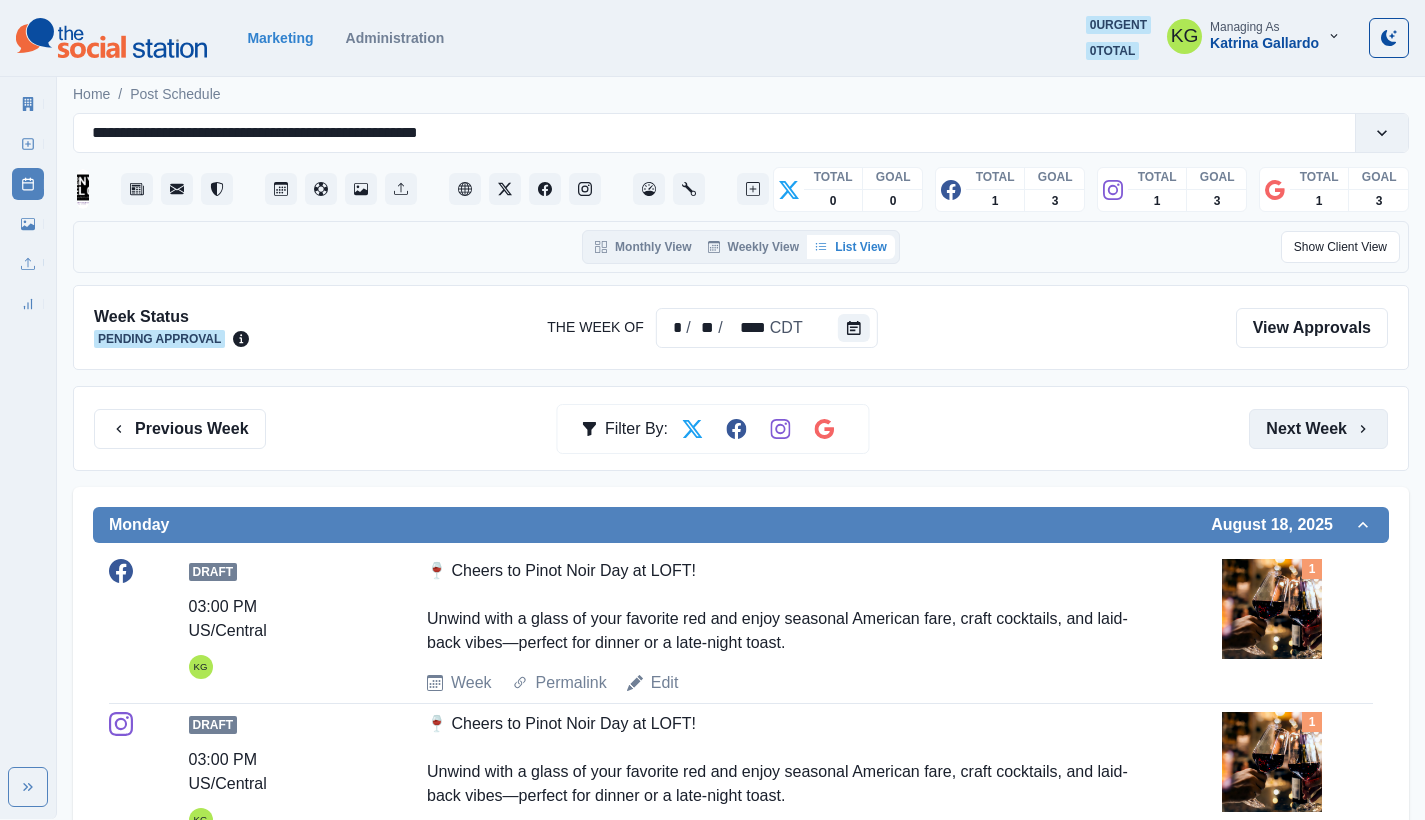 click on "Next Week" at bounding box center [1318, 429] 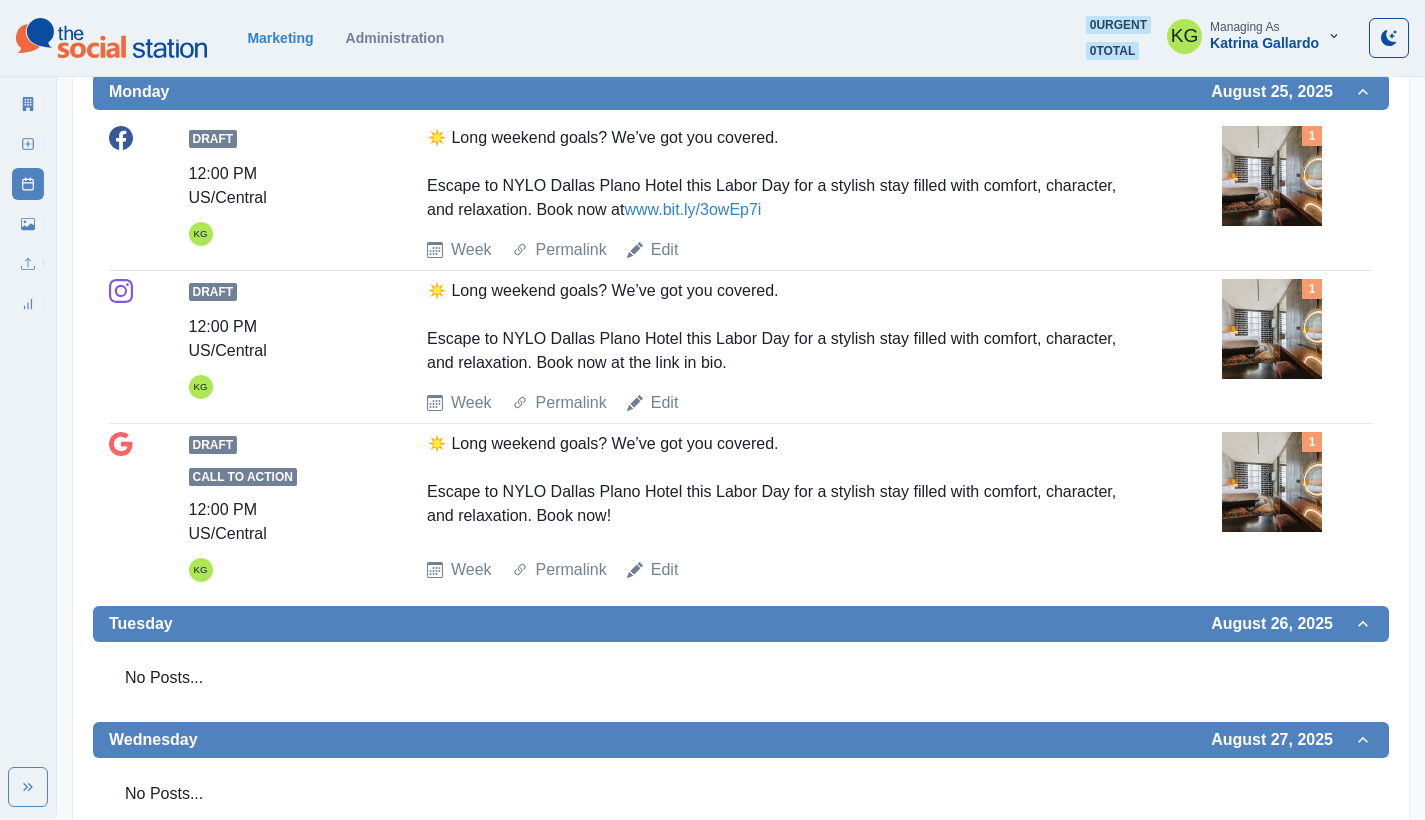 scroll, scrollTop: 833, scrollLeft: 0, axis: vertical 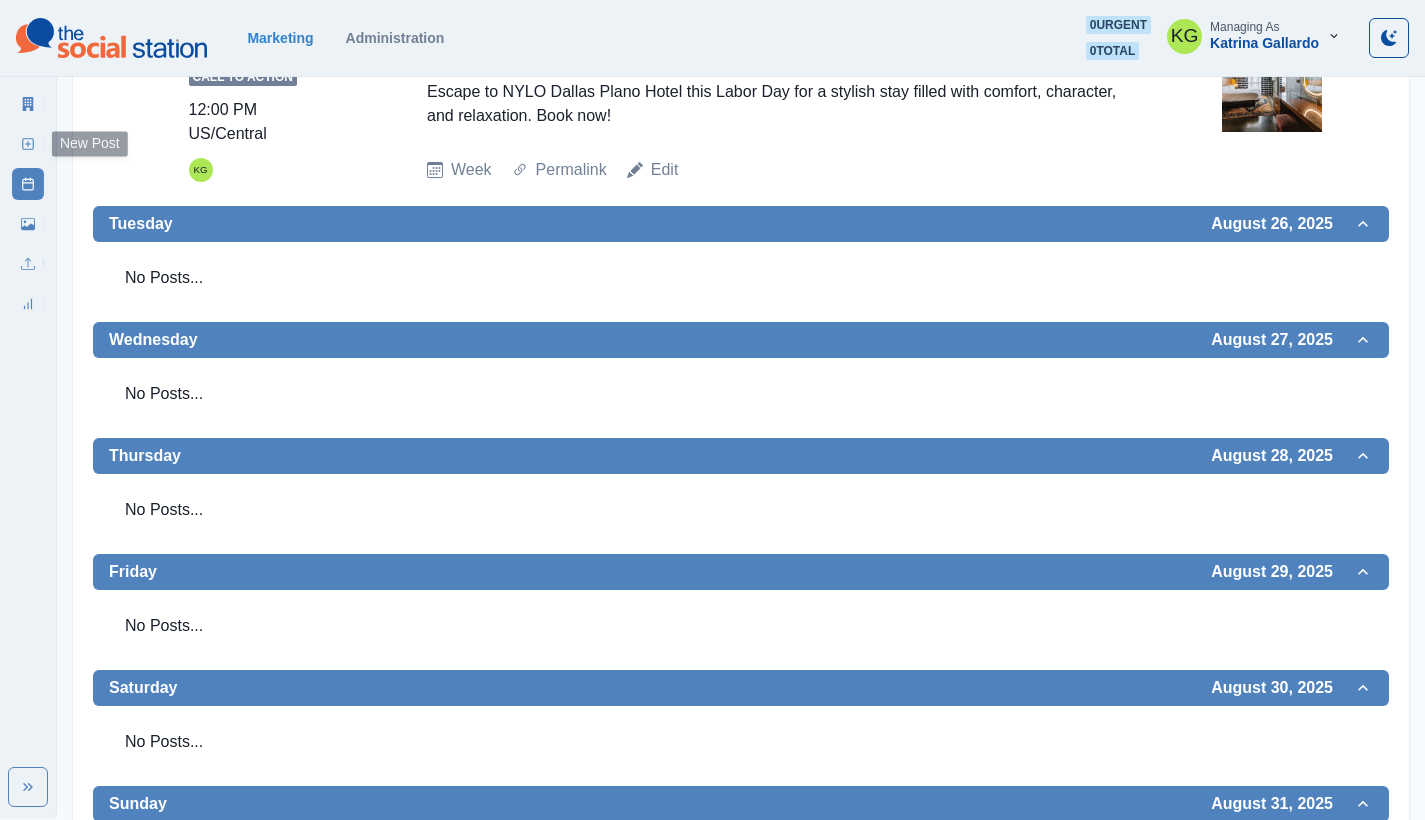 click on "New Post" at bounding box center [28, 144] 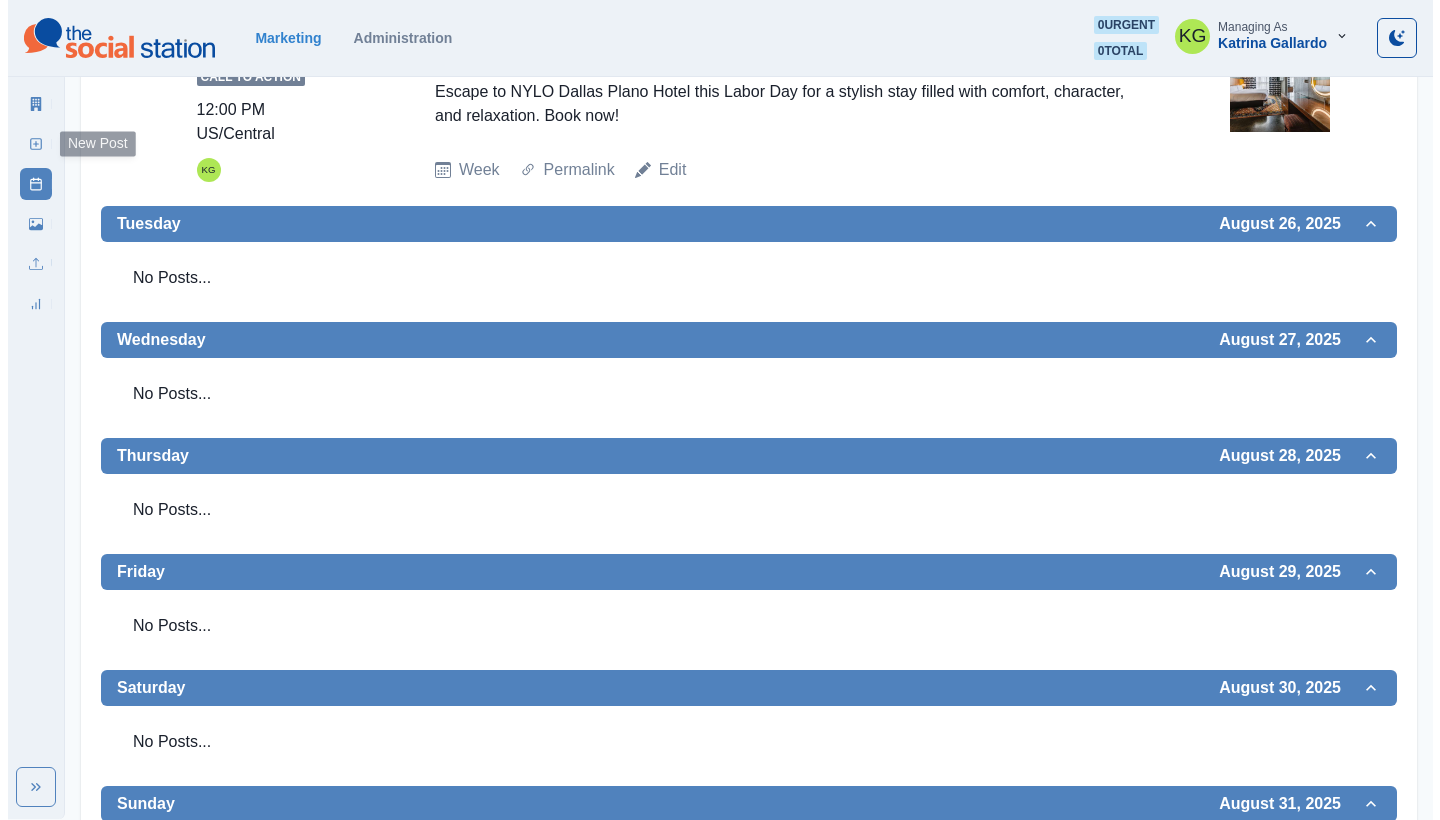 scroll, scrollTop: 0, scrollLeft: 0, axis: both 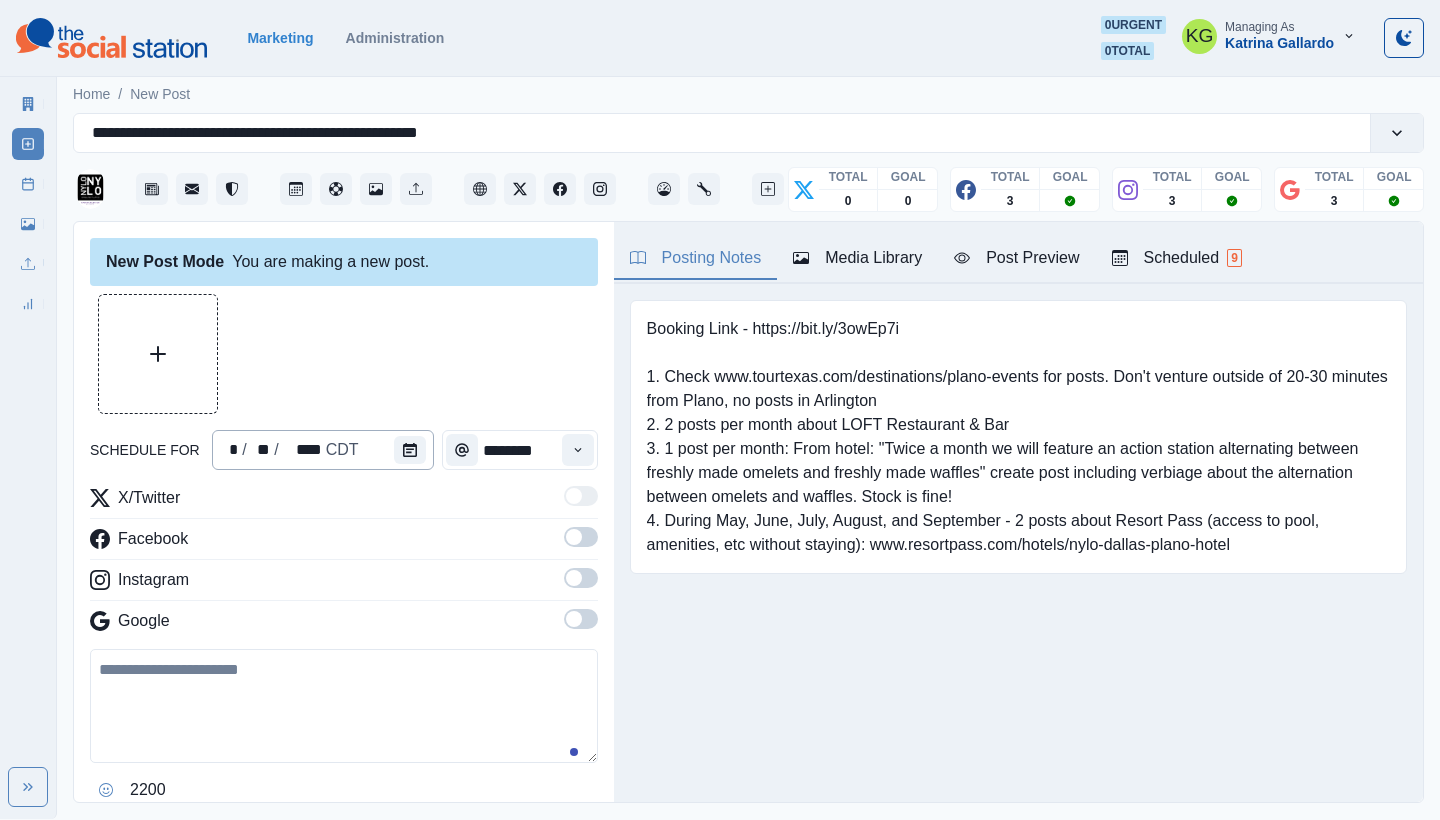 click on "* / ** / **** CDT" at bounding box center [323, 450] 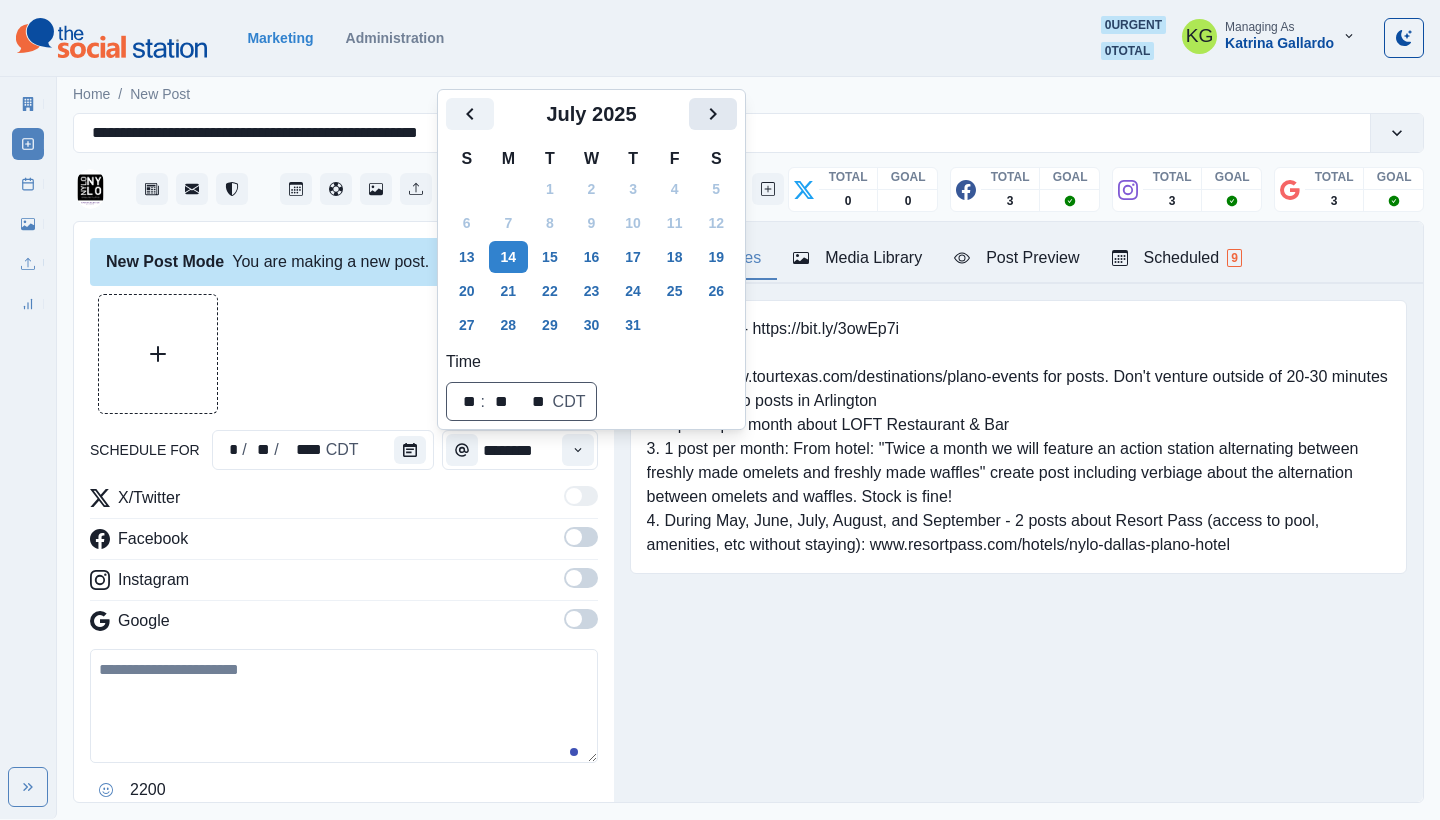 click at bounding box center [713, 114] 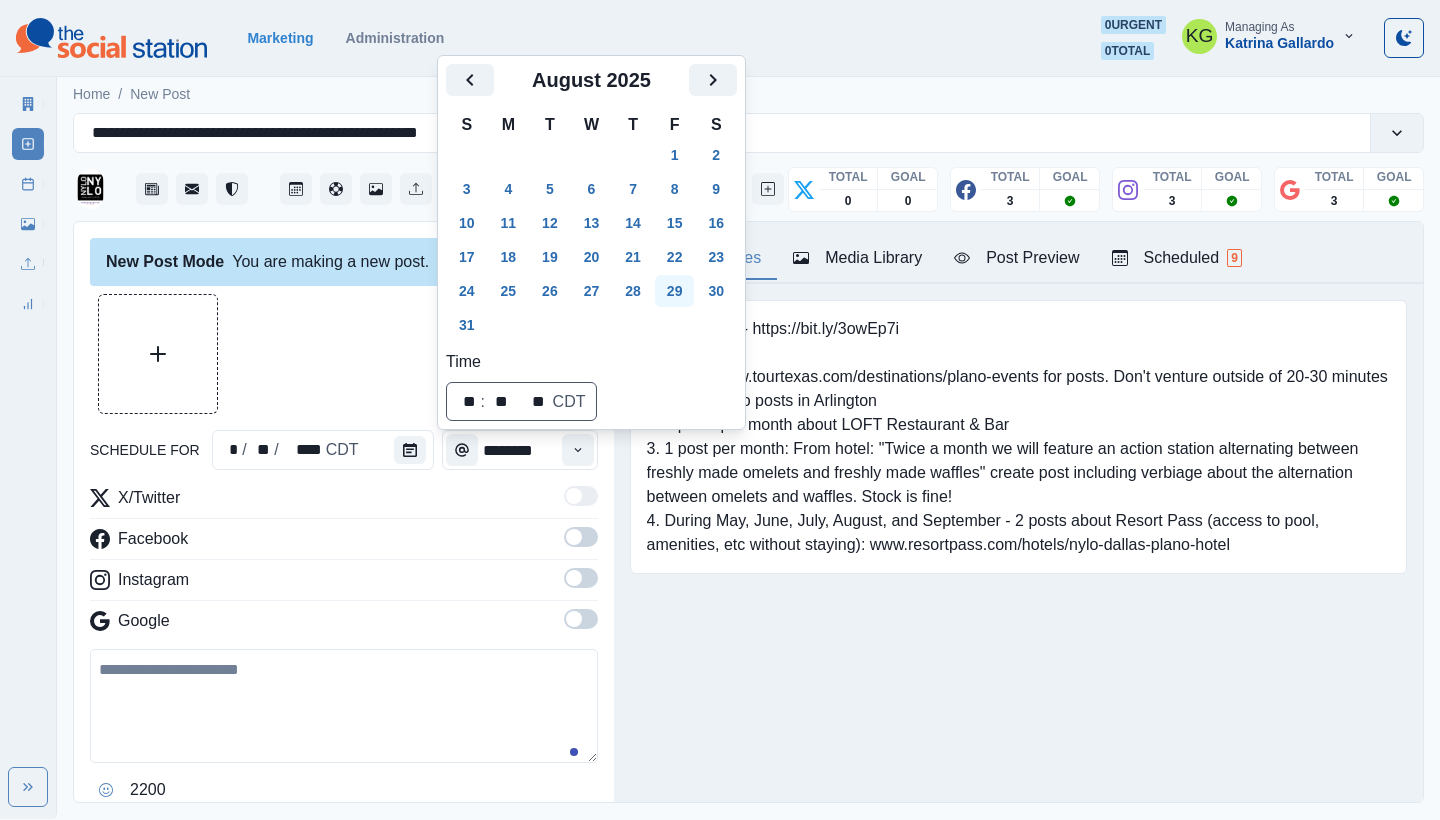 click on "29" at bounding box center [675, 291] 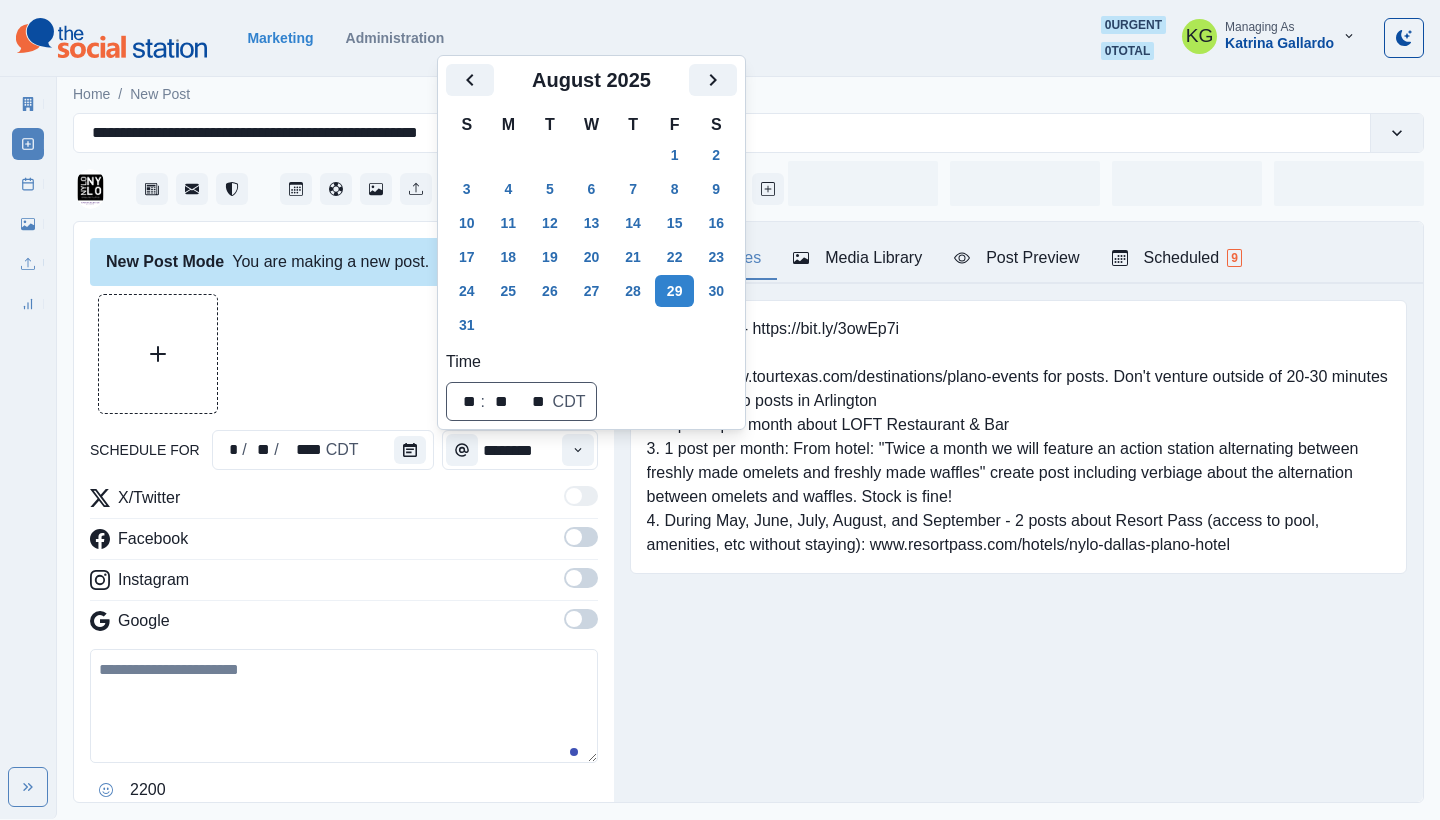 click at bounding box center [344, 354] 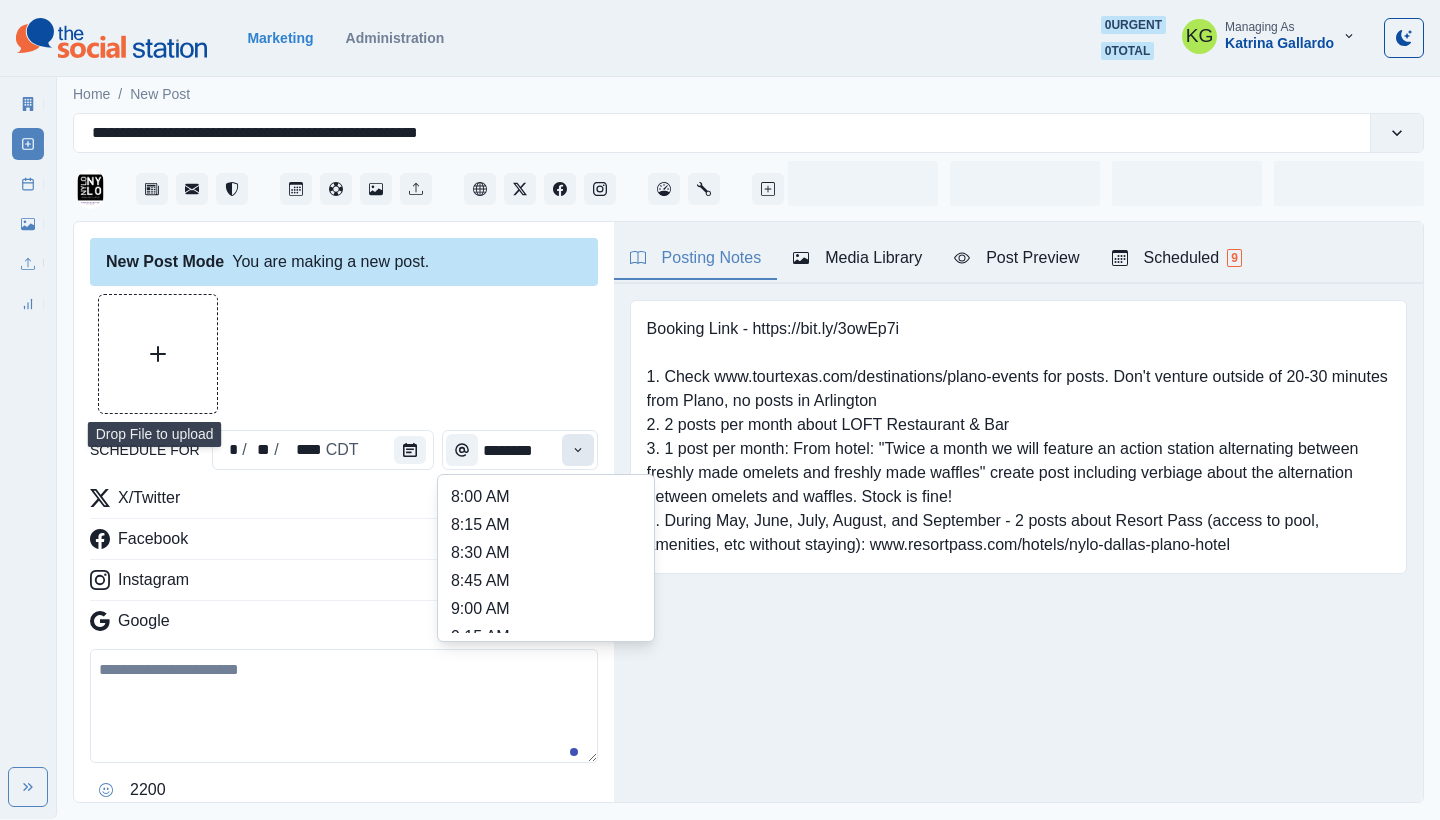 click 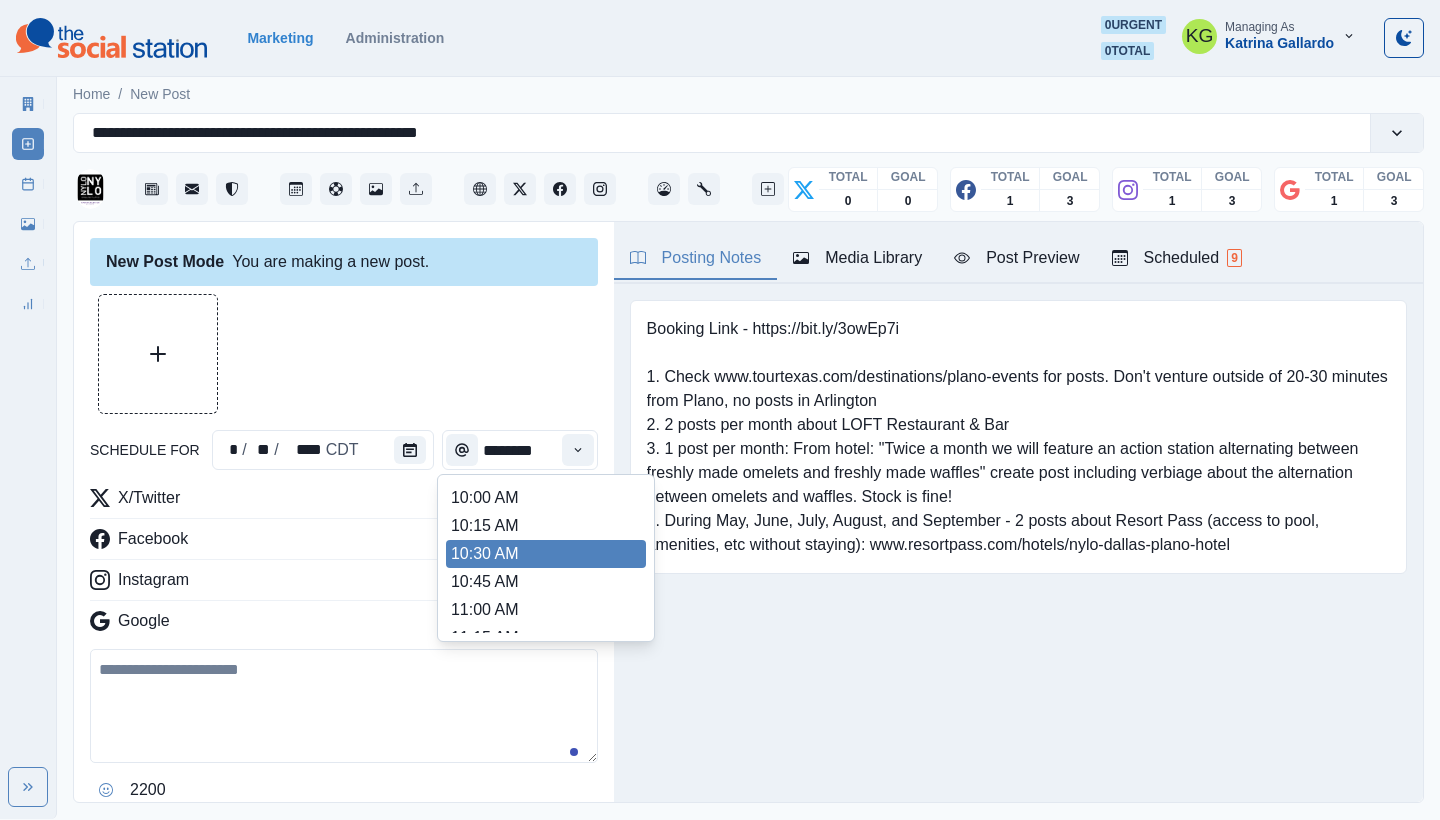 scroll, scrollTop: 388, scrollLeft: 0, axis: vertical 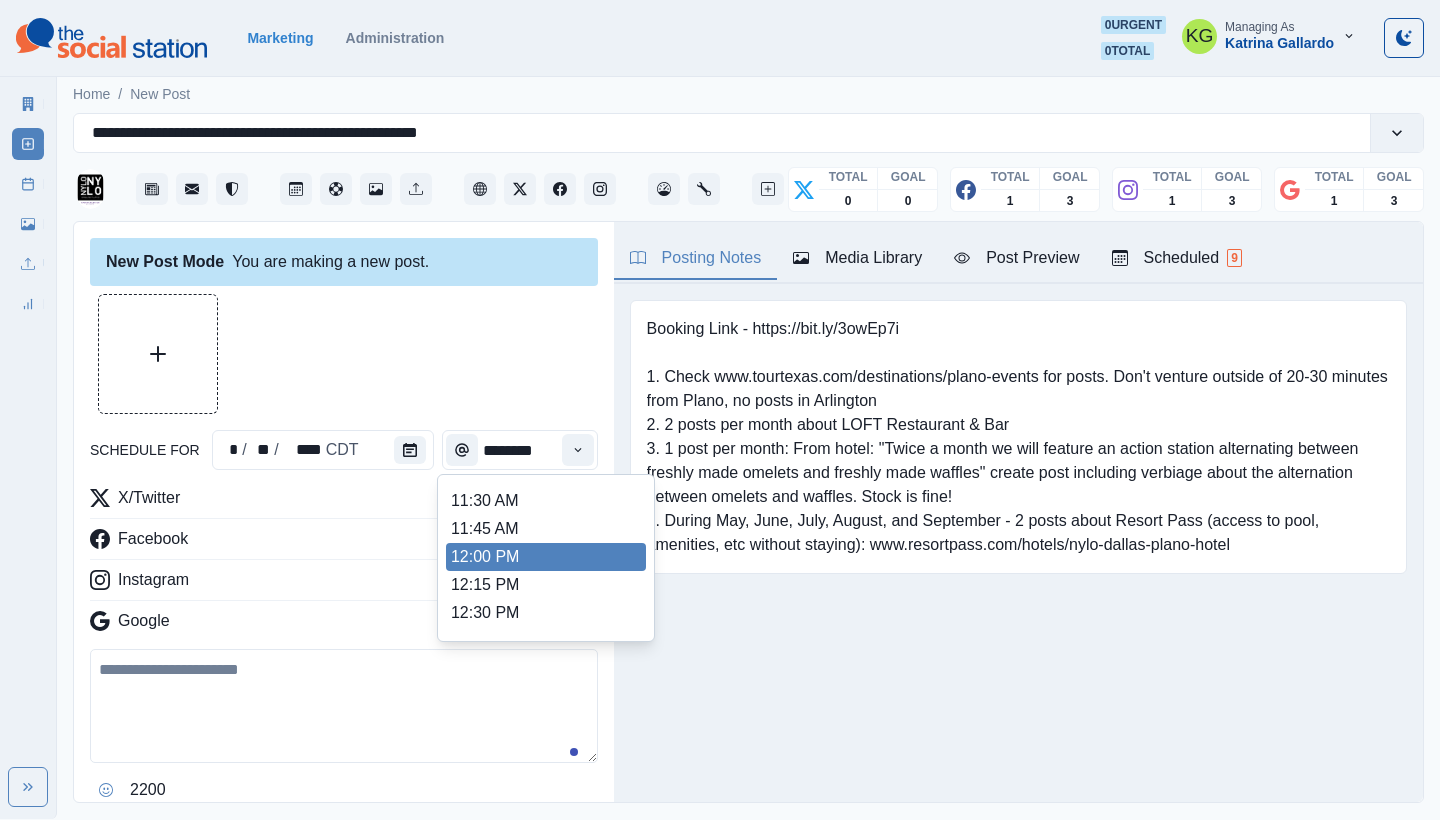 click on "12:00 PM" at bounding box center [546, 557] 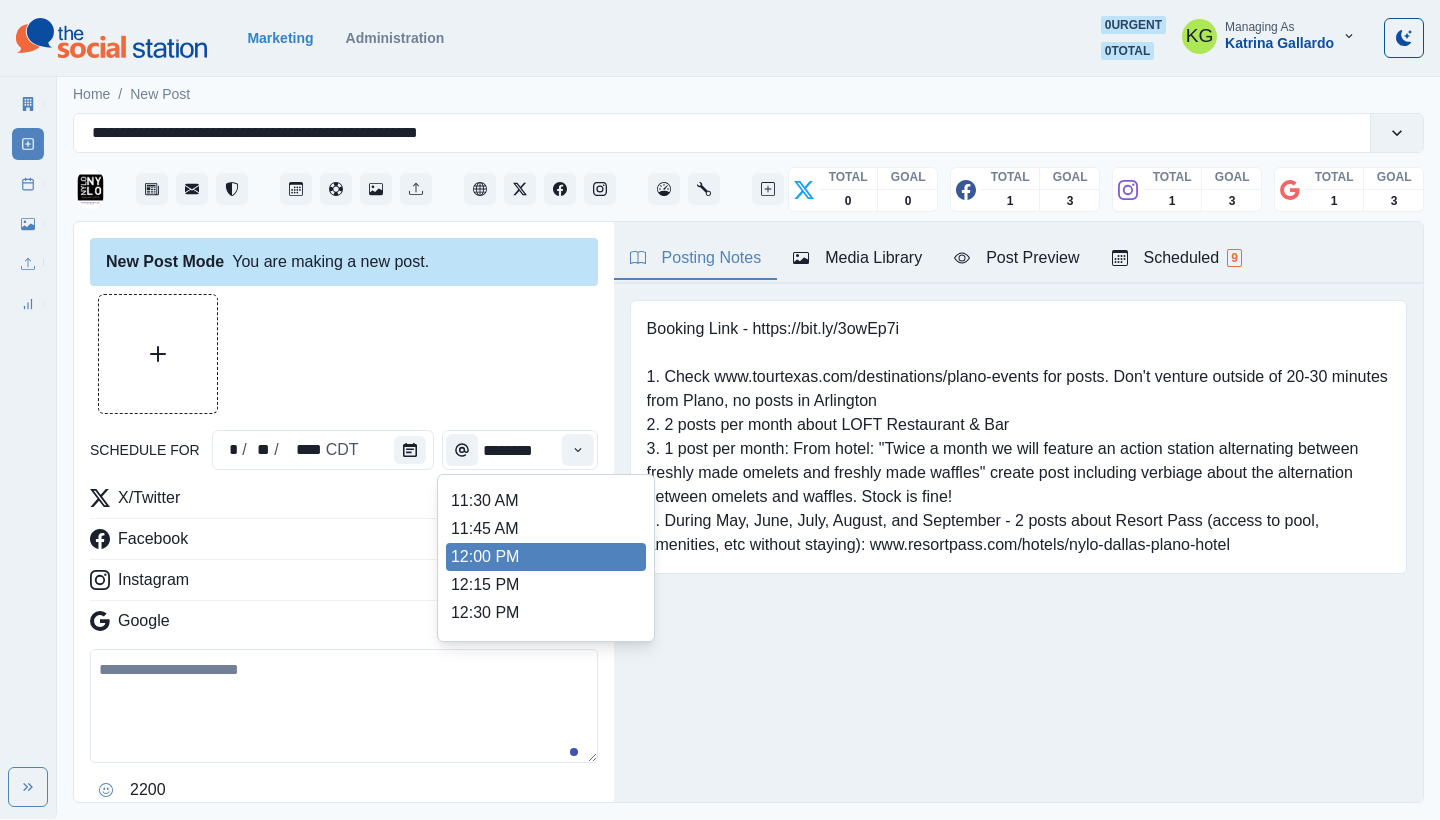 type on "********" 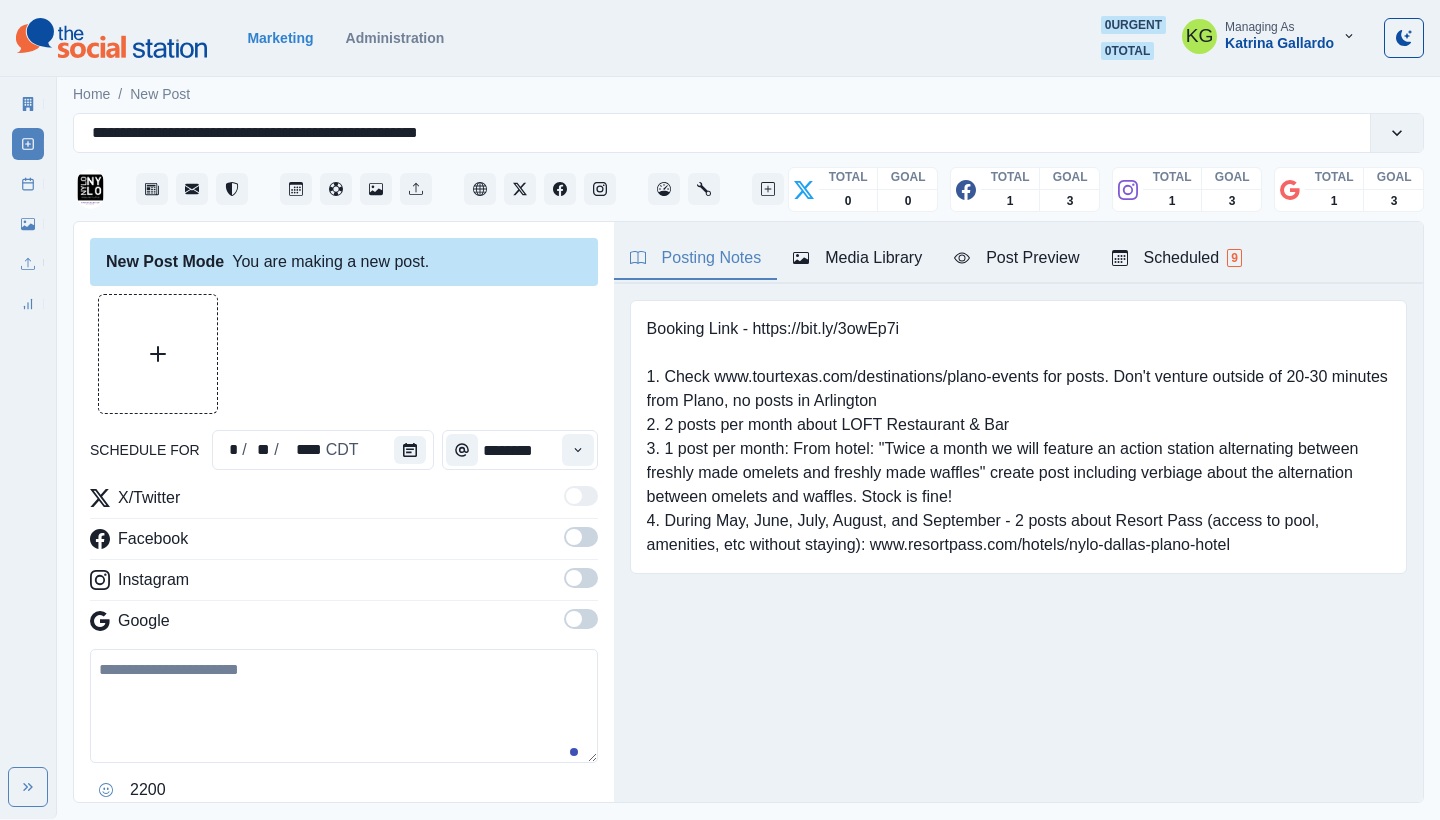 click at bounding box center (581, 619) 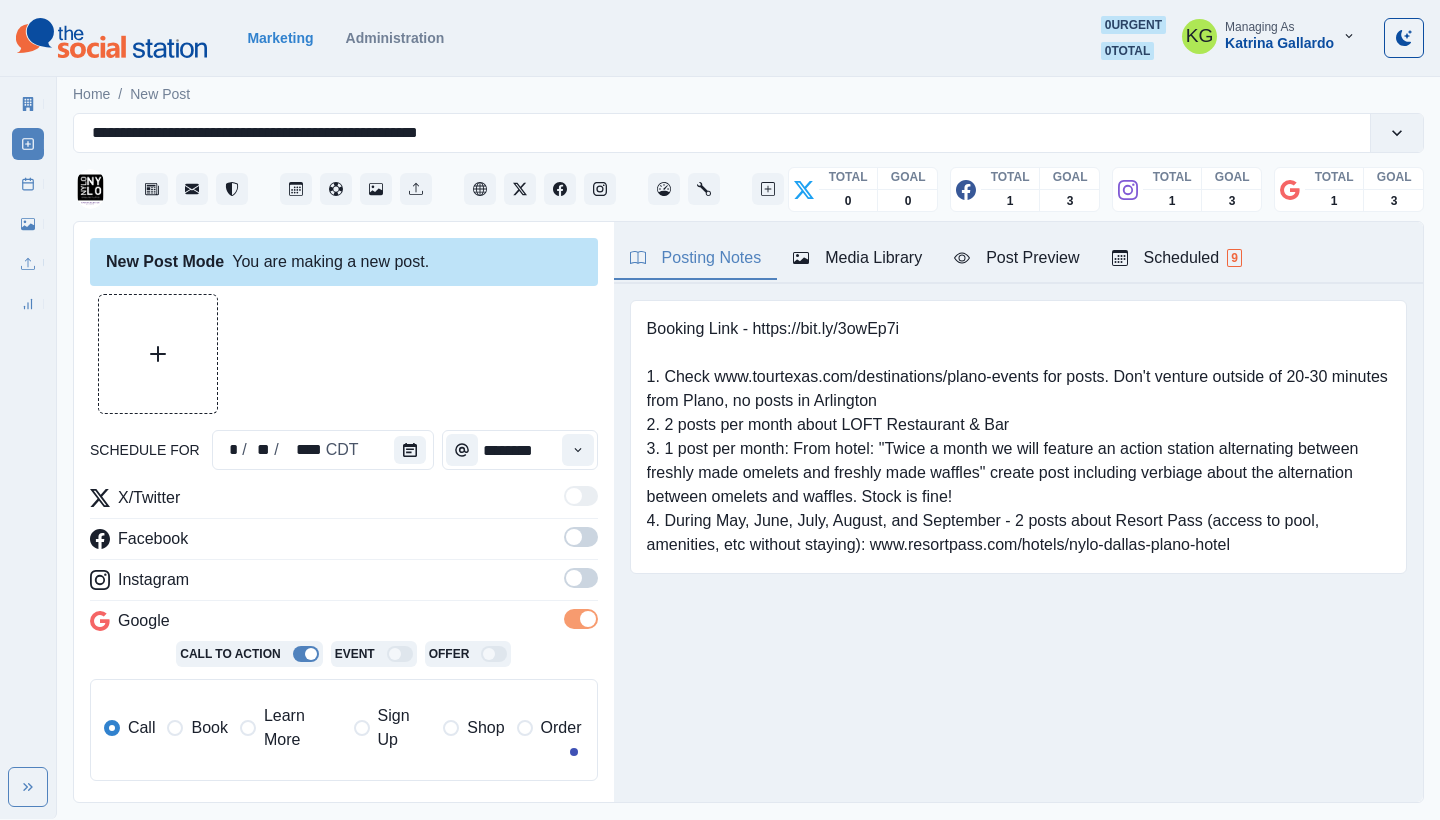click at bounding box center (581, 578) 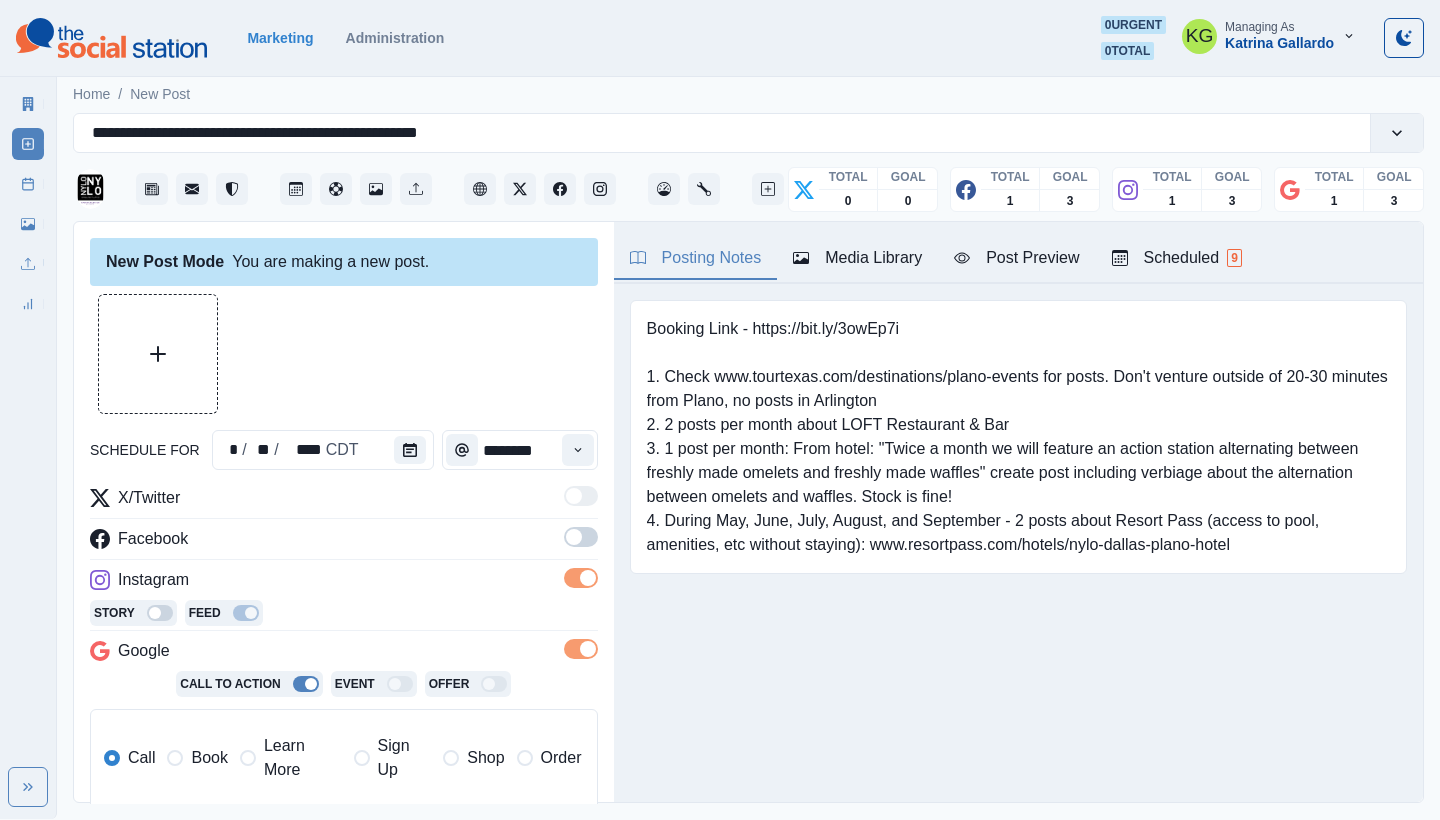 click at bounding box center [581, 537] 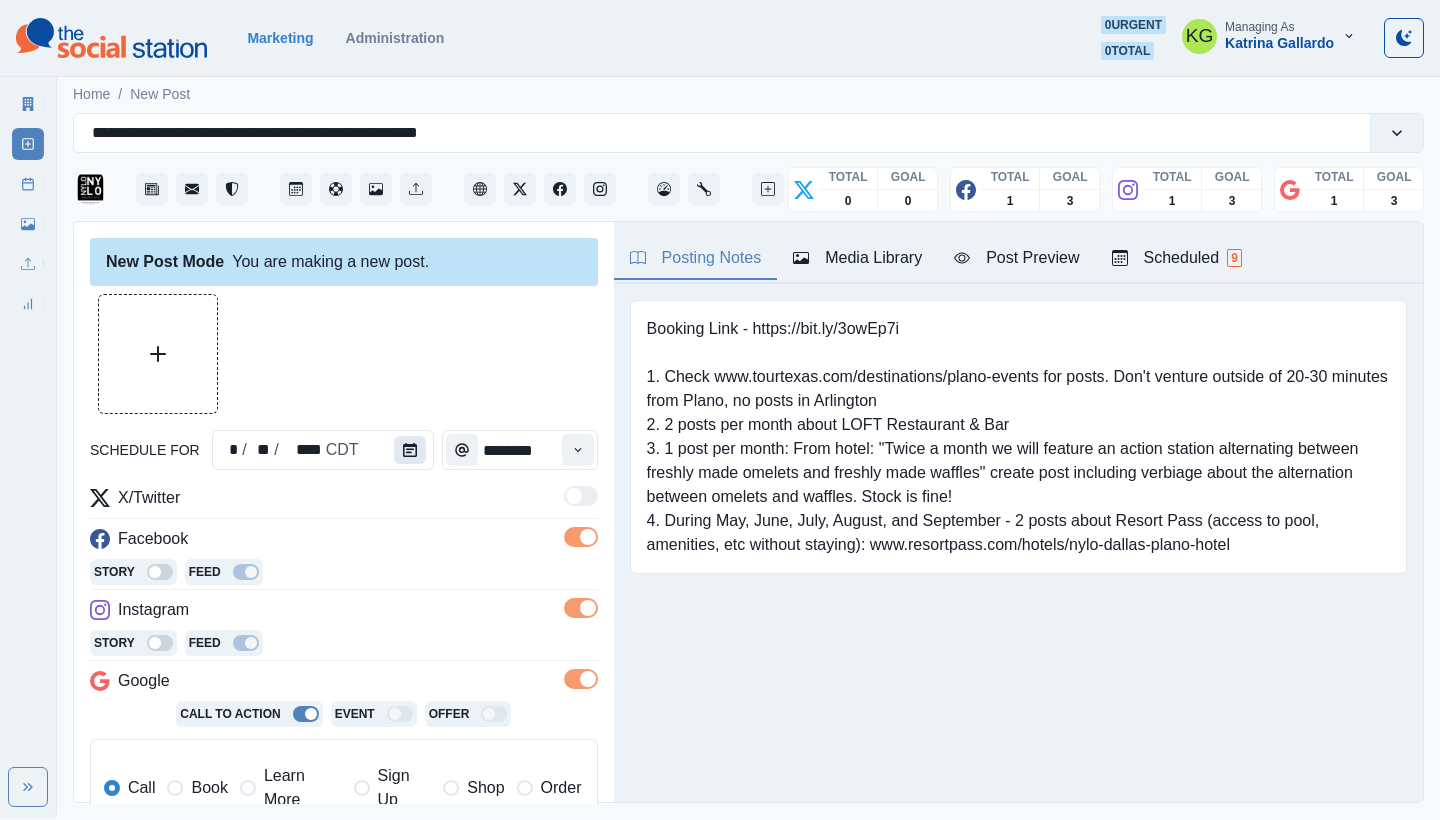 click at bounding box center (410, 450) 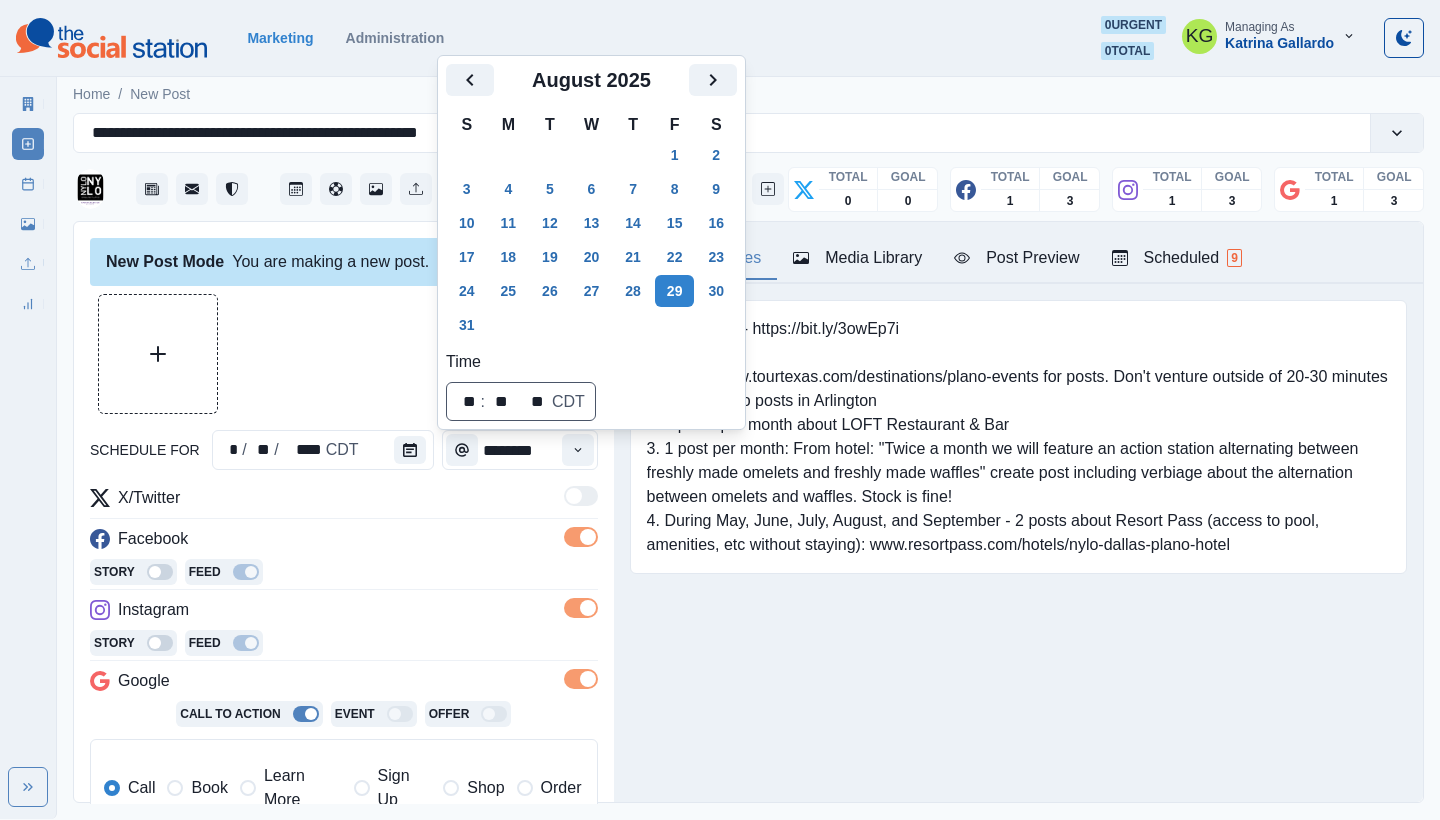 click on "Posting Notes Media Library Post Preview Scheduled 9 Booking Link - https://bit.ly/3owEp7i
1. Check www.tourtexas.com/destinations/plano-events for posts. Don't venture outside of 20-30 minutes from Plano, no posts in Arlington
2. 2 posts per month about LOFT Restaurant & Bar
3. 1 post per month: From hotel: "Twice a month we will feature an action station alternating between freshly made omelets and freshly made waffles" create post including verbiage about the alternation between omelets and waffles. Stock is fine!
4. During May, June, July, August, and September - 2 posts about Resort Pass (access to pool, amenities, etc without staying): www.resortpass.com/hotels/nylo-dallas-plano-hotel Upload Type Any Image Video Source Any Upload Social Manager Found: Instagram Found: Google Customer Photo Found: TripAdvisor Review Found: Yelp Review Reusable Any Yes No Description Any Missing Description Duplicates Any Show Duplicated Media Last Scheduled Any Over A Month Ago Over 3 Months Ago Over 6 Months Ago Sort 1" at bounding box center (1018, 512) 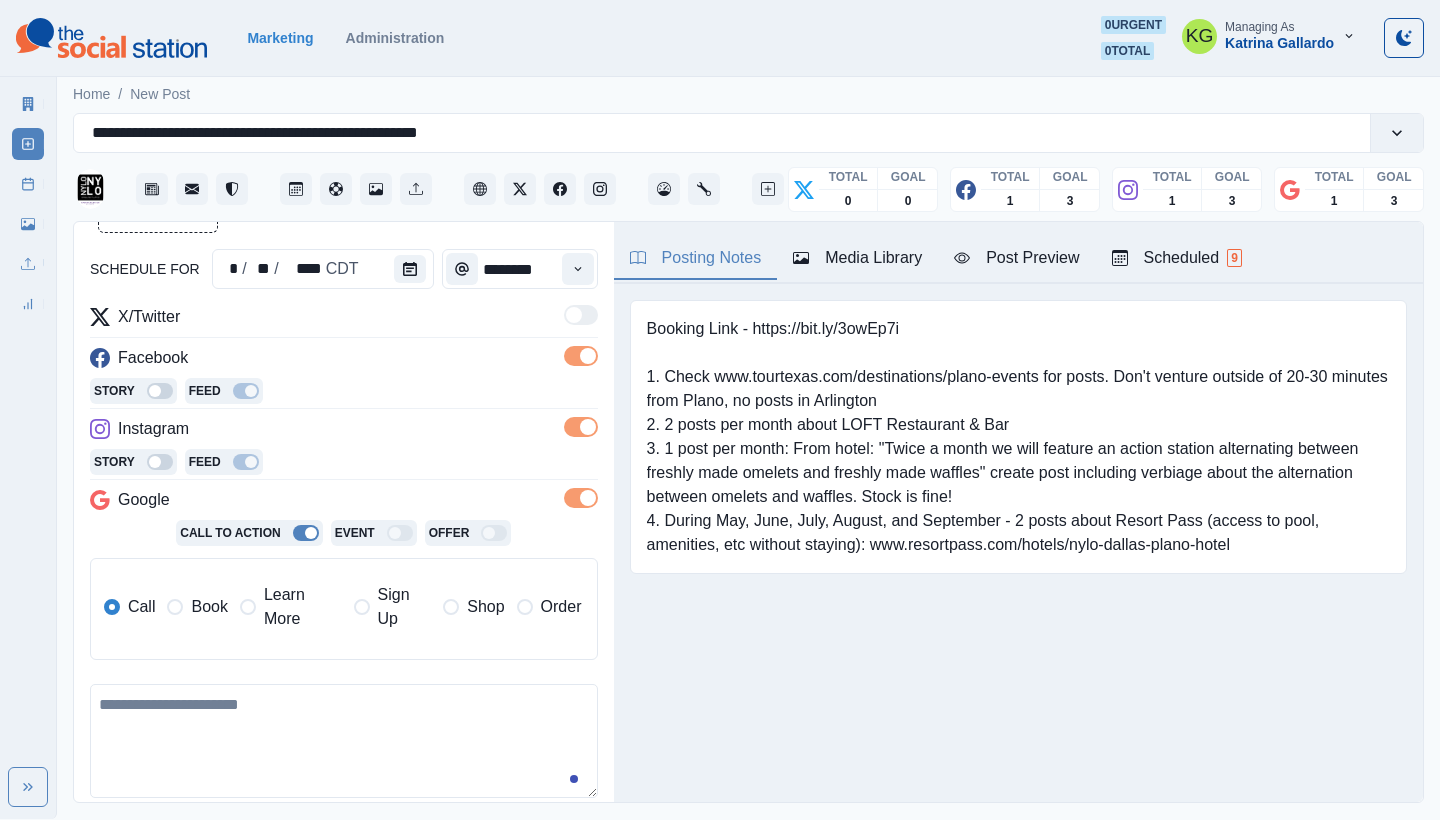 scroll, scrollTop: 356, scrollLeft: 0, axis: vertical 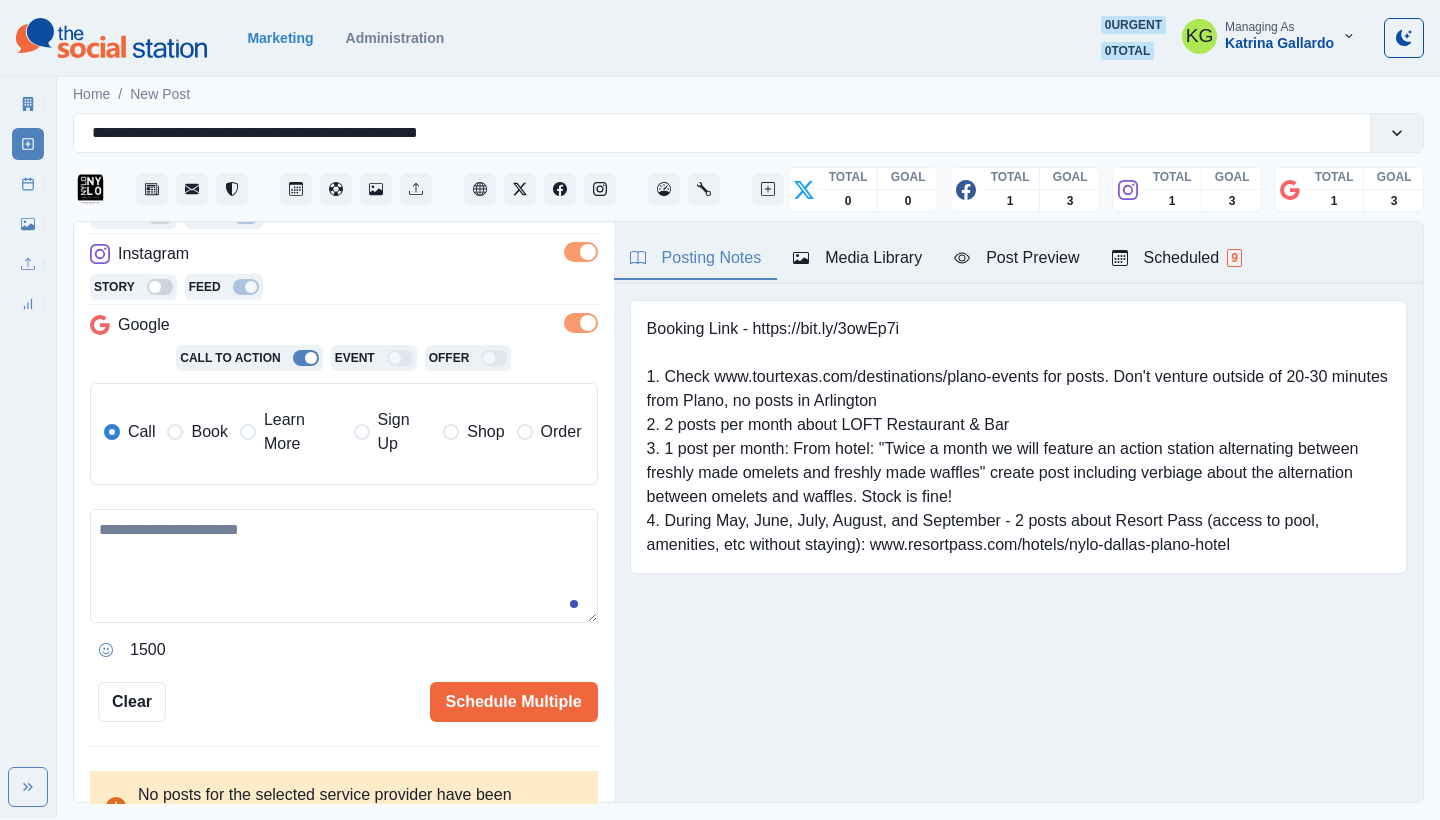click on "Book" at bounding box center [197, 432] 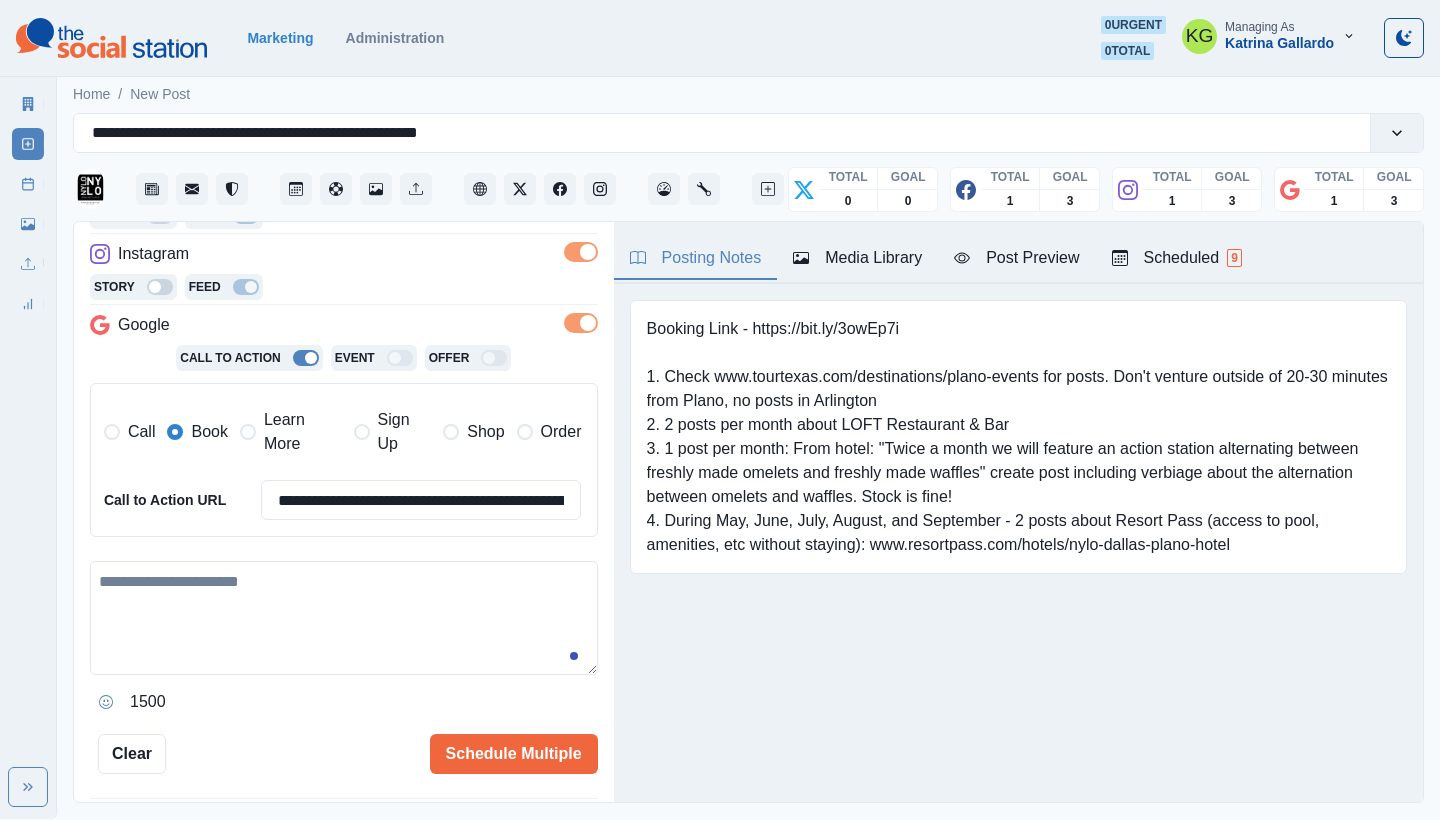 click at bounding box center (344, 618) 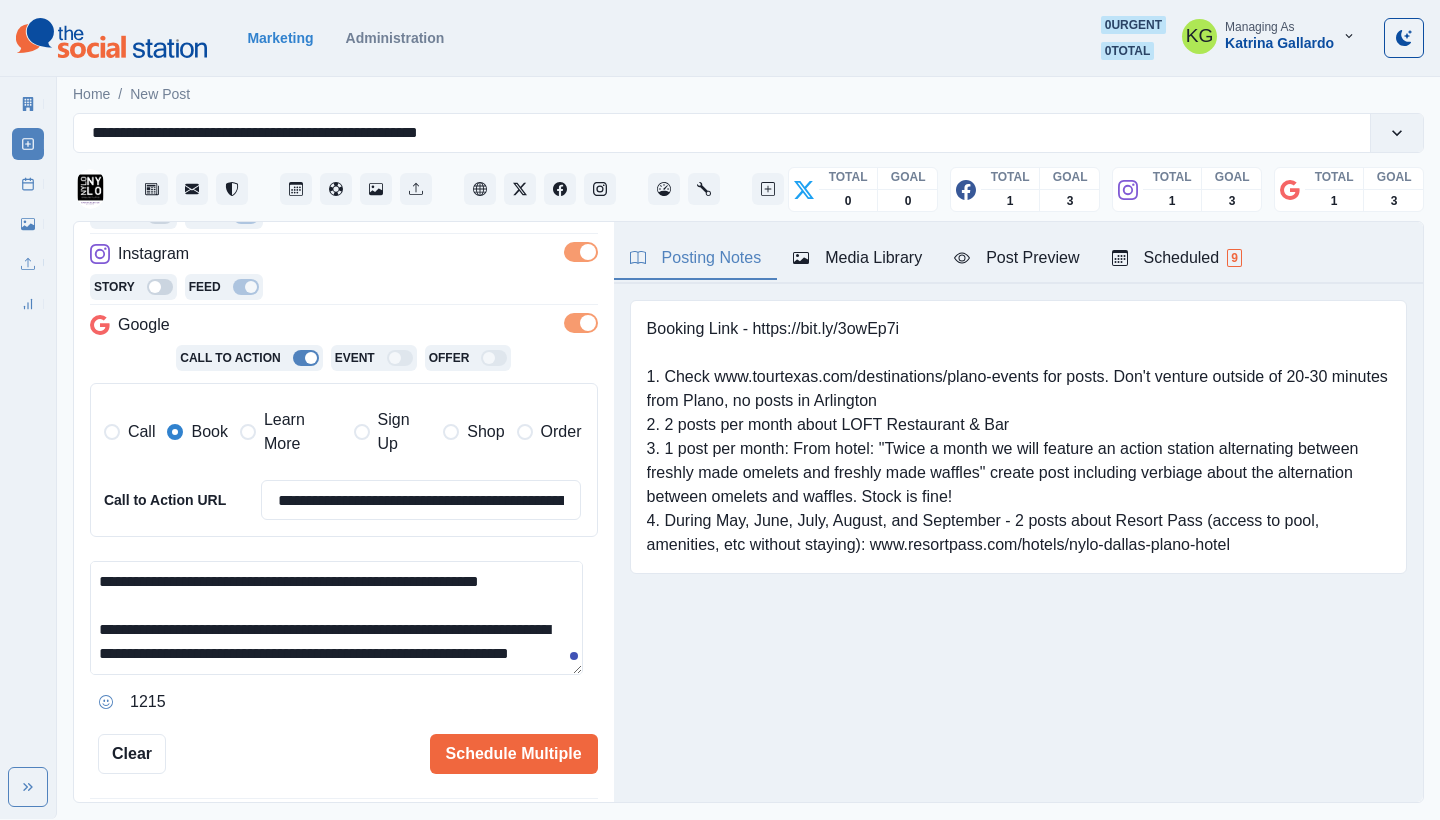 scroll, scrollTop: 96, scrollLeft: 0, axis: vertical 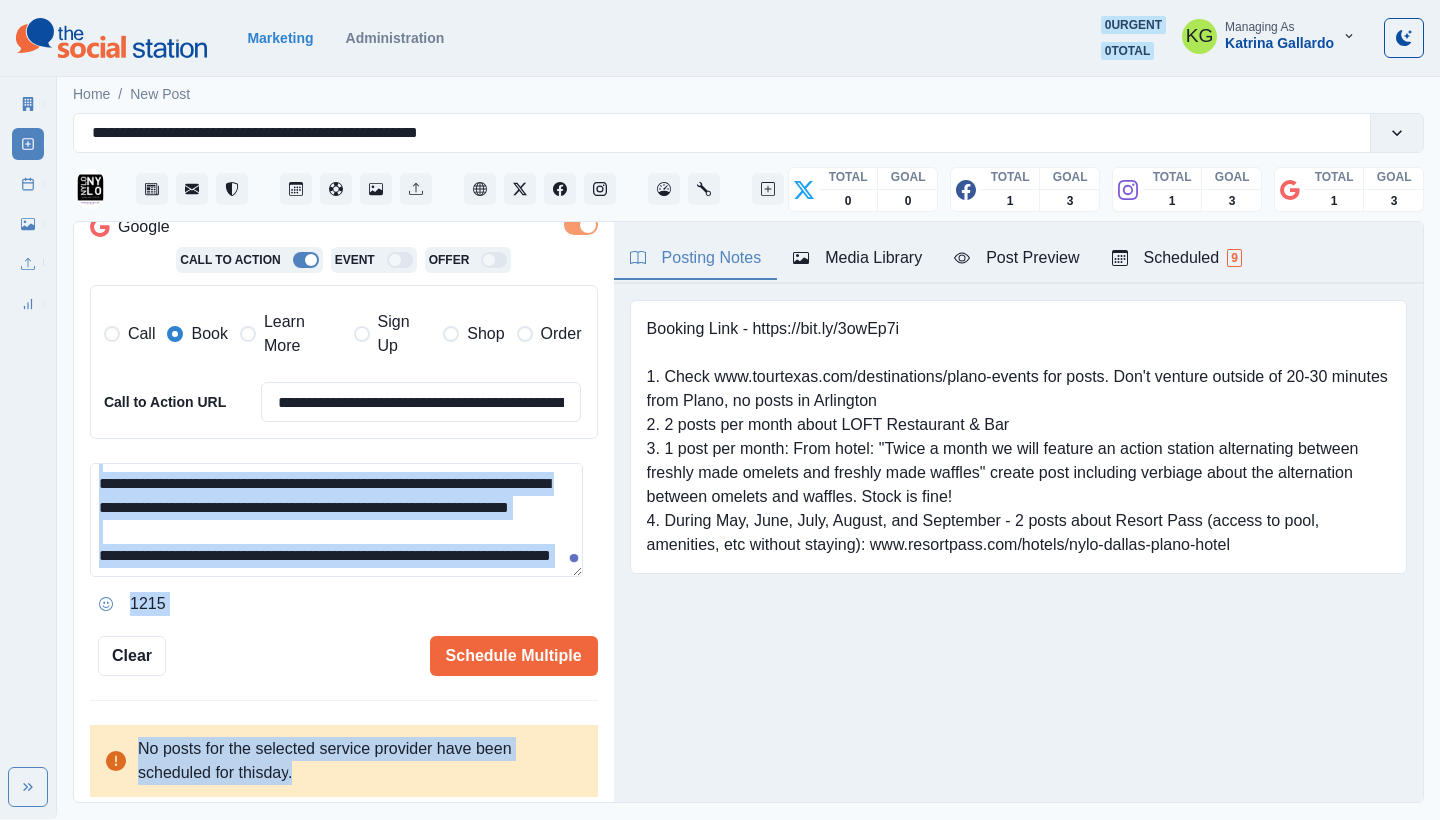 drag, startPoint x: 583, startPoint y: 659, endPoint x: 571, endPoint y: 819, distance: 160.44937 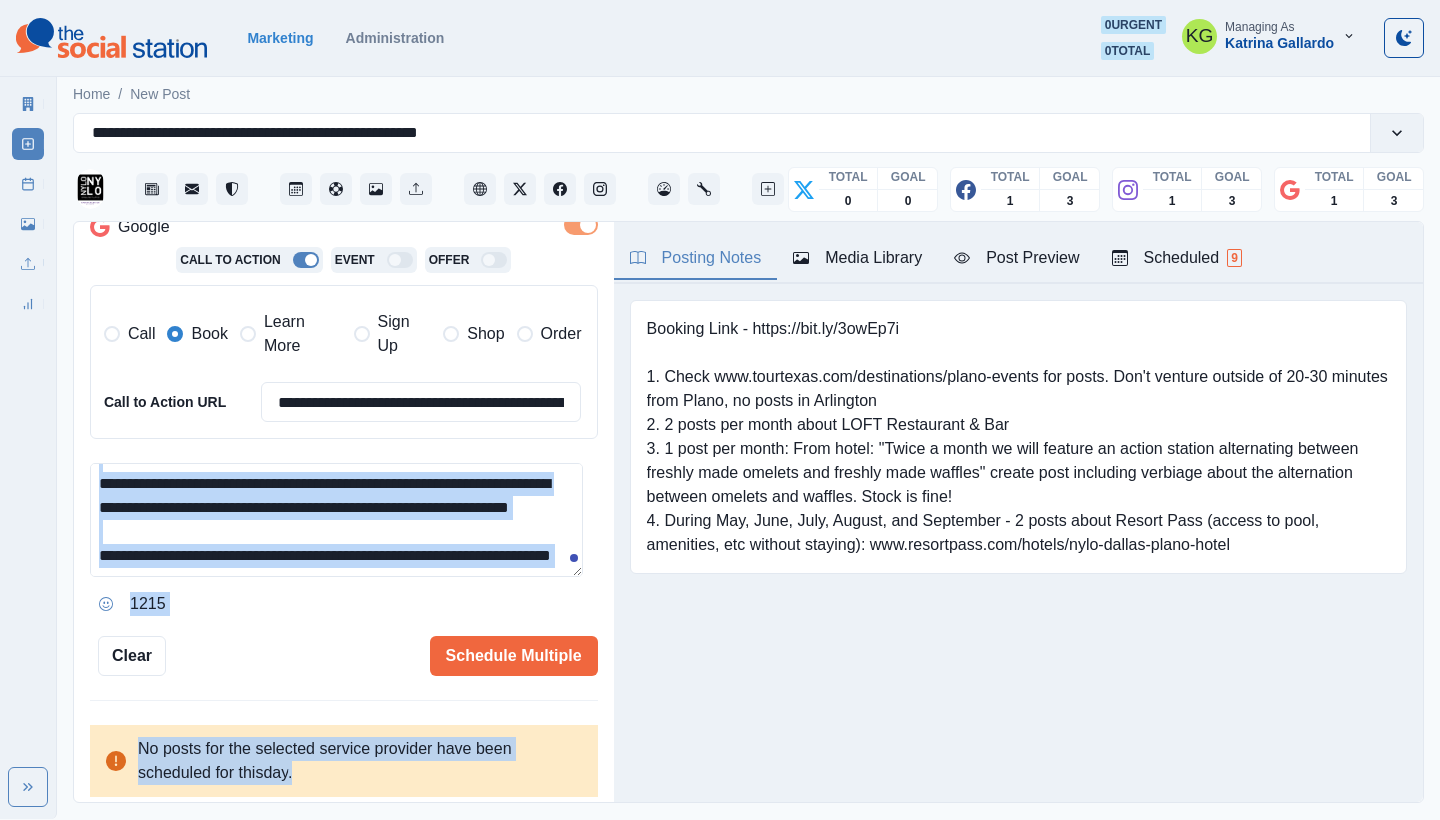click on "**********" at bounding box center (344, 541) 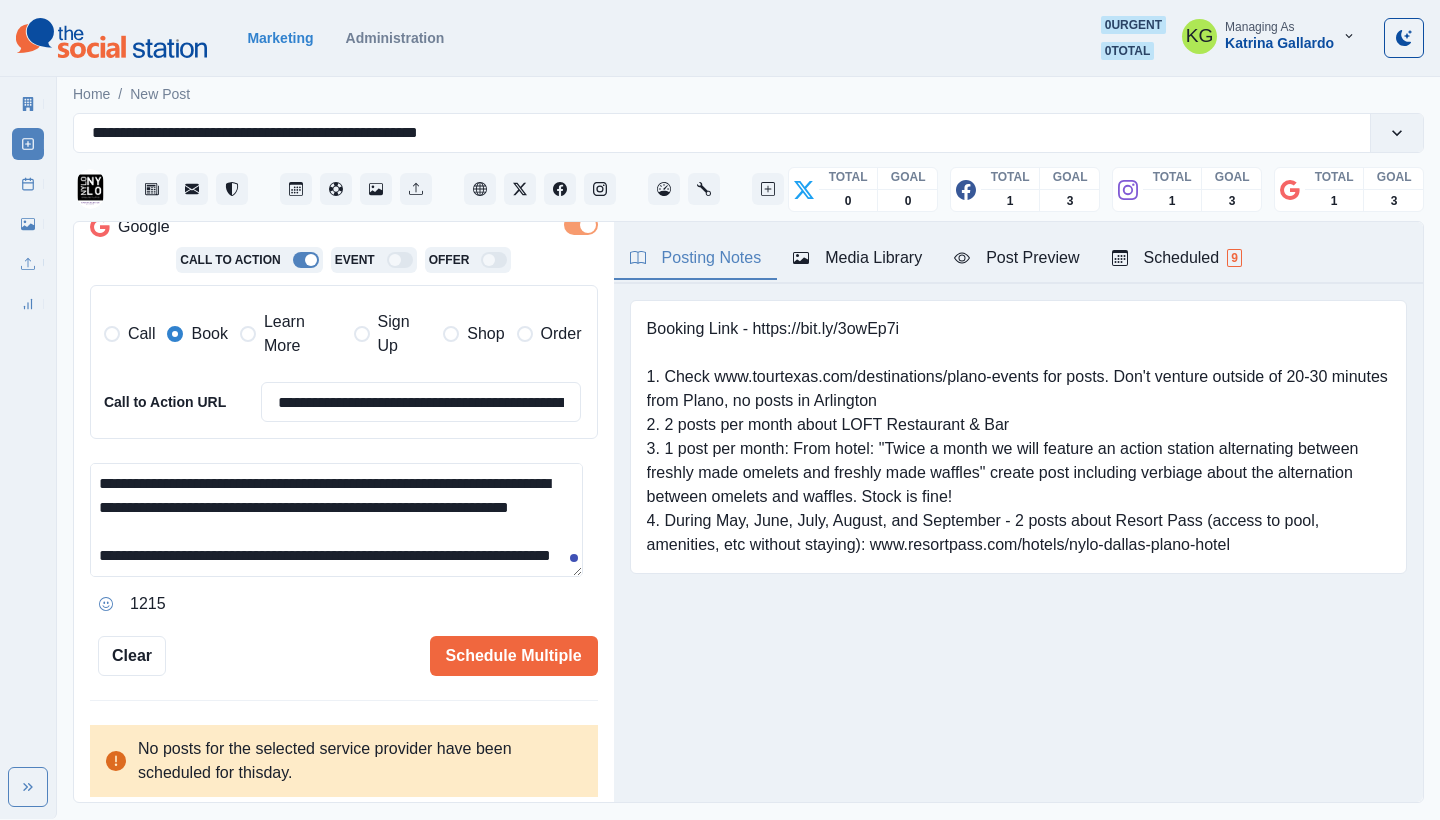 scroll, scrollTop: 0, scrollLeft: 0, axis: both 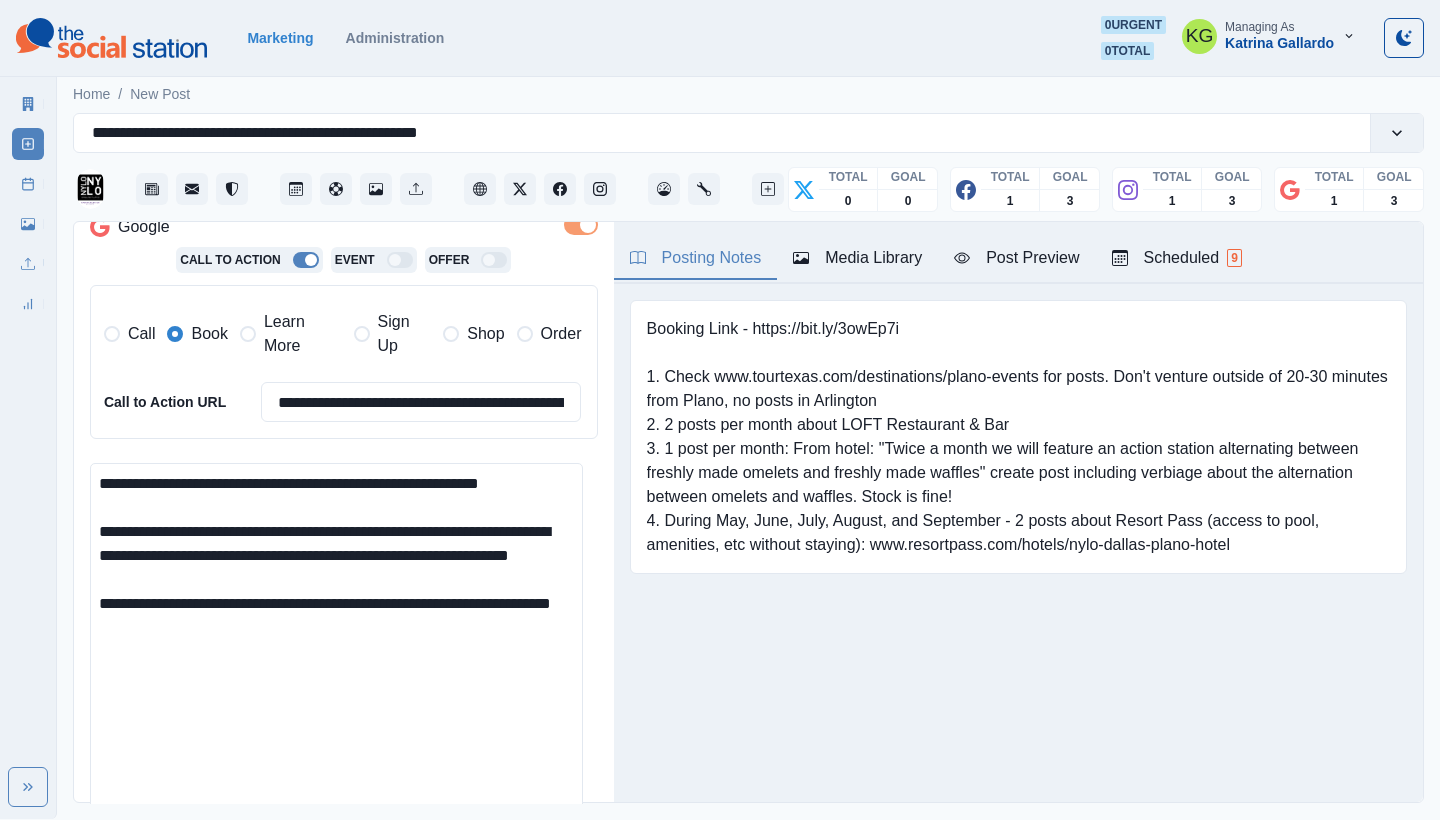 click on "**********" at bounding box center [720, 409] 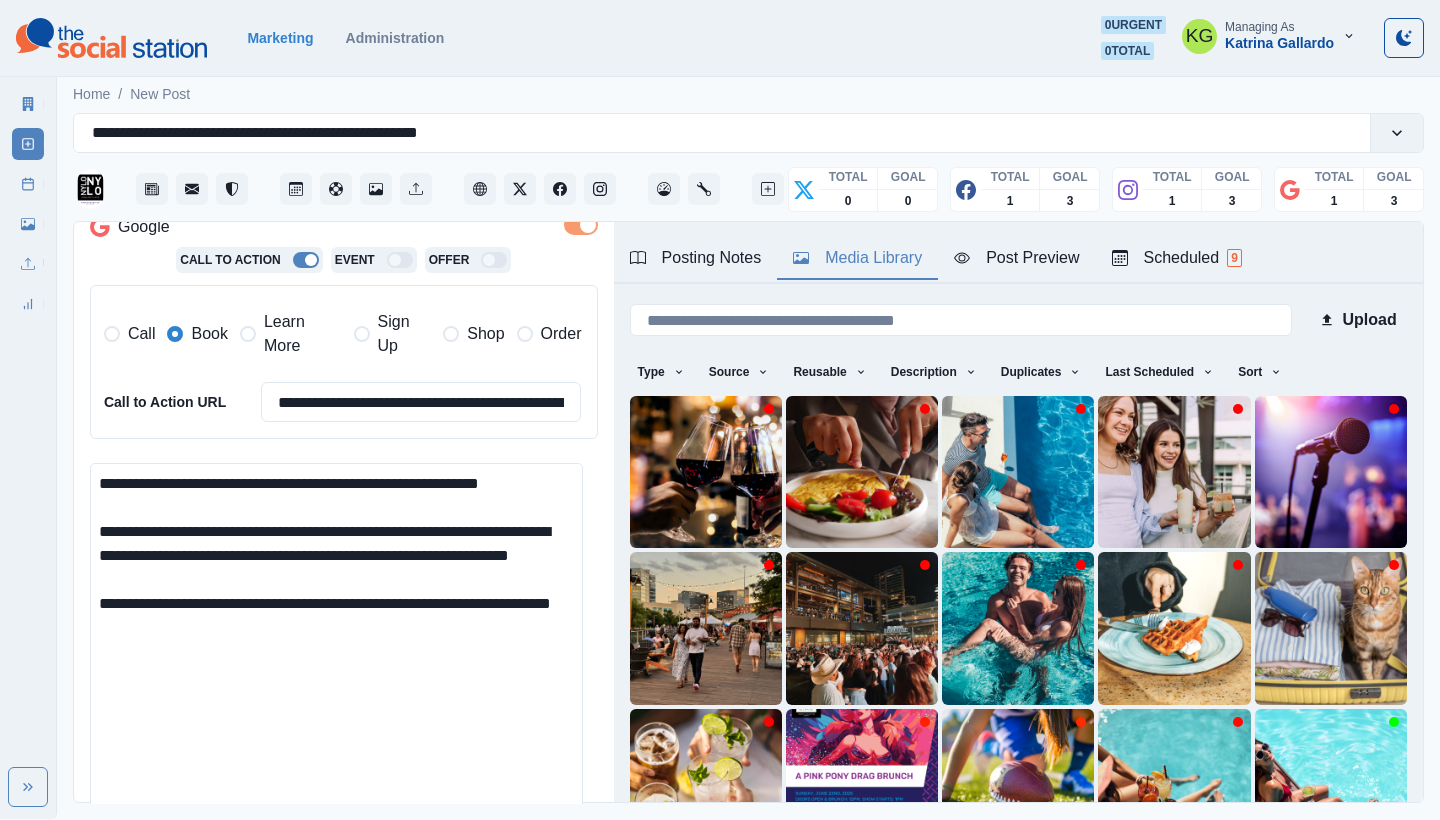 click on "Media Library" at bounding box center (857, 258) 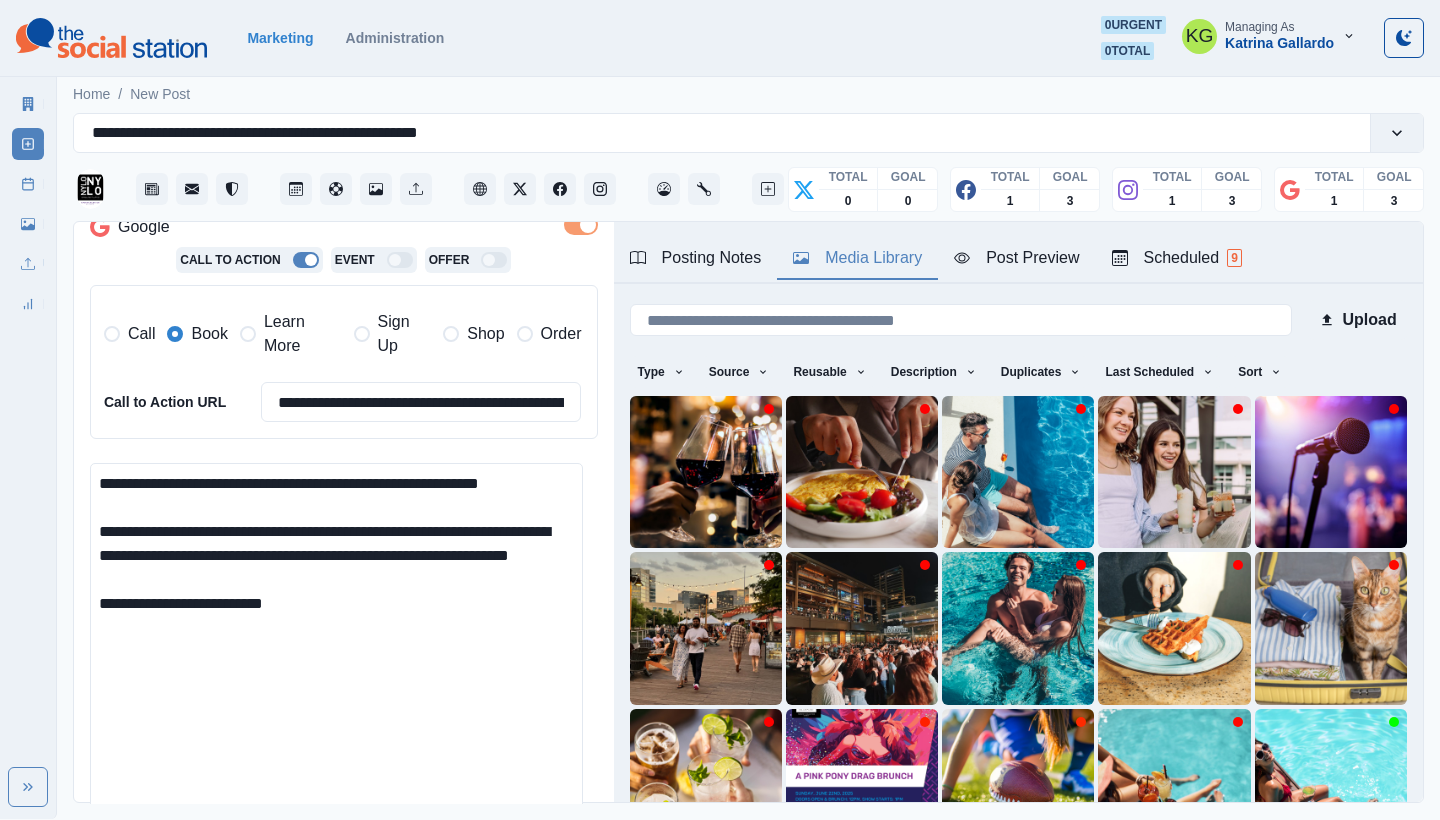 paste on "**********" 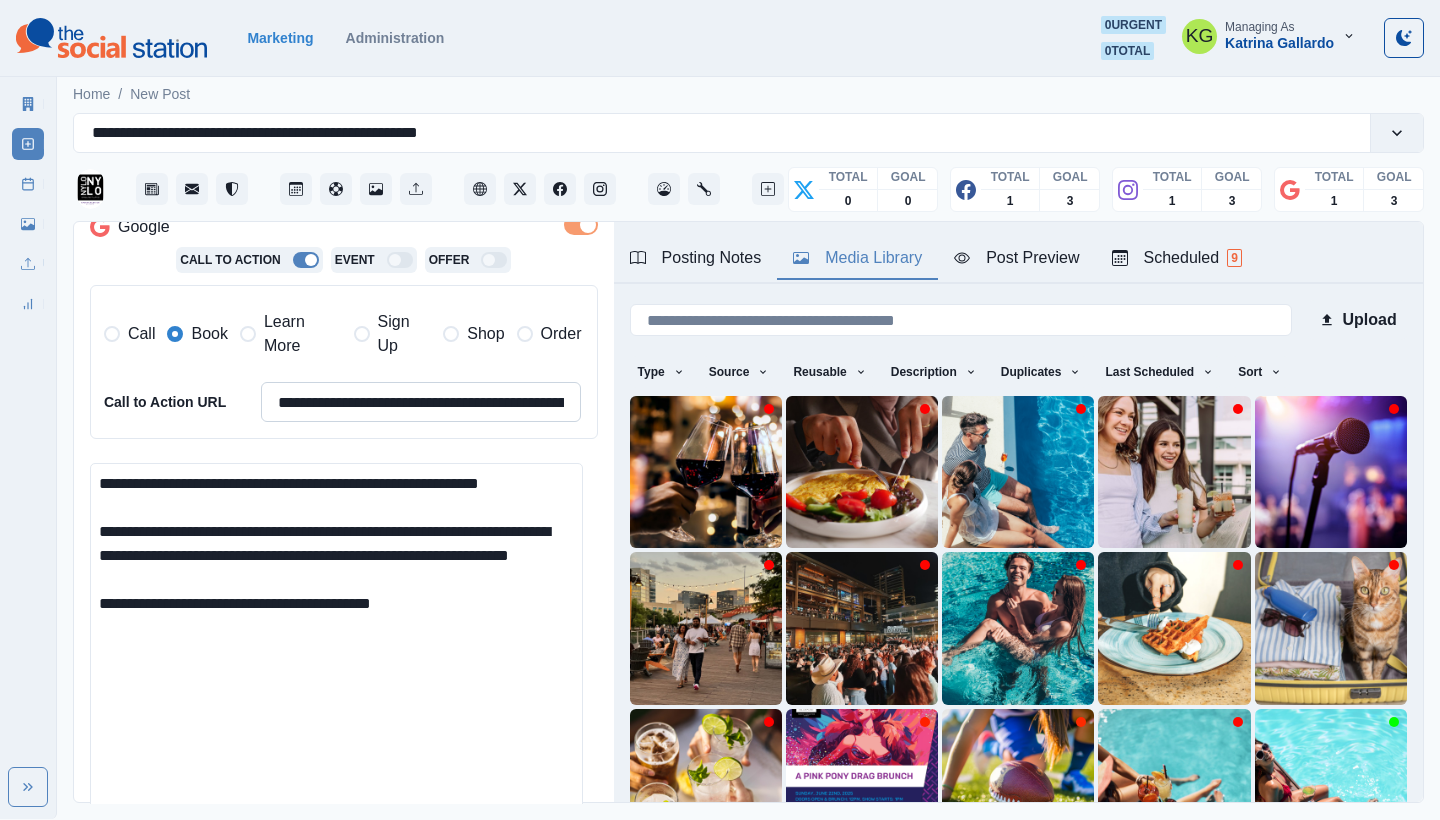 type on "**********" 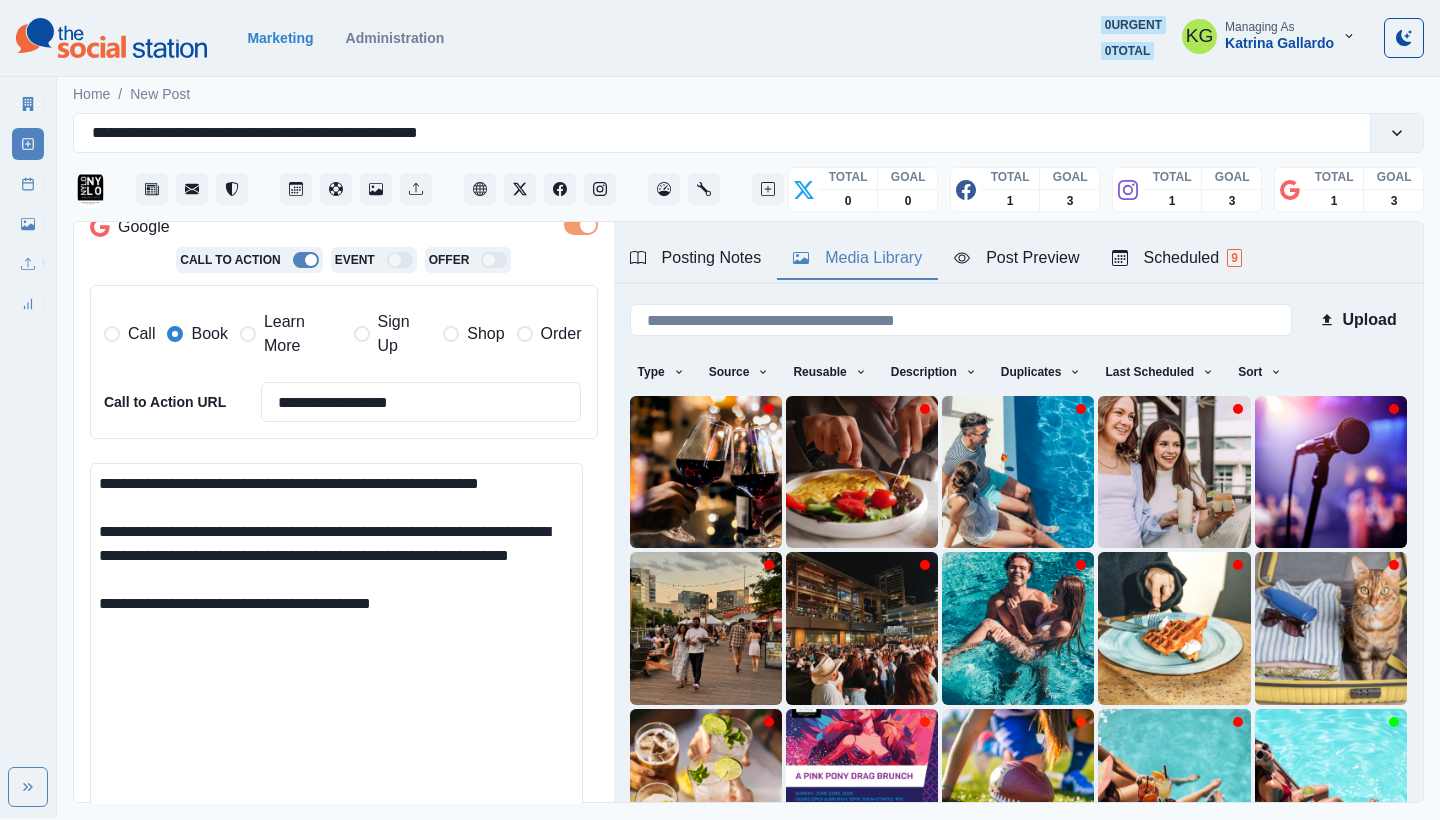 type on "**********" 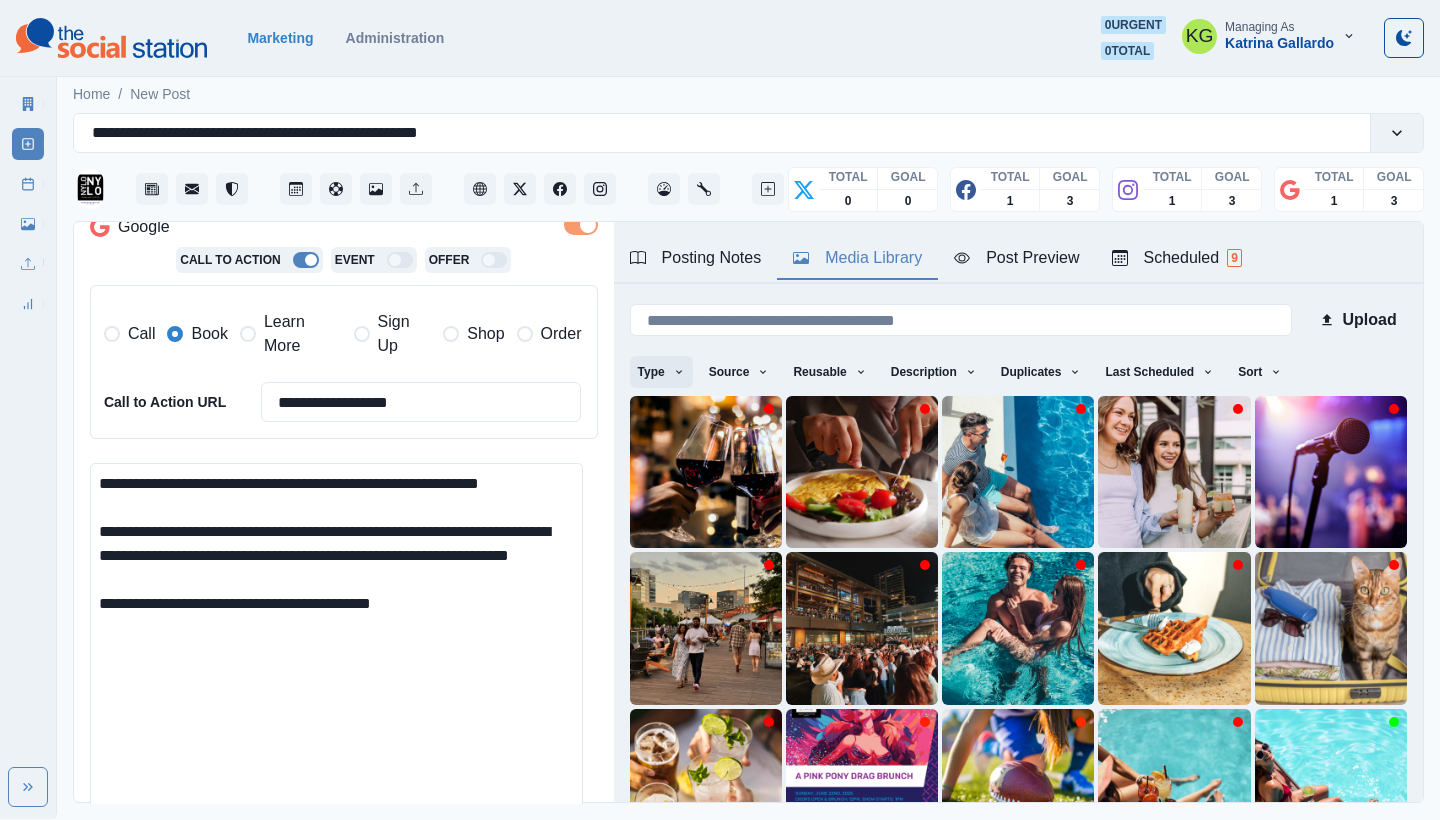 scroll, scrollTop: 717, scrollLeft: 0, axis: vertical 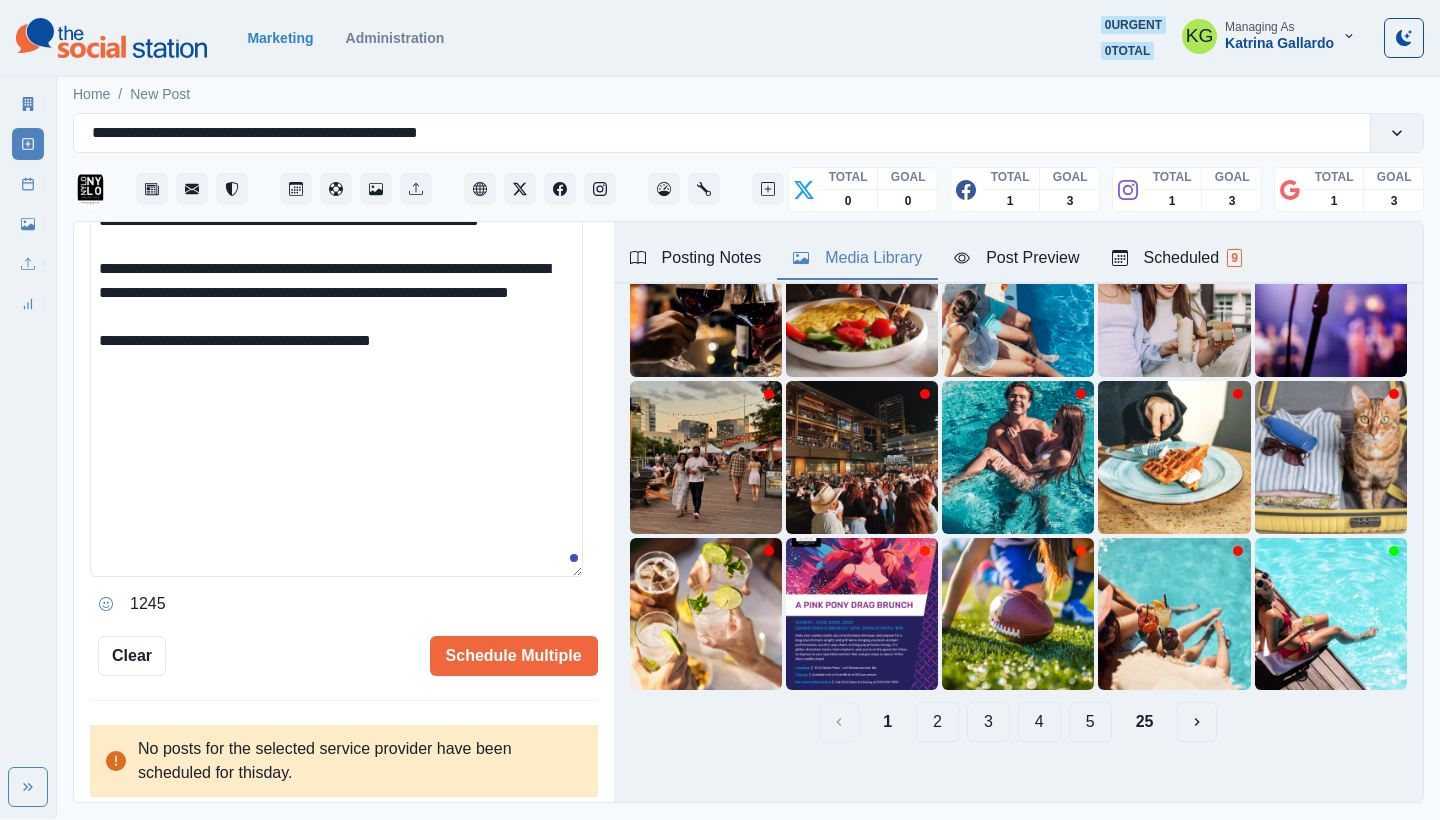 click on "2" at bounding box center [937, 722] 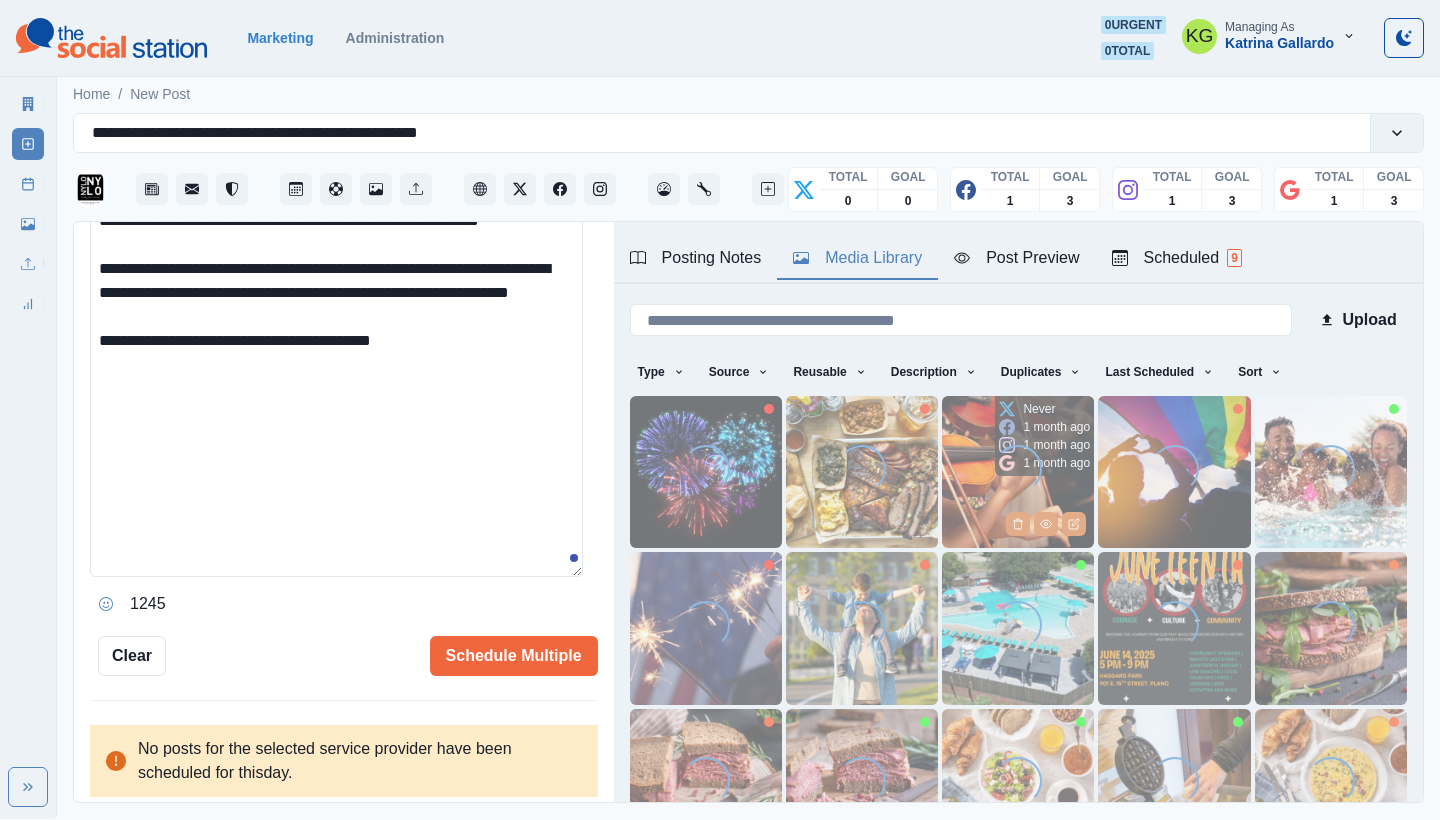 scroll, scrollTop: 171, scrollLeft: 0, axis: vertical 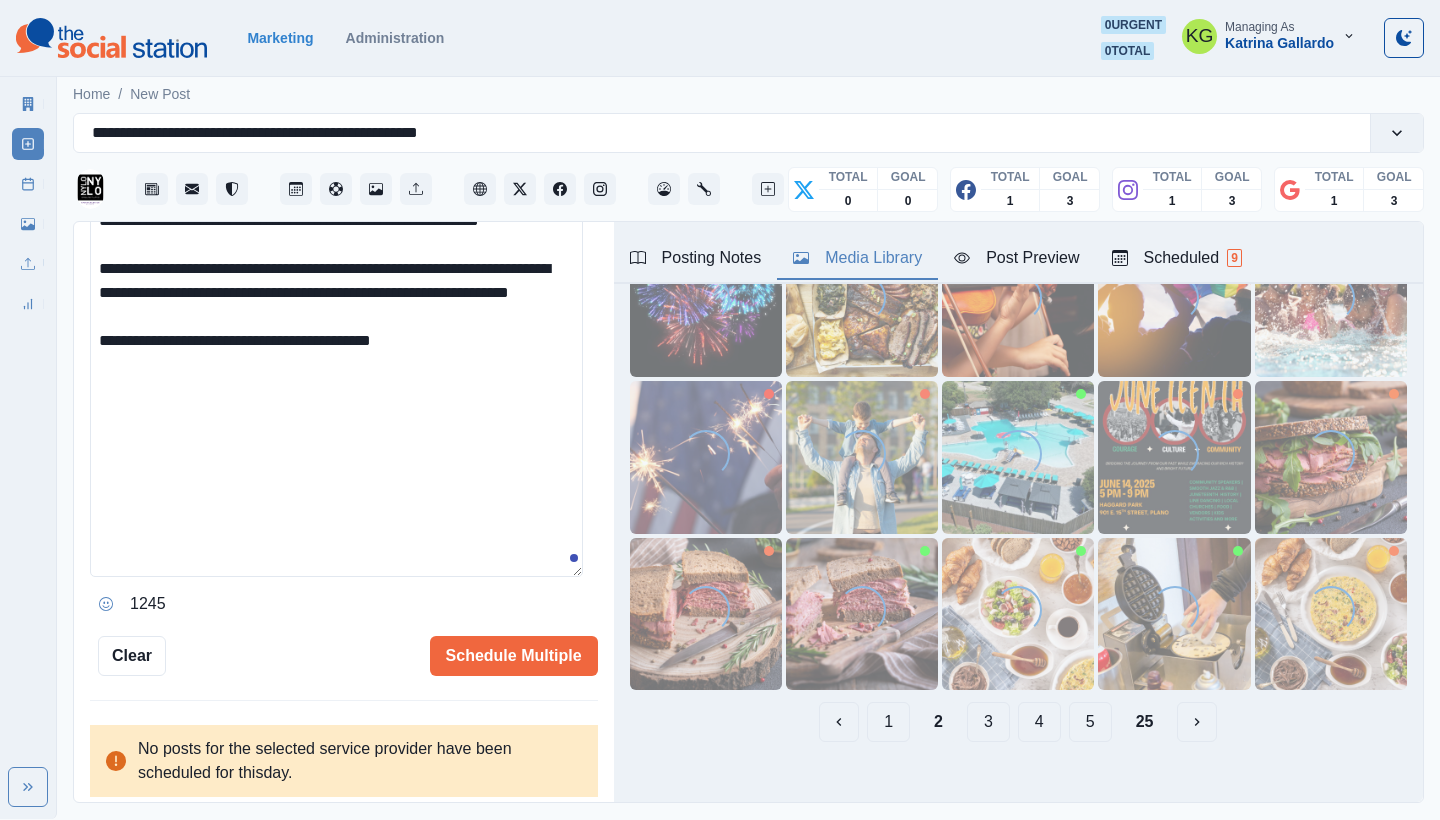click on "3" at bounding box center [988, 722] 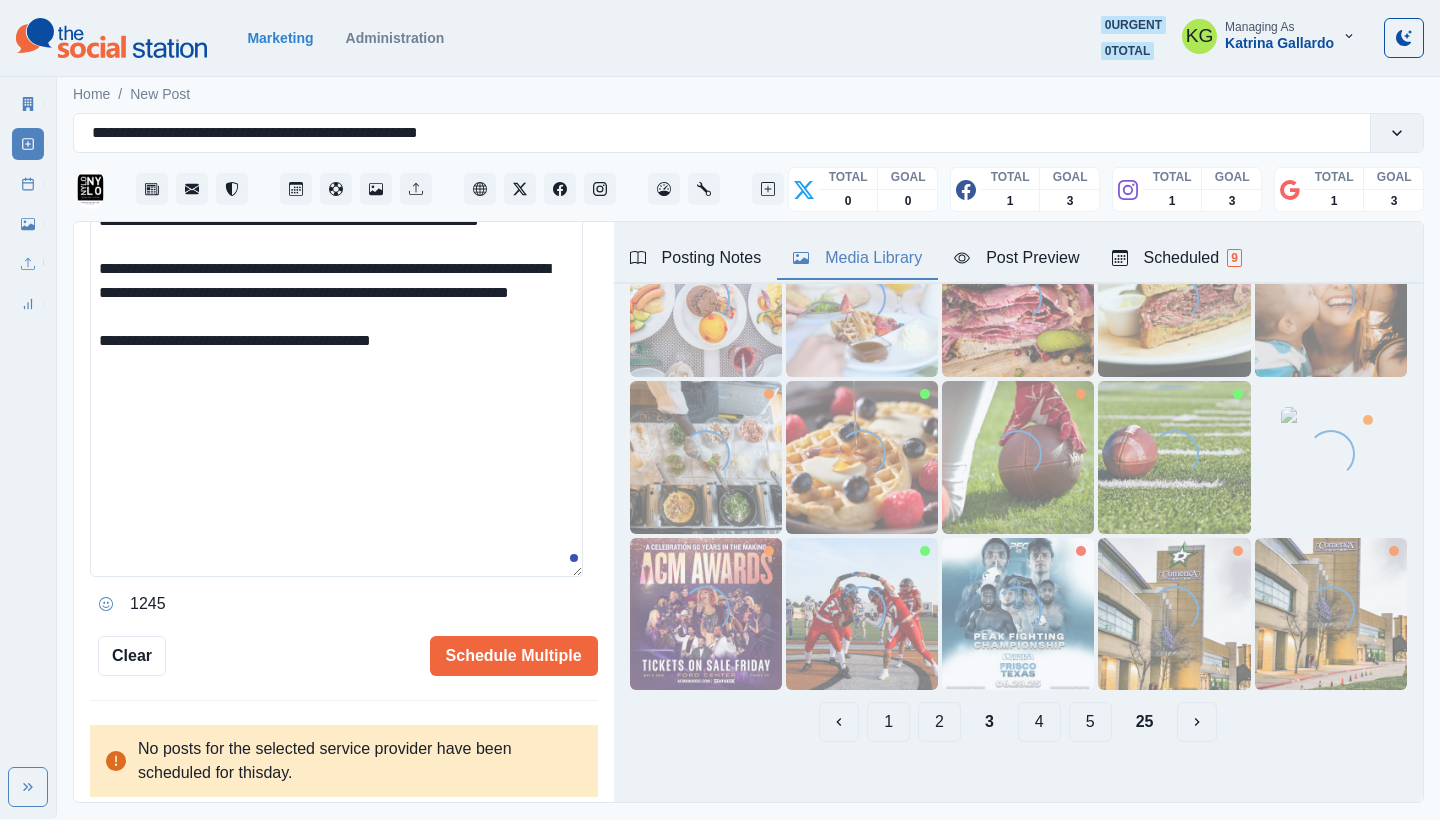 click on "1 2 3 4 5 25" at bounding box center [1018, 722] 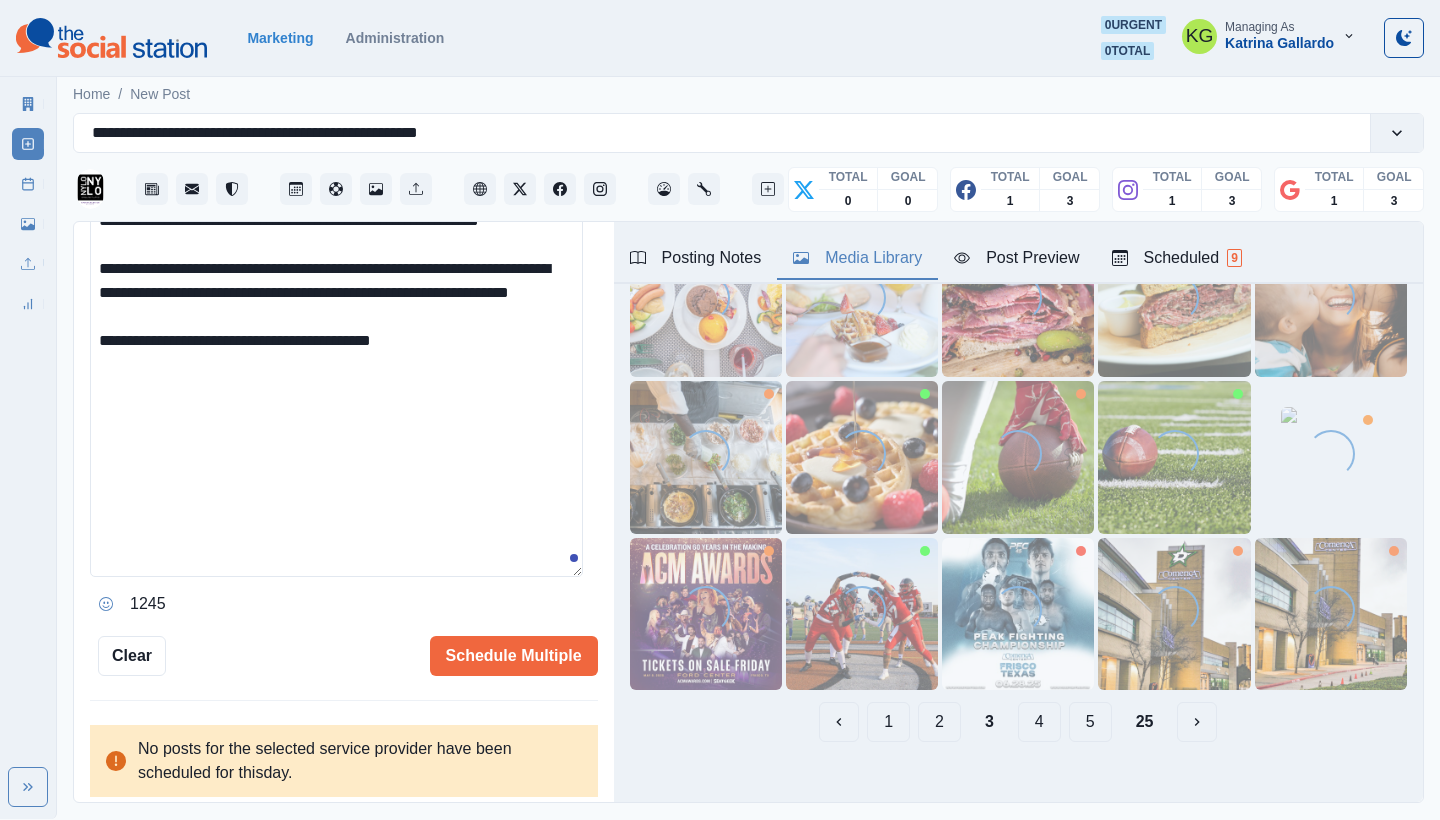 click on "4" at bounding box center (1039, 722) 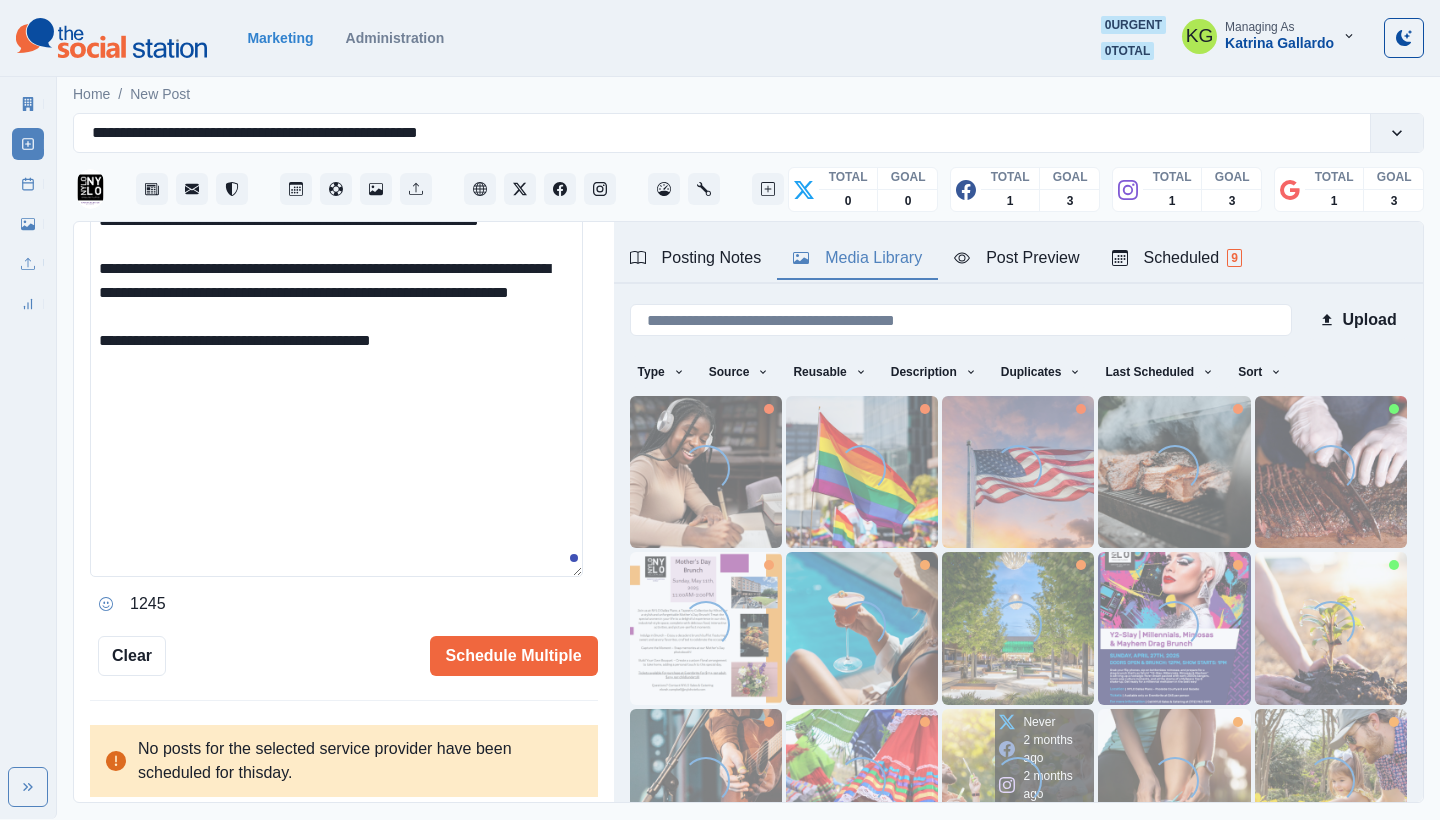 scroll, scrollTop: 171, scrollLeft: 0, axis: vertical 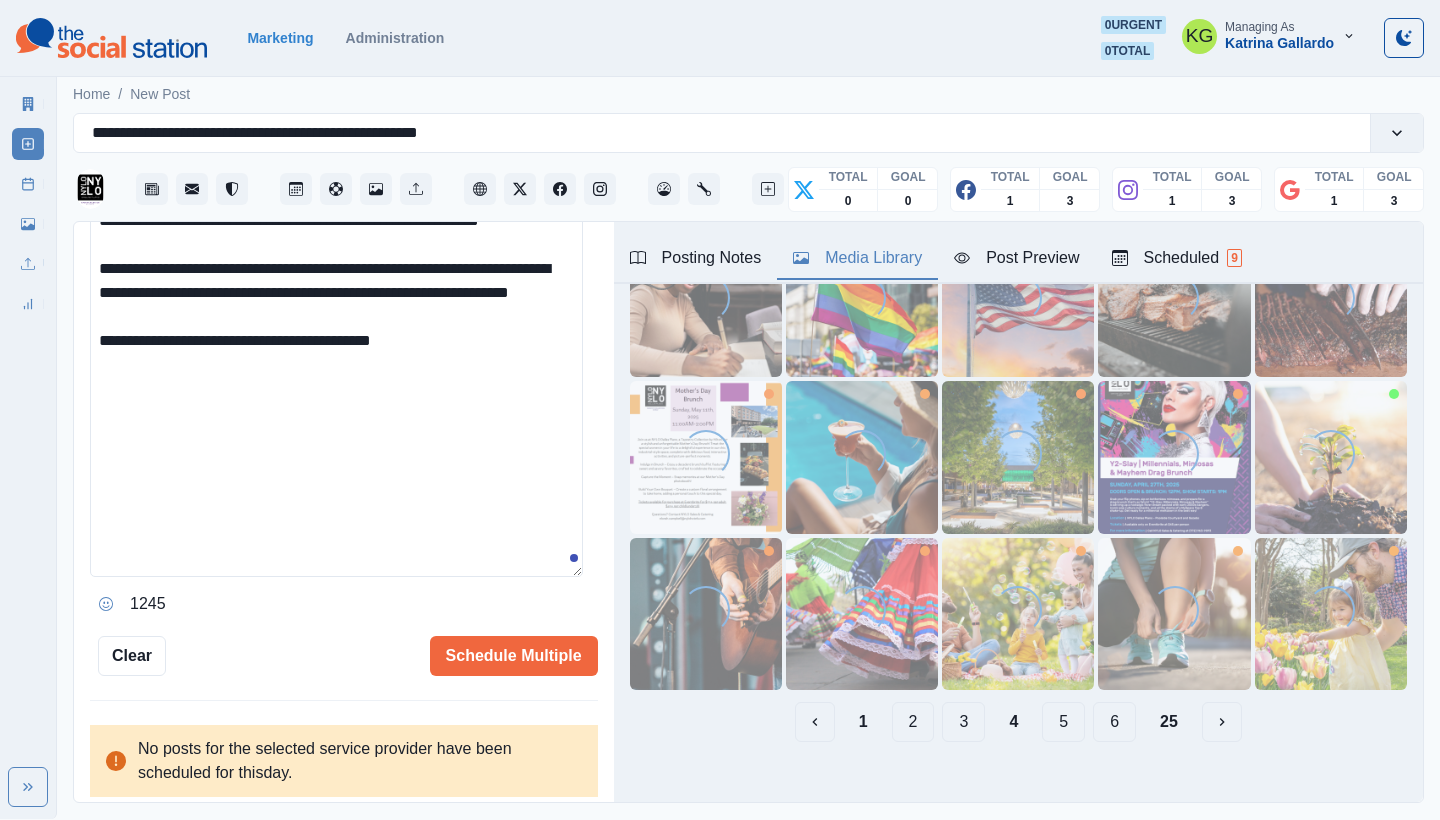 click on "5" at bounding box center (1063, 722) 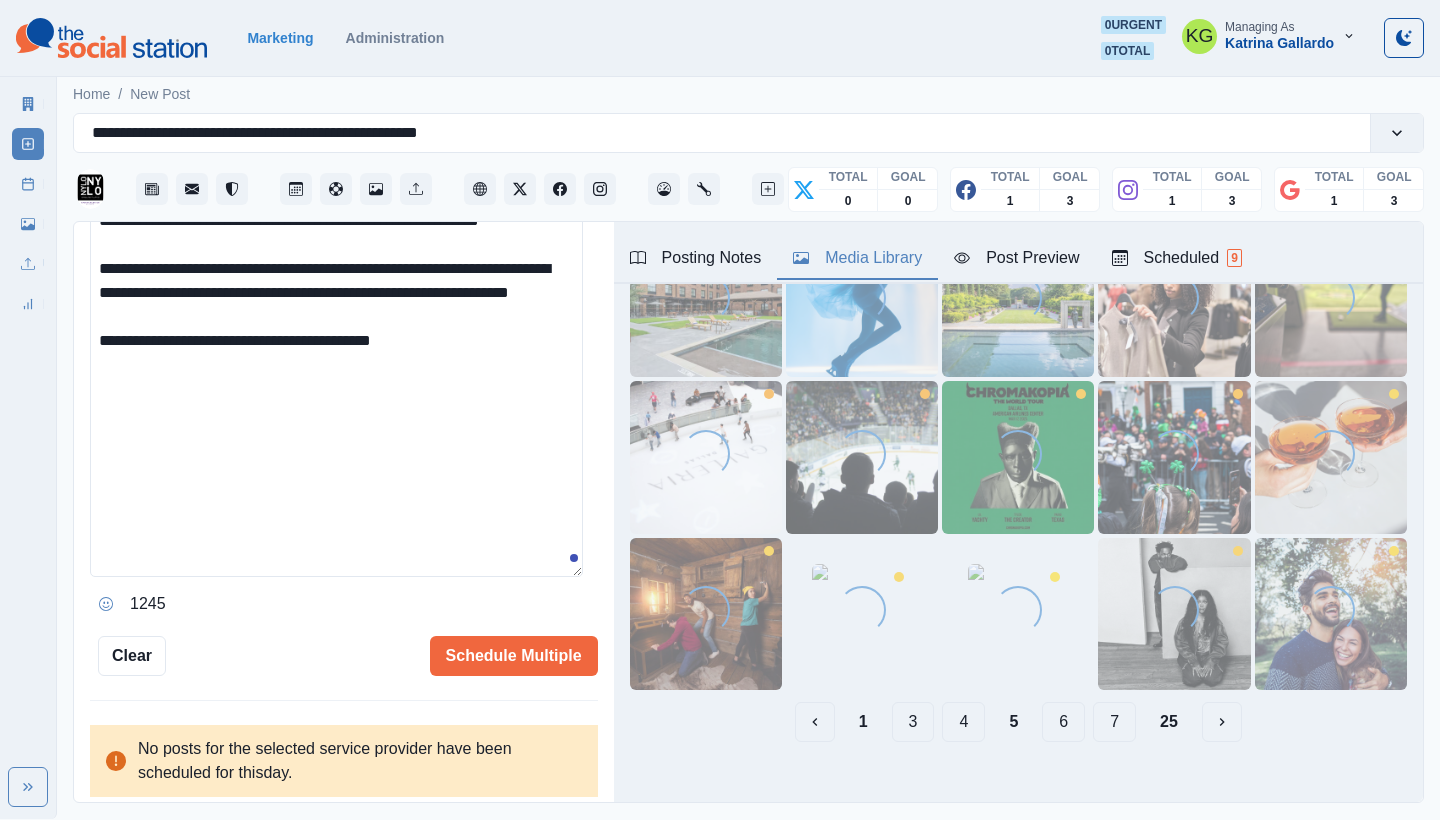 click on "7" at bounding box center [1114, 722] 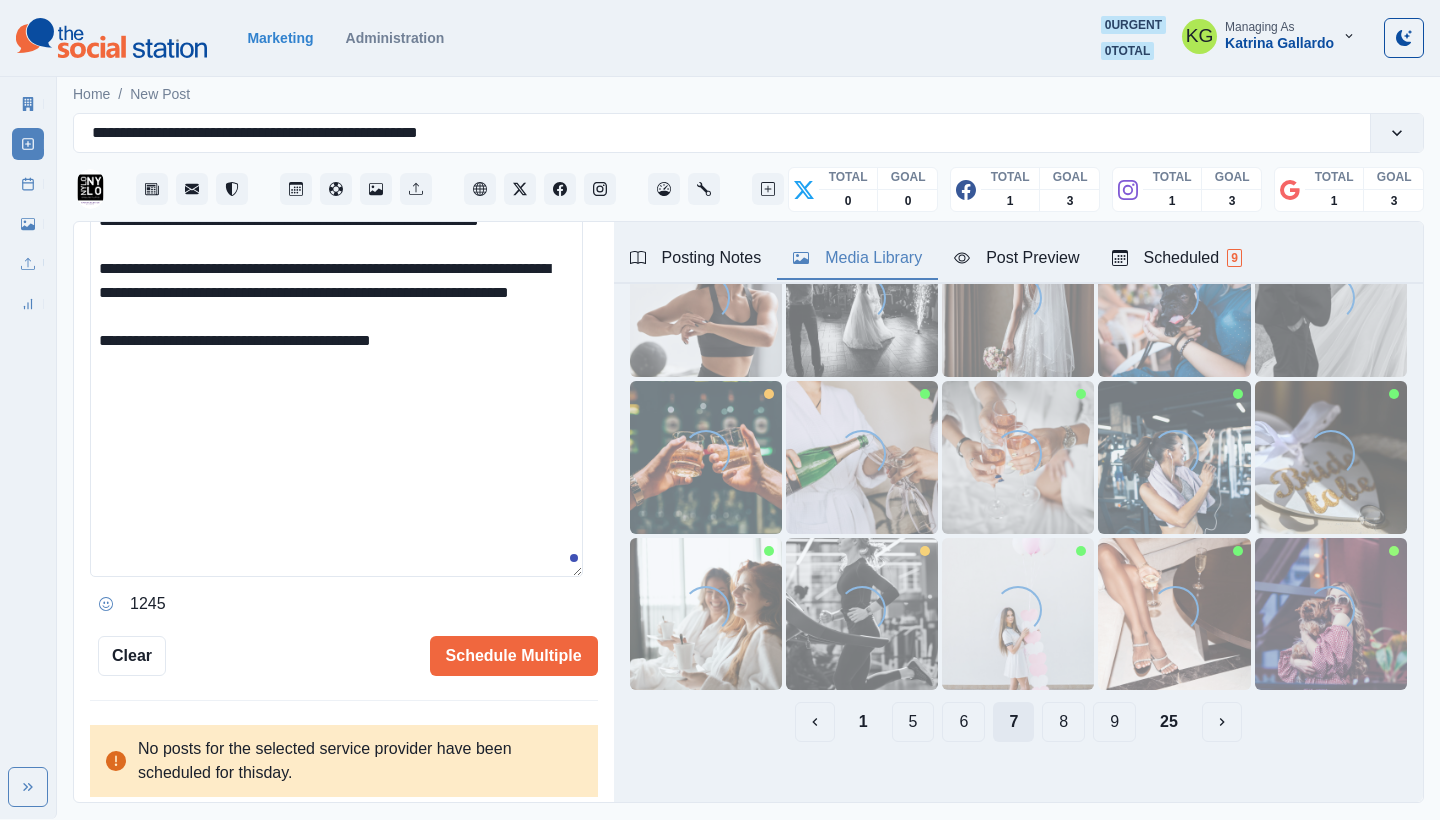 click on "7" at bounding box center (1013, 722) 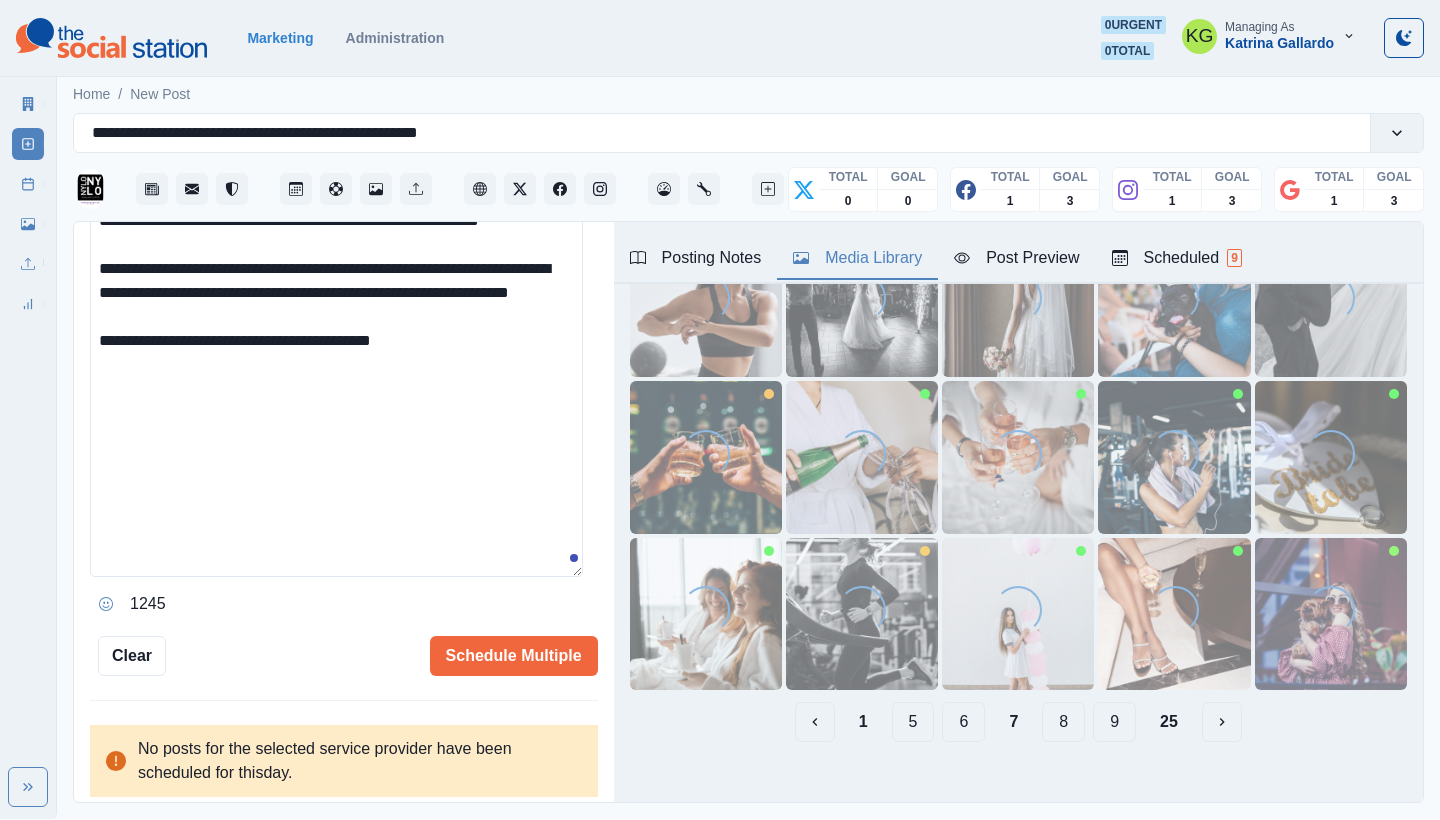 click on "6" at bounding box center (963, 722) 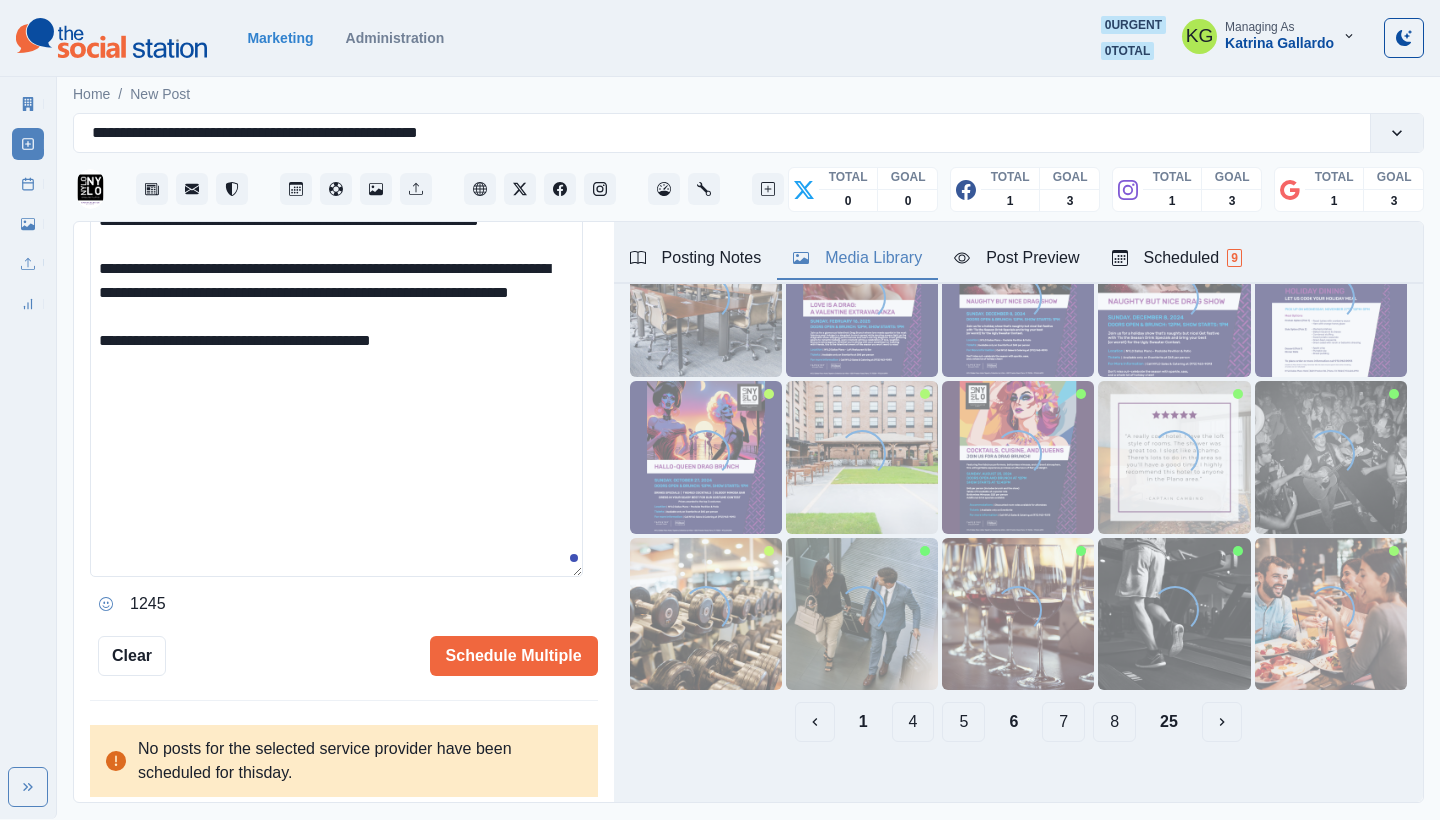 click on "7" at bounding box center [1063, 722] 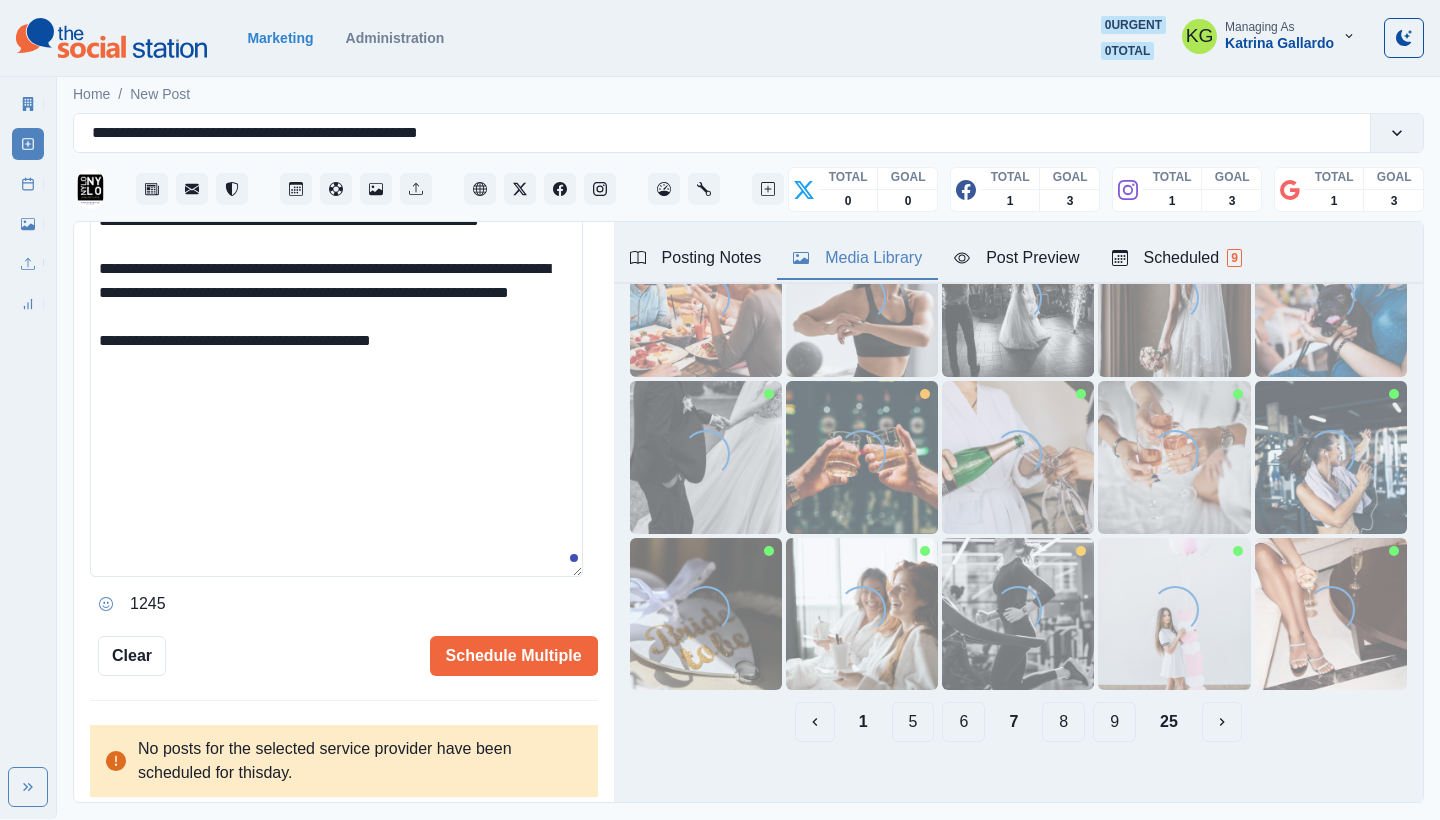 click on "8" at bounding box center [1063, 722] 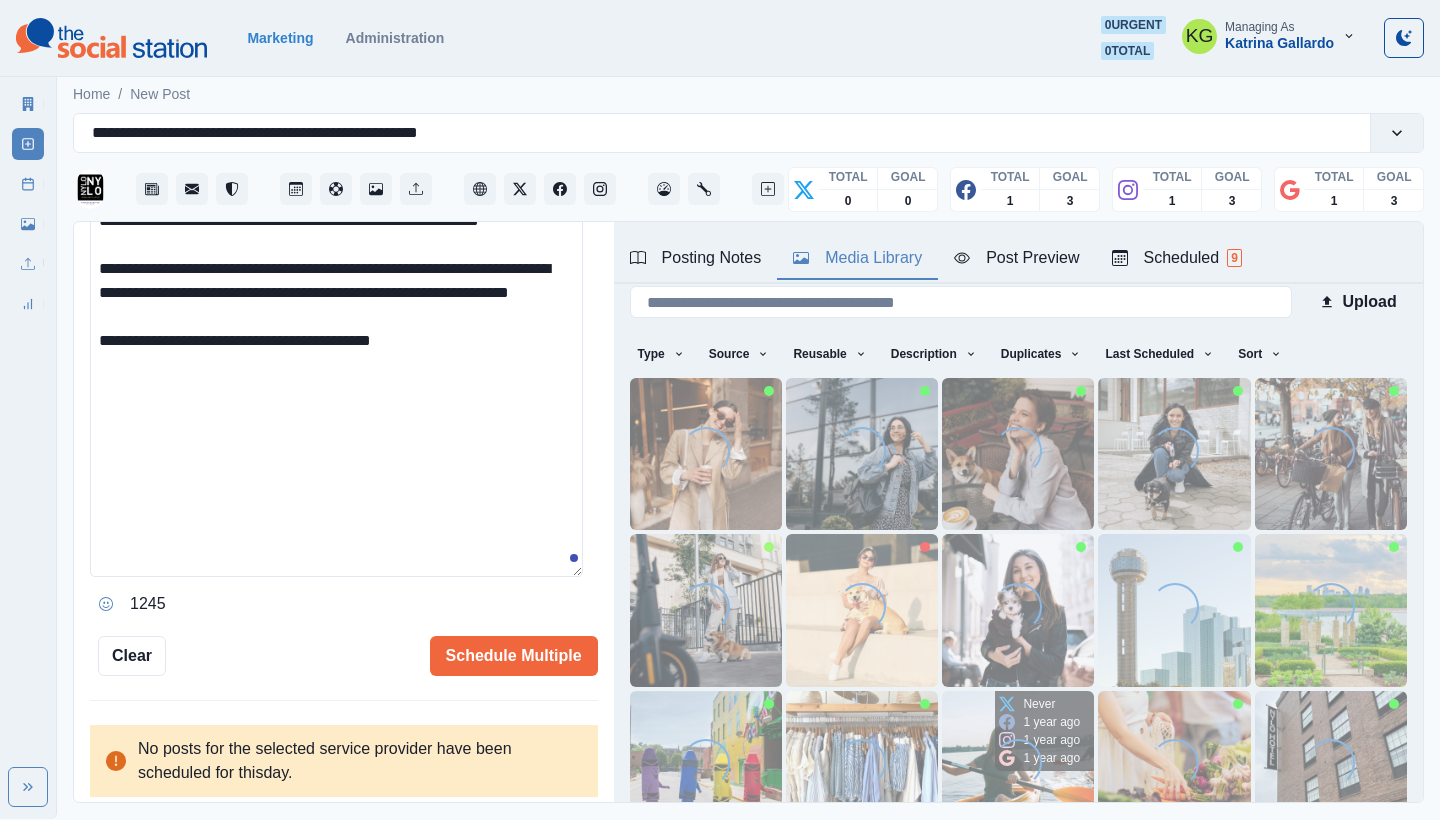 scroll, scrollTop: 171, scrollLeft: 0, axis: vertical 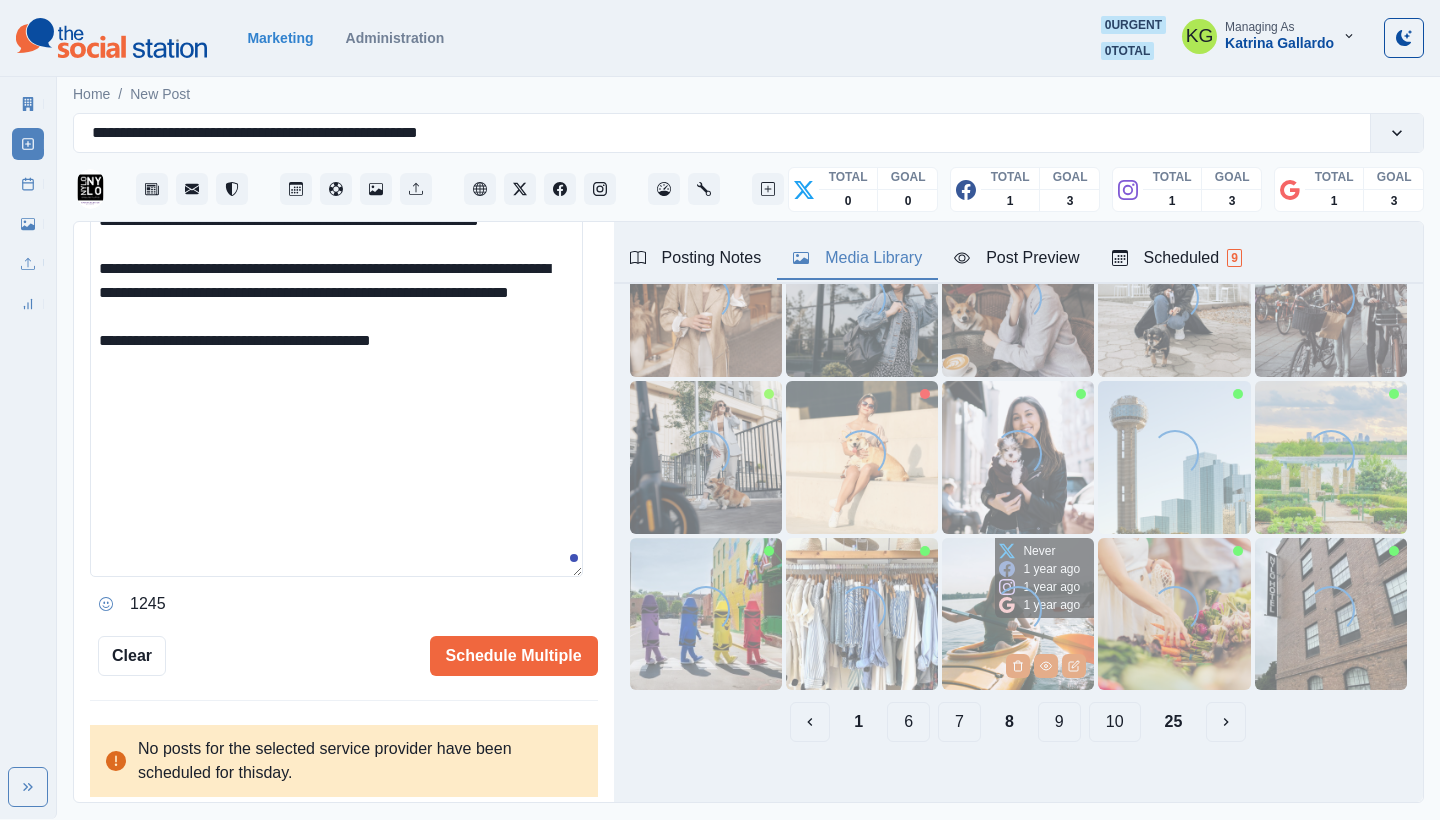 click on "9" at bounding box center [1059, 722] 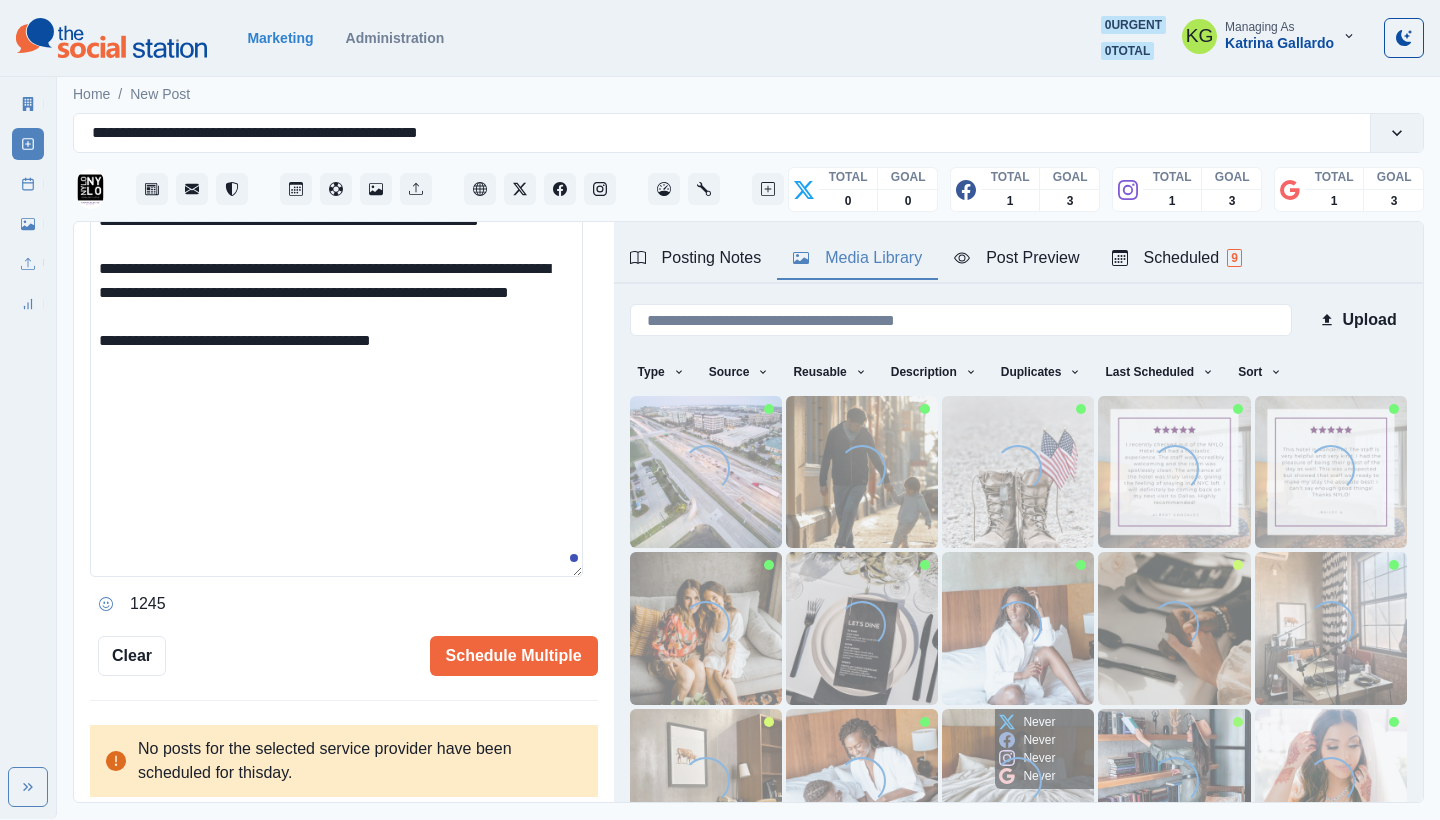 scroll, scrollTop: 171, scrollLeft: 0, axis: vertical 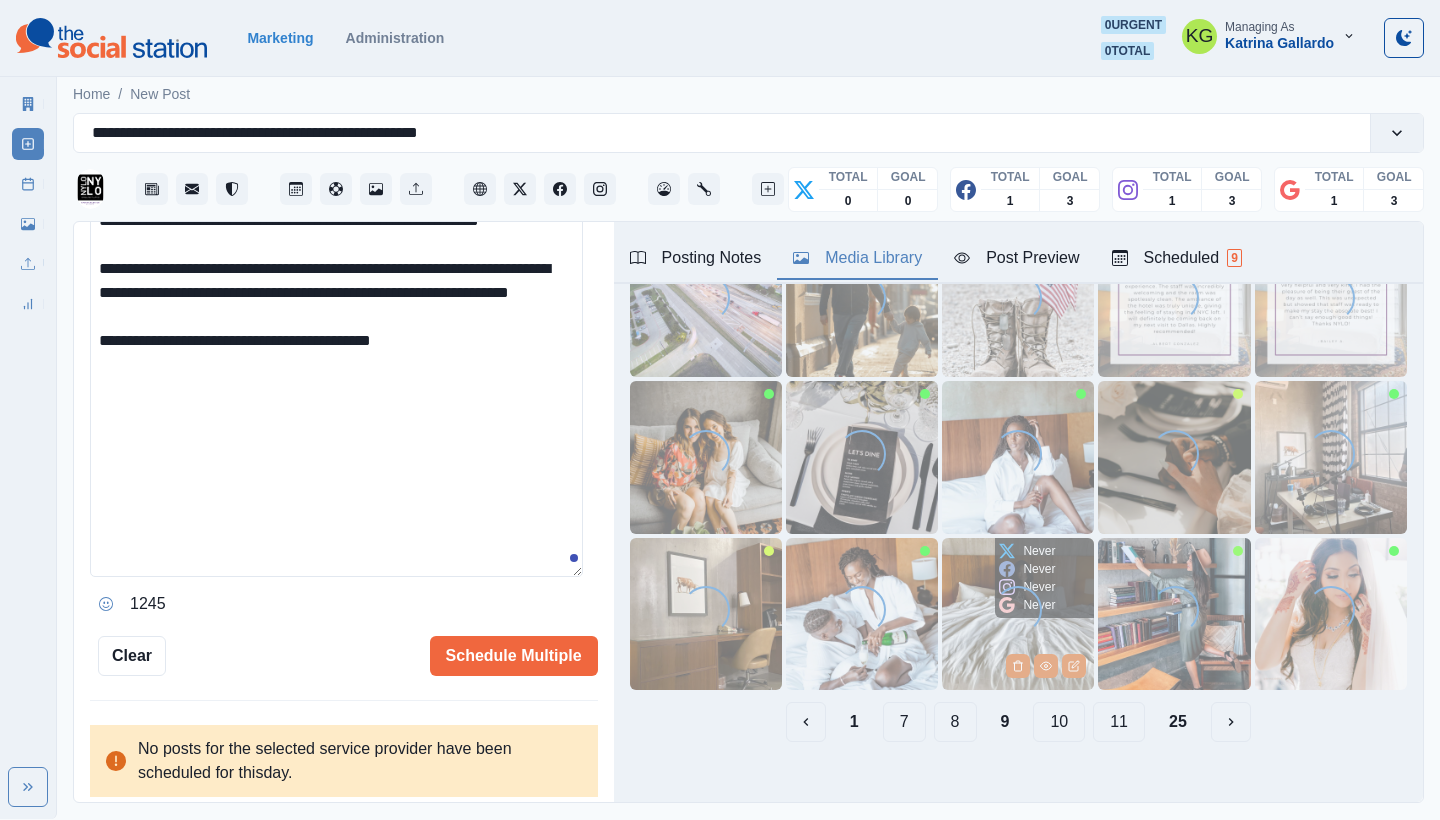 click on "10" at bounding box center [1059, 722] 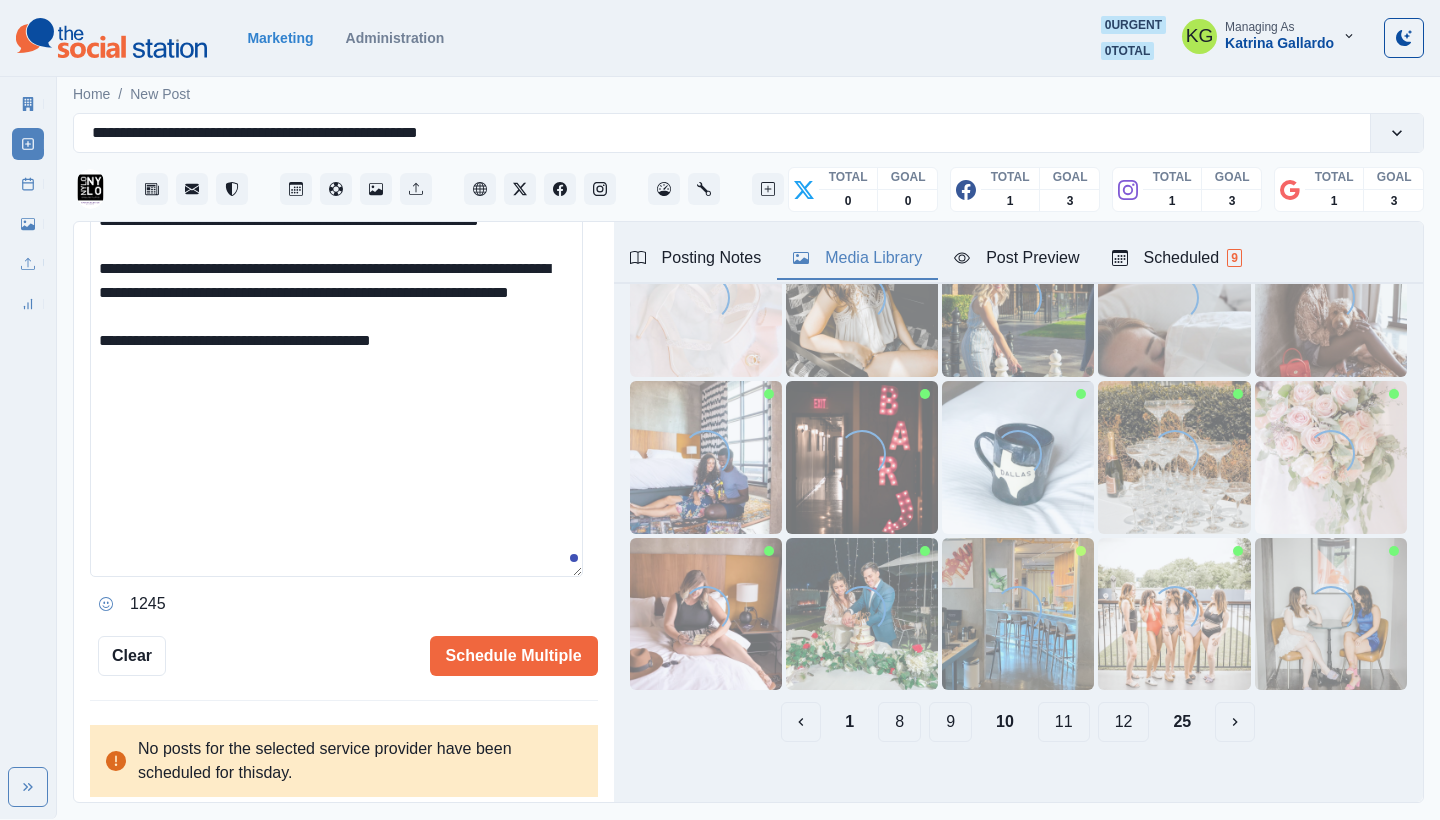 scroll, scrollTop: 0, scrollLeft: 0, axis: both 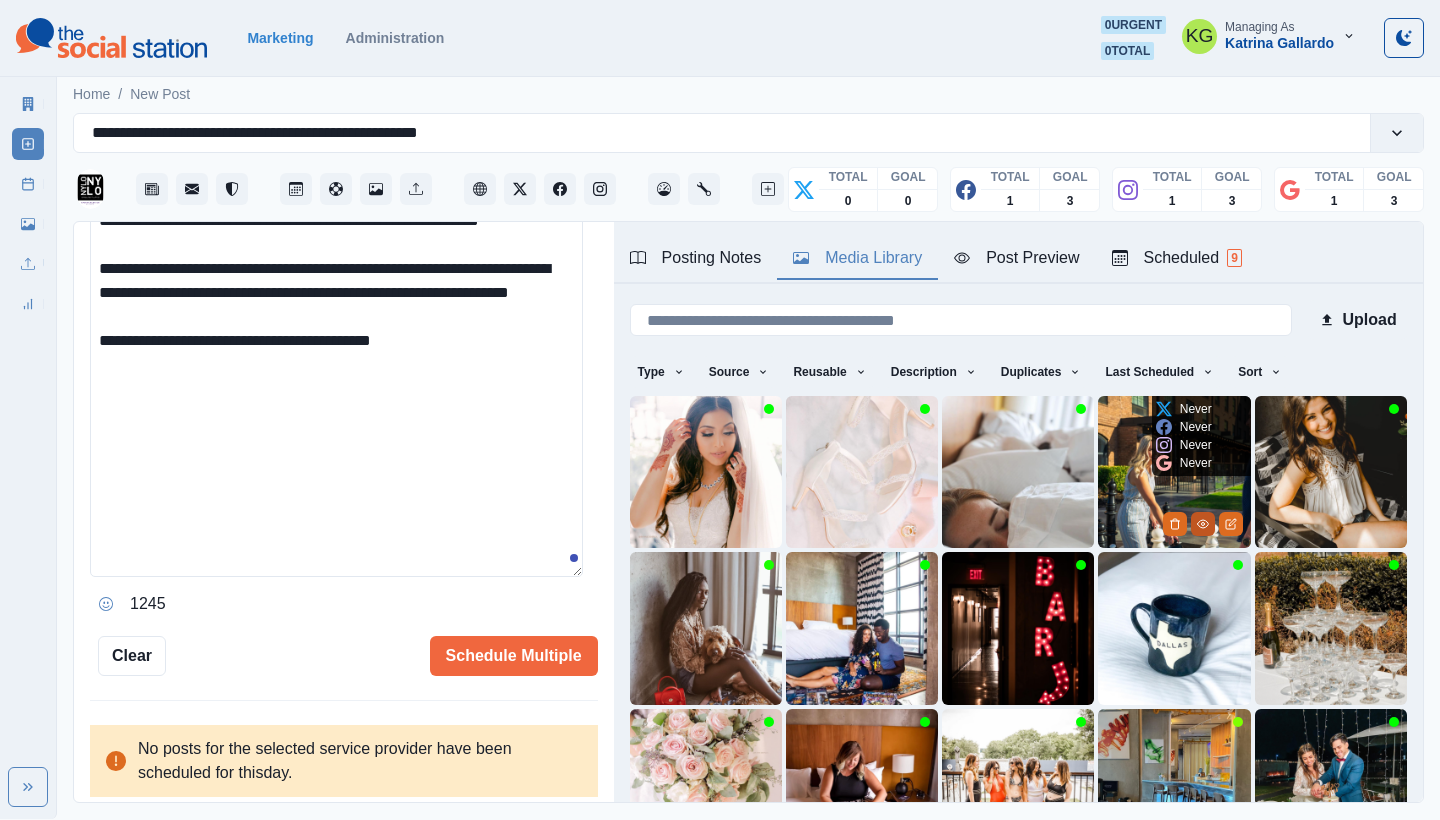 click at bounding box center (1203, 524) 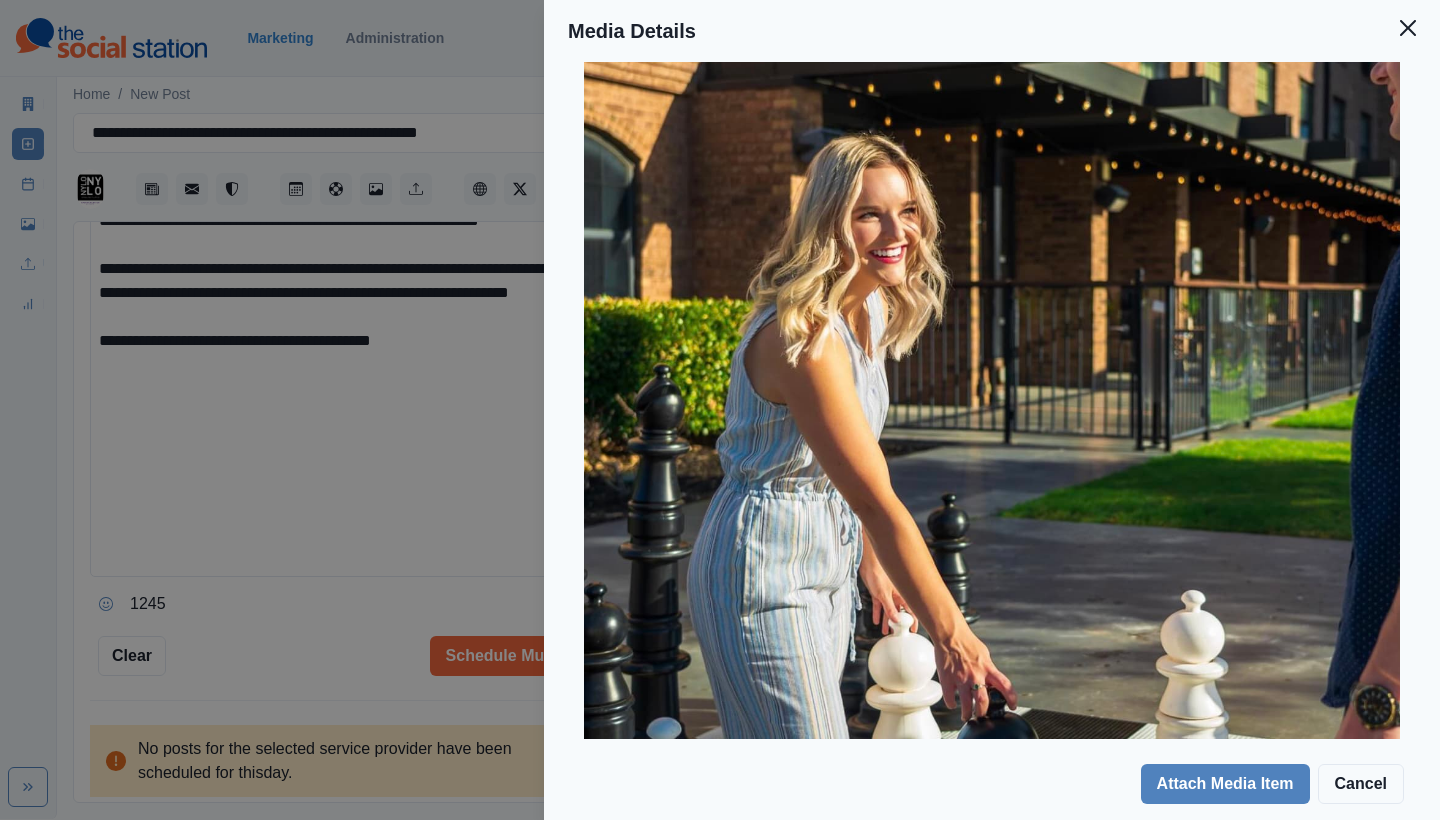 scroll, scrollTop: 0, scrollLeft: 0, axis: both 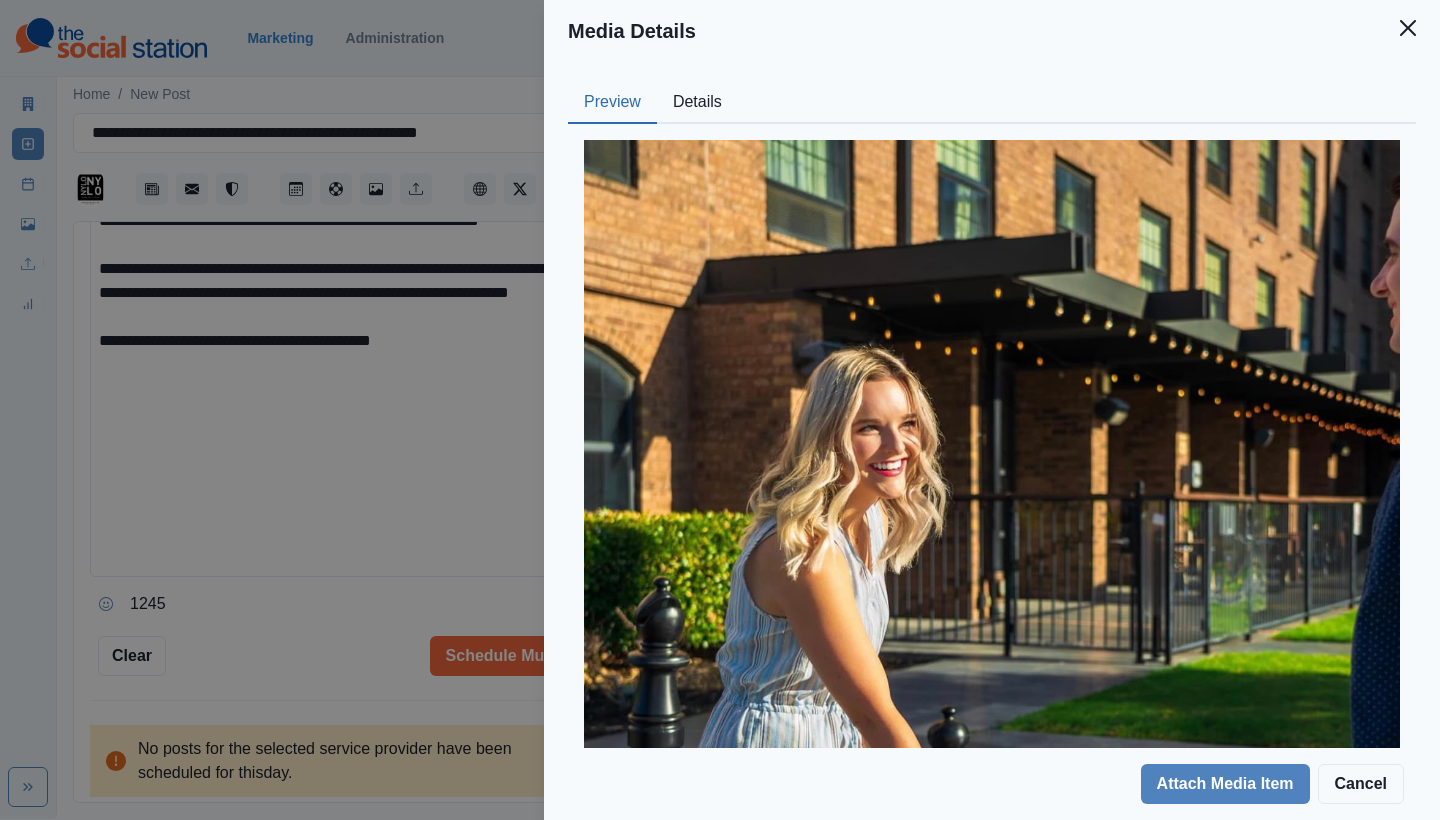 click on "Details" at bounding box center [697, 103] 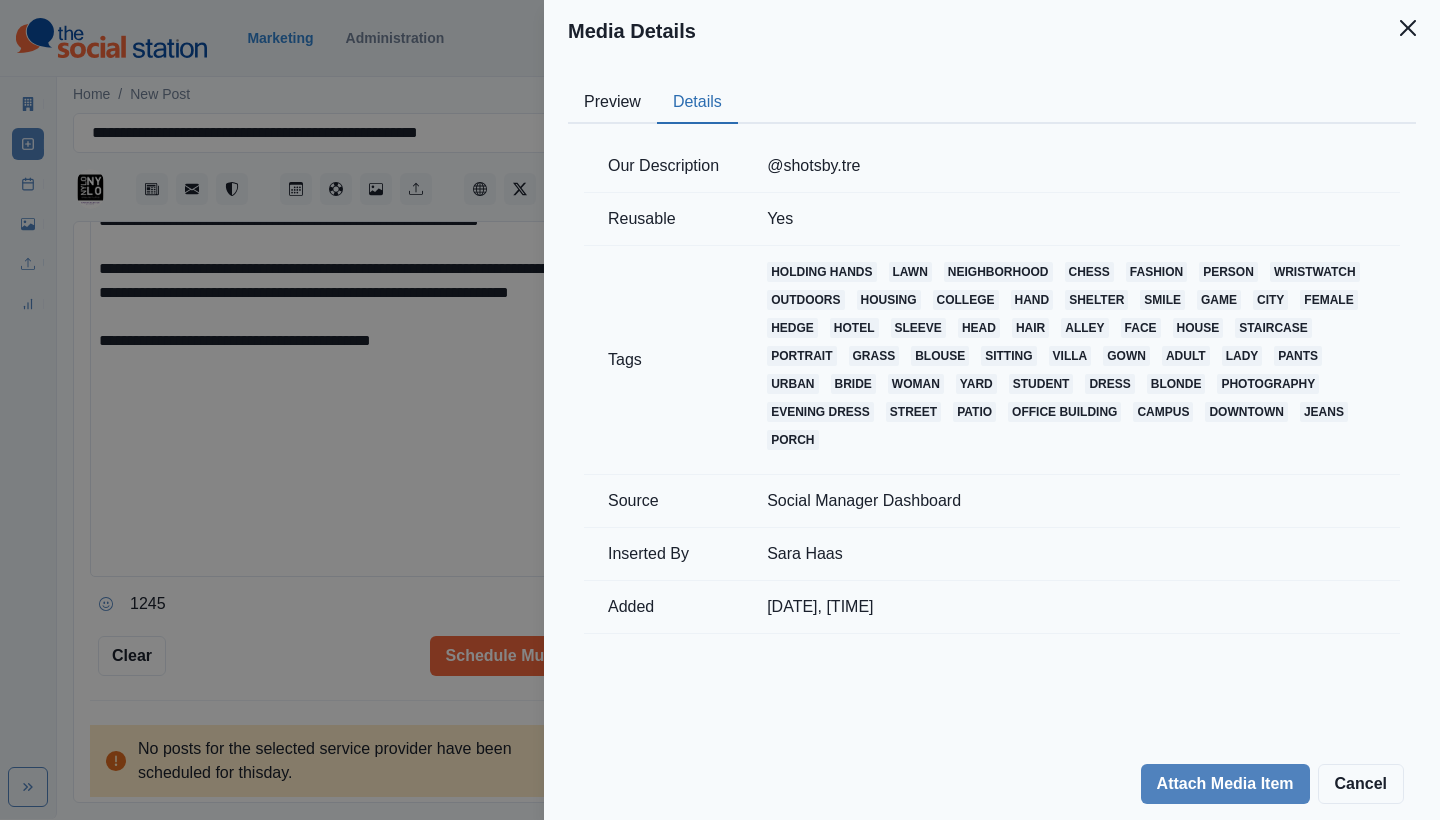 drag, startPoint x: 1404, startPoint y: 20, endPoint x: 1403, endPoint y: 69, distance: 49.010204 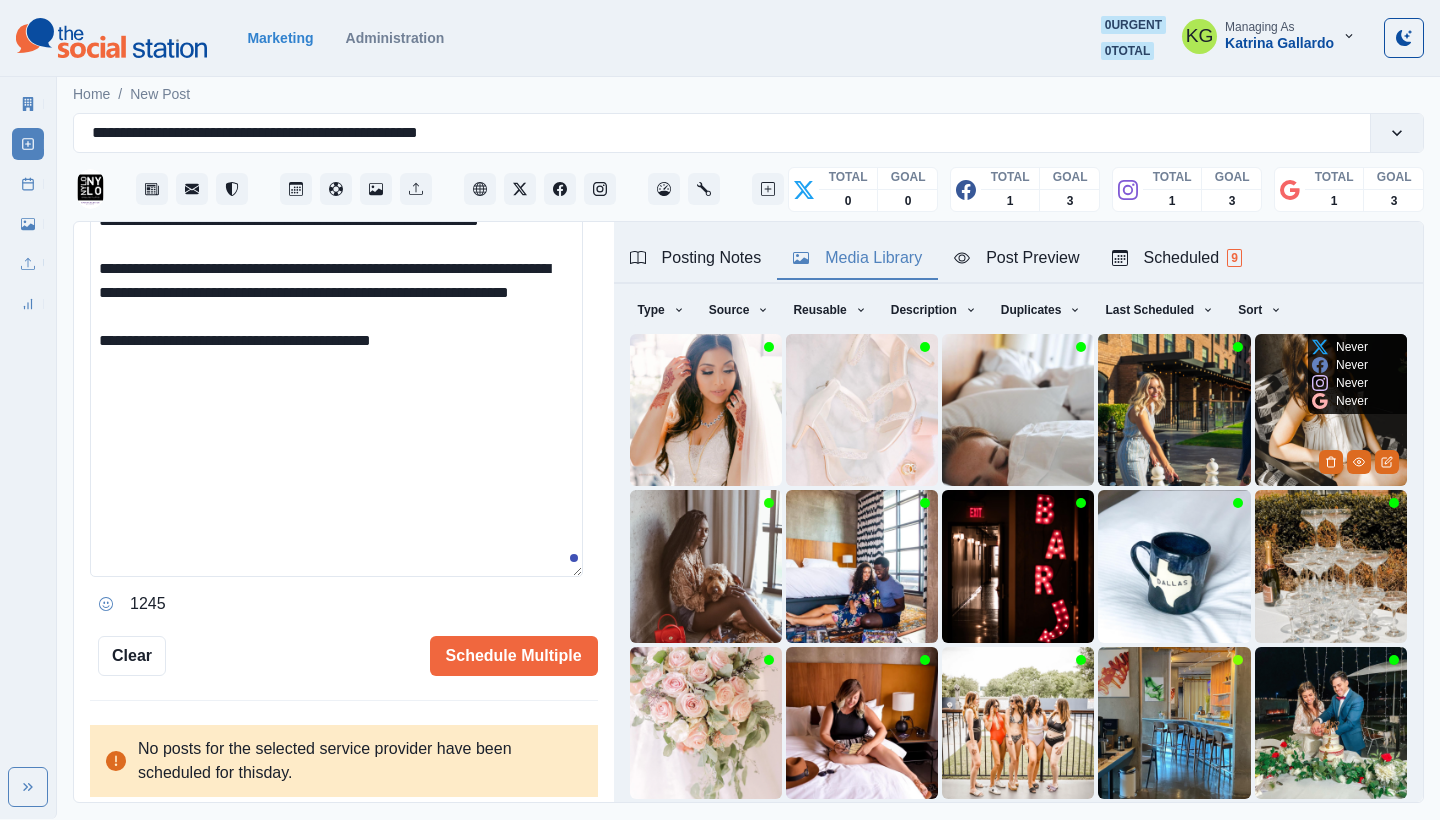 scroll, scrollTop: 171, scrollLeft: 0, axis: vertical 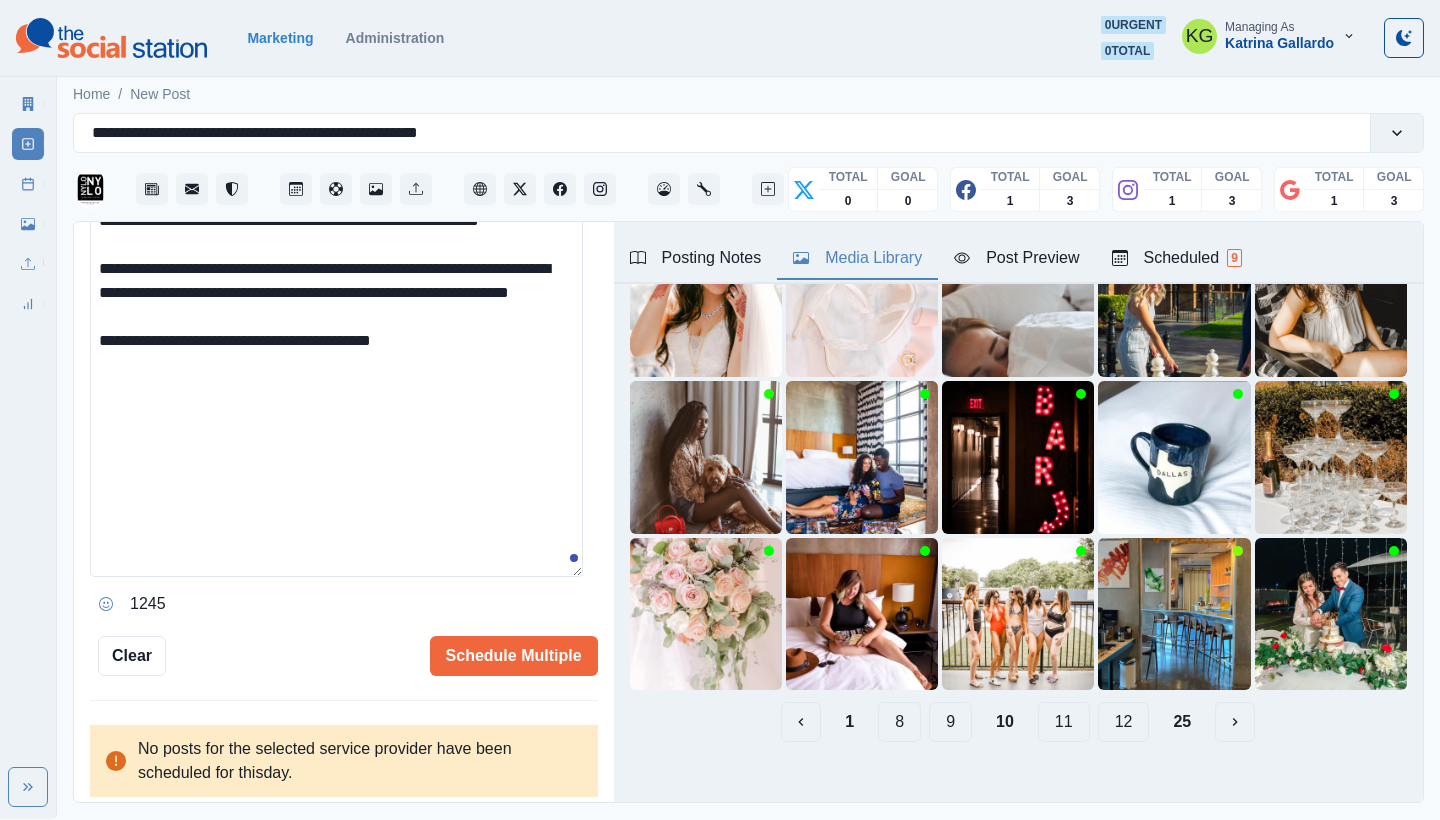 click on "11" at bounding box center [1064, 722] 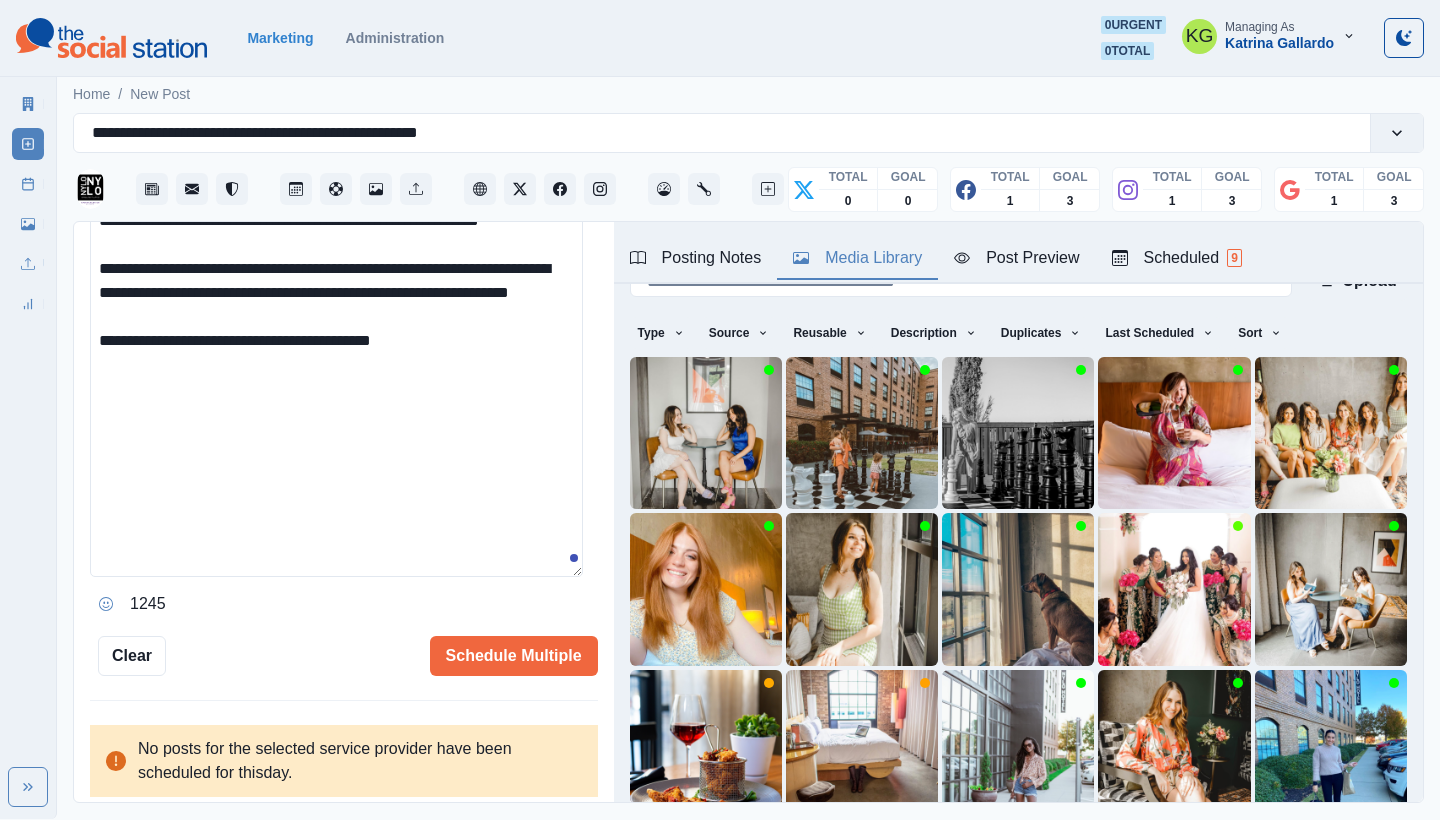 scroll, scrollTop: 171, scrollLeft: 0, axis: vertical 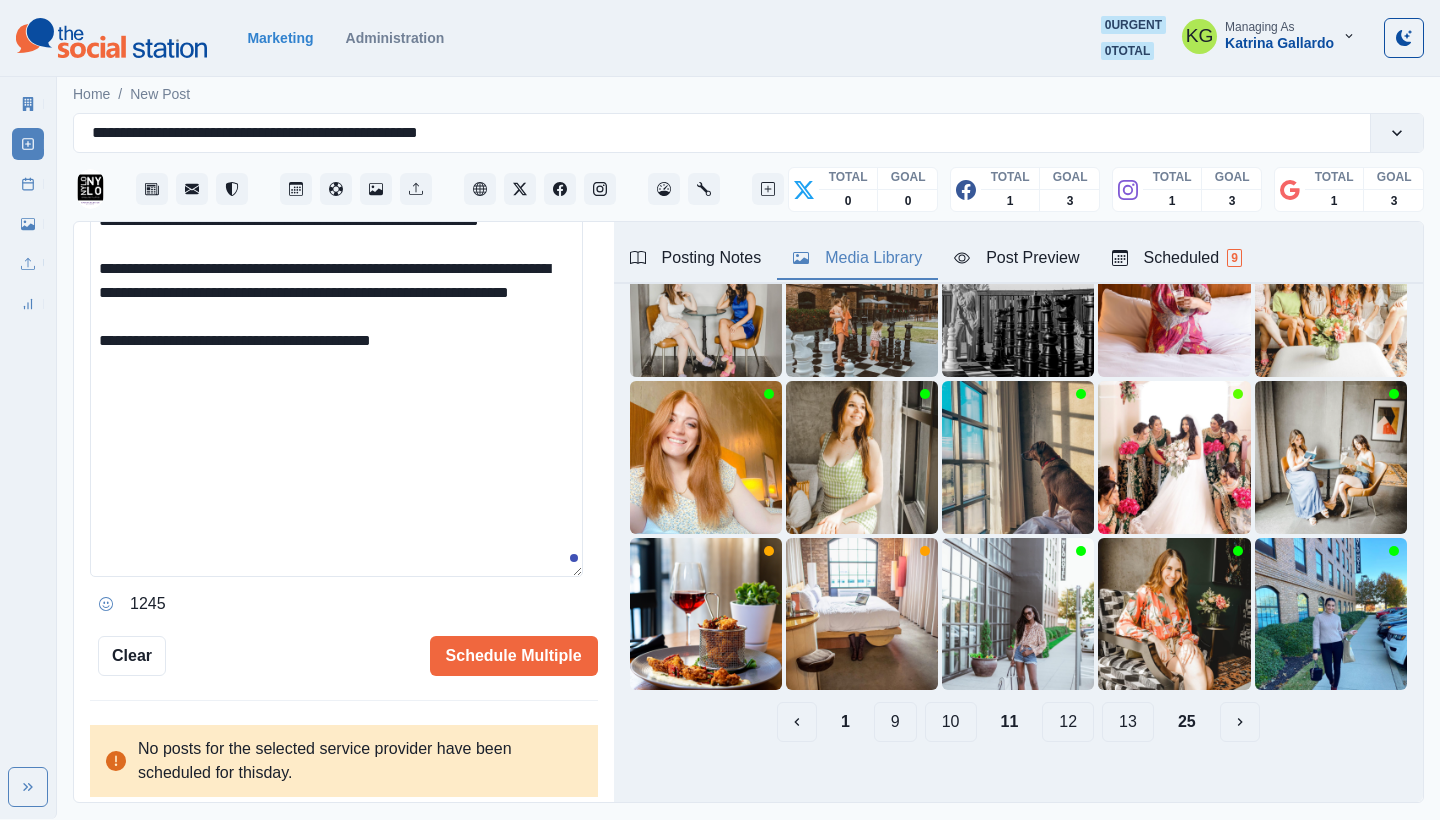 click on "12" at bounding box center [1068, 722] 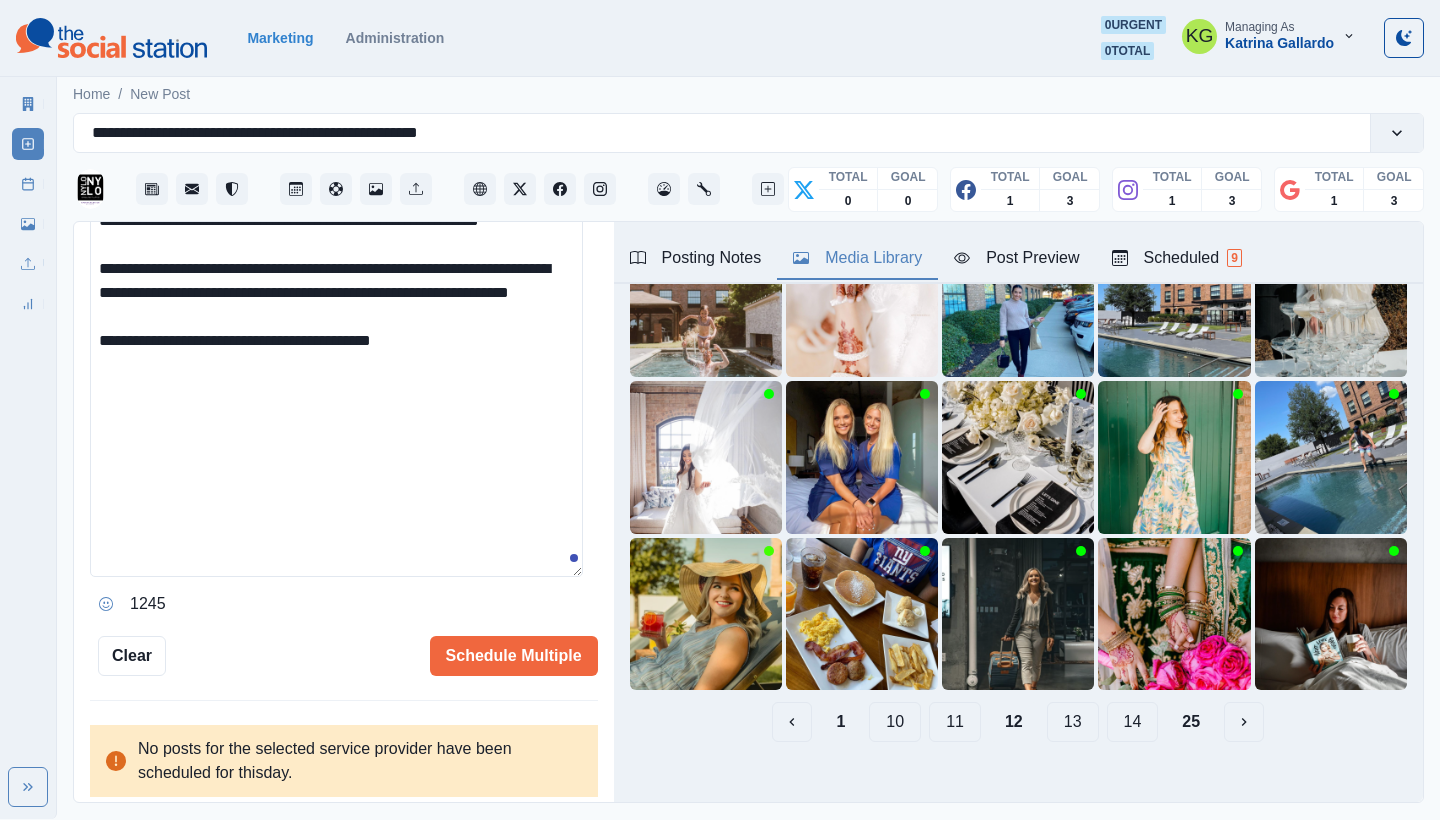 scroll, scrollTop: 144, scrollLeft: 0, axis: vertical 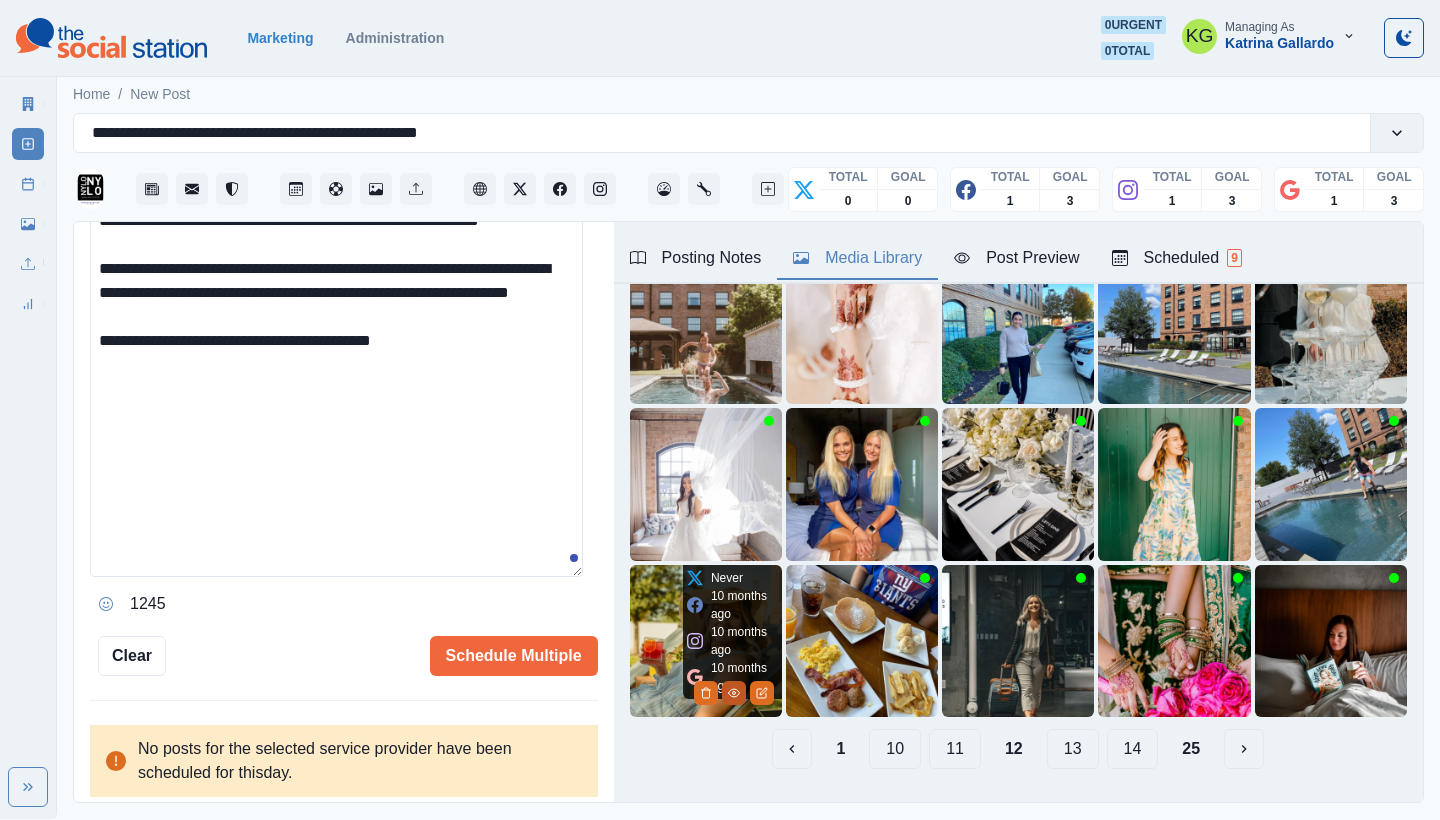 click 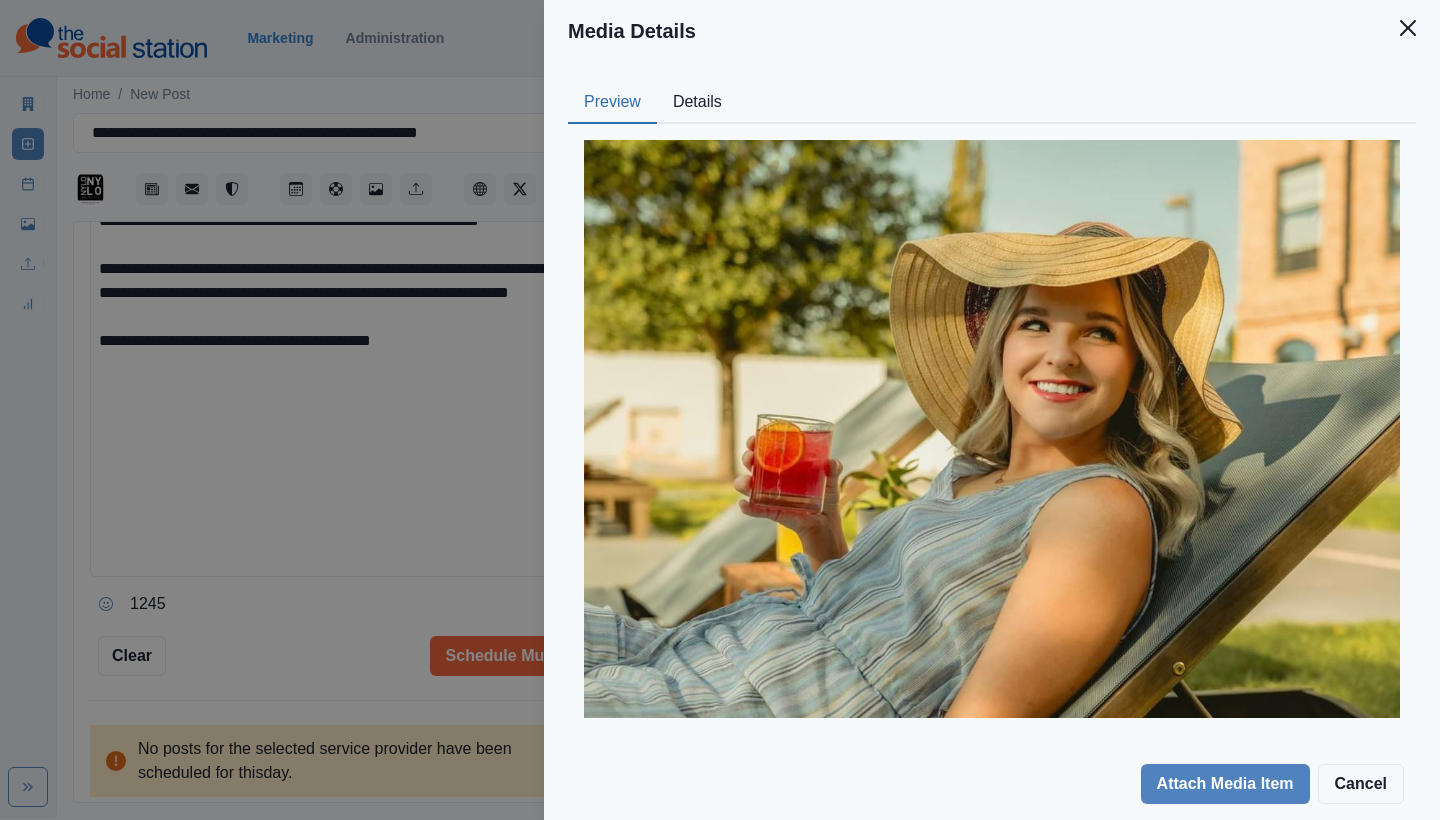 click on "Details" at bounding box center [697, 103] 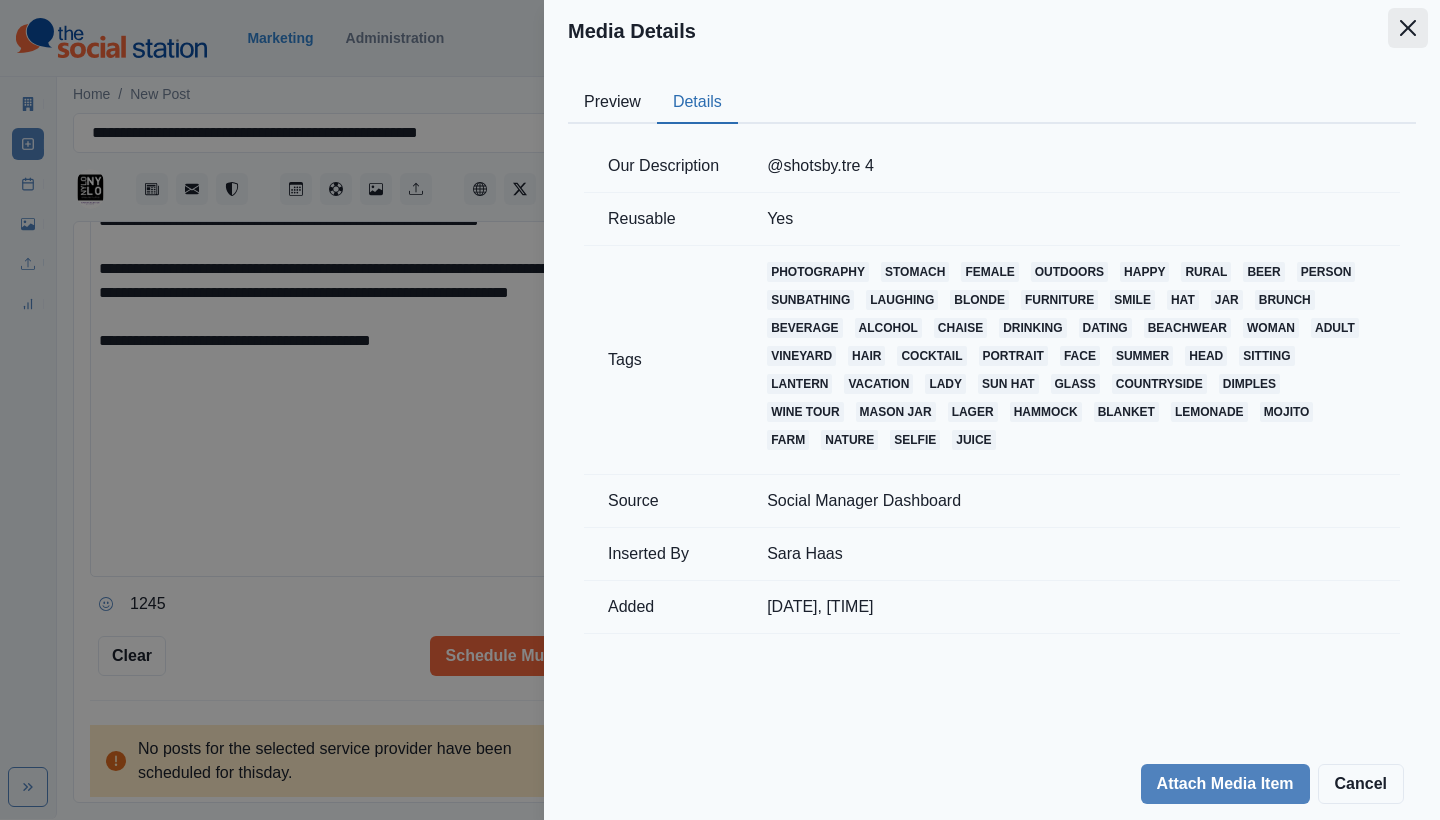 click at bounding box center [1408, 28] 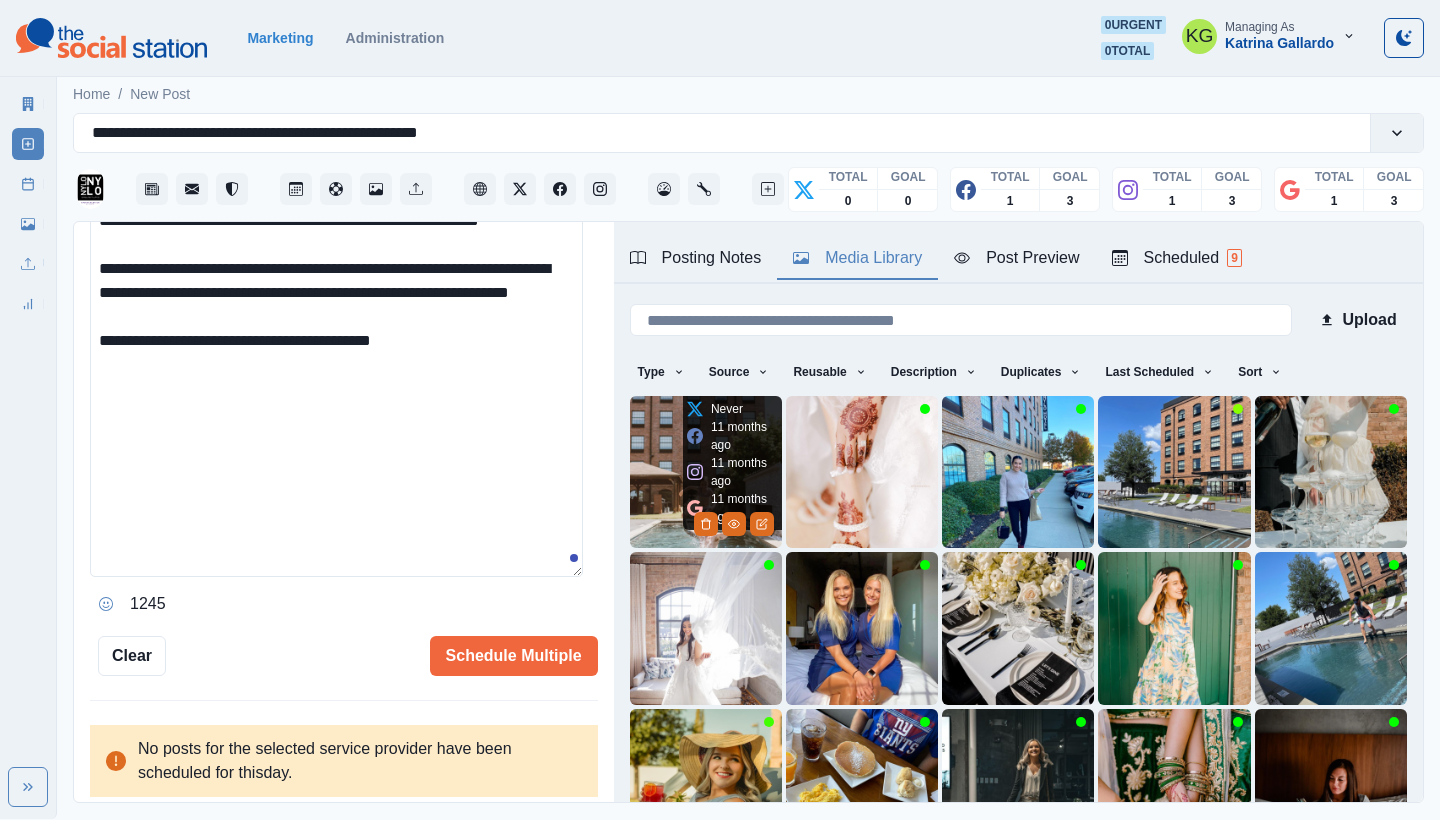 scroll, scrollTop: 171, scrollLeft: 0, axis: vertical 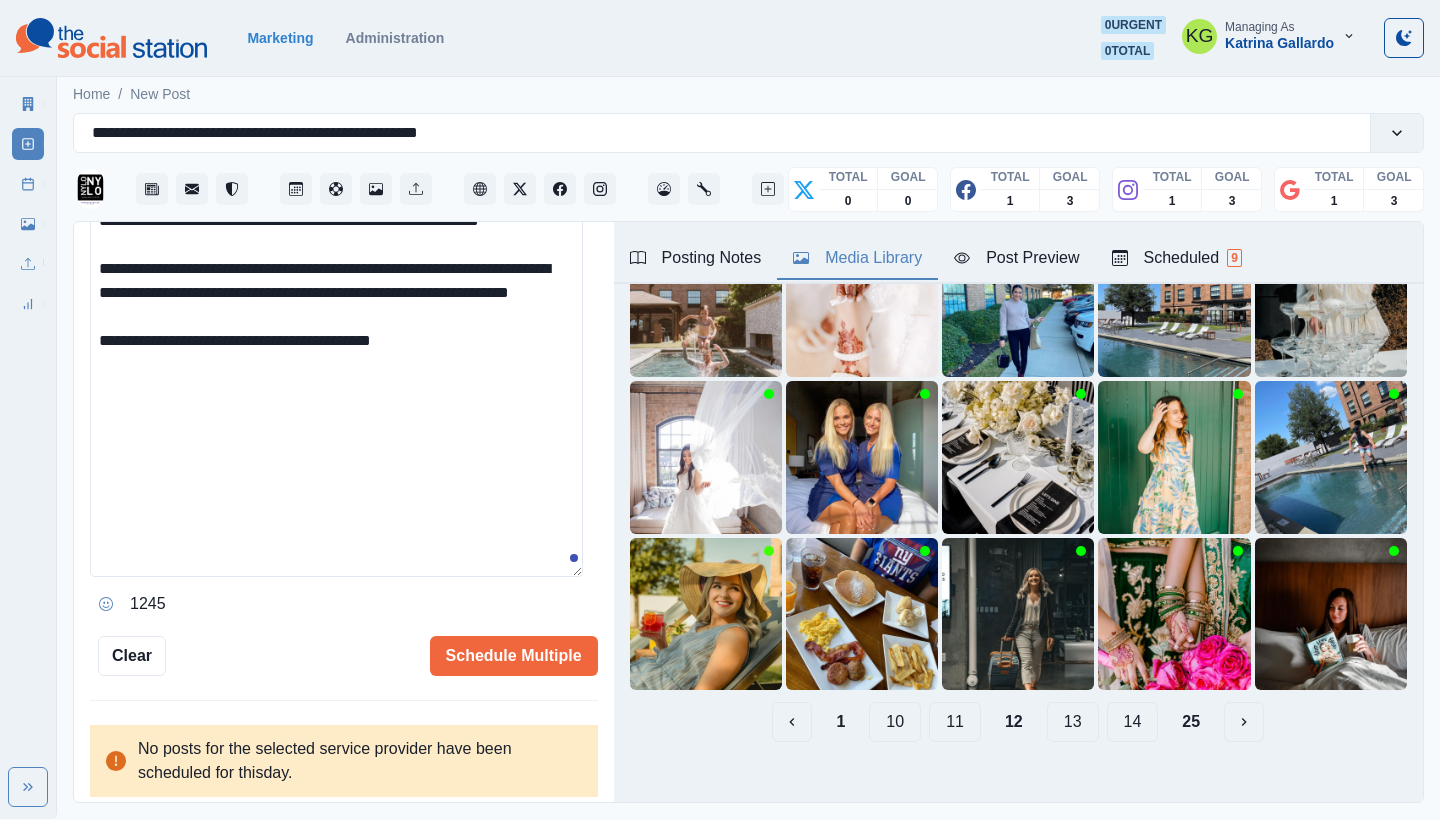 click on "13" at bounding box center [1073, 722] 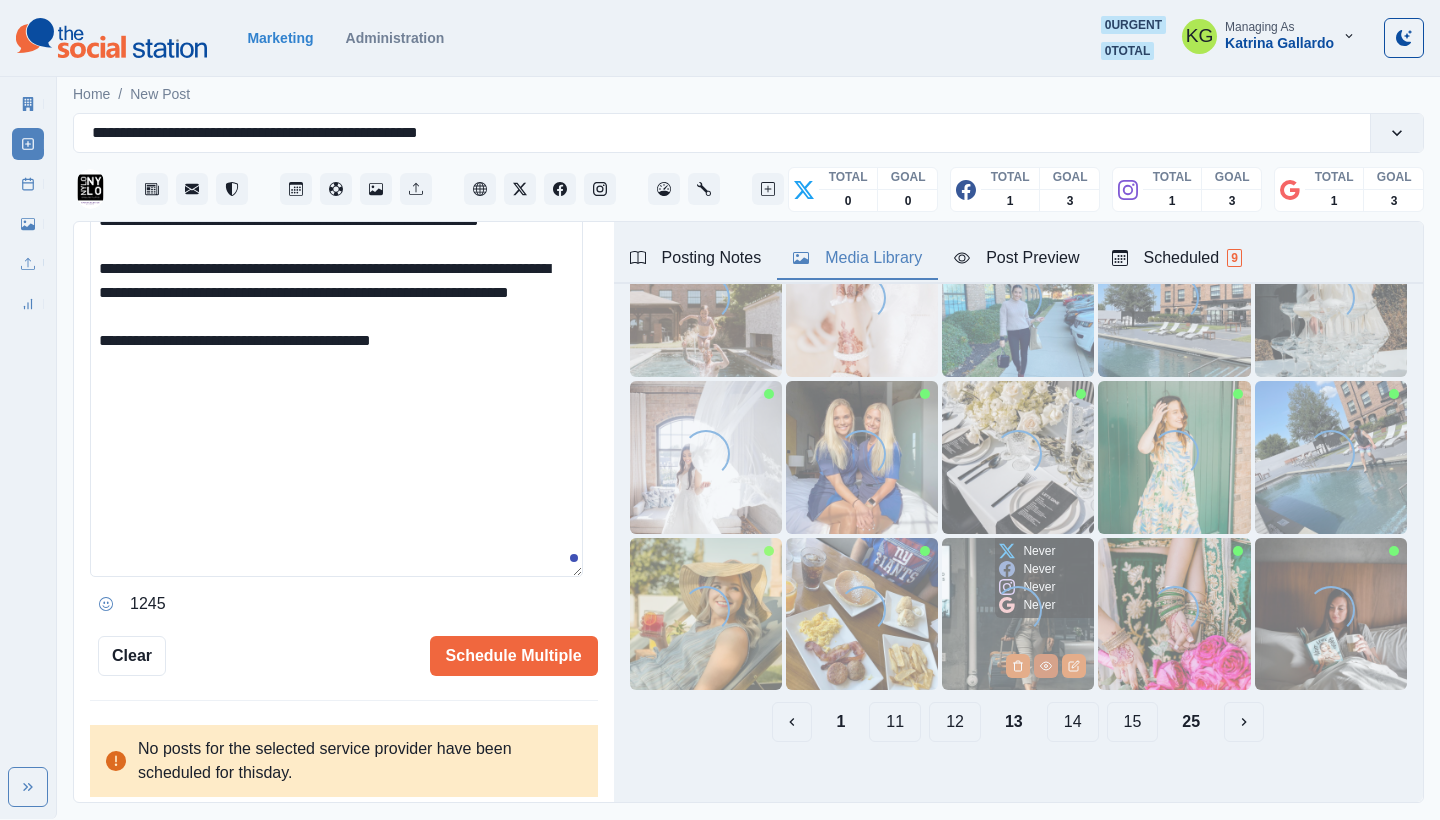 click 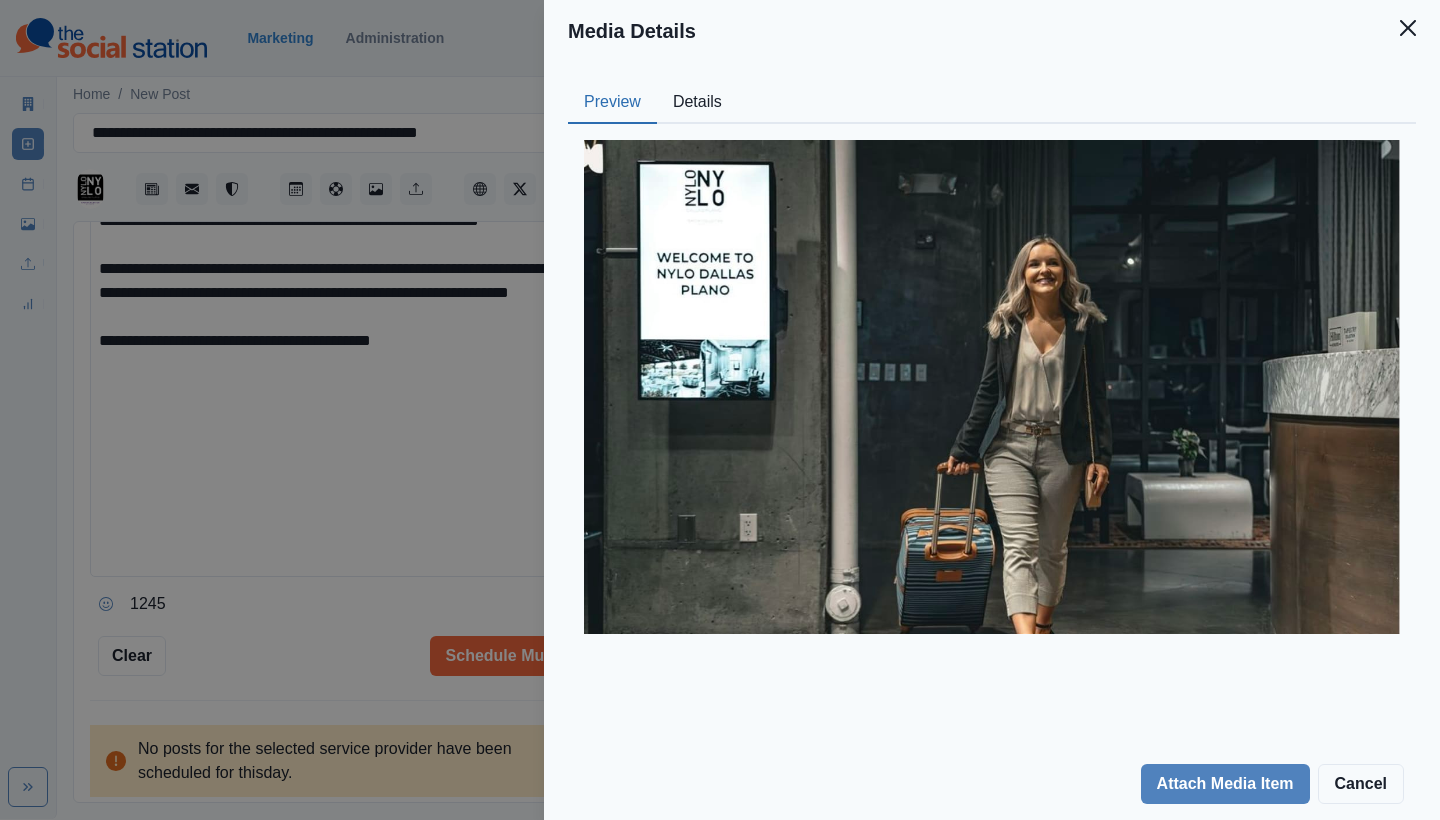 scroll, scrollTop: 0, scrollLeft: 0, axis: both 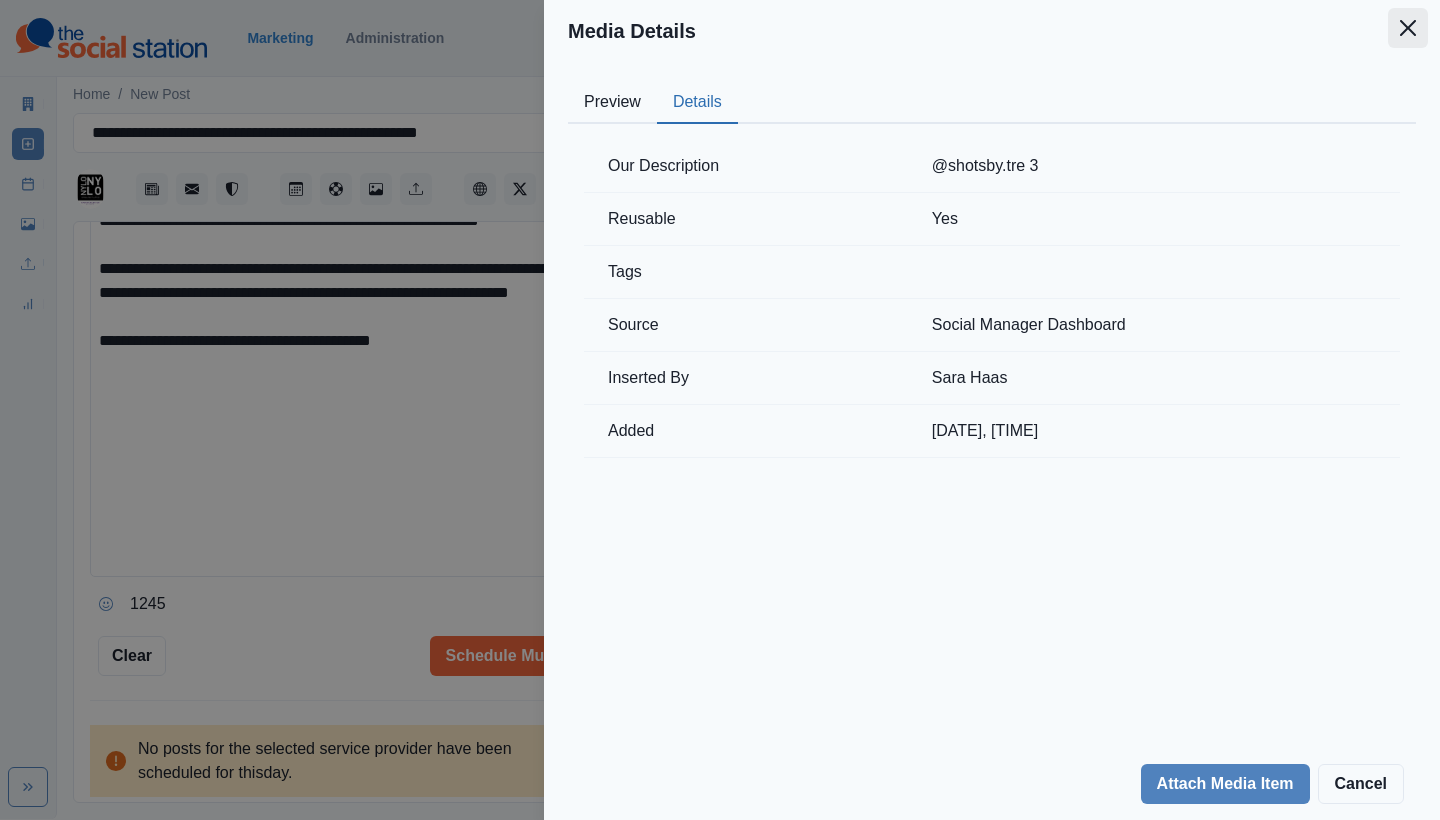 click at bounding box center (1408, 28) 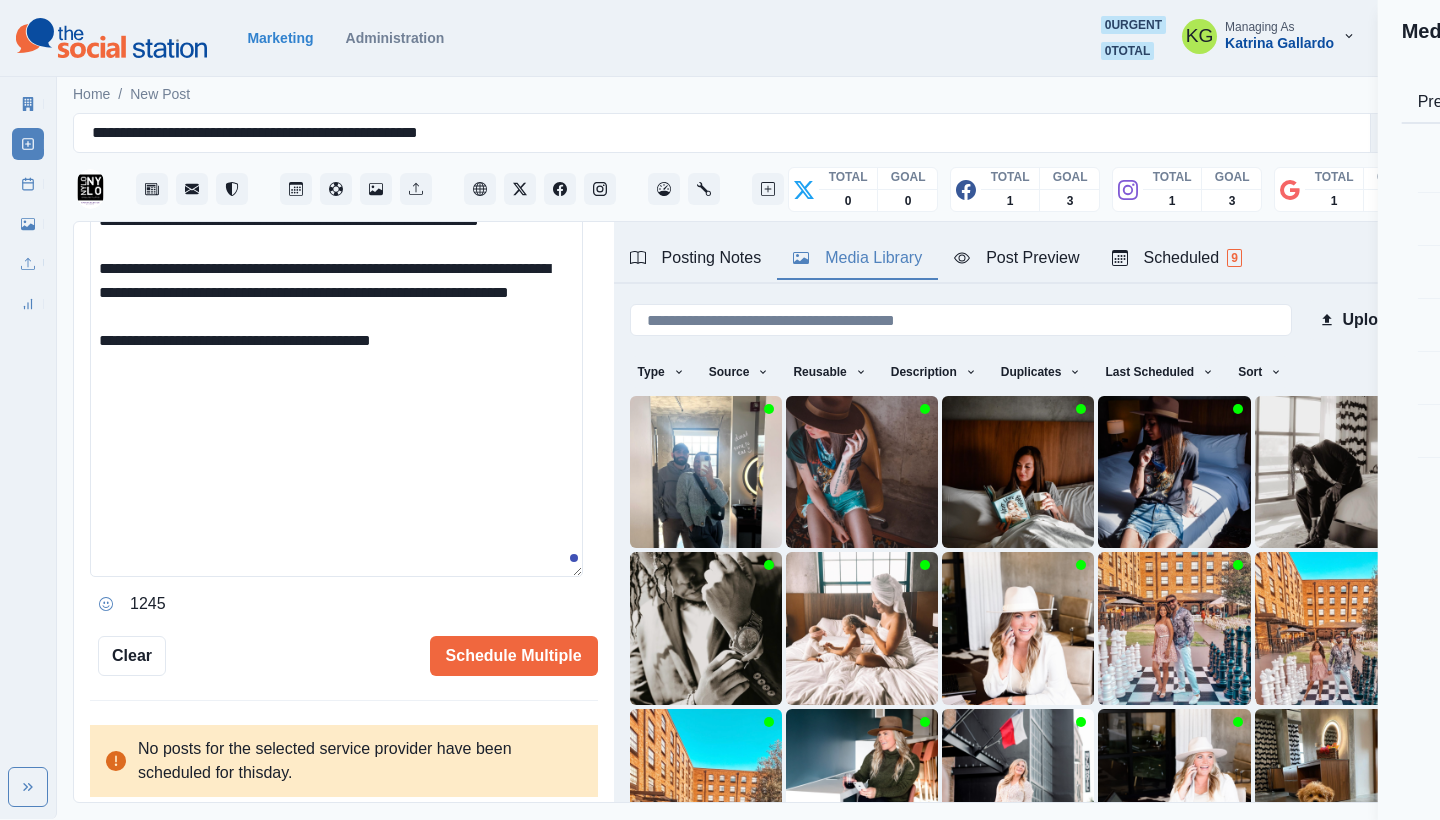 scroll, scrollTop: 62, scrollLeft: 0, axis: vertical 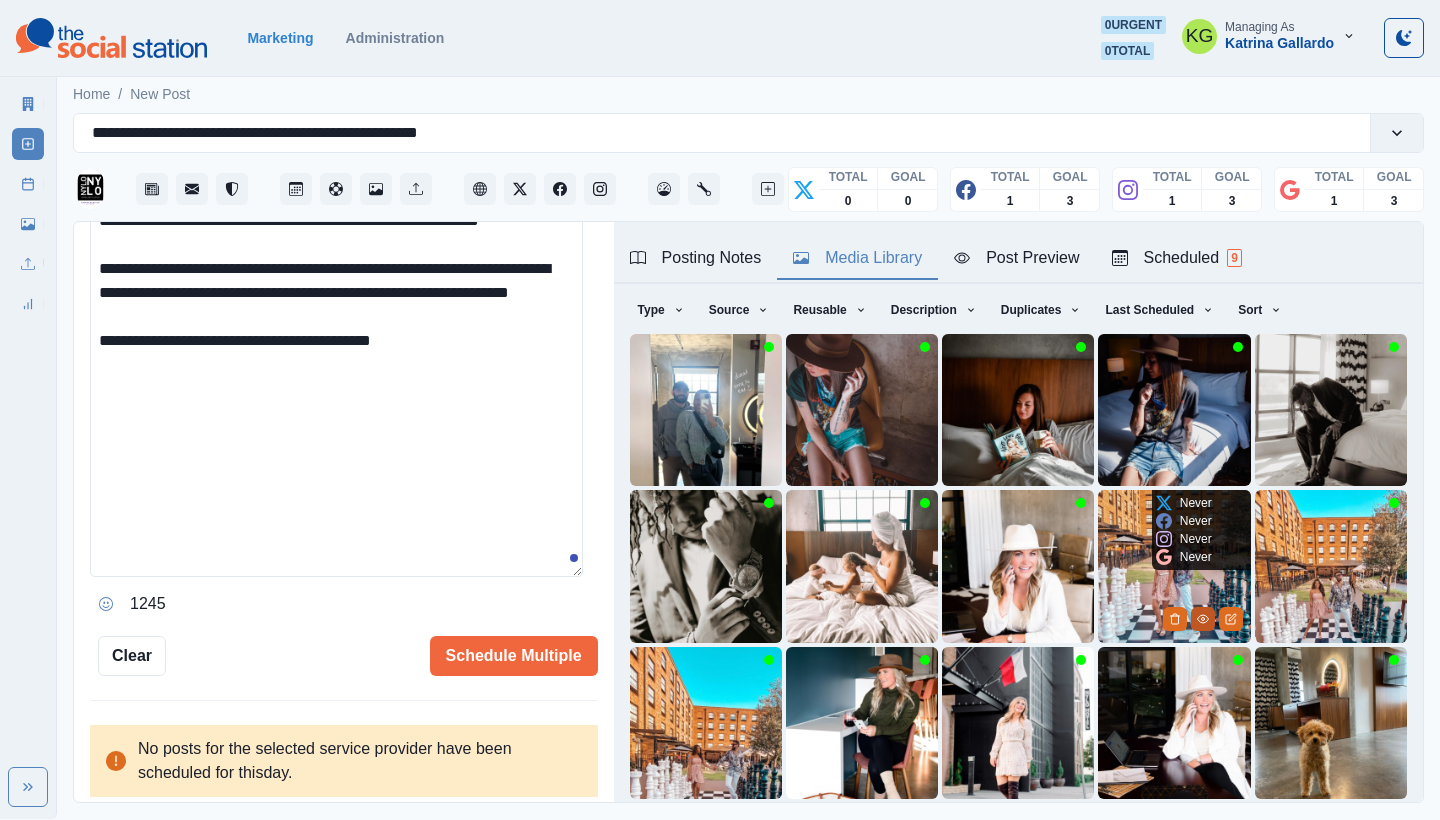 click at bounding box center (1203, 619) 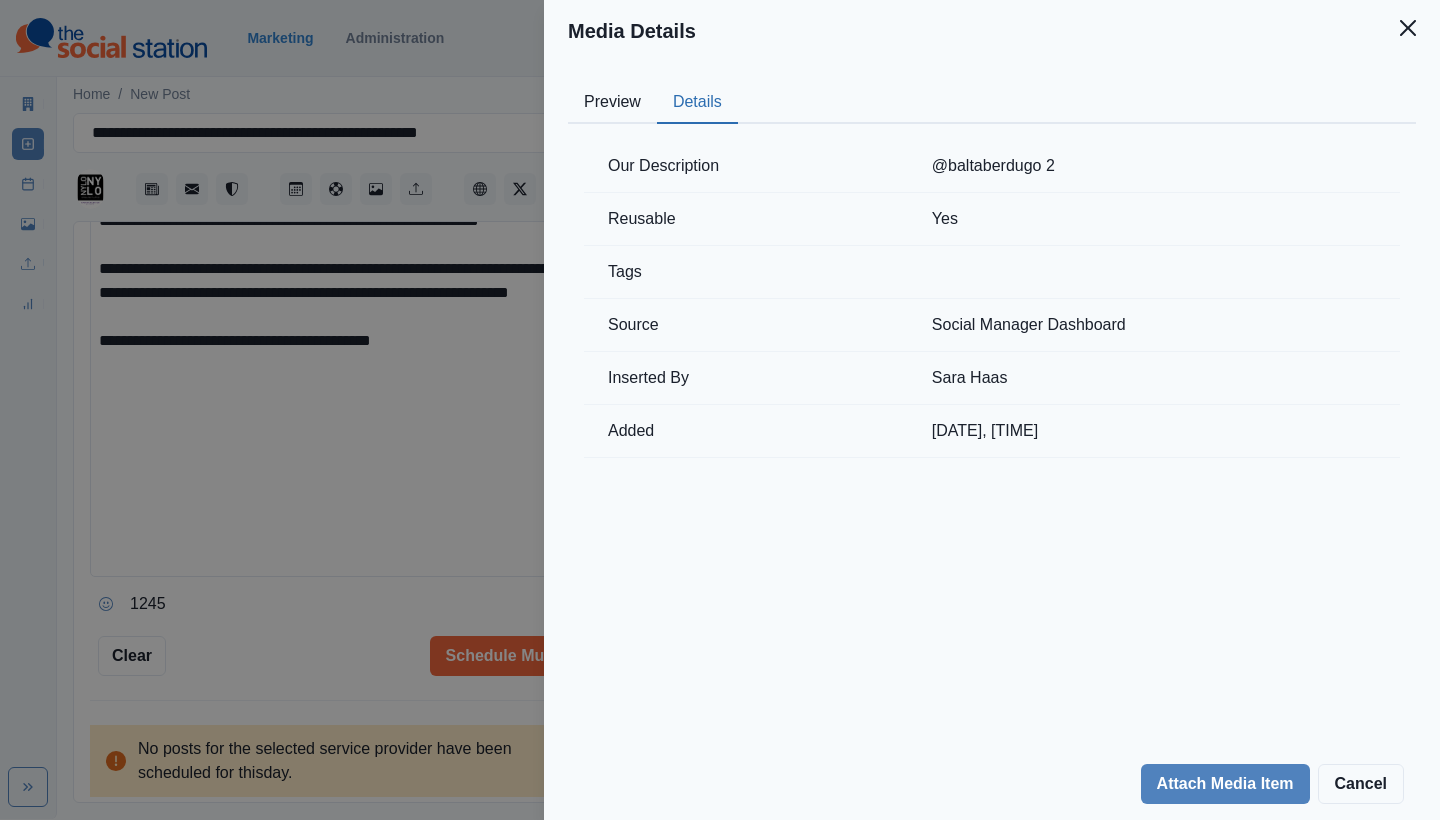 click on "Details" at bounding box center [697, 103] 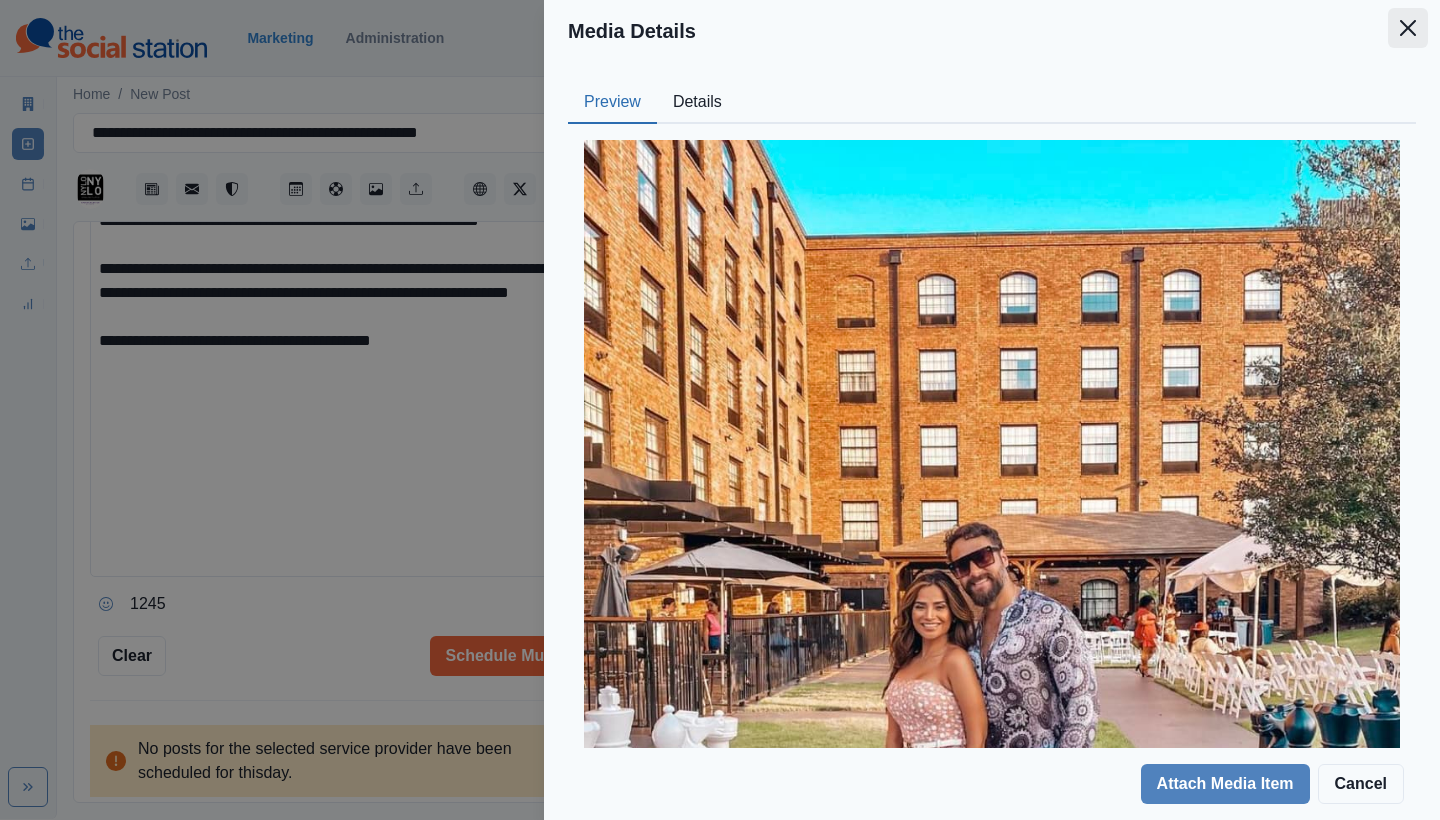 click 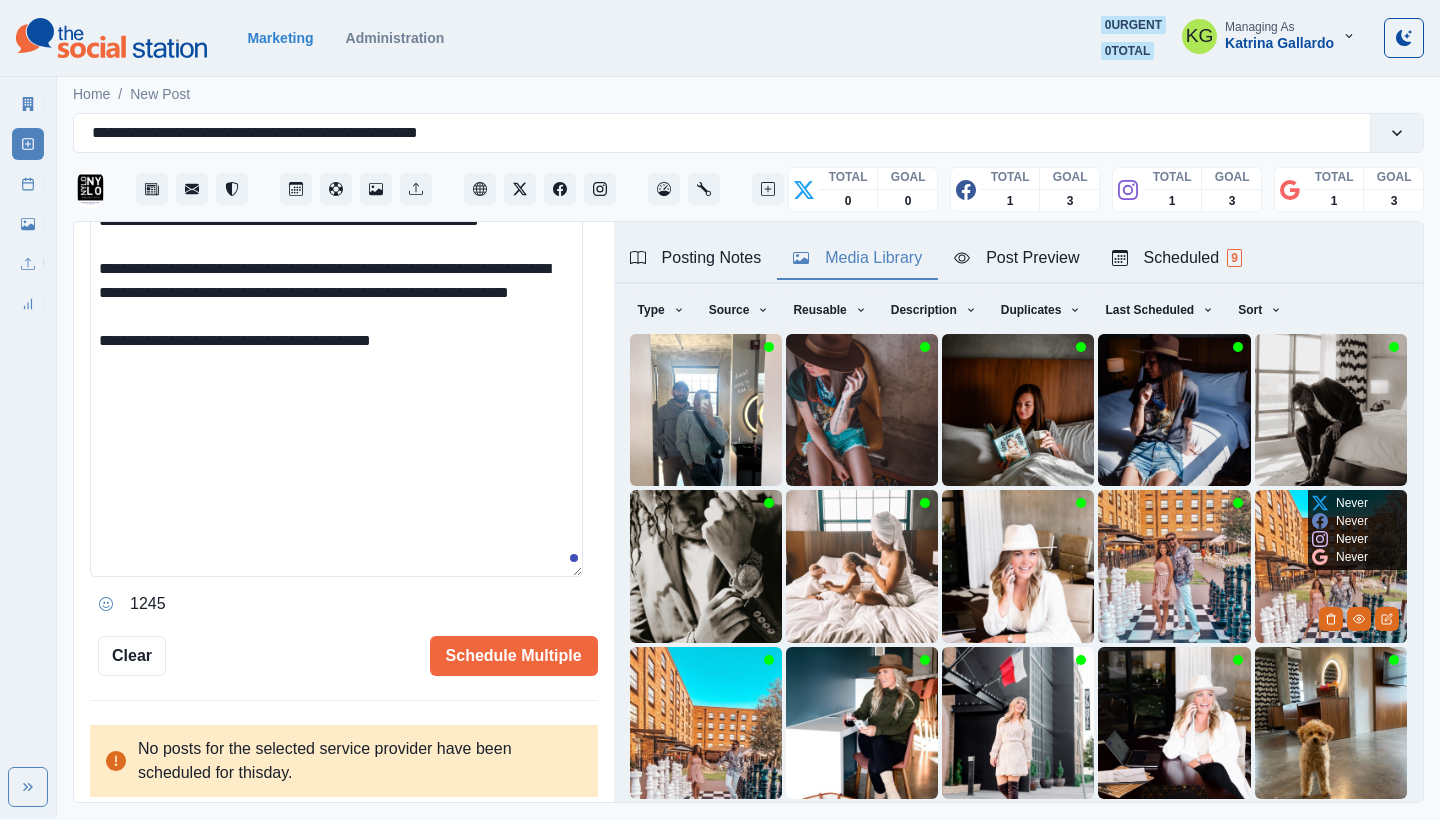 scroll, scrollTop: 171, scrollLeft: 0, axis: vertical 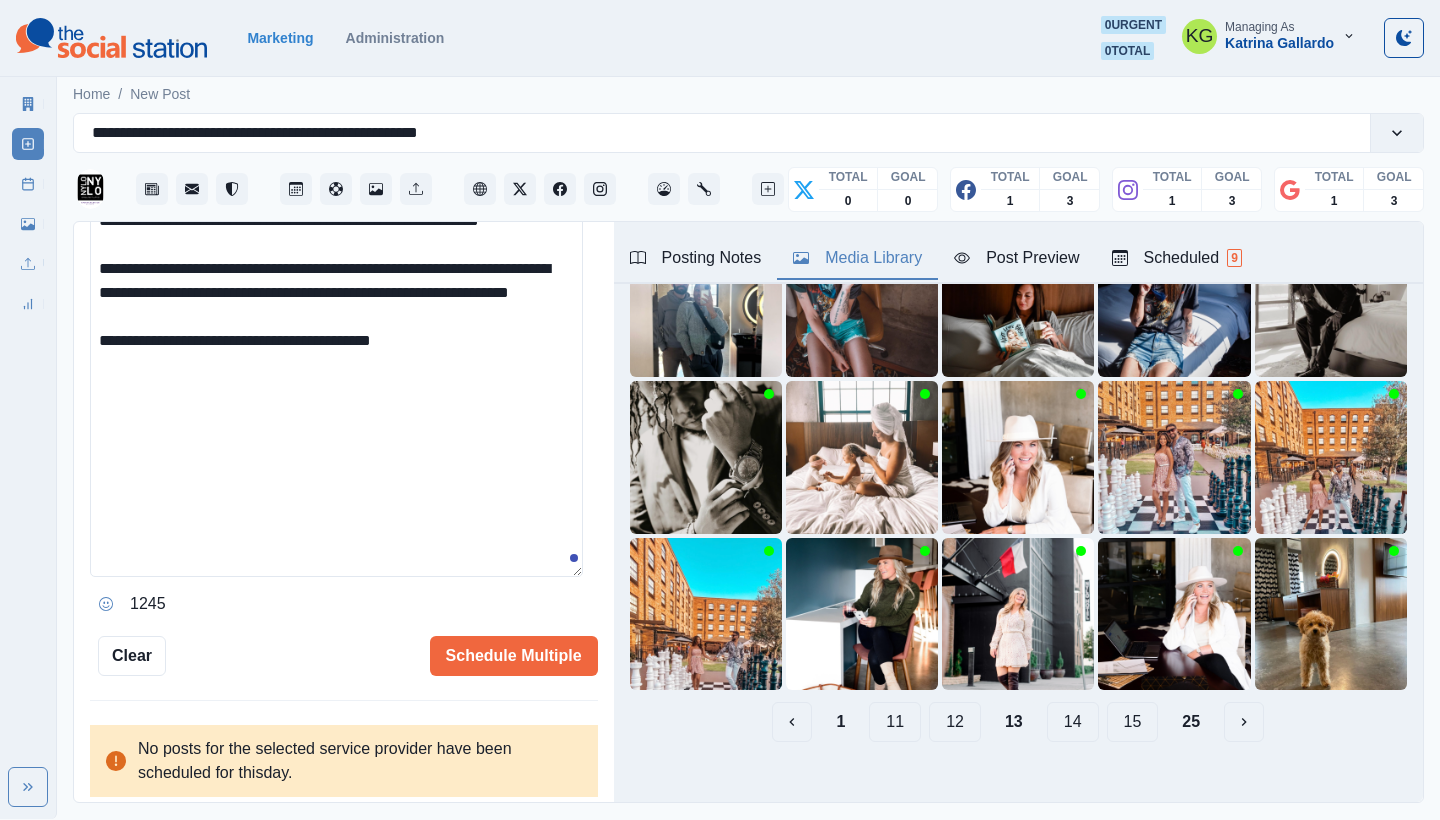 click on "14" at bounding box center (1073, 722) 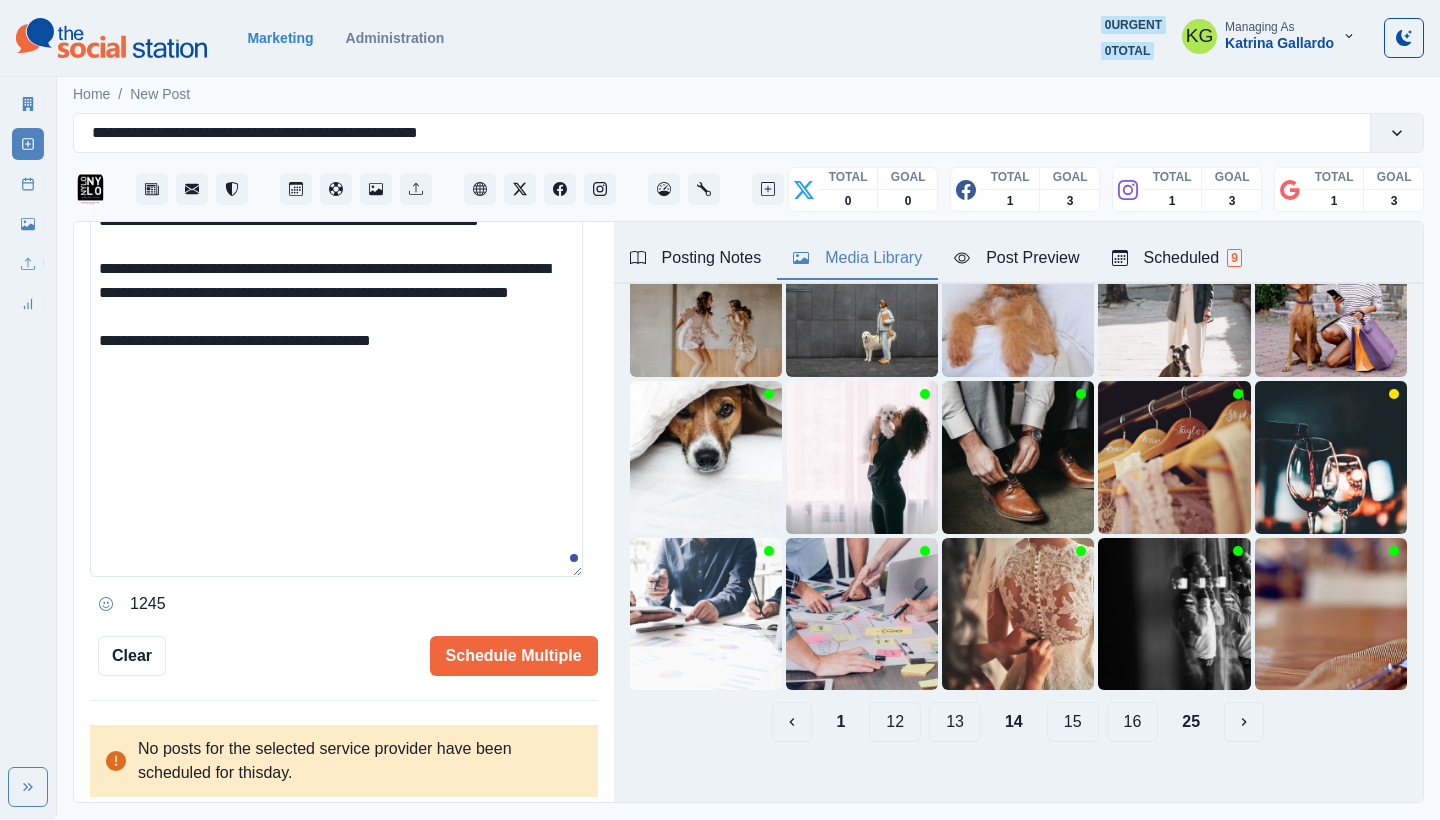click on "15" at bounding box center (1073, 722) 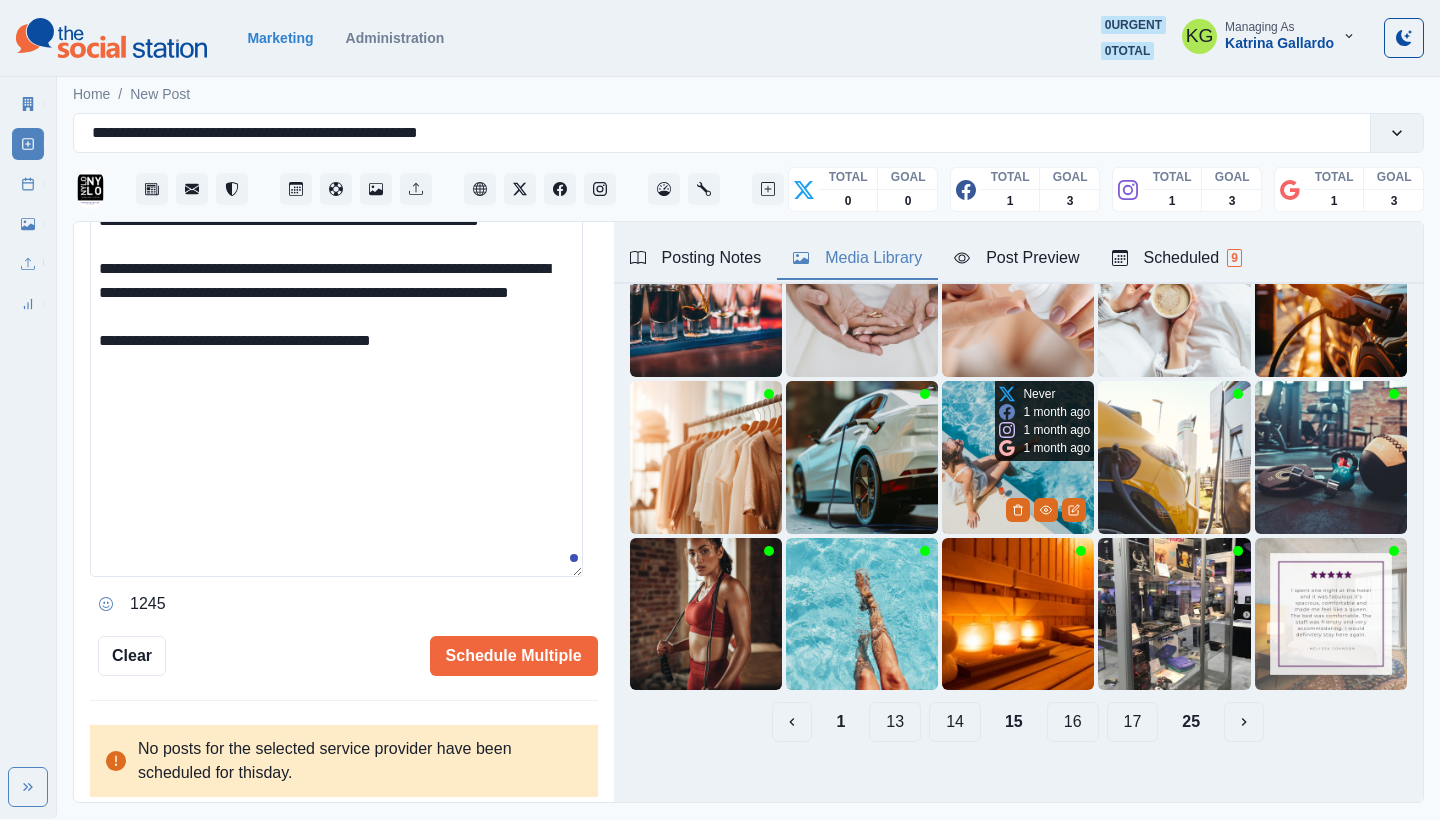 scroll, scrollTop: 133, scrollLeft: 0, axis: vertical 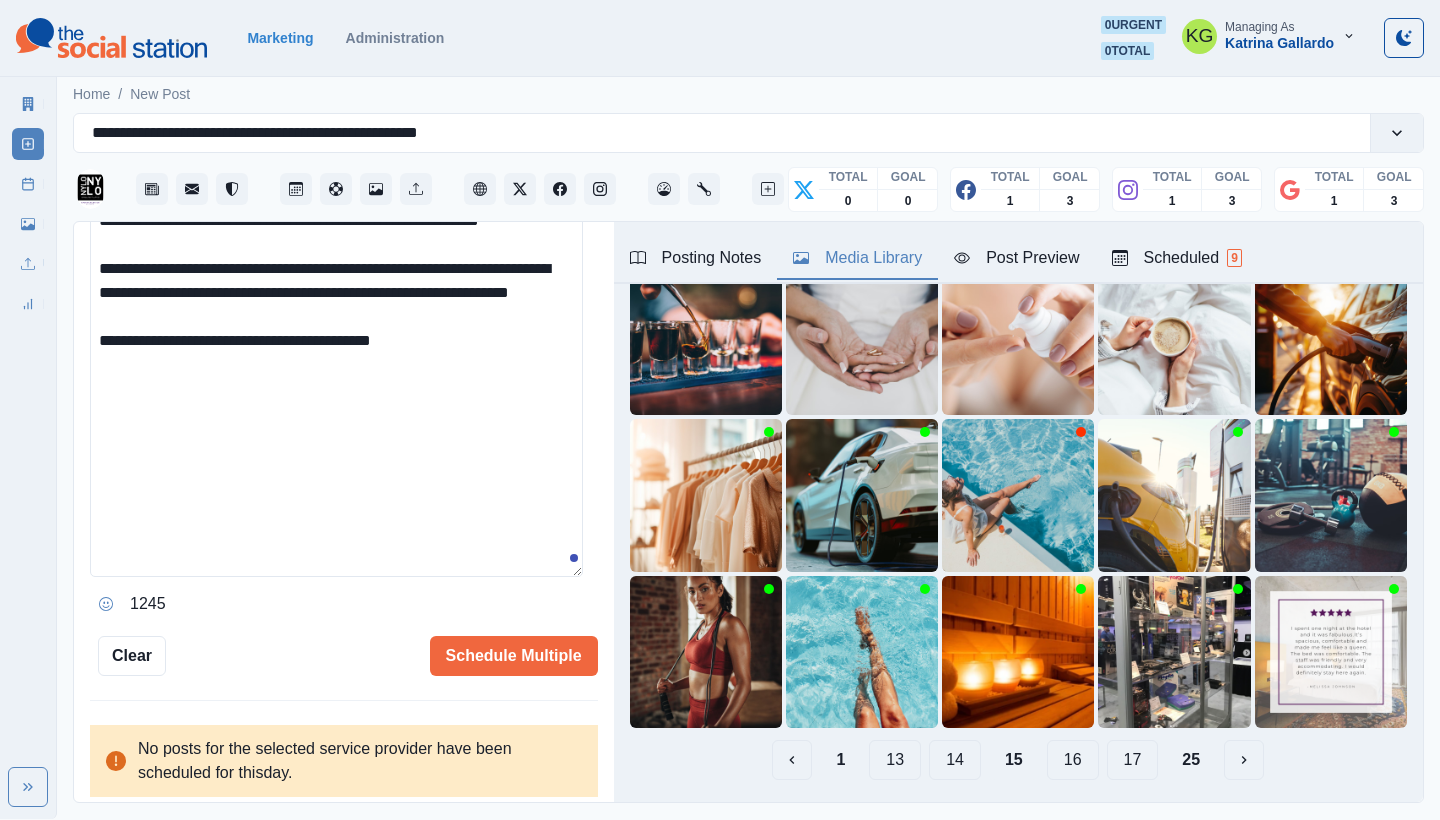 click on "16" at bounding box center [1073, 760] 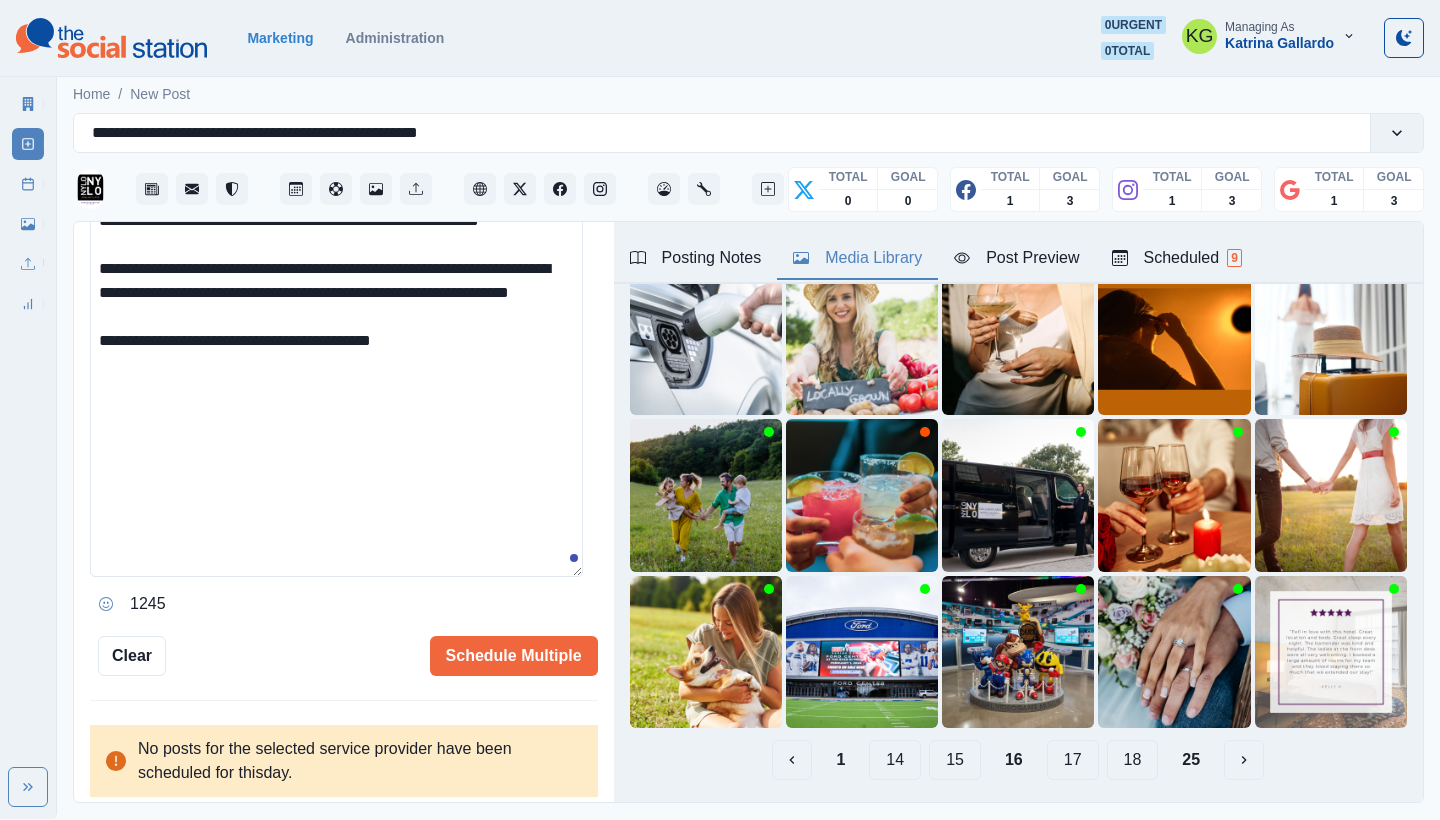 click on "17" at bounding box center (1073, 760) 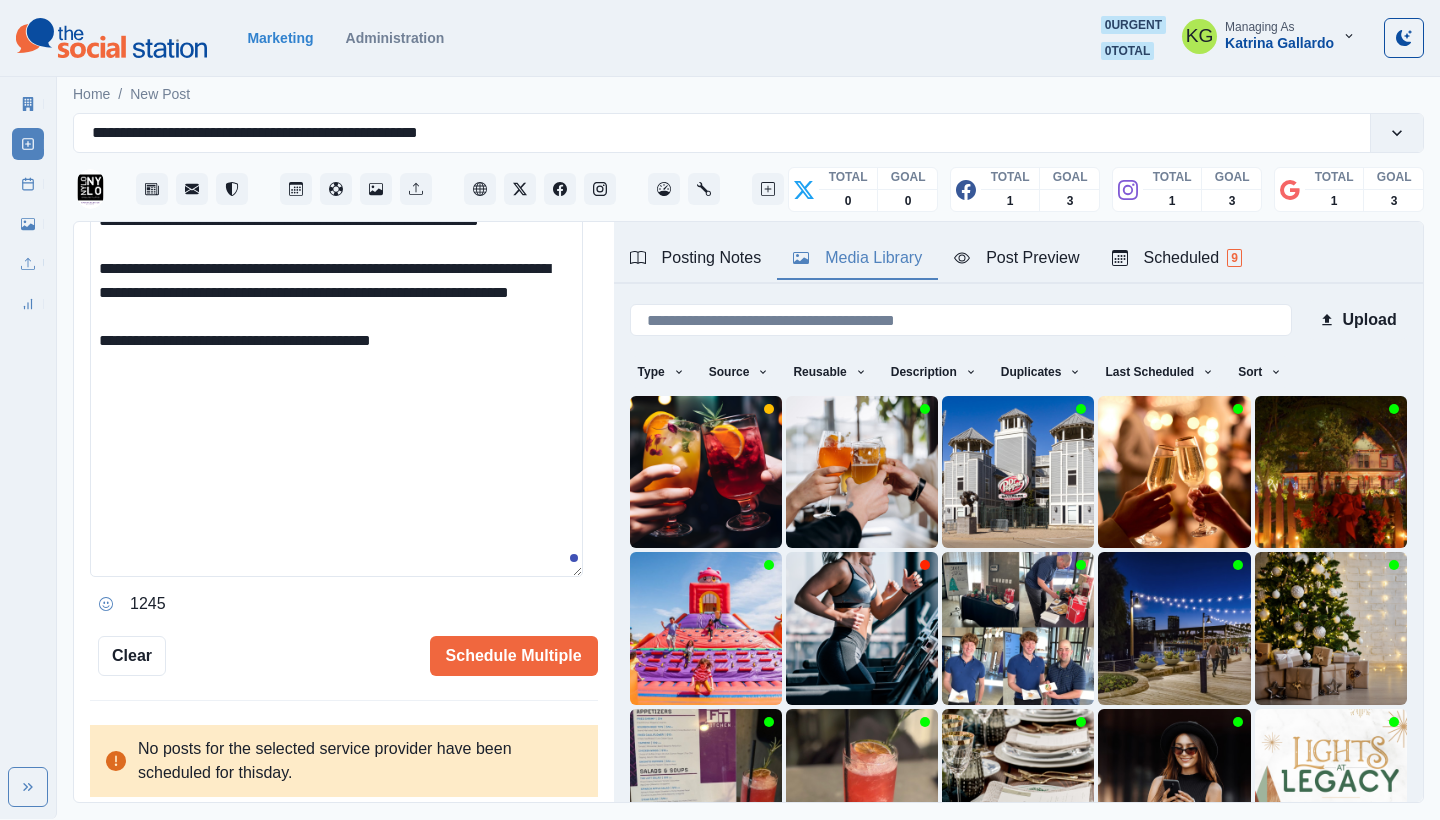 scroll, scrollTop: 171, scrollLeft: 0, axis: vertical 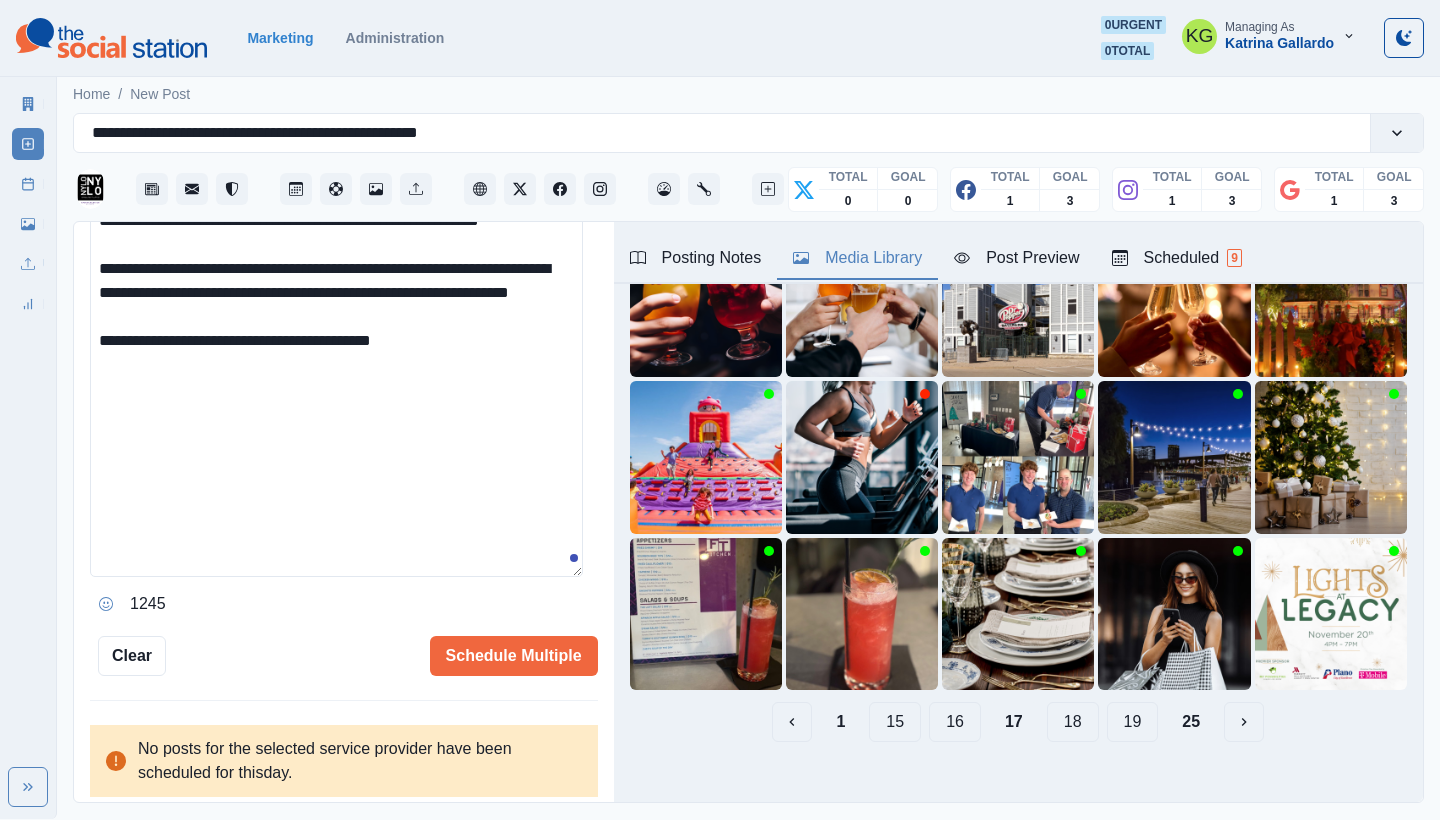 click on "18" at bounding box center [1073, 722] 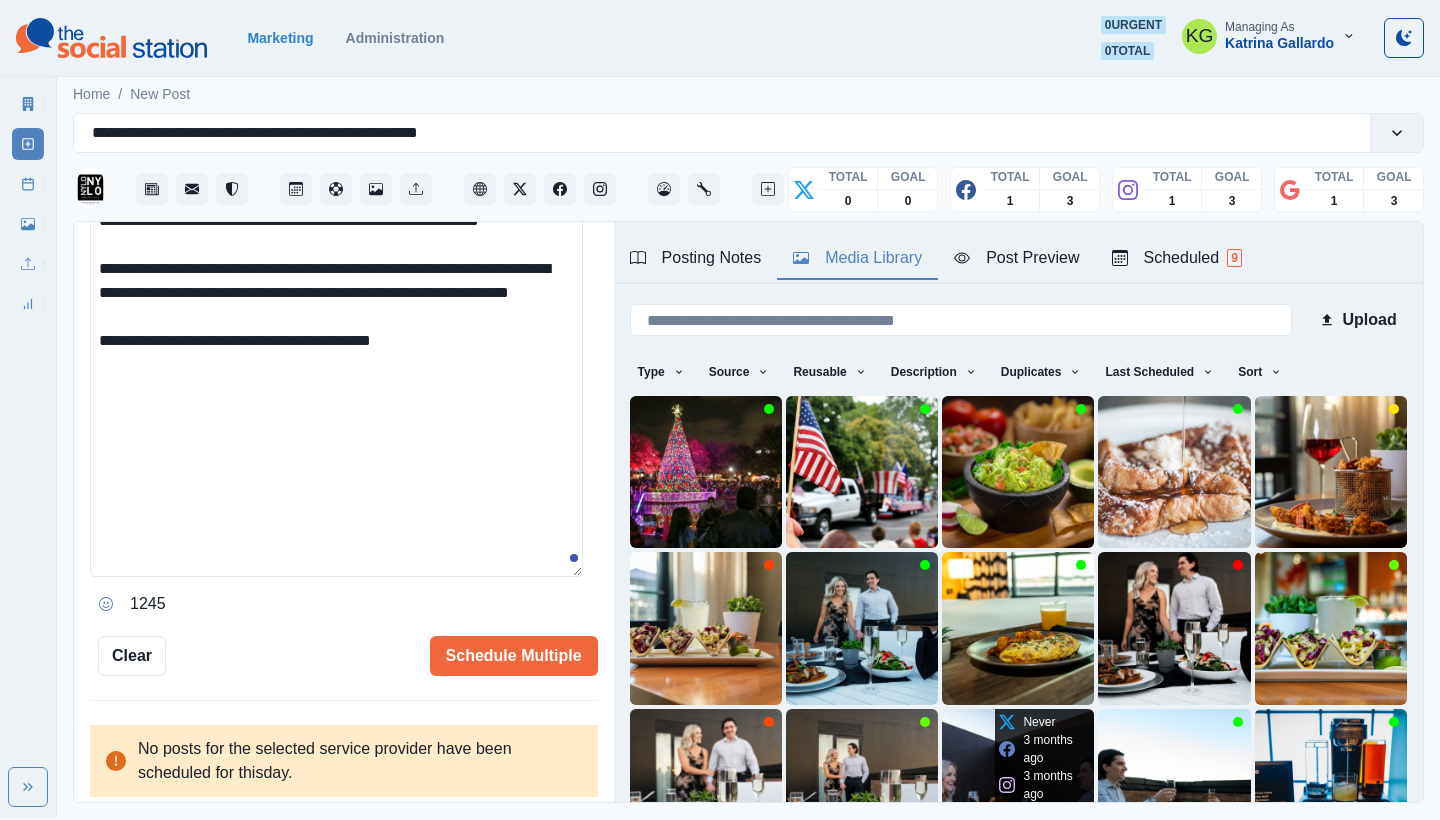 scroll, scrollTop: 171, scrollLeft: 0, axis: vertical 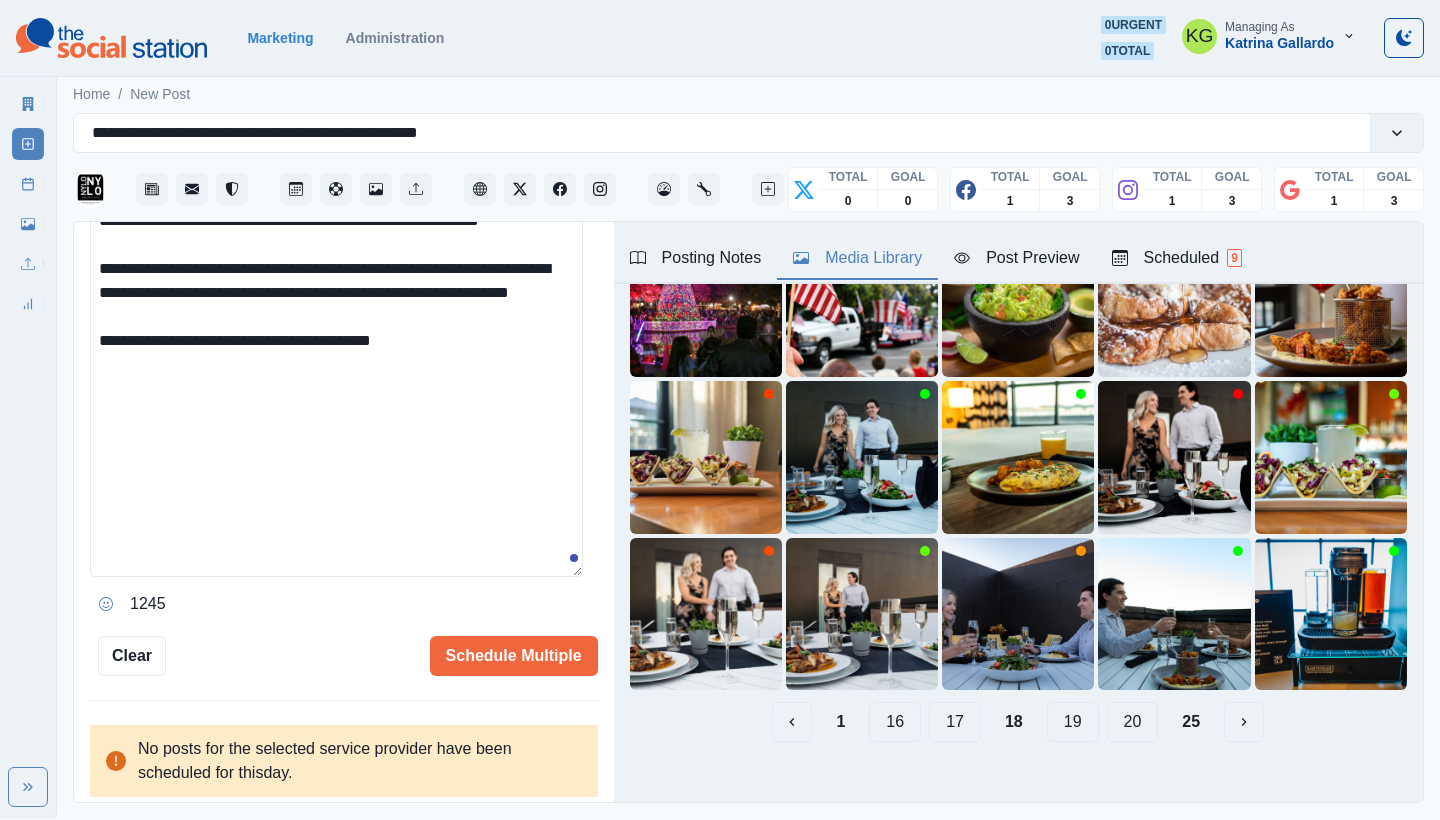 click on "19" at bounding box center (1073, 722) 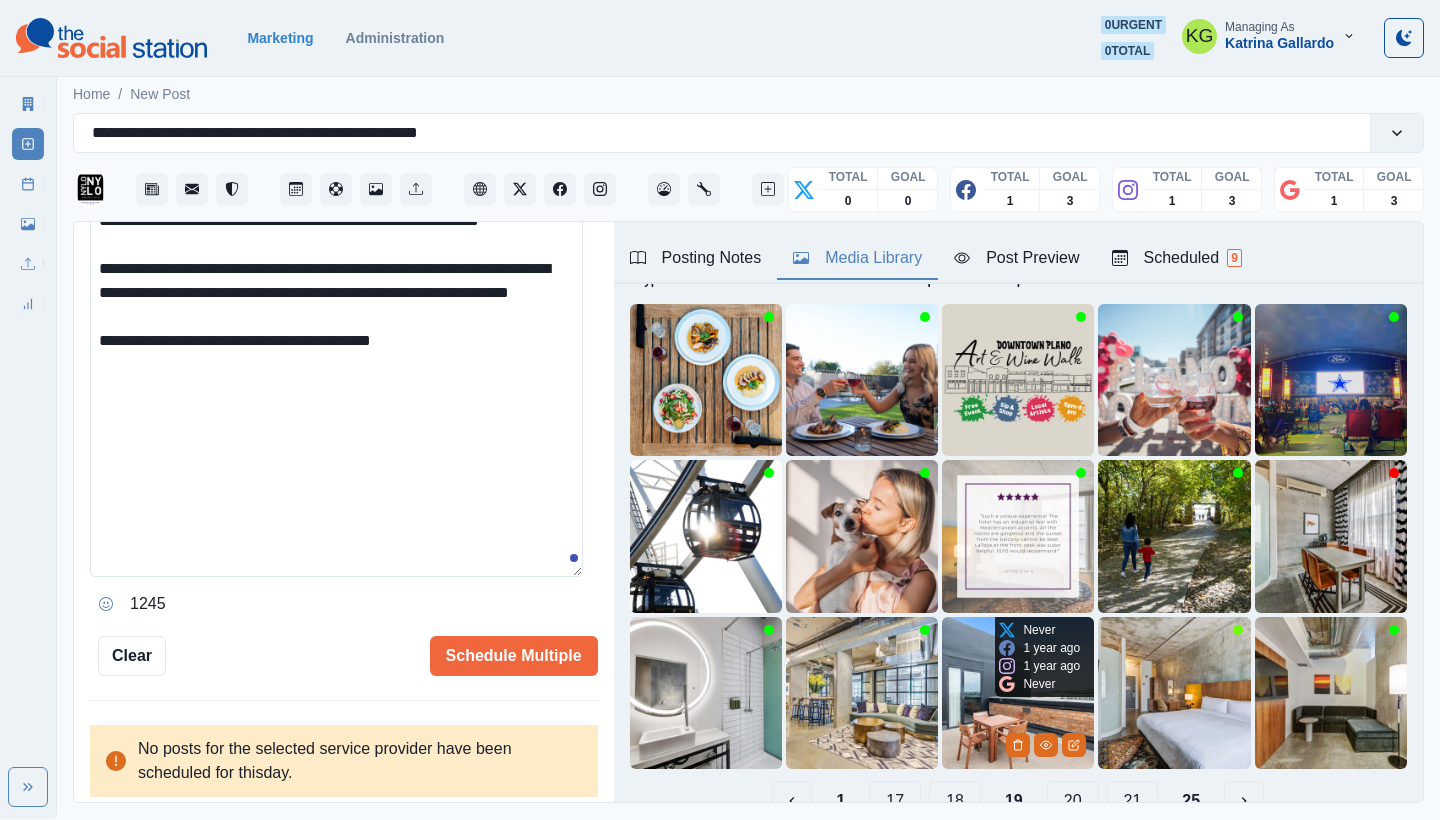 scroll, scrollTop: 171, scrollLeft: 0, axis: vertical 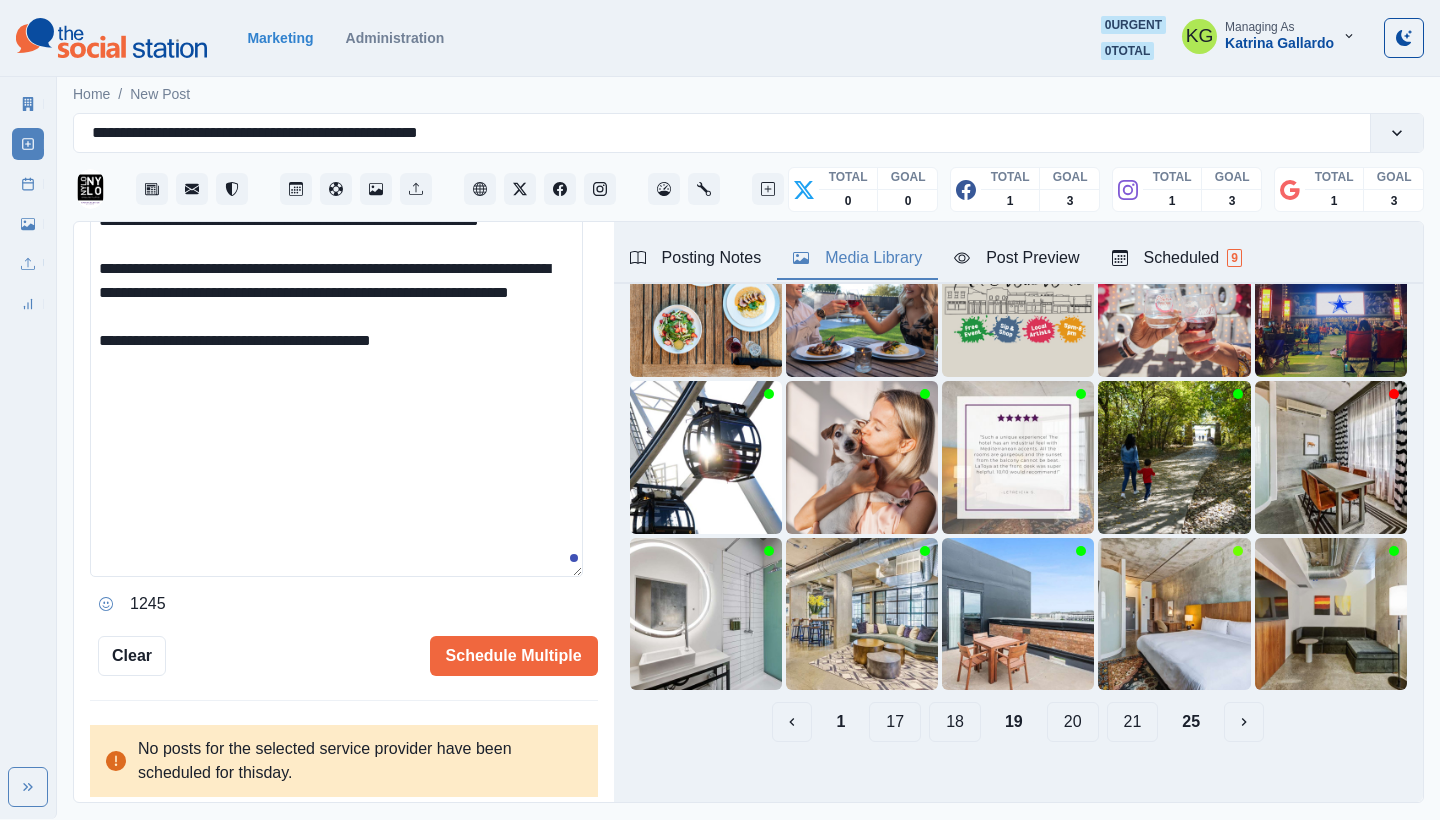 click on "20" at bounding box center [1073, 722] 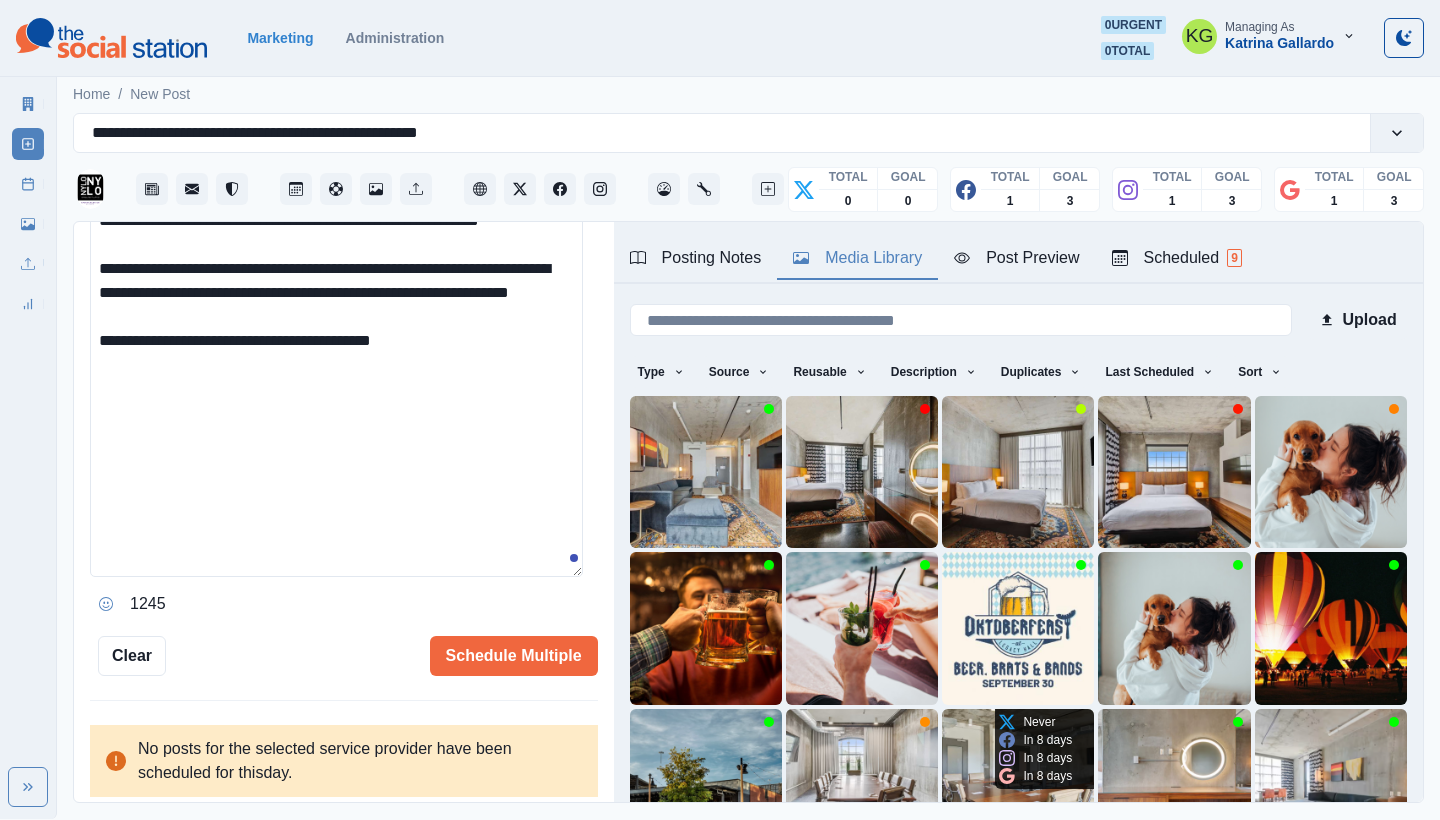 scroll, scrollTop: 167, scrollLeft: 0, axis: vertical 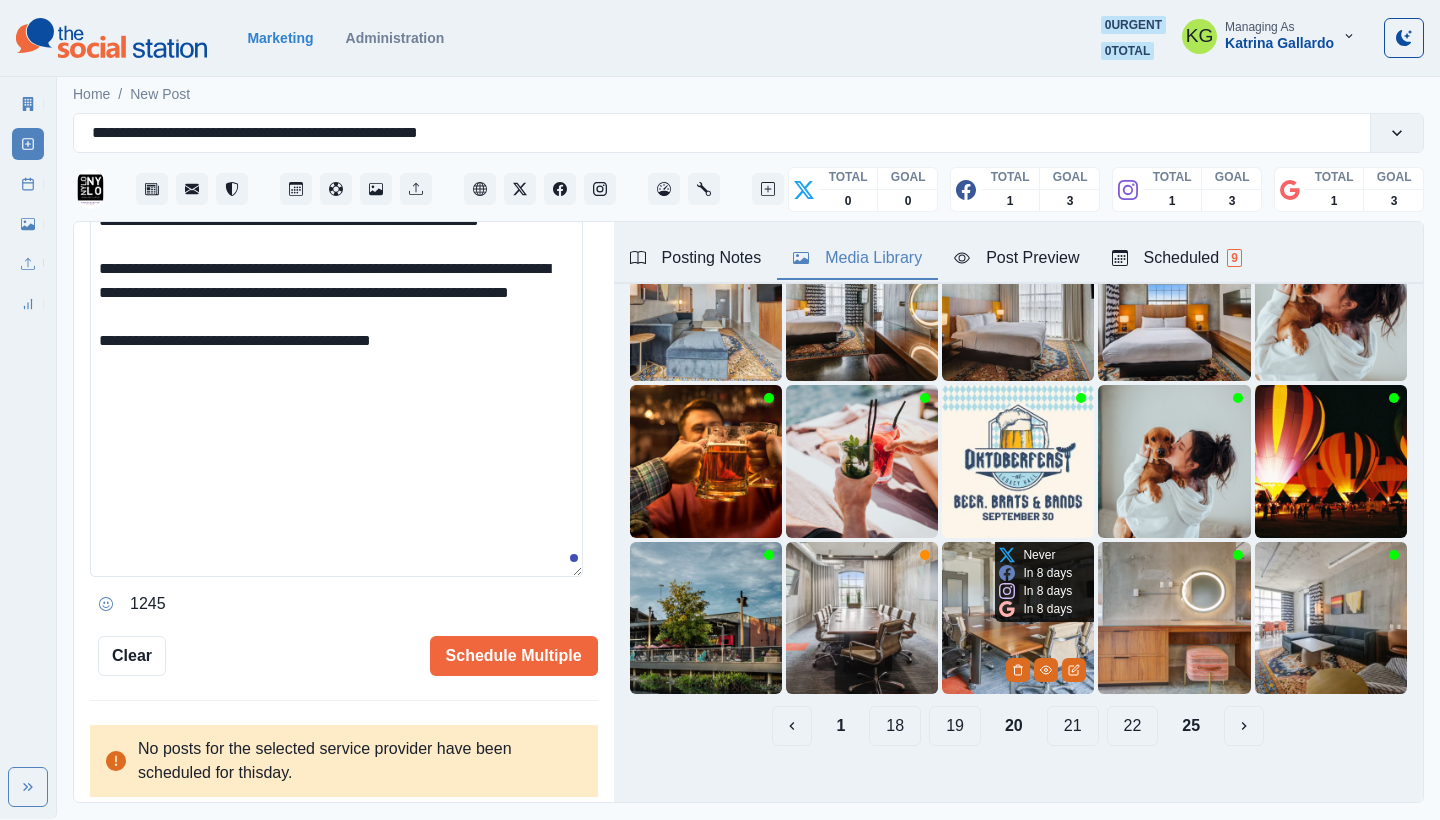 click on "21" at bounding box center (1073, 726) 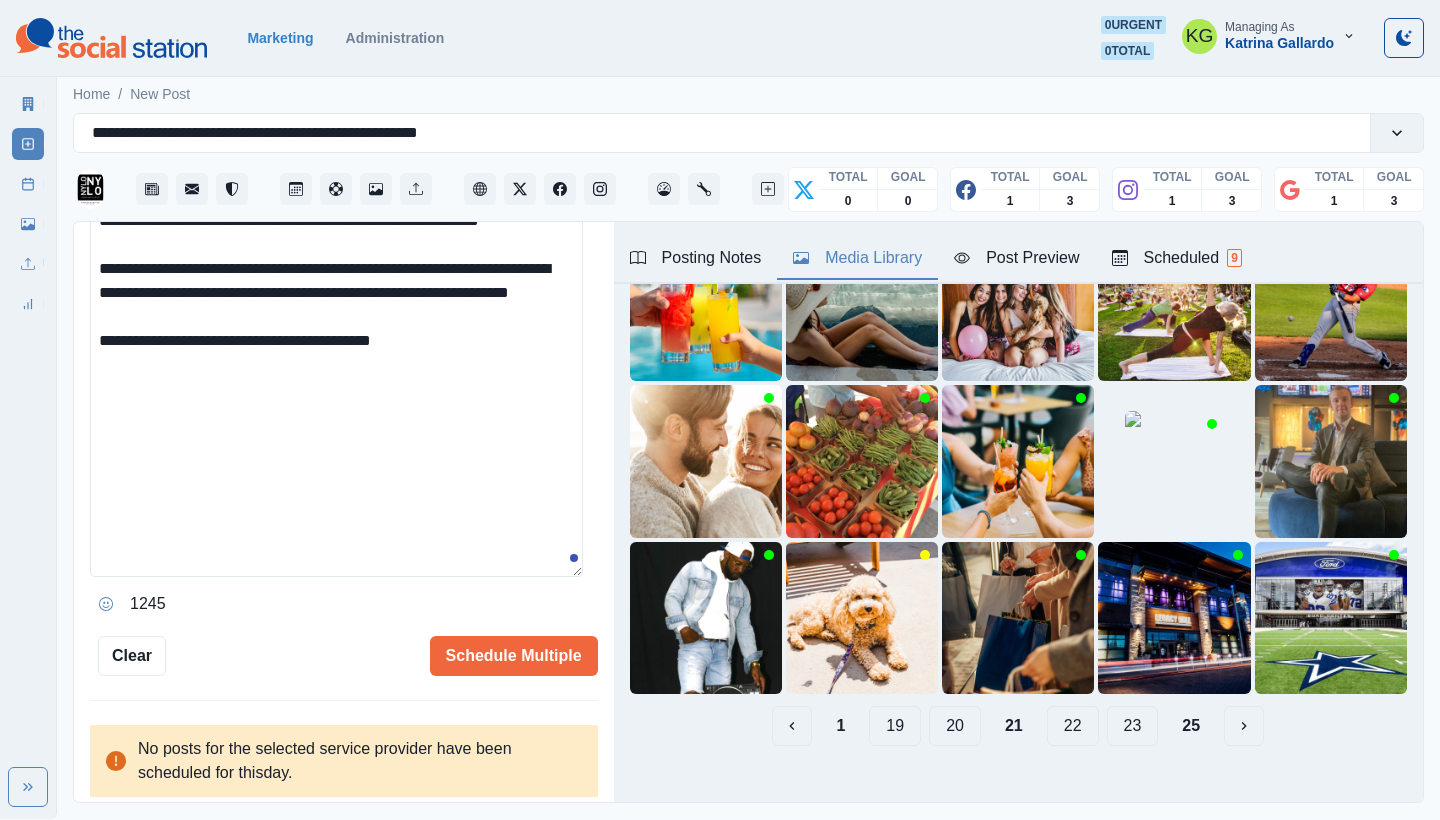 click on "22" at bounding box center [1073, 726] 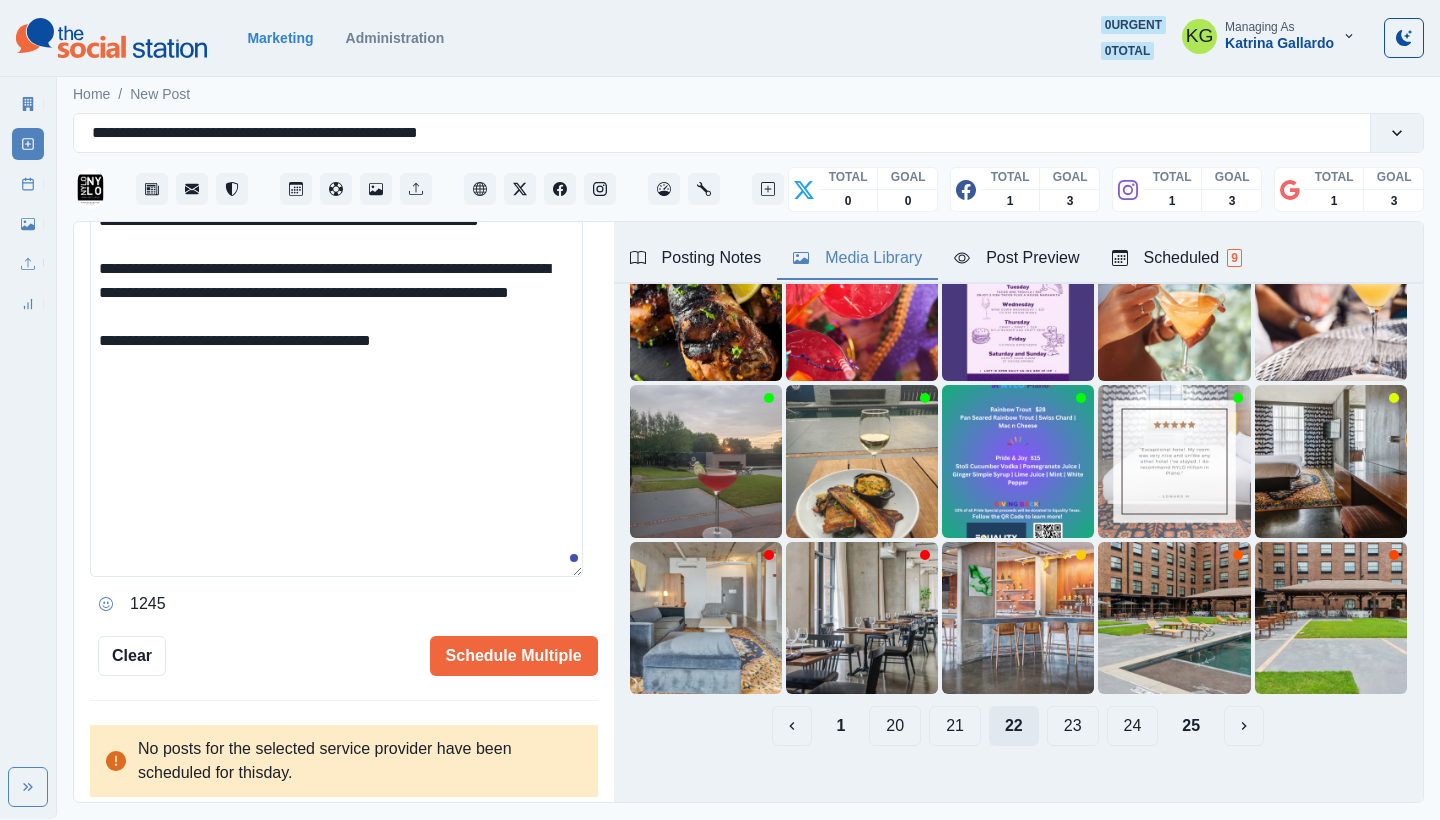click on "23" at bounding box center [1073, 726] 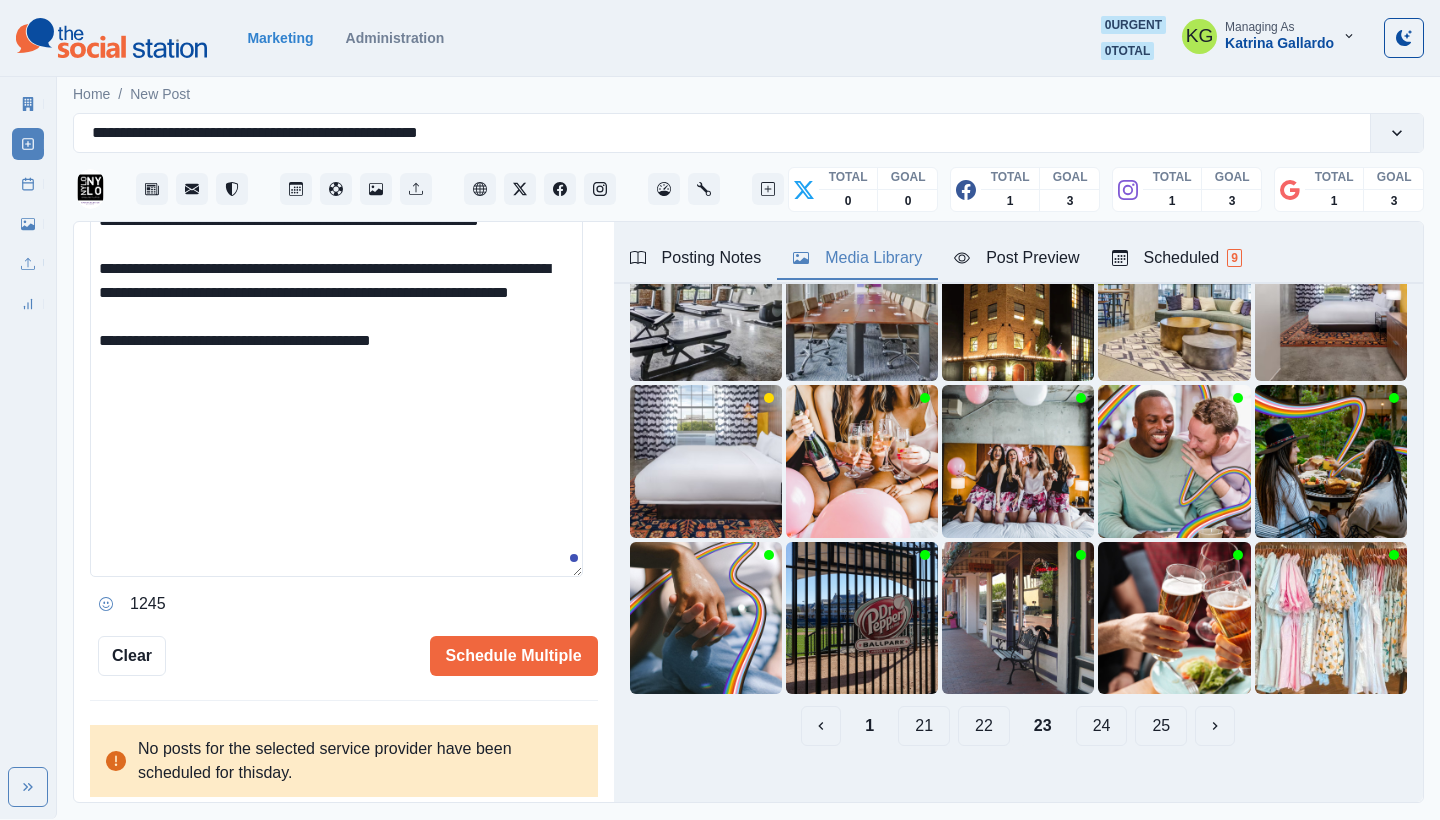 click on "1 21 22 23 24 25" at bounding box center [1018, 726] 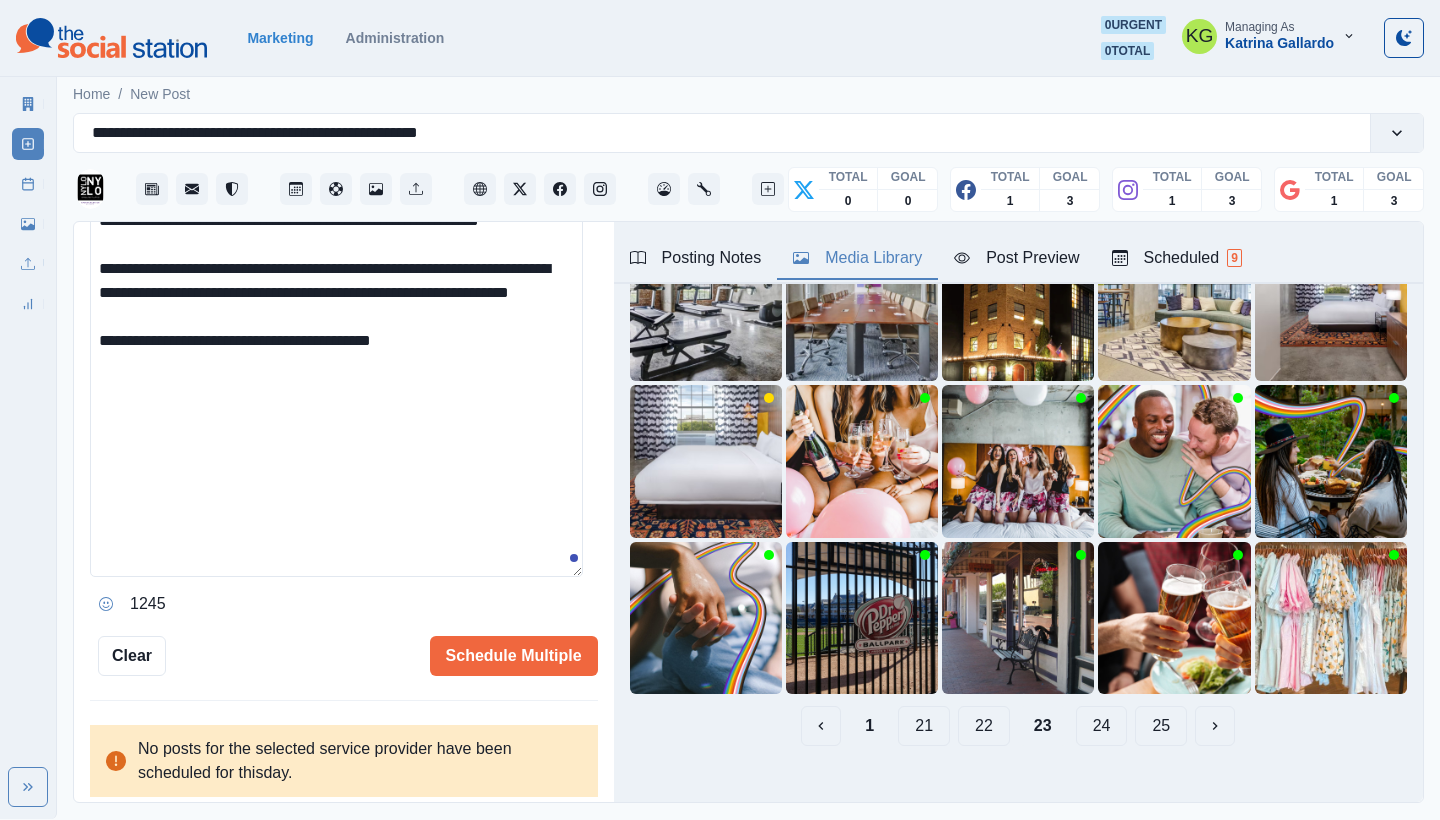 click on "24" at bounding box center (1102, 726) 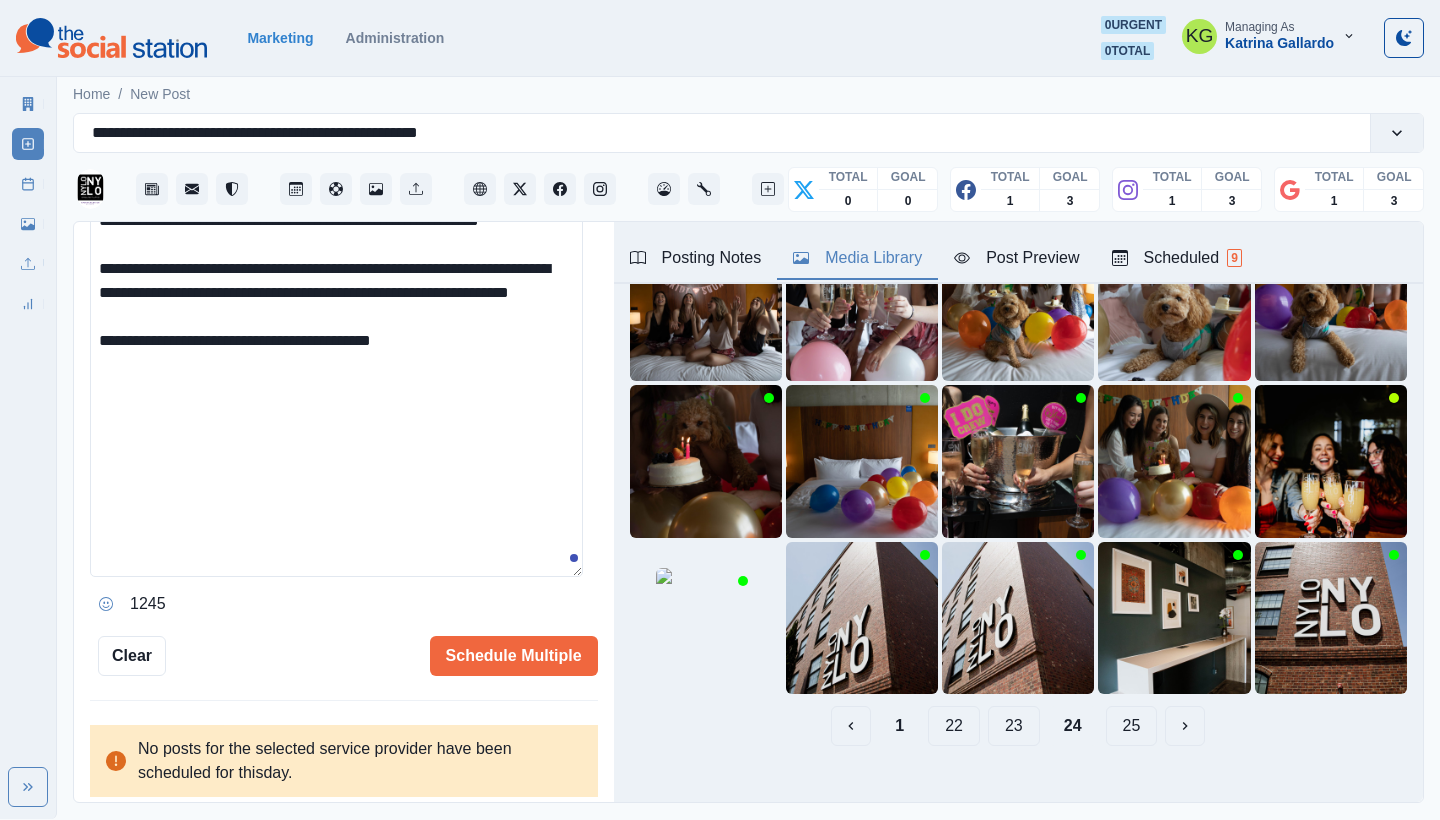 click on "1 22 23 24 25" at bounding box center [1018, 726] 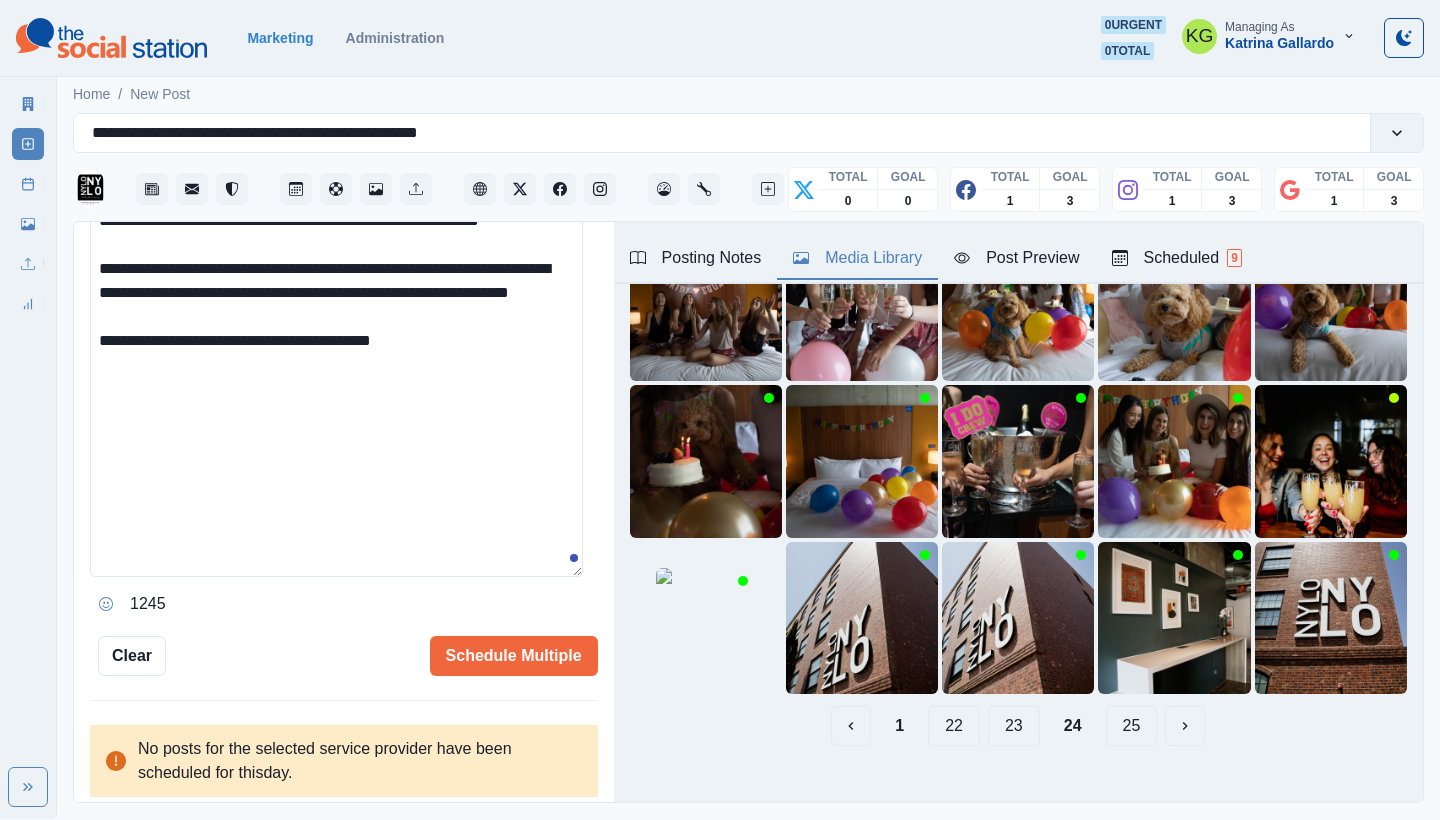 click on "25" at bounding box center (1132, 726) 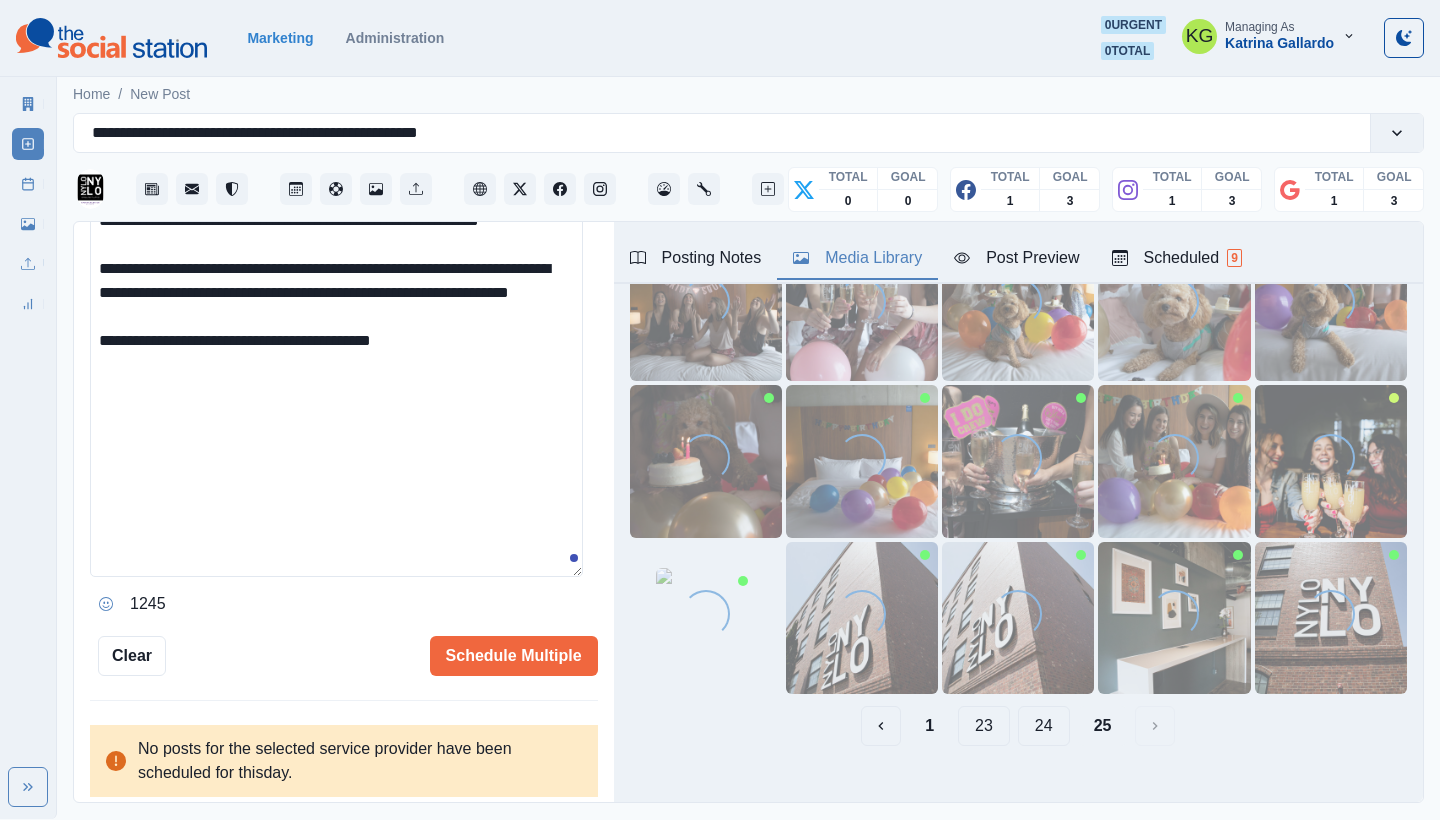 scroll, scrollTop: 0, scrollLeft: 0, axis: both 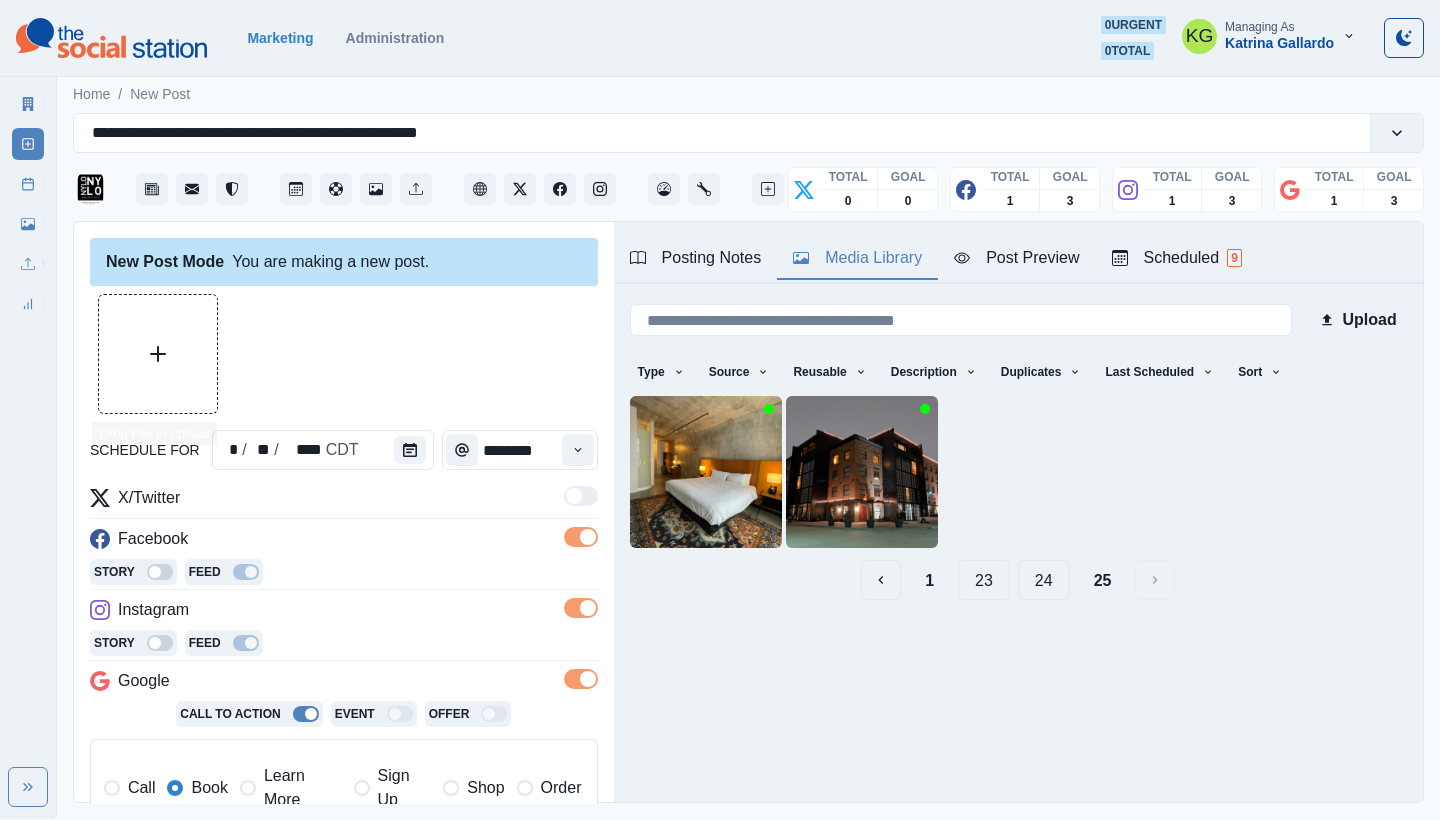 click at bounding box center [158, 354] 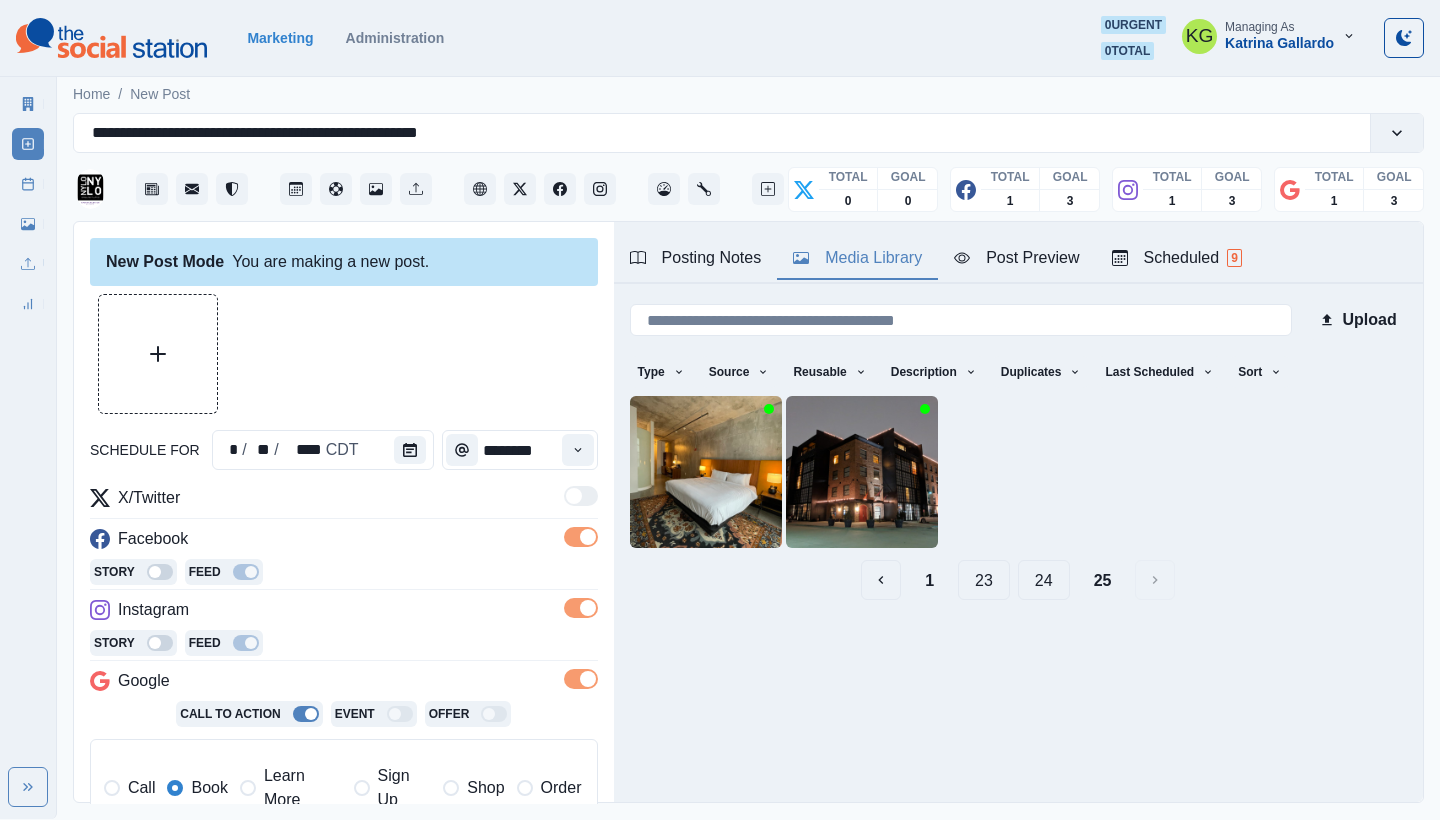 click at bounding box center (158, 354) 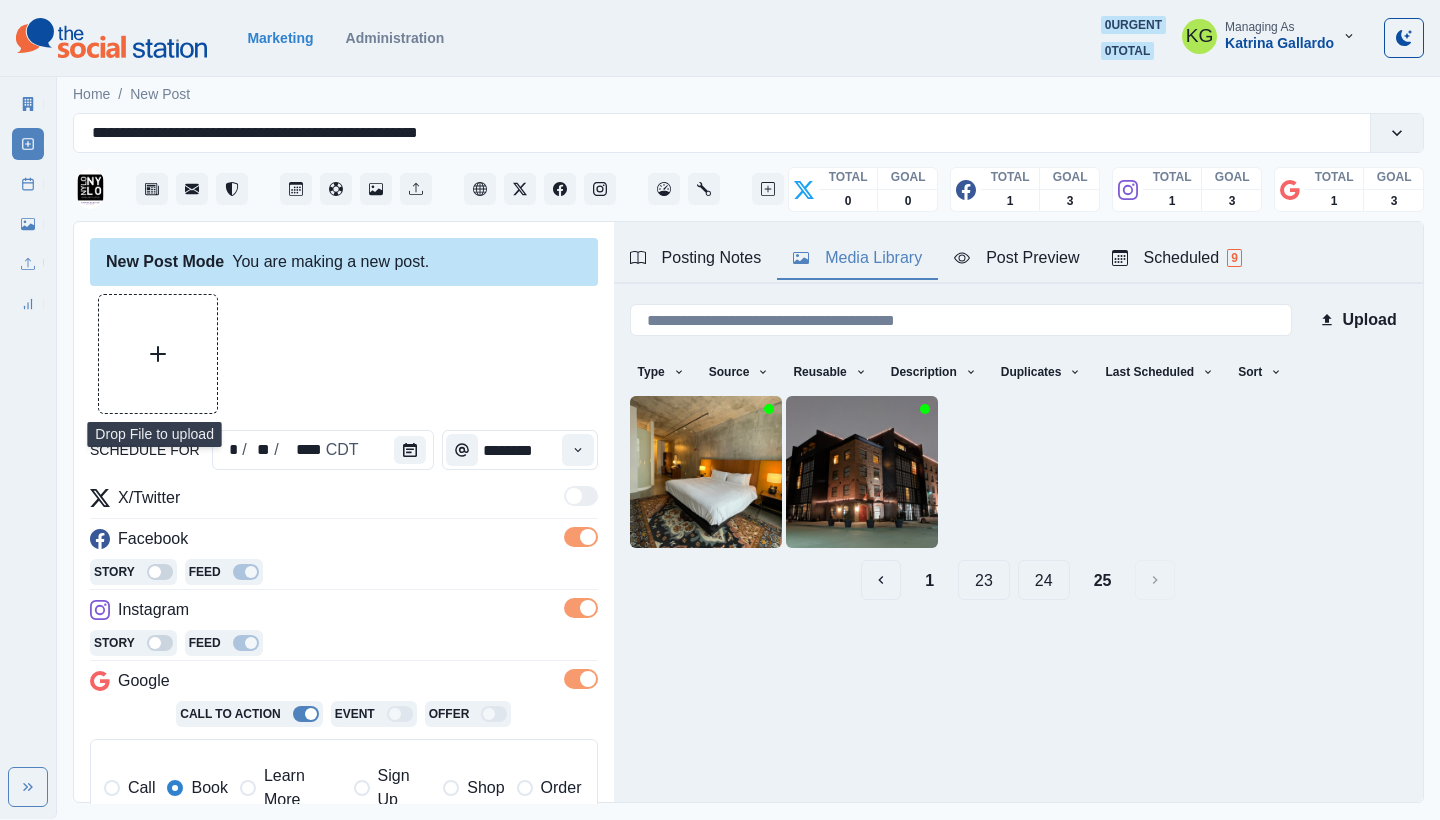 click at bounding box center (158, 354) 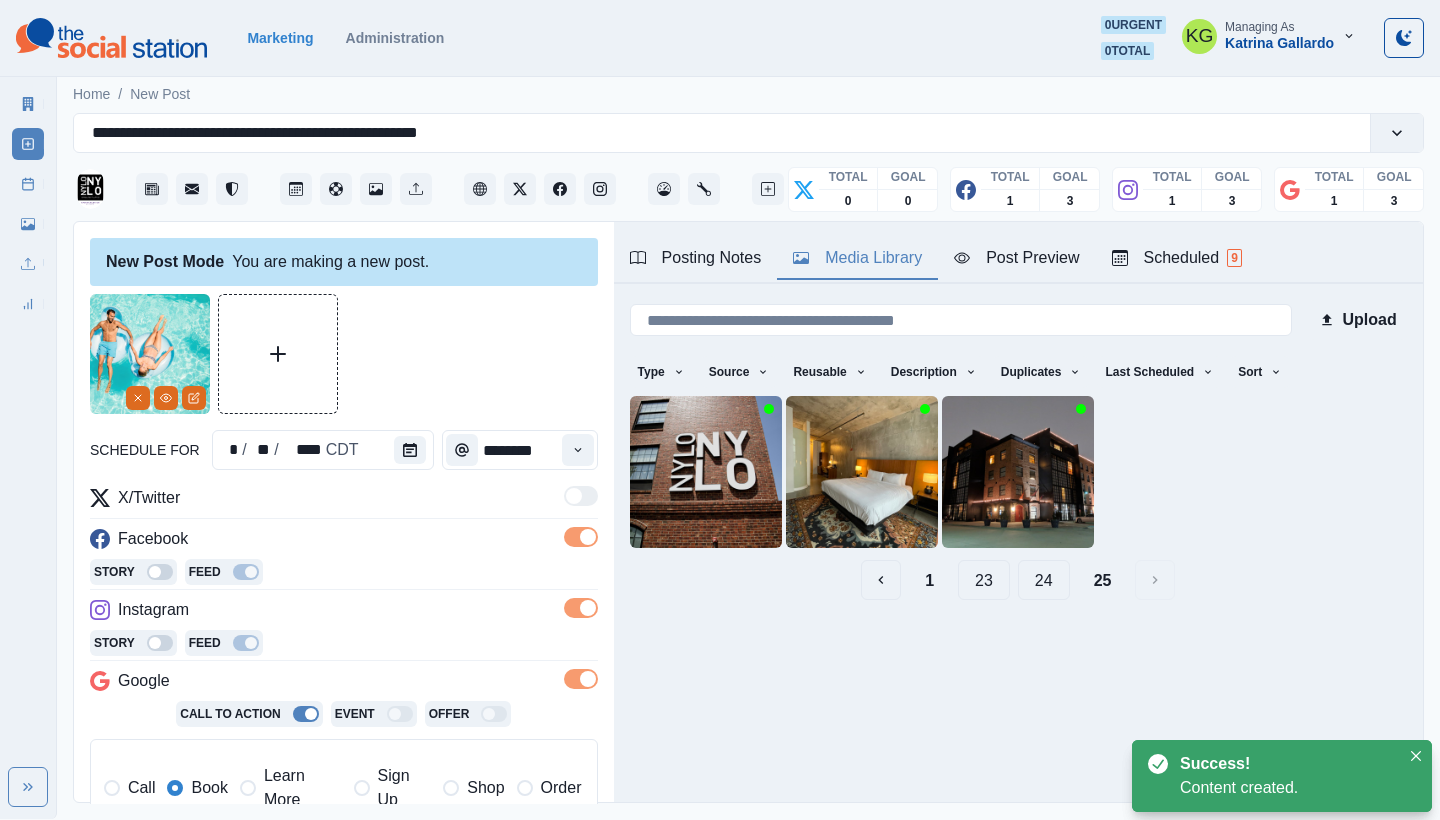 scroll, scrollTop: 706, scrollLeft: 0, axis: vertical 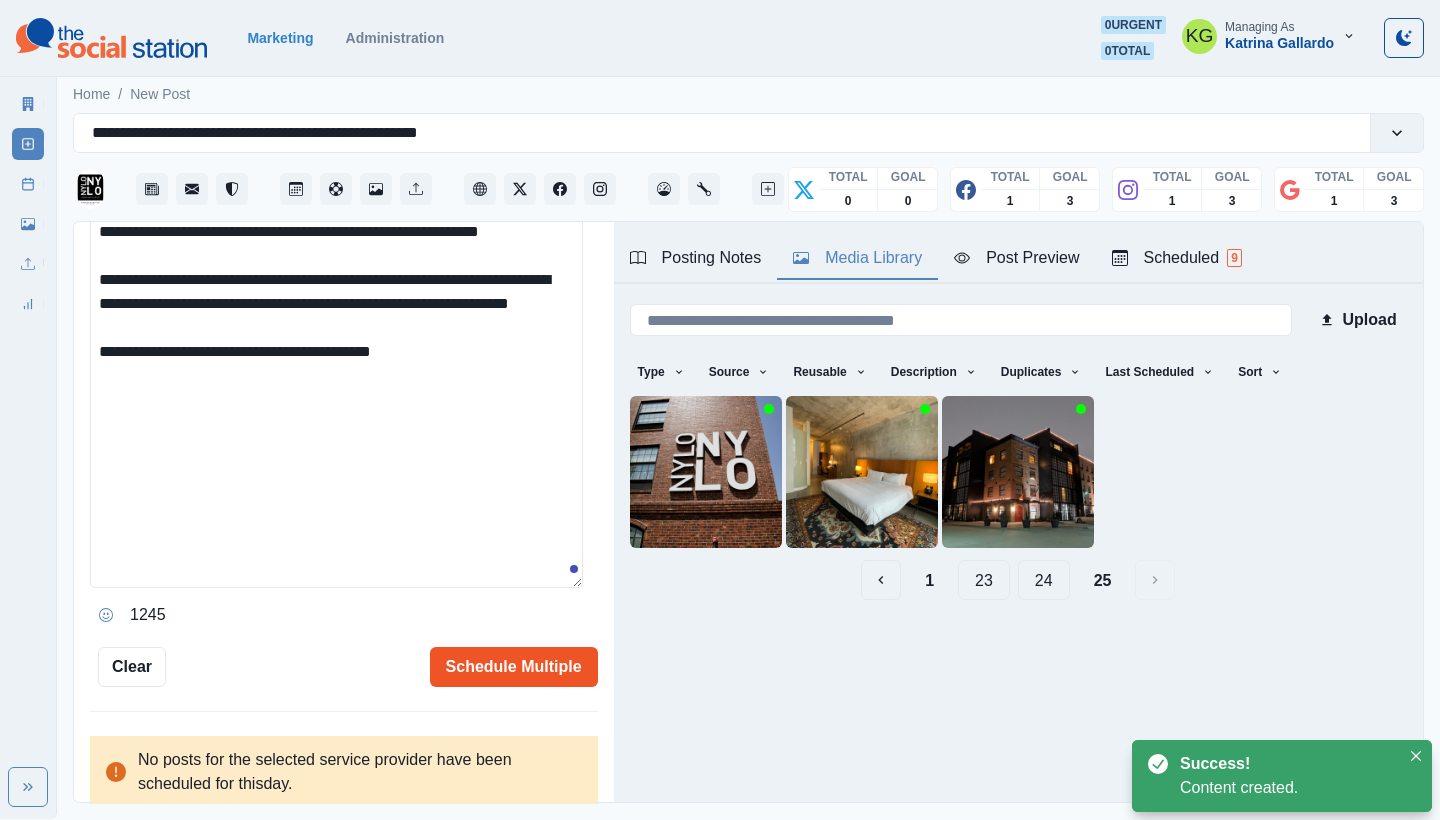 click on "Schedule Multiple" at bounding box center (514, 667) 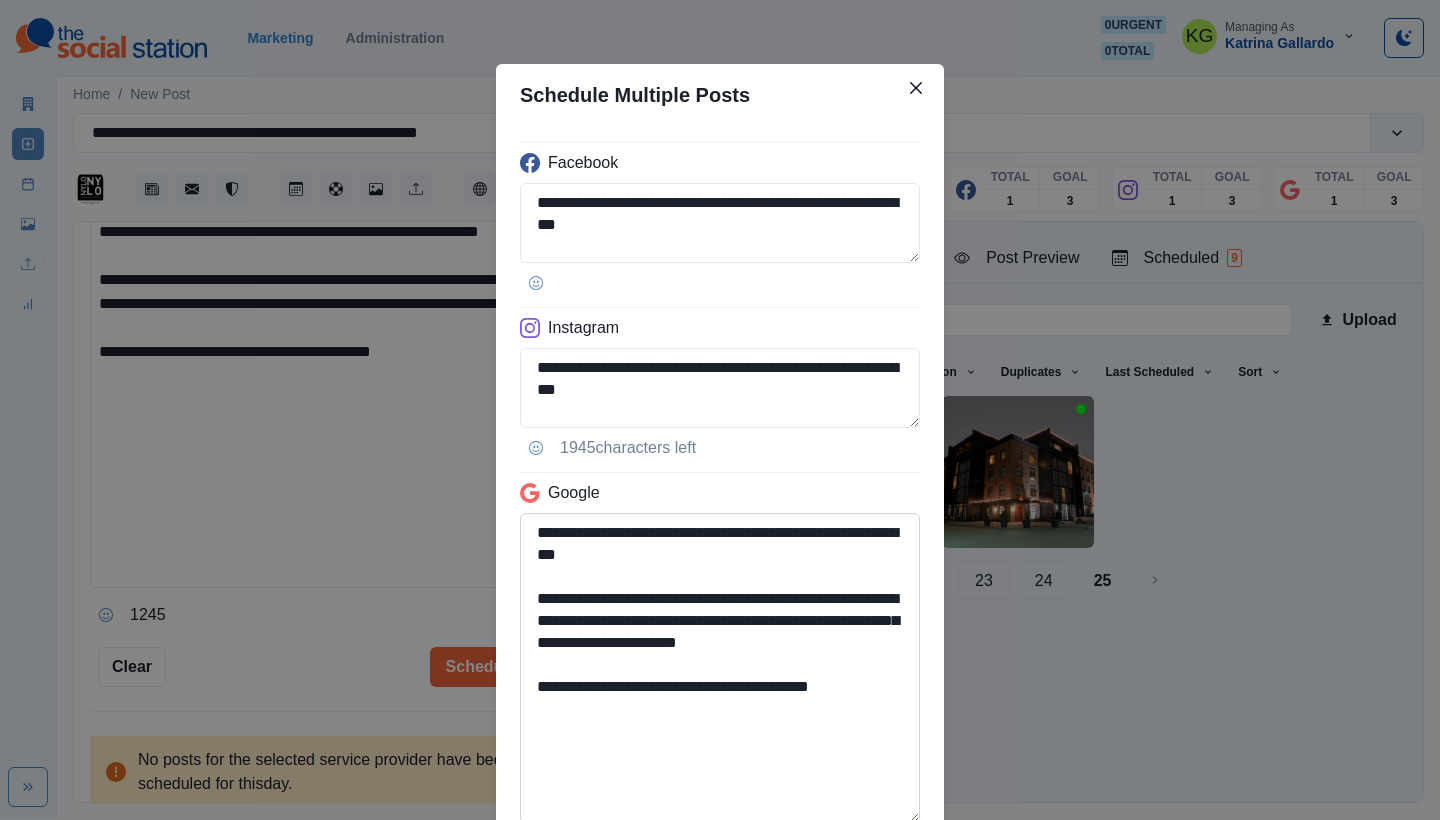 click on "**********" at bounding box center (720, 668) 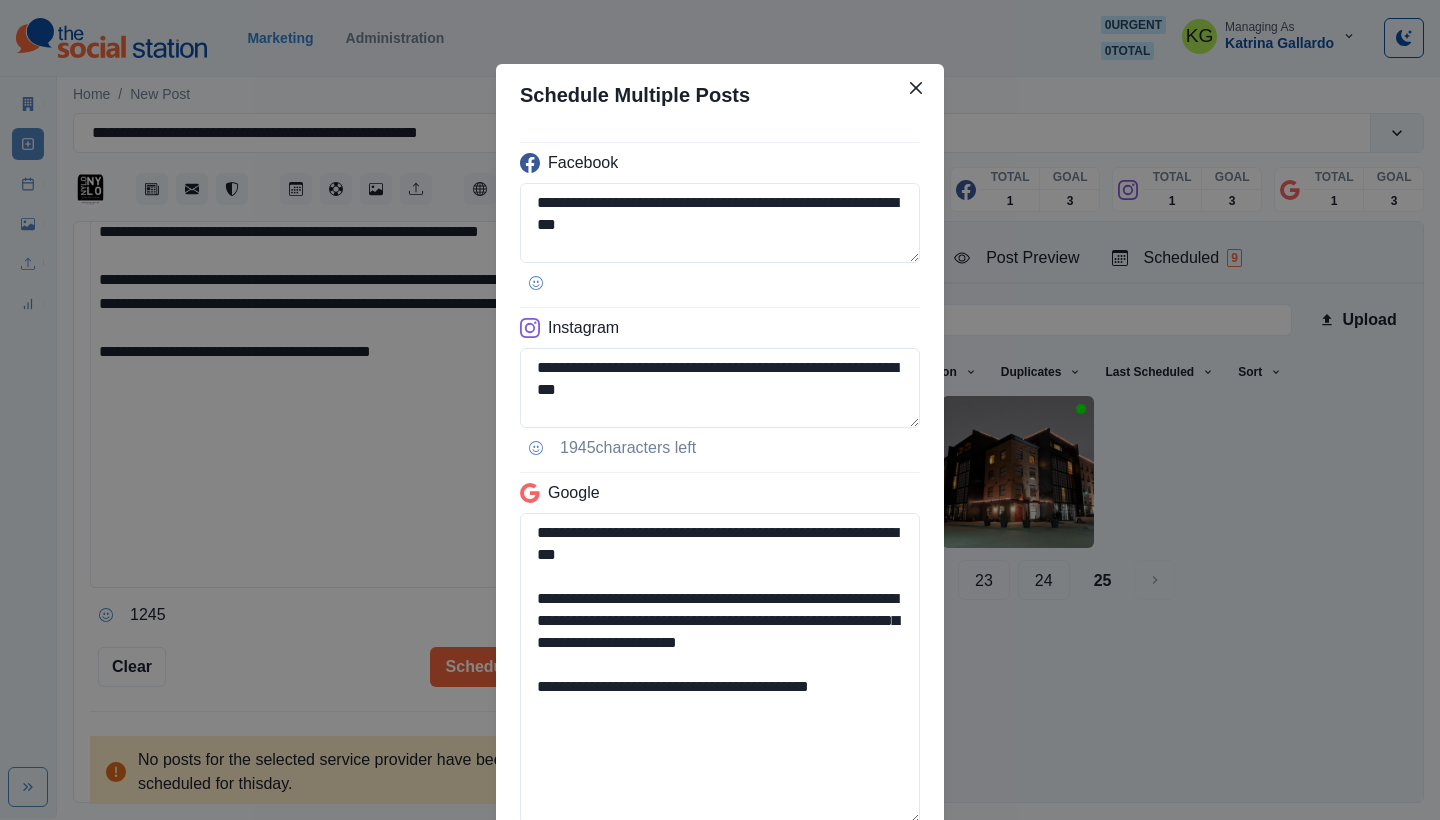 drag, startPoint x: 708, startPoint y: 709, endPoint x: 998, endPoint y: 726, distance: 290.49786 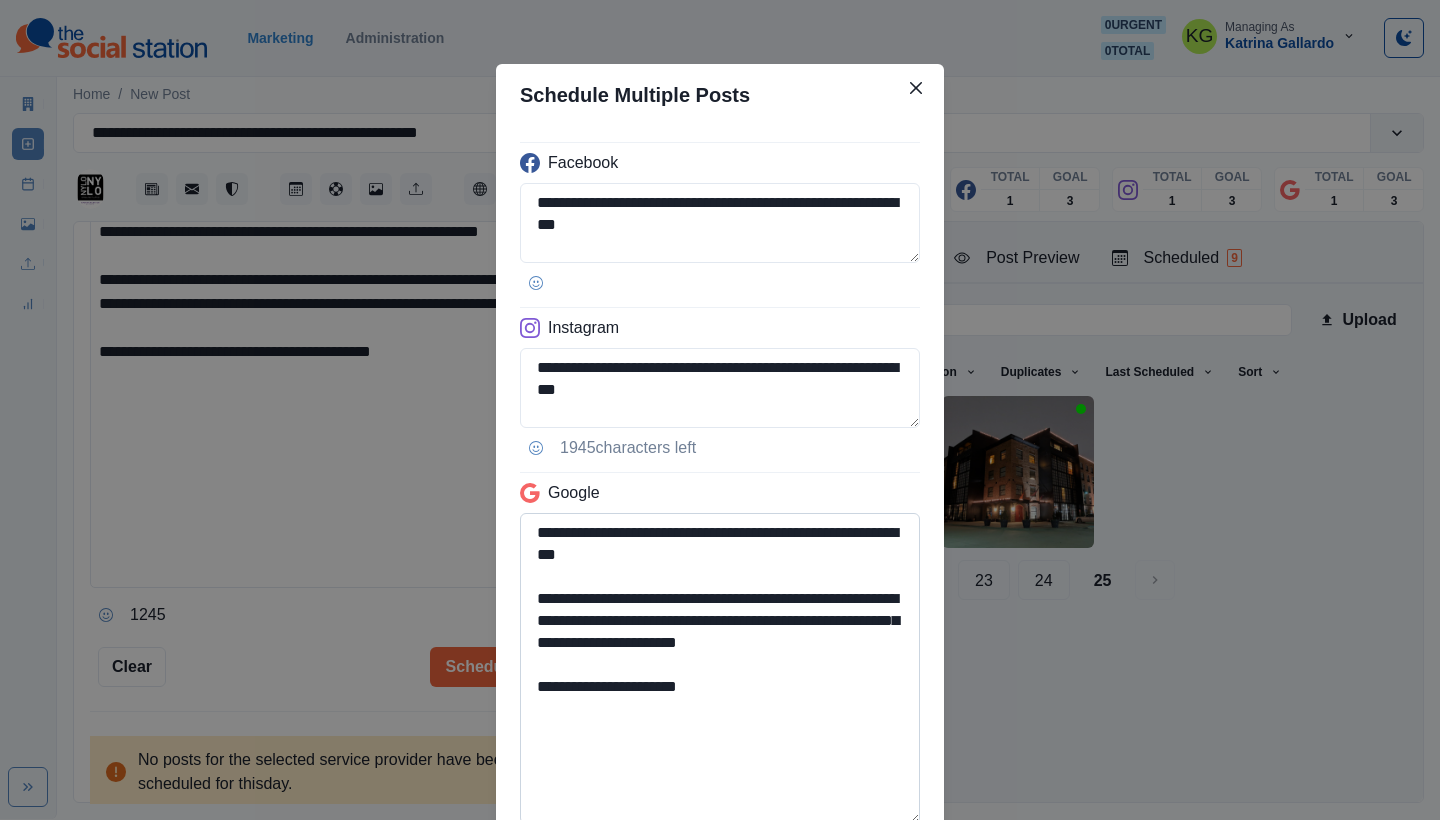 click on "**********" at bounding box center (720, 668) 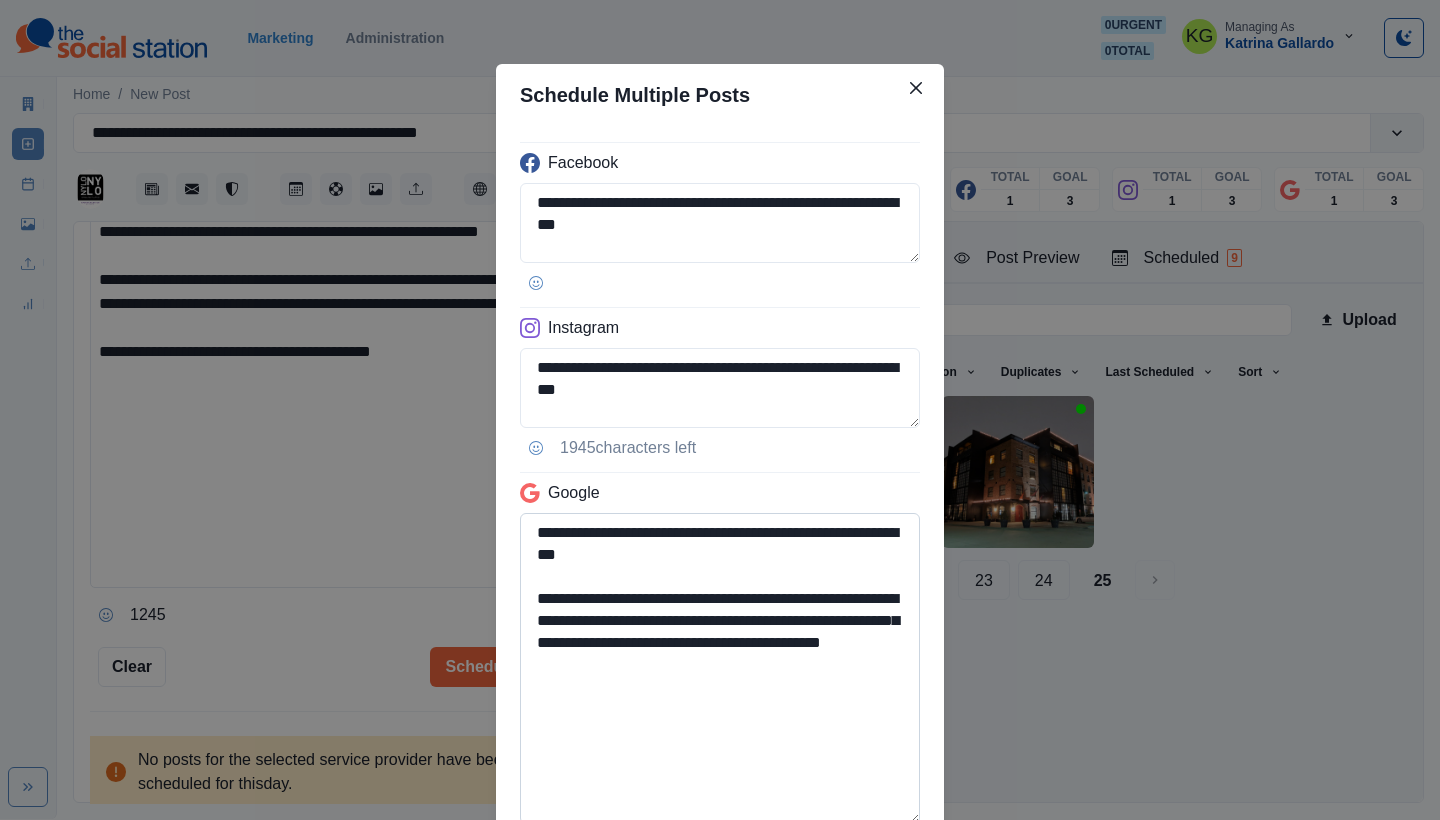 click on "**********" at bounding box center (720, 668) 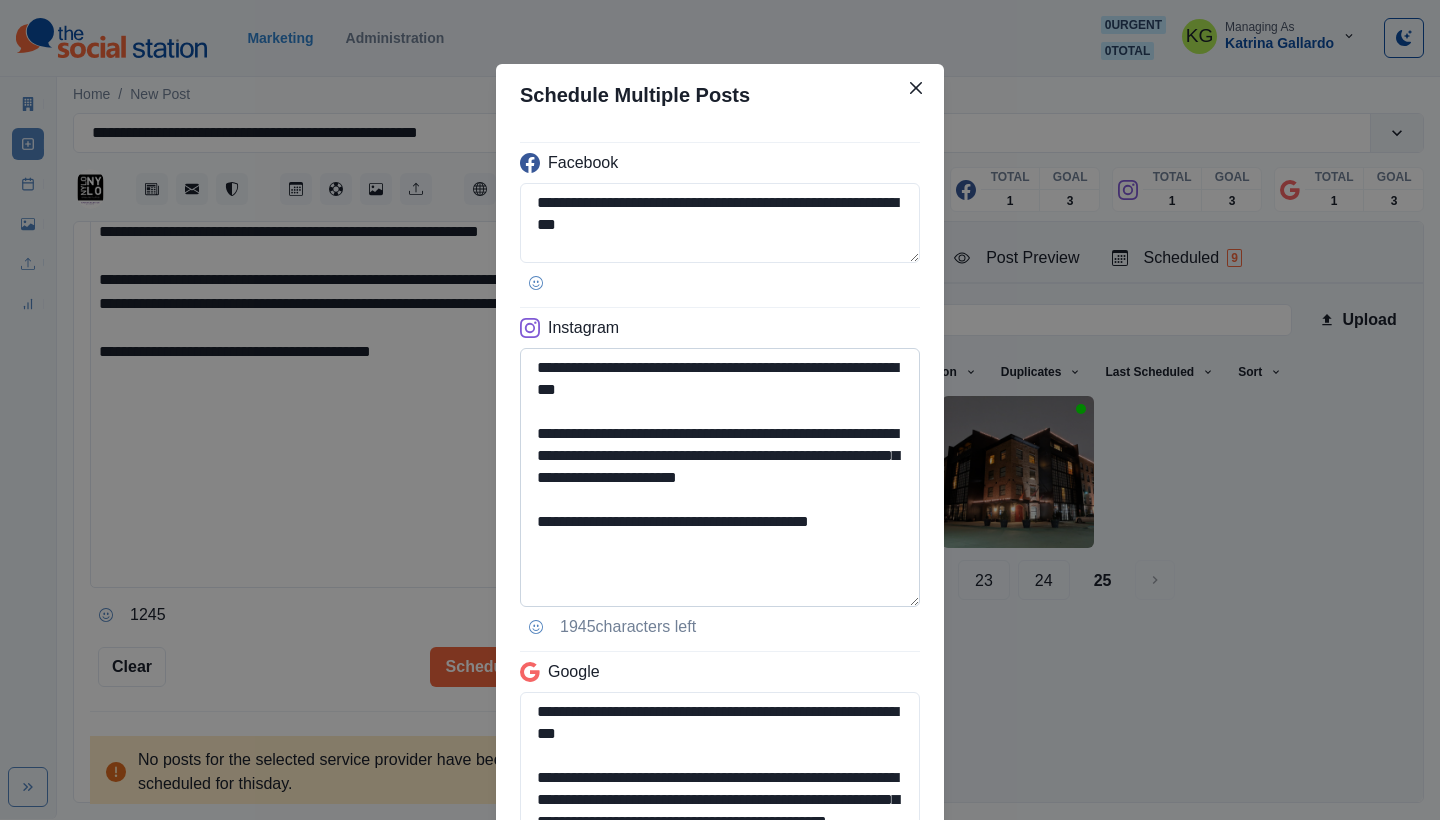 click on "**********" at bounding box center [720, 477] 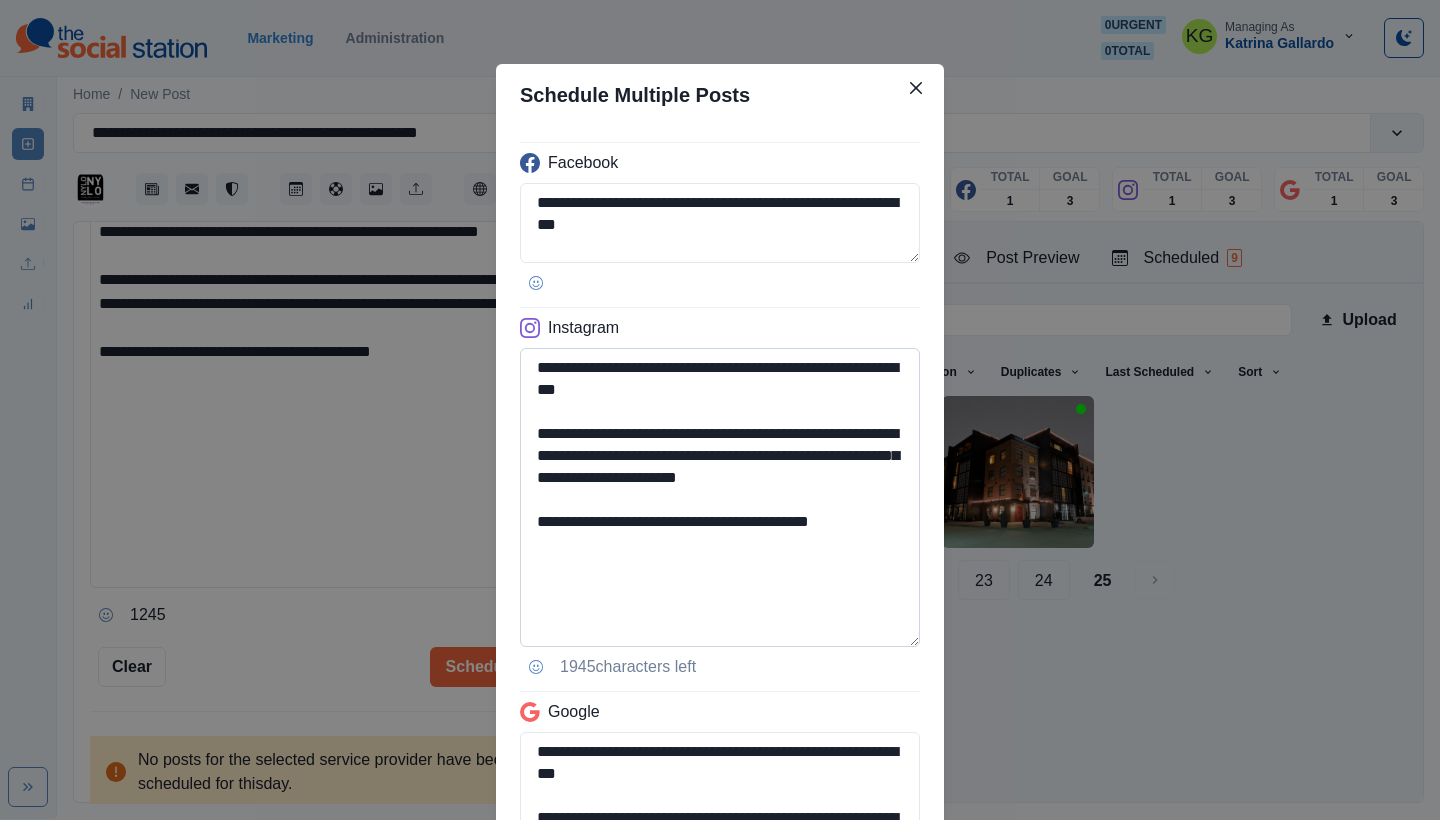type on "**********" 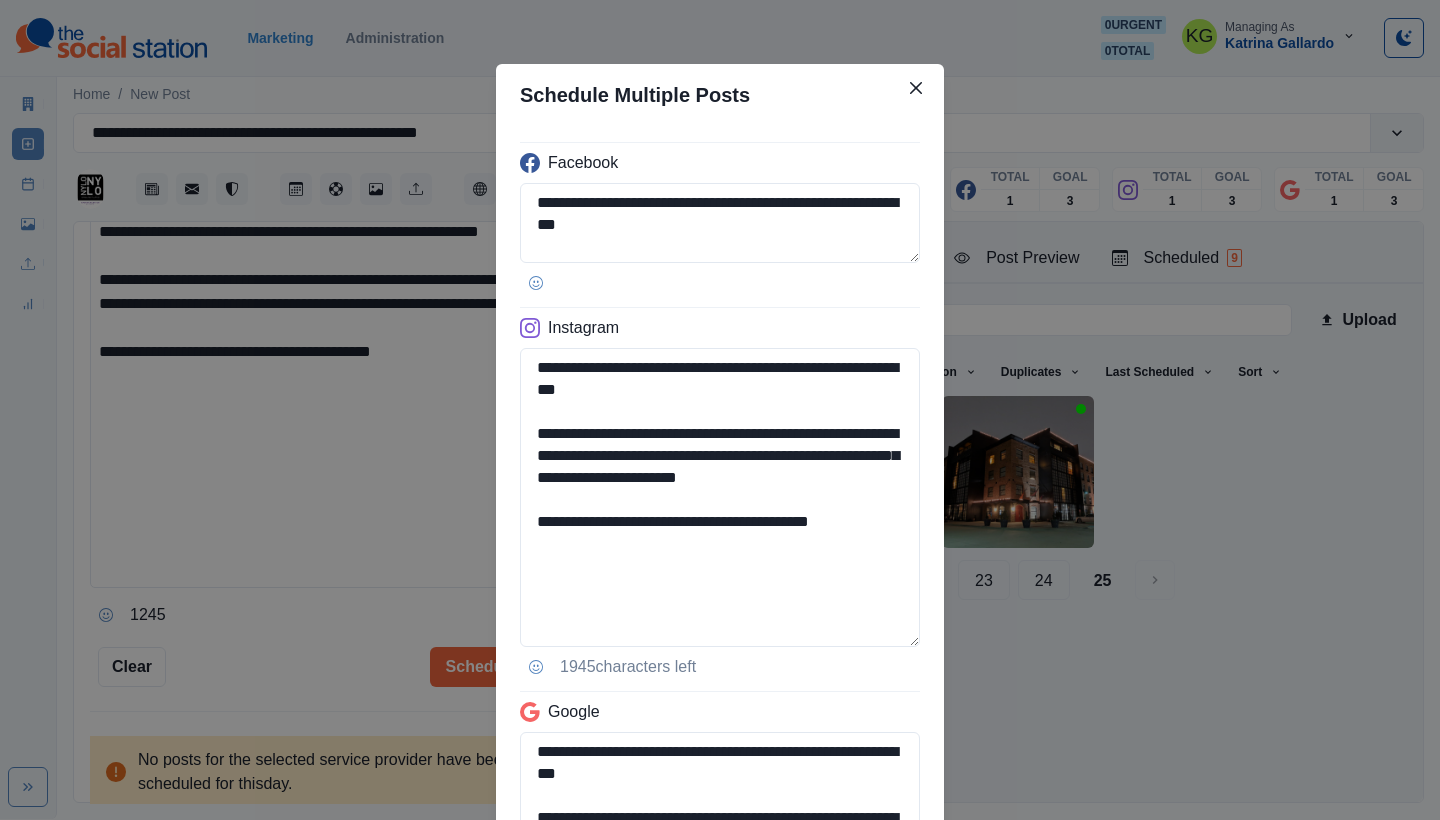 drag, startPoint x: 757, startPoint y: 546, endPoint x: 925, endPoint y: 548, distance: 168.0119 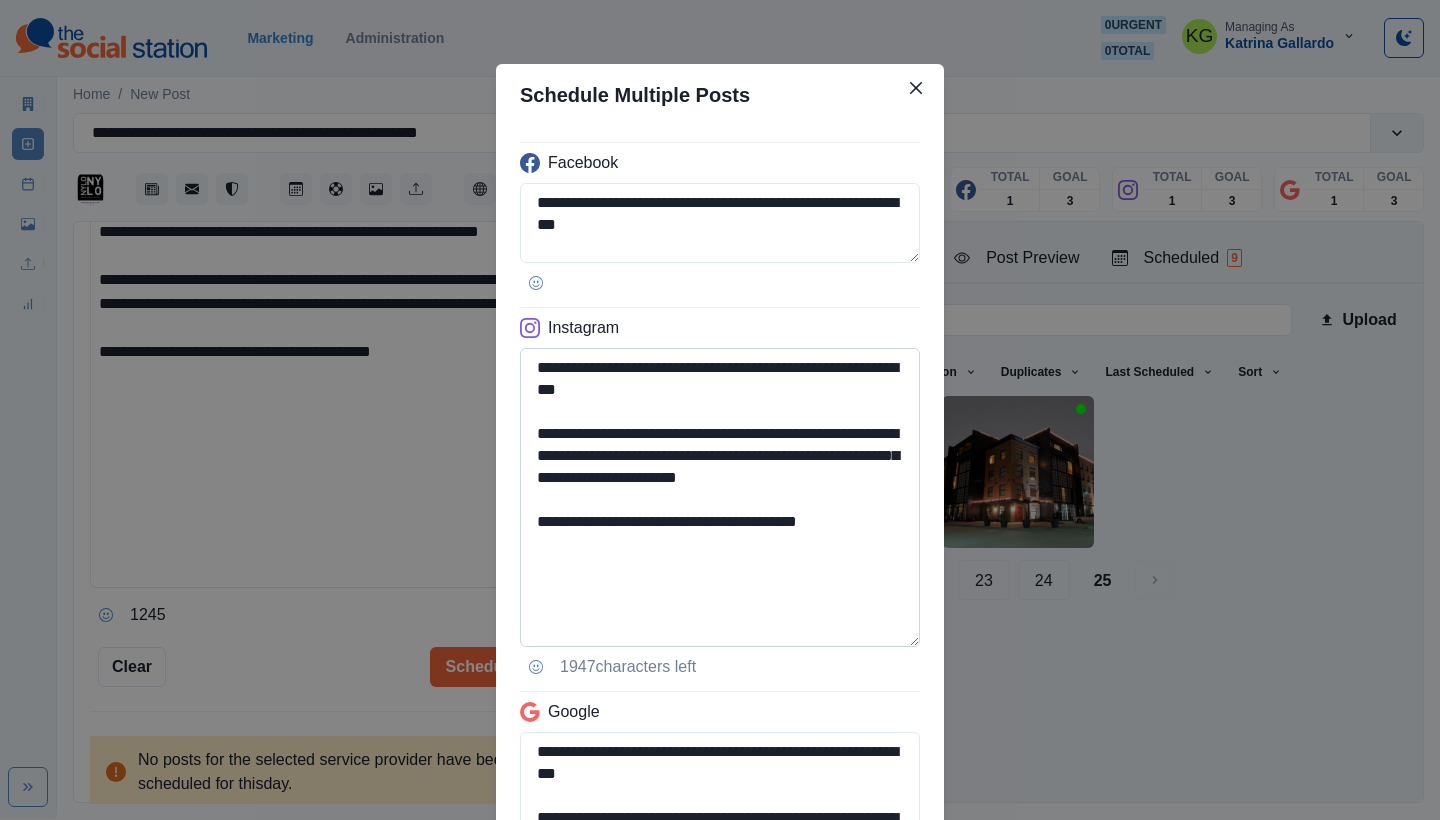 scroll, scrollTop: 403, scrollLeft: 0, axis: vertical 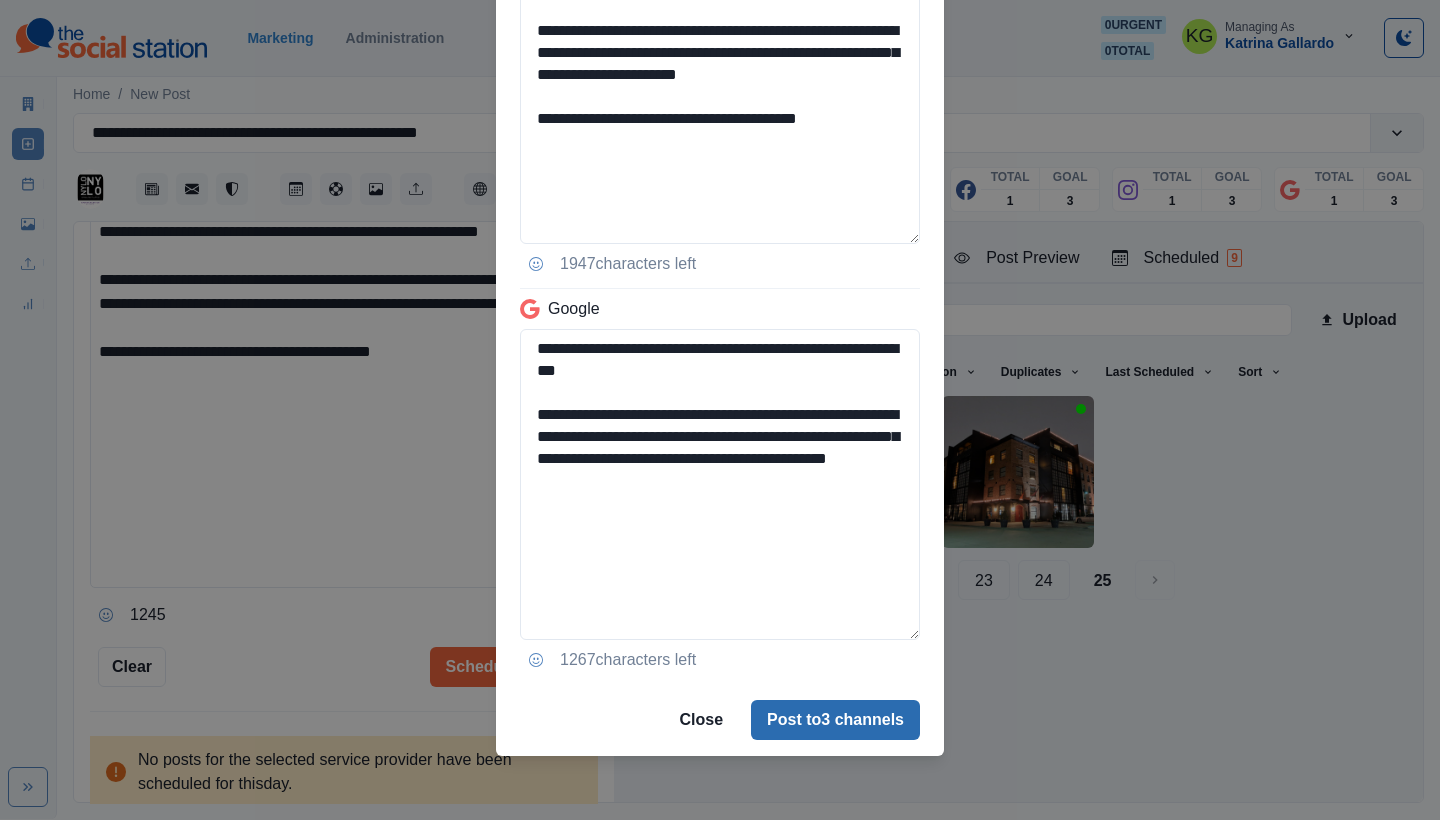 type on "**********" 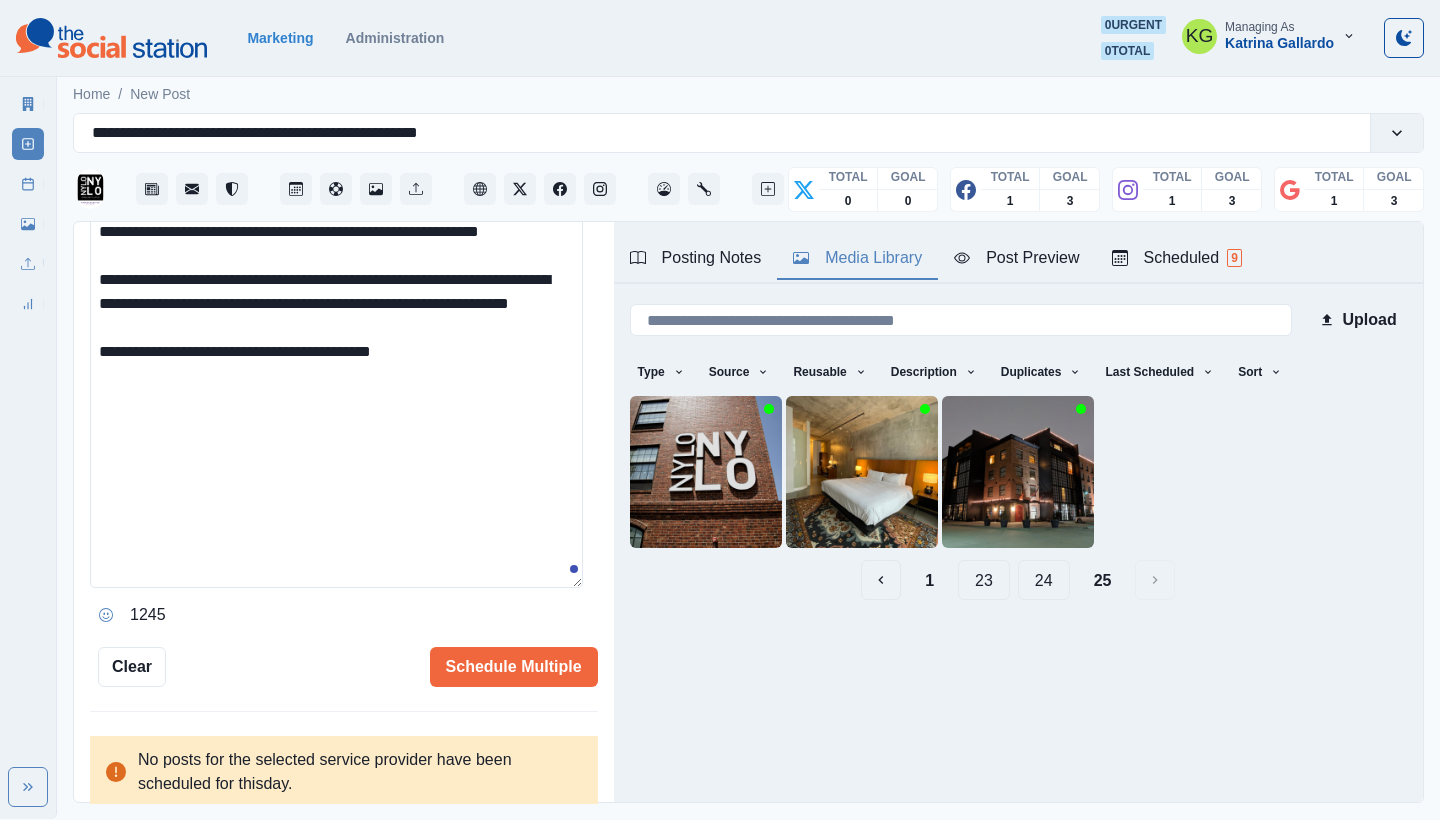 type 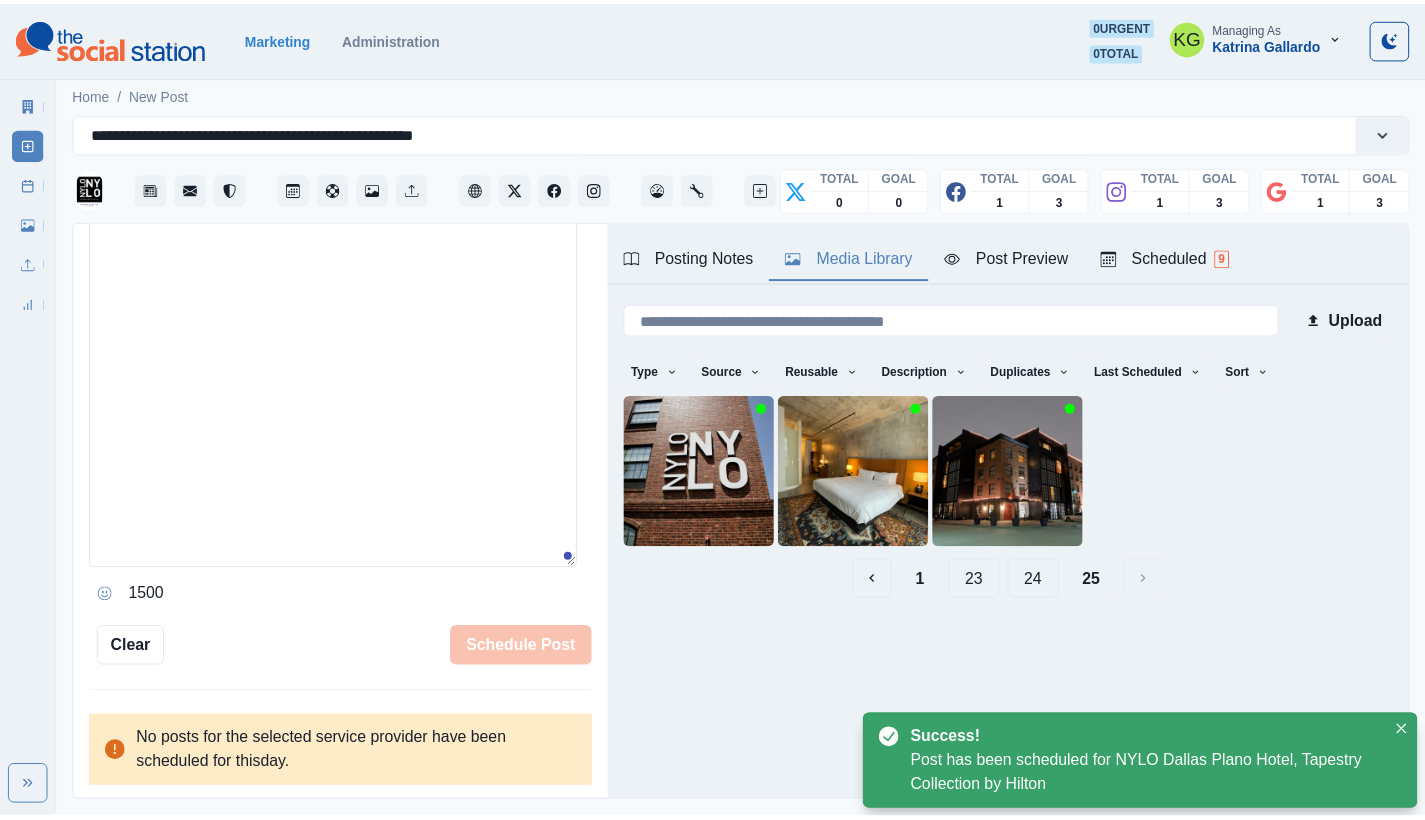 scroll, scrollTop: 385, scrollLeft: 0, axis: vertical 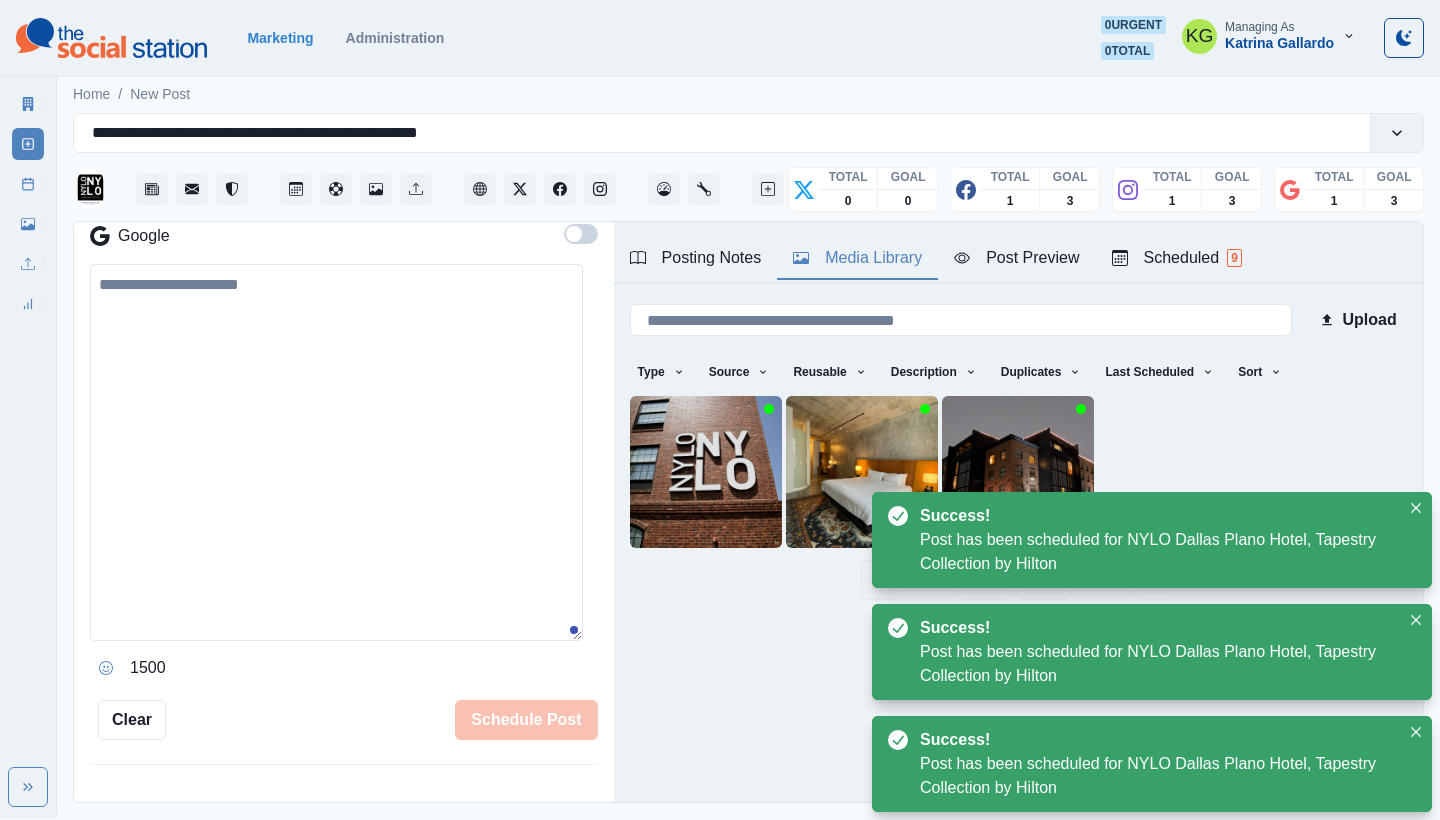 click on "Marketing Summary New Post Post Schedule Media Library Uploads Review Summary" at bounding box center [28, 200] 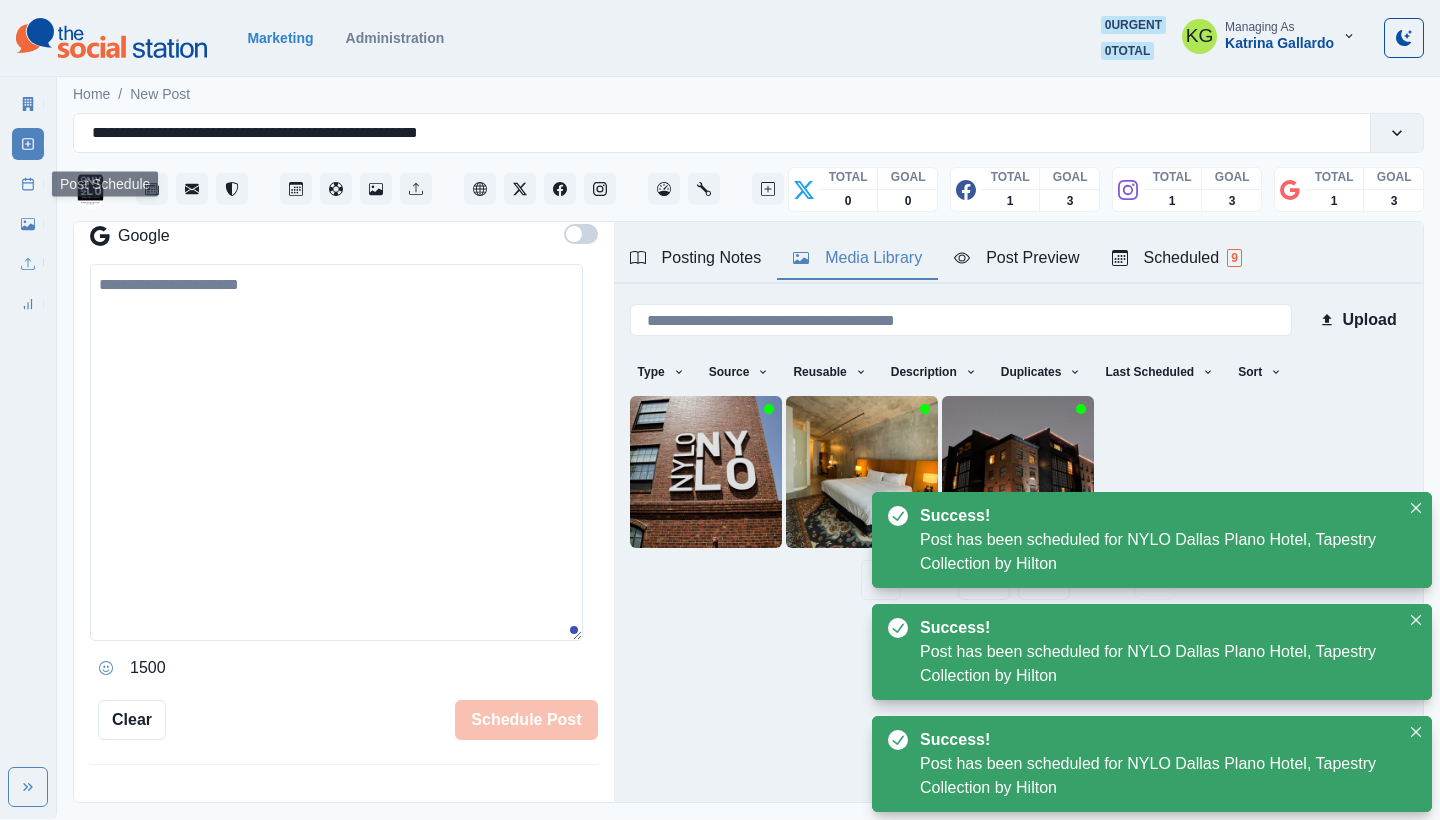 click on "Post Schedule" at bounding box center (28, 184) 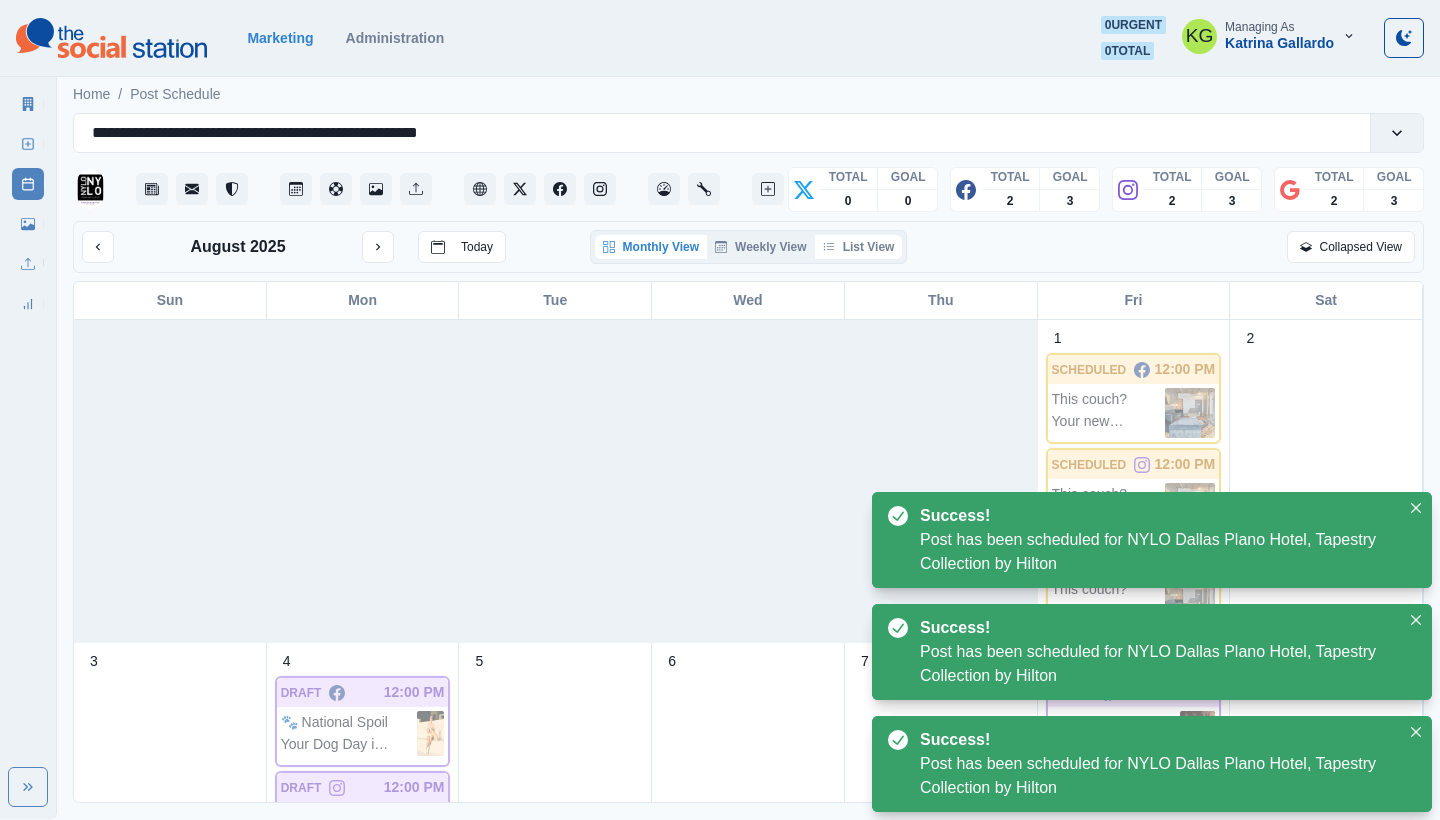 click on "List View" at bounding box center [859, 247] 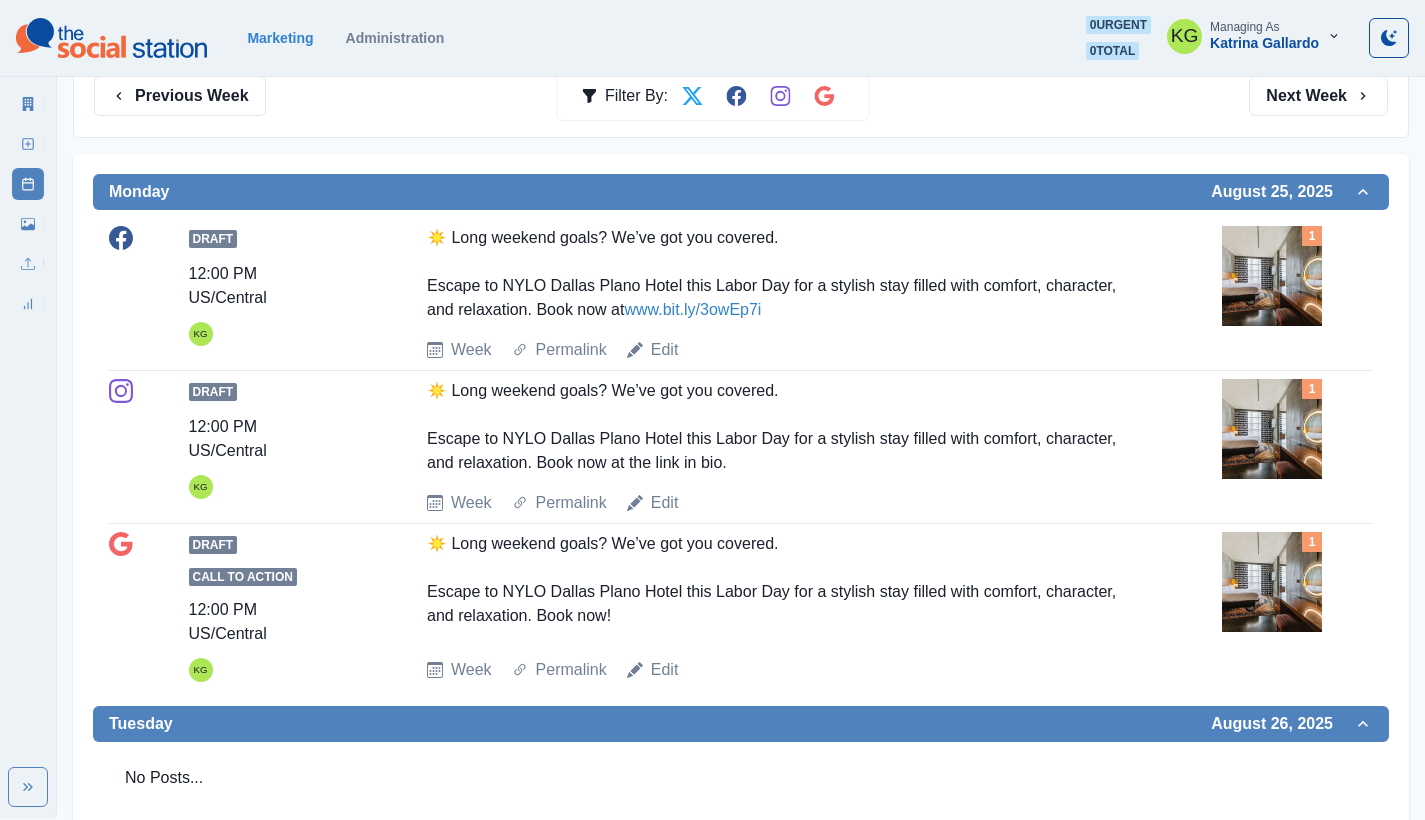 scroll, scrollTop: 0, scrollLeft: 0, axis: both 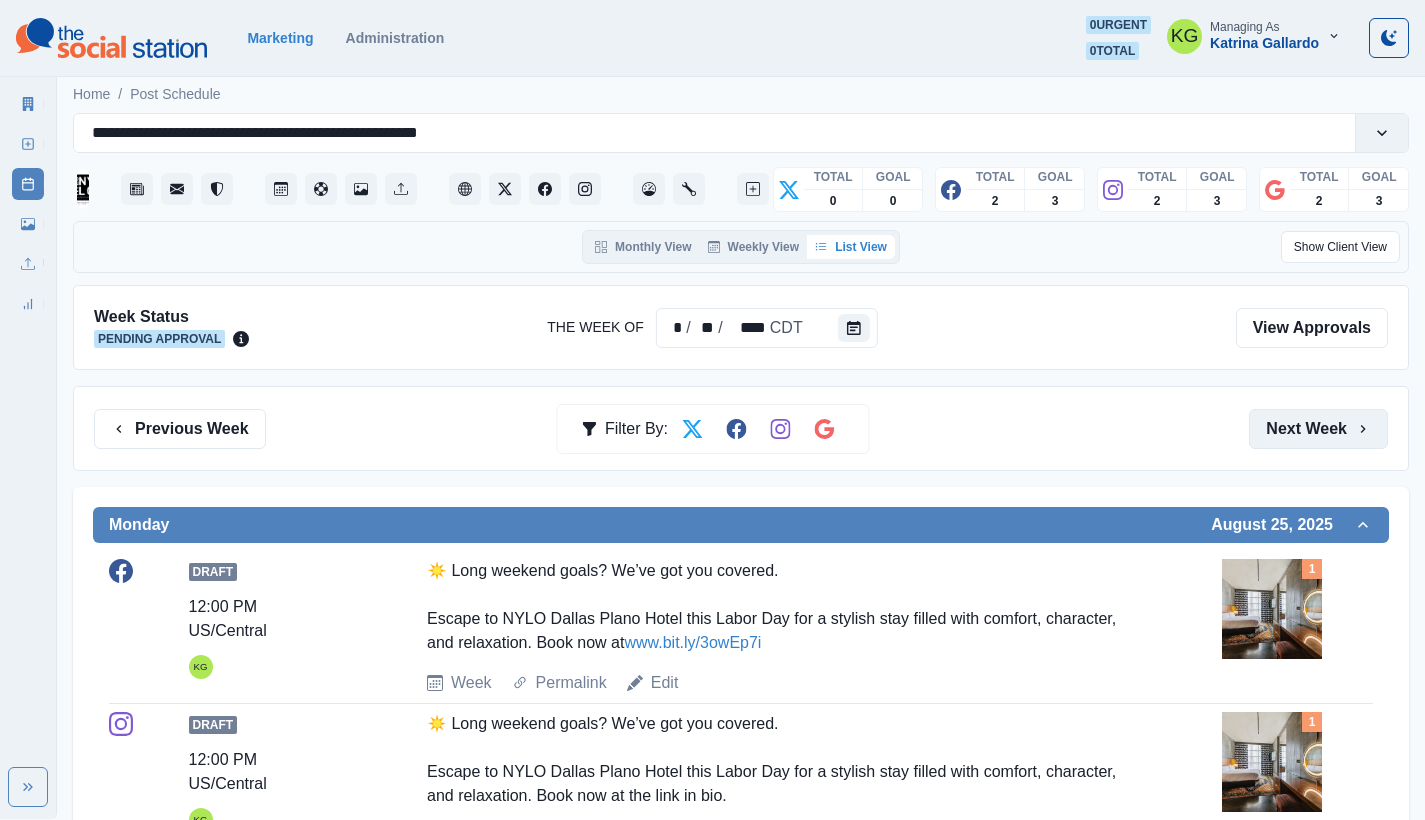 click on "Next Week" at bounding box center (1318, 429) 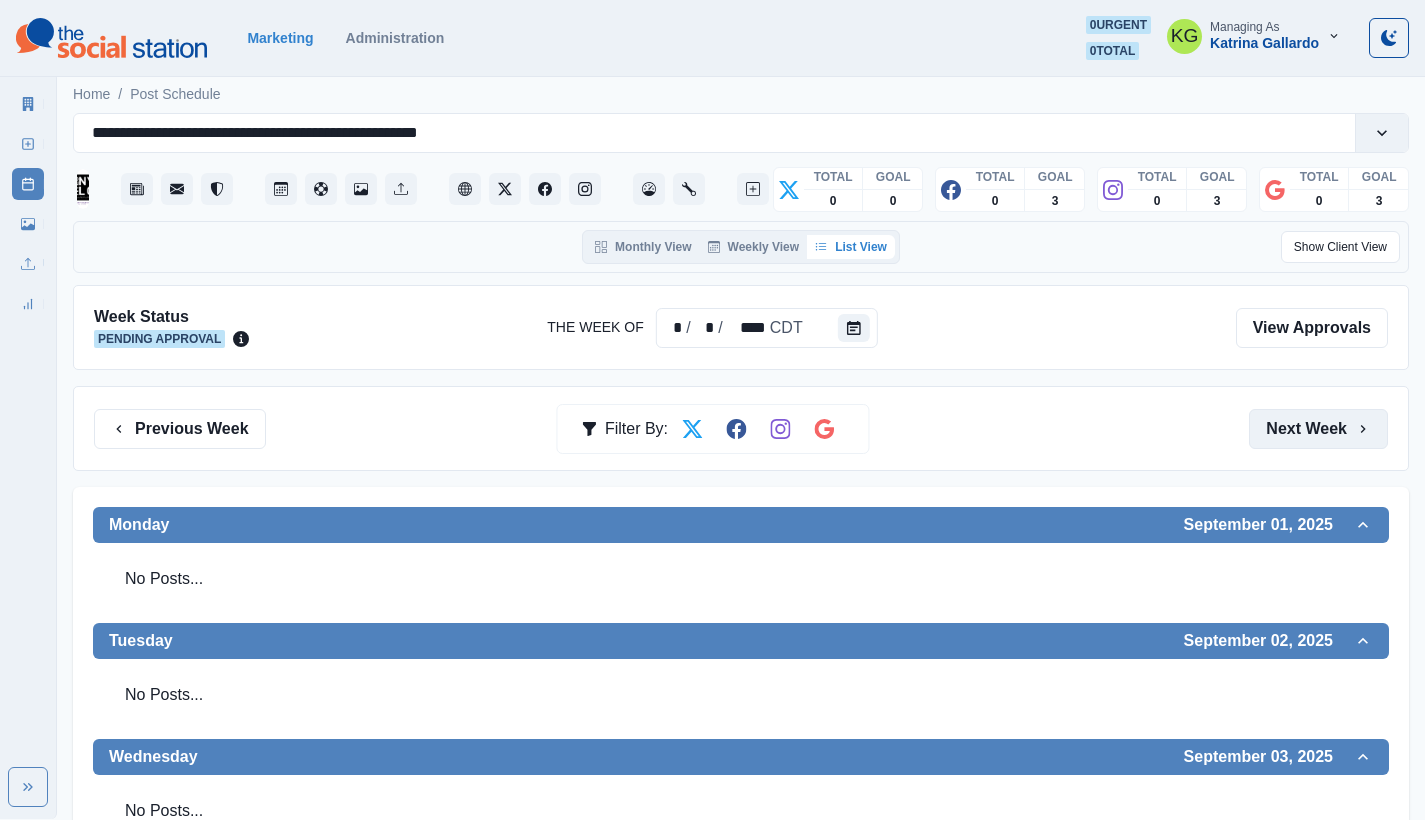 scroll, scrollTop: 27, scrollLeft: 0, axis: vertical 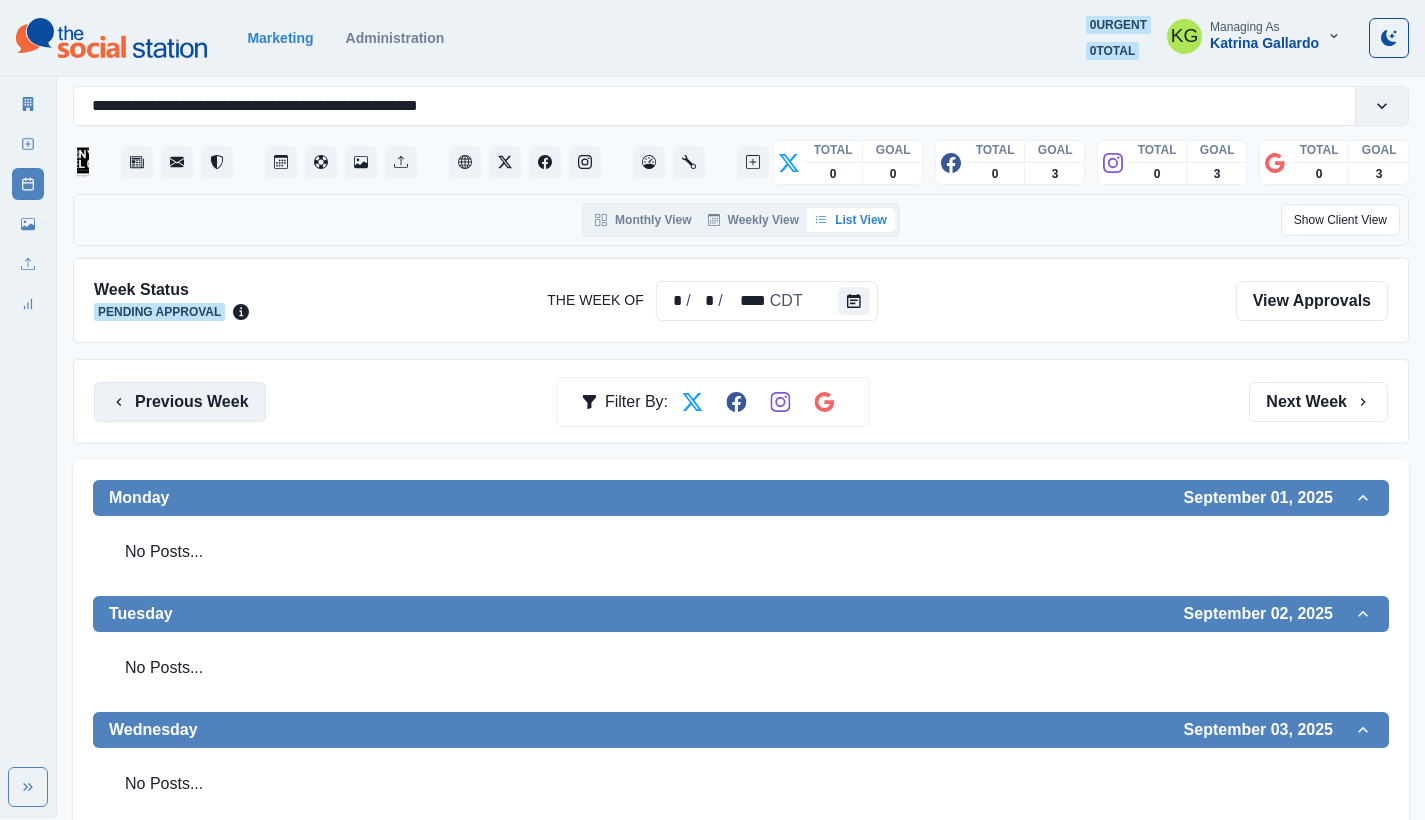 click on "Previous Week" at bounding box center (180, 402) 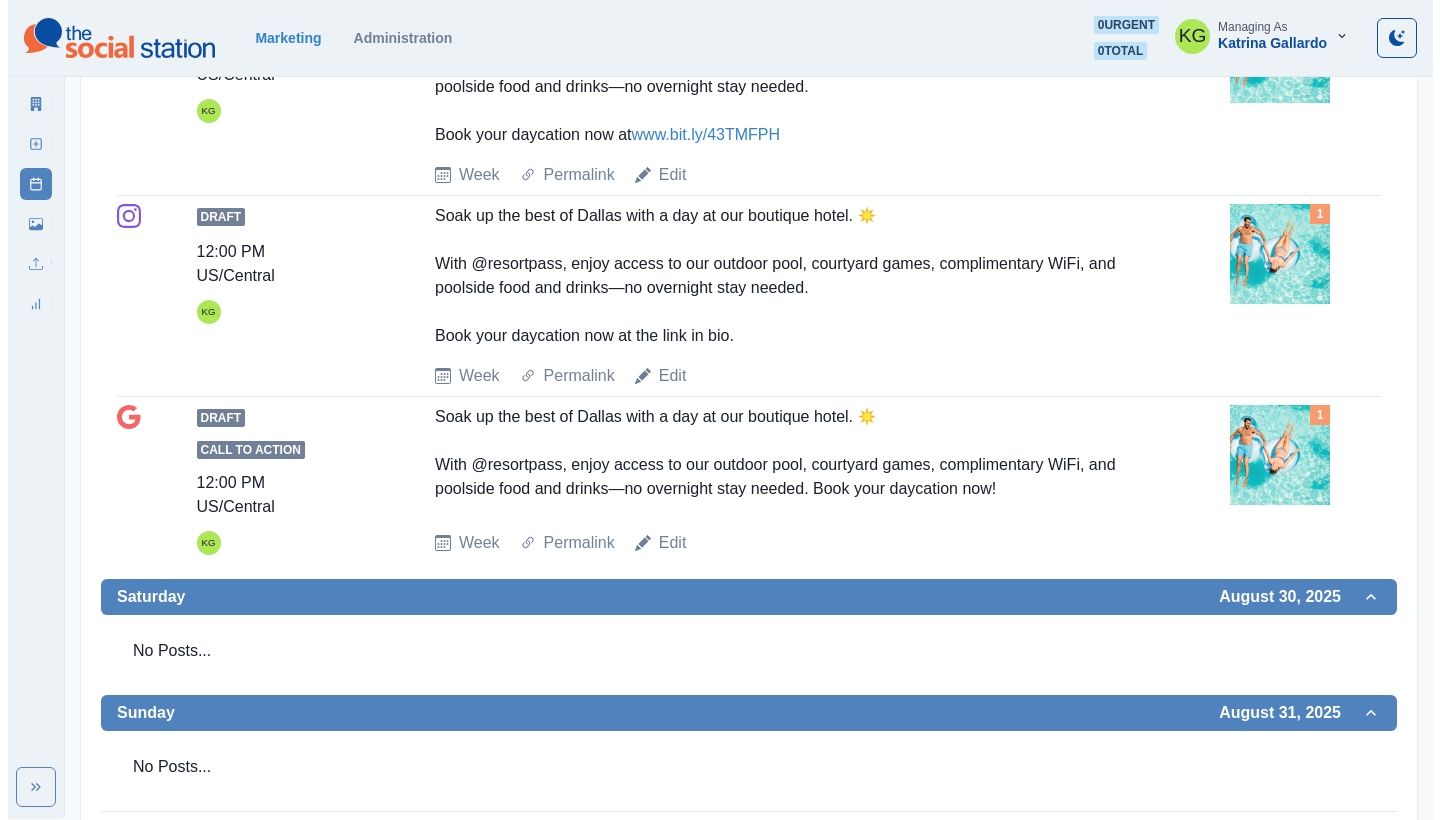 scroll, scrollTop: 1251, scrollLeft: 0, axis: vertical 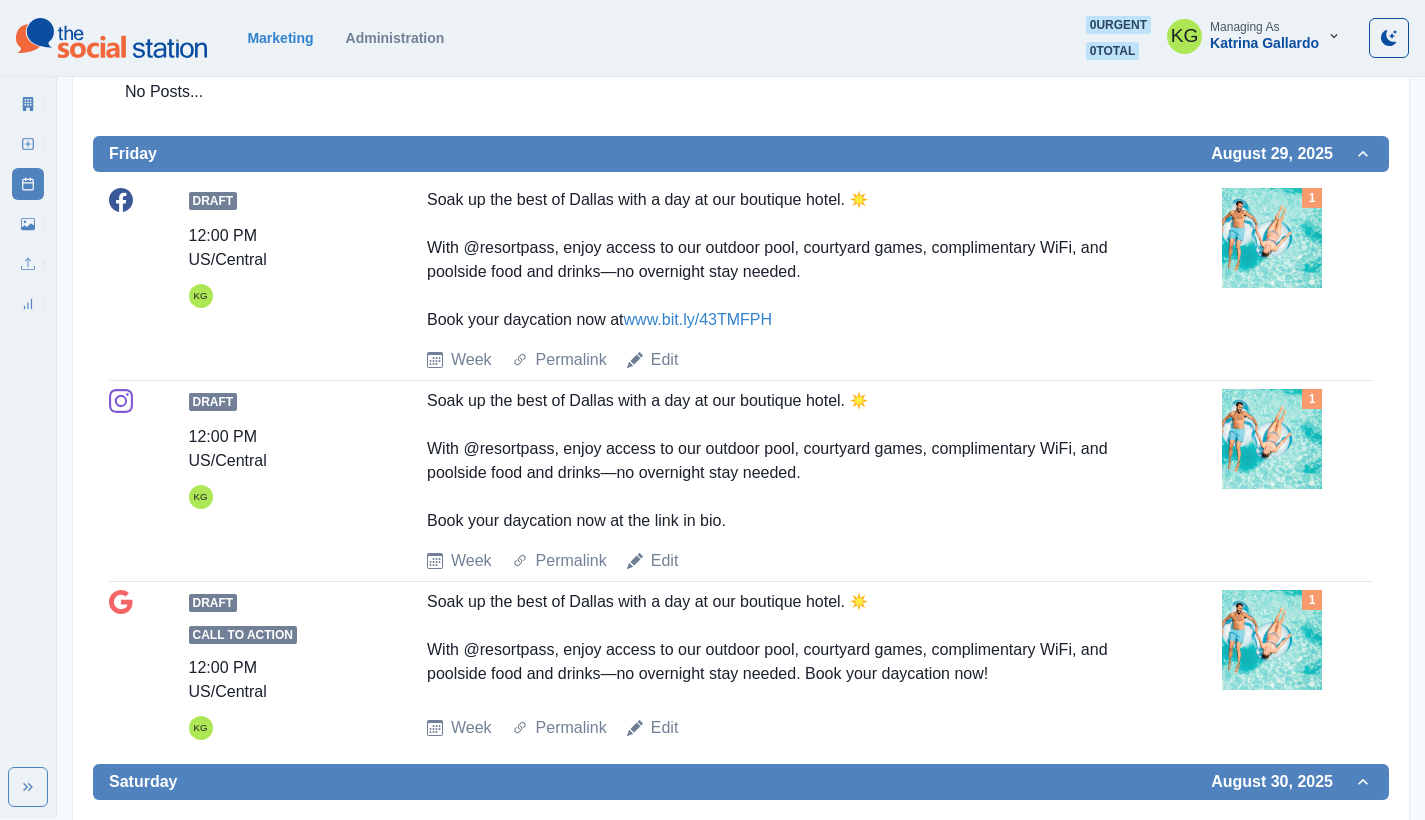 click at bounding box center [1272, 439] 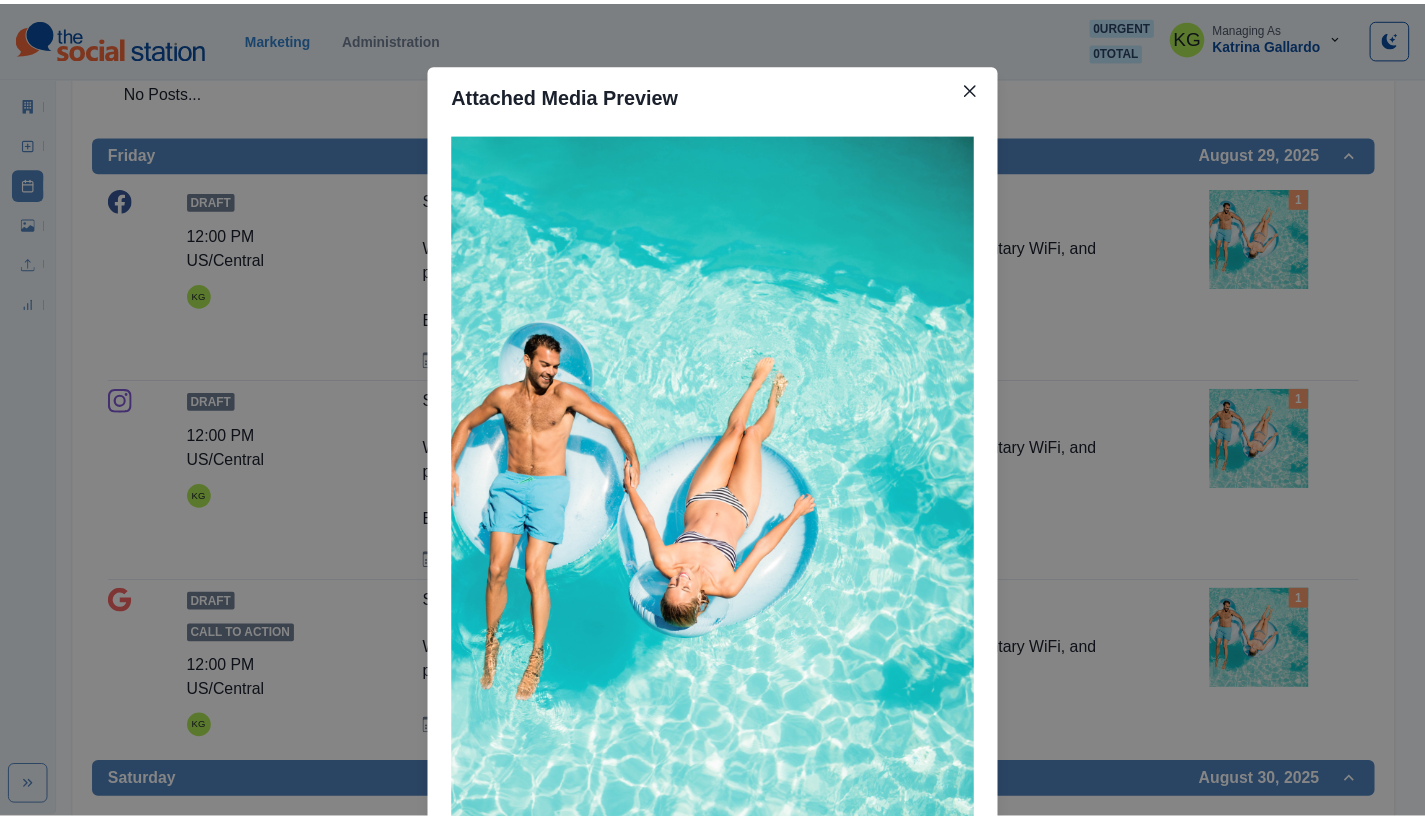 scroll, scrollTop: 182, scrollLeft: 0, axis: vertical 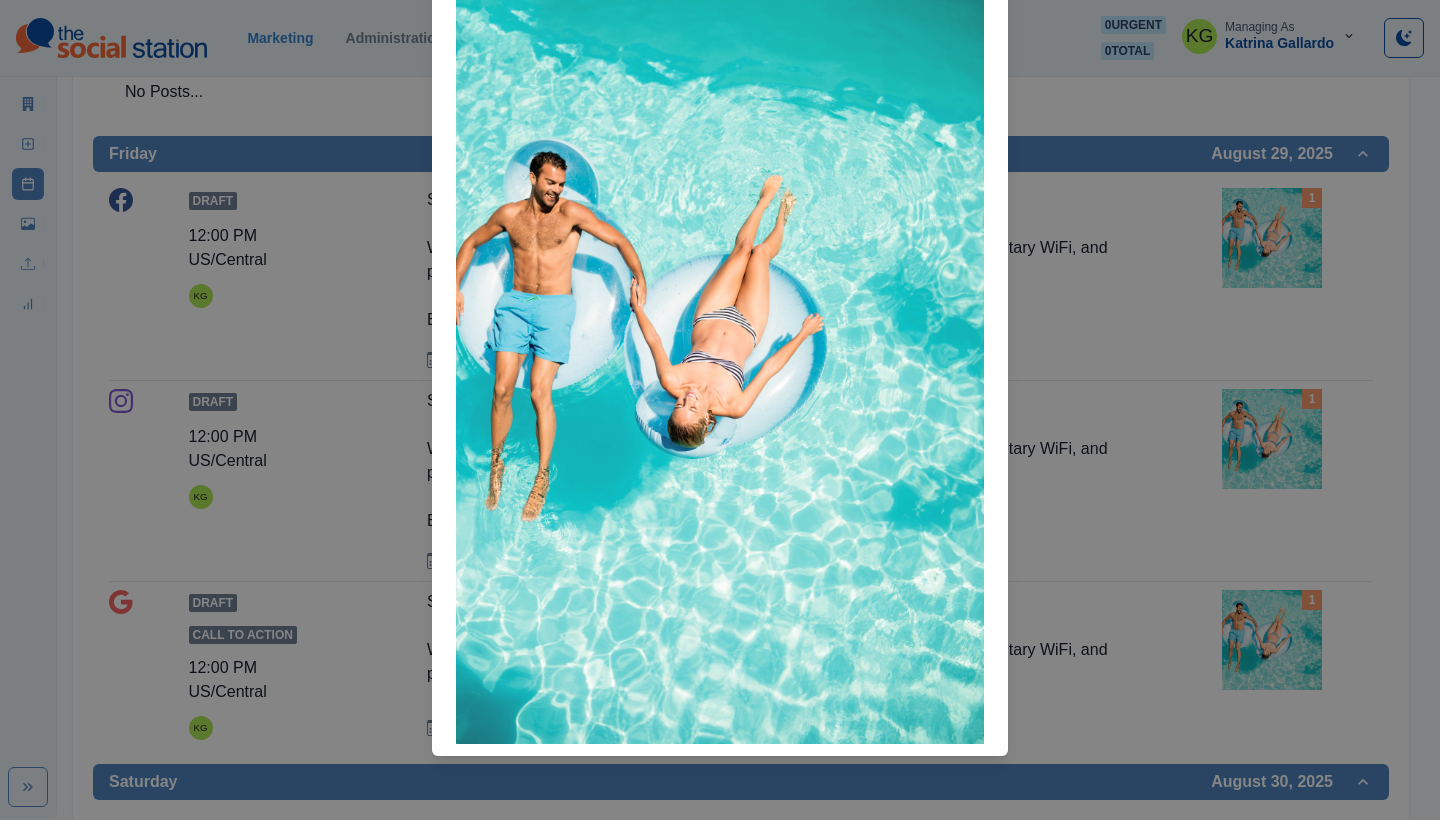 click on "Attached Media Preview" at bounding box center (720, 410) 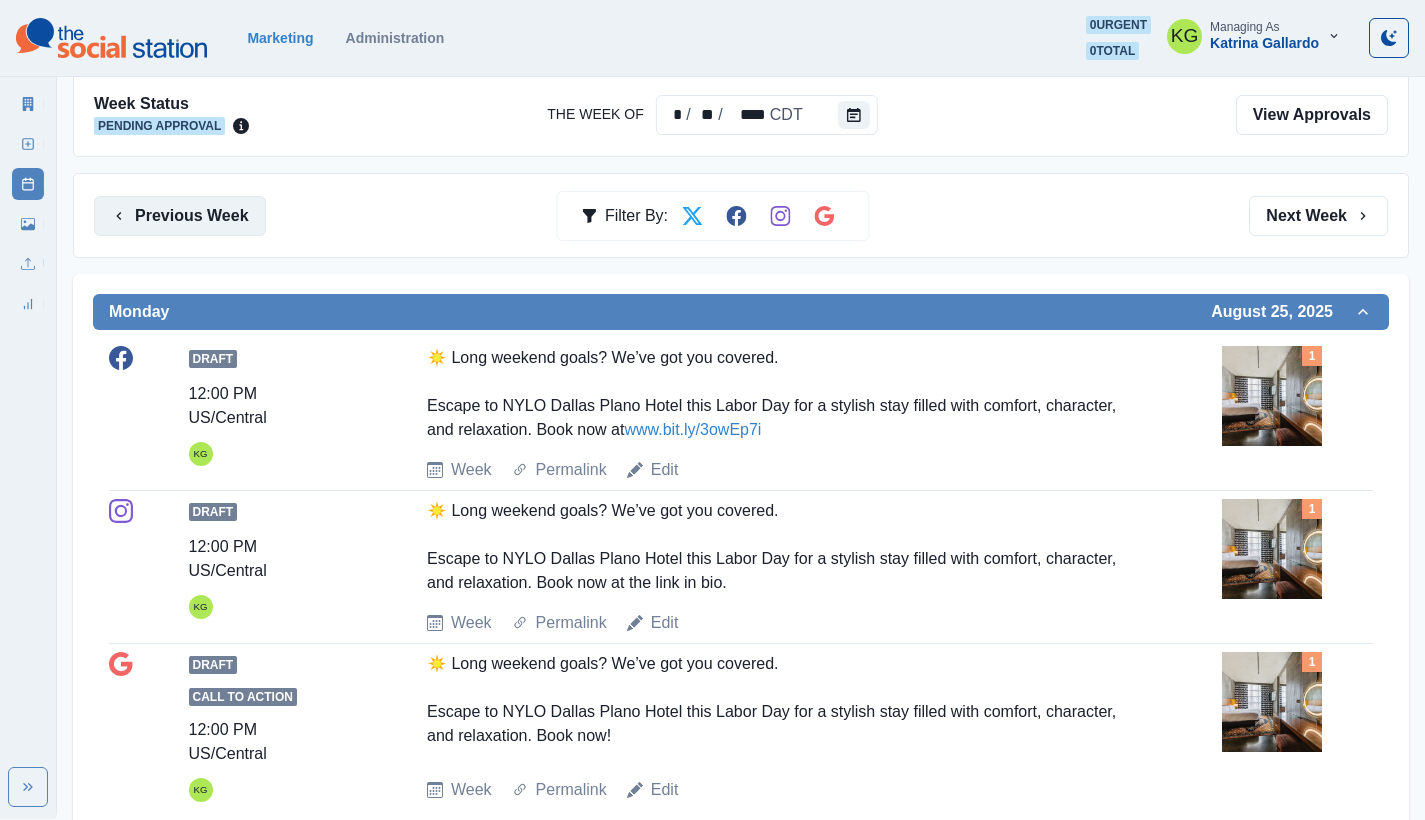 click on "Previous Week" at bounding box center [180, 216] 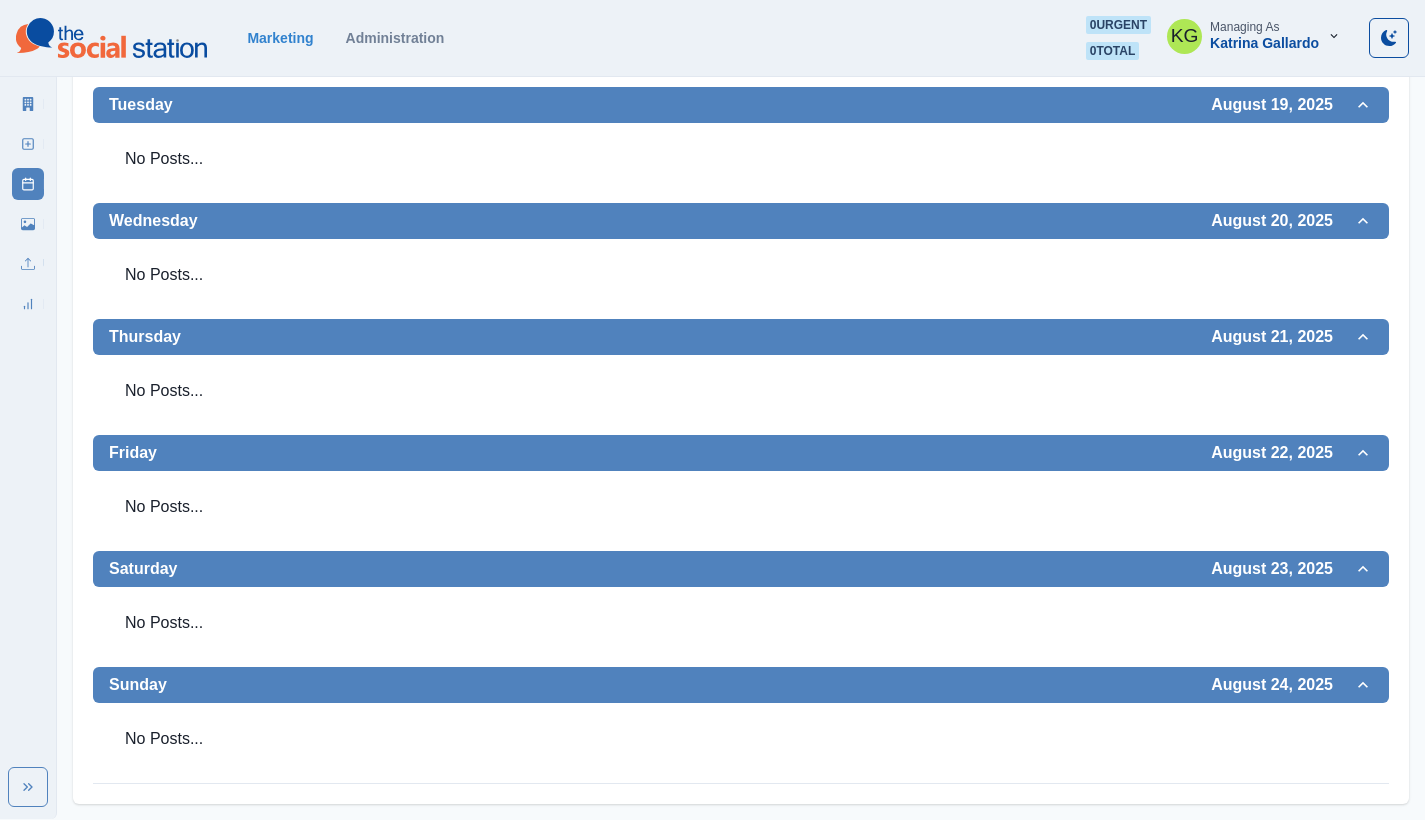 scroll, scrollTop: 0, scrollLeft: 0, axis: both 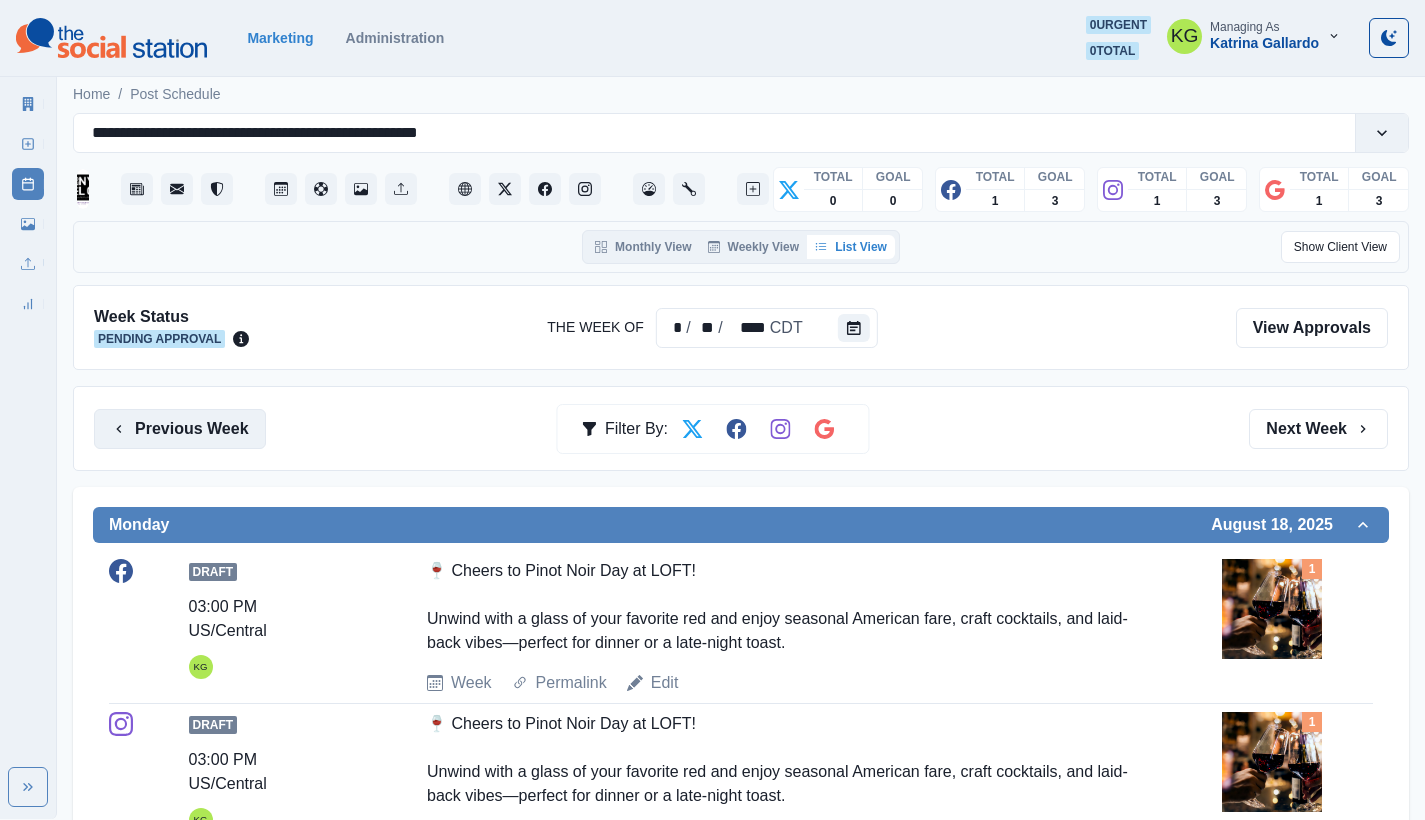 click on "Previous Week" at bounding box center [180, 429] 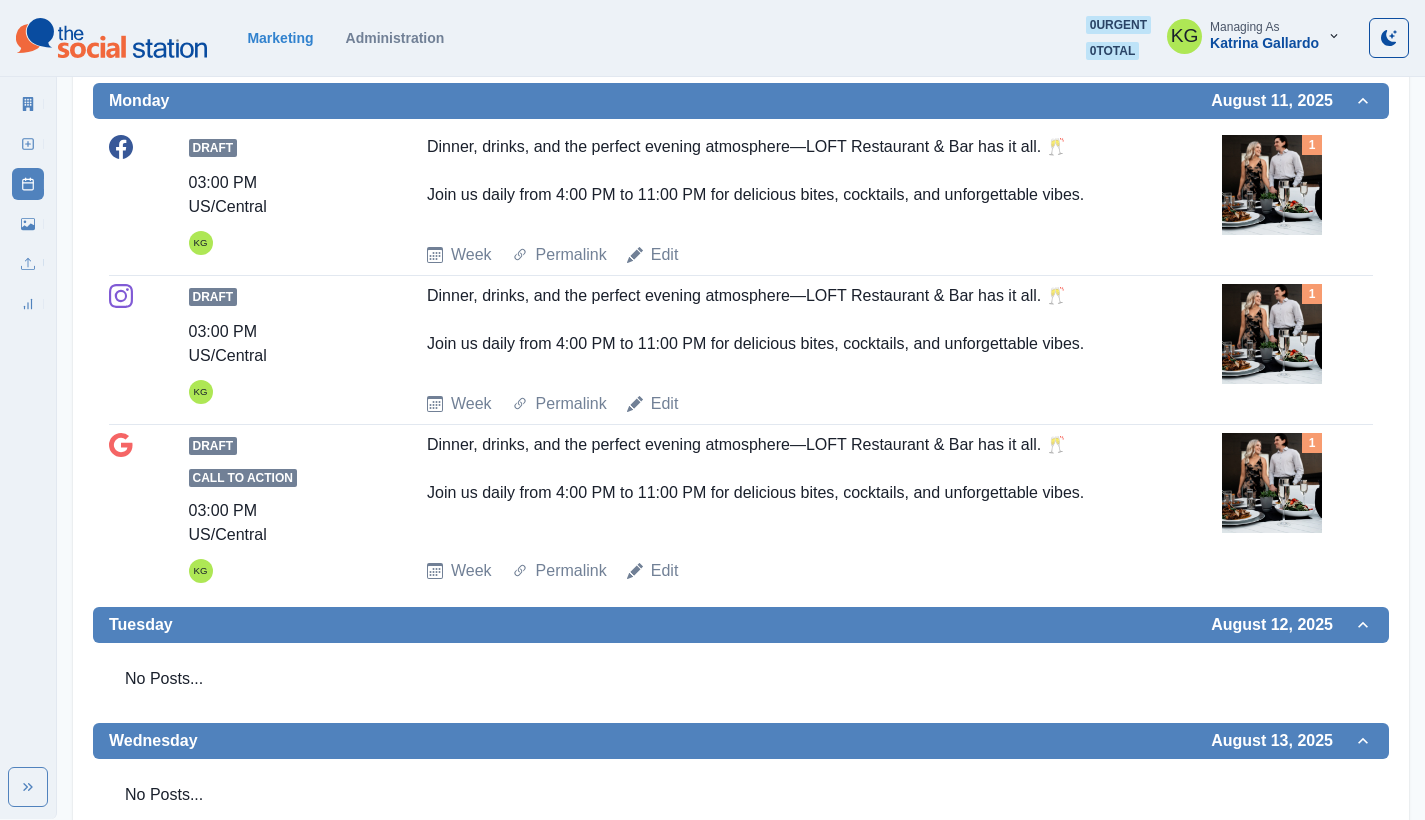 scroll, scrollTop: 0, scrollLeft: 0, axis: both 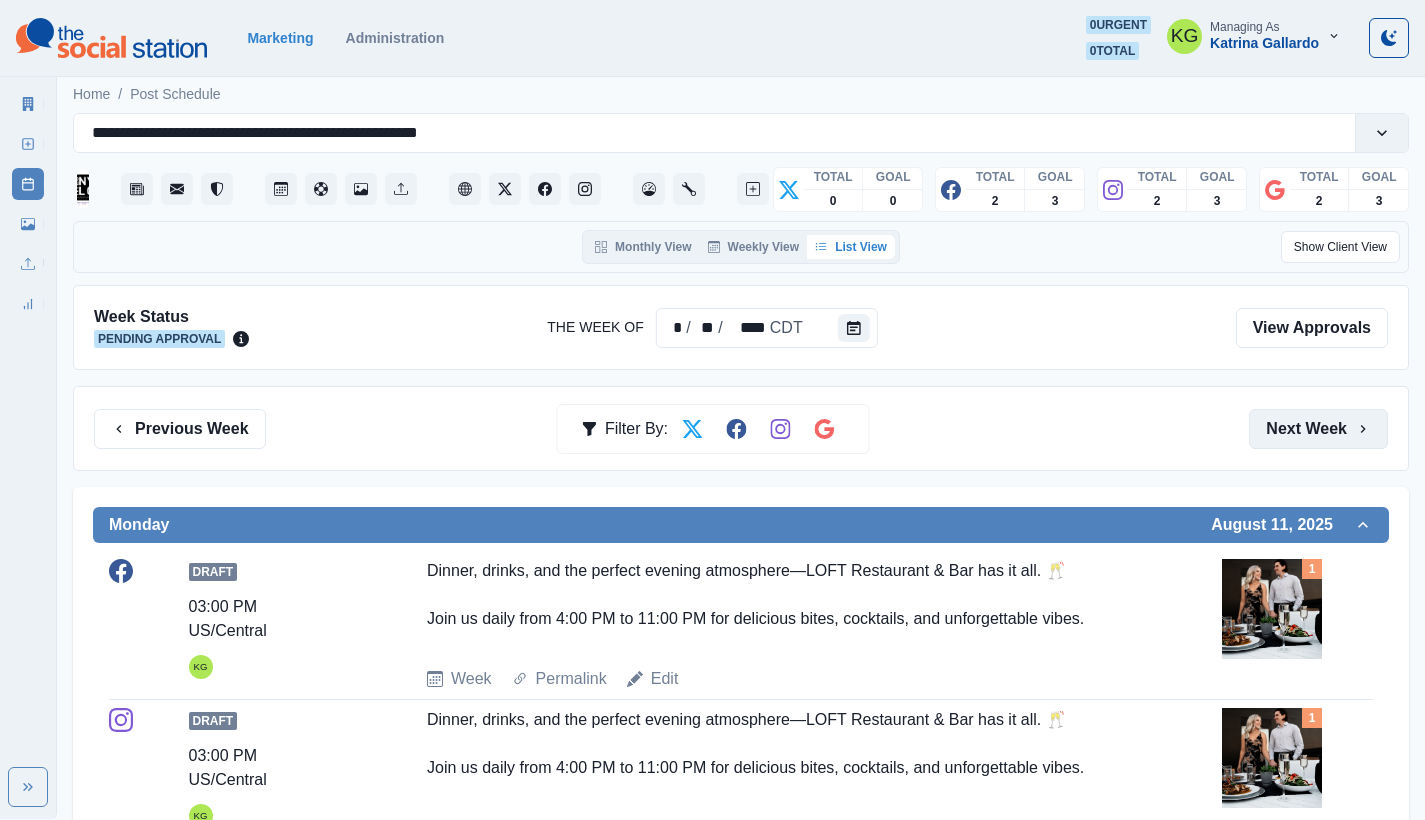 click on "Next Week" at bounding box center [1318, 429] 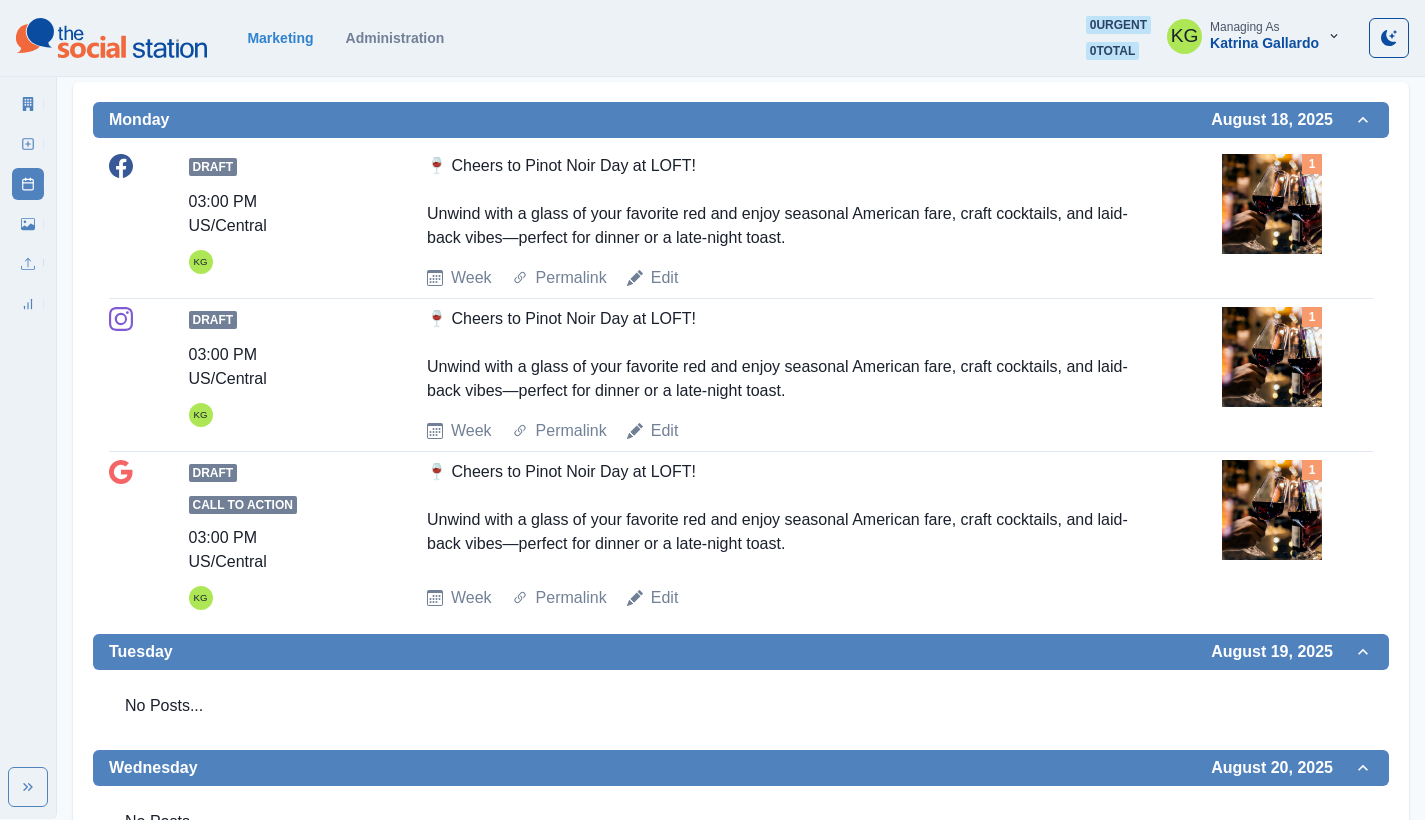 scroll, scrollTop: 952, scrollLeft: 0, axis: vertical 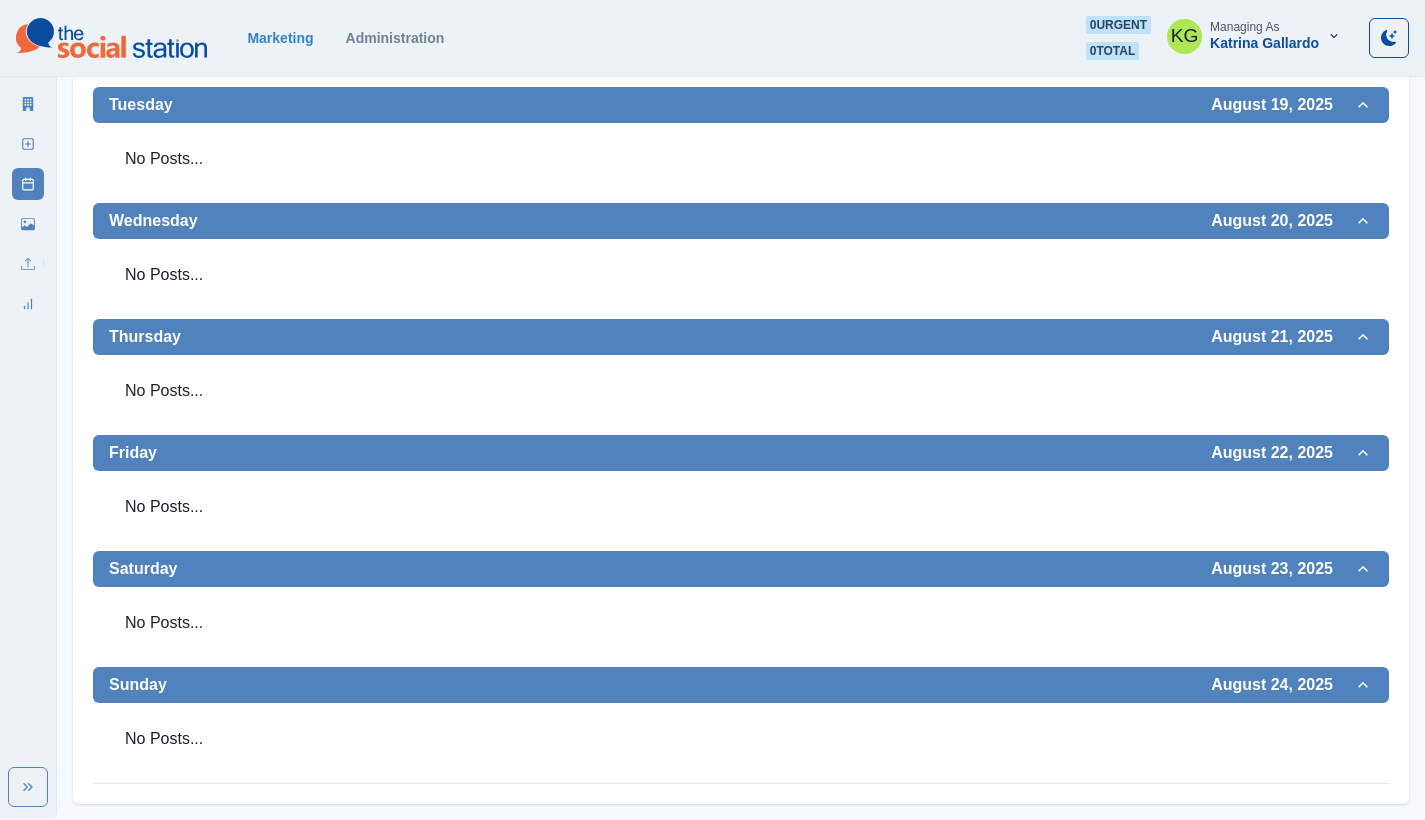 click on "New Post" at bounding box center [28, 140] 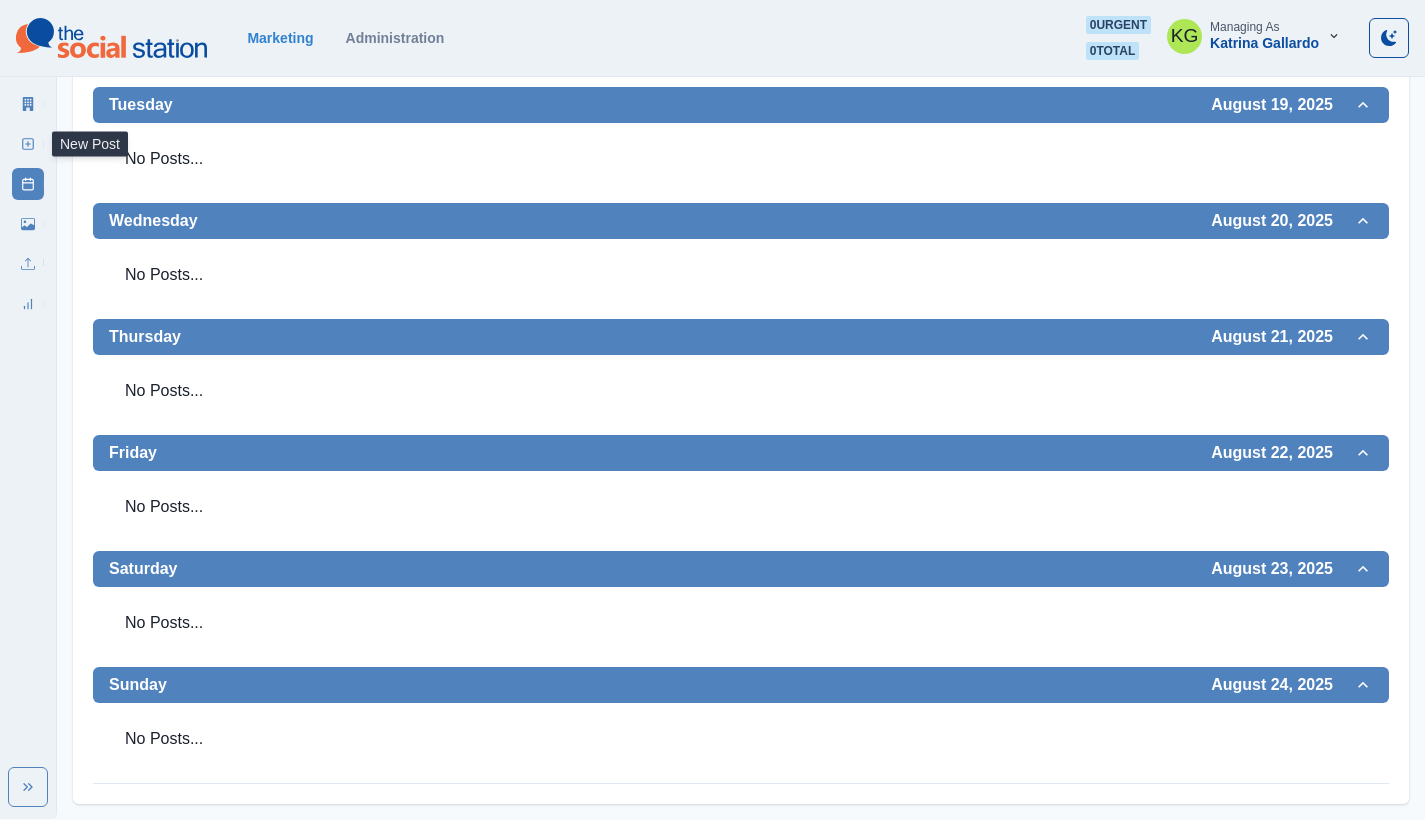 click 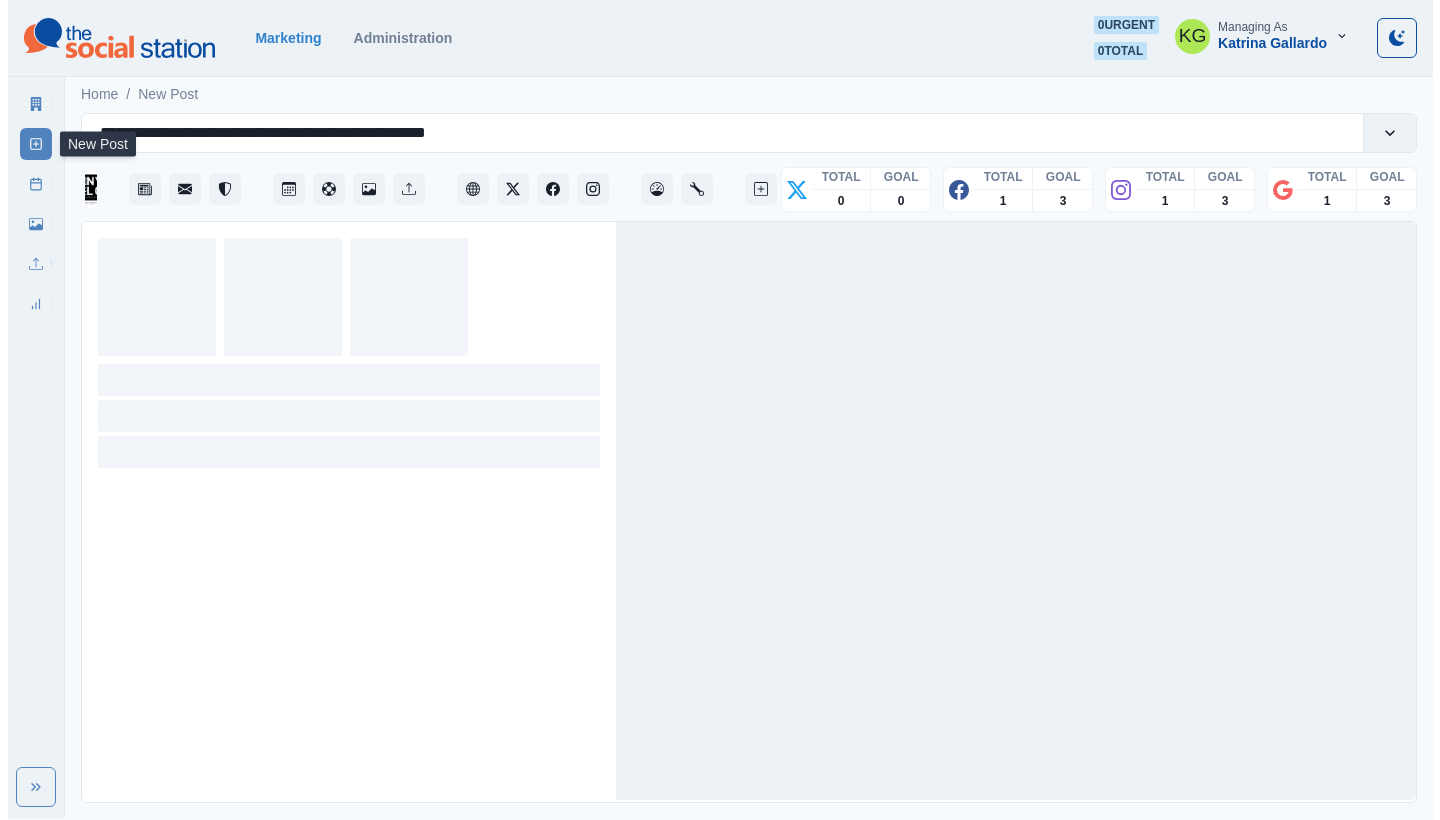scroll, scrollTop: 0, scrollLeft: 0, axis: both 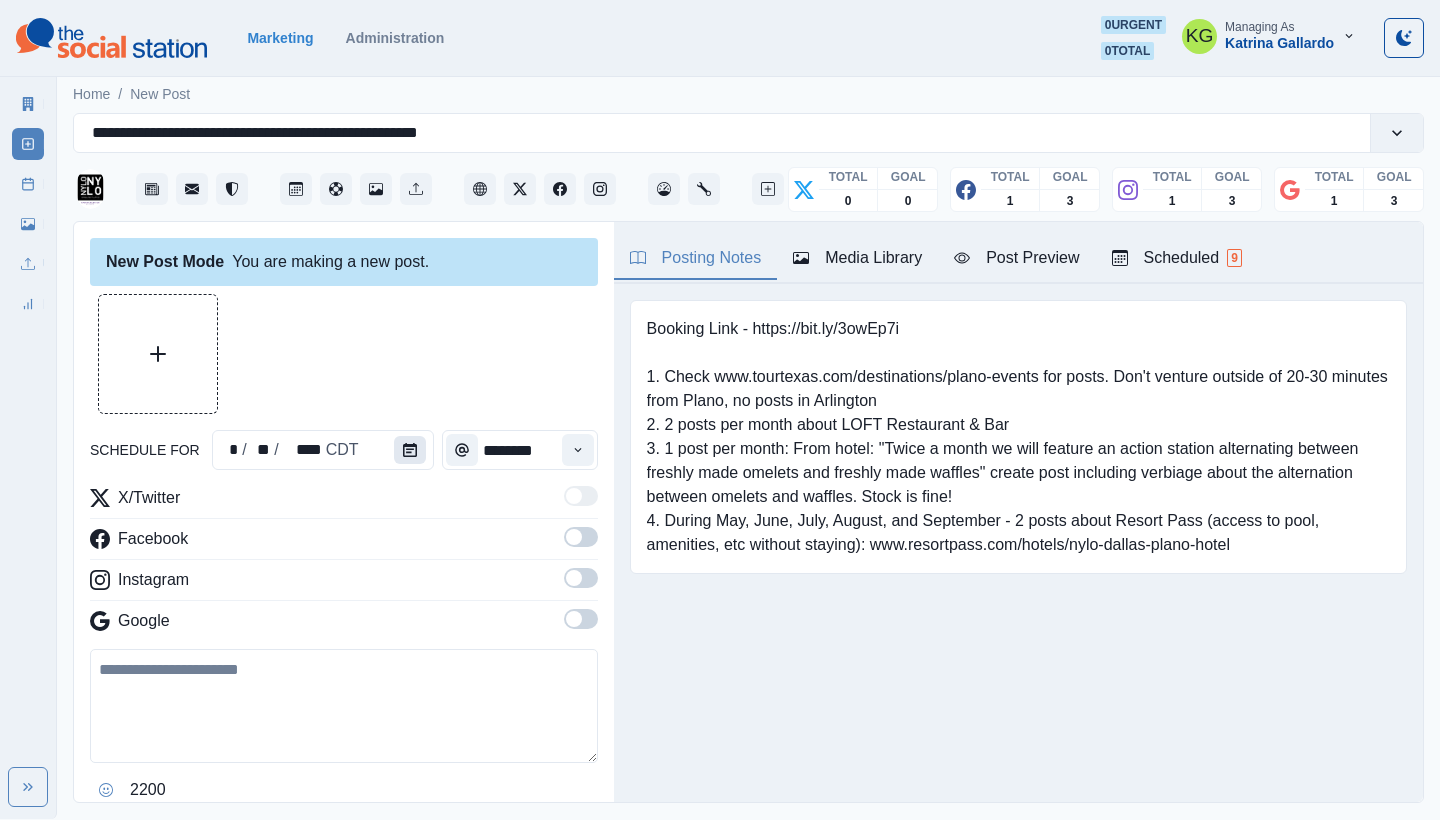 click 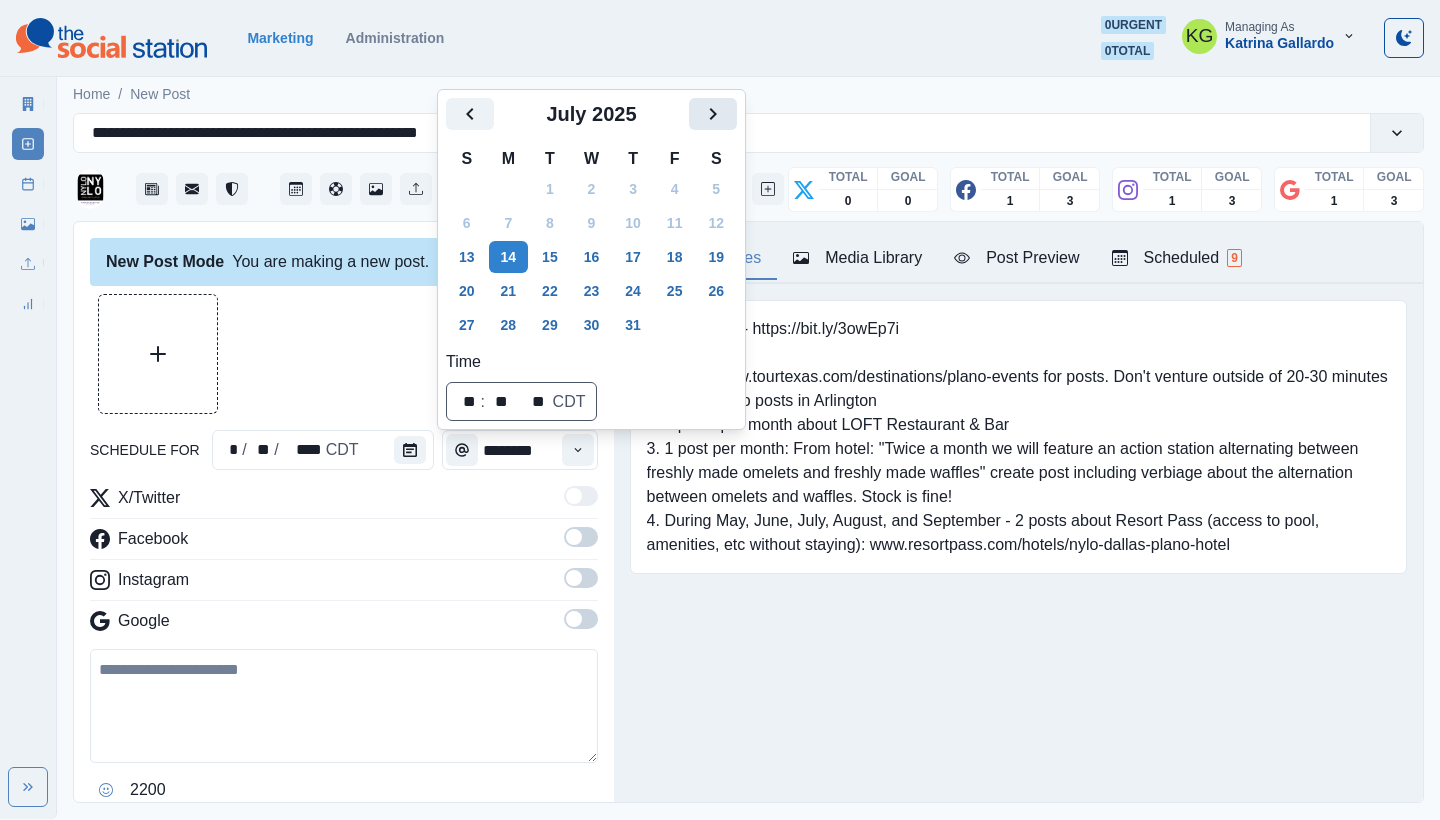 click 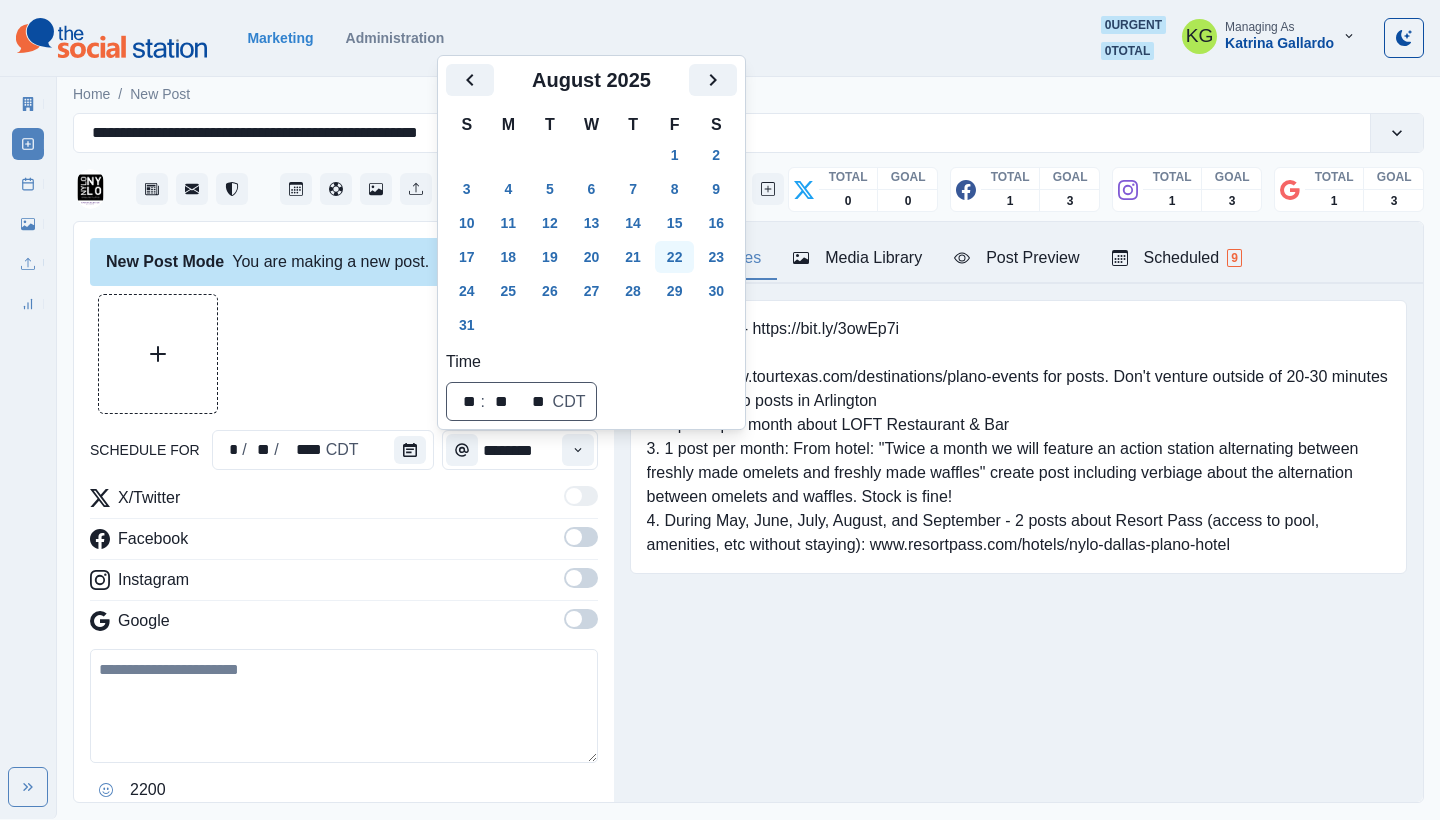 click on "22" at bounding box center (675, 257) 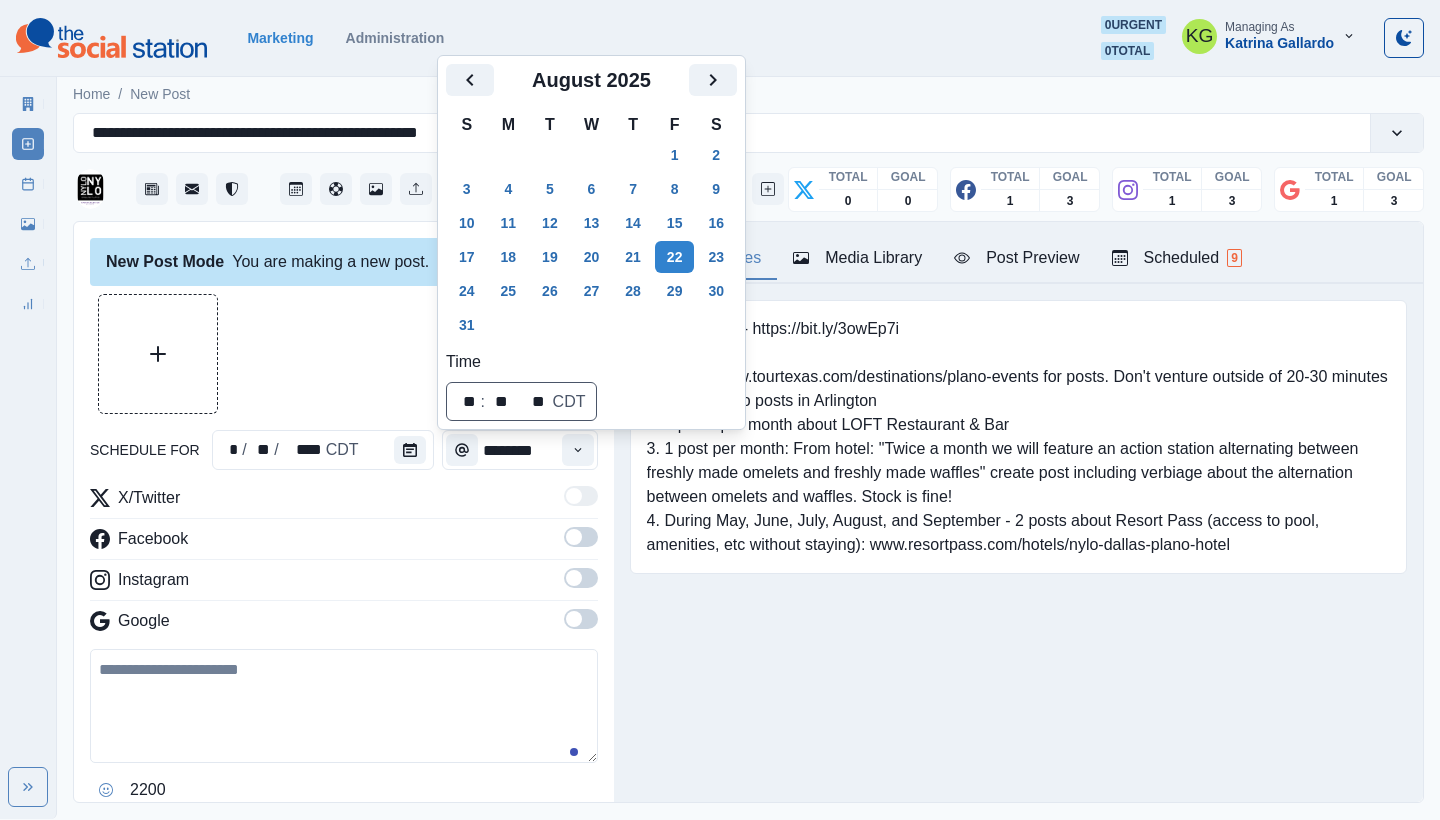 click on "Booking Link - https://bit.ly/3owEp7i
1. Check www.tourtexas.com/destinations/plano-events for posts. Don't venture outside of 20-30 minutes from Plano, no posts in Arlington
2. 2 posts per month about LOFT Restaurant & Bar
3. 1 post per month: From hotel: "Twice a month we will feature an action station alternating between freshly made omelets and freshly made waffles" create post including verbiage about the alternation between omelets and waffles. Stock is fine!
4. During May, June, July, August, and September - 2 posts about Resort Pass (access to pool, amenities, etc without staying): www.resortpass.com/hotels/nylo-dallas-plano-hotel Upload Type Any Image Video Source Any Upload Social Manager Found: Instagram Found: Google Customer Photo Found: TripAdvisor Review Found: Yelp Review Reusable Any Yes No Description Any Missing Description Duplicates Any Show Duplicated Media Last Scheduled Any Over A Month Ago Over 3 Months Ago Over 6 Months Ago Never Scheduled Sort Newest Media Oldest Media 1 2 3 4 5 25" at bounding box center (1018, 468) 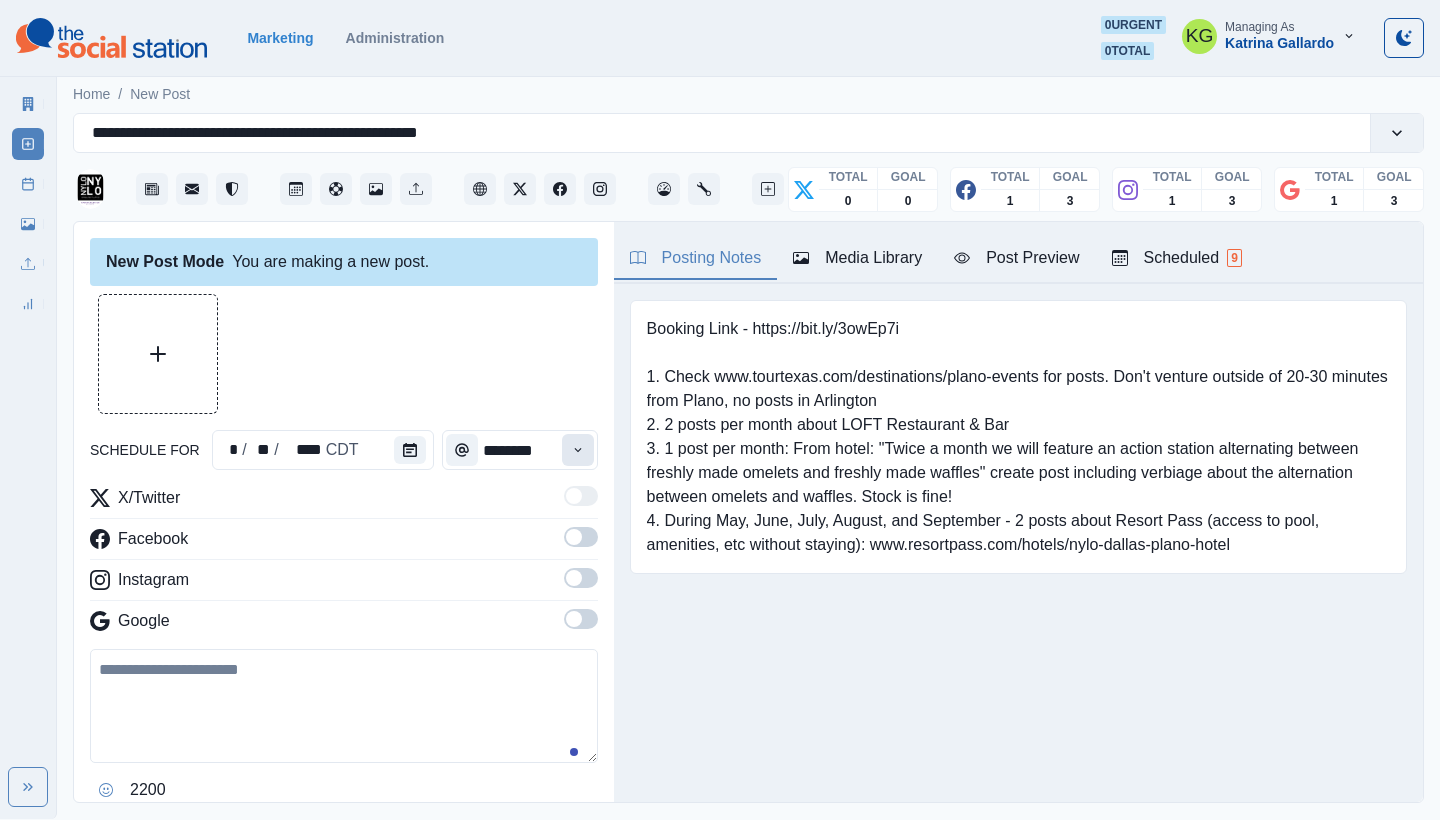 click at bounding box center (578, 450) 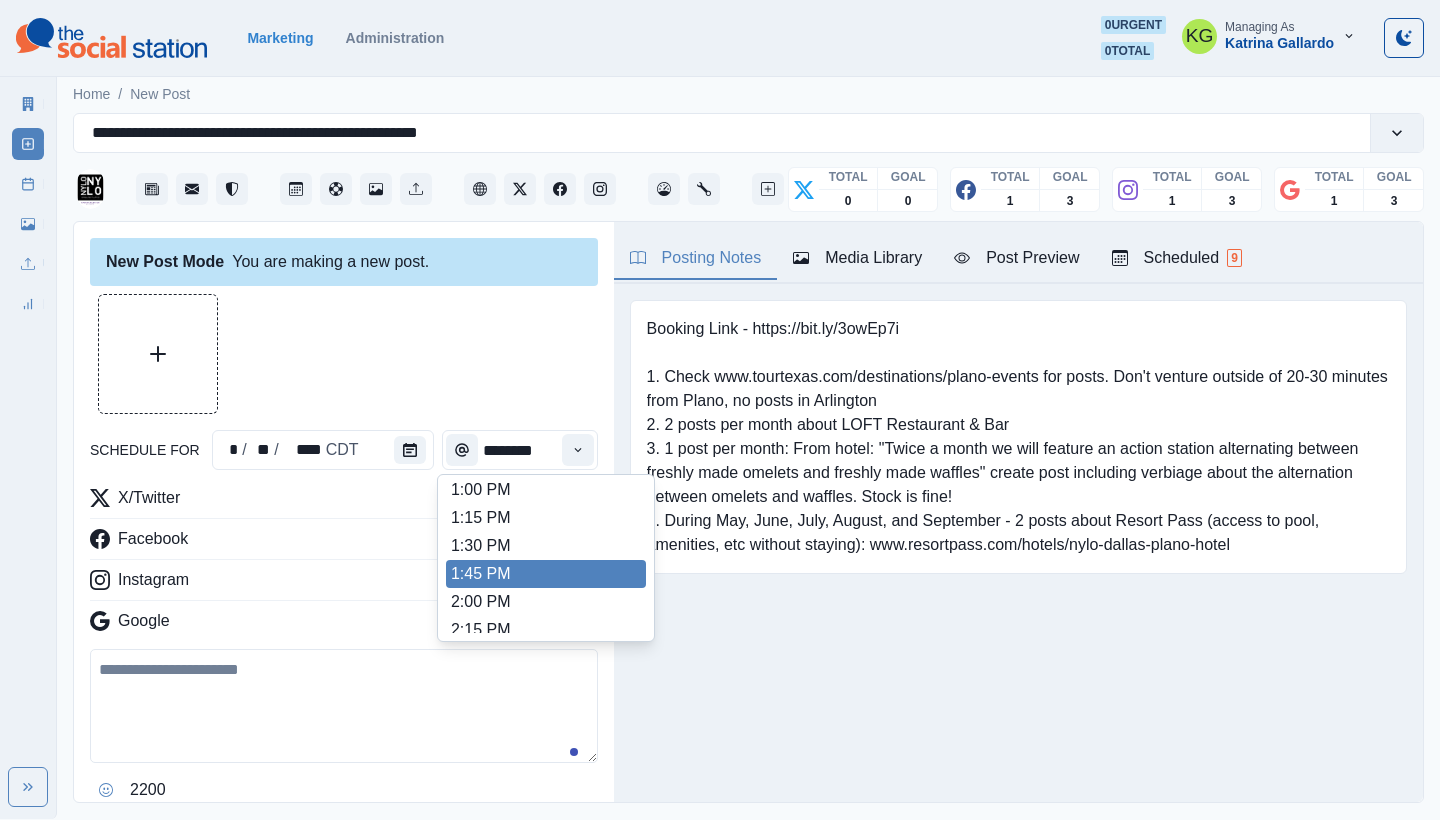 scroll, scrollTop: 603, scrollLeft: 0, axis: vertical 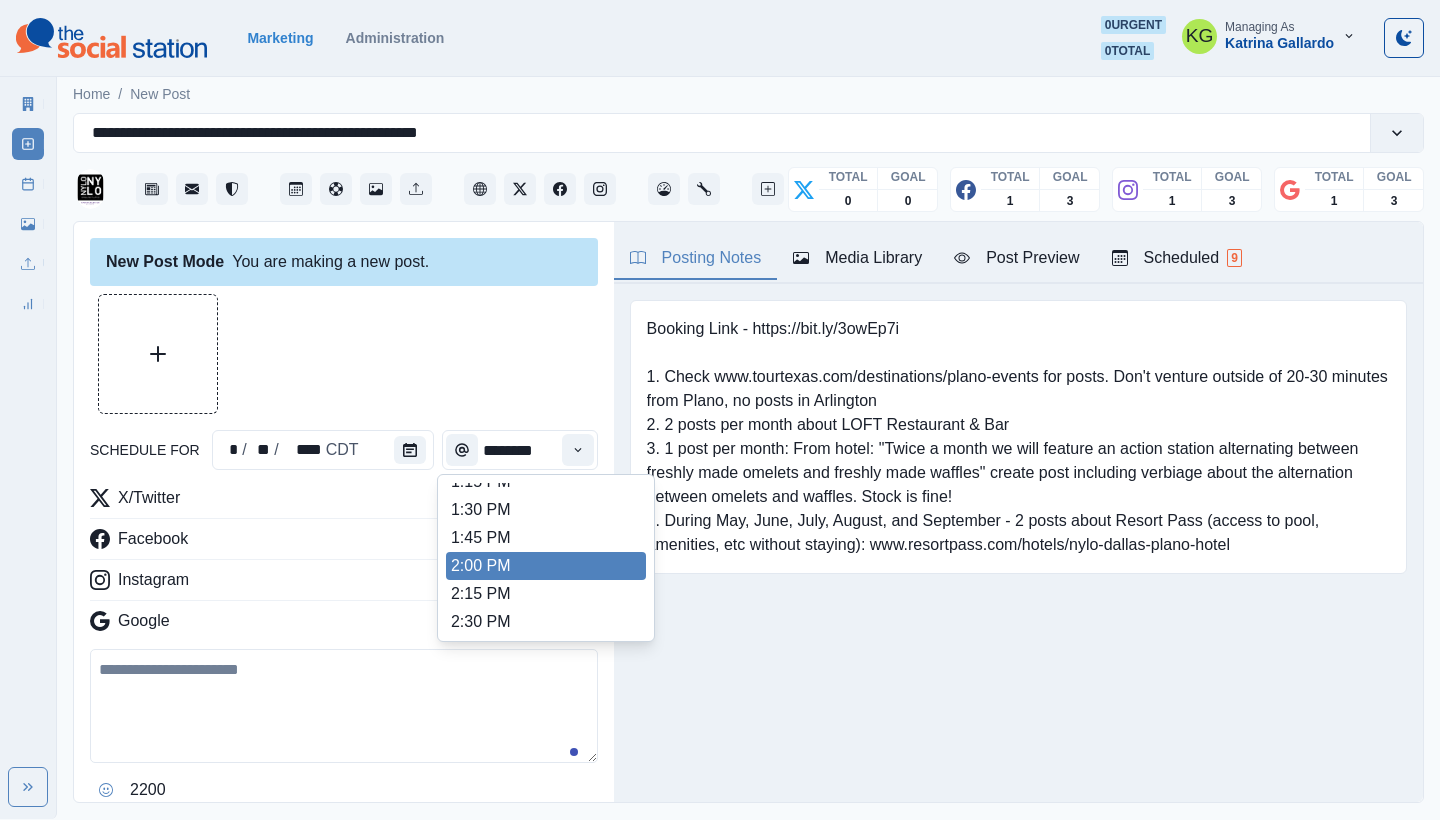click on "2:00 PM" at bounding box center [546, 566] 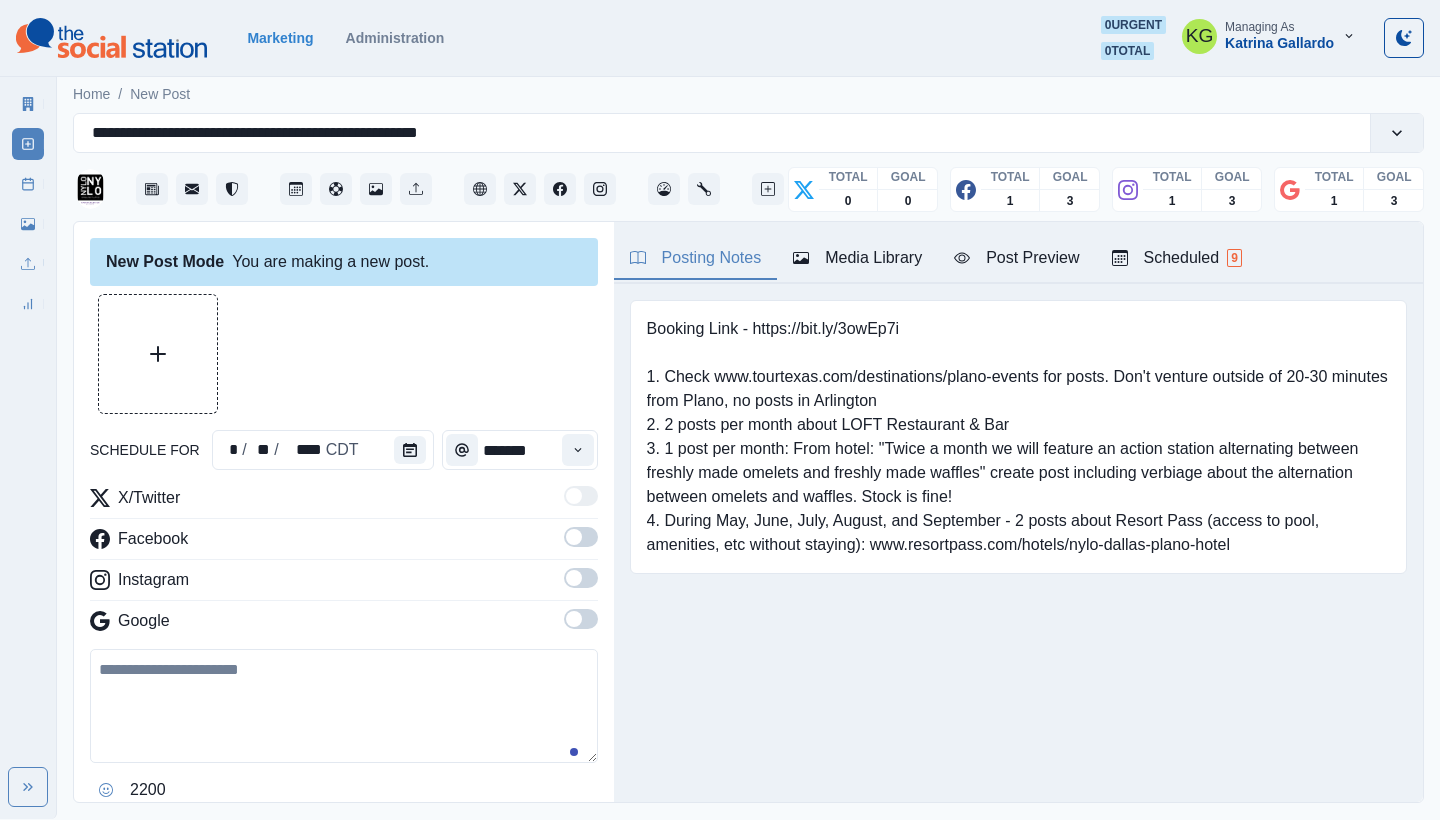 click at bounding box center [581, 619] 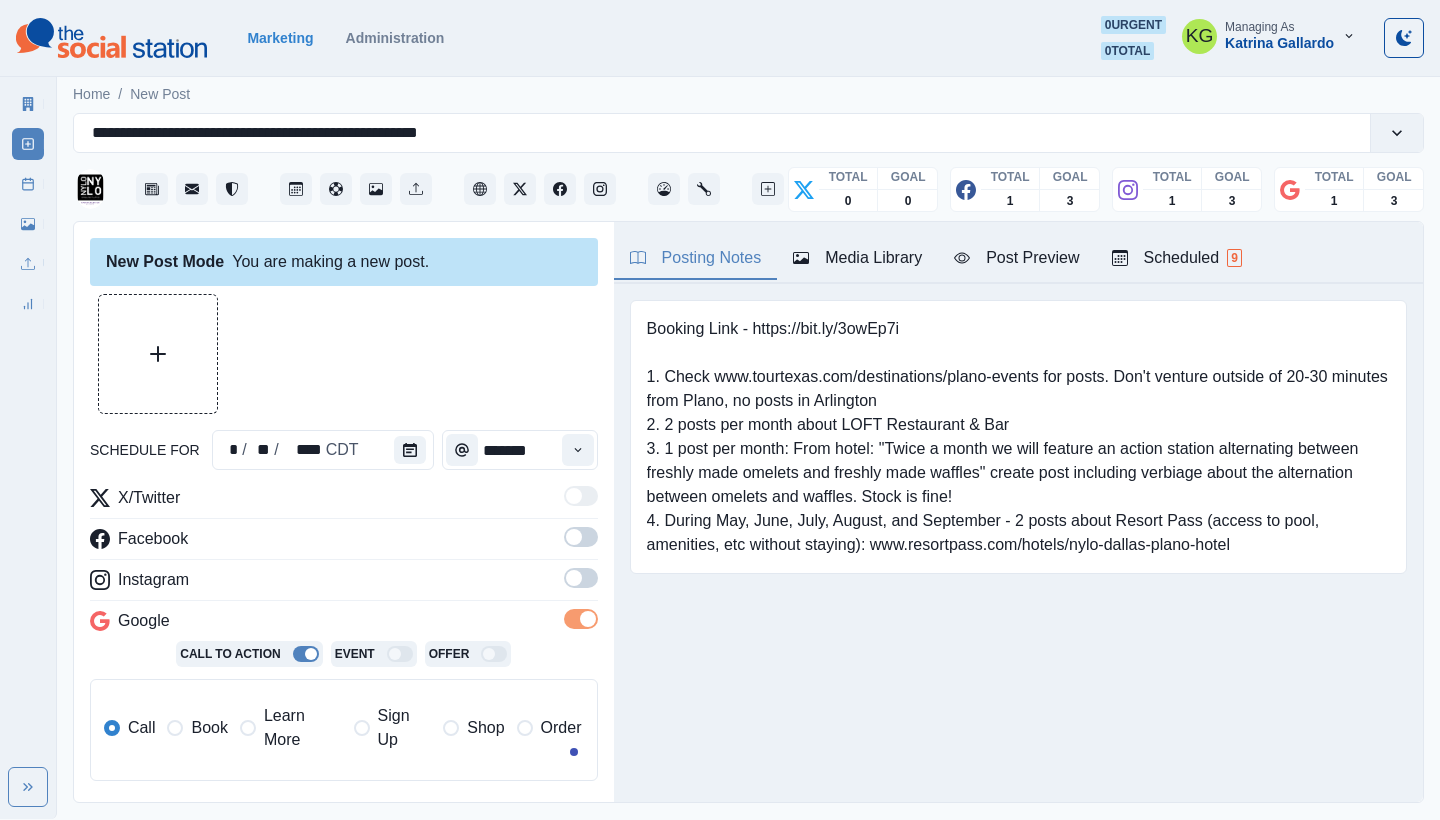 click at bounding box center (581, 543) 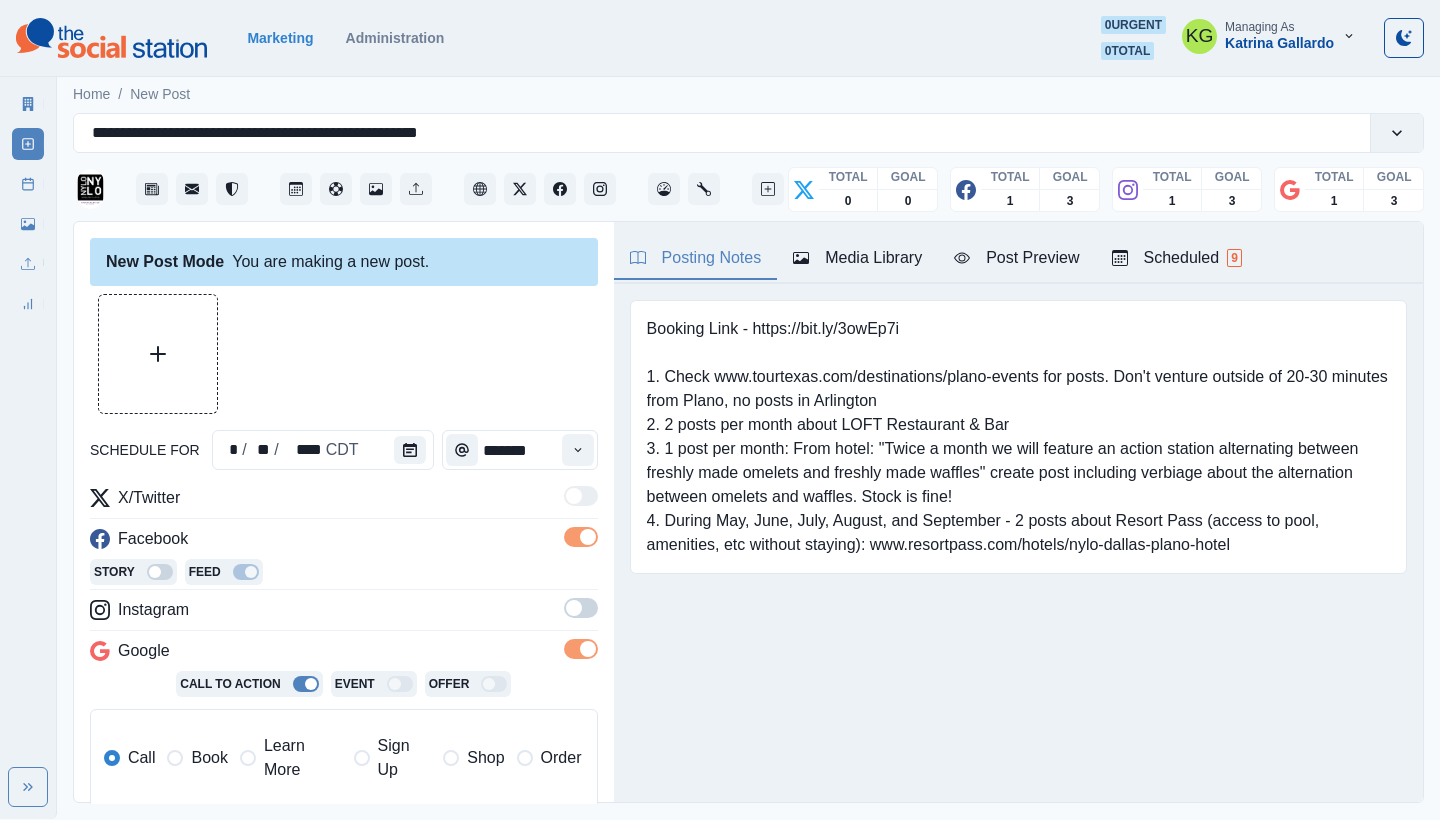 click at bounding box center (588, 537) 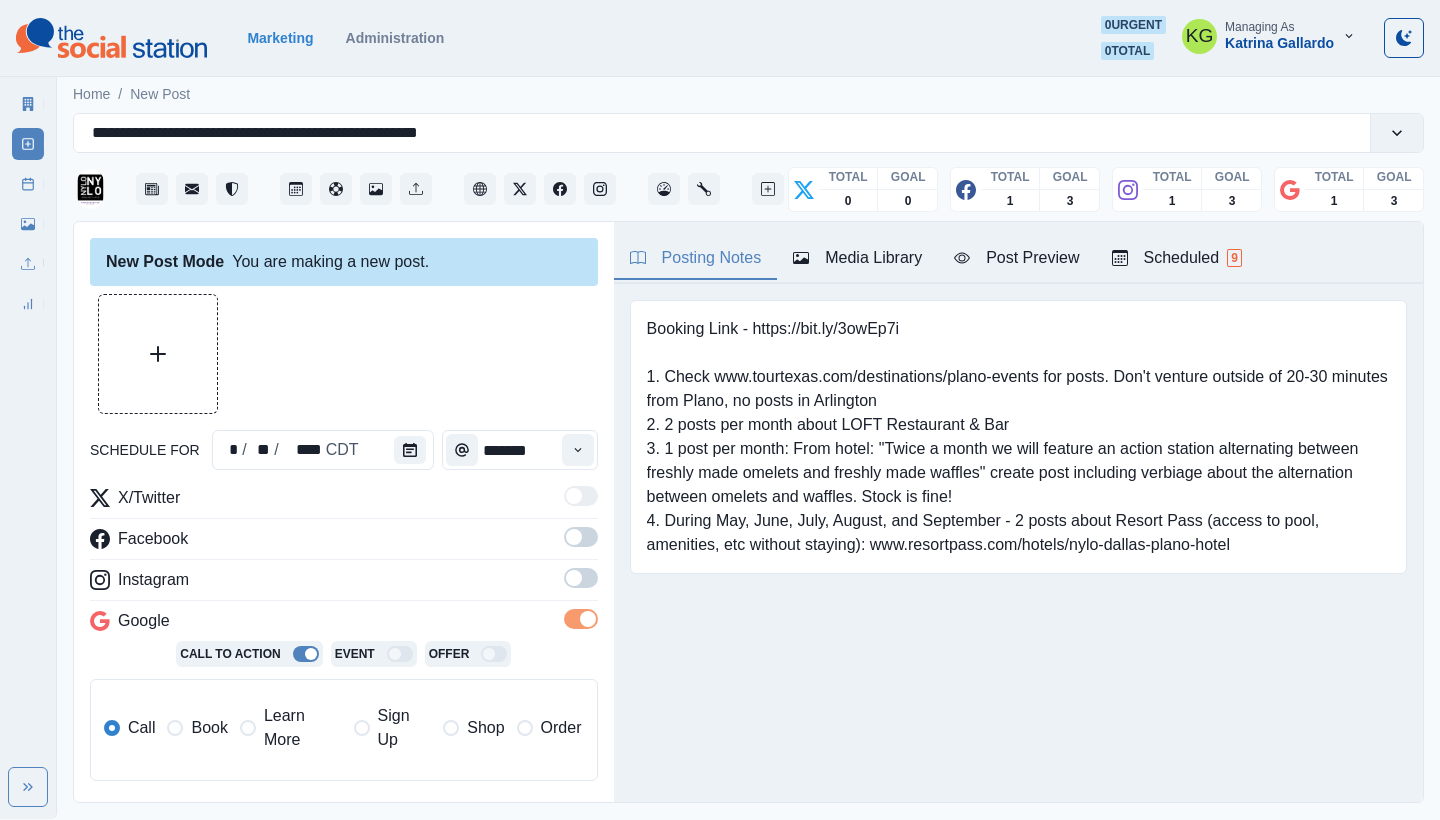 click at bounding box center (581, 537) 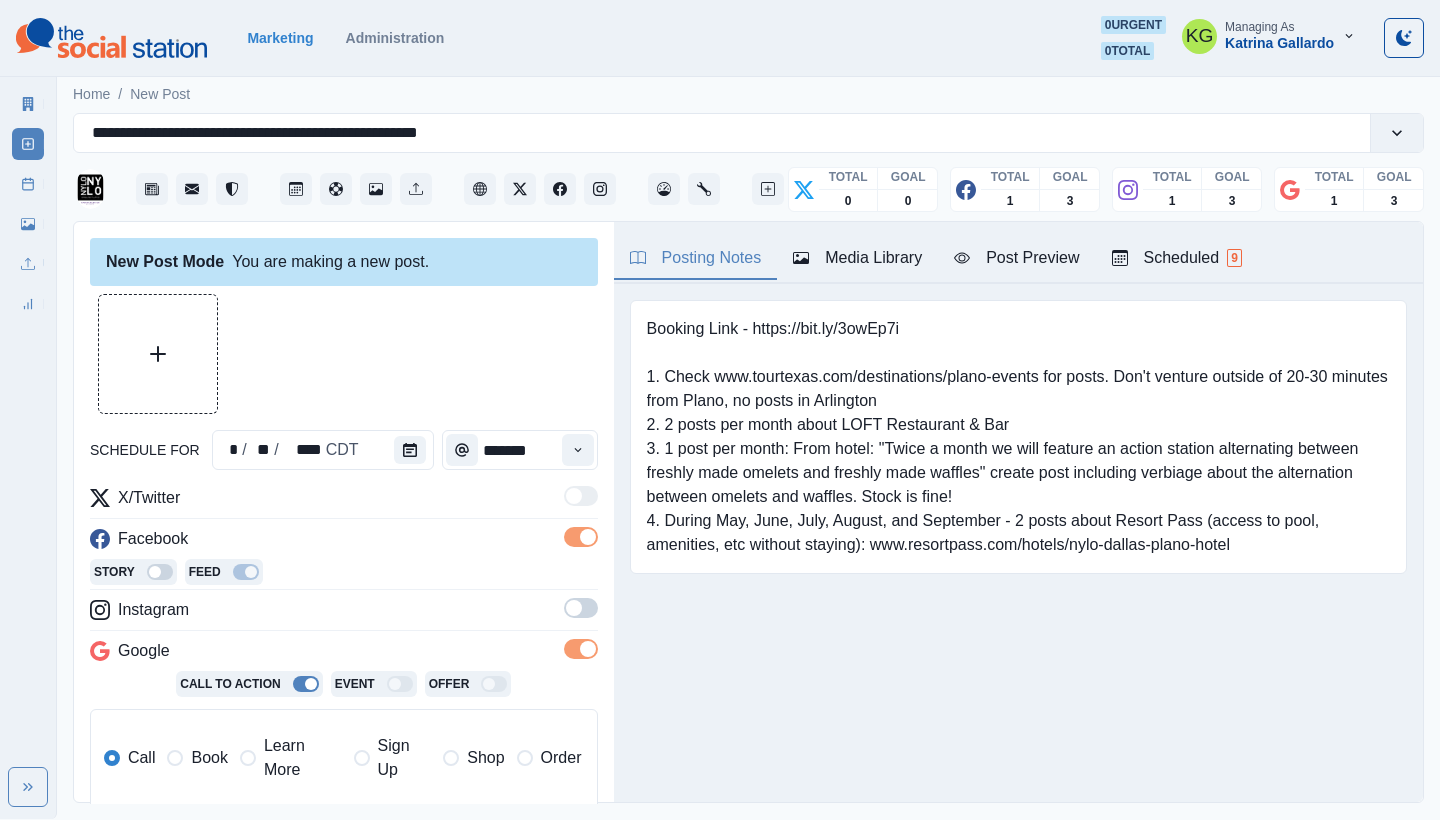click at bounding box center [581, 608] 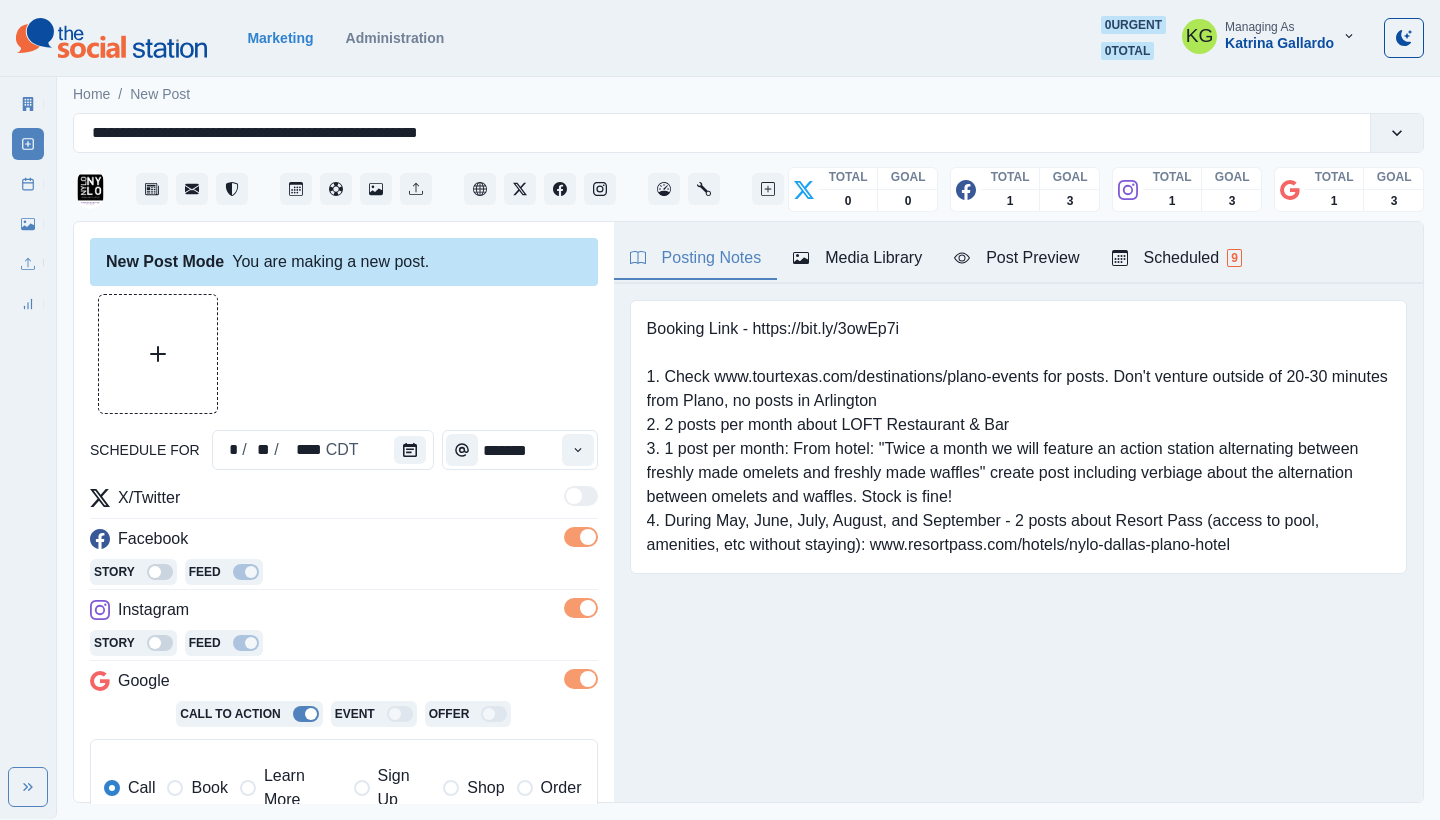 click on "Booking Link - https://bit.ly/3owEp7i
1. Check www.tourtexas.com/destinations/plano-events for posts. Don't venture outside of 20-30 minutes from Plano, no posts in Arlington
2. 2 posts per month about LOFT Restaurant & Bar
3. 1 post per month: From hotel: "Twice a month we will feature an action station alternating between freshly made omelets and freshly made waffles" create post including verbiage about the alternation between omelets and waffles. Stock is fine!
4. During May, June, July, August, and September - 2 posts about Resort Pass (access to pool, amenities, etc without staying): www.resortpass.com/hotels/nylo-dallas-plano-hotel Upload Type Any Image Video Source Any Upload Social Manager Found: Instagram Found: Google Customer Photo Found: TripAdvisor Review Found: Yelp Review Reusable Any Yes No Description Any Missing Description Duplicates Any Show Duplicated Media Last Scheduled Any Over A Month Ago Over 3 Months Ago Over 6 Months Ago Never Scheduled Sort Newest Media Oldest Media 1 2 3 4 5 25" at bounding box center (1018, 468) 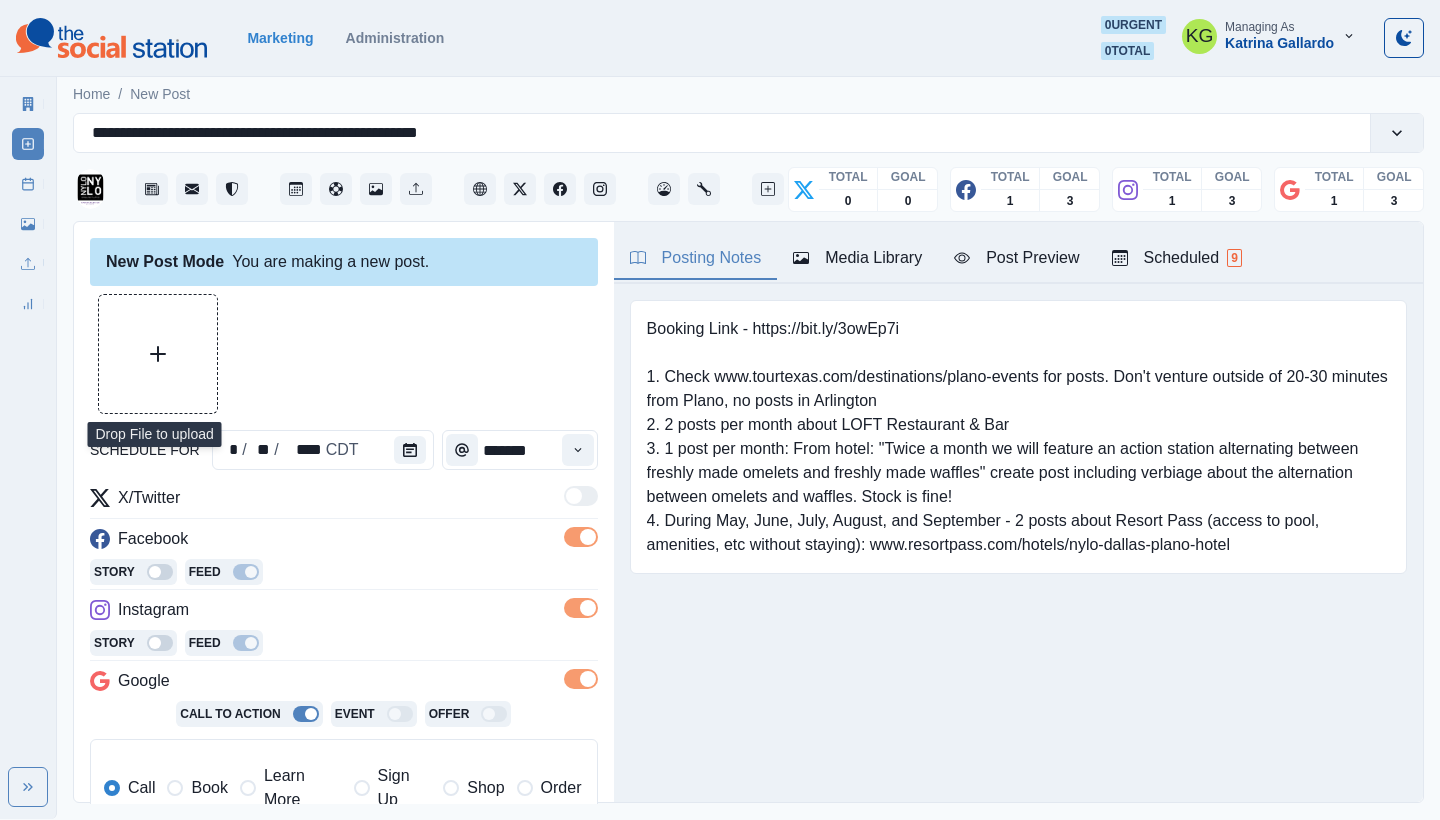 click at bounding box center [158, 354] 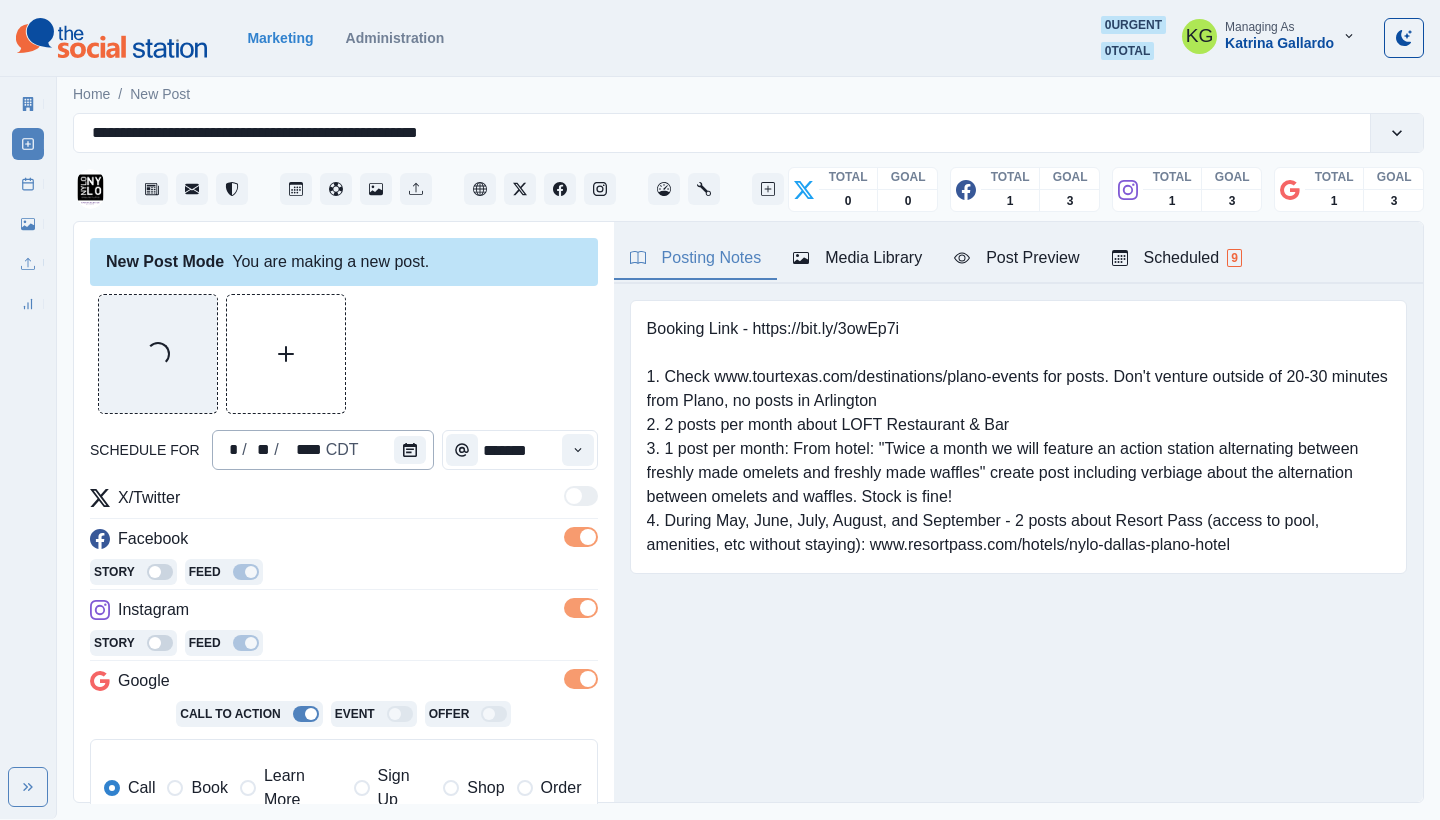 scroll, scrollTop: 402, scrollLeft: 0, axis: vertical 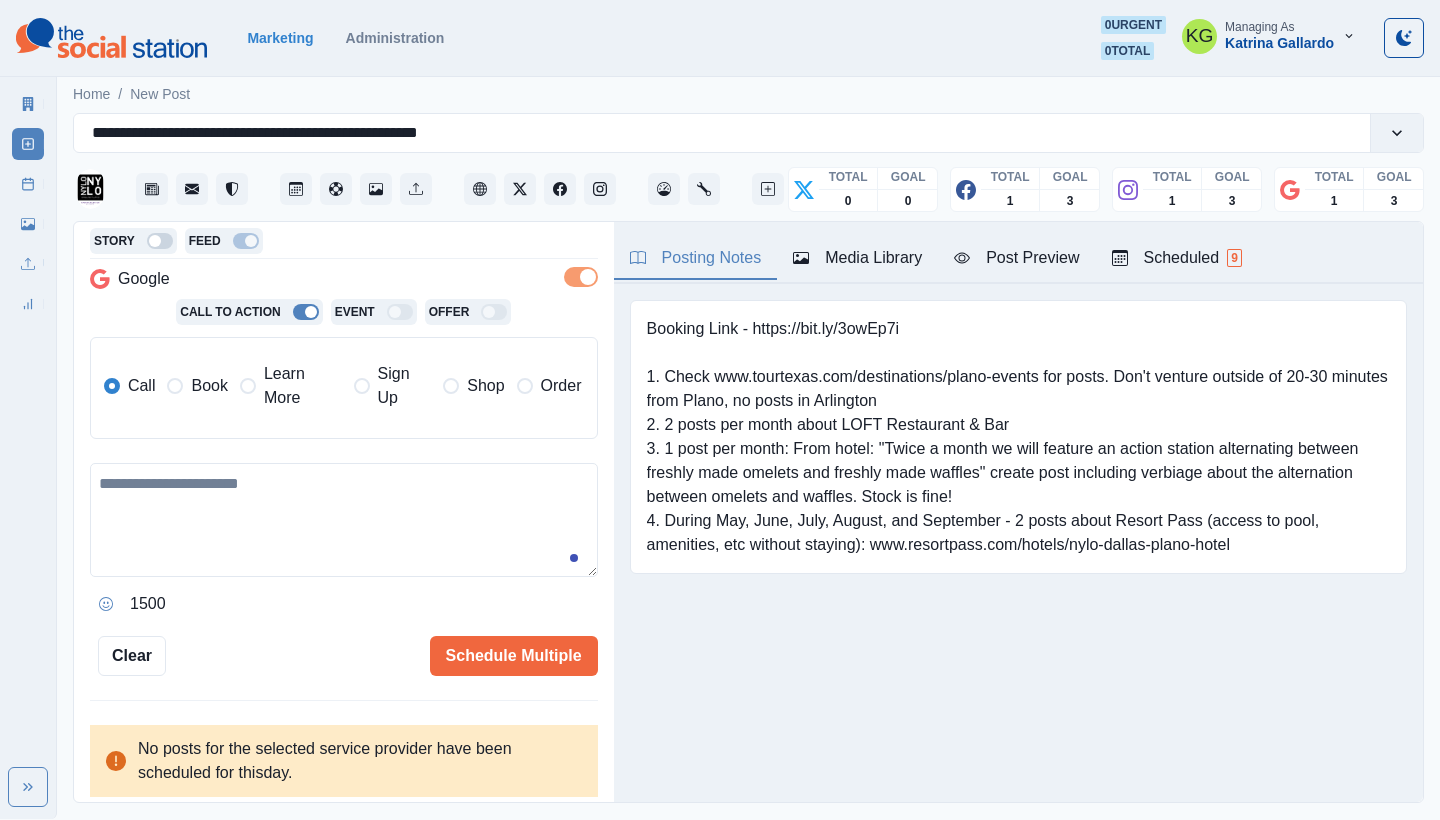 click at bounding box center (344, 520) 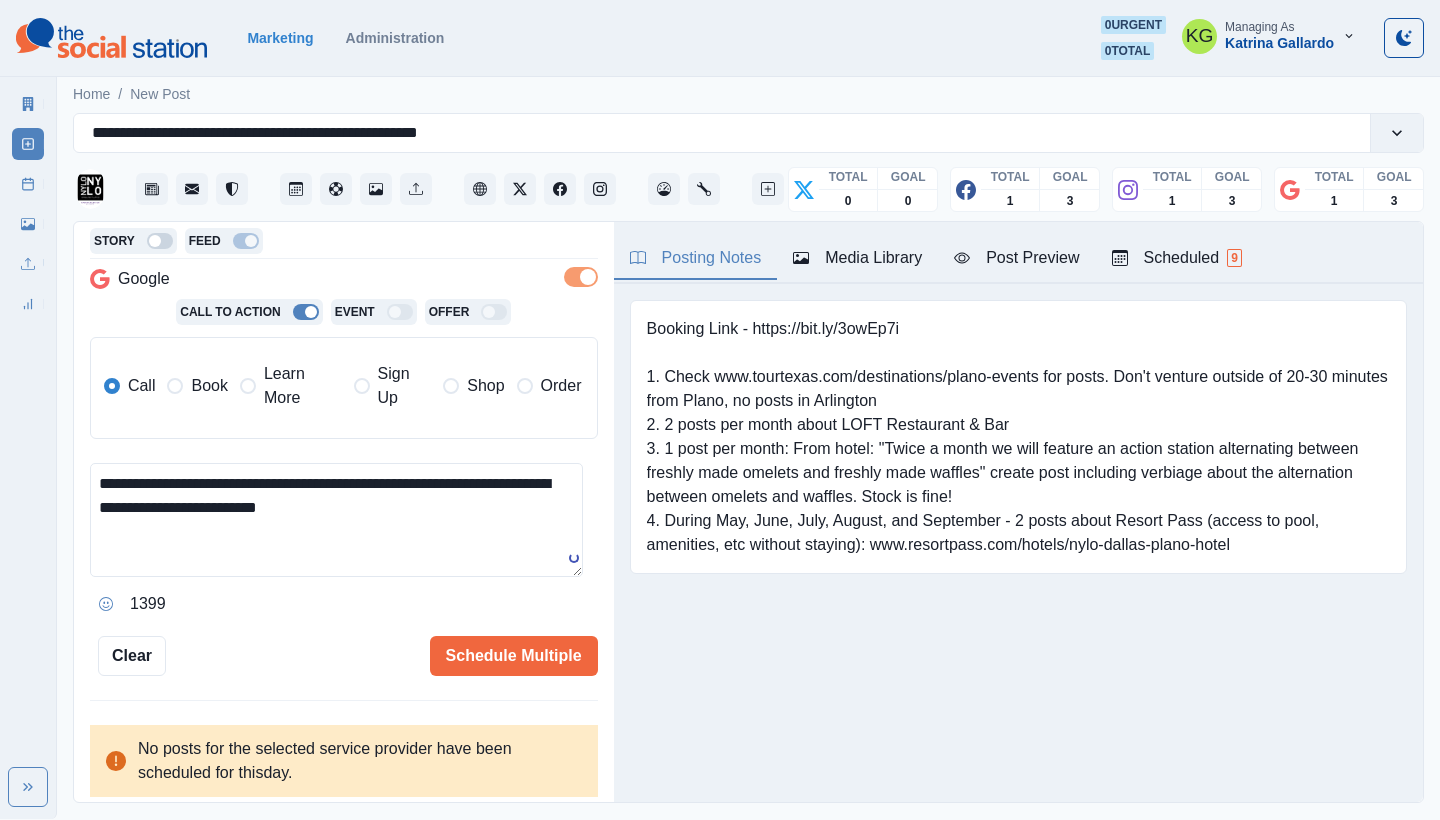 drag, startPoint x: 112, startPoint y: 590, endPoint x: 166, endPoint y: 481, distance: 121.64292 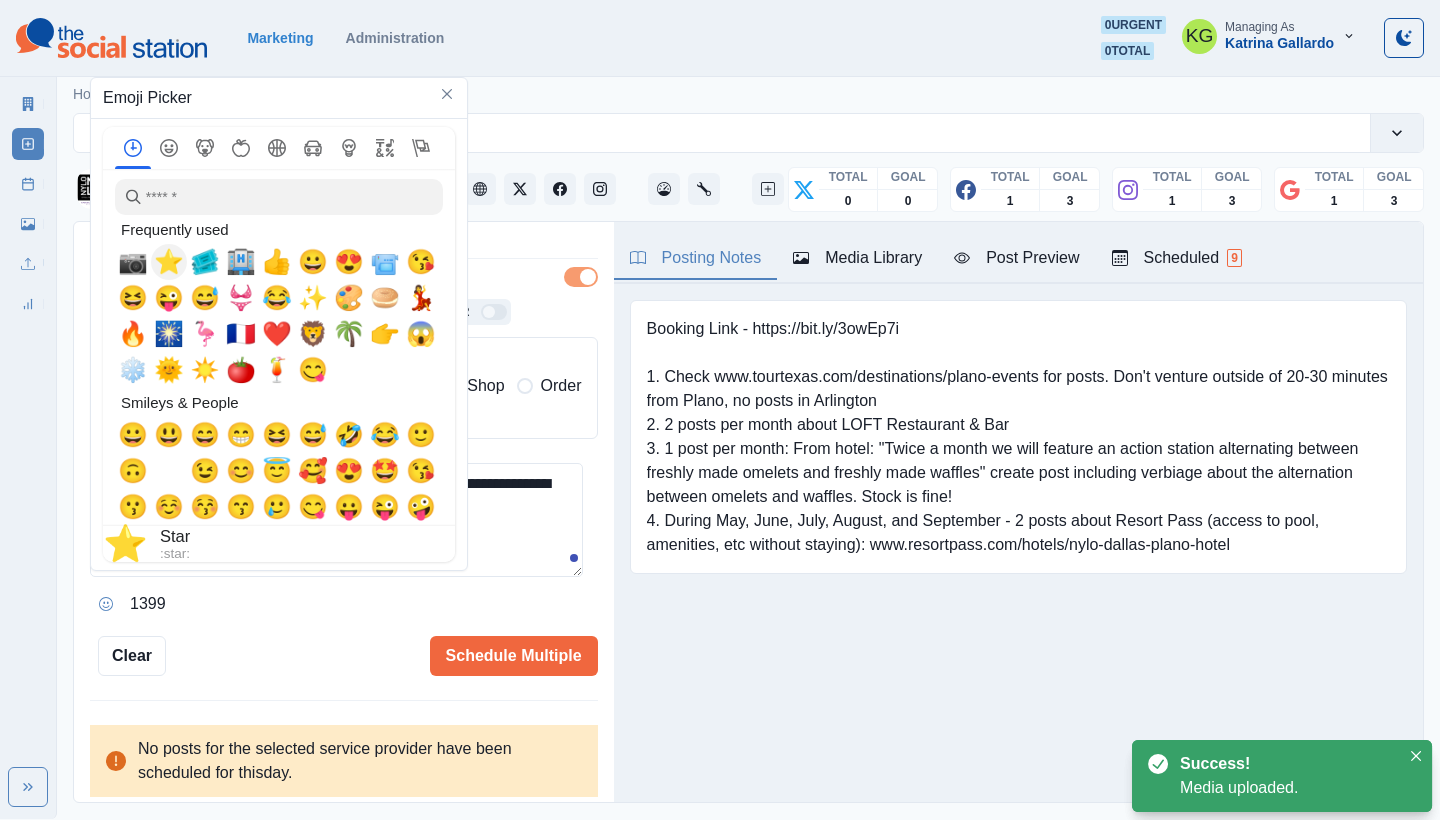 click on "⭐" at bounding box center (169, 262) 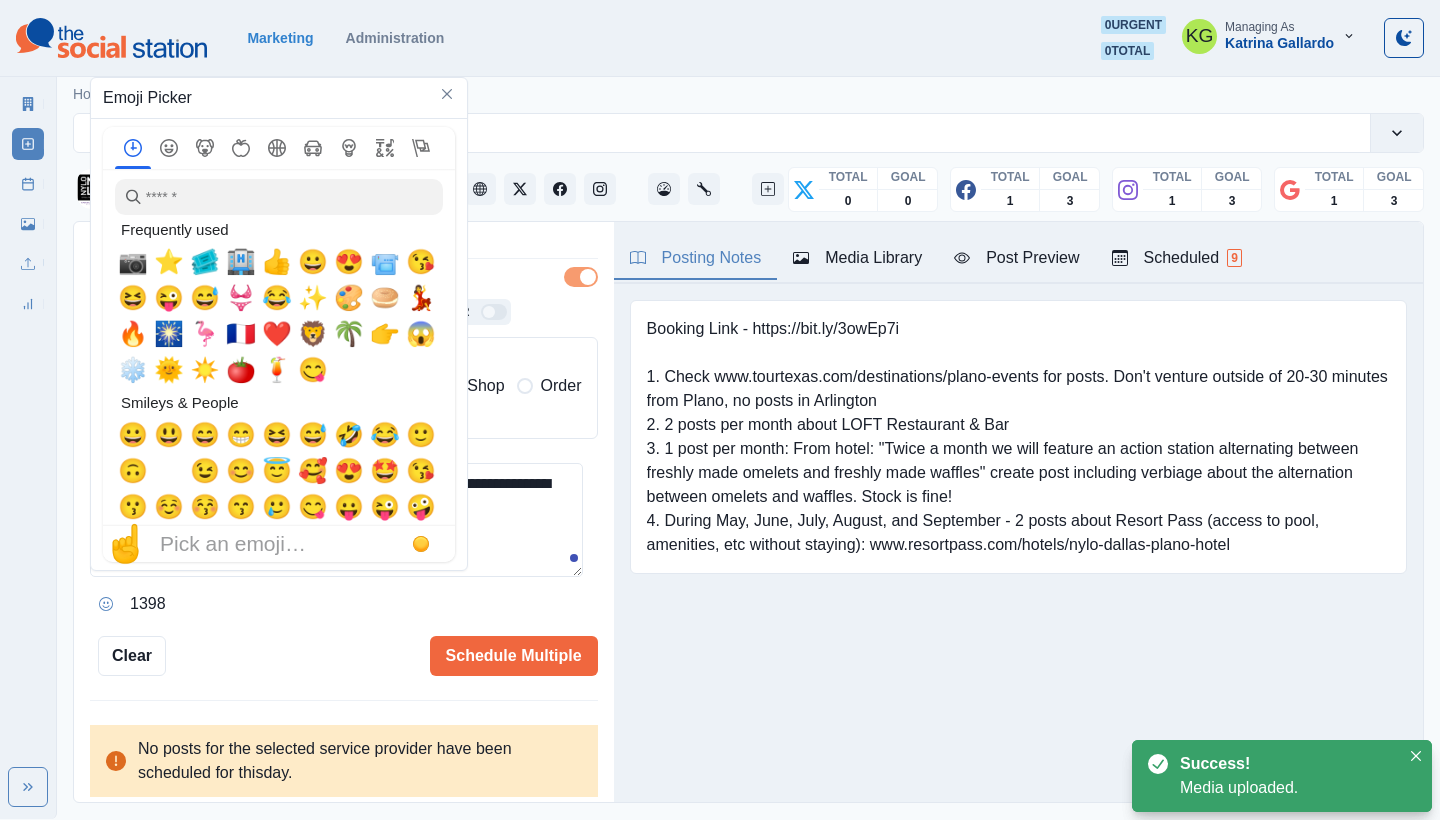 click on "**********" at bounding box center [336, 520] 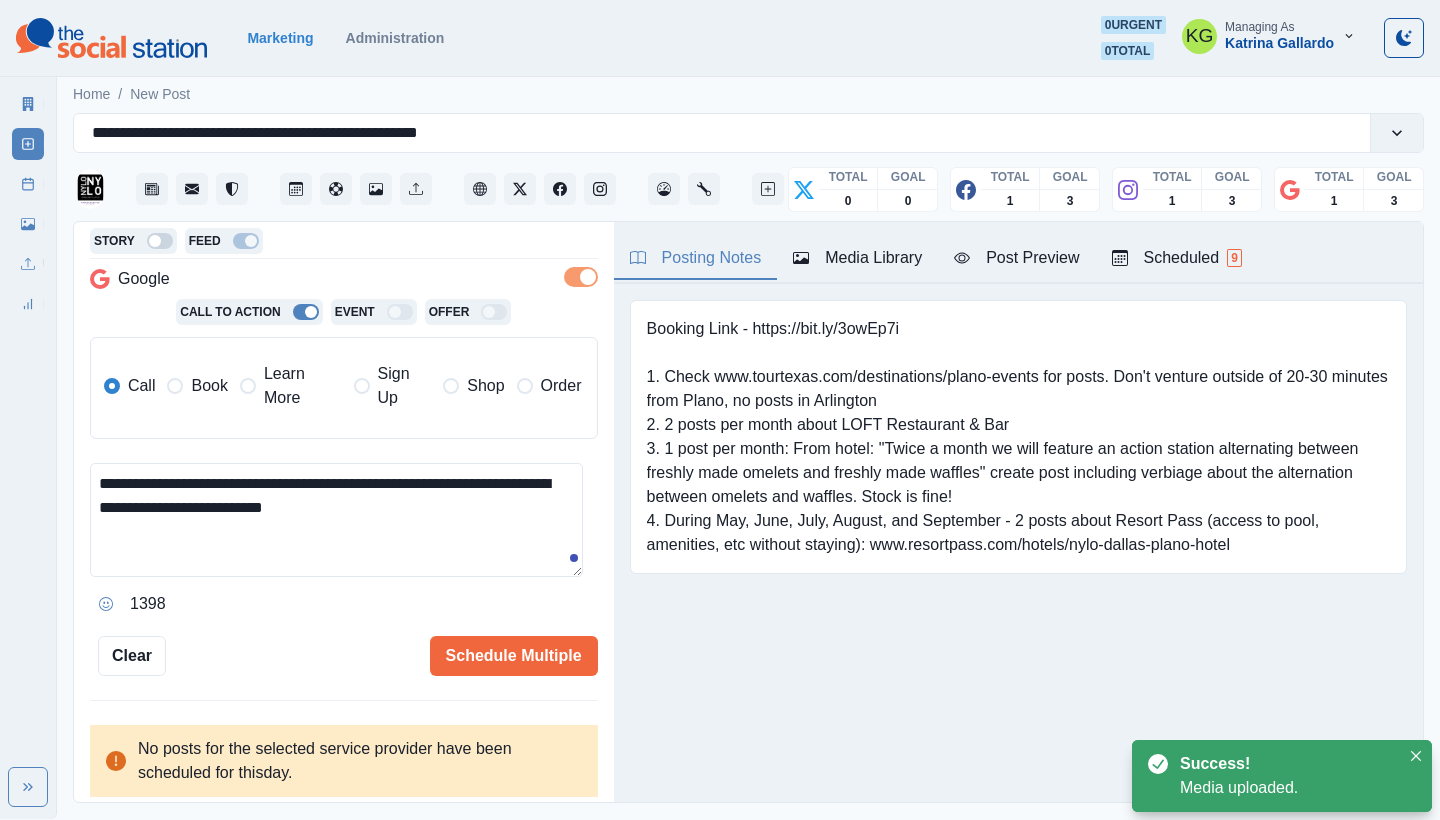 drag, startPoint x: 408, startPoint y: 502, endPoint x: 398, endPoint y: 501, distance: 10.049875 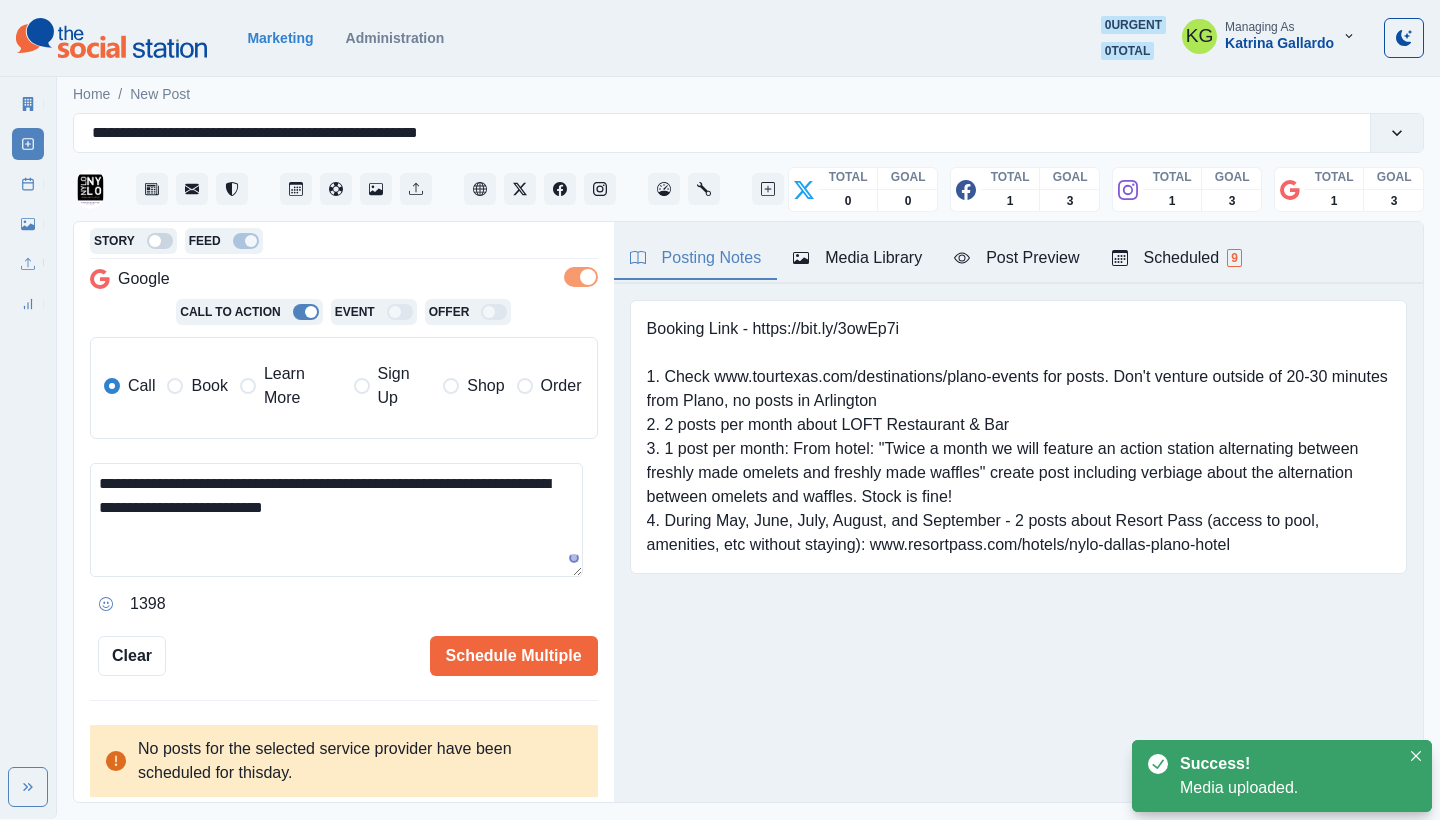 click on "**********" at bounding box center (336, 520) 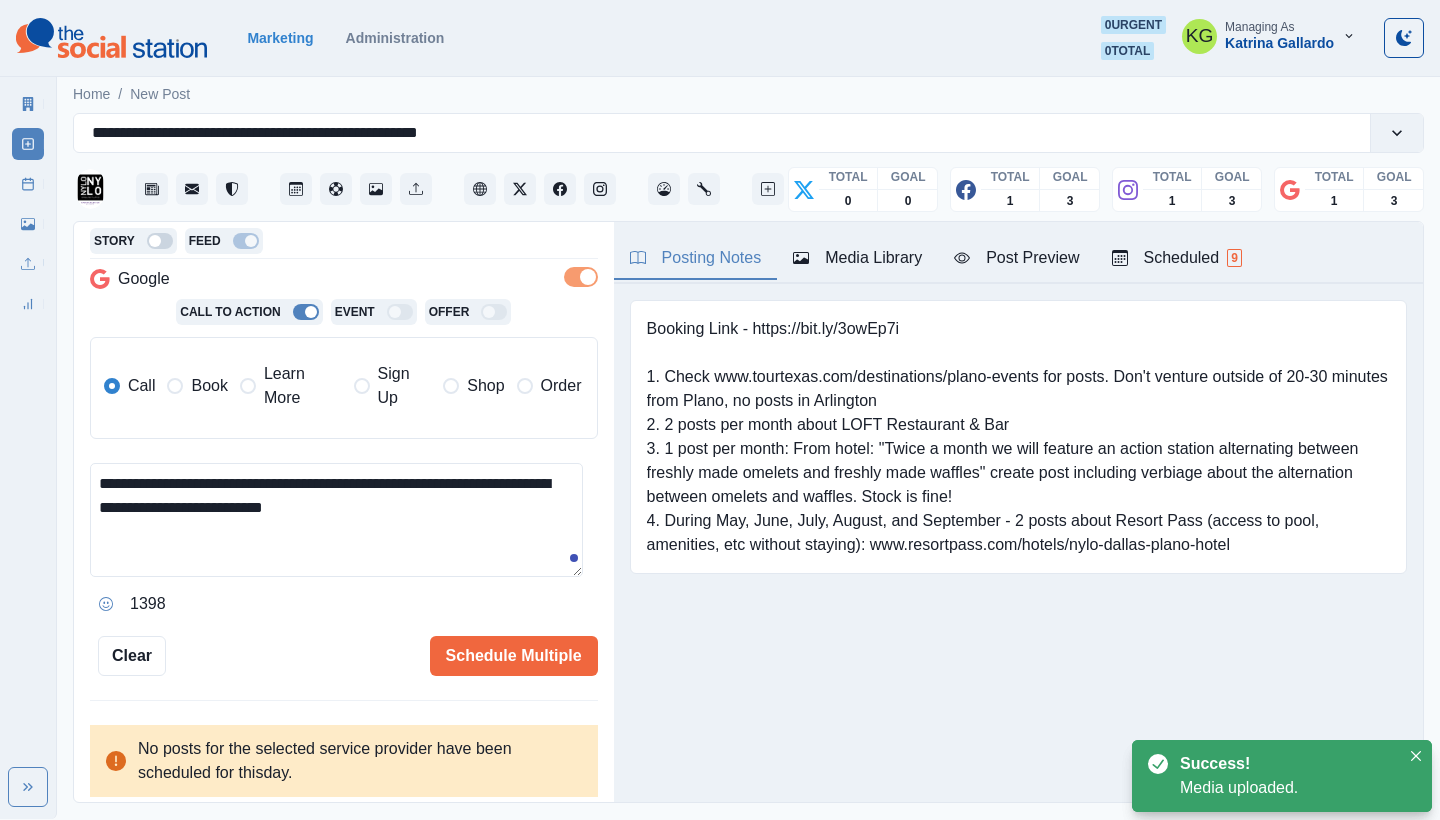 paste on "*" 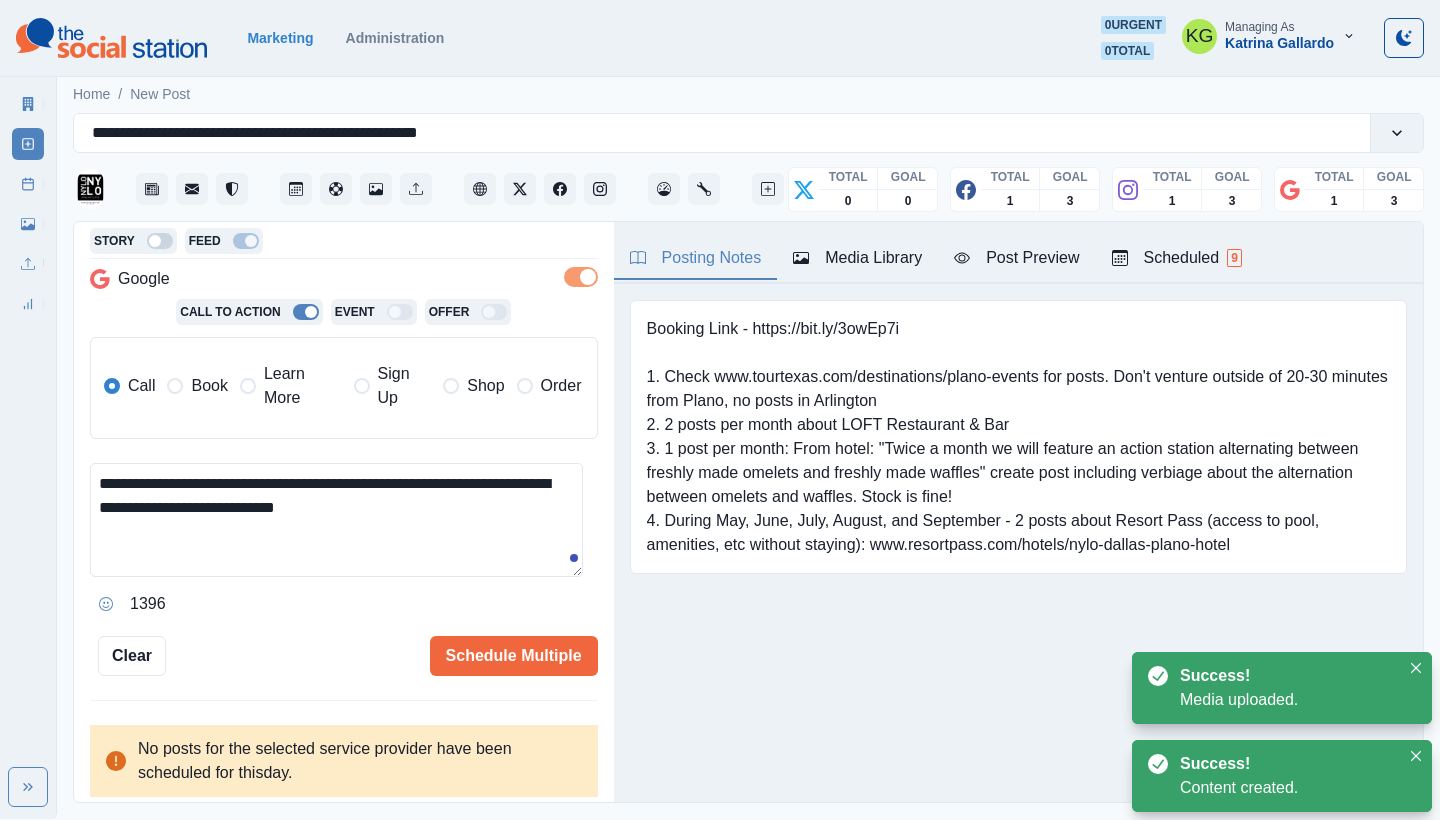 click on "**********" at bounding box center [336, 520] 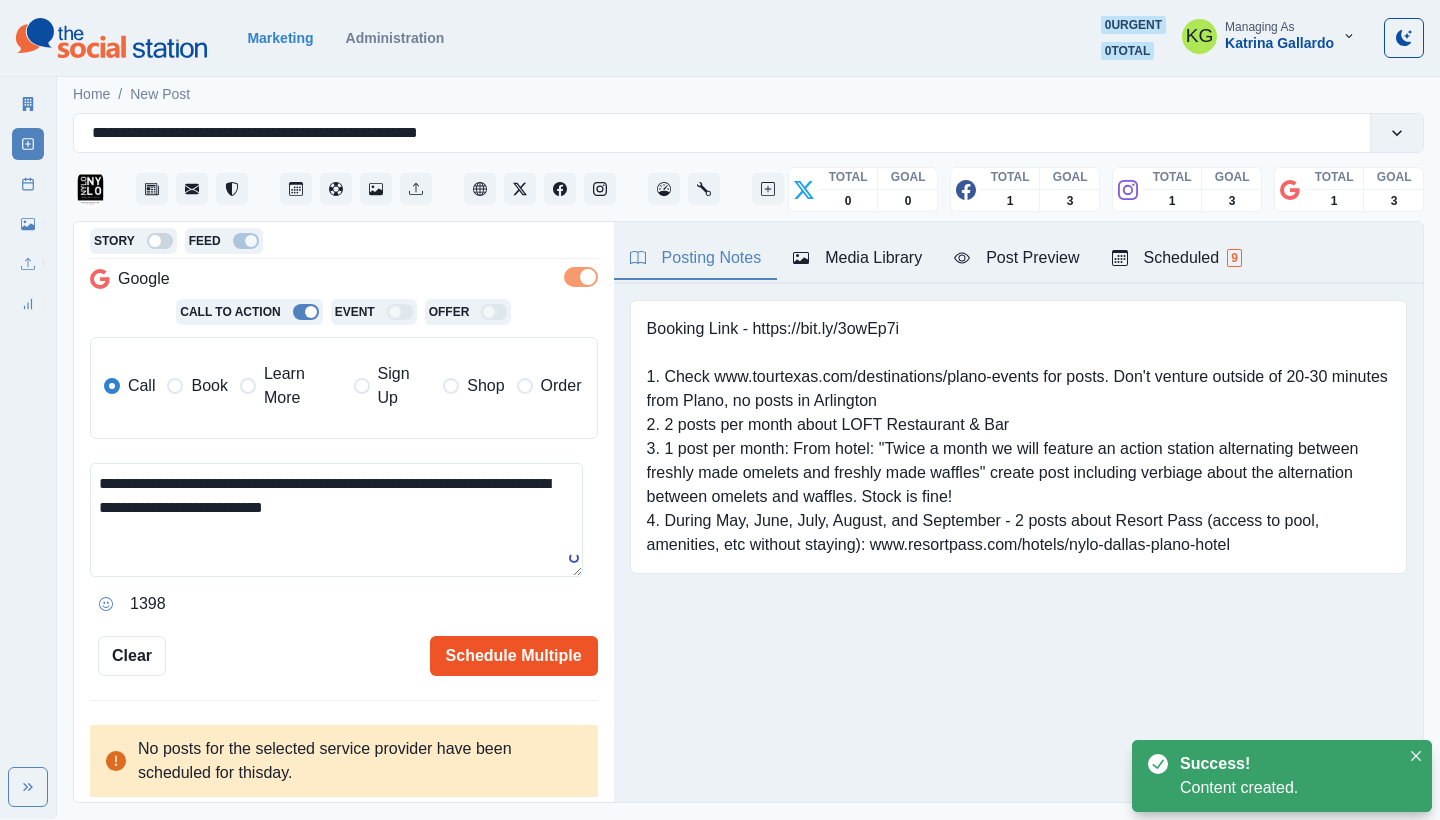 type on "**********" 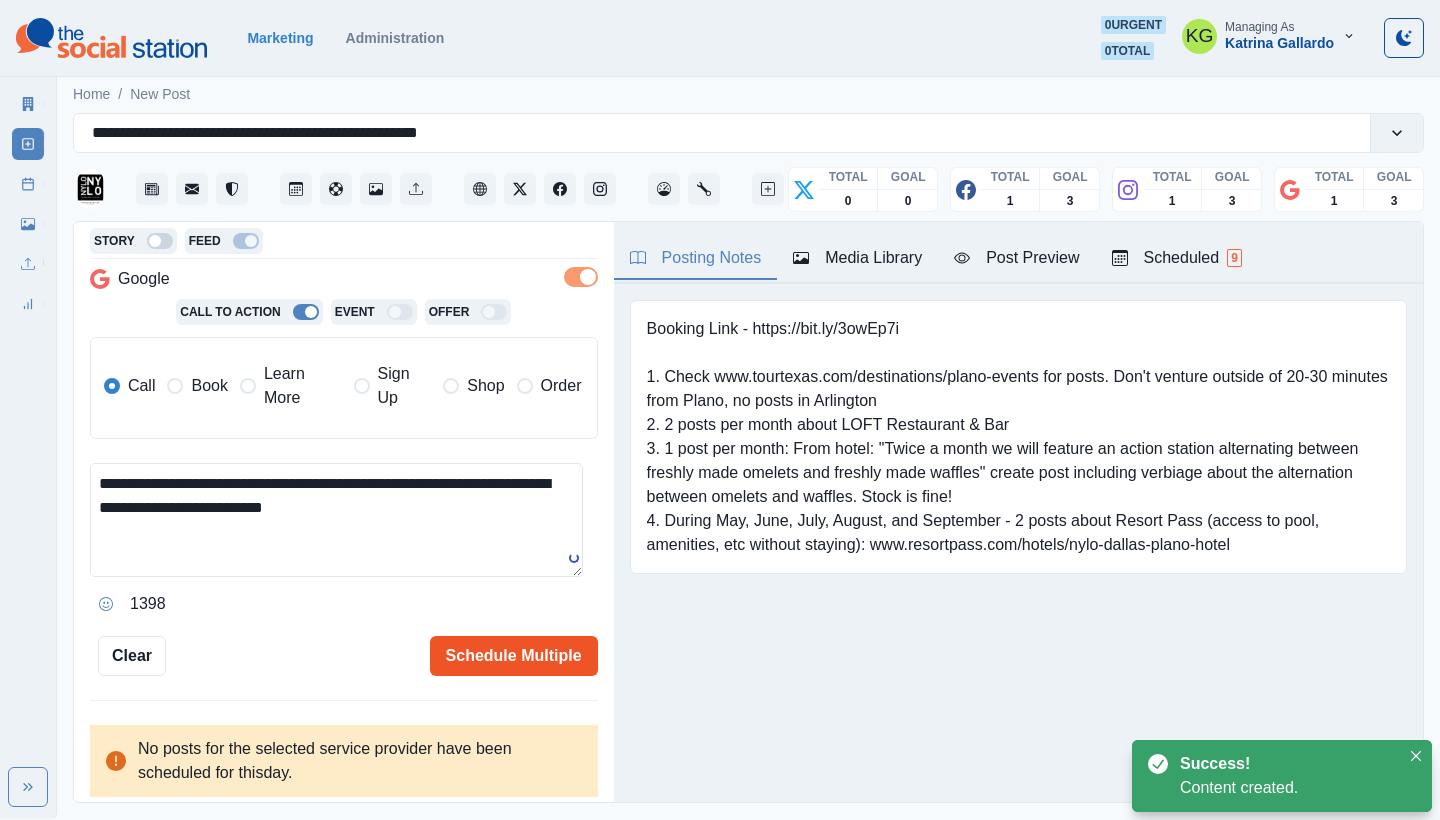 click on "Schedule Multiple" at bounding box center (514, 656) 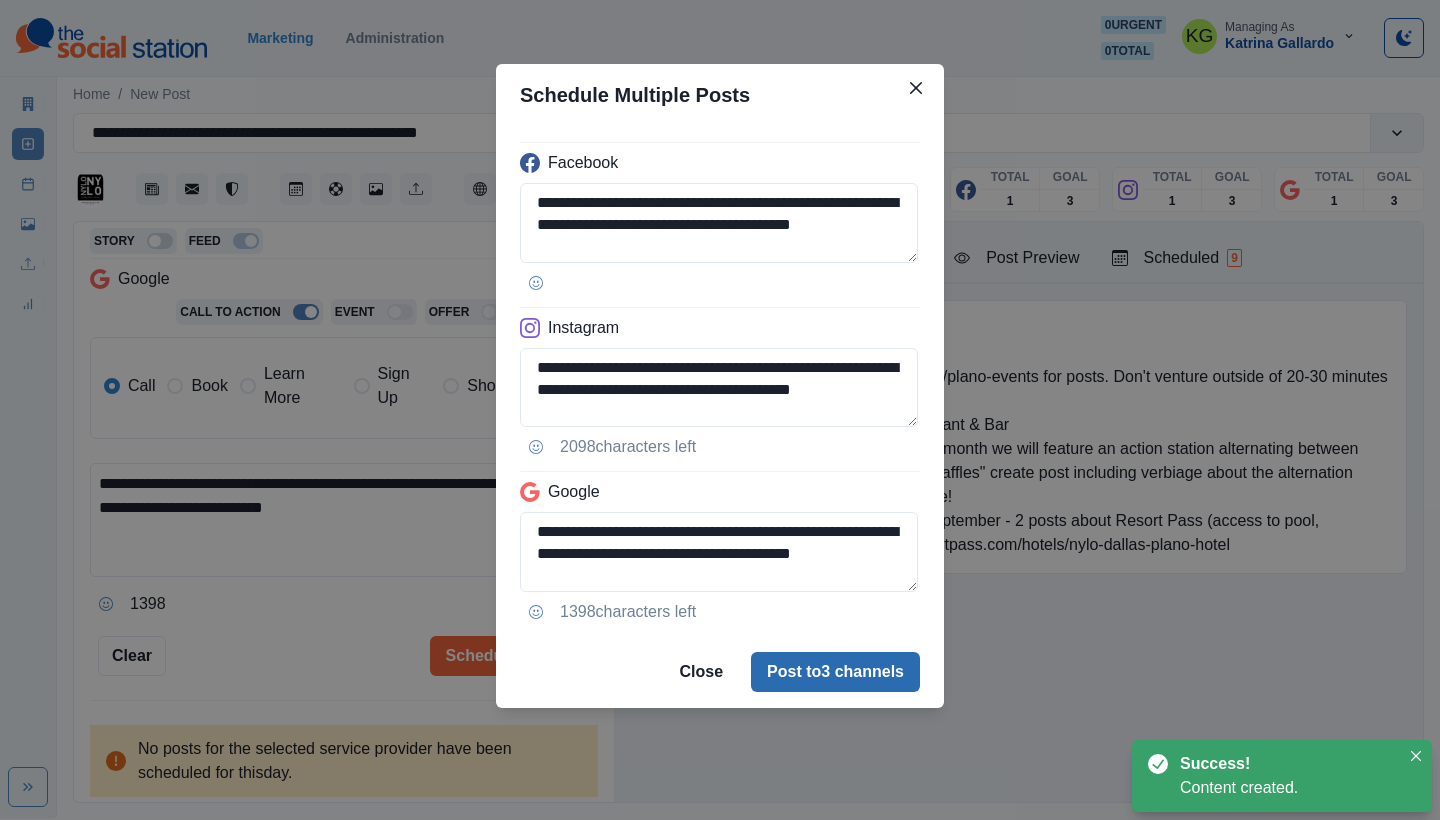 click on "Post to  3   channels" at bounding box center (835, 672) 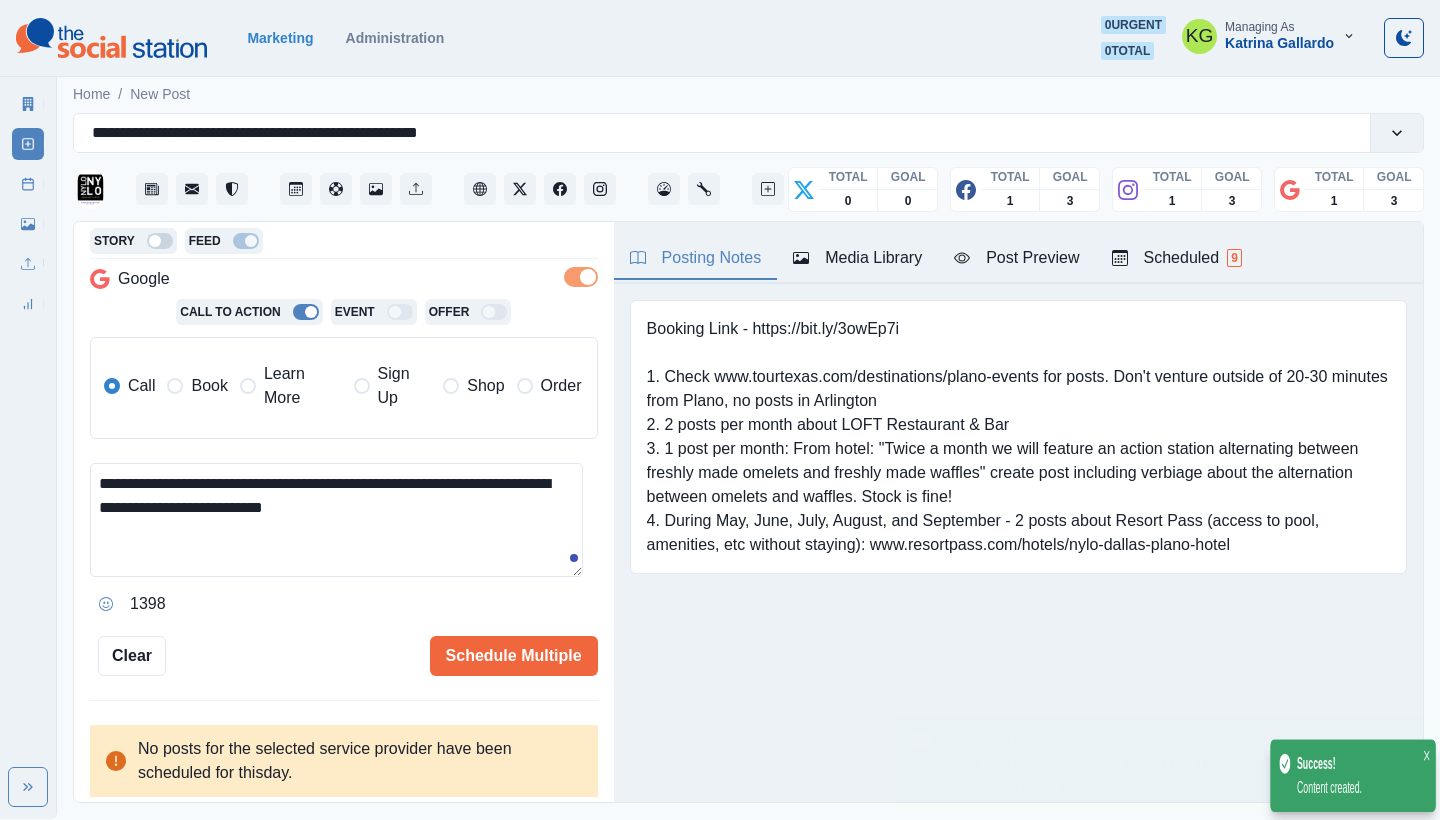 type 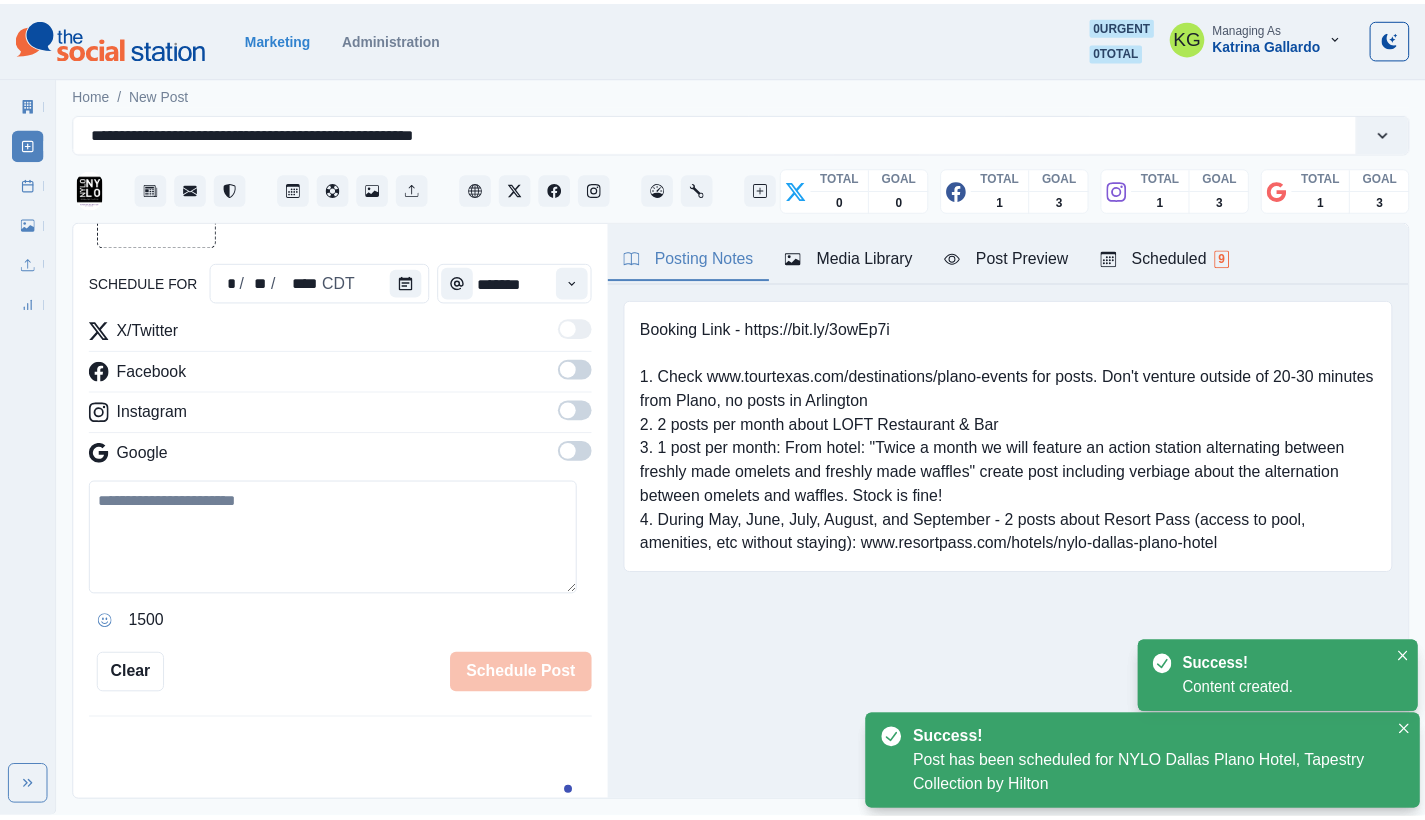 scroll, scrollTop: 167, scrollLeft: 0, axis: vertical 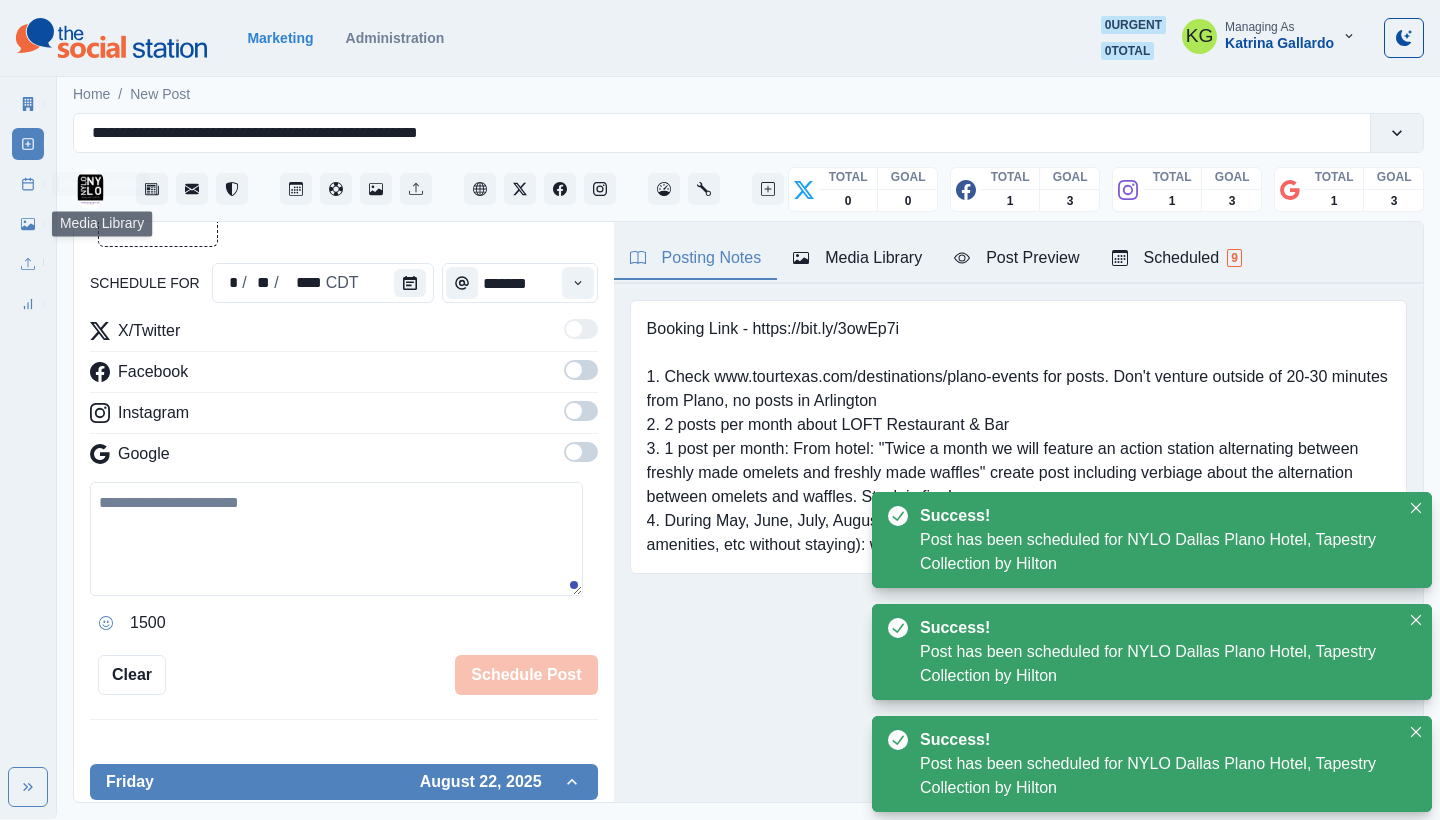 click on "Post Schedule" at bounding box center (28, 184) 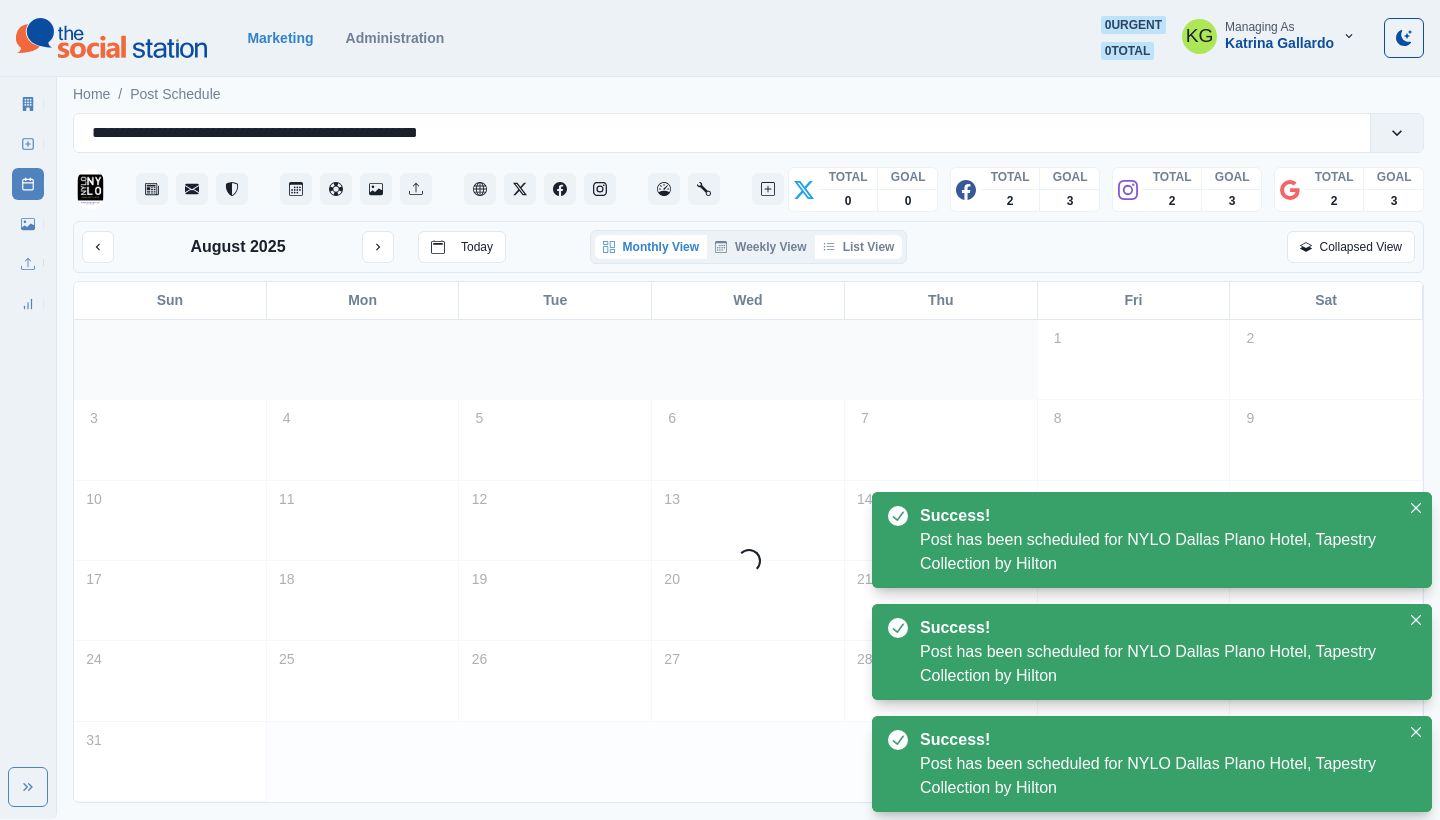 click on "List View" at bounding box center [859, 247] 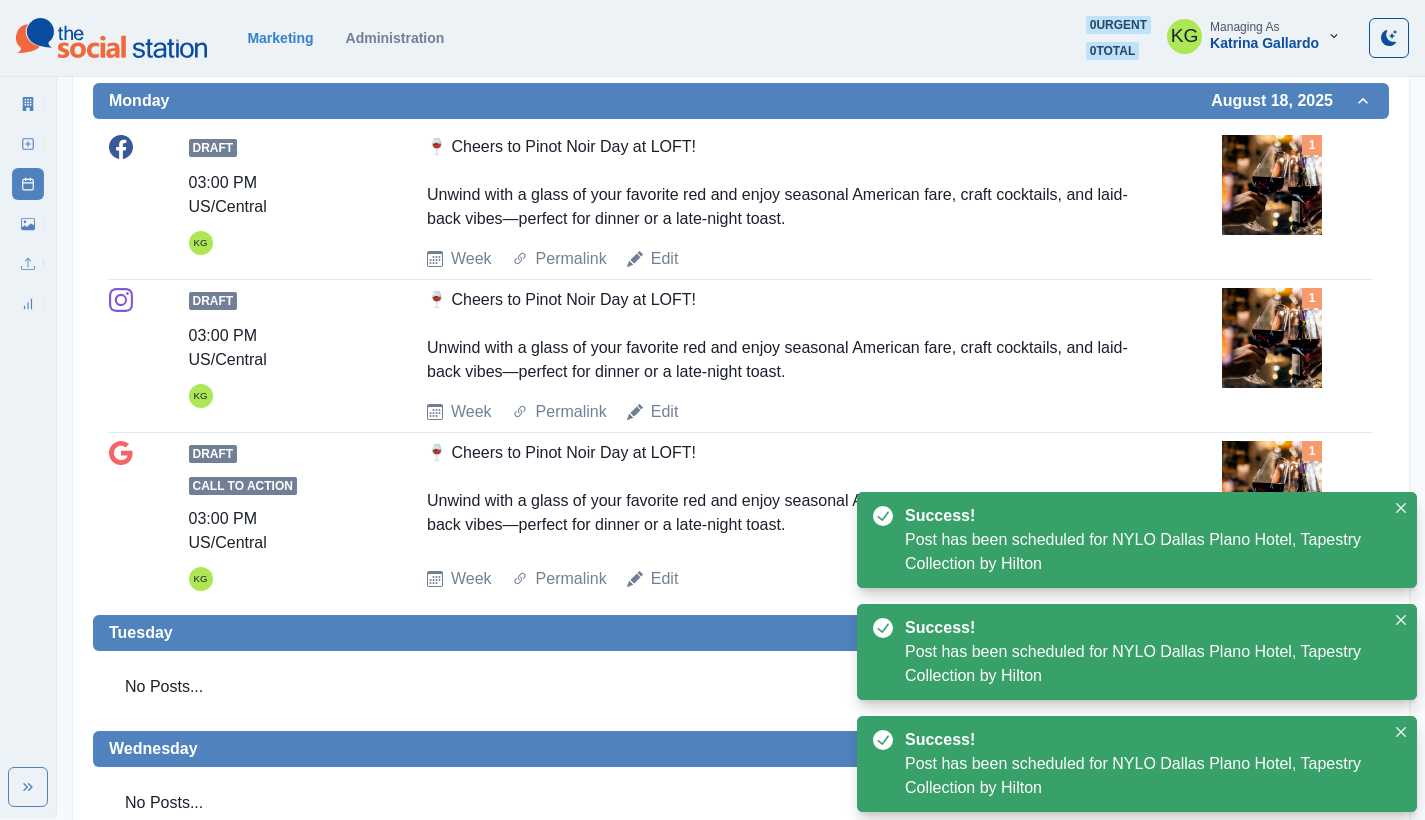 scroll, scrollTop: 0, scrollLeft: 0, axis: both 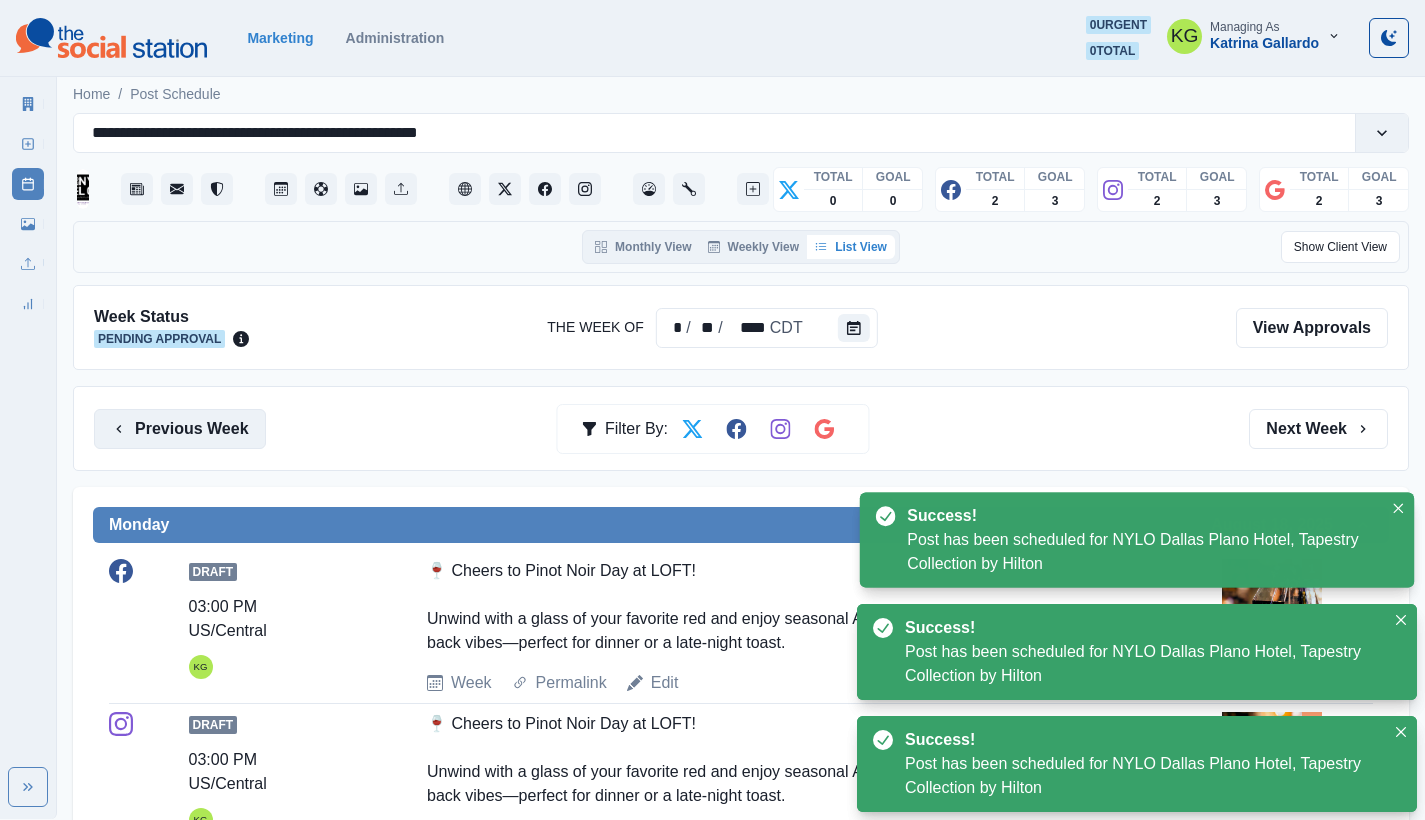 click on "Previous Week" at bounding box center (180, 429) 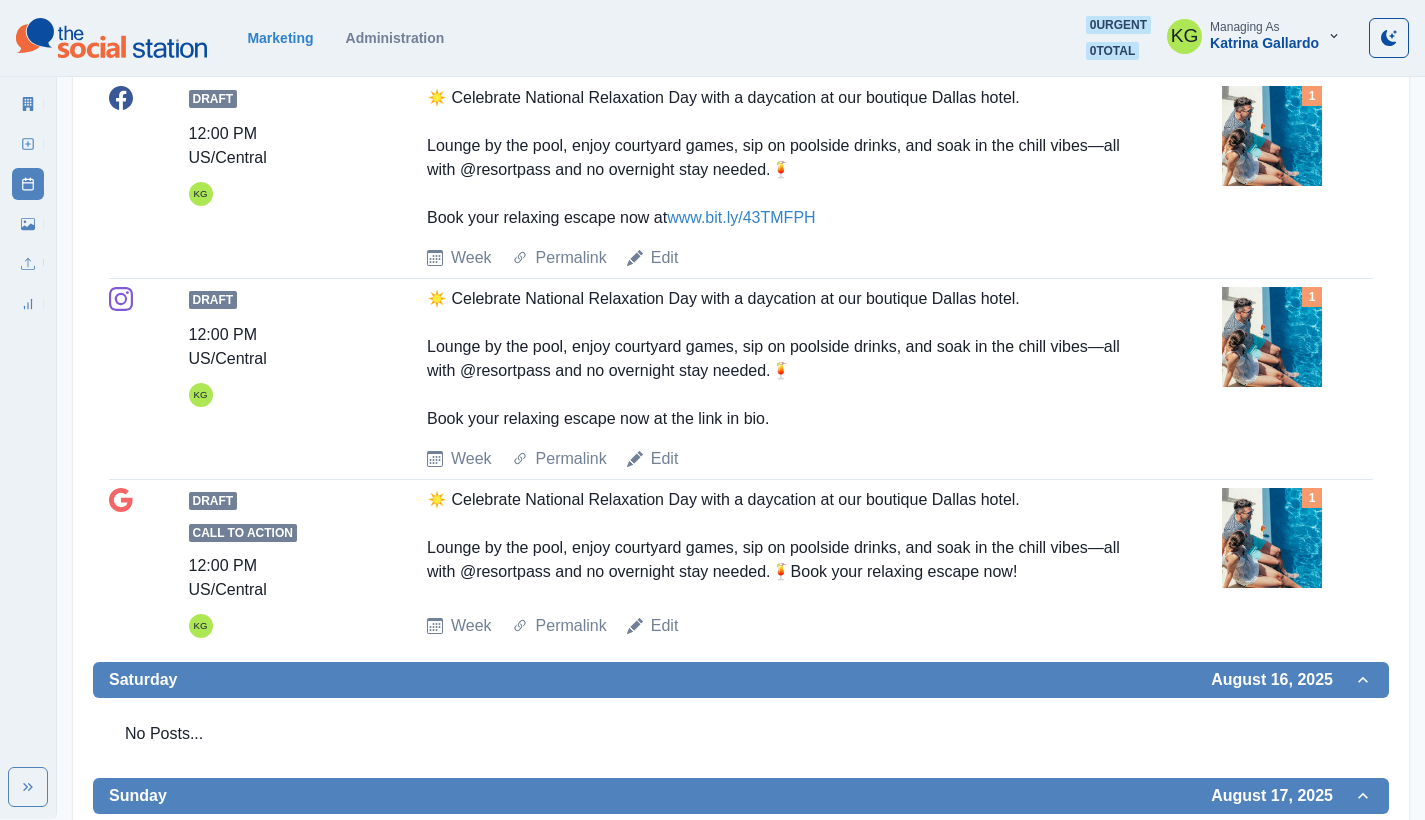 scroll, scrollTop: 8, scrollLeft: 0, axis: vertical 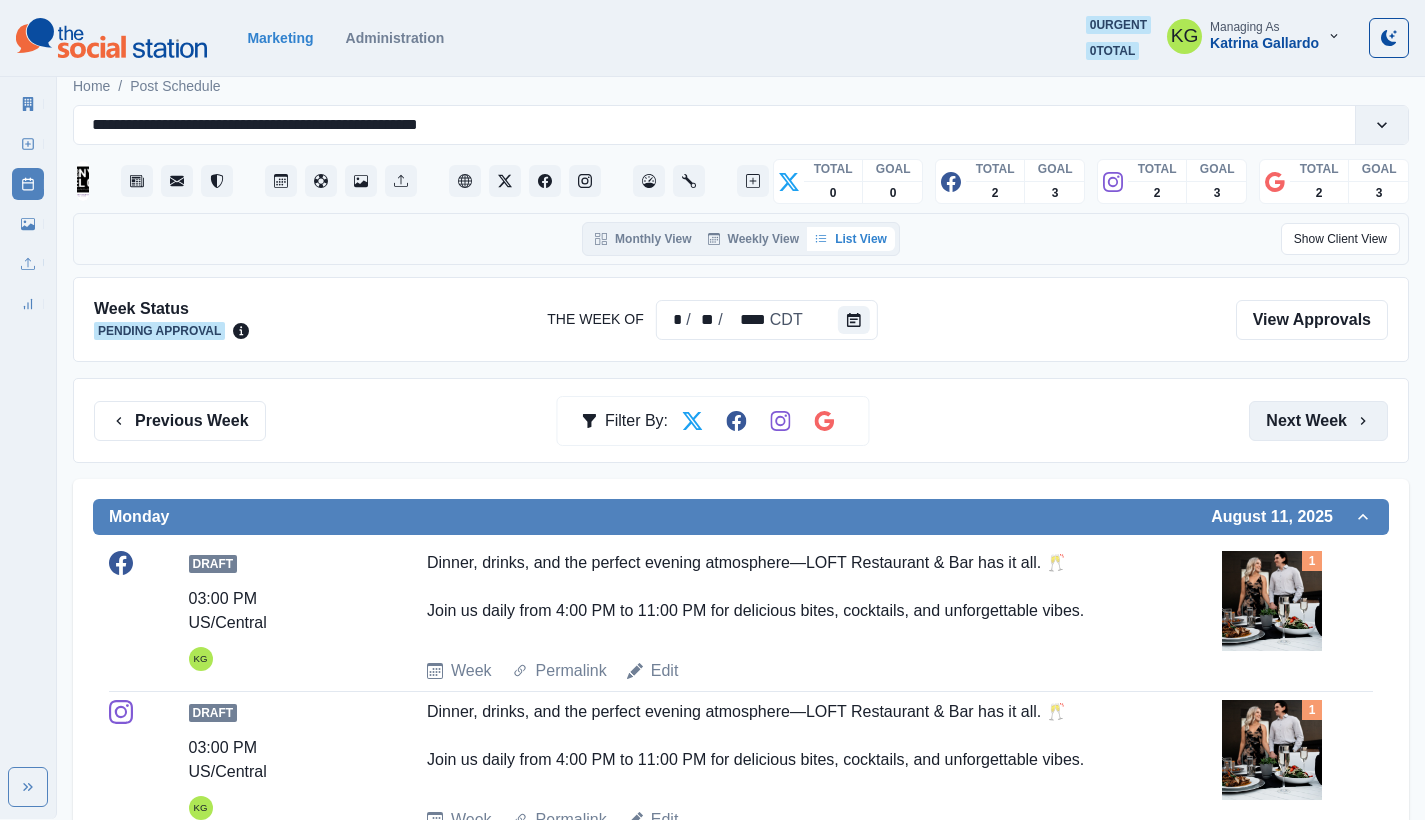 click on "Next Week" at bounding box center (1318, 421) 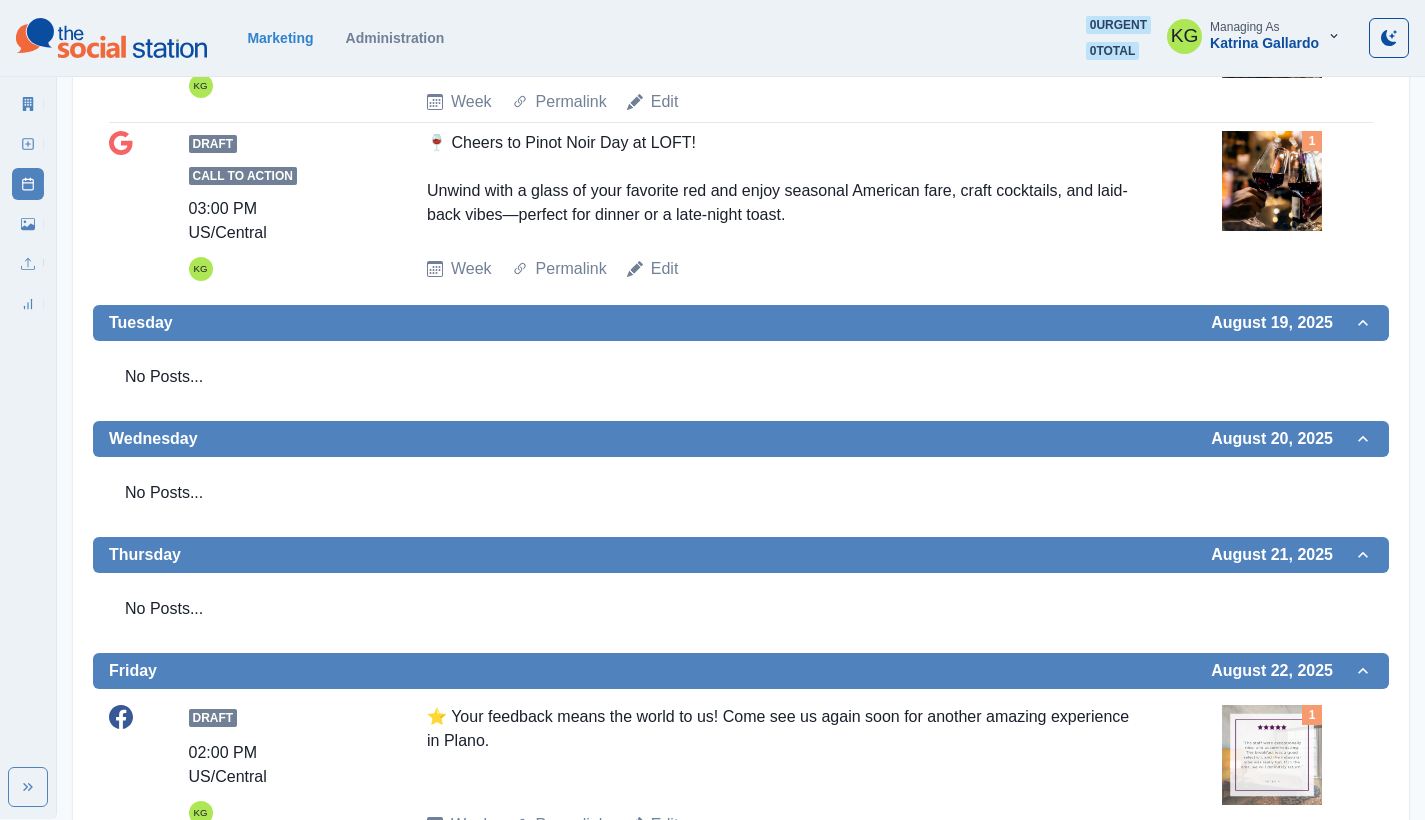 scroll, scrollTop: 983, scrollLeft: 0, axis: vertical 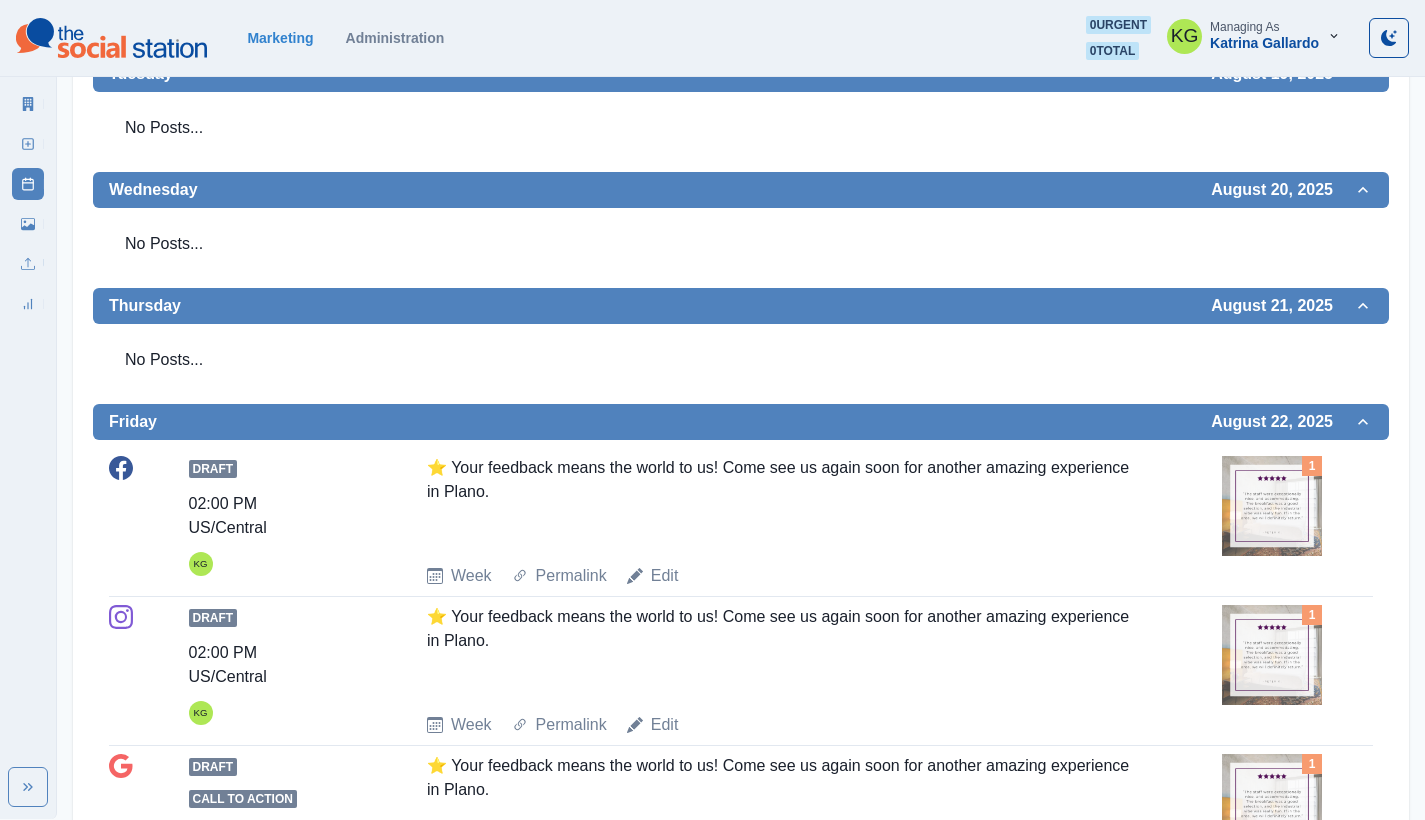click at bounding box center (1272, 506) 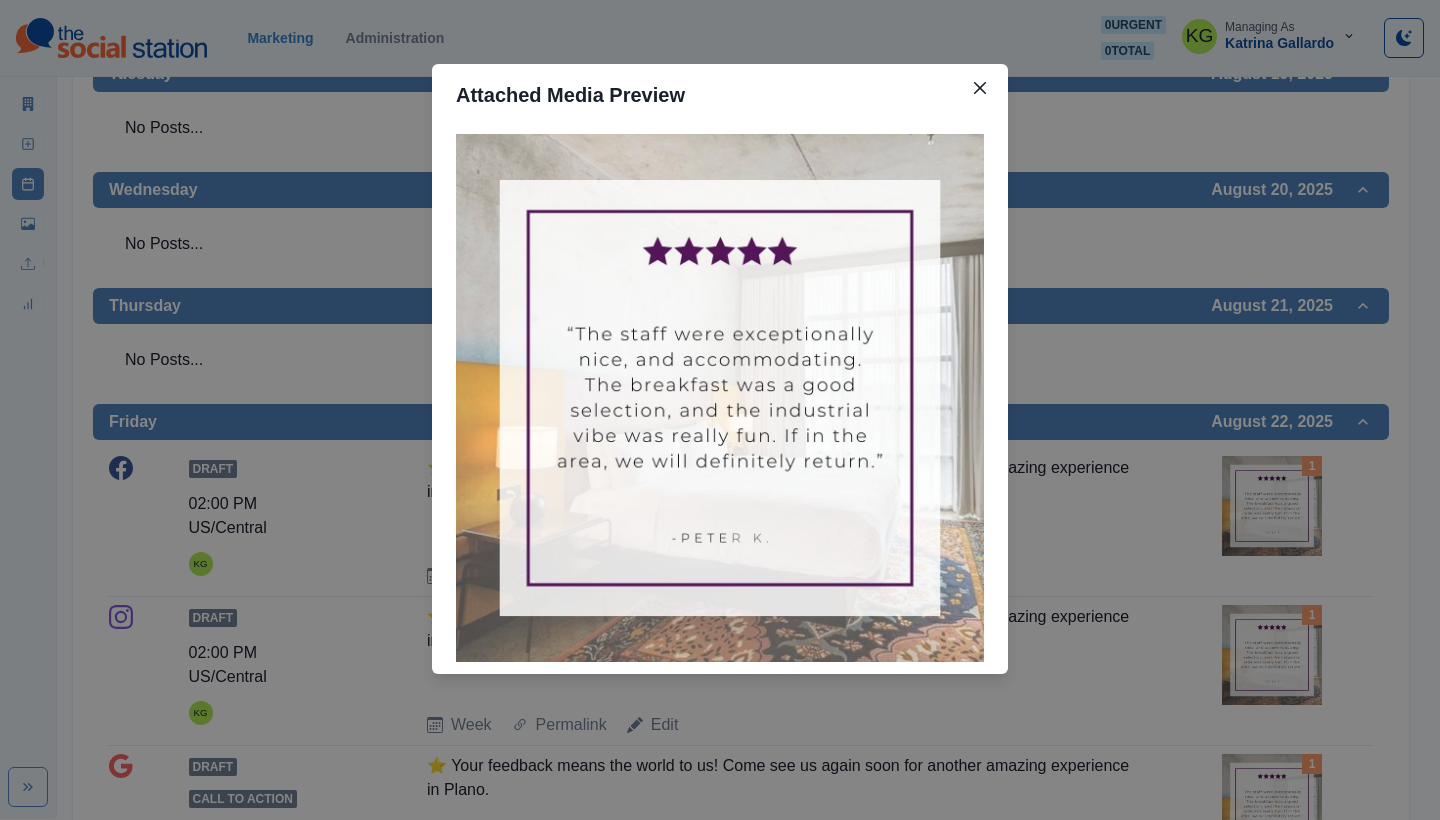 click on "Attached Media Preview" at bounding box center [720, 410] 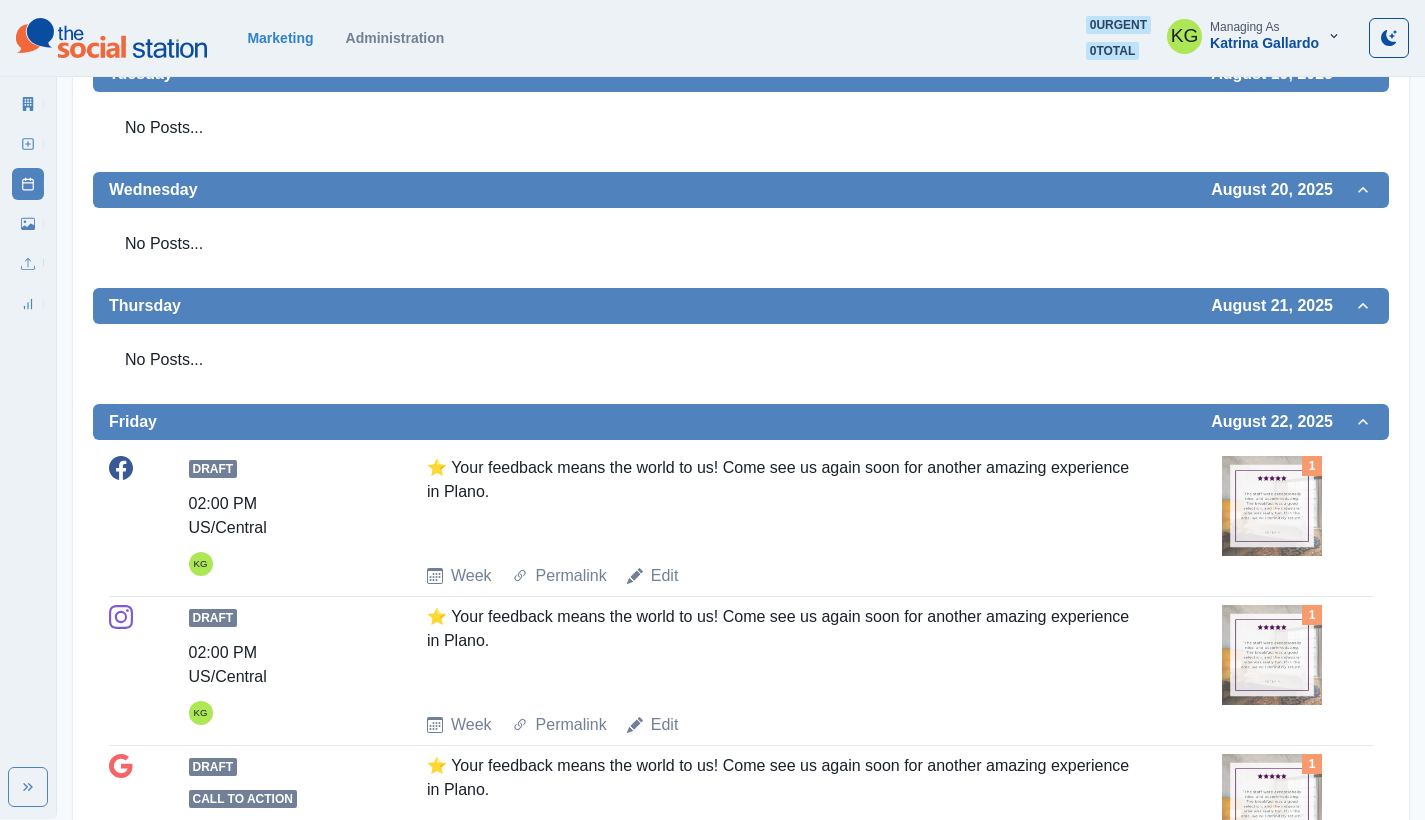 click at bounding box center (1272, 506) 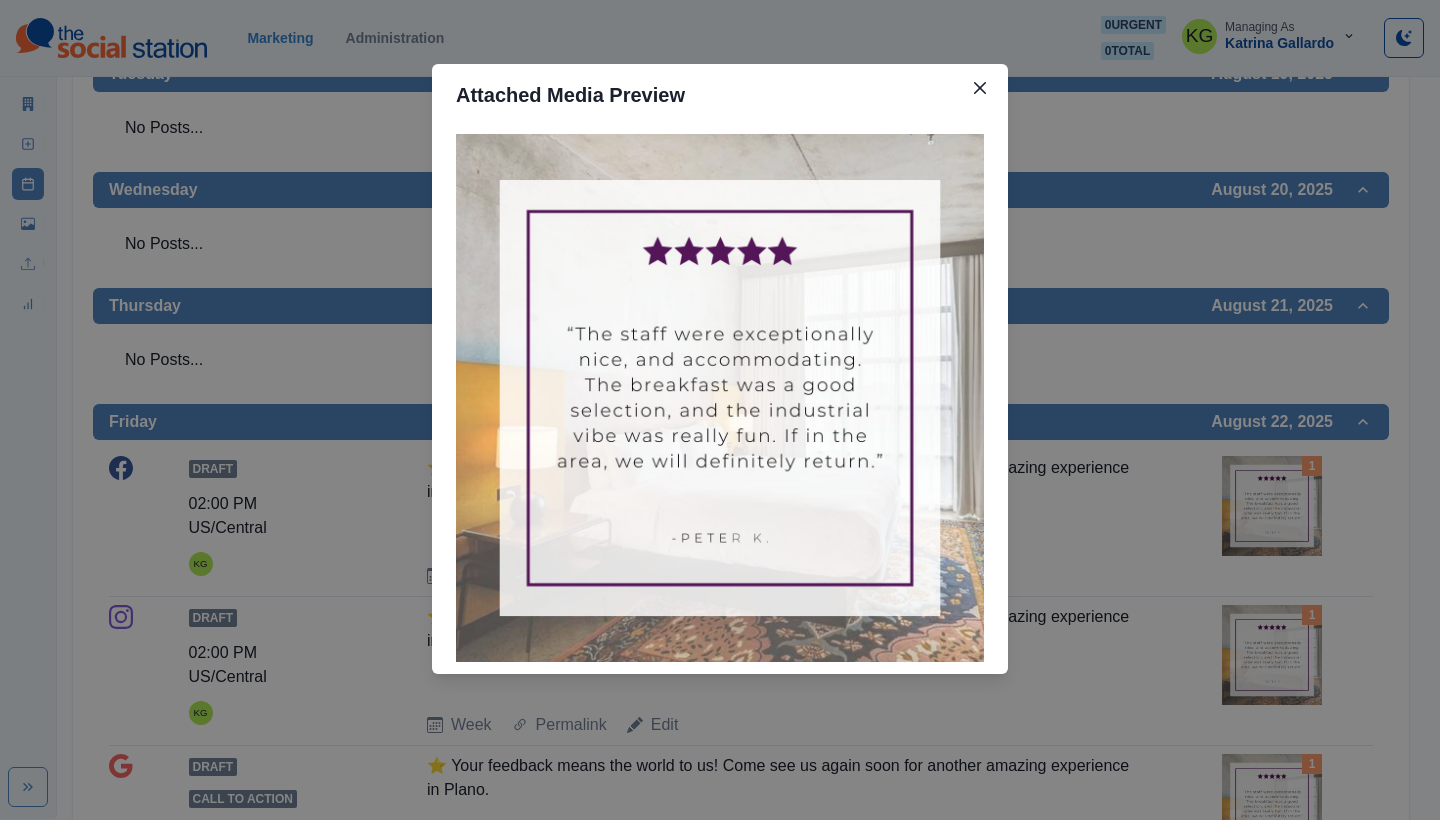 click on "Attached Media Preview" at bounding box center [720, 410] 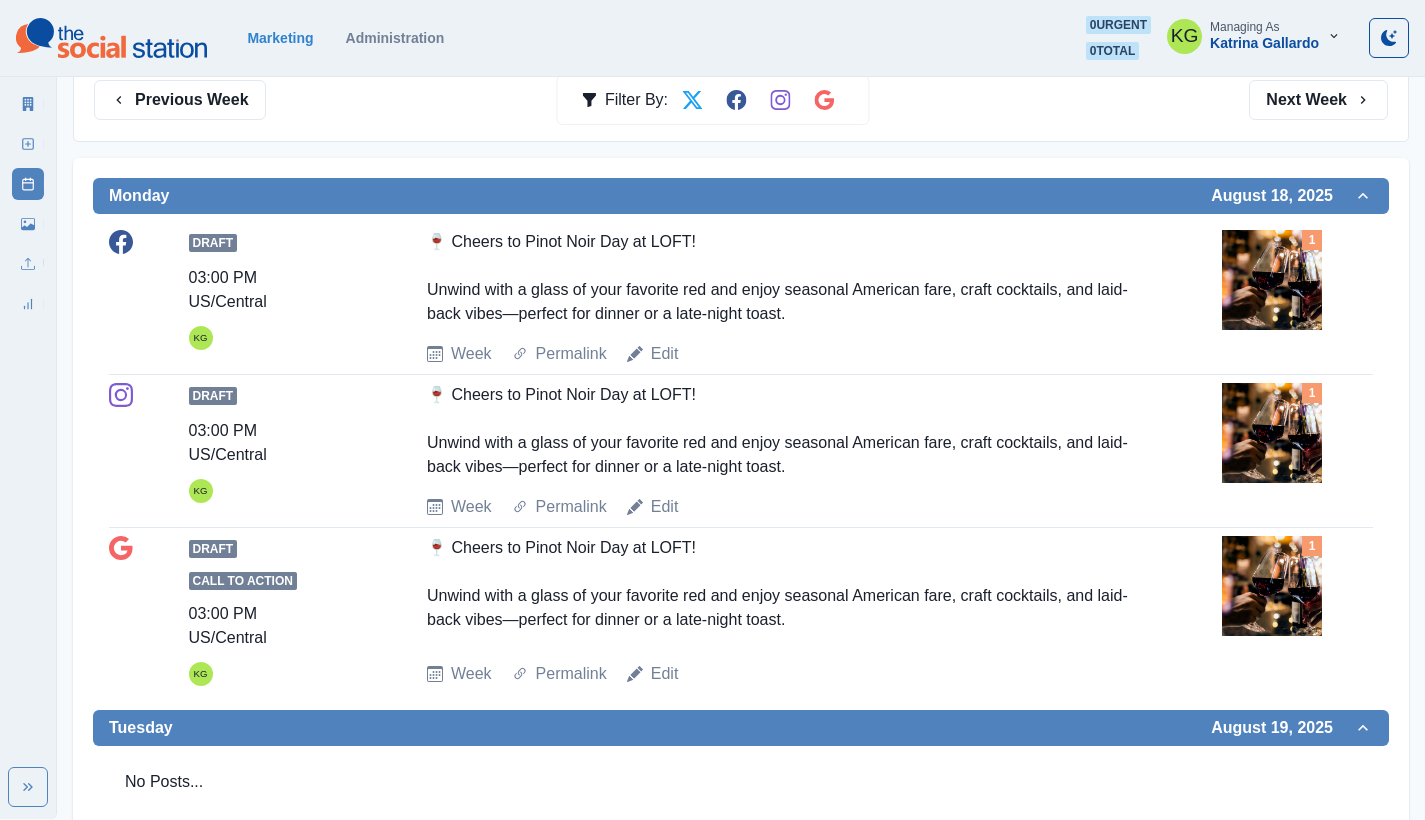 scroll, scrollTop: 0, scrollLeft: 0, axis: both 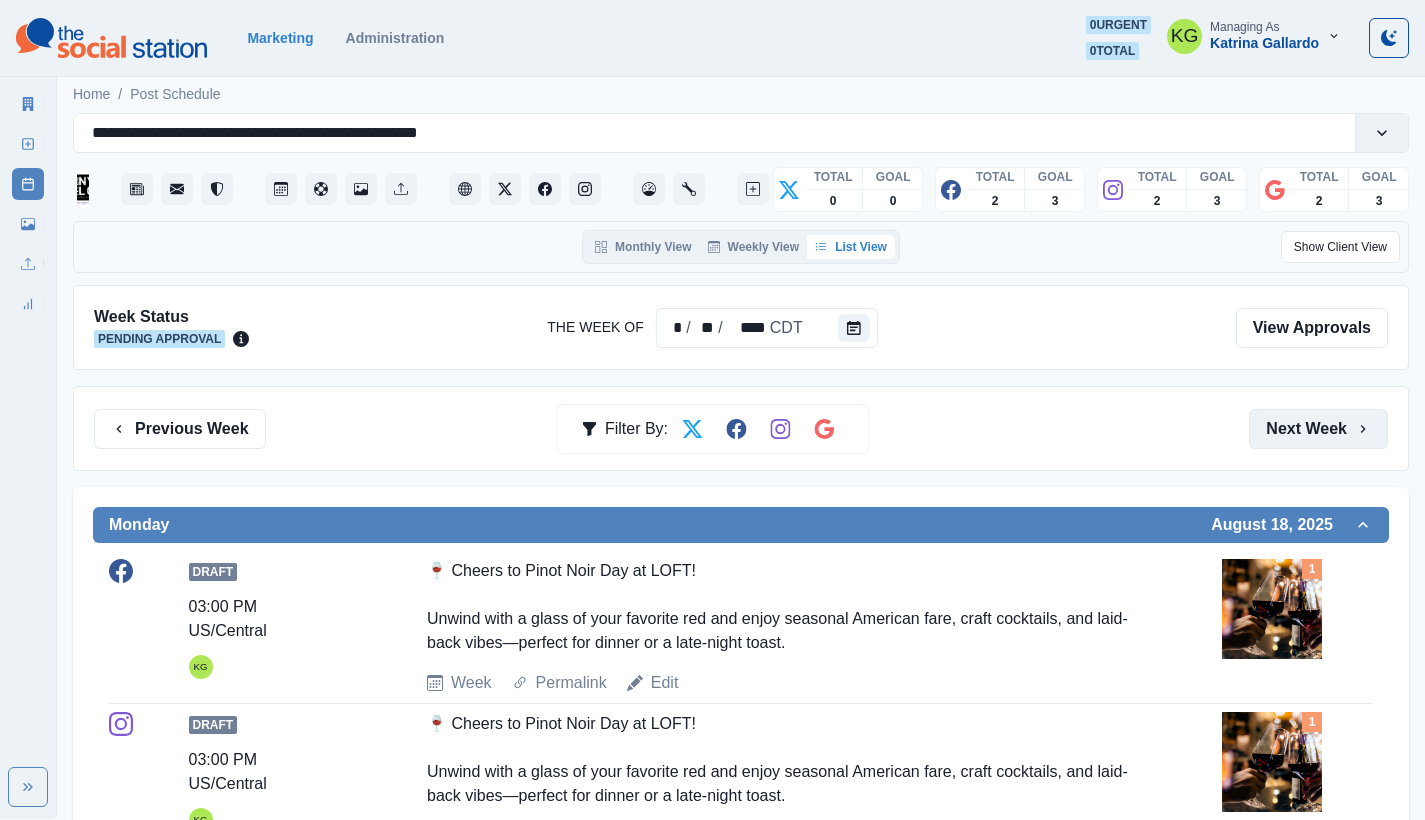click 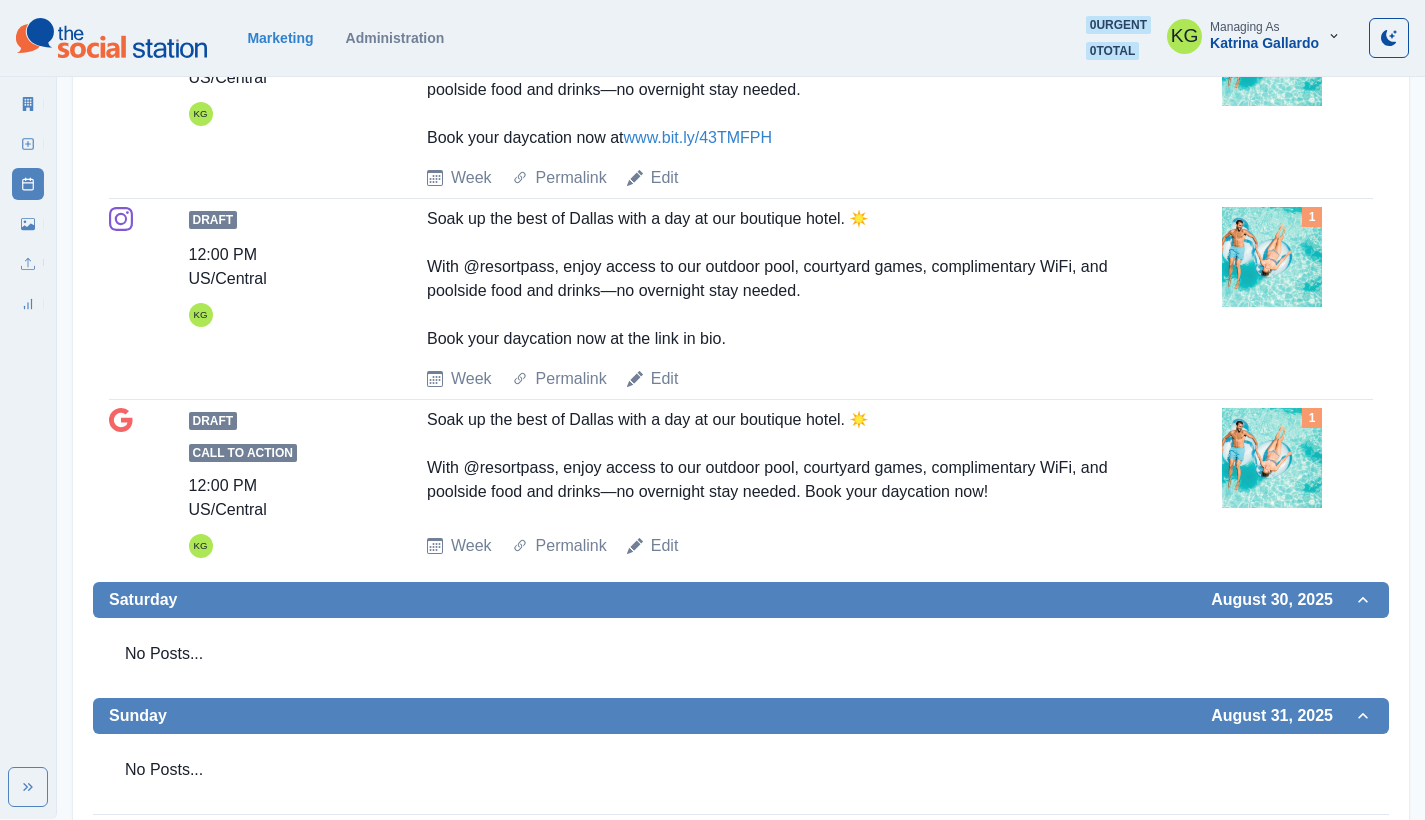 scroll, scrollTop: 0, scrollLeft: 0, axis: both 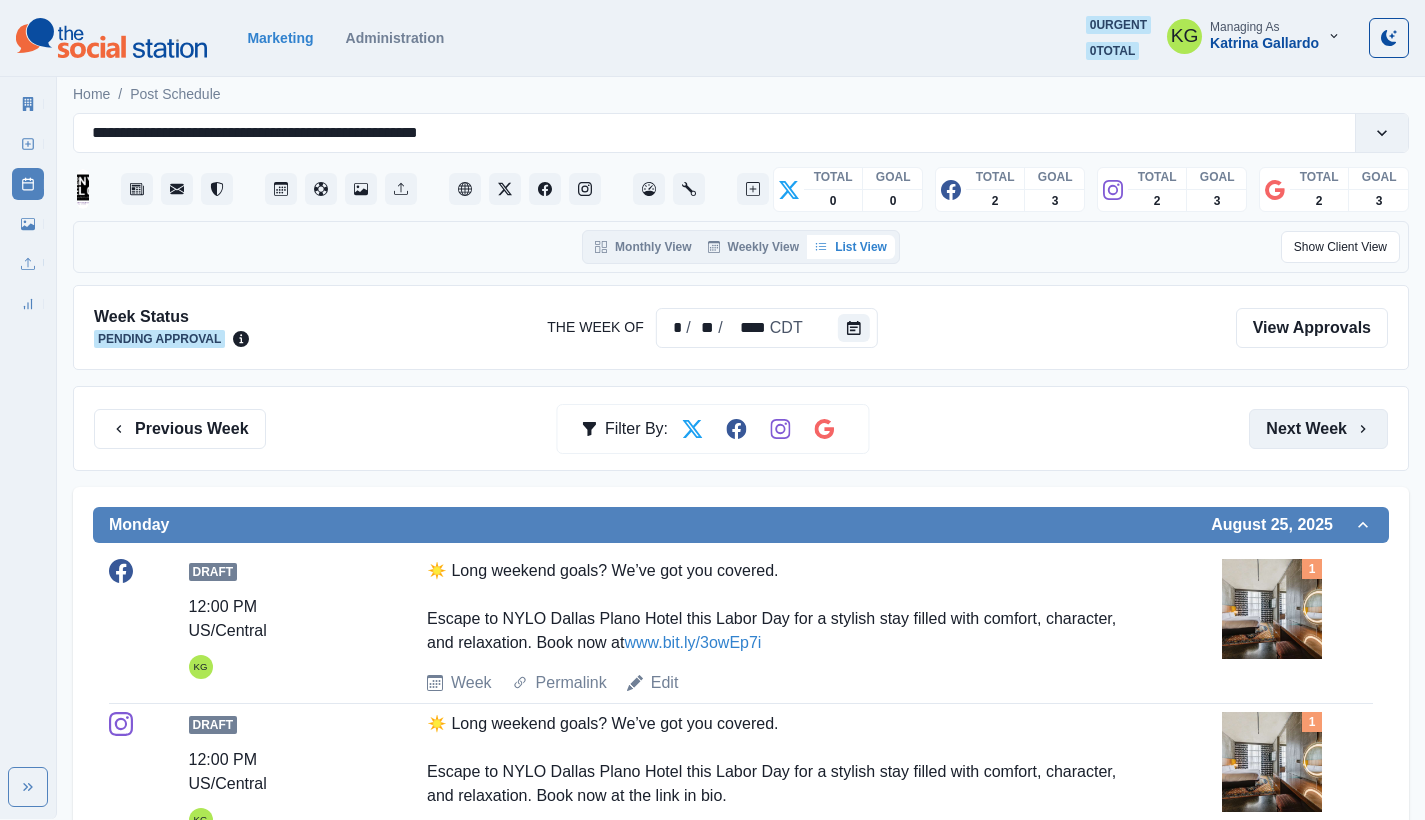 click on "Next Week" at bounding box center (1318, 429) 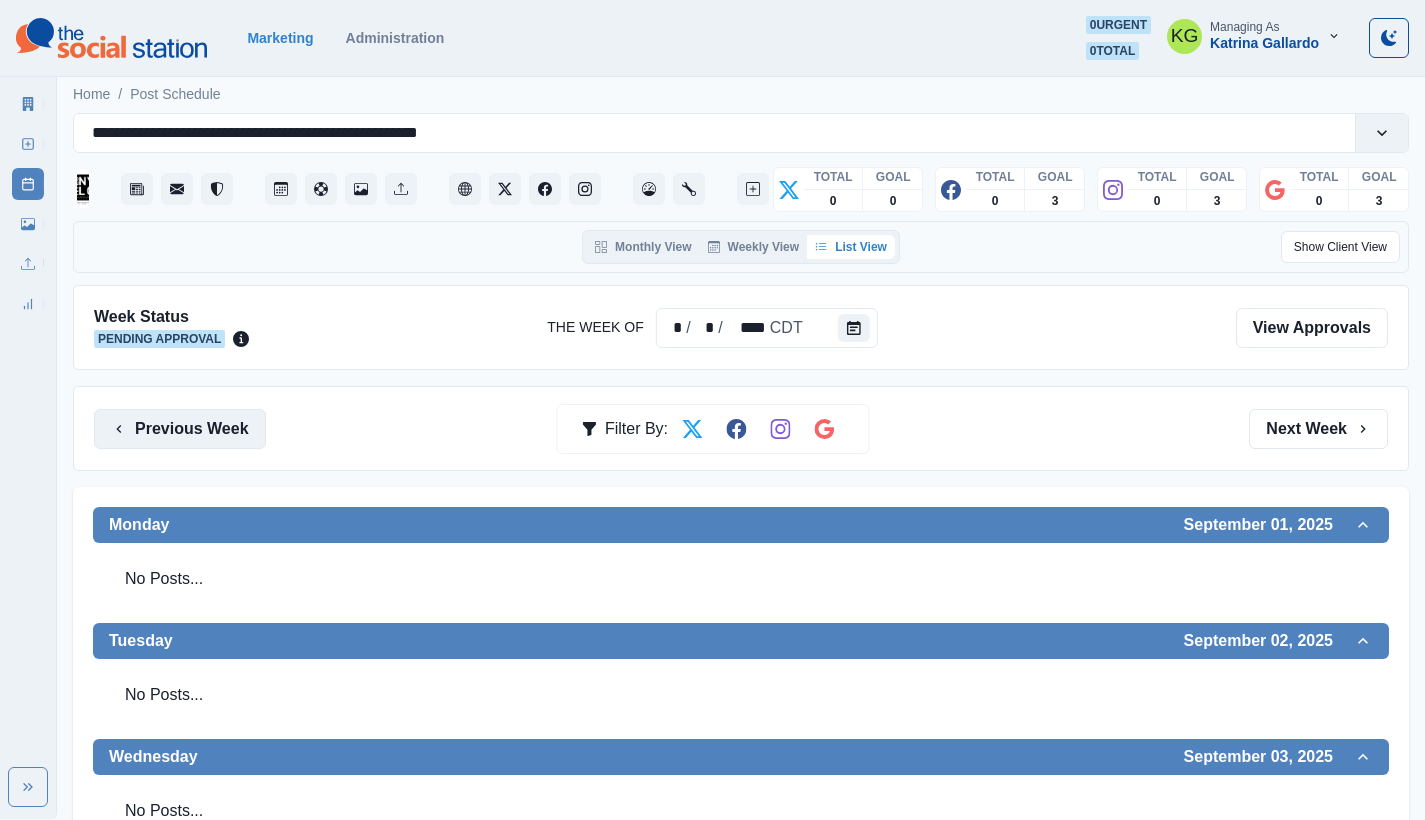 click on "Previous Week" at bounding box center (180, 429) 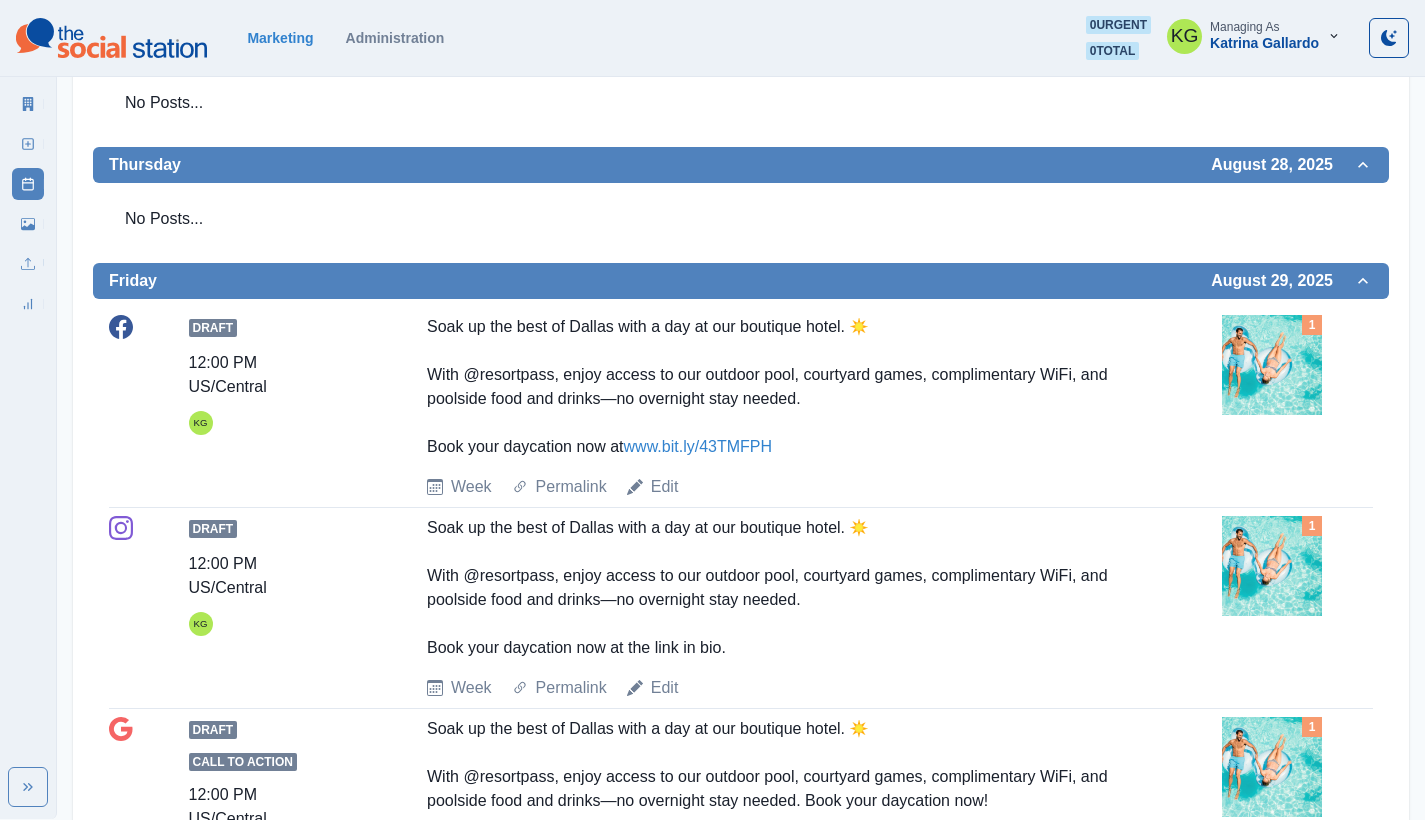 scroll, scrollTop: 152, scrollLeft: 0, axis: vertical 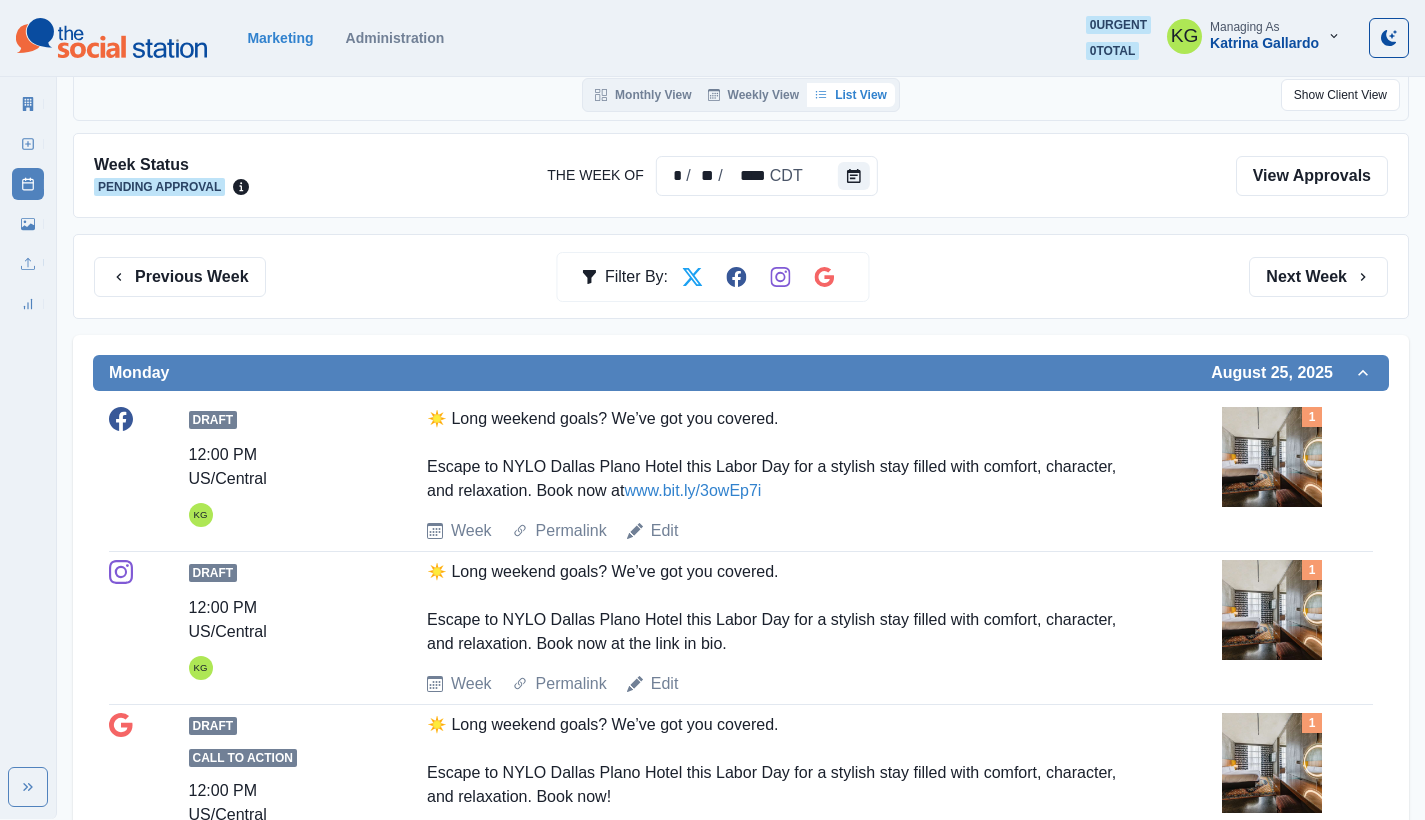 click on "Previous Week Filter By: Next Week" at bounding box center (741, 276) 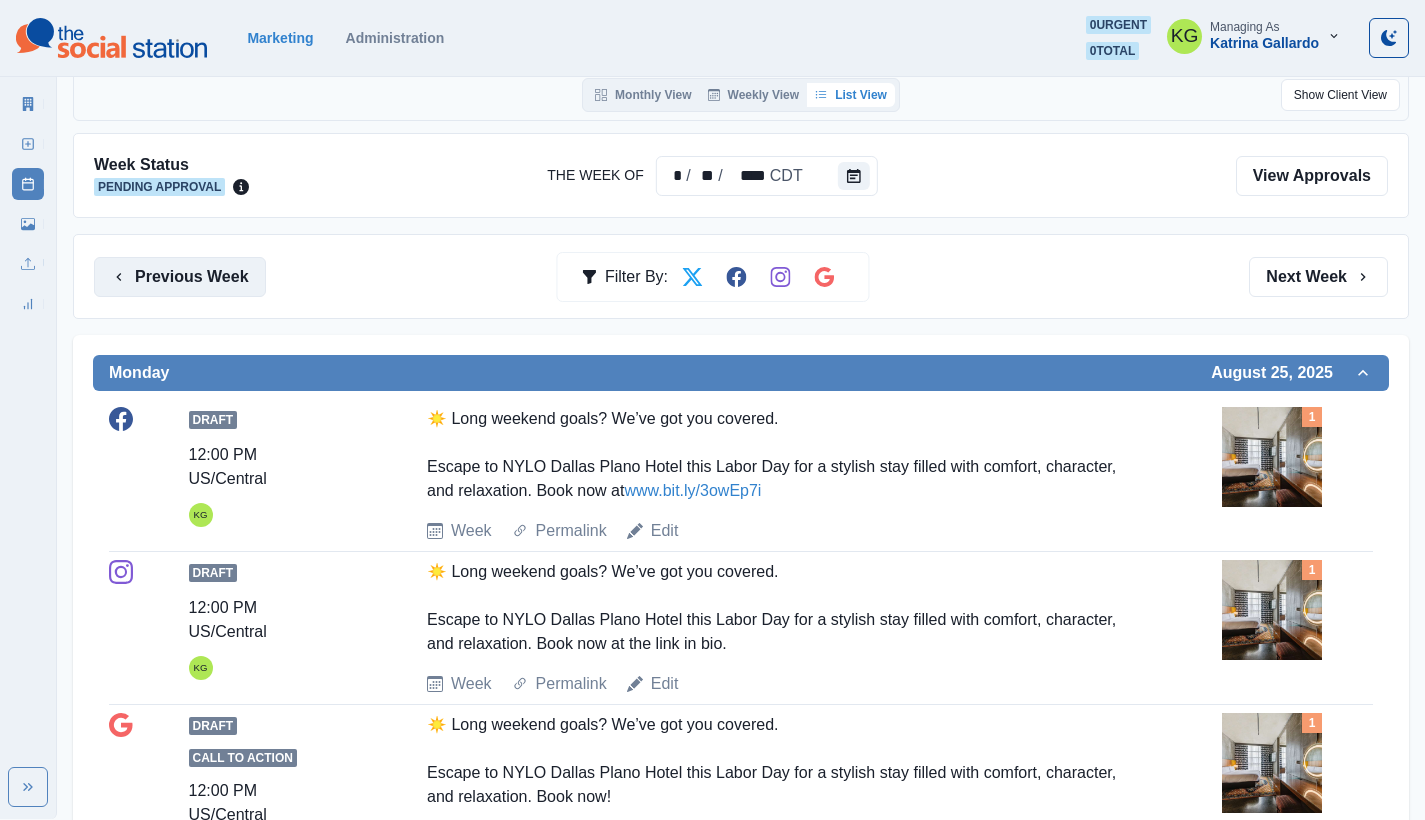 click on "Previous Week" at bounding box center [180, 277] 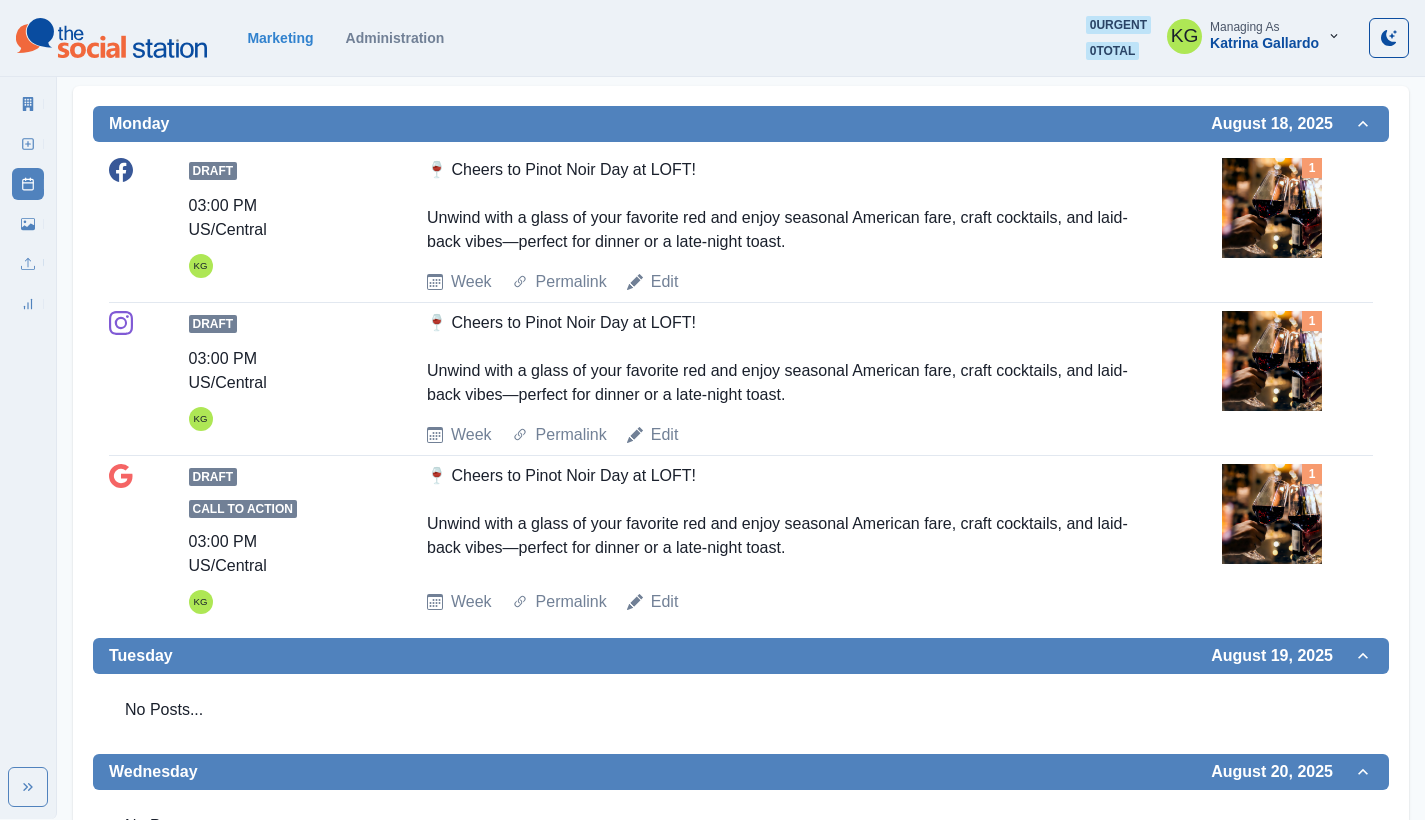 scroll, scrollTop: 136, scrollLeft: 0, axis: vertical 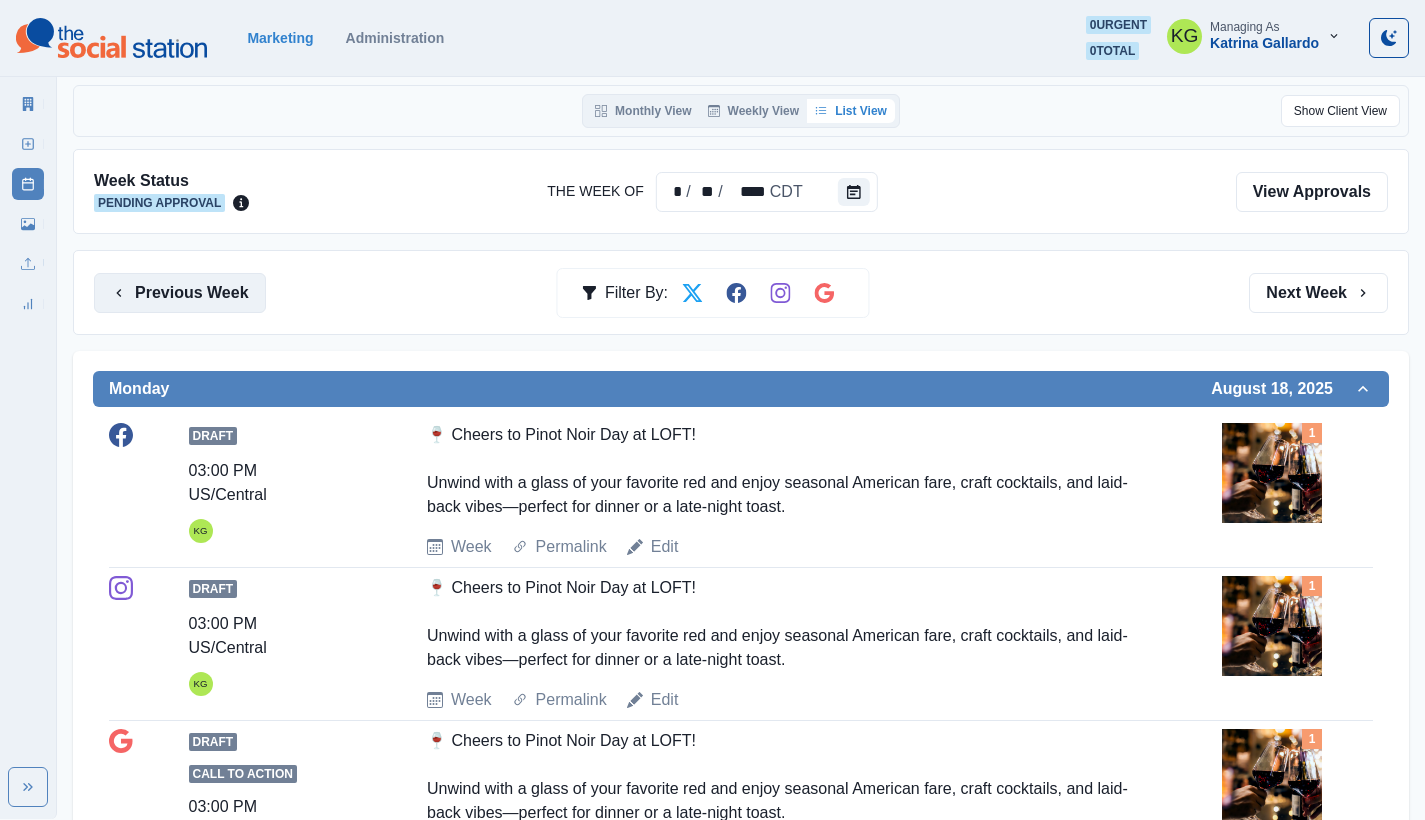 click on "Previous Week" at bounding box center (180, 293) 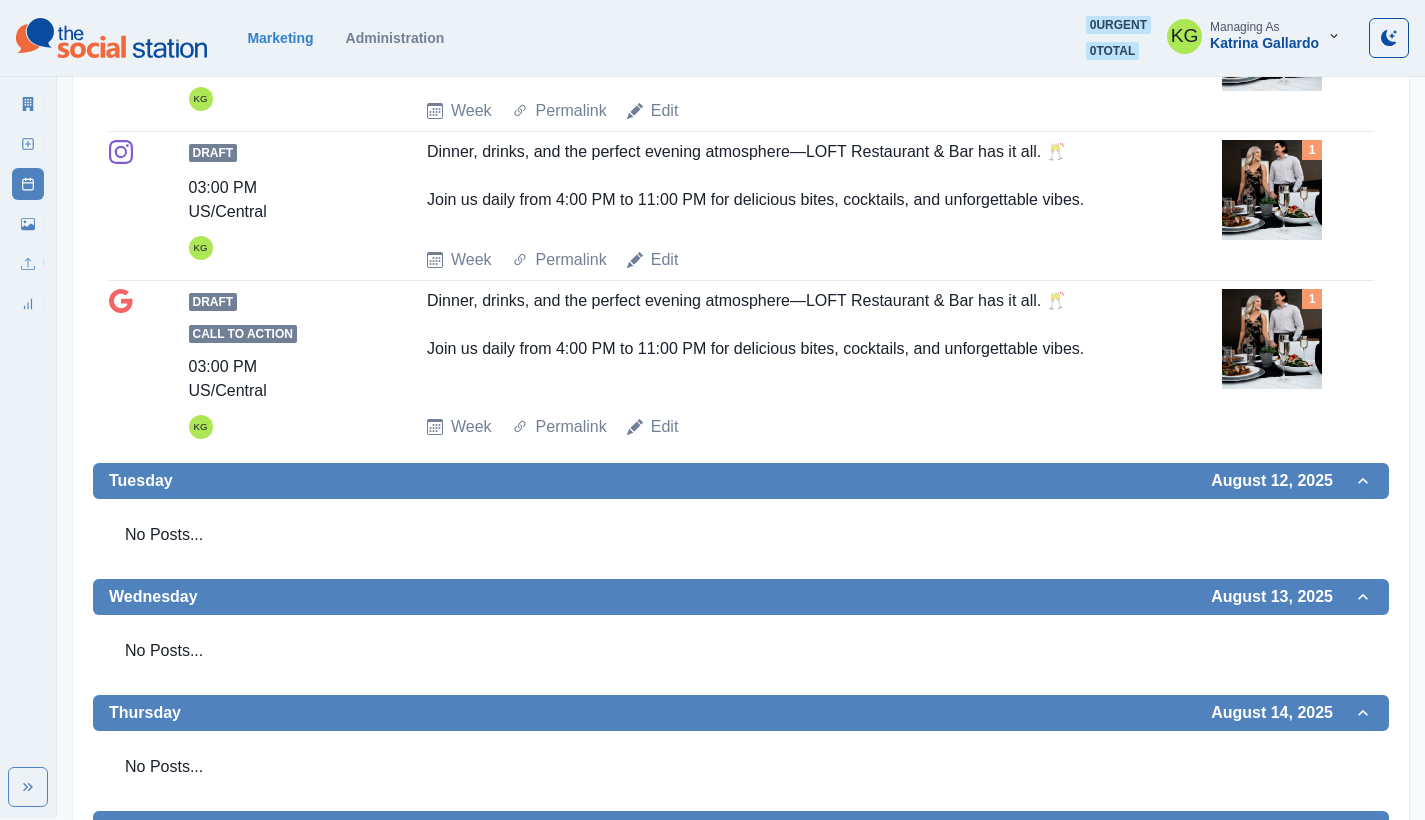 scroll, scrollTop: 0, scrollLeft: 0, axis: both 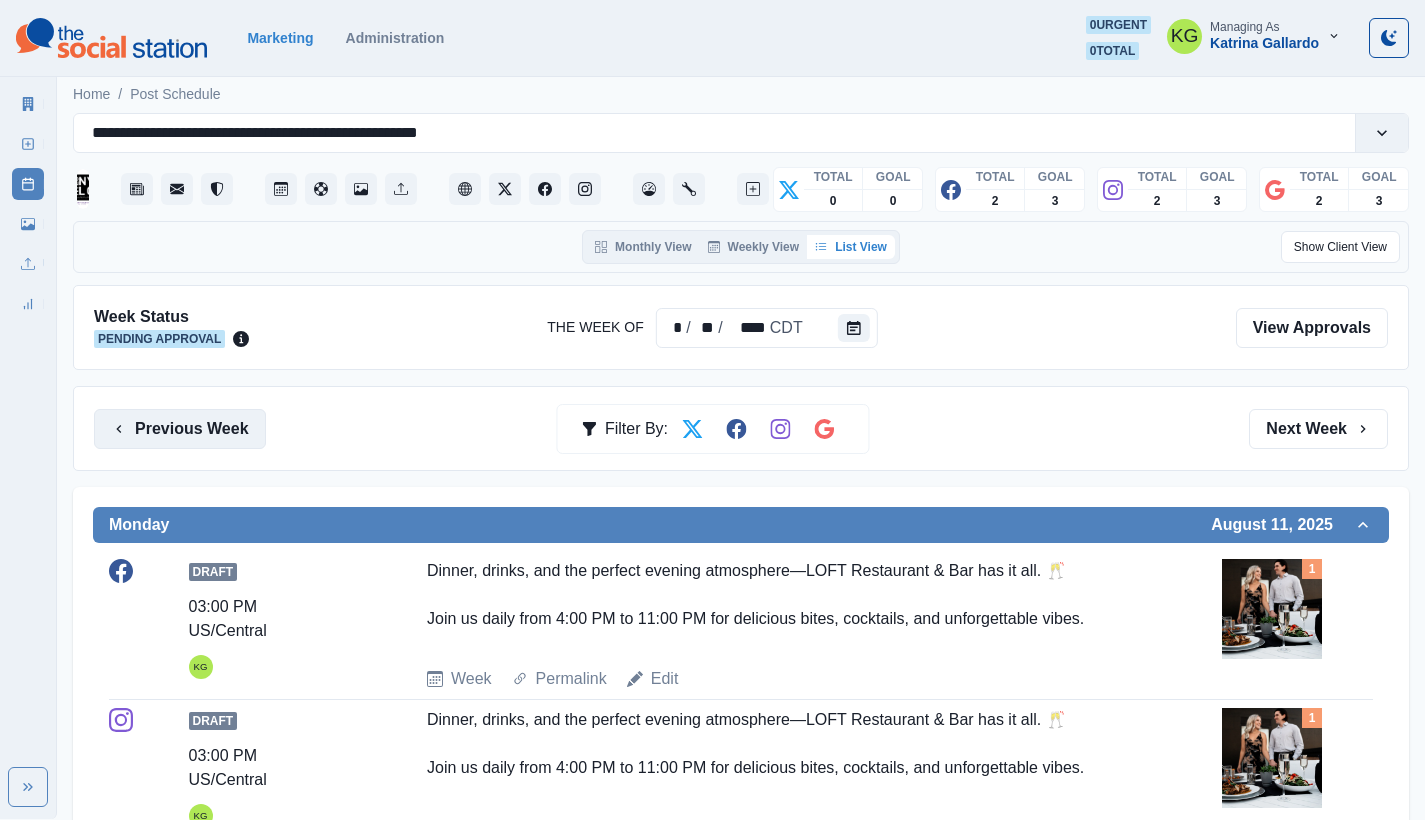 click on "Previous Week" at bounding box center (180, 429) 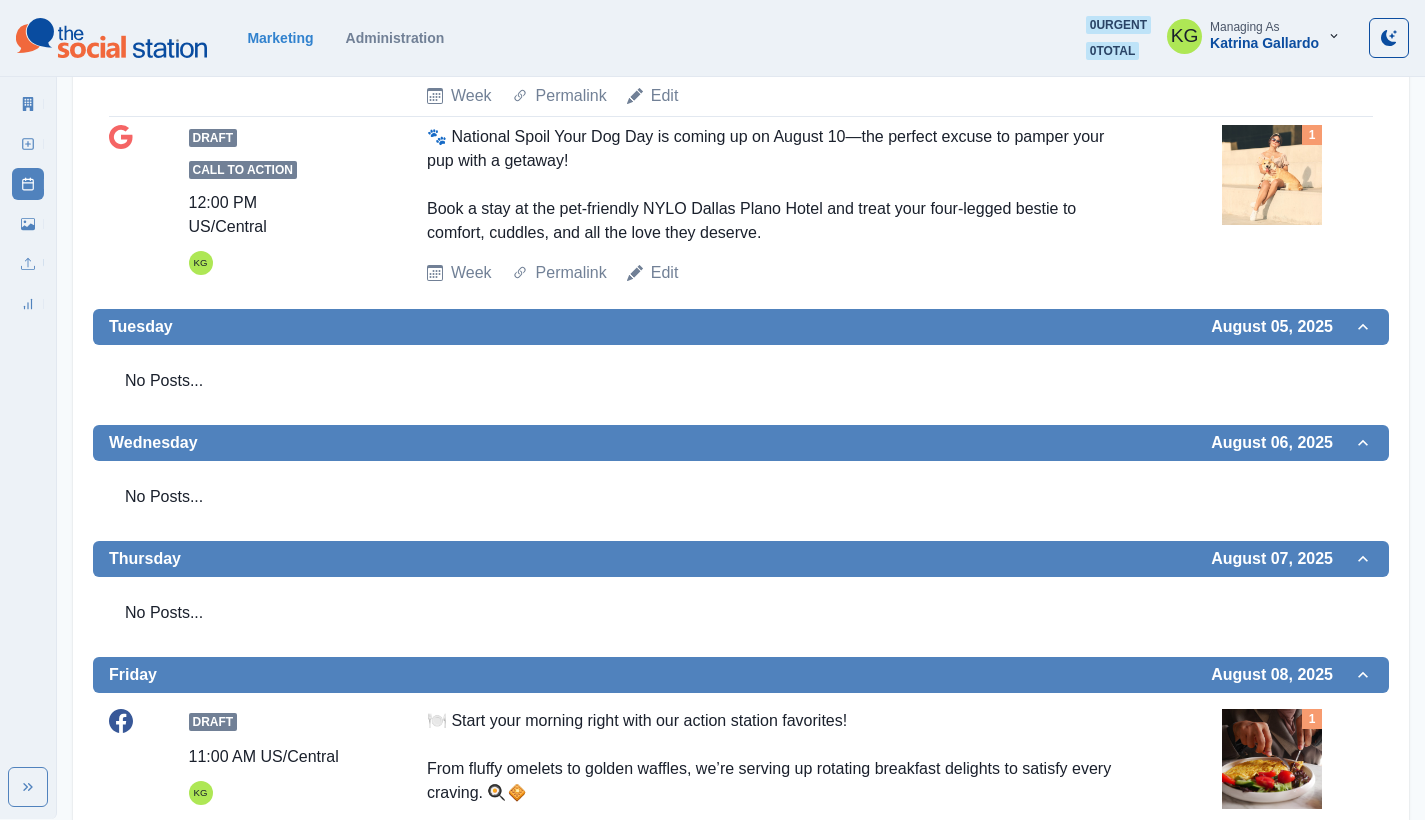 scroll, scrollTop: 0, scrollLeft: 0, axis: both 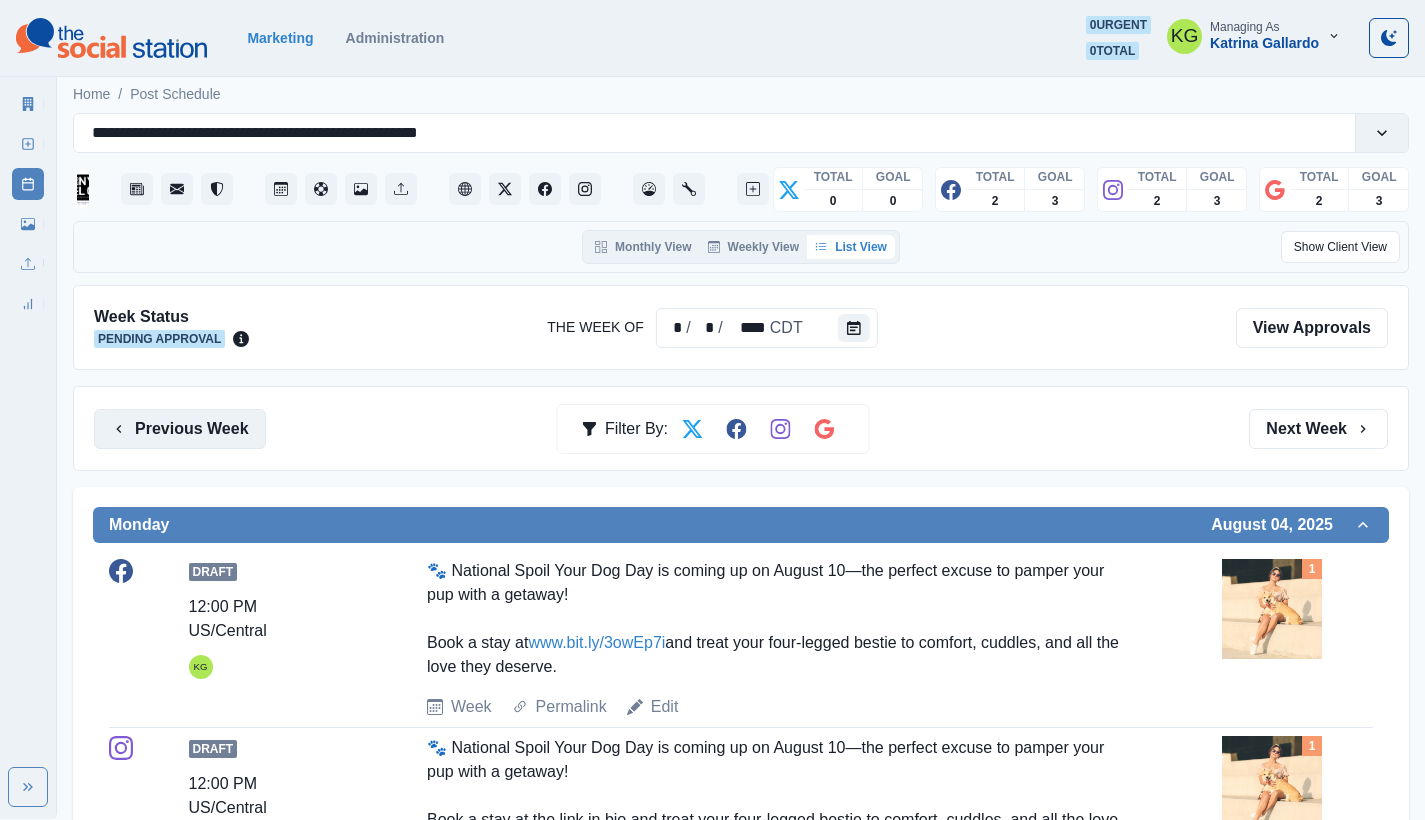 click on "Previous Week" at bounding box center (180, 429) 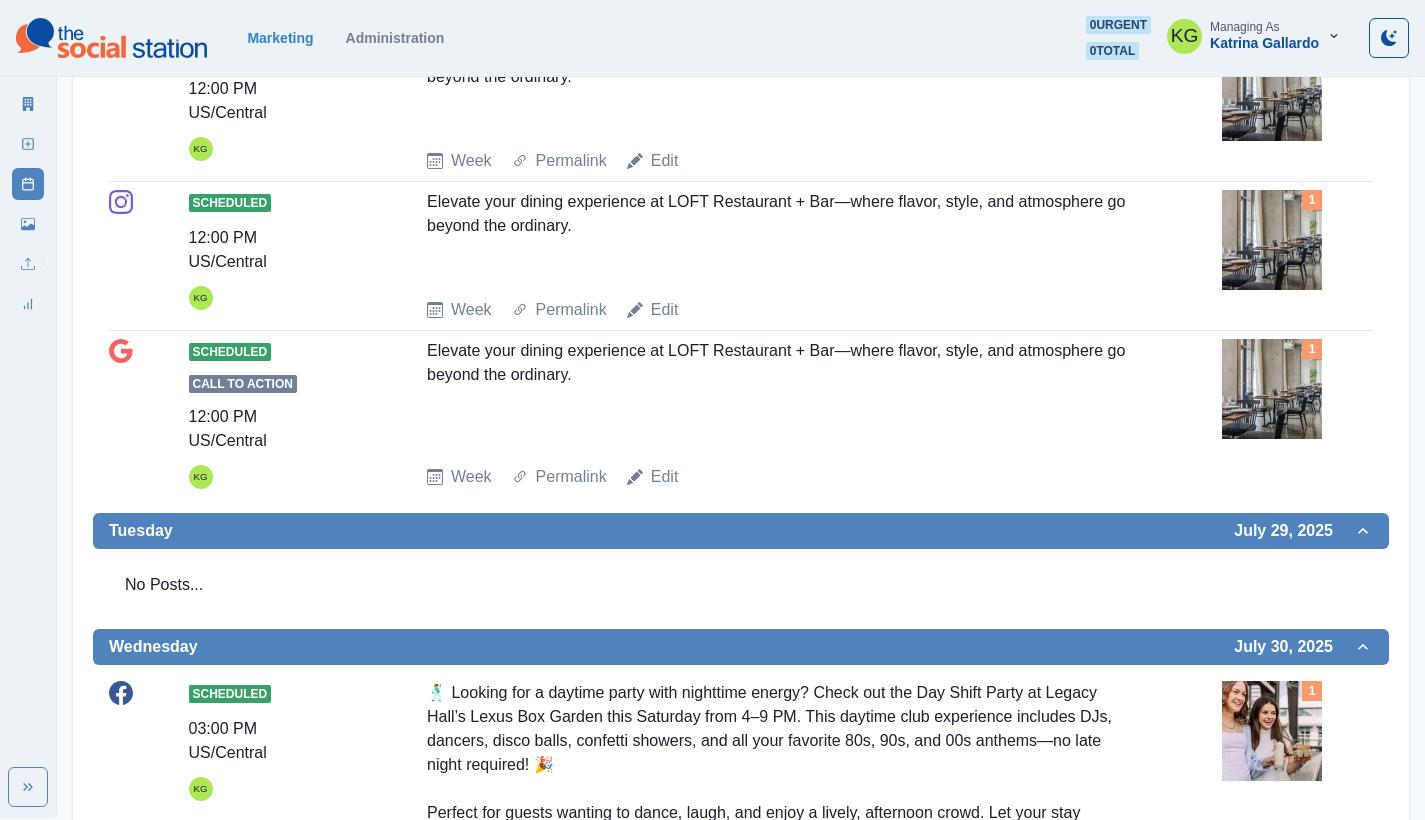 scroll, scrollTop: 0, scrollLeft: 0, axis: both 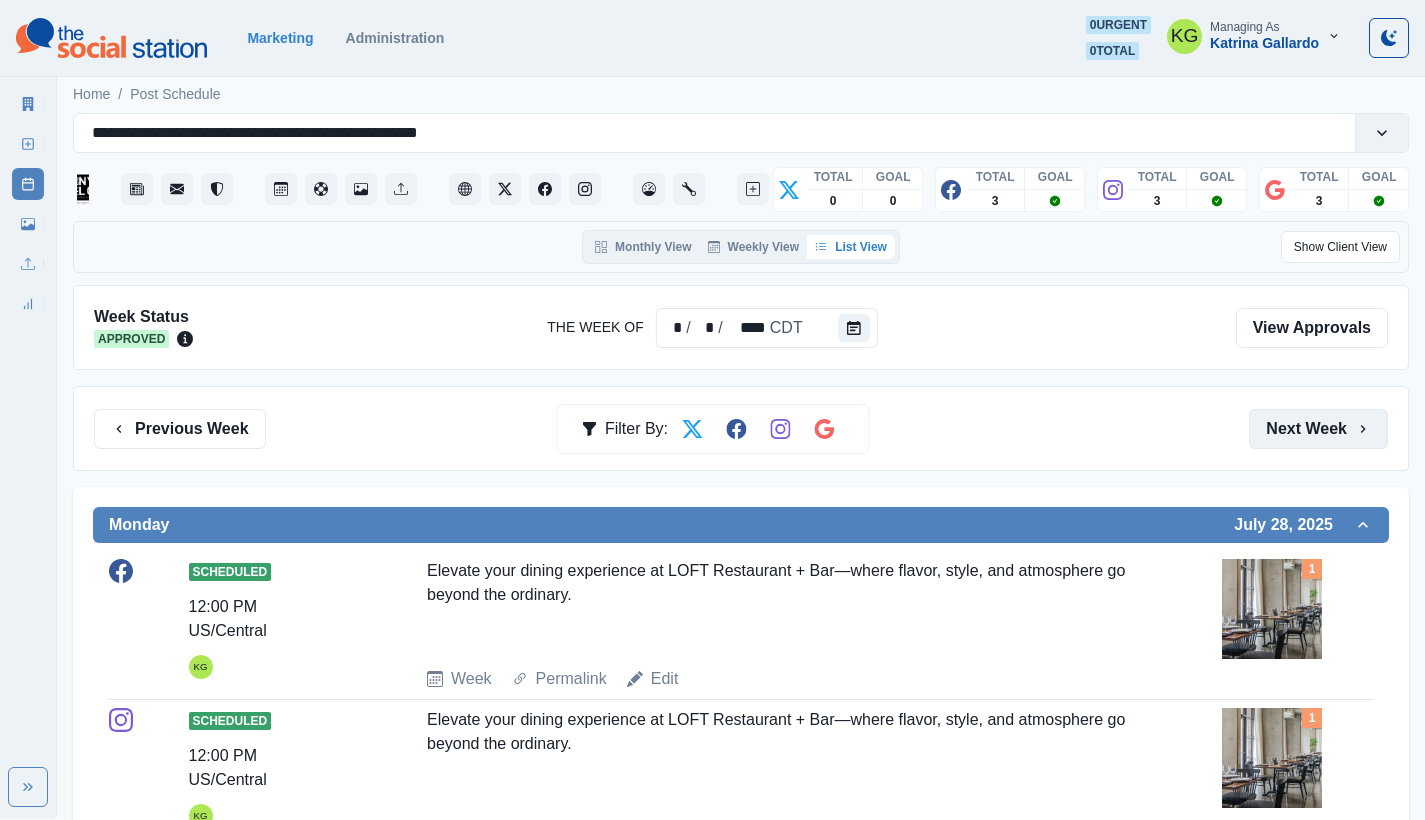 click on "Next Week" at bounding box center (1318, 429) 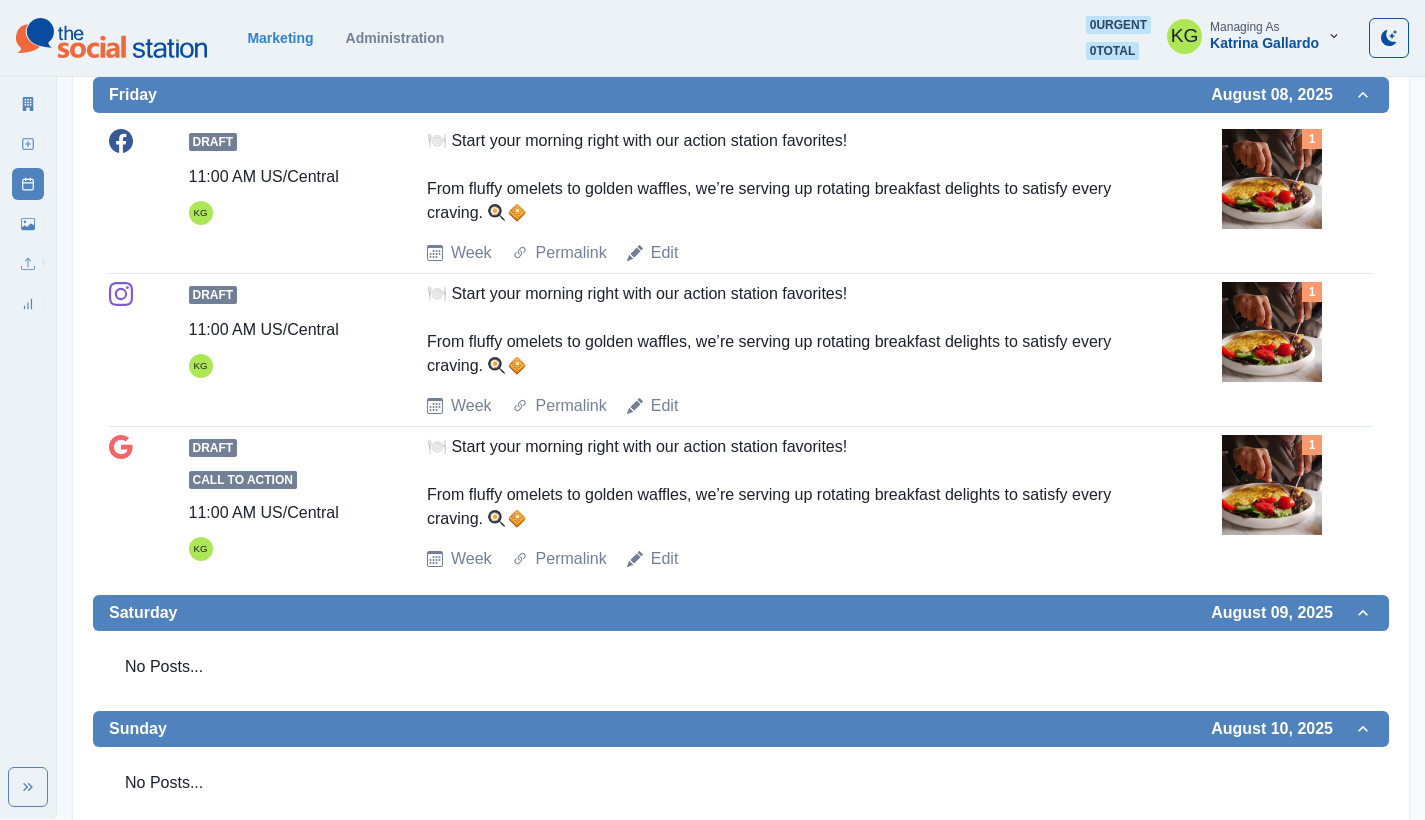 scroll, scrollTop: 77, scrollLeft: 0, axis: vertical 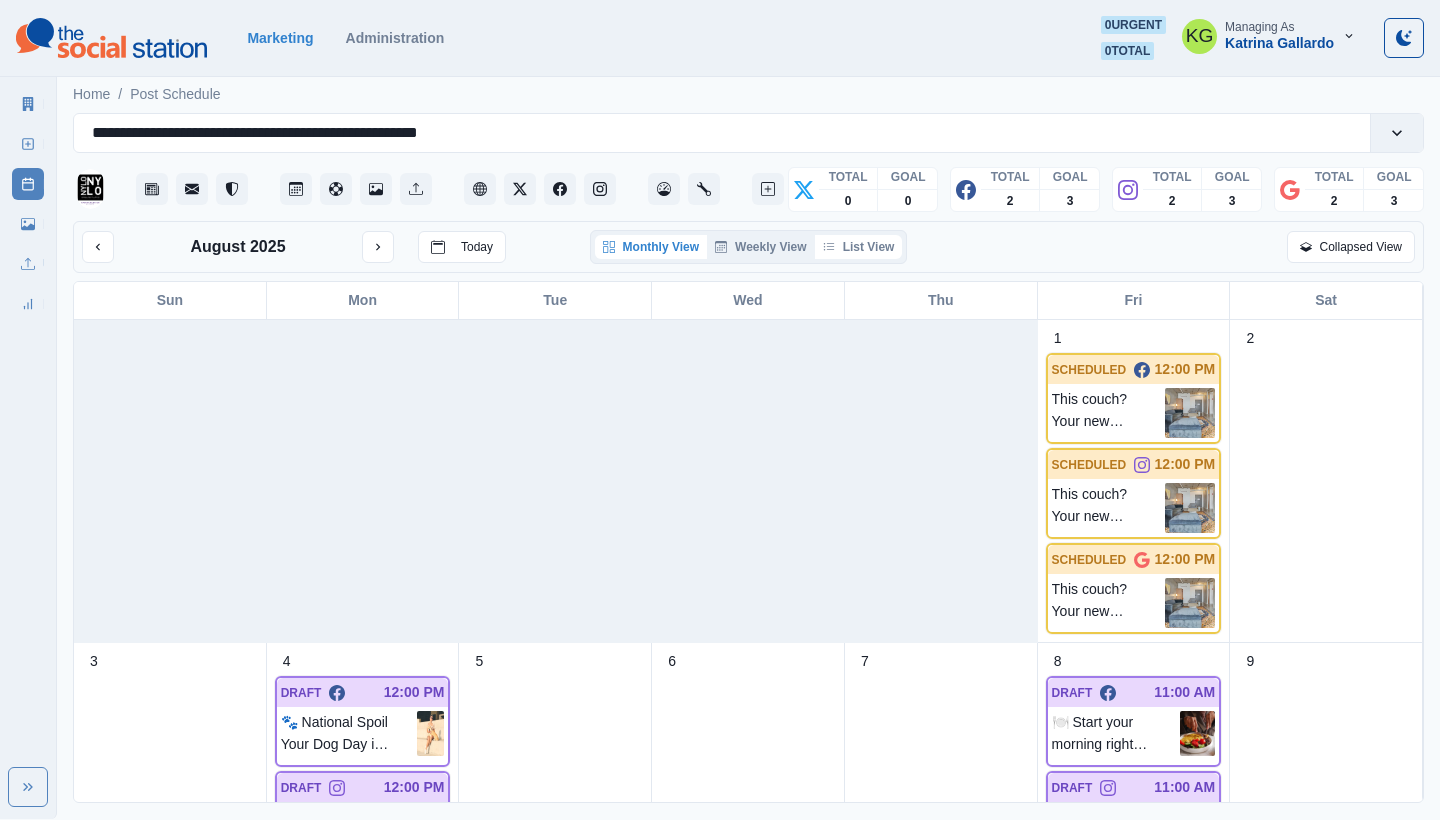 click on "List View" at bounding box center [859, 247] 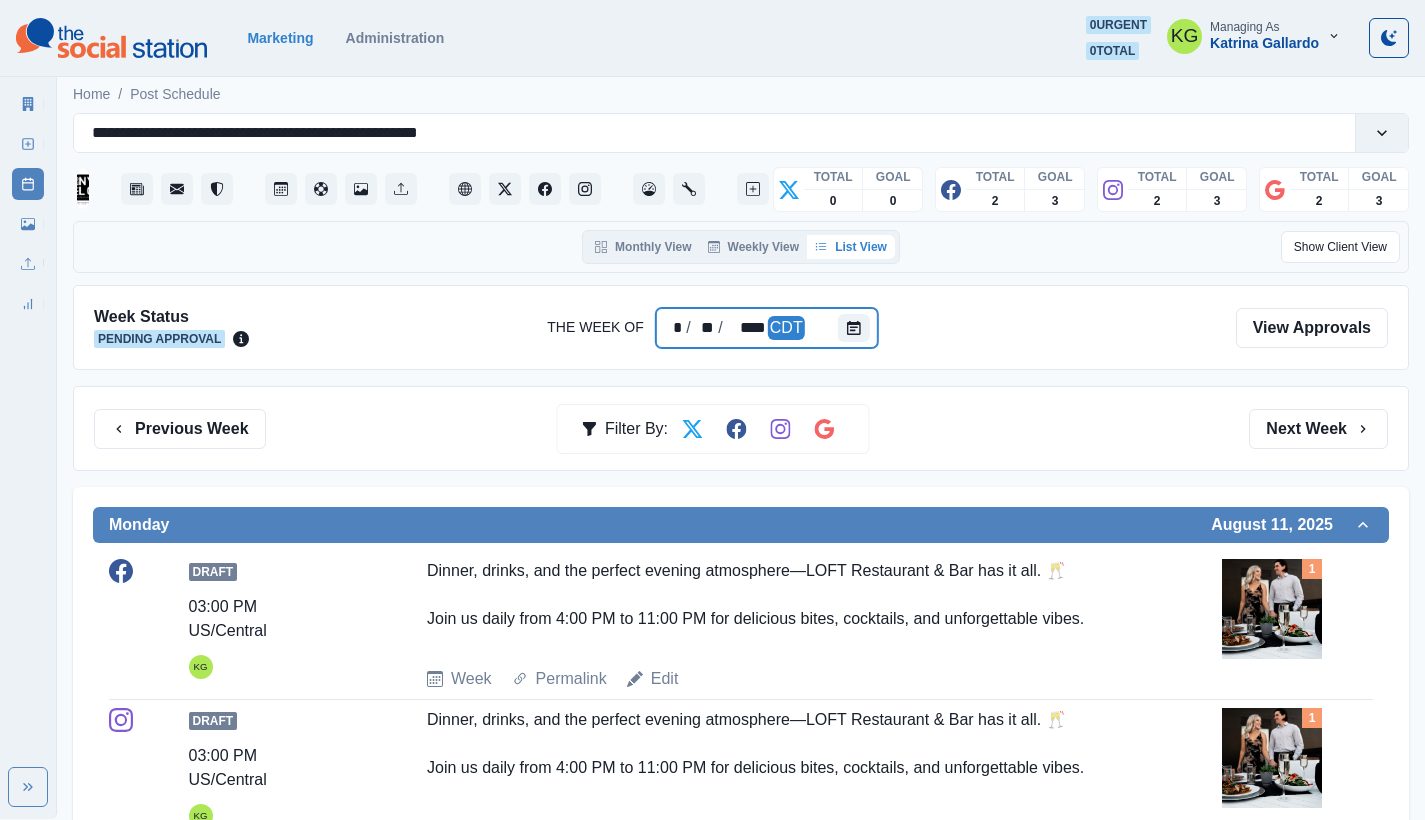 click at bounding box center (858, 328) 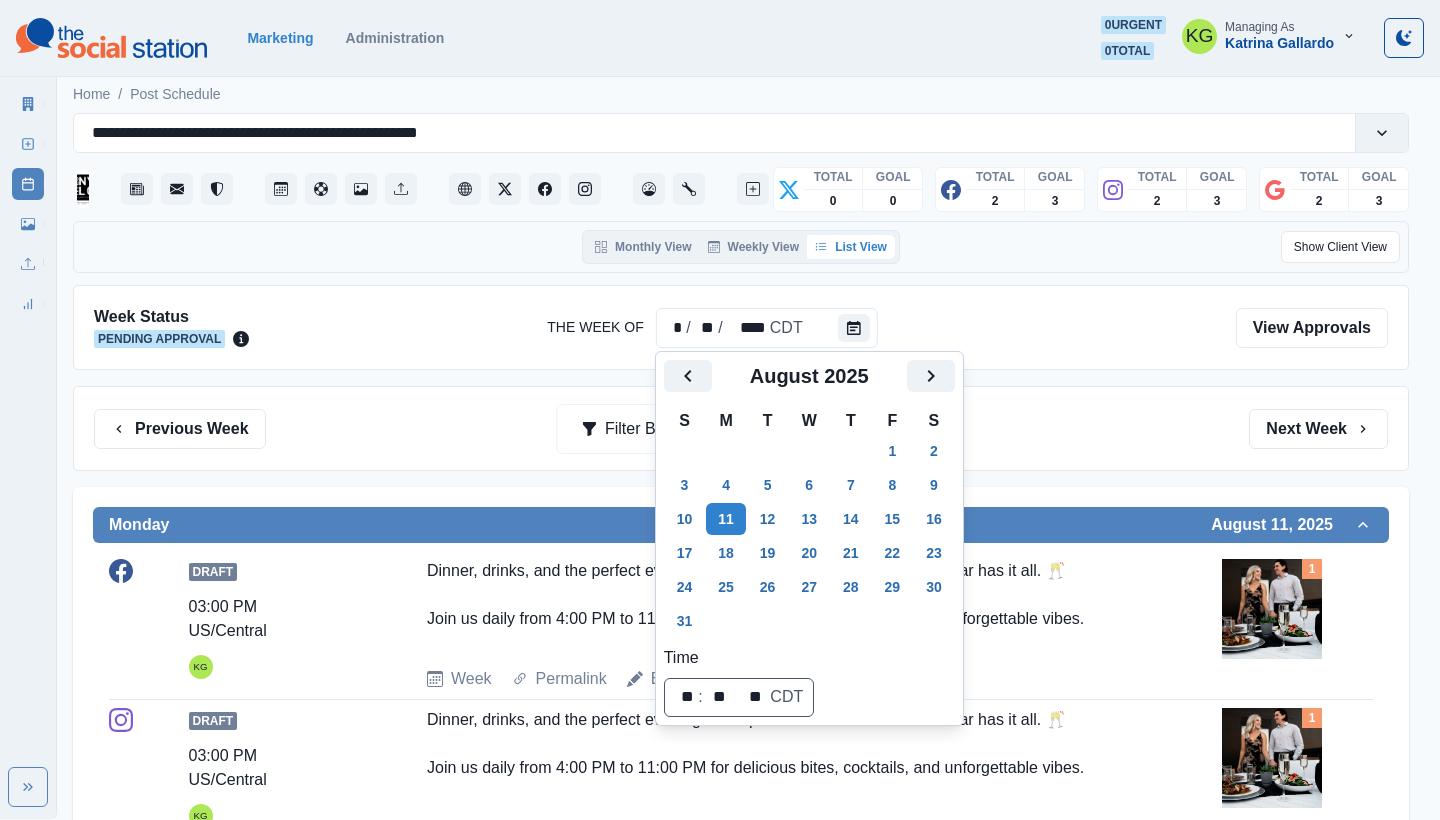 click on "August 2025" at bounding box center [809, 384] 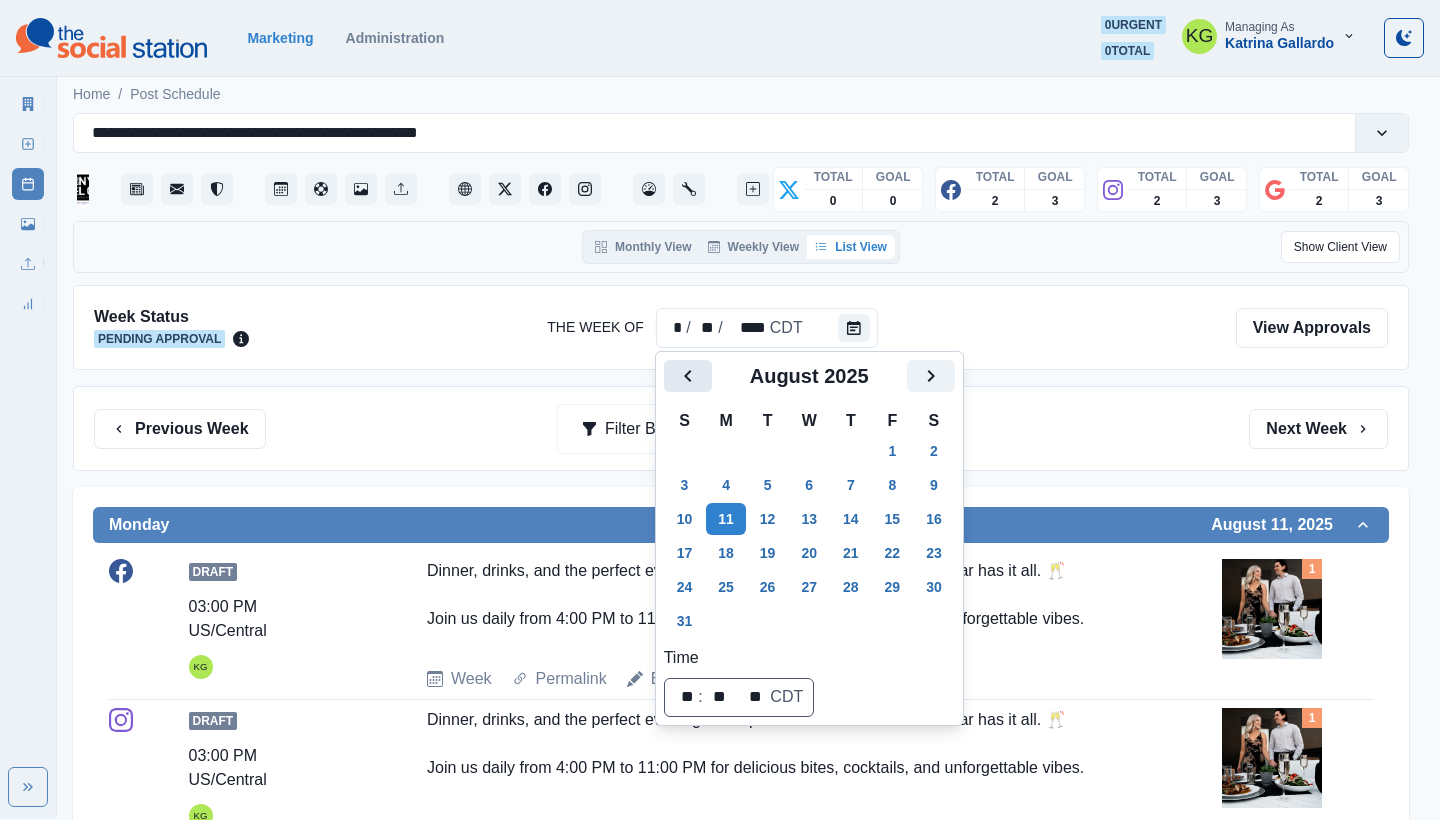 click at bounding box center [688, 376] 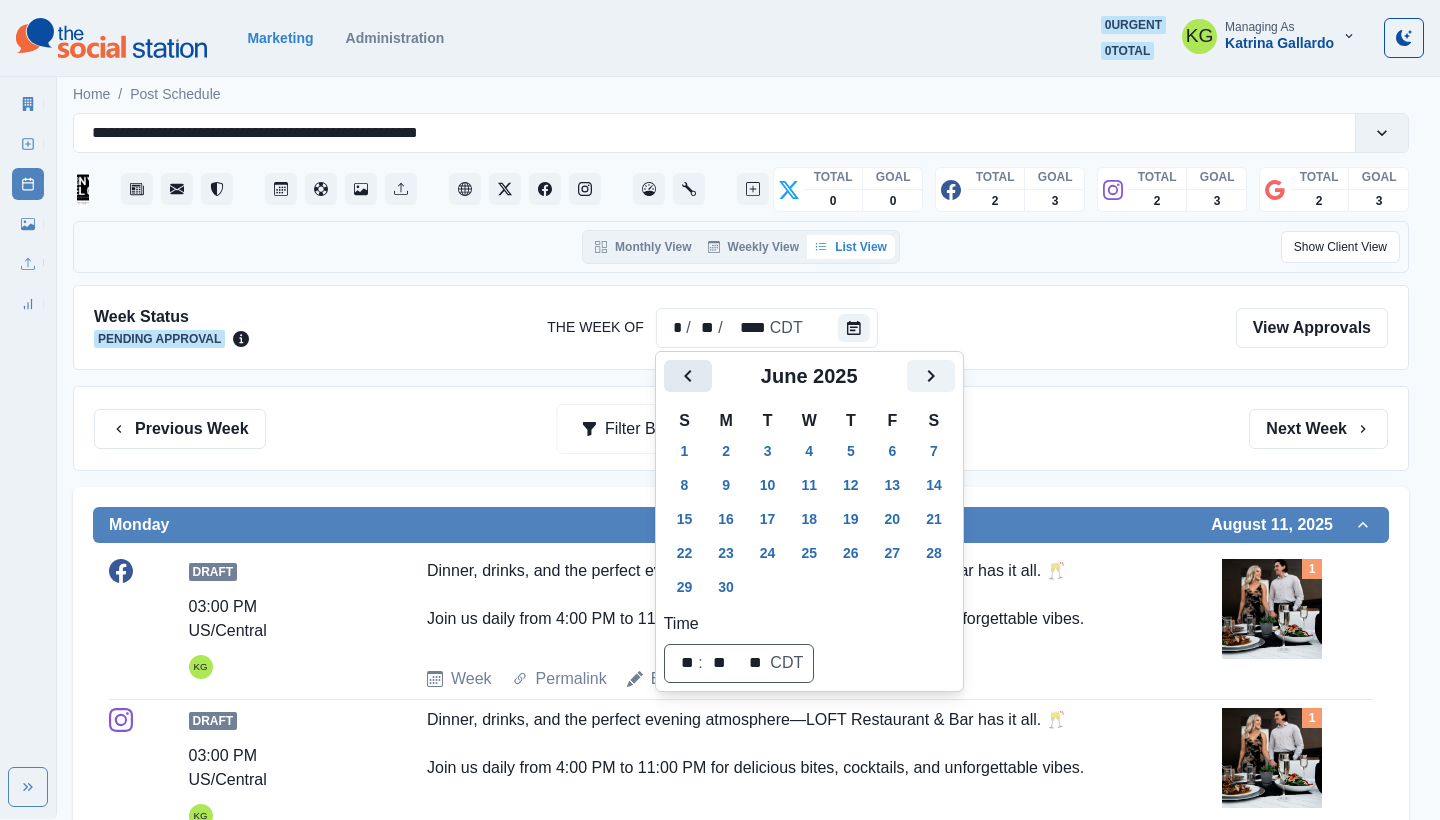 click at bounding box center (688, 376) 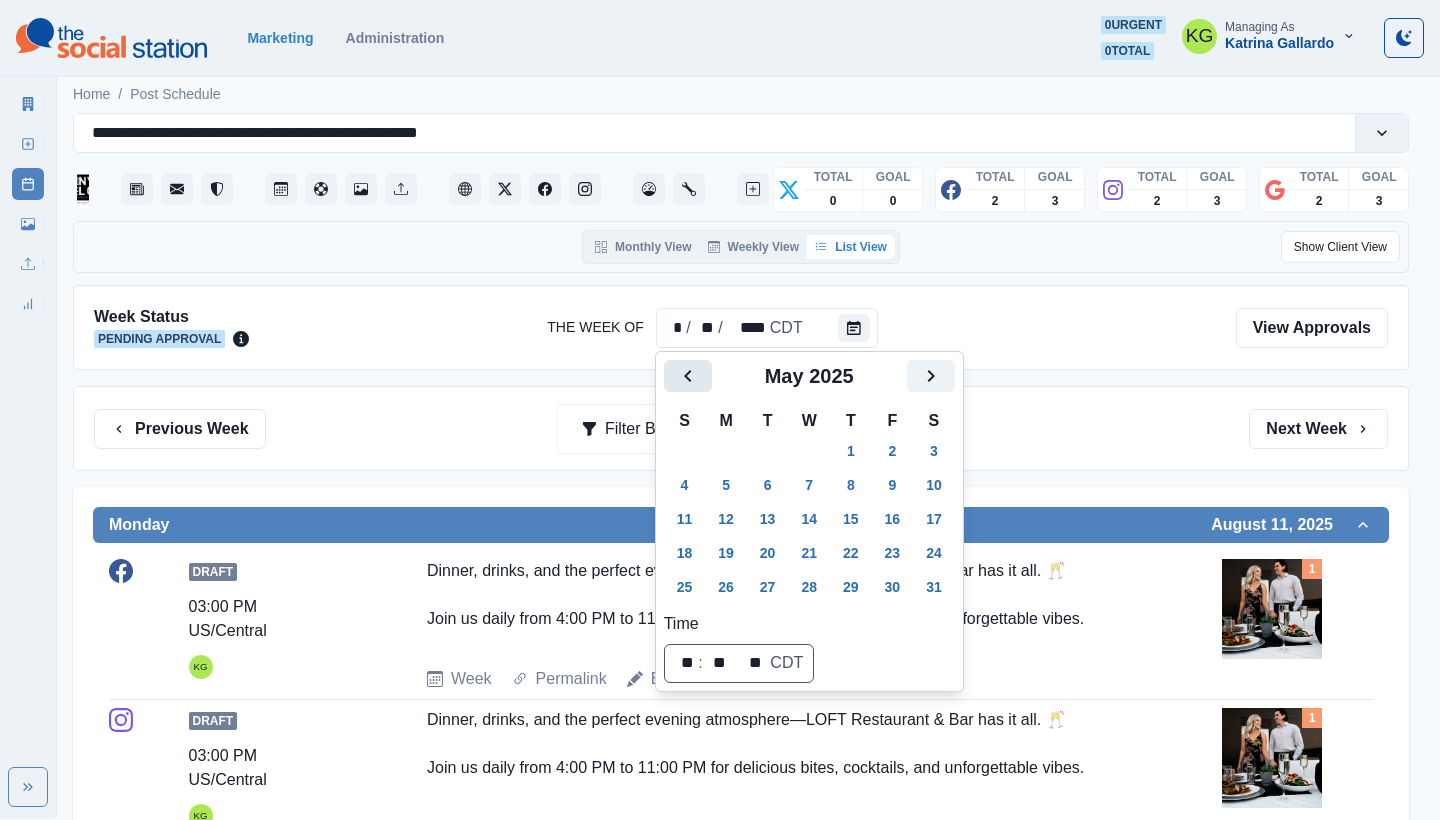 click at bounding box center [688, 376] 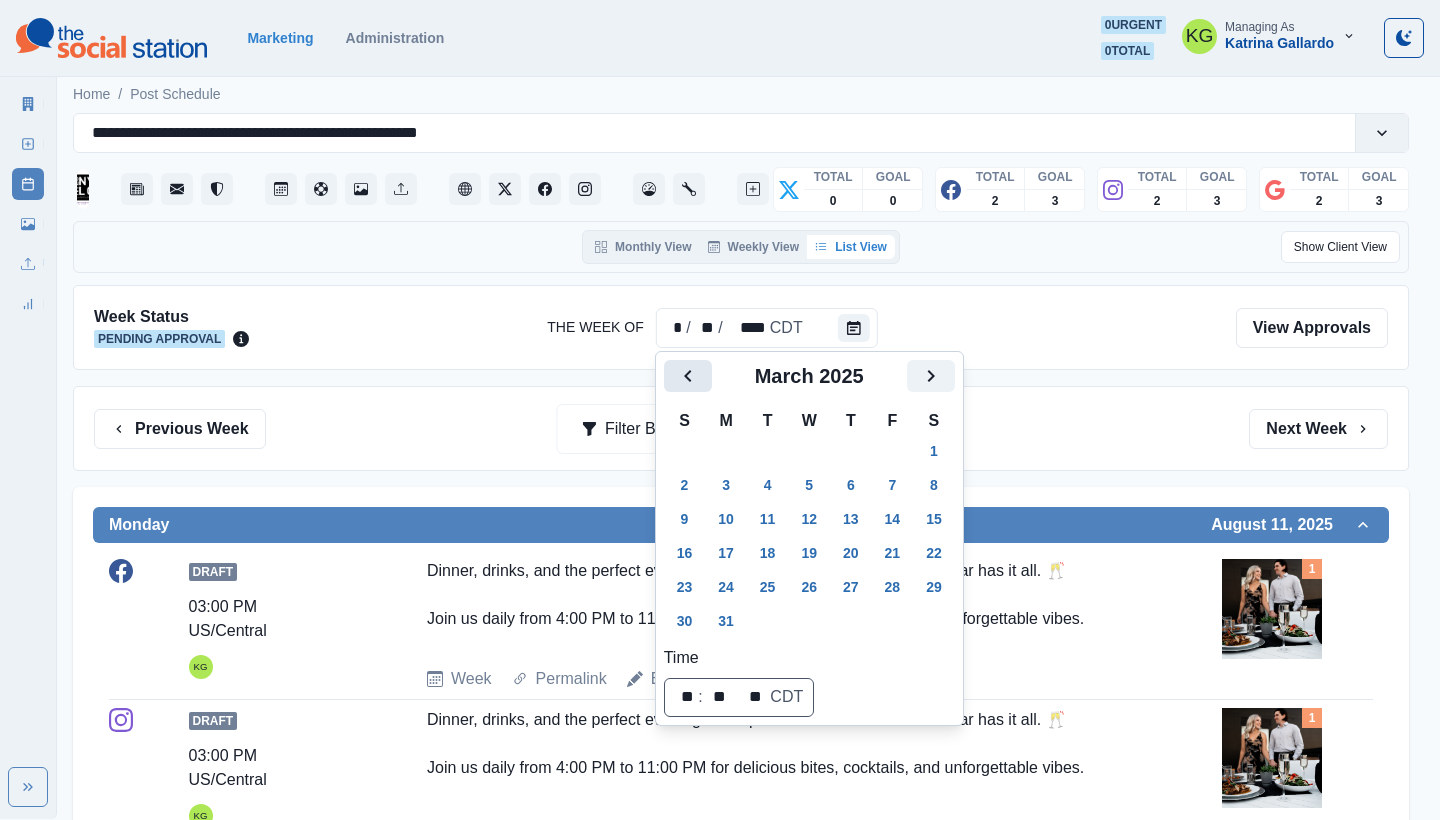 click at bounding box center [688, 376] 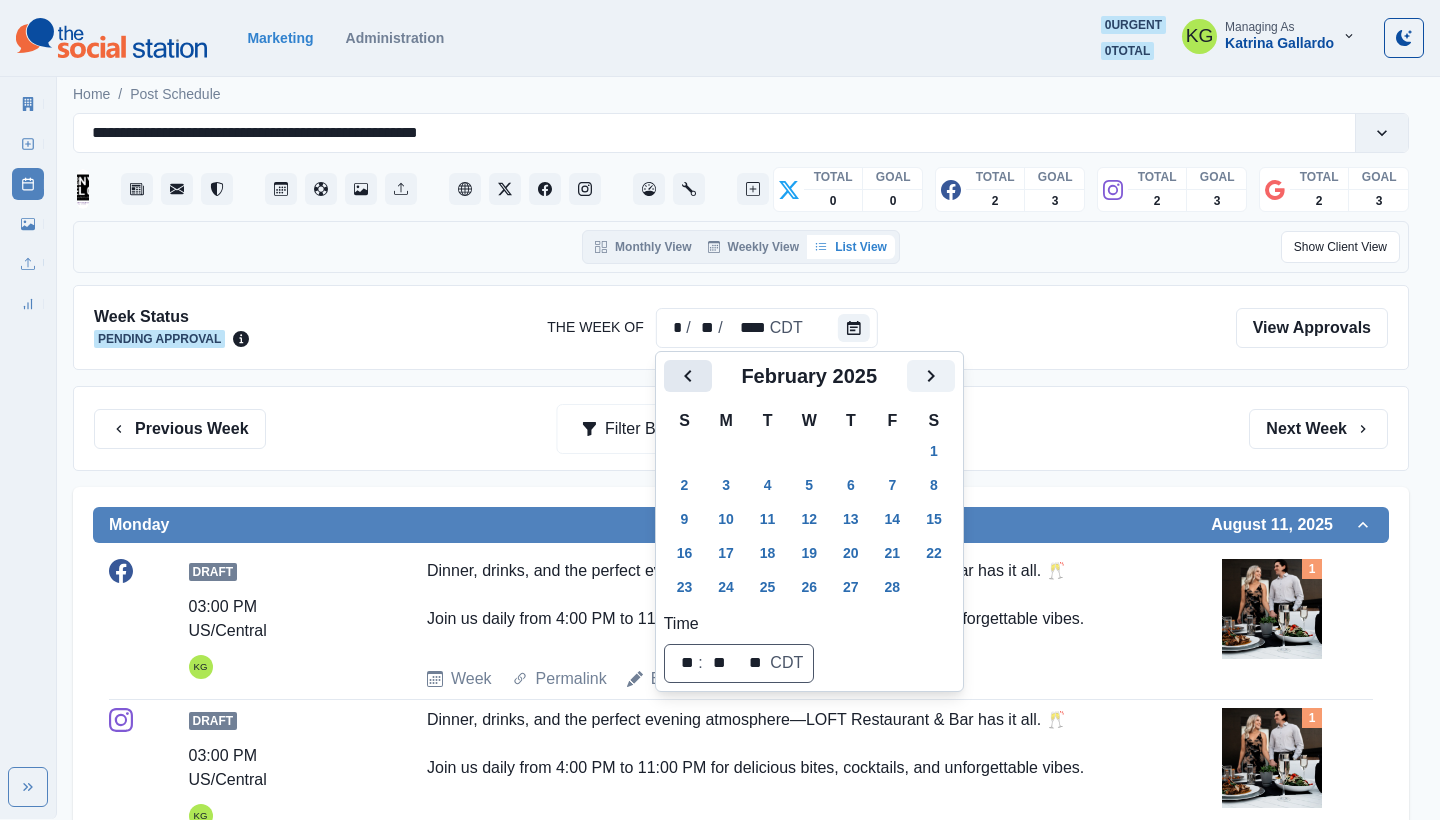 click at bounding box center (688, 376) 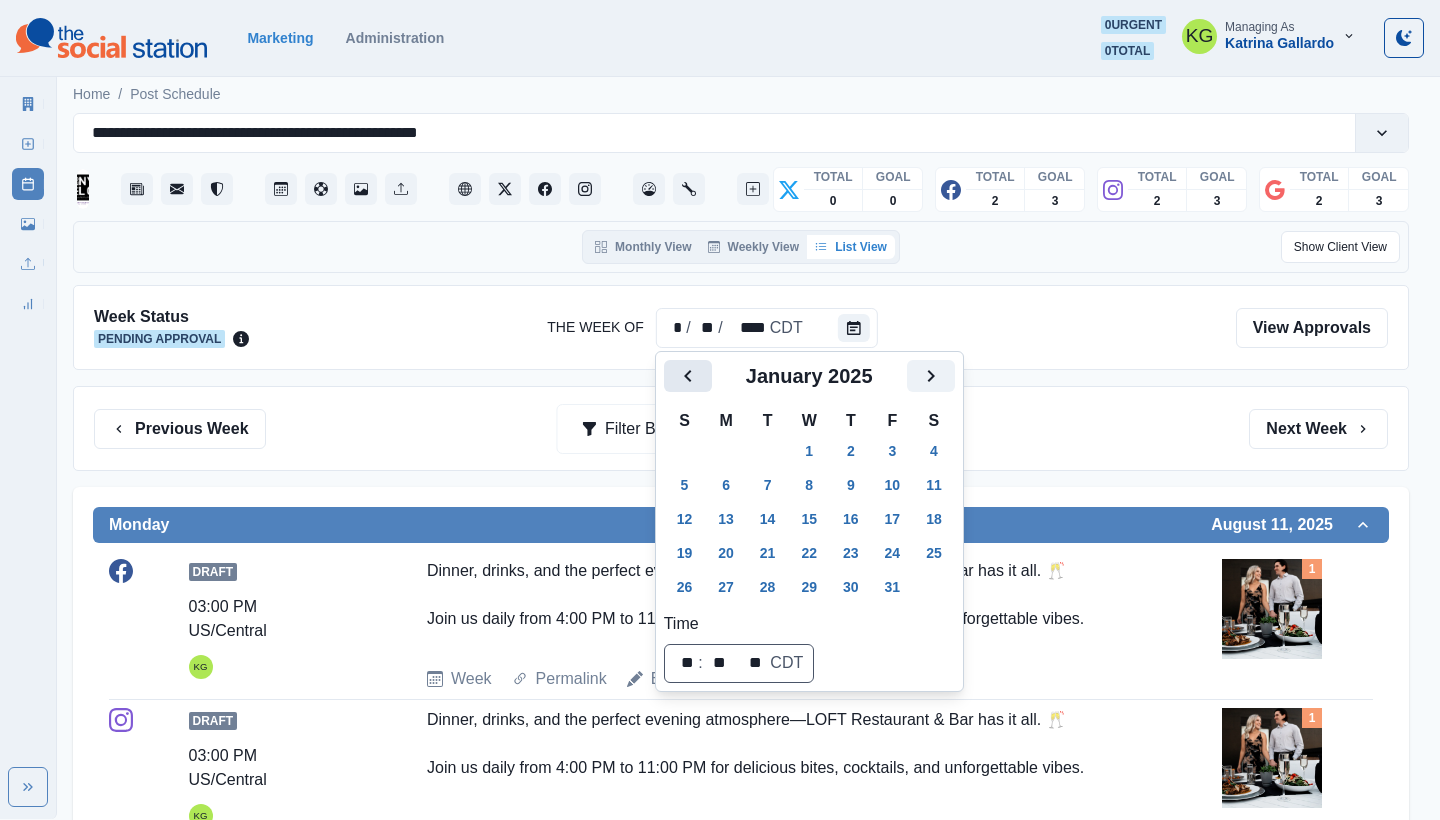 click at bounding box center [688, 376] 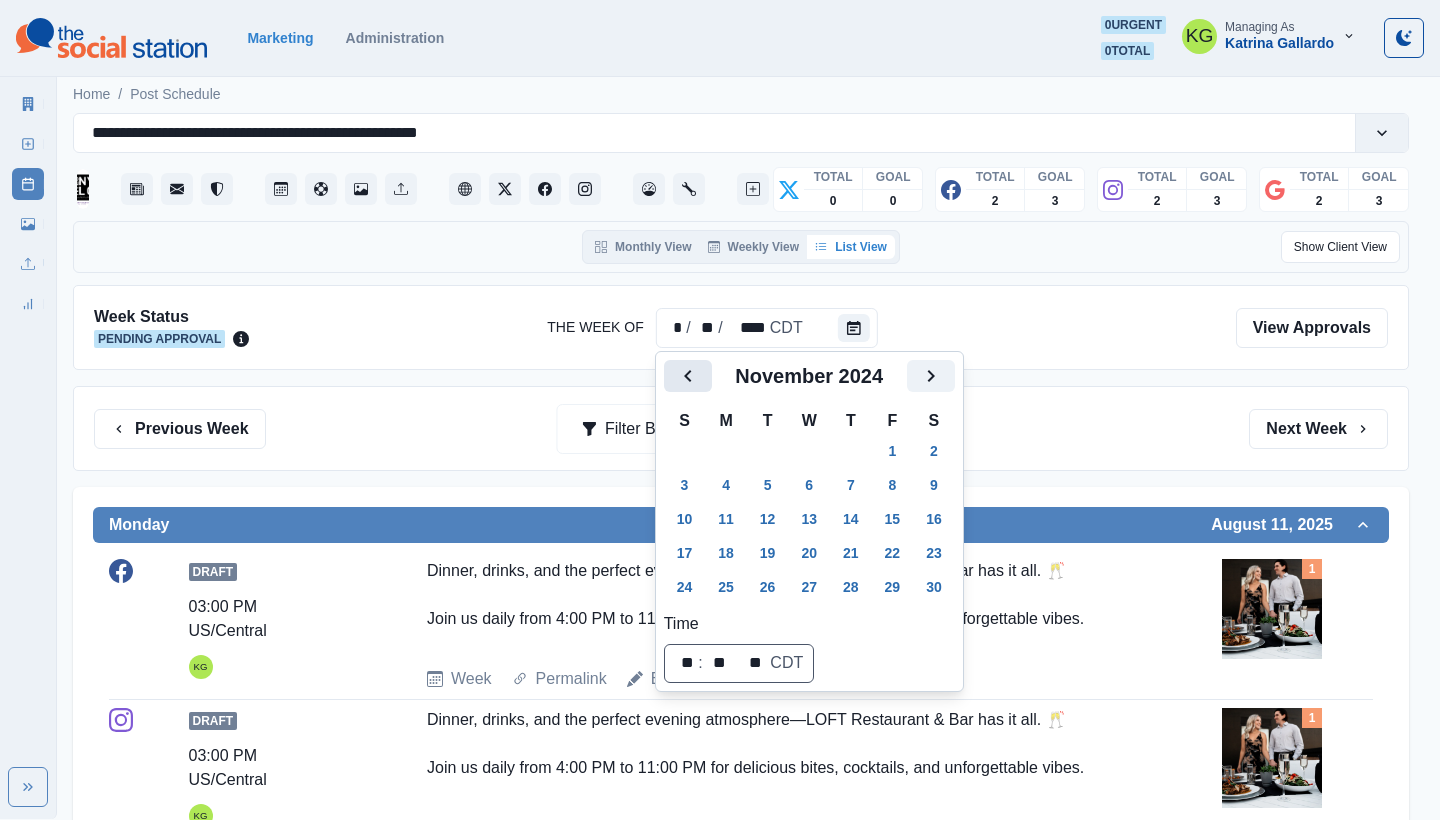click at bounding box center [688, 376] 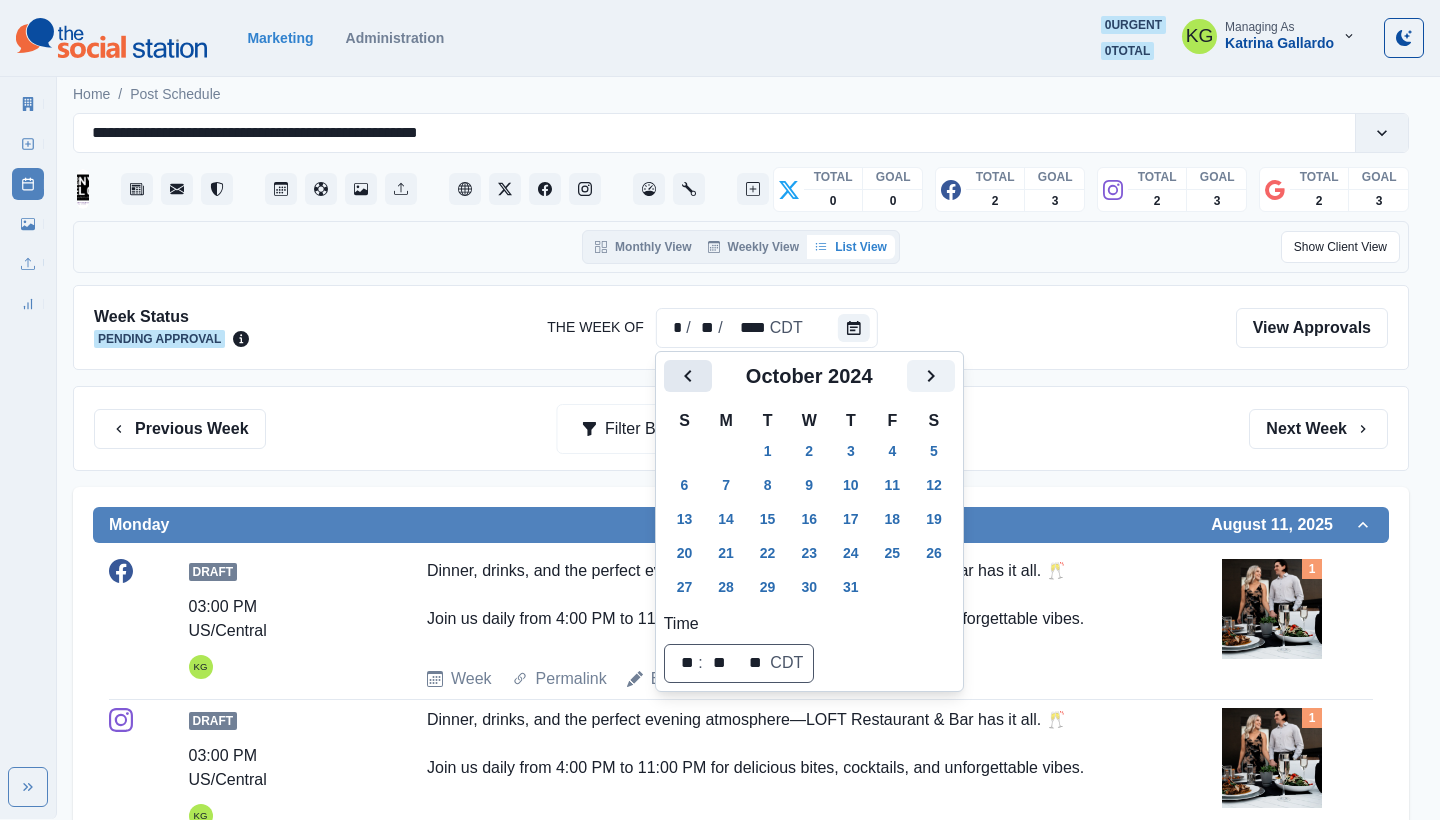 click at bounding box center (688, 376) 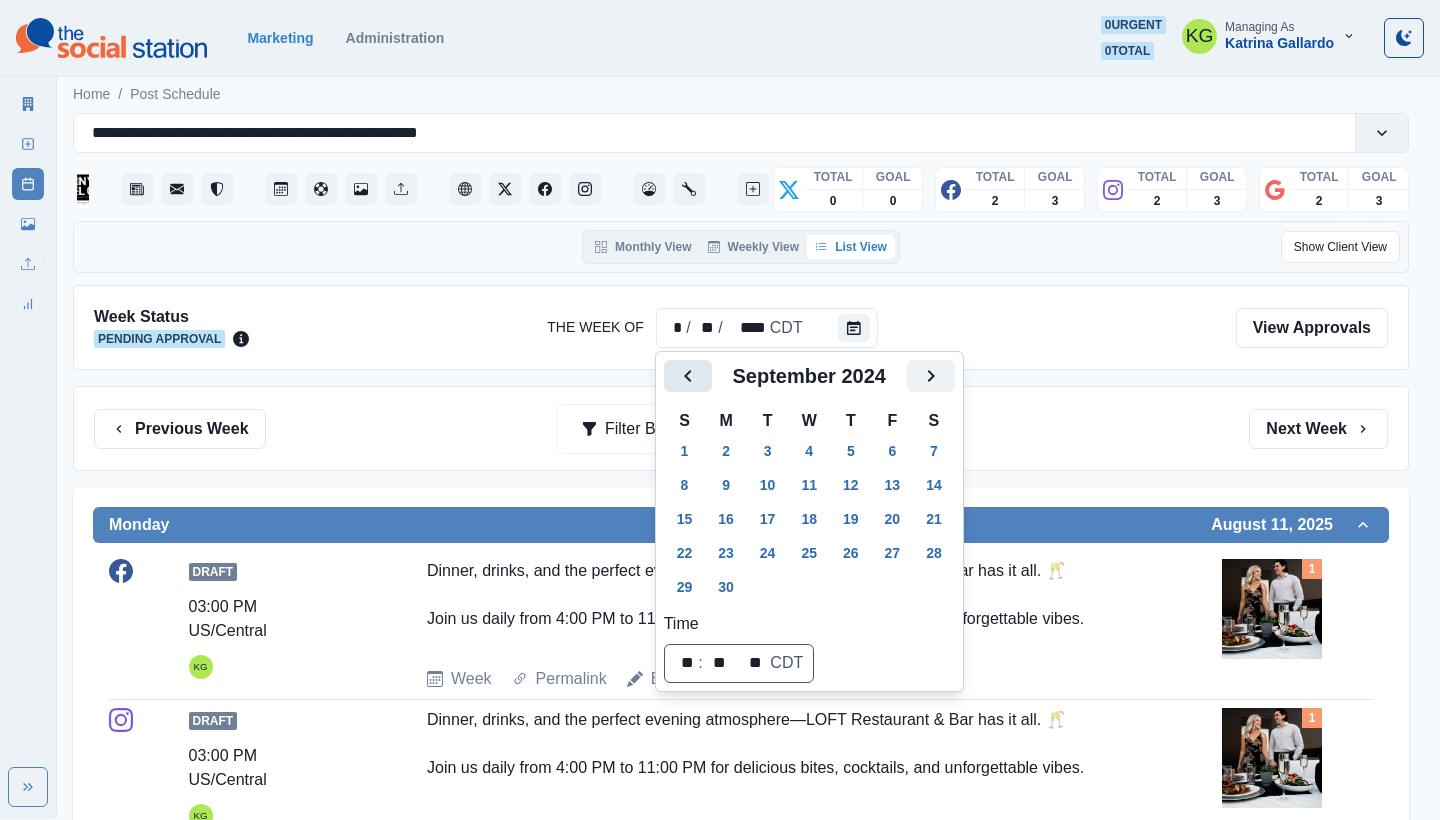 click at bounding box center (688, 376) 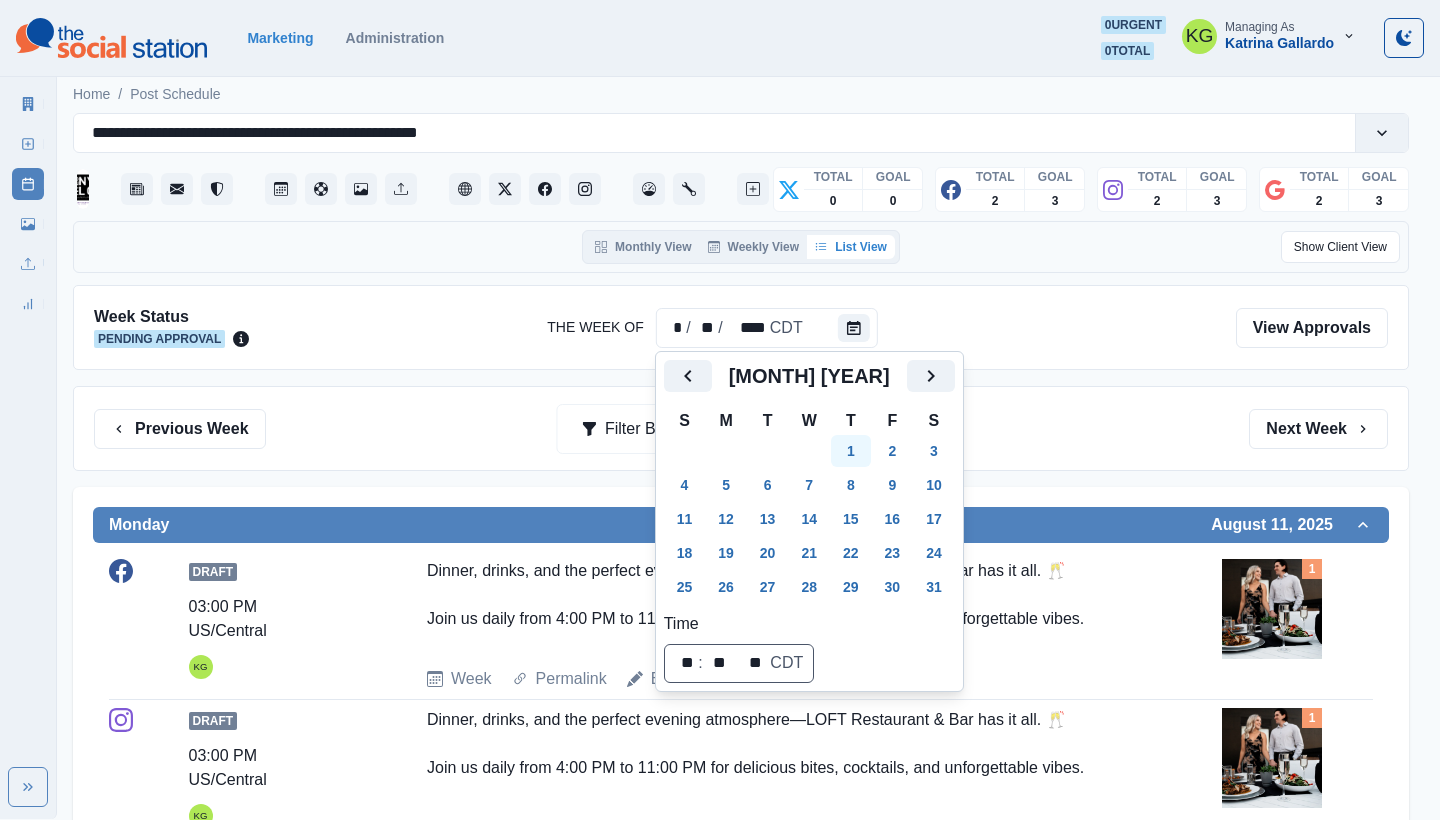 click on "1" at bounding box center [851, 451] 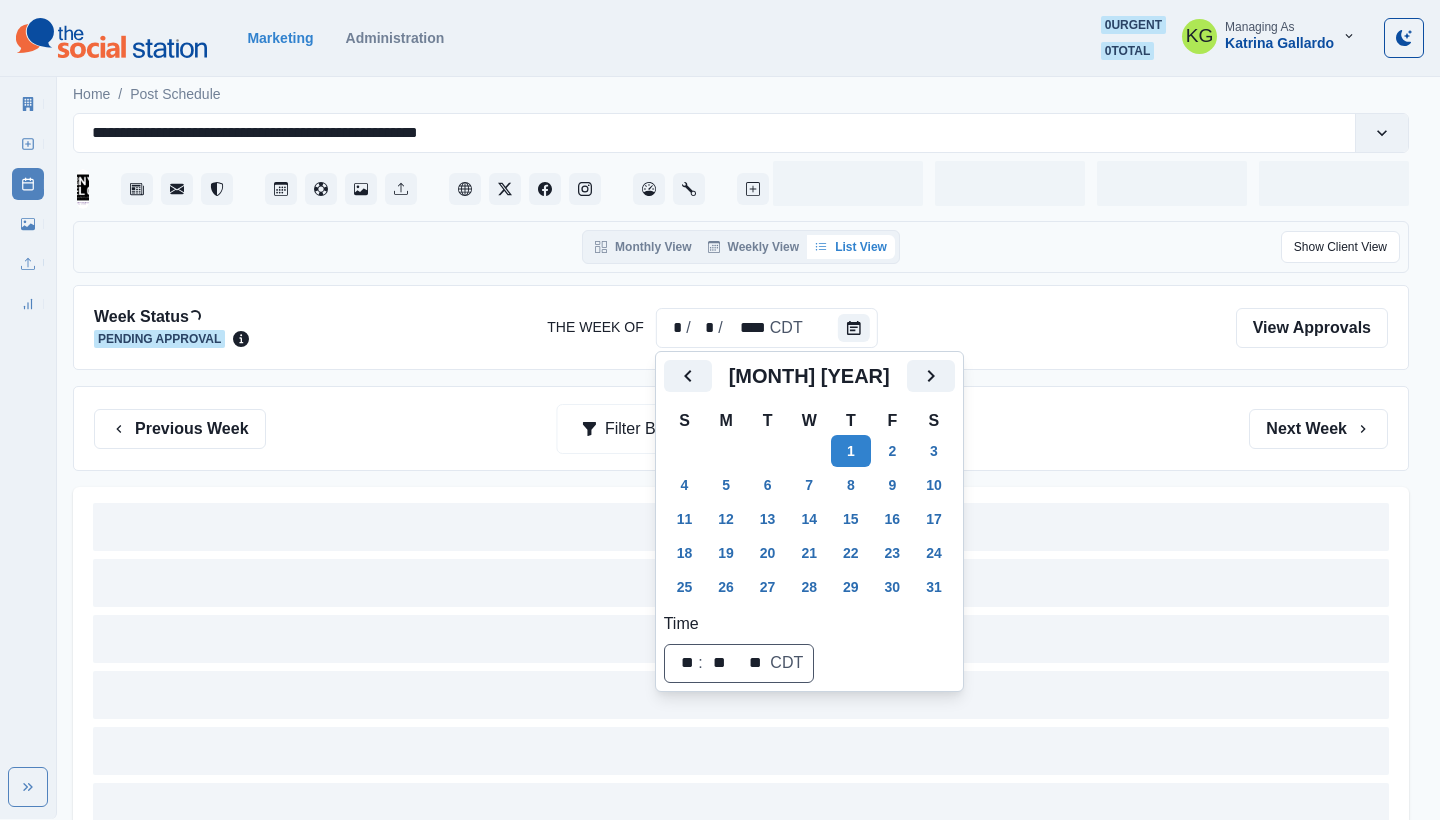 click on "Previous Week Filter By: Next Week" at bounding box center [741, 429] 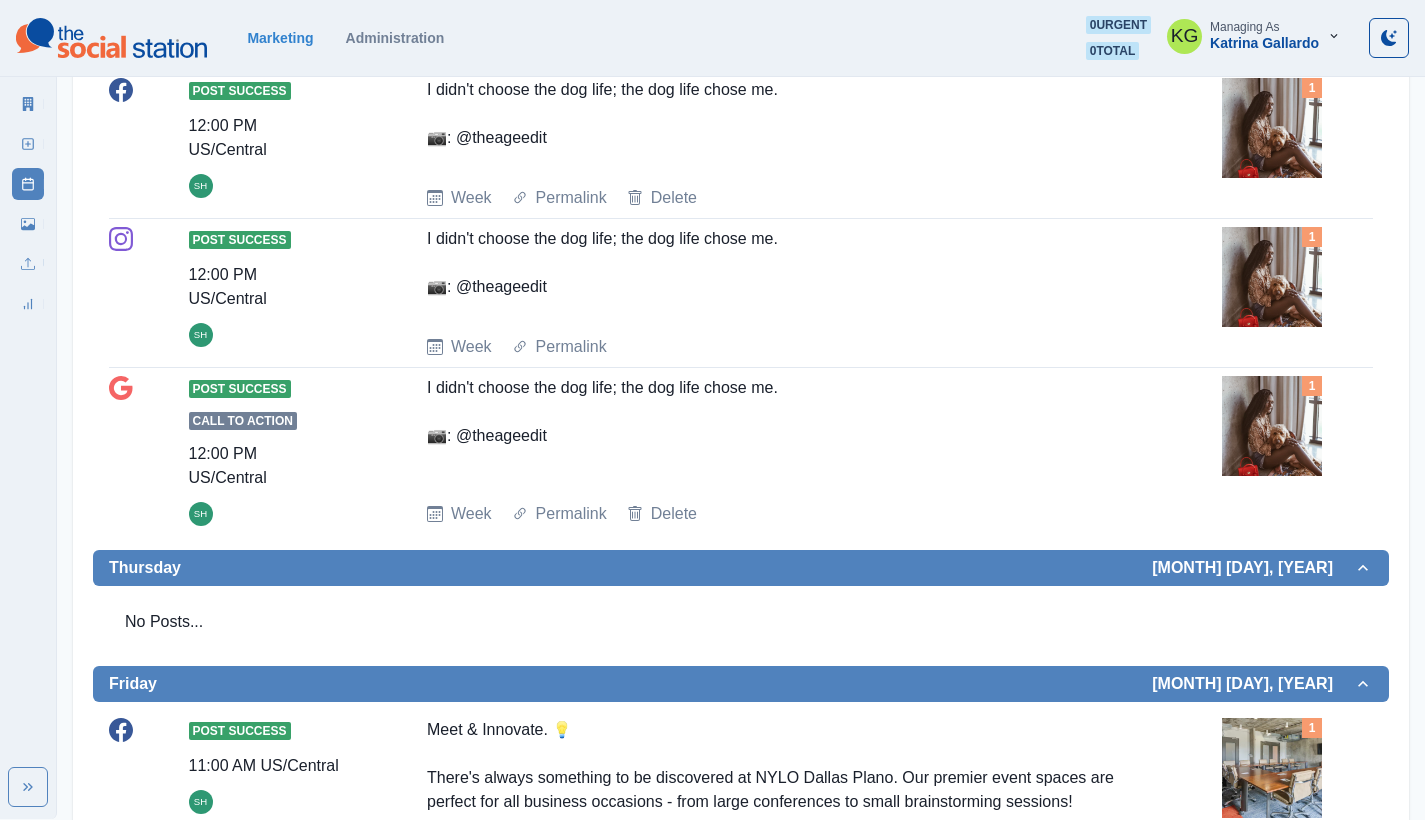 scroll, scrollTop: 1360, scrollLeft: 0, axis: vertical 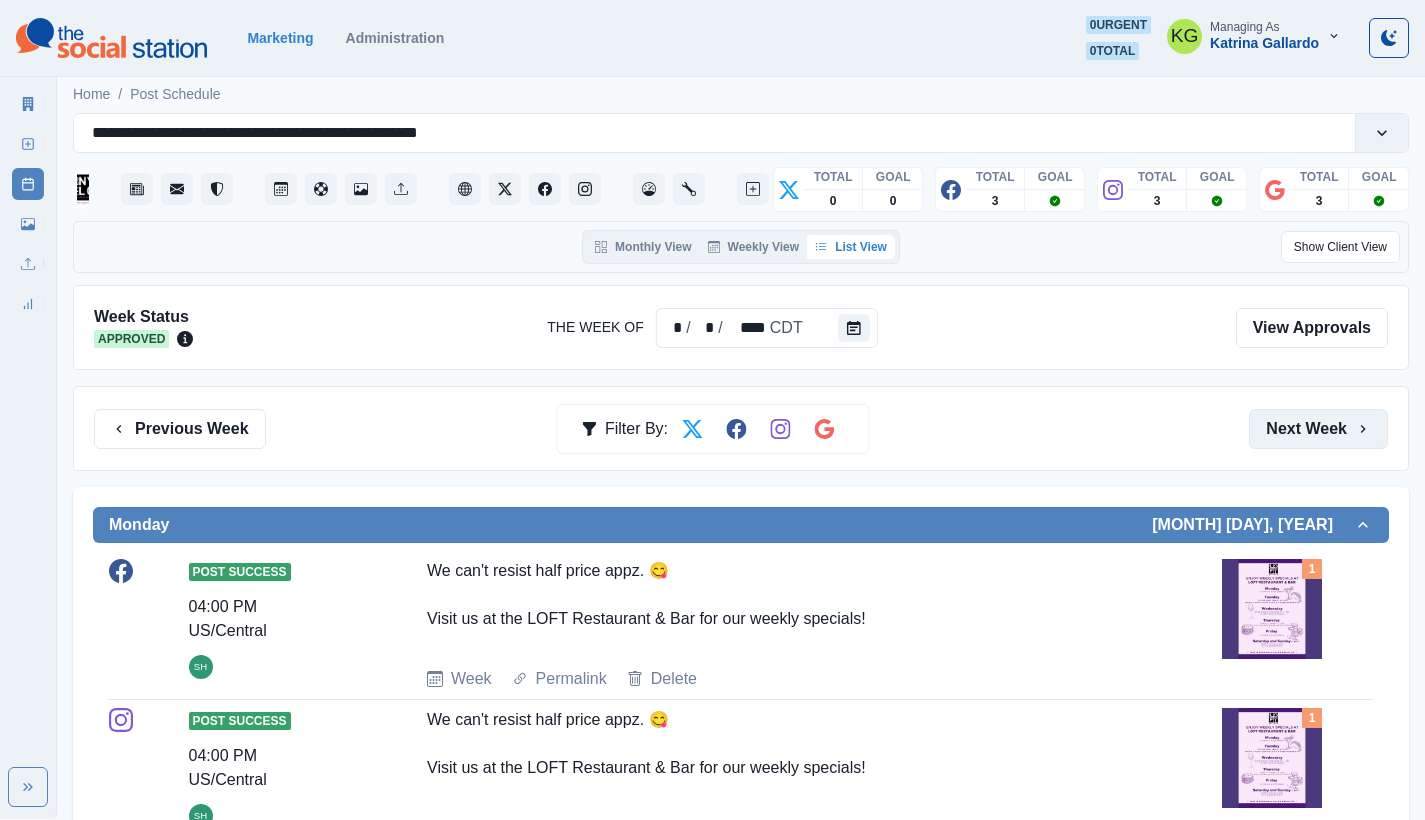 click on "Next Week" at bounding box center (1318, 429) 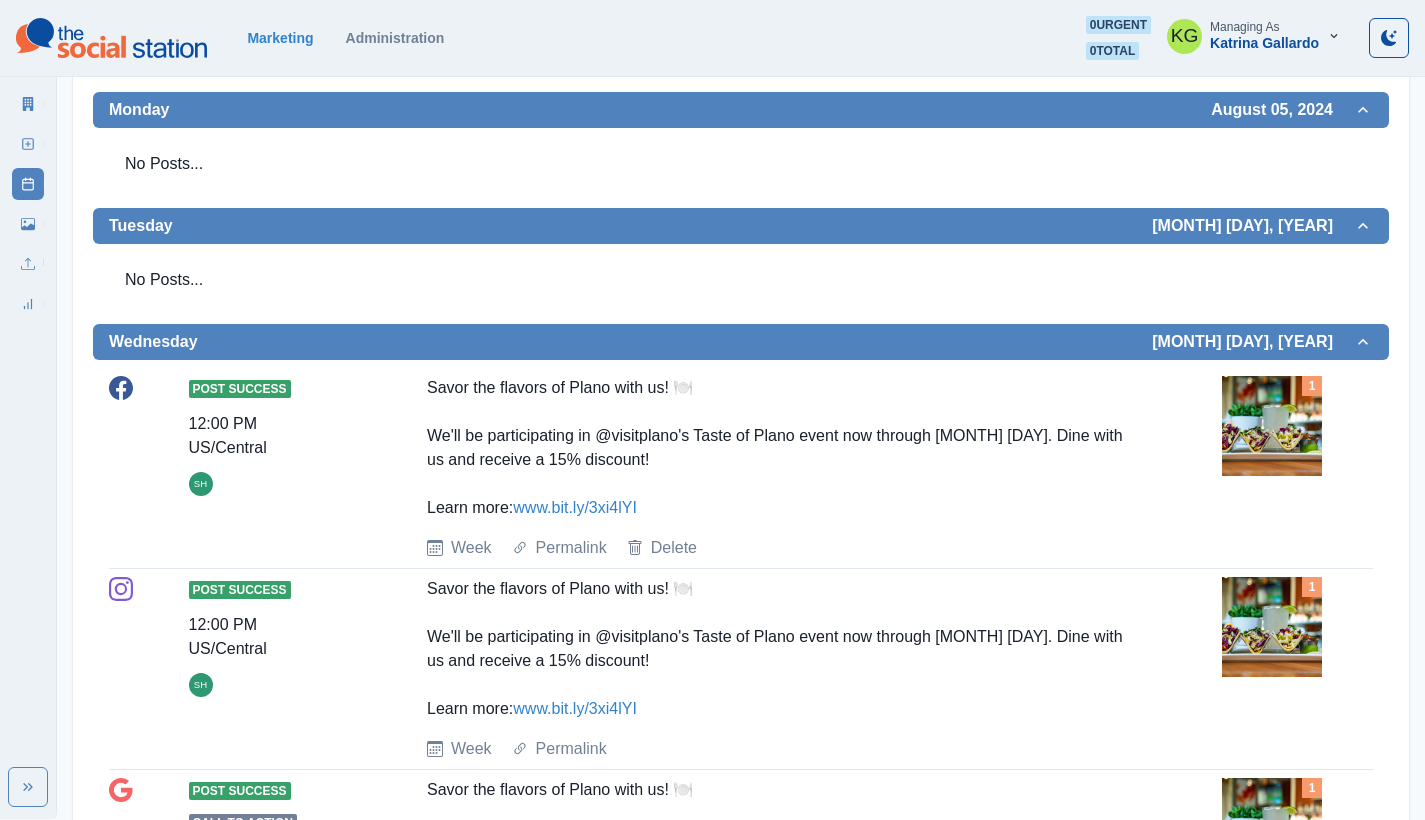 scroll, scrollTop: 0, scrollLeft: 0, axis: both 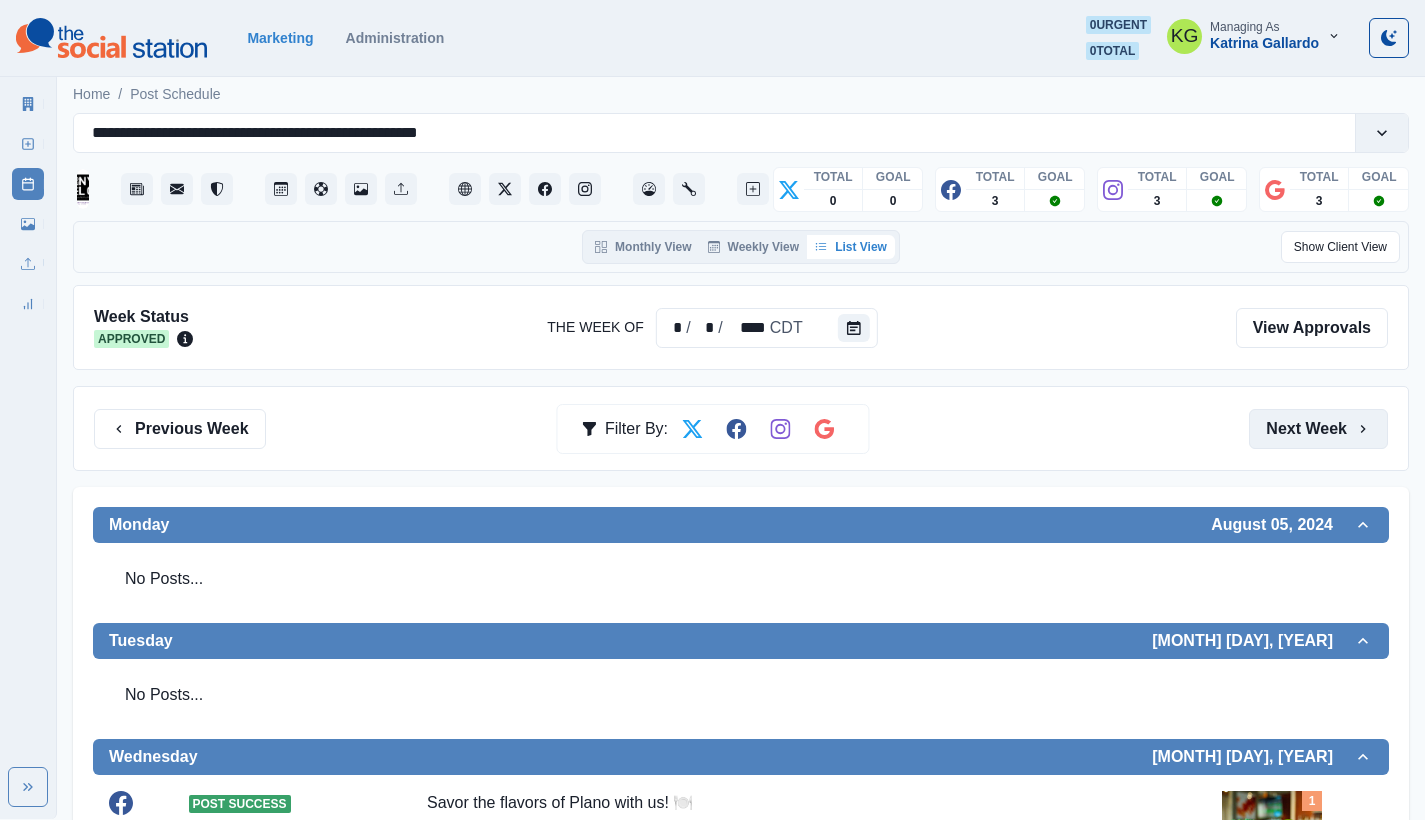 click on "Next Week" at bounding box center (1318, 429) 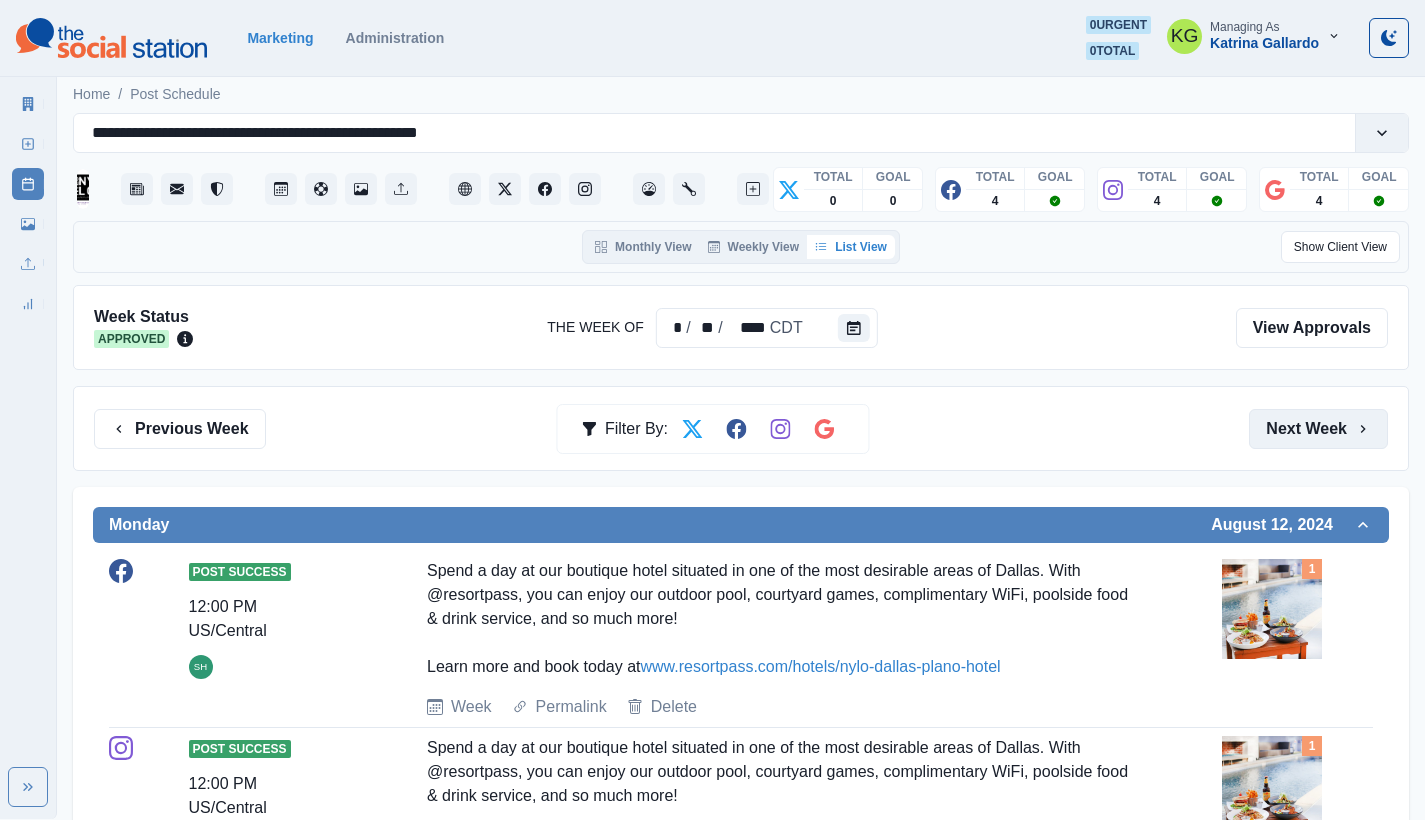 scroll, scrollTop: 694, scrollLeft: 0, axis: vertical 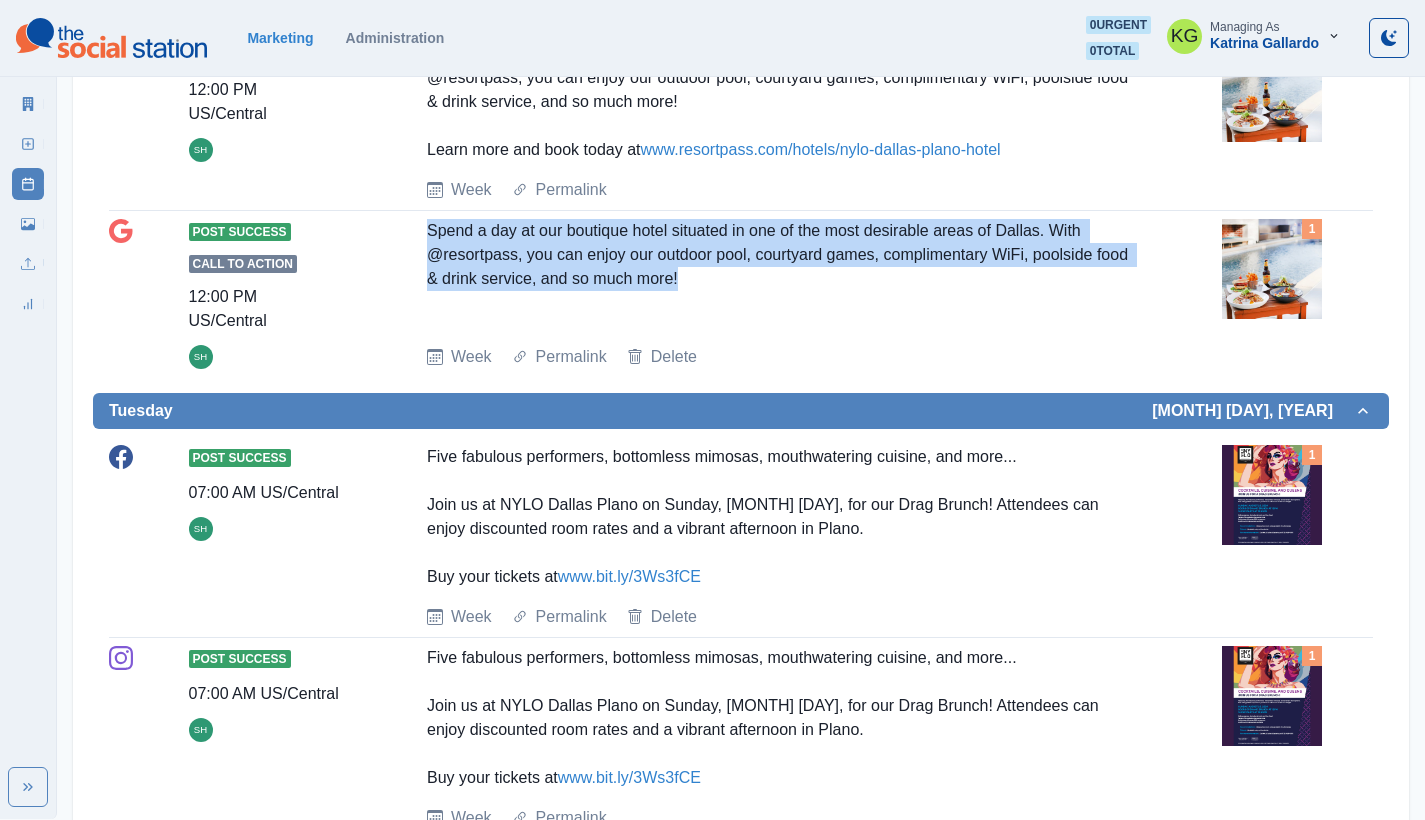 drag, startPoint x: 446, startPoint y: 239, endPoint x: 832, endPoint y: 298, distance: 390.48303 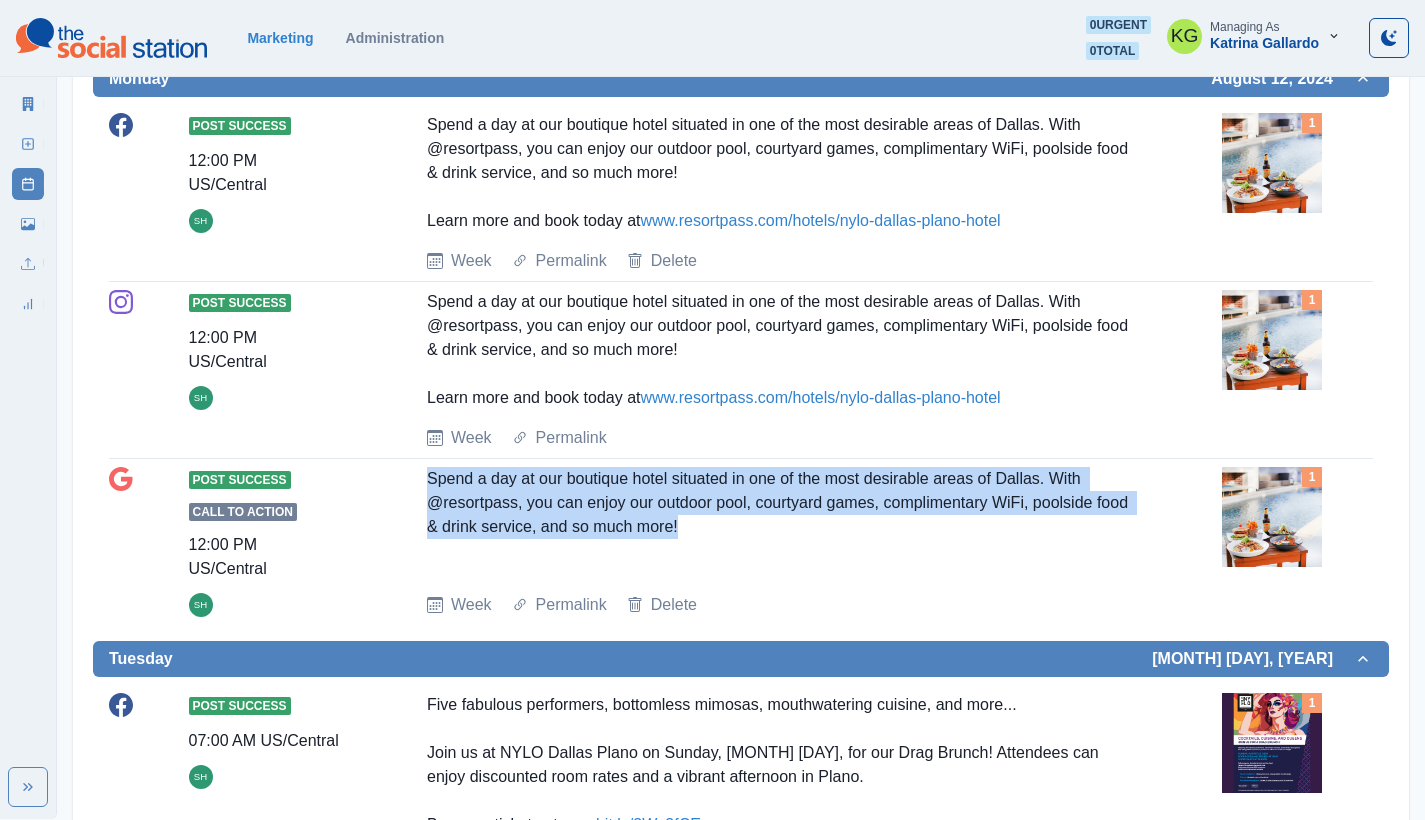 scroll, scrollTop: 407, scrollLeft: 0, axis: vertical 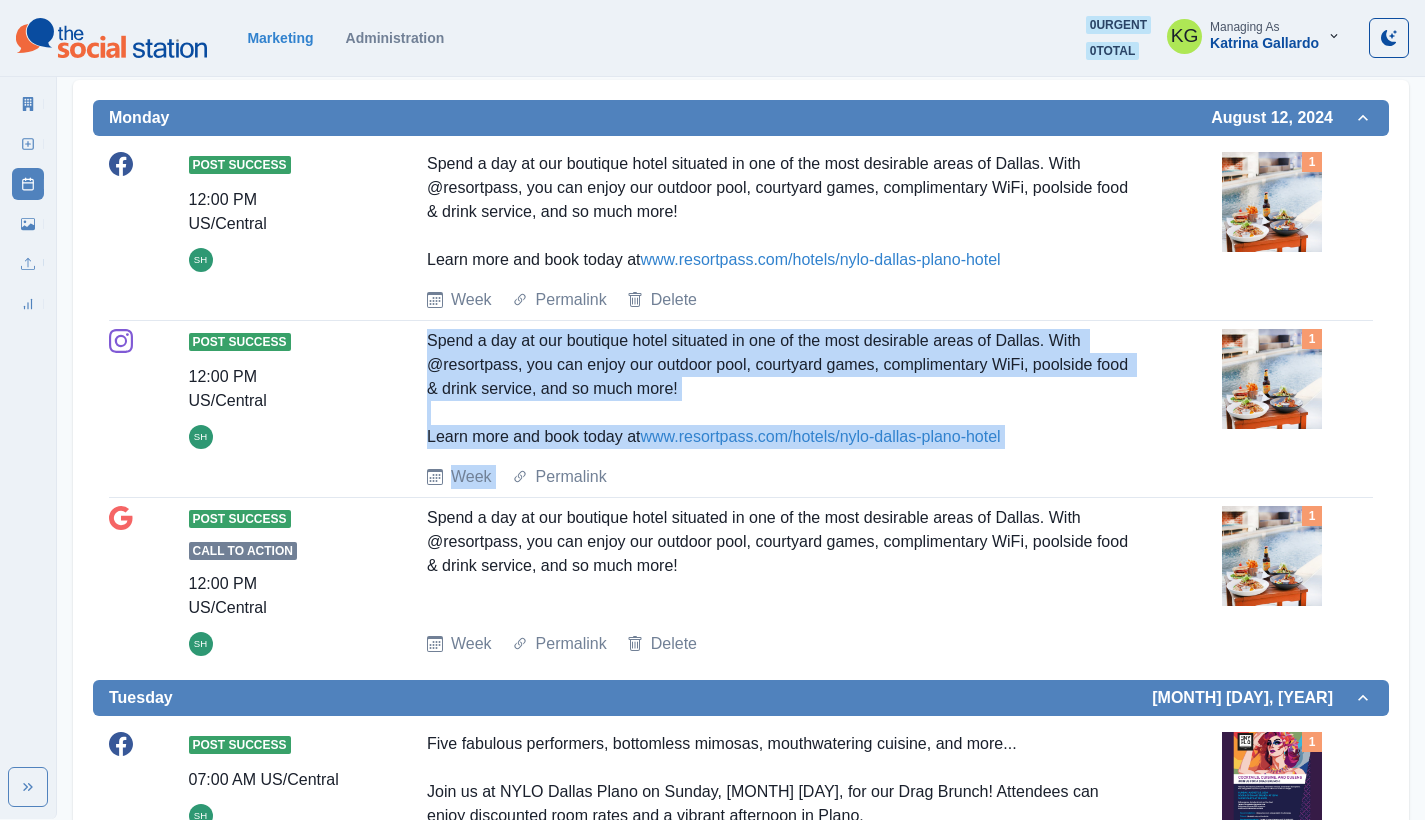 drag, startPoint x: 417, startPoint y: 331, endPoint x: 1166, endPoint y: 439, distance: 756.74634 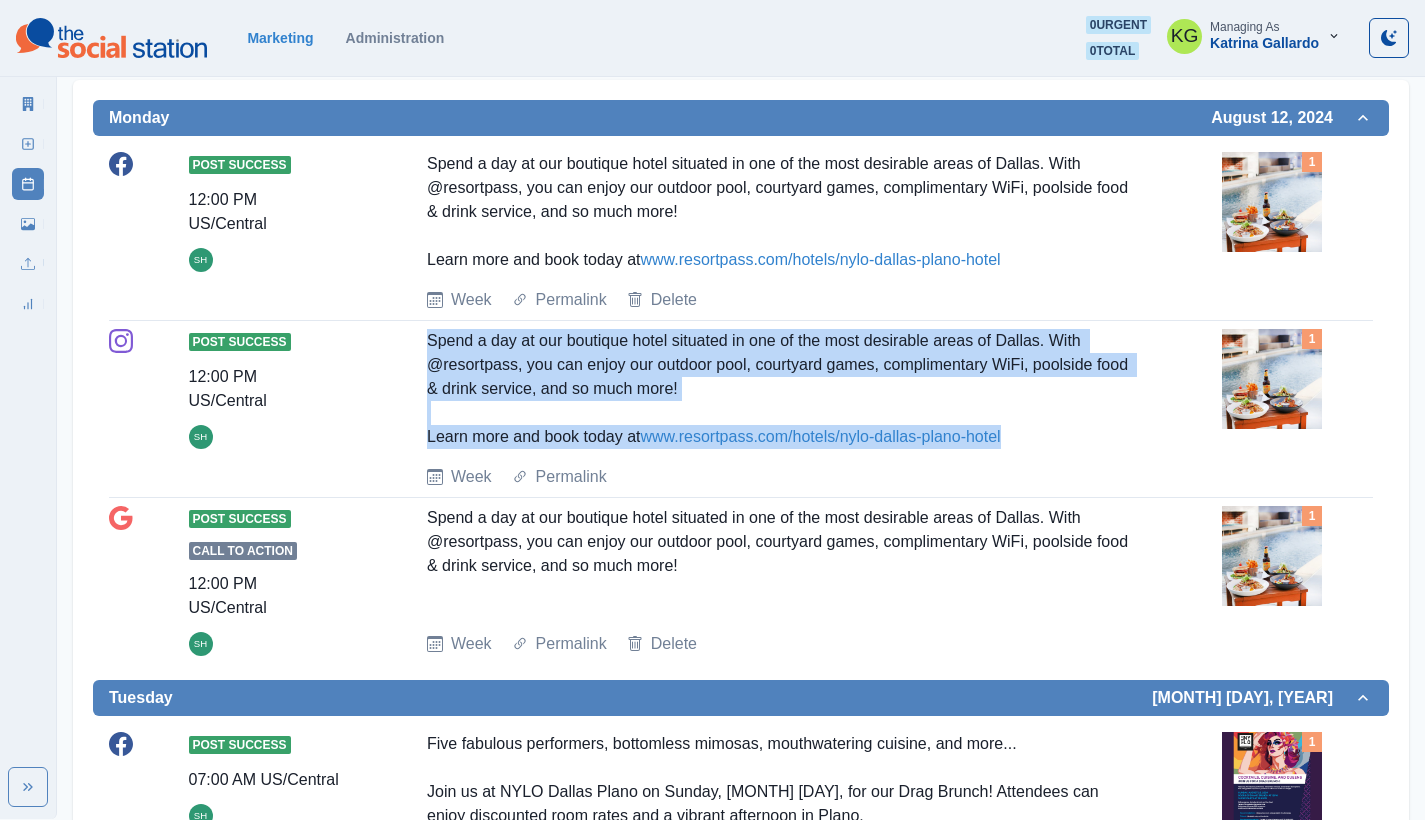 drag, startPoint x: 937, startPoint y: 447, endPoint x: 422, endPoint y: 339, distance: 526.20245 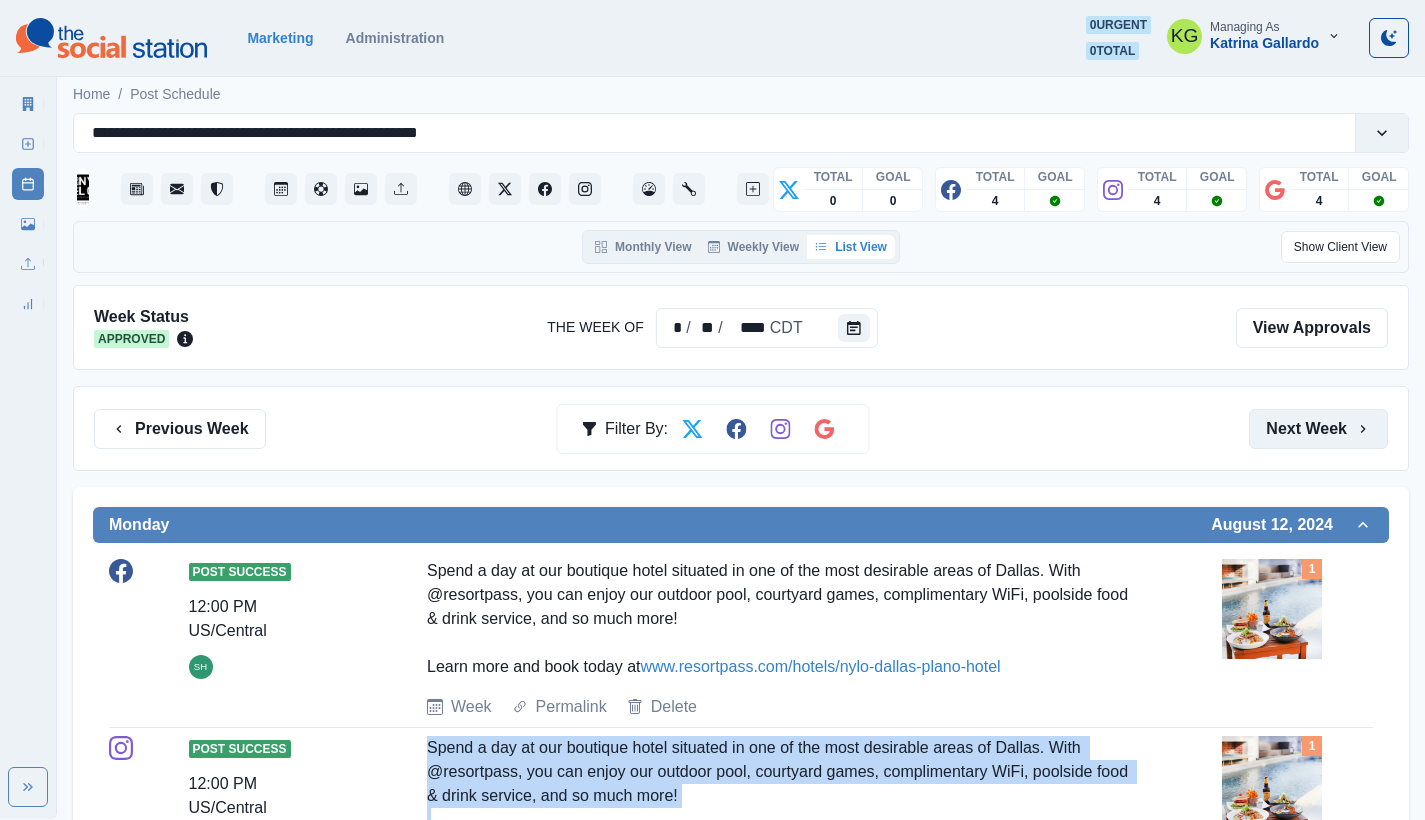 click on "Next Week" at bounding box center [1318, 429] 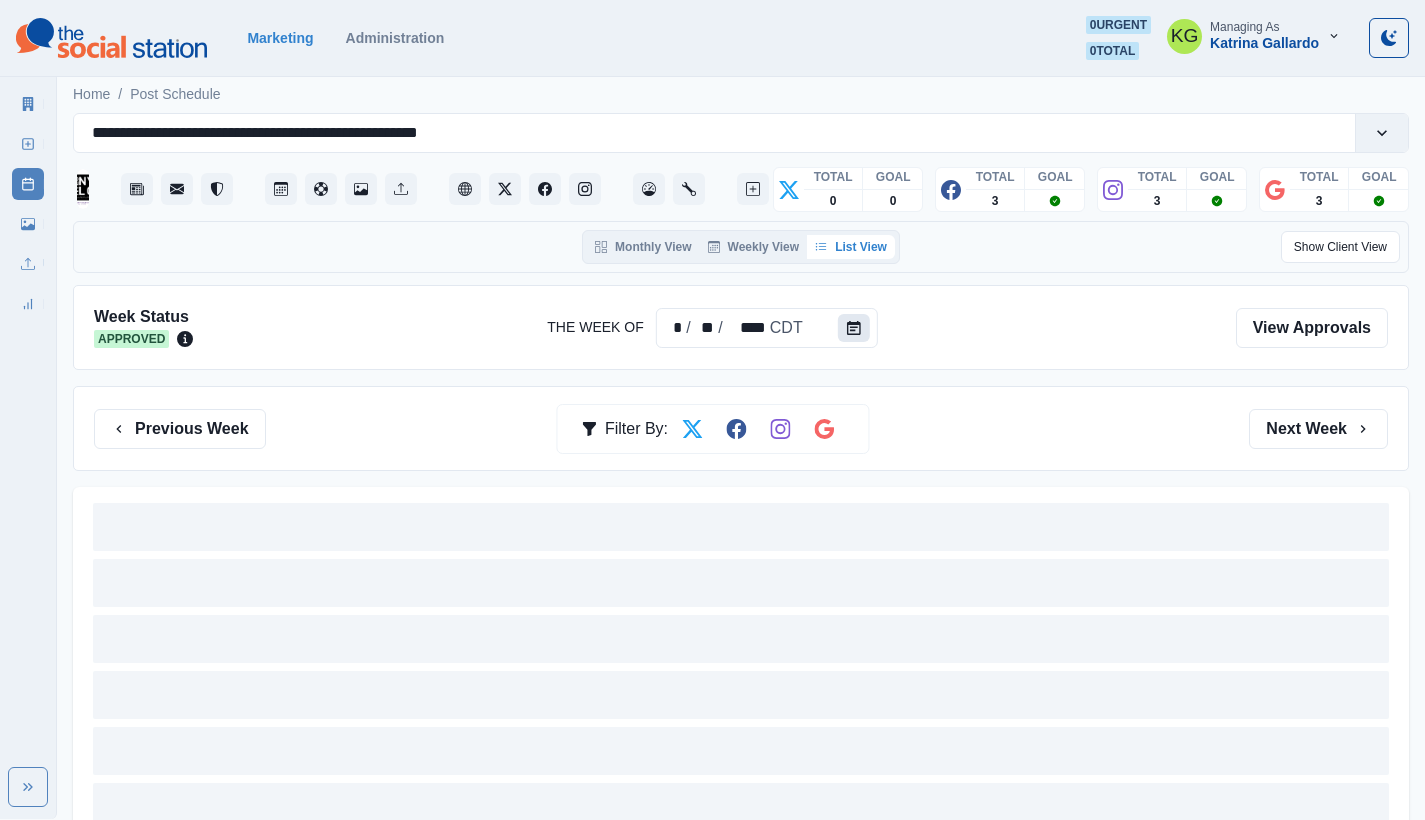 click at bounding box center [854, 328] 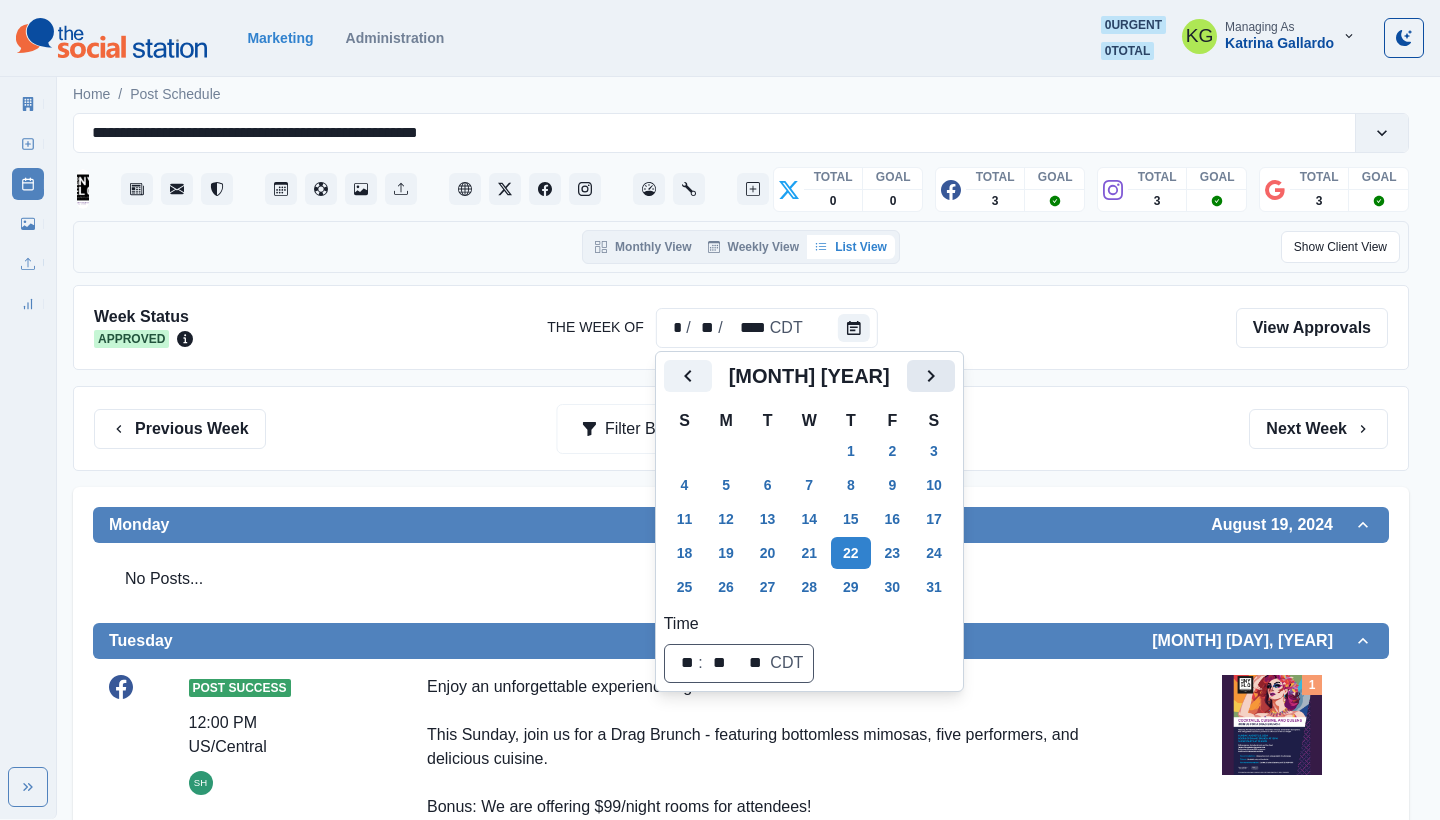 click 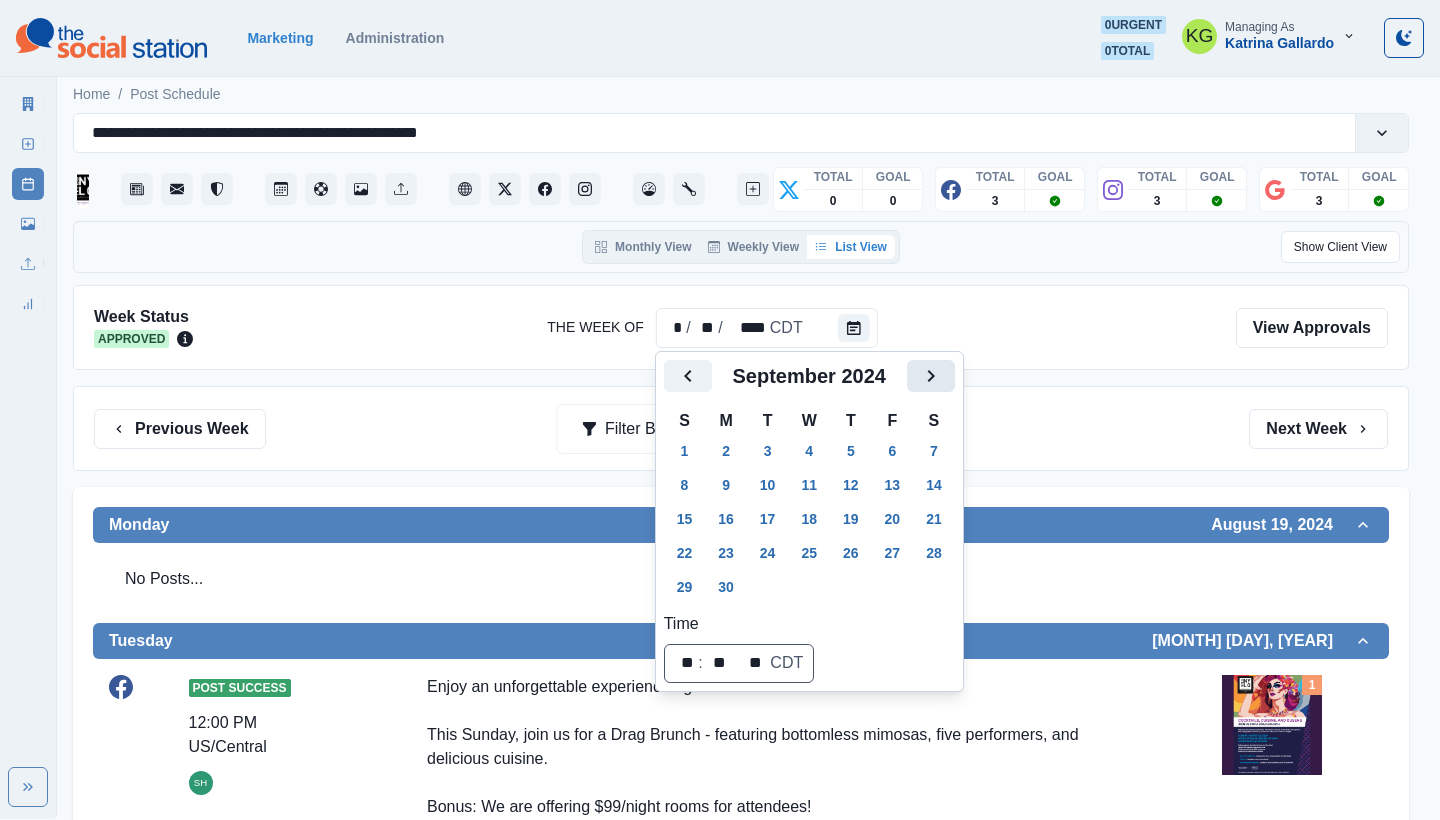 click 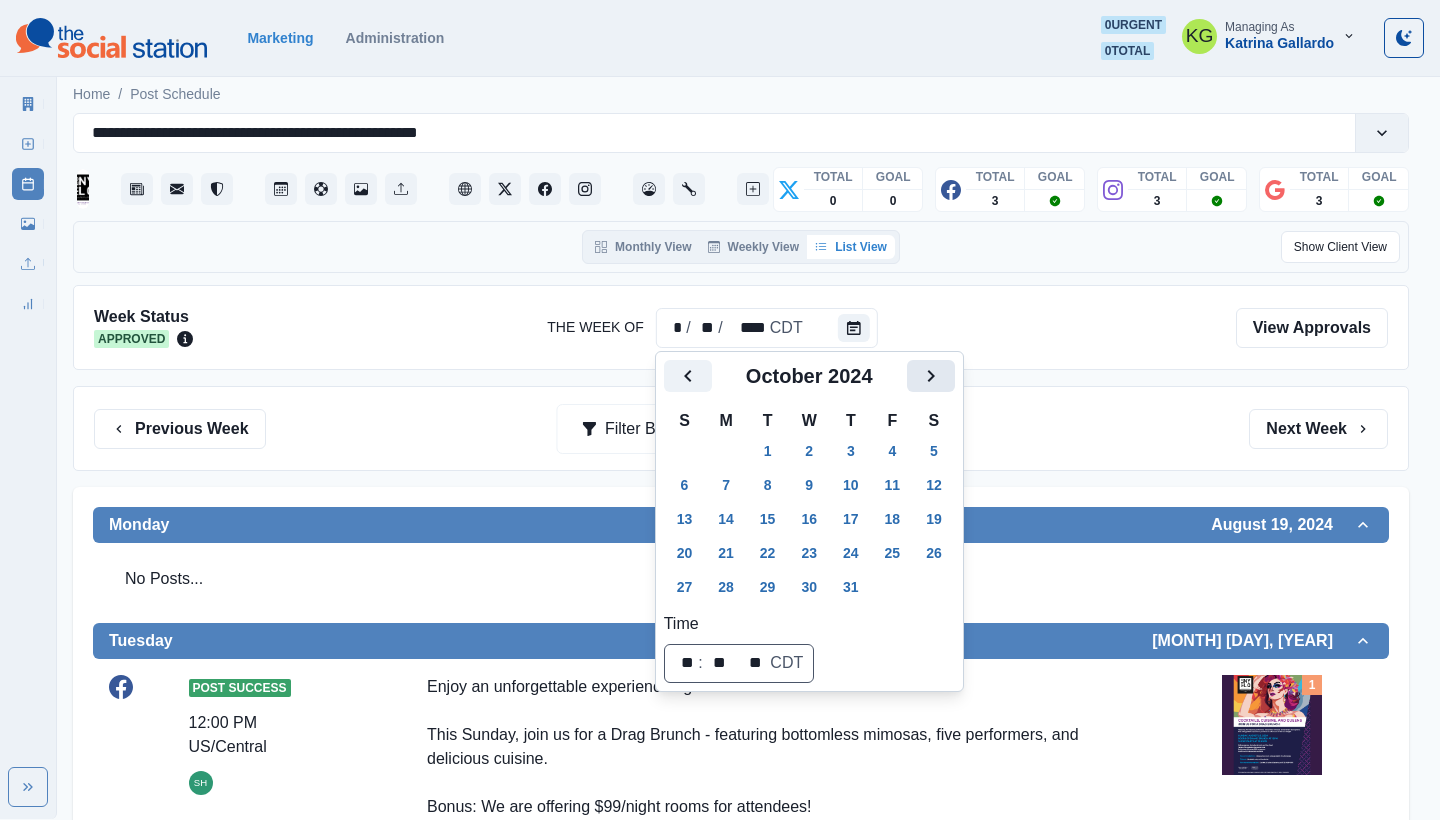 click 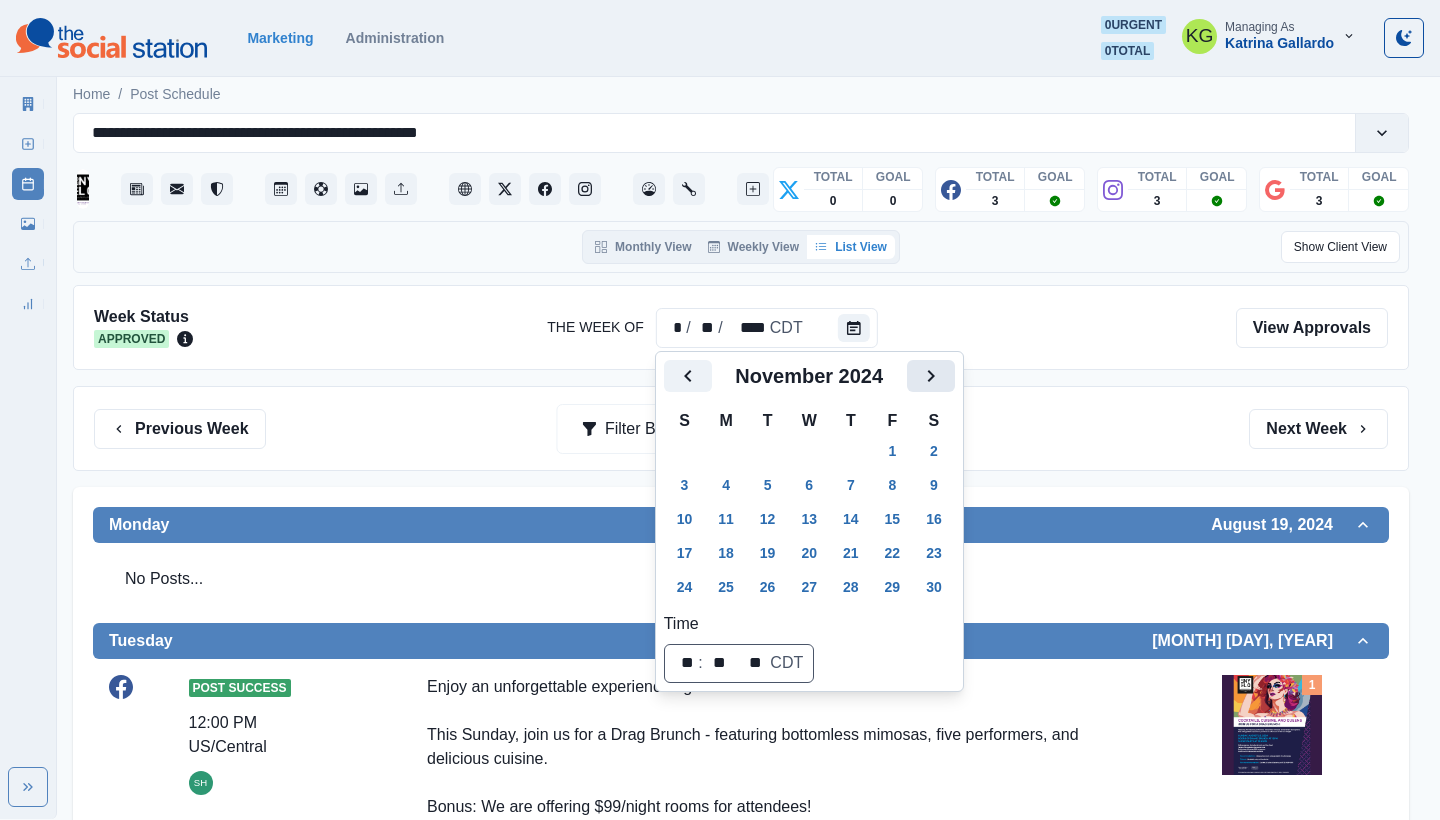 click 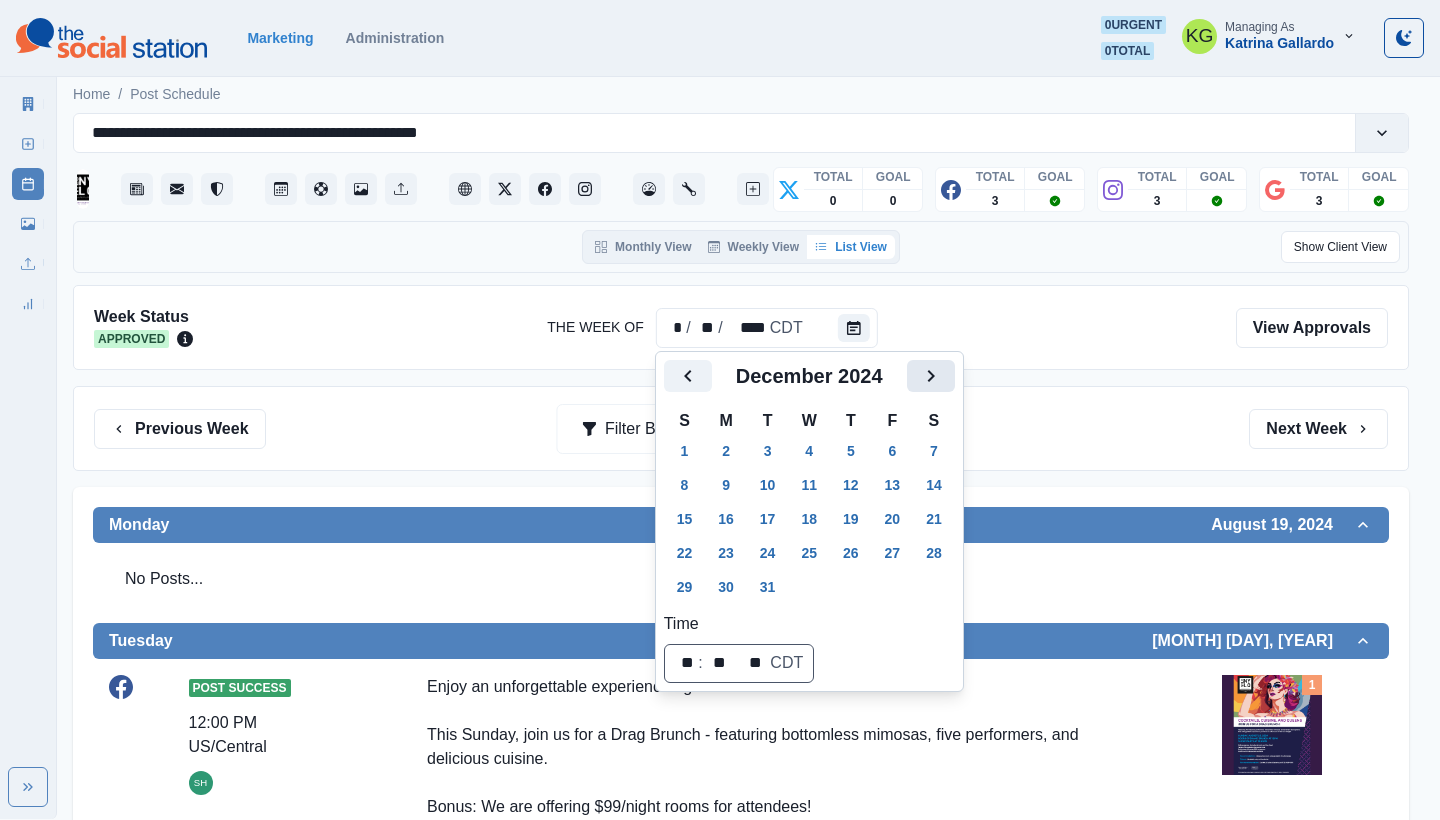 click 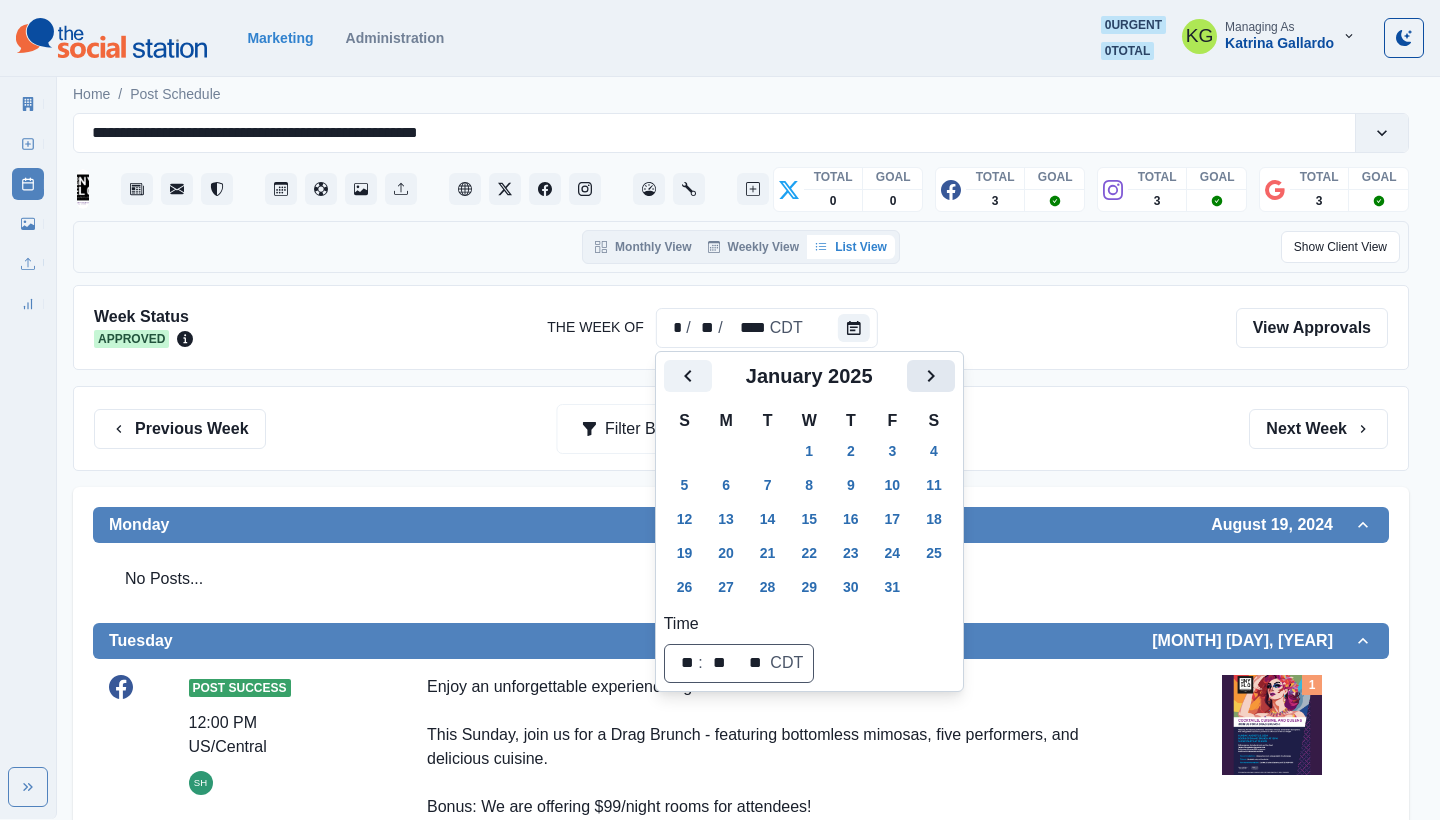 click 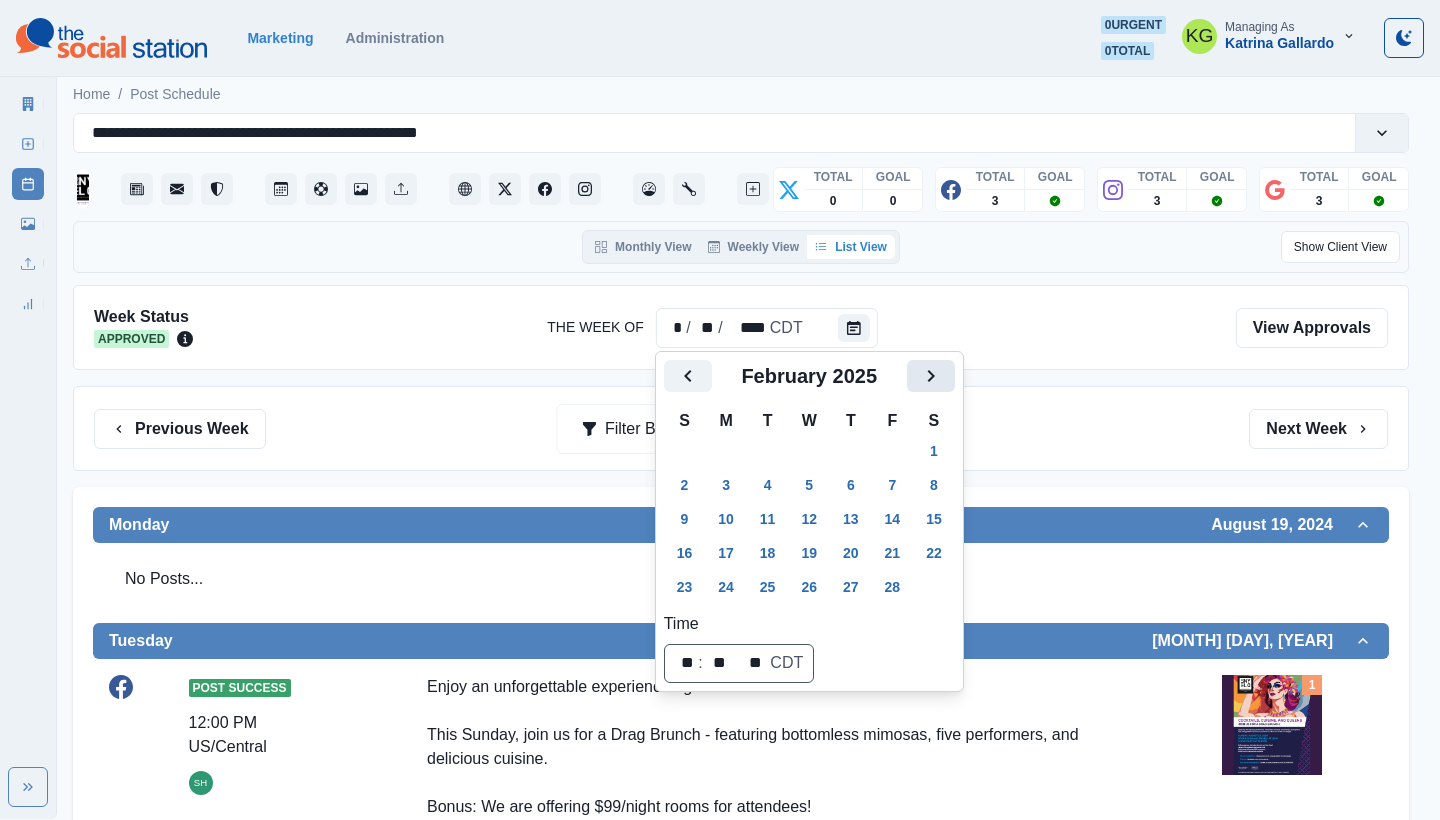 click 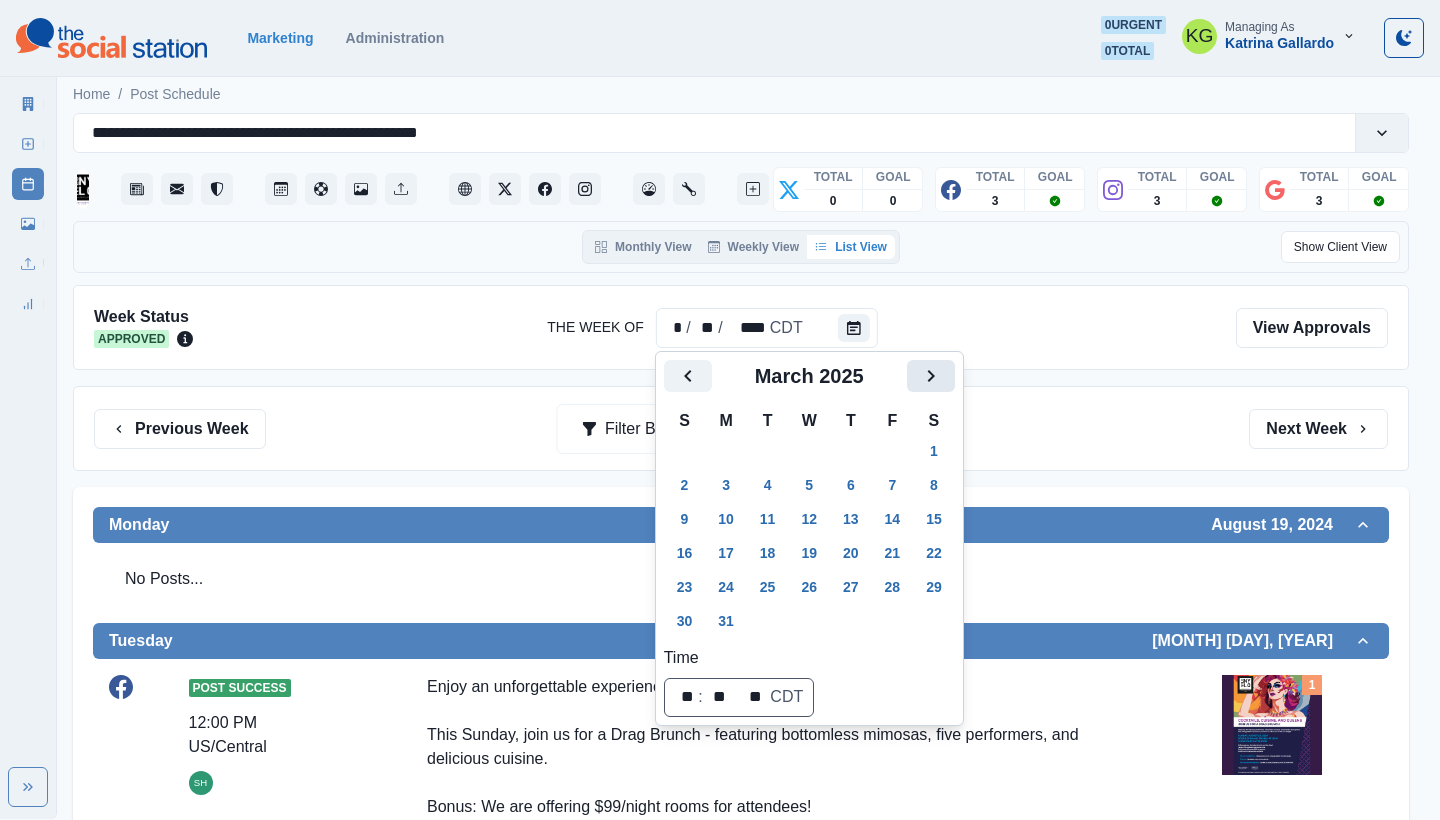 click 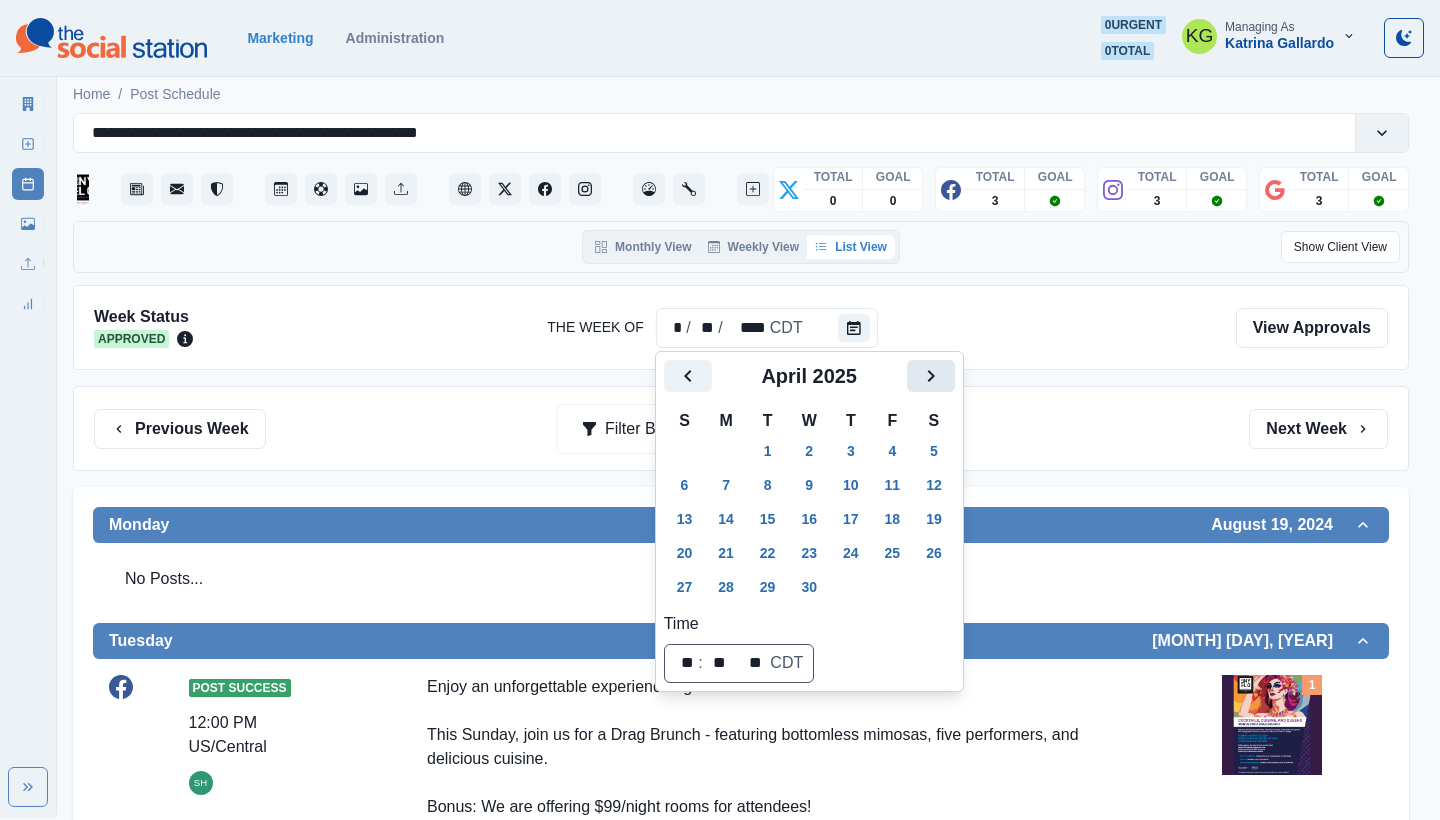 click 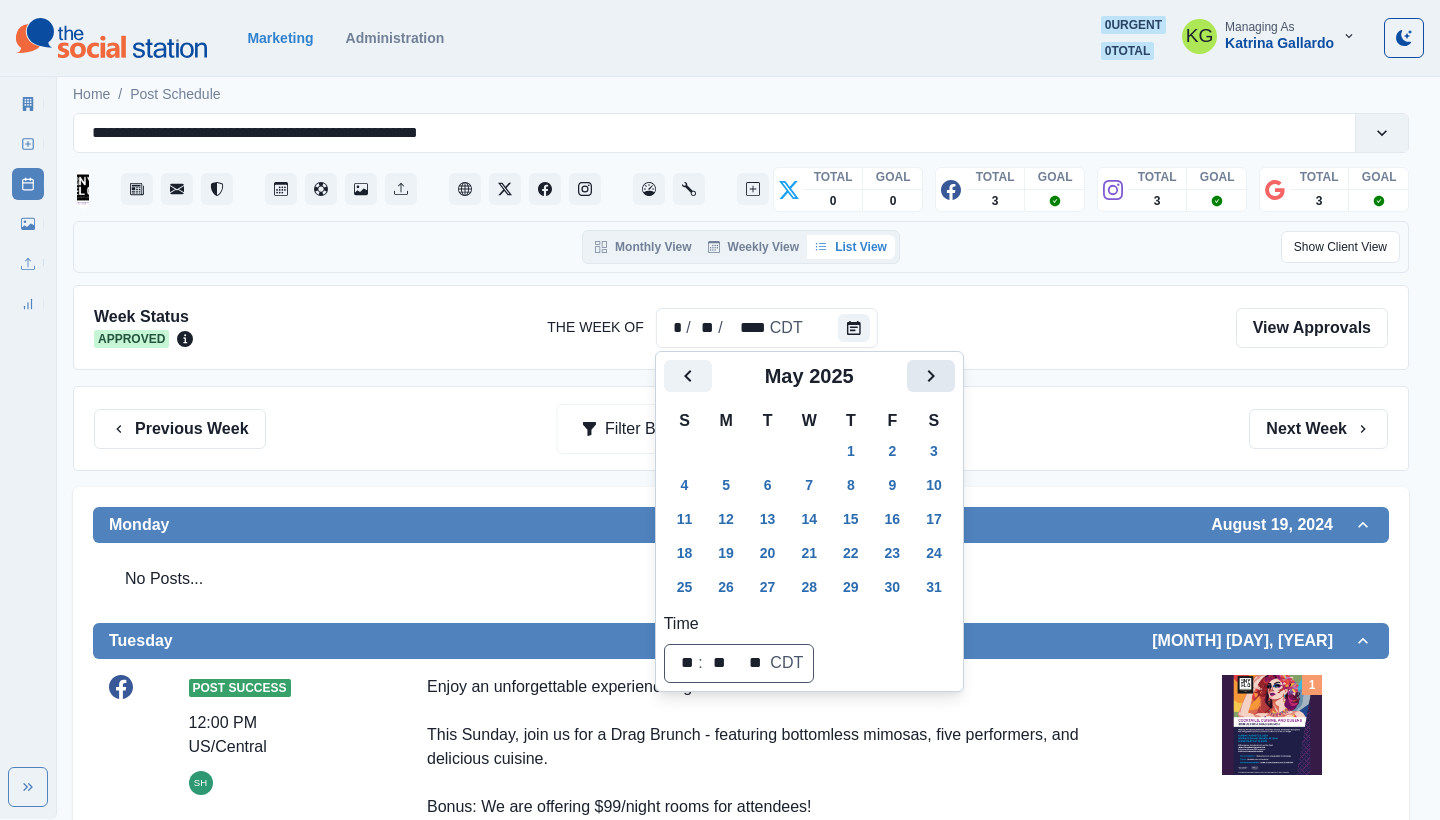 click 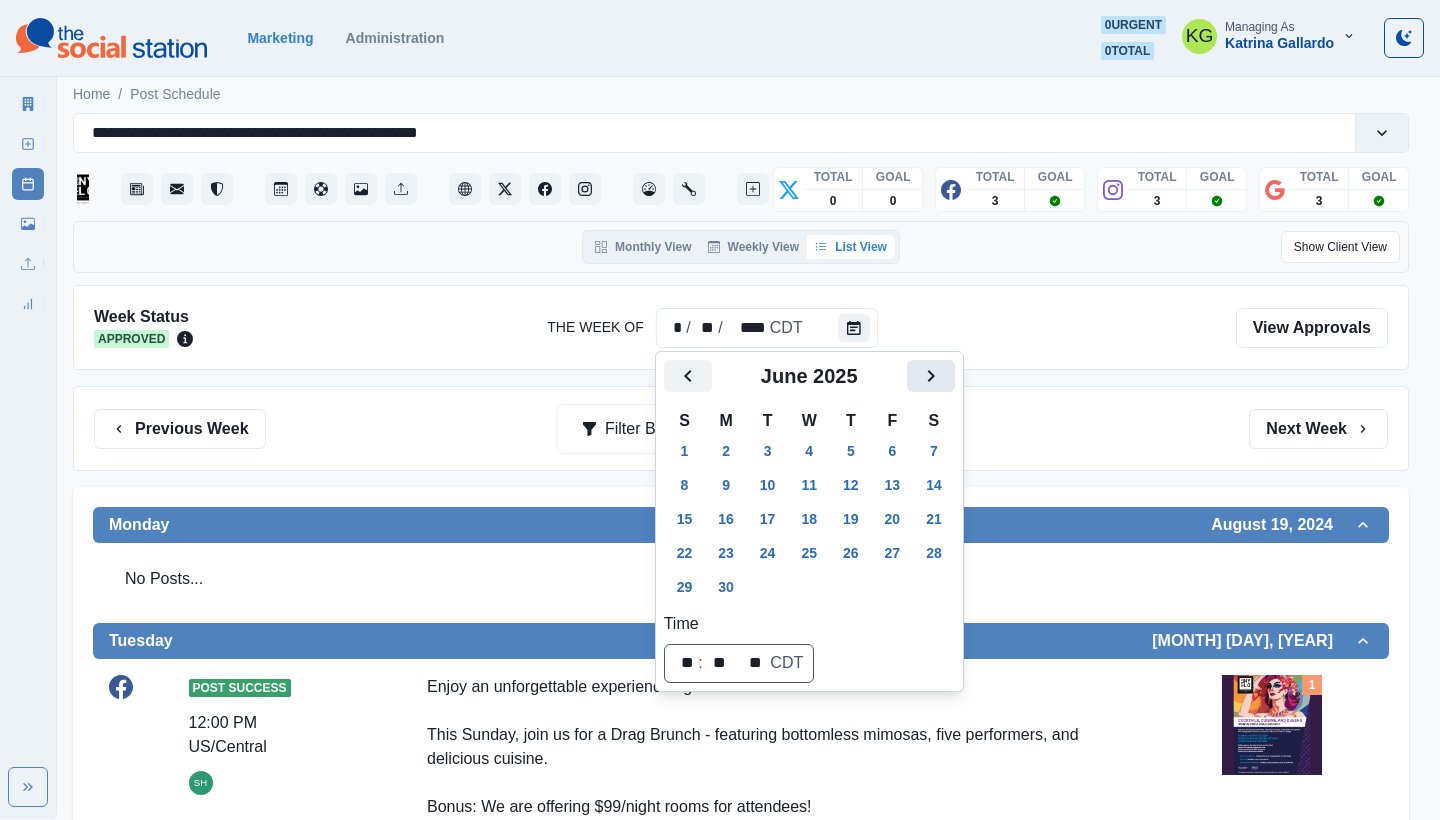 click 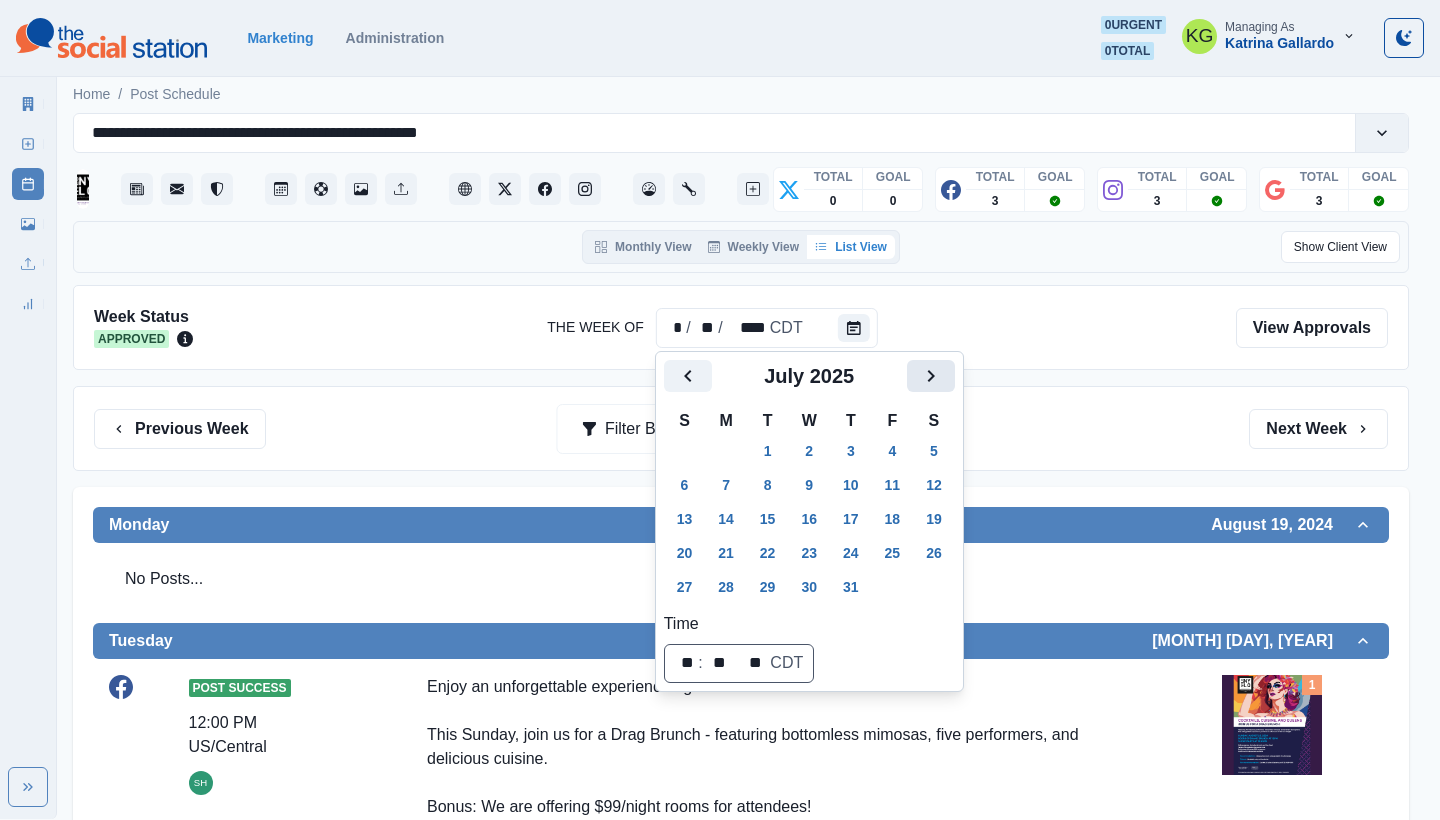 click at bounding box center [931, 376] 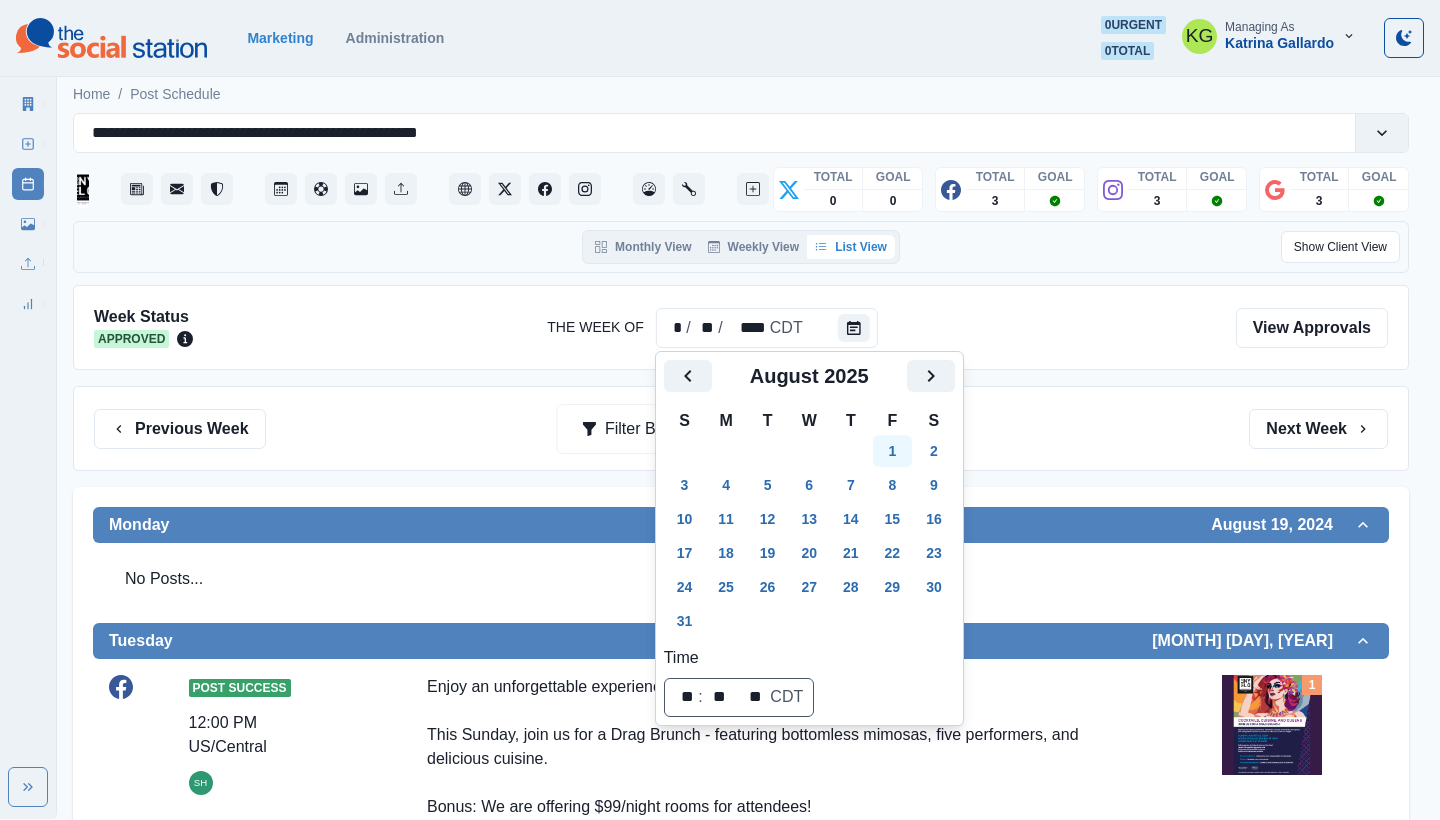 click on "1" at bounding box center (893, 451) 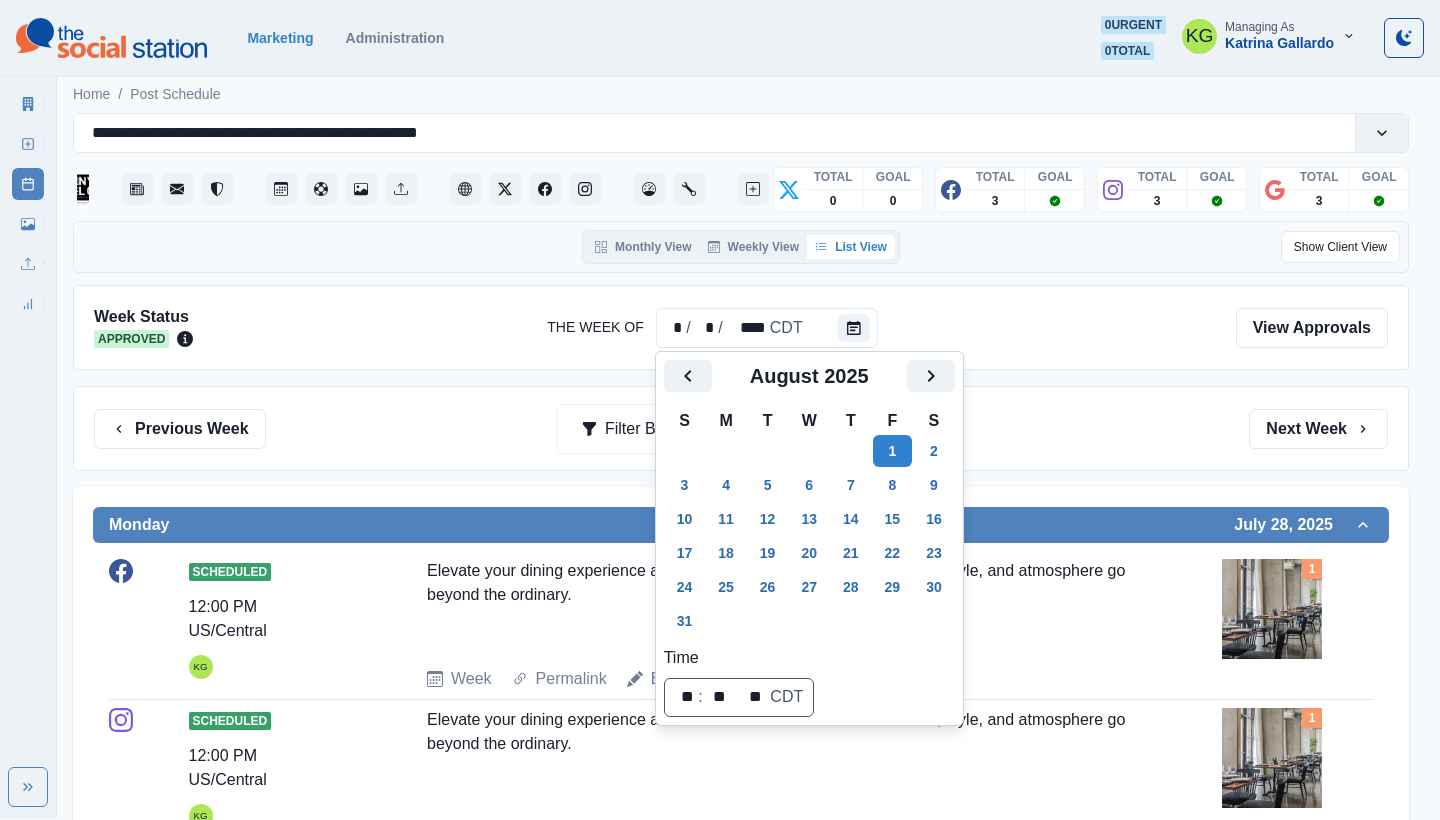click on "Previous Week Filter By: Next Week" at bounding box center (741, 428) 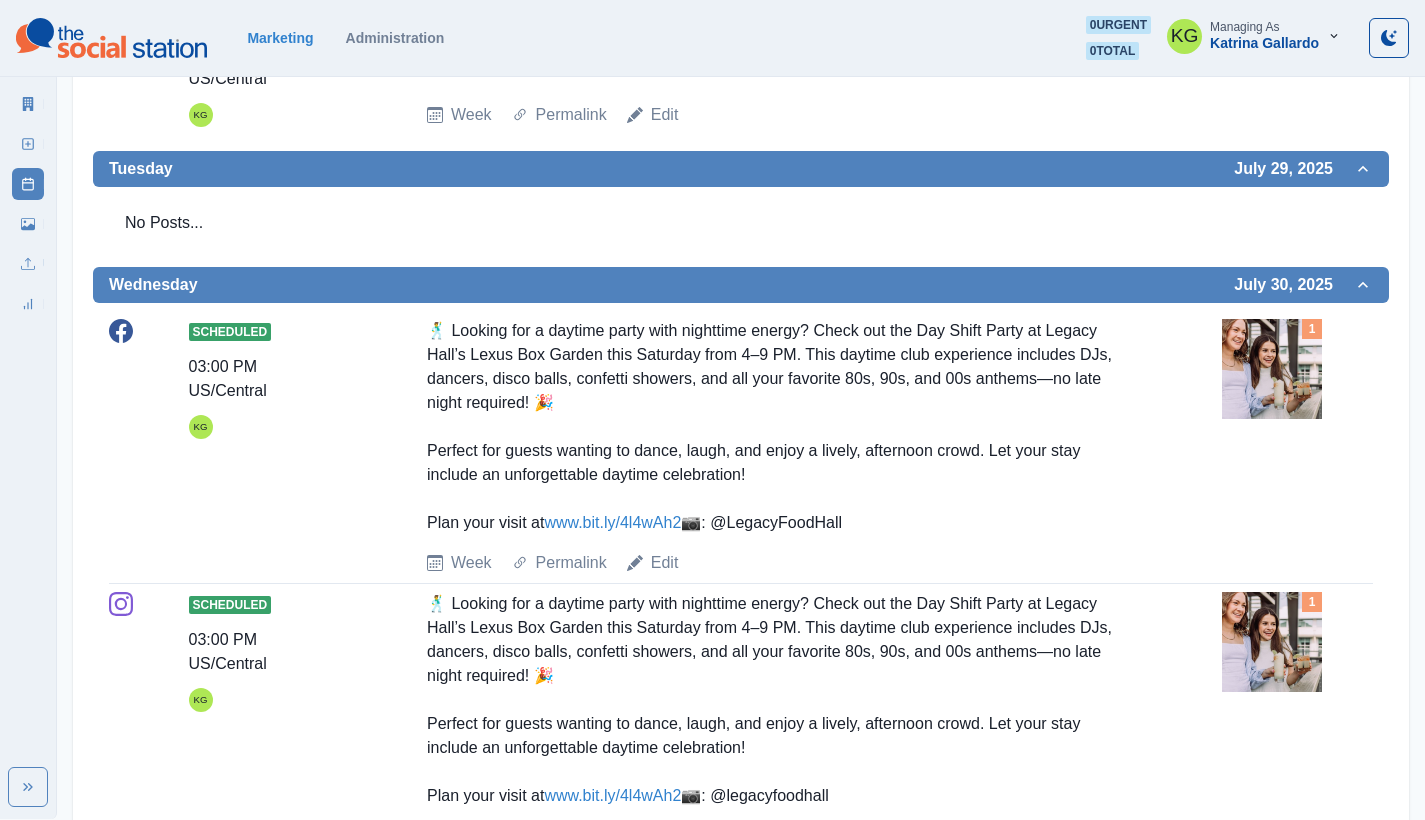 scroll, scrollTop: 0, scrollLeft: 0, axis: both 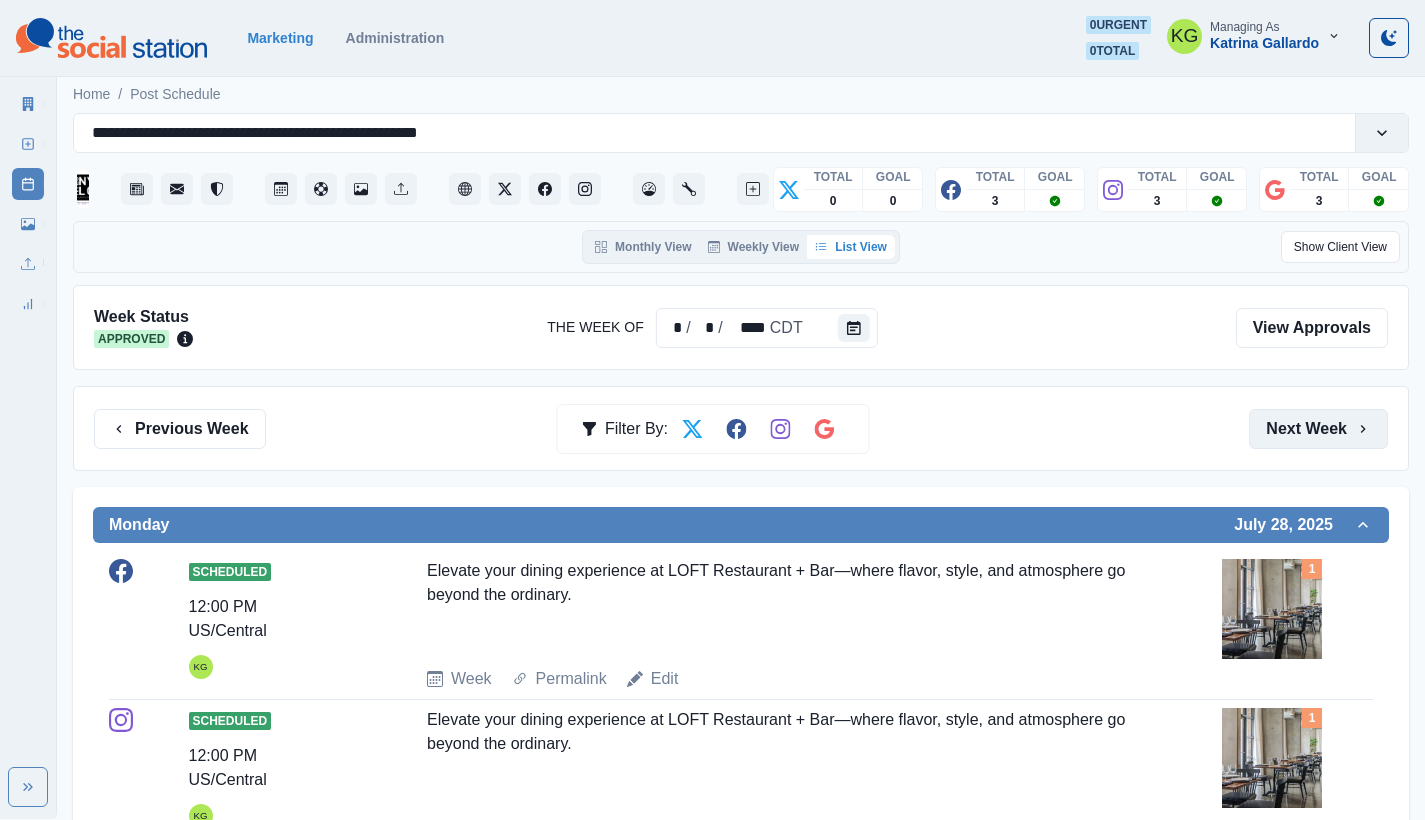 click on "Next Week" at bounding box center (1318, 429) 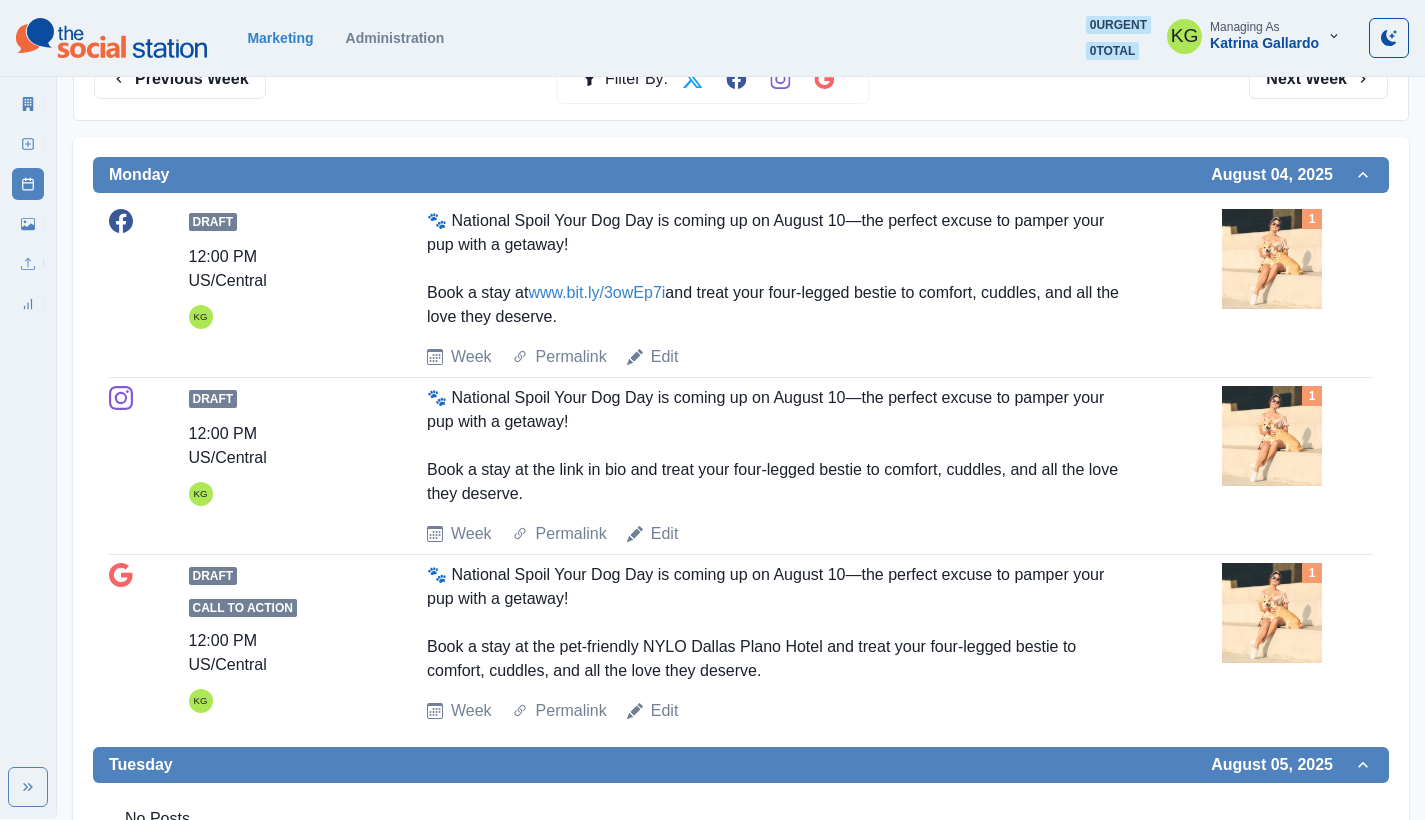 scroll, scrollTop: 0, scrollLeft: 0, axis: both 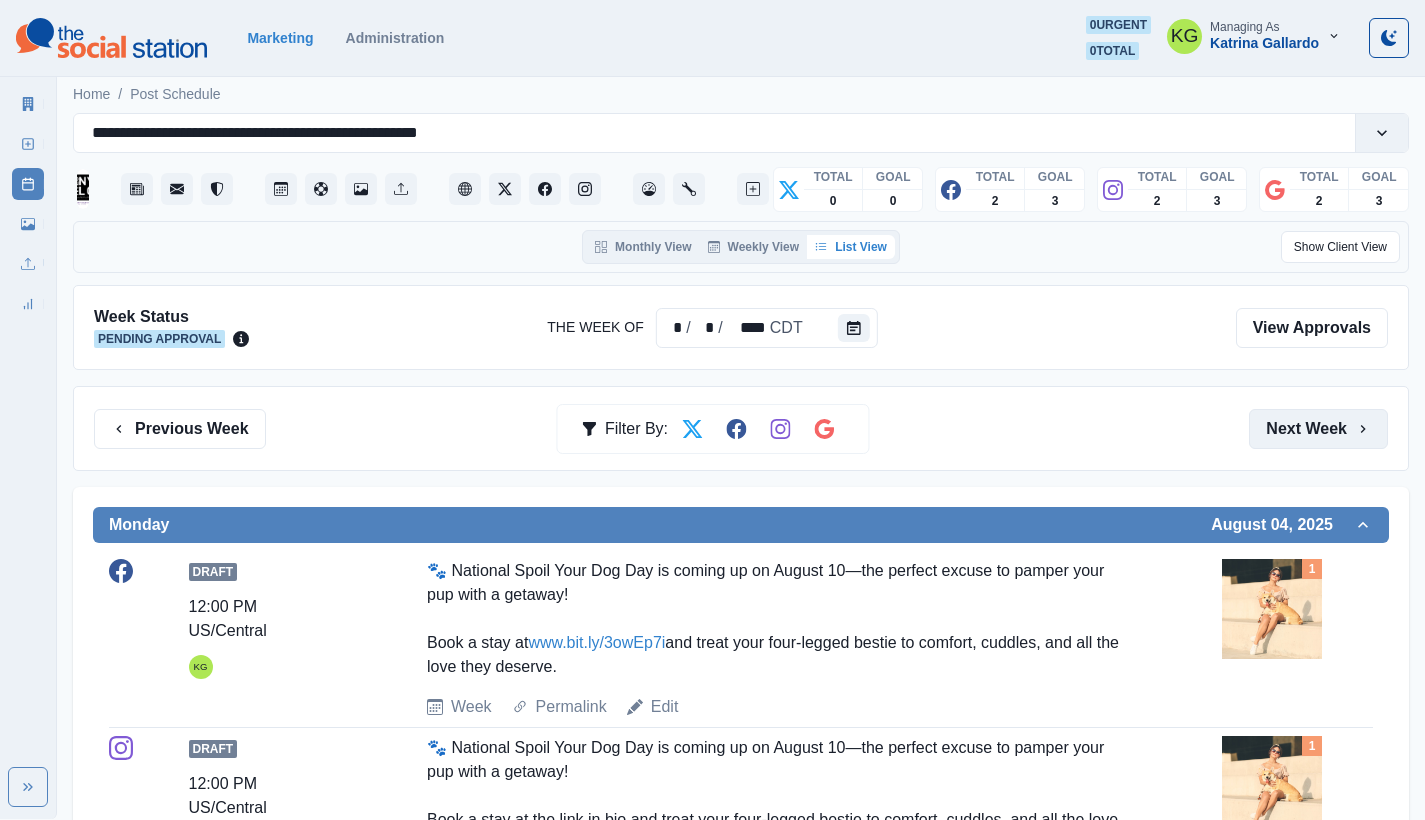 click on "Next Week" at bounding box center (1318, 429) 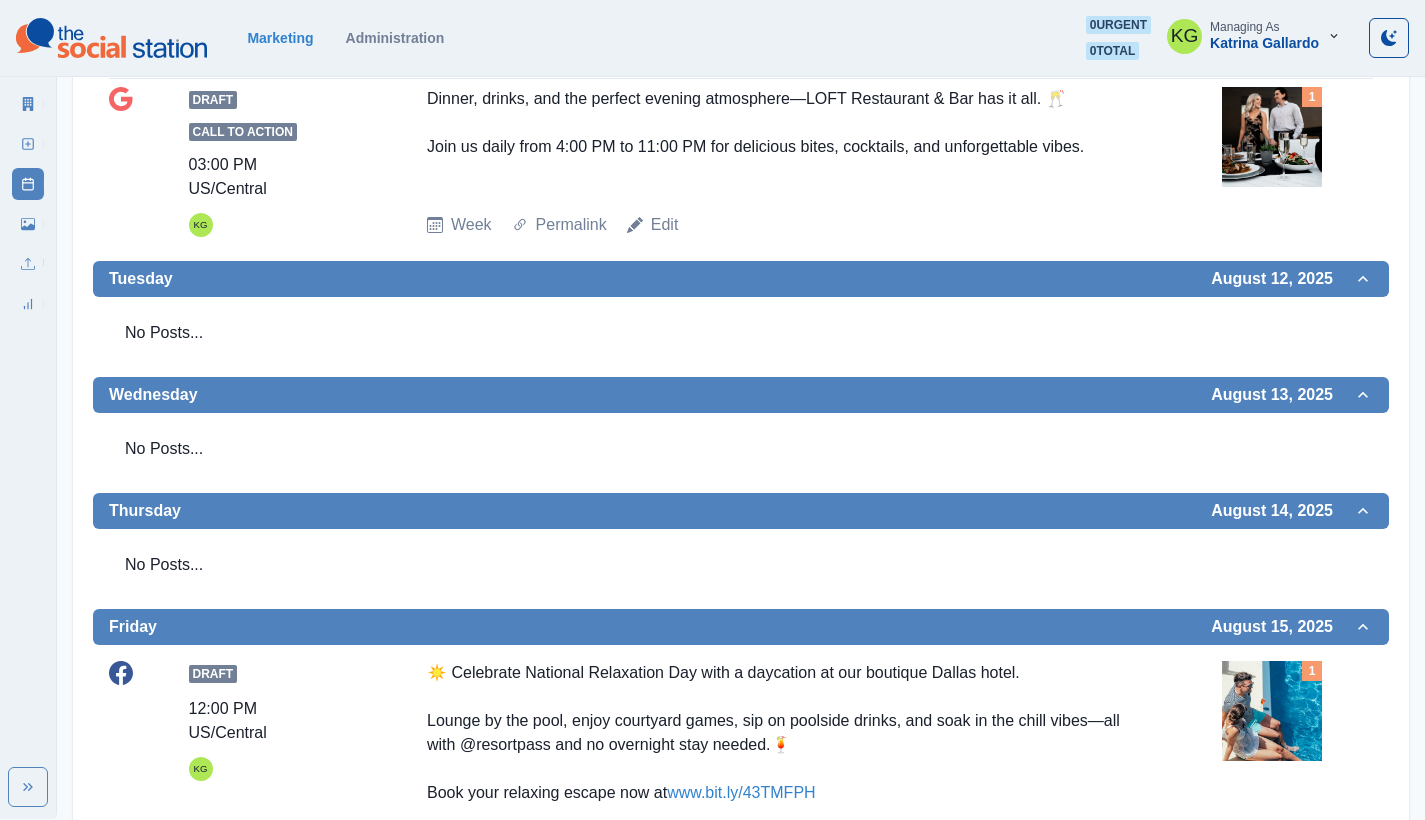 scroll, scrollTop: 1187, scrollLeft: 0, axis: vertical 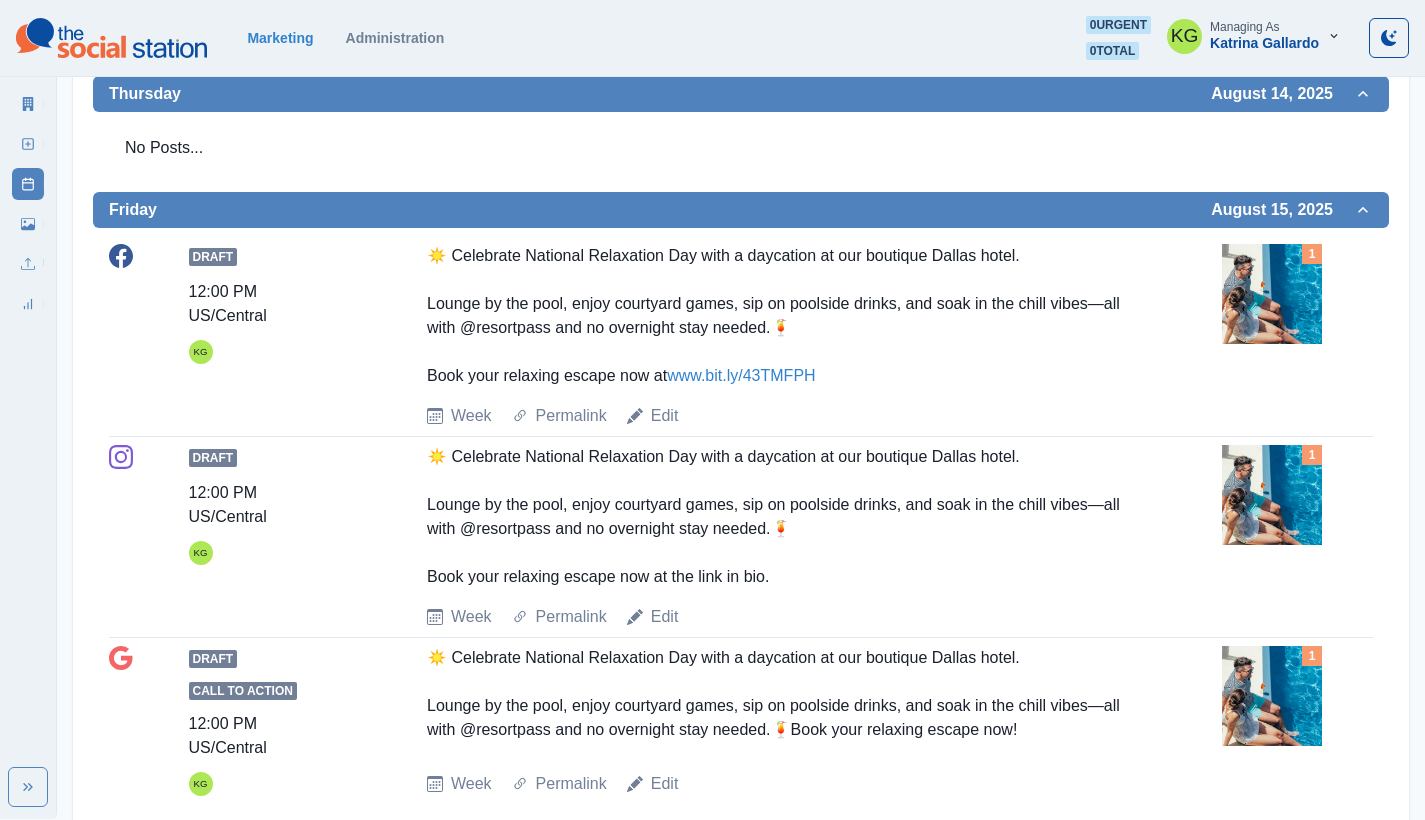 click on "☀️ Celebrate National Relaxation Day with a daycation at our boutique Dallas hotel.
Lounge by the pool, enjoy courtyard games, sip on poolside drinks, and soak in the chill vibes—all with @resortpass and no overnight stay needed.🍹
Book your relaxing escape now at www.bit.ly/43TMFPH" at bounding box center [781, 316] 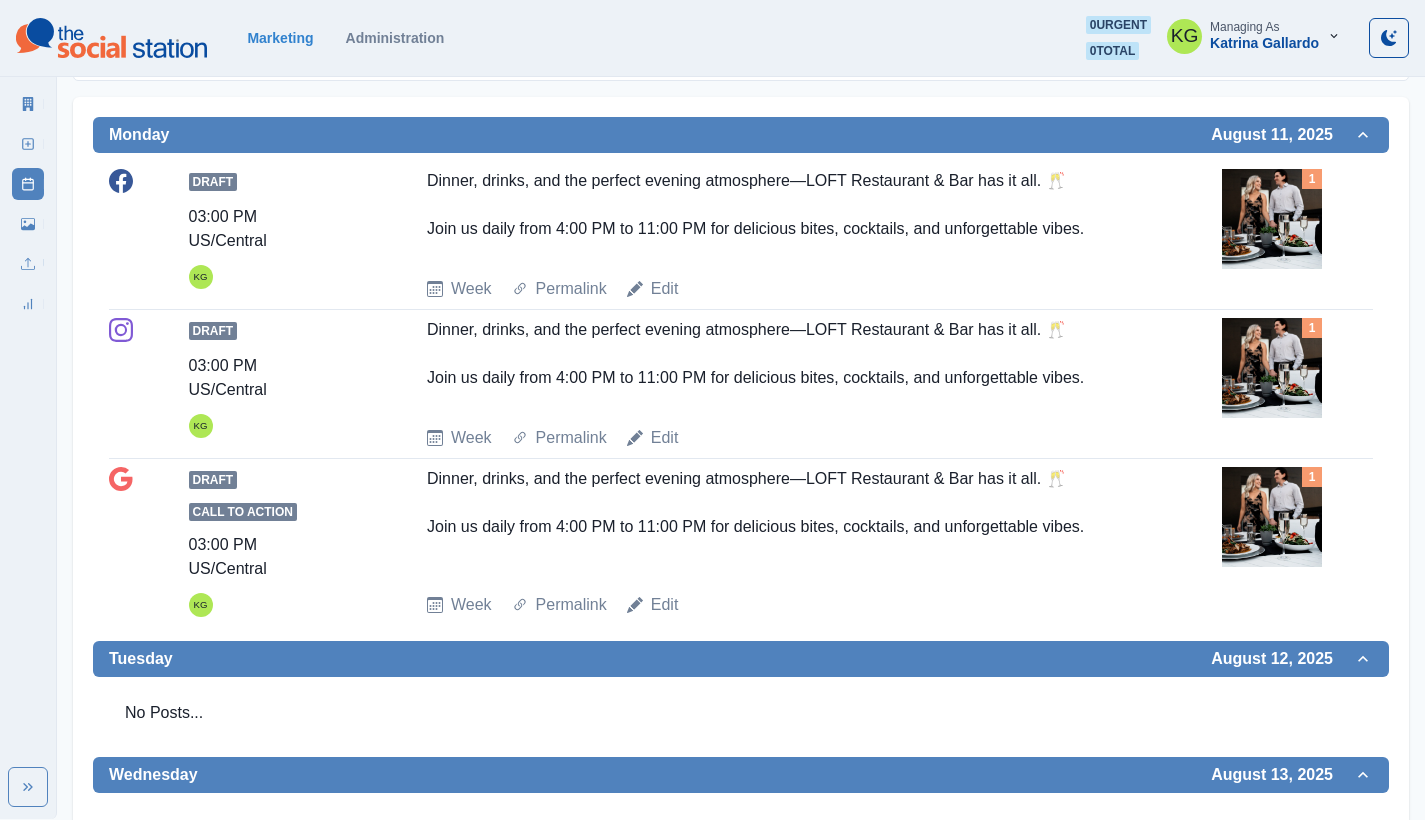 scroll, scrollTop: 0, scrollLeft: 0, axis: both 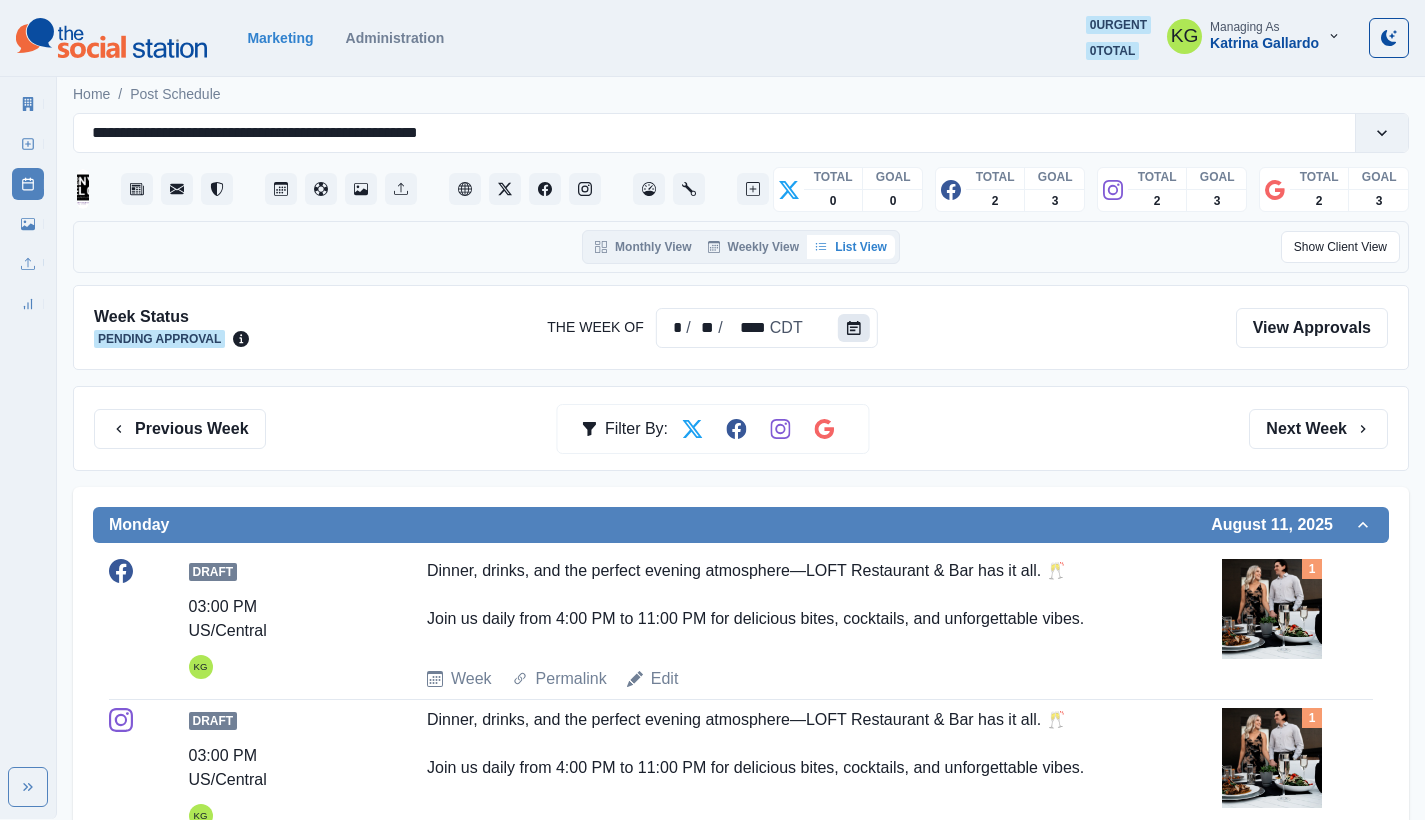 click 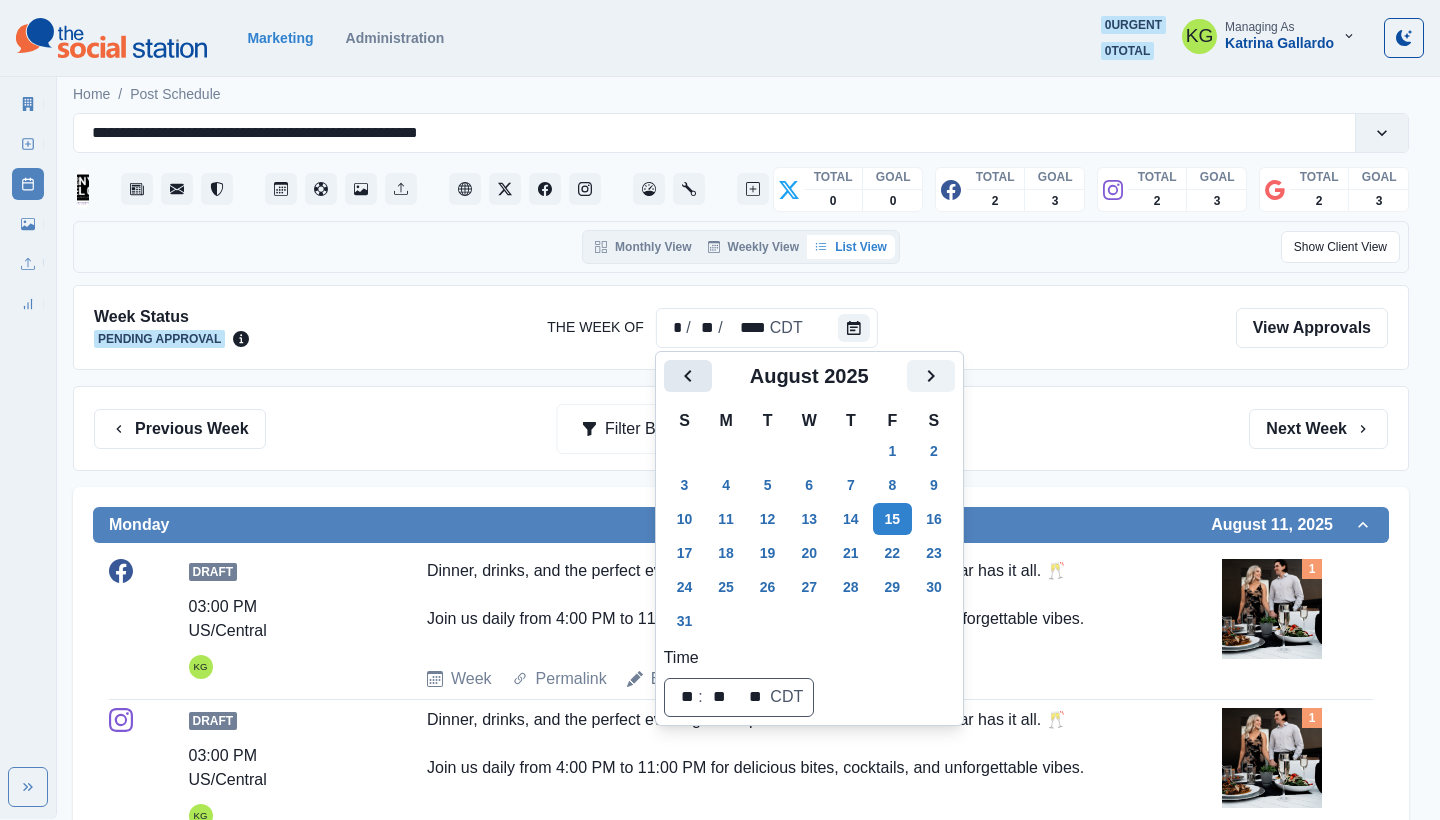 click at bounding box center (688, 376) 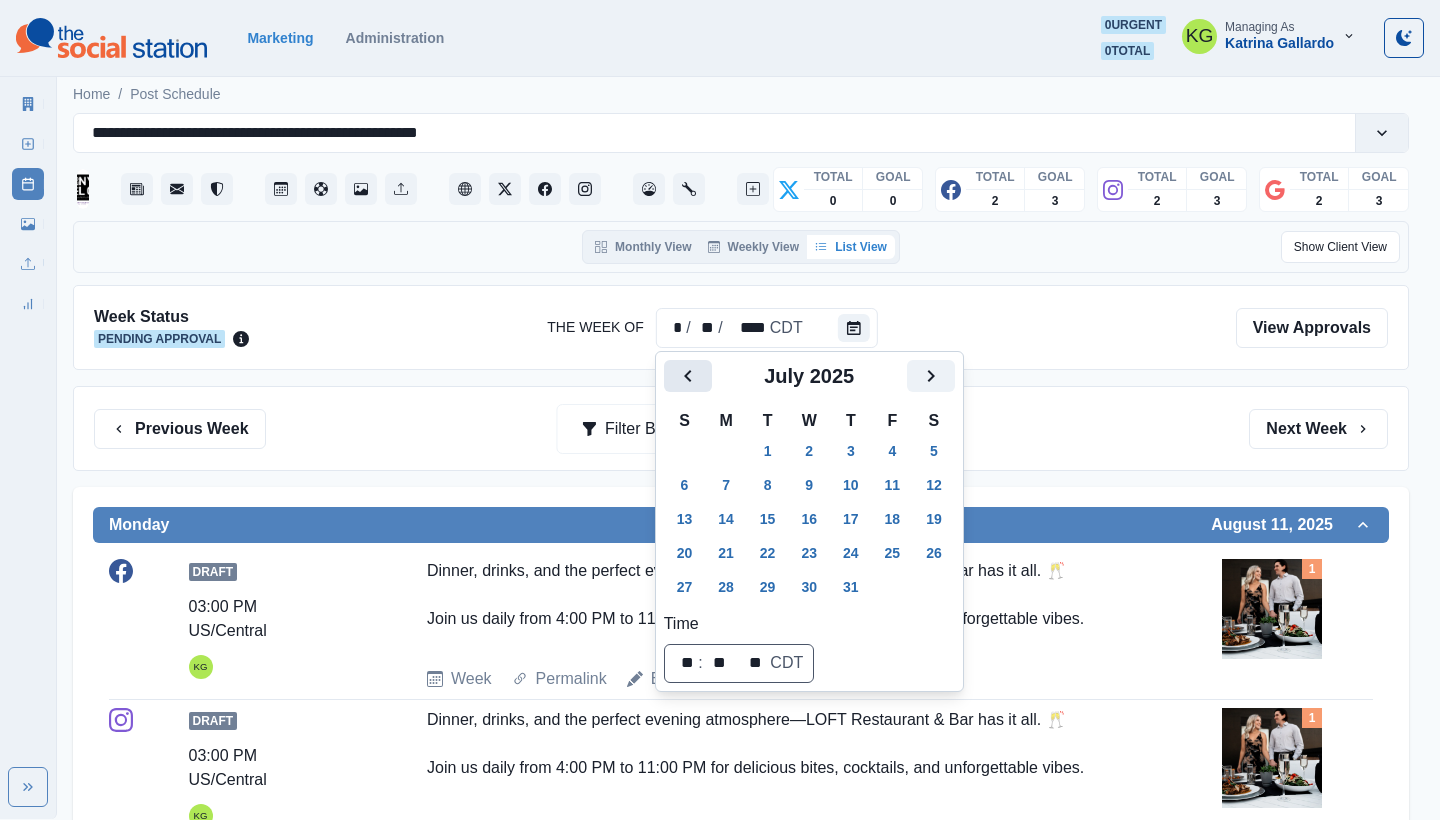 click at bounding box center (688, 376) 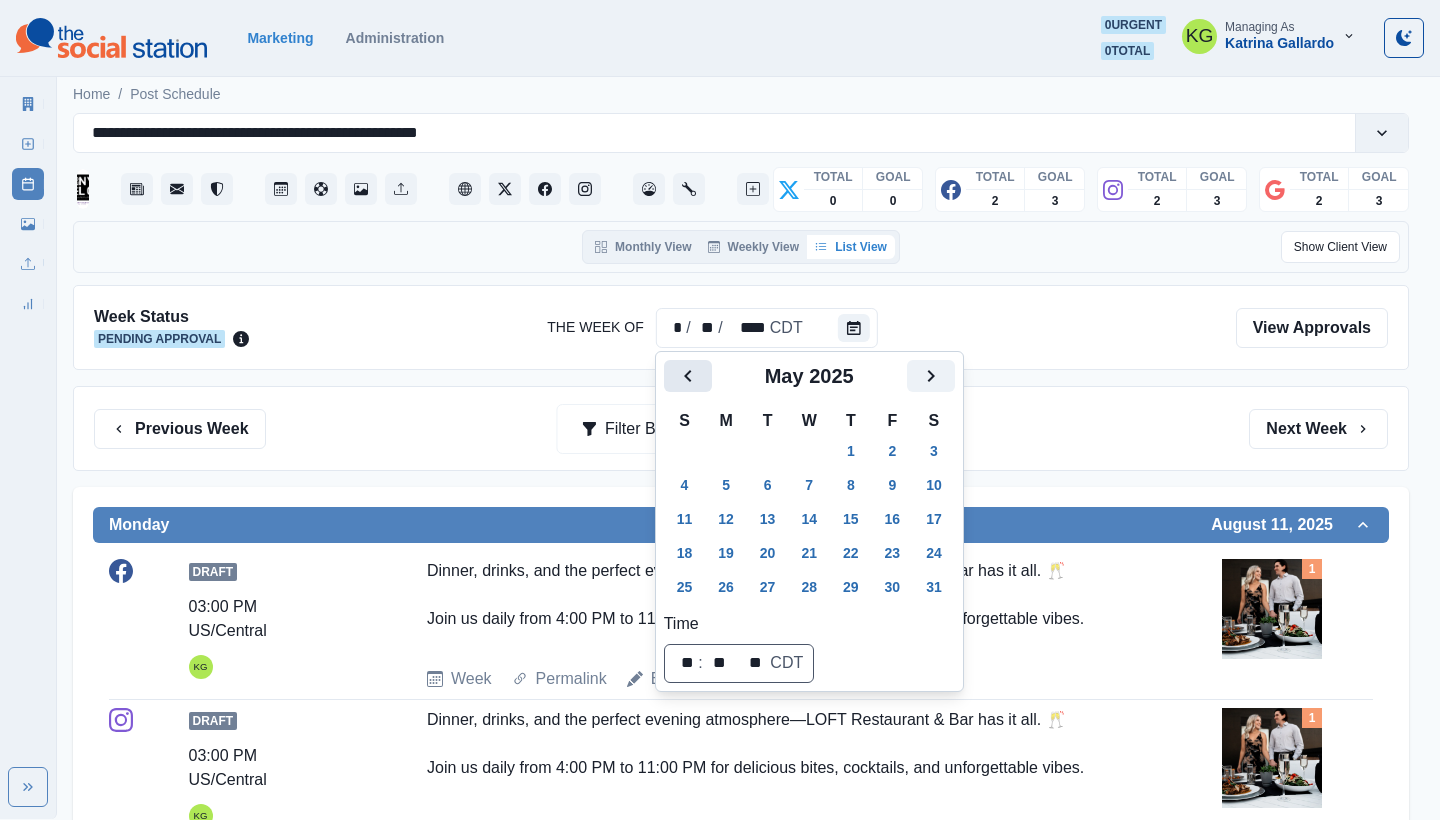 click at bounding box center [688, 376] 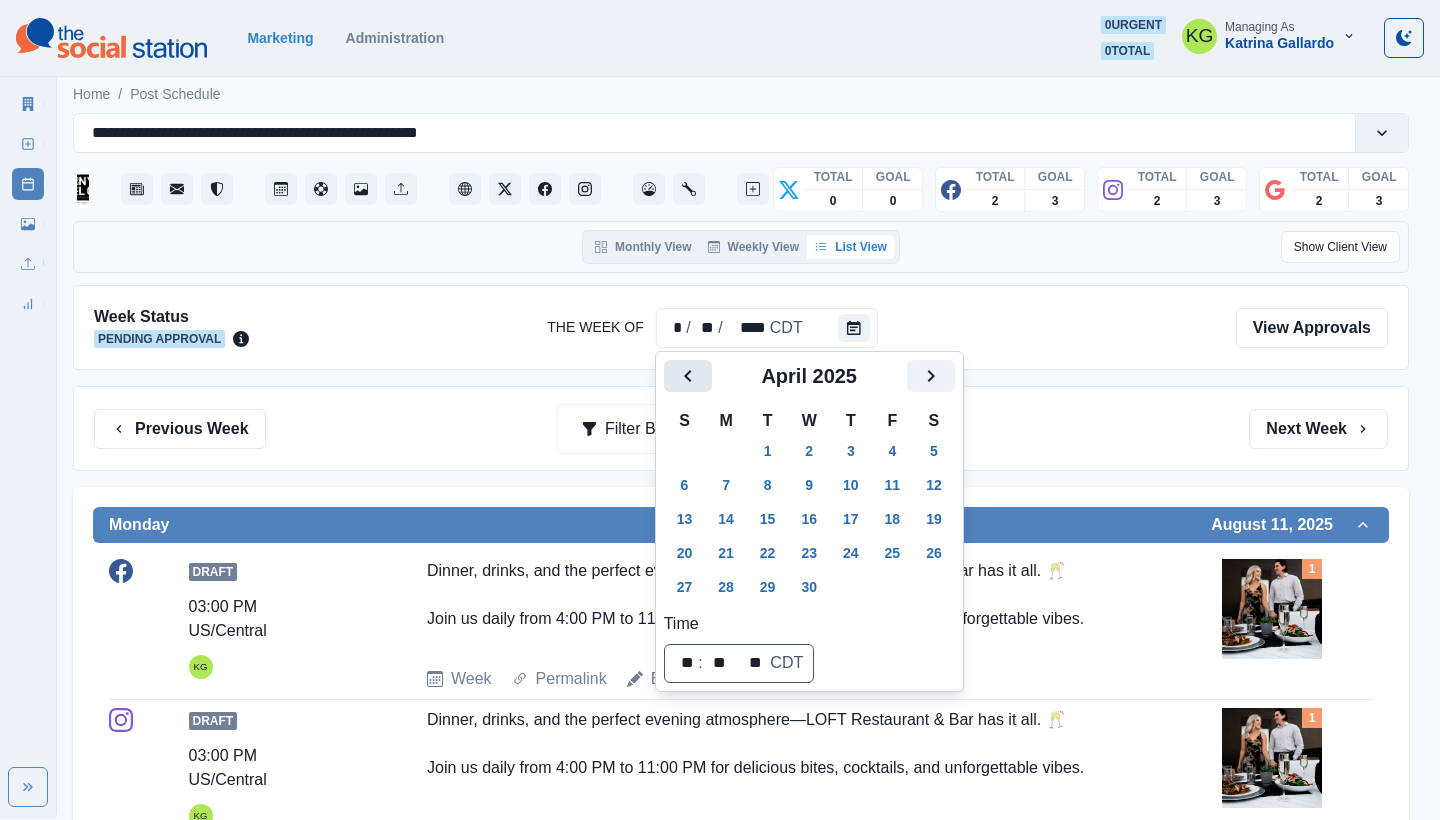 click at bounding box center [688, 376] 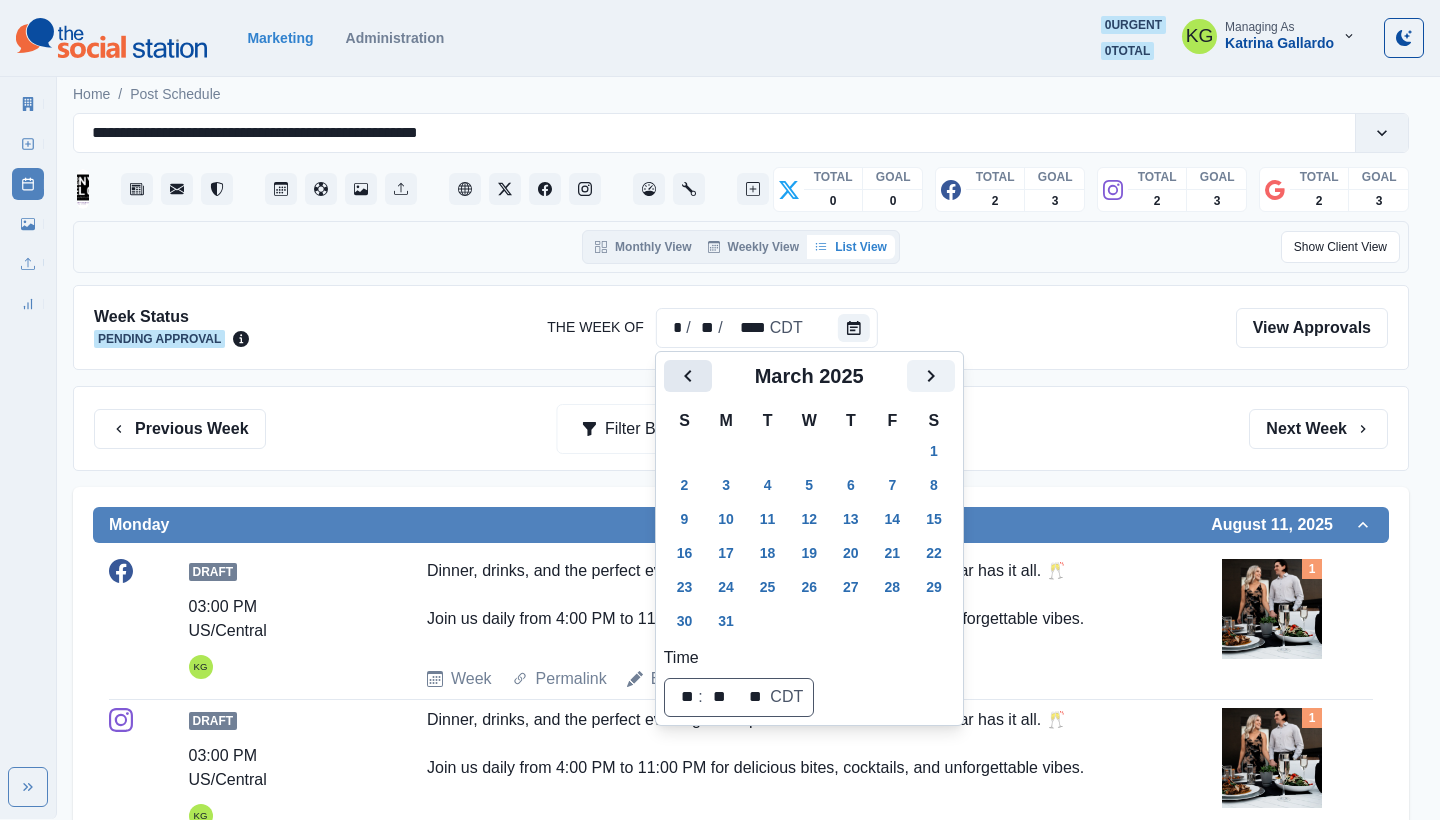 click at bounding box center (688, 376) 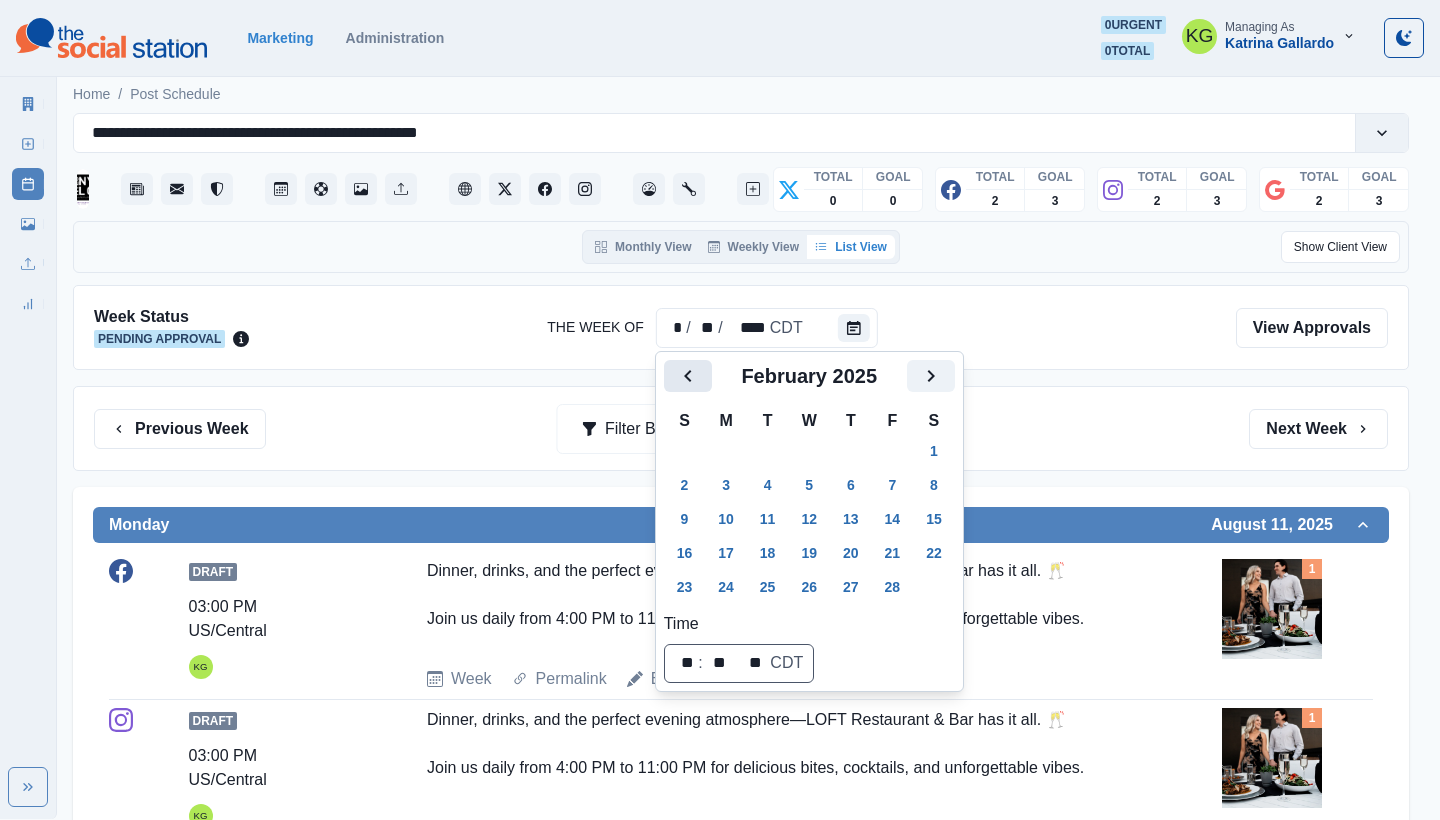 click at bounding box center [688, 376] 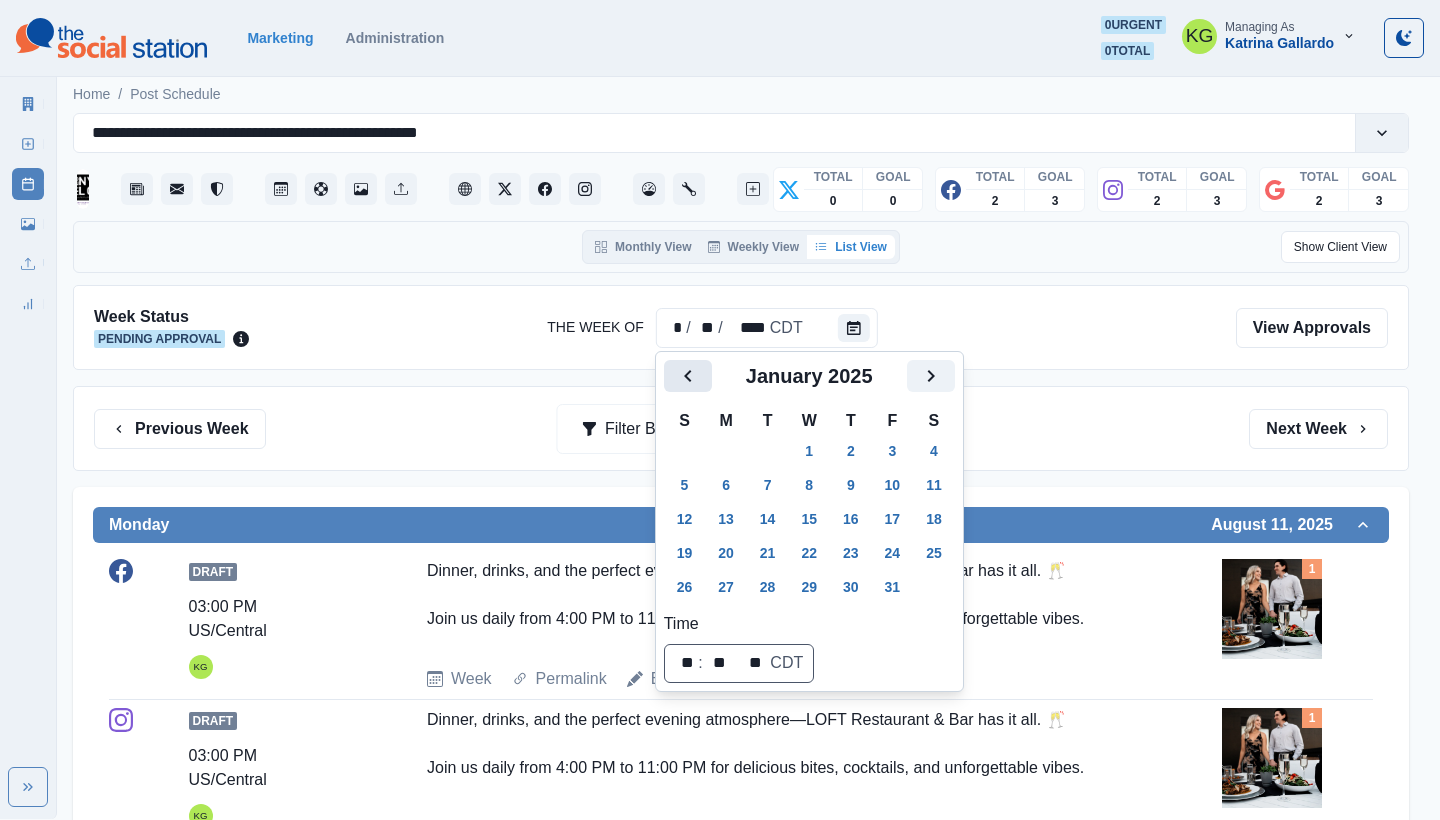 click at bounding box center (688, 376) 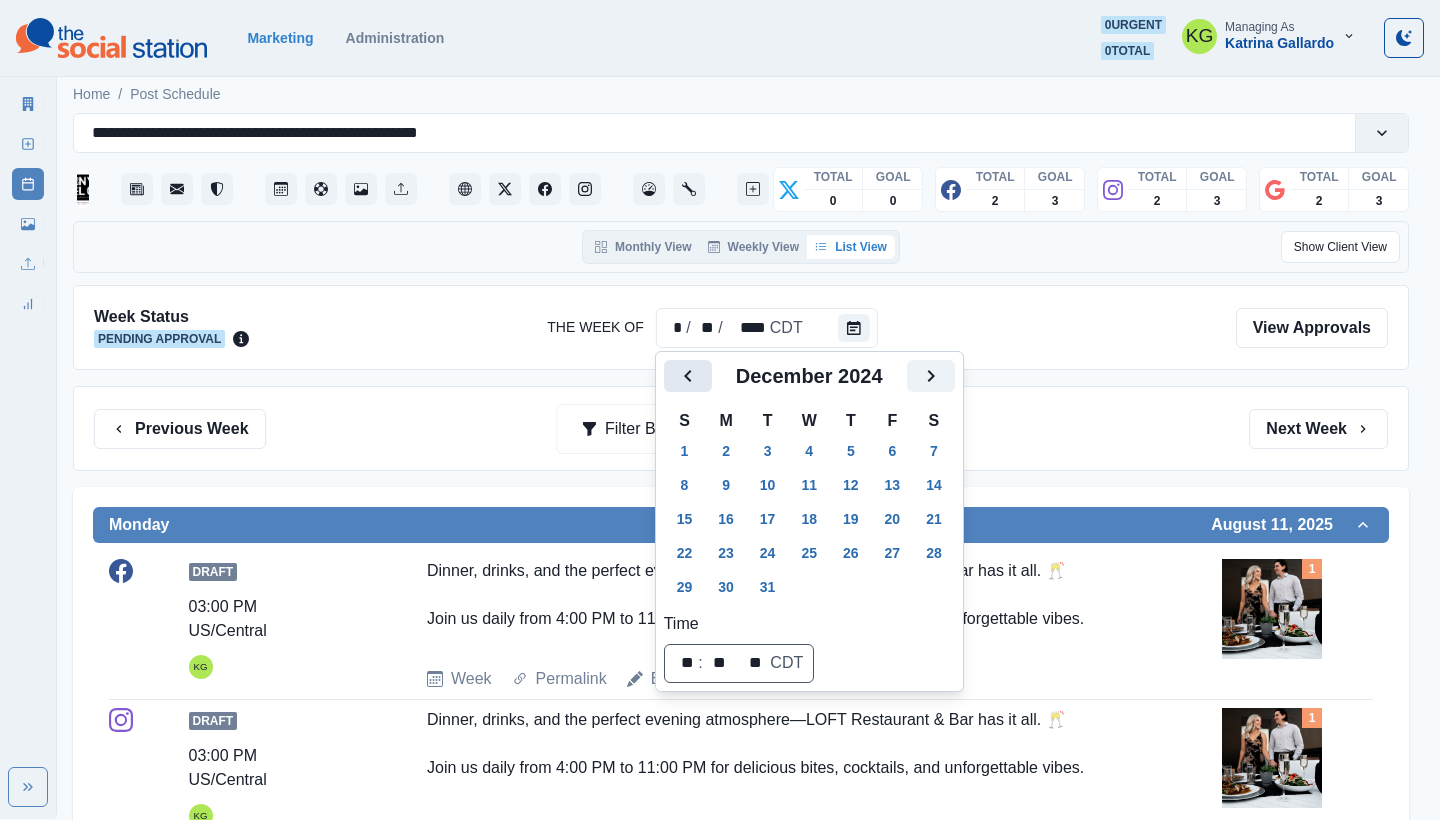 click at bounding box center [688, 376] 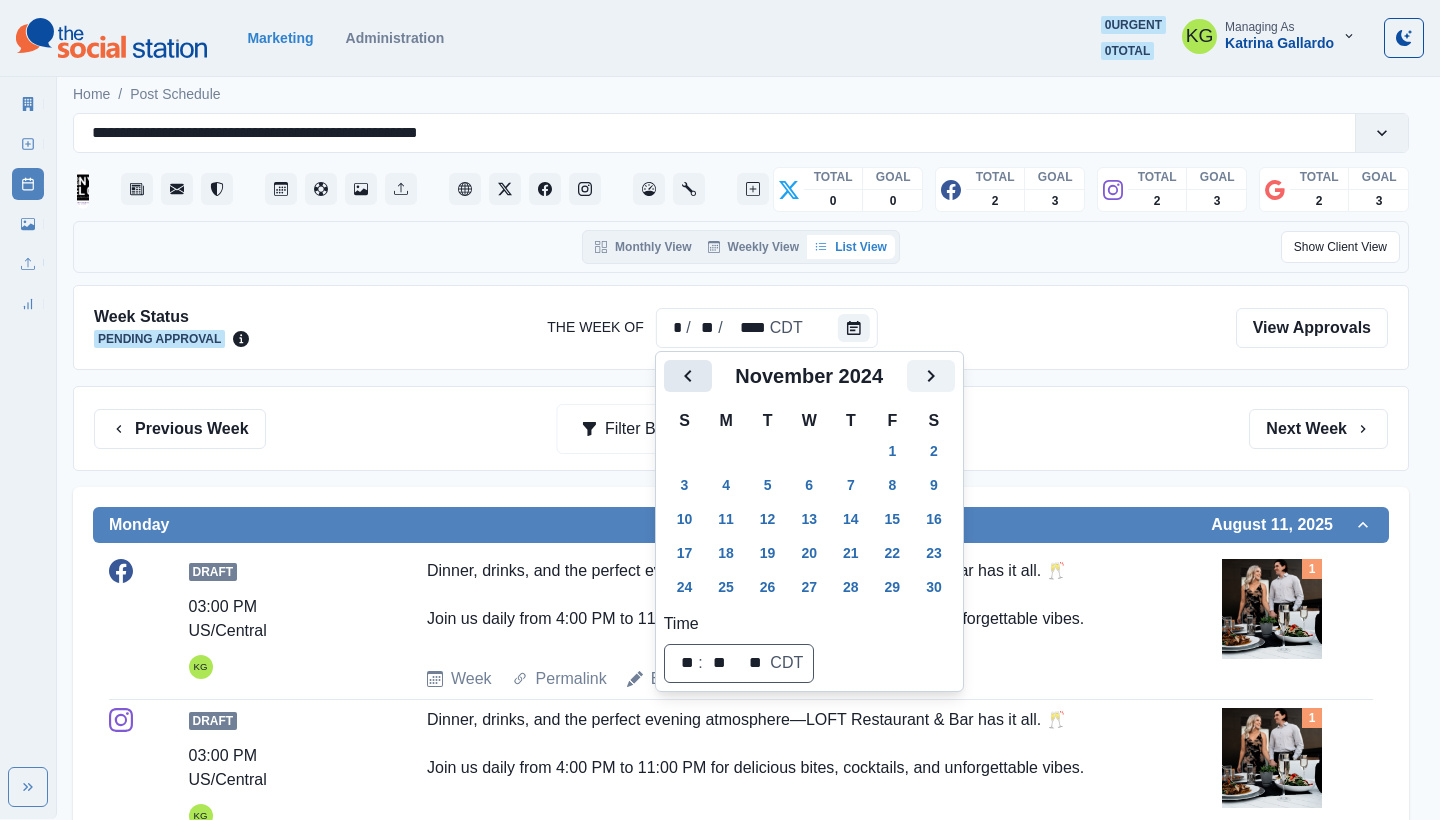 click at bounding box center (688, 376) 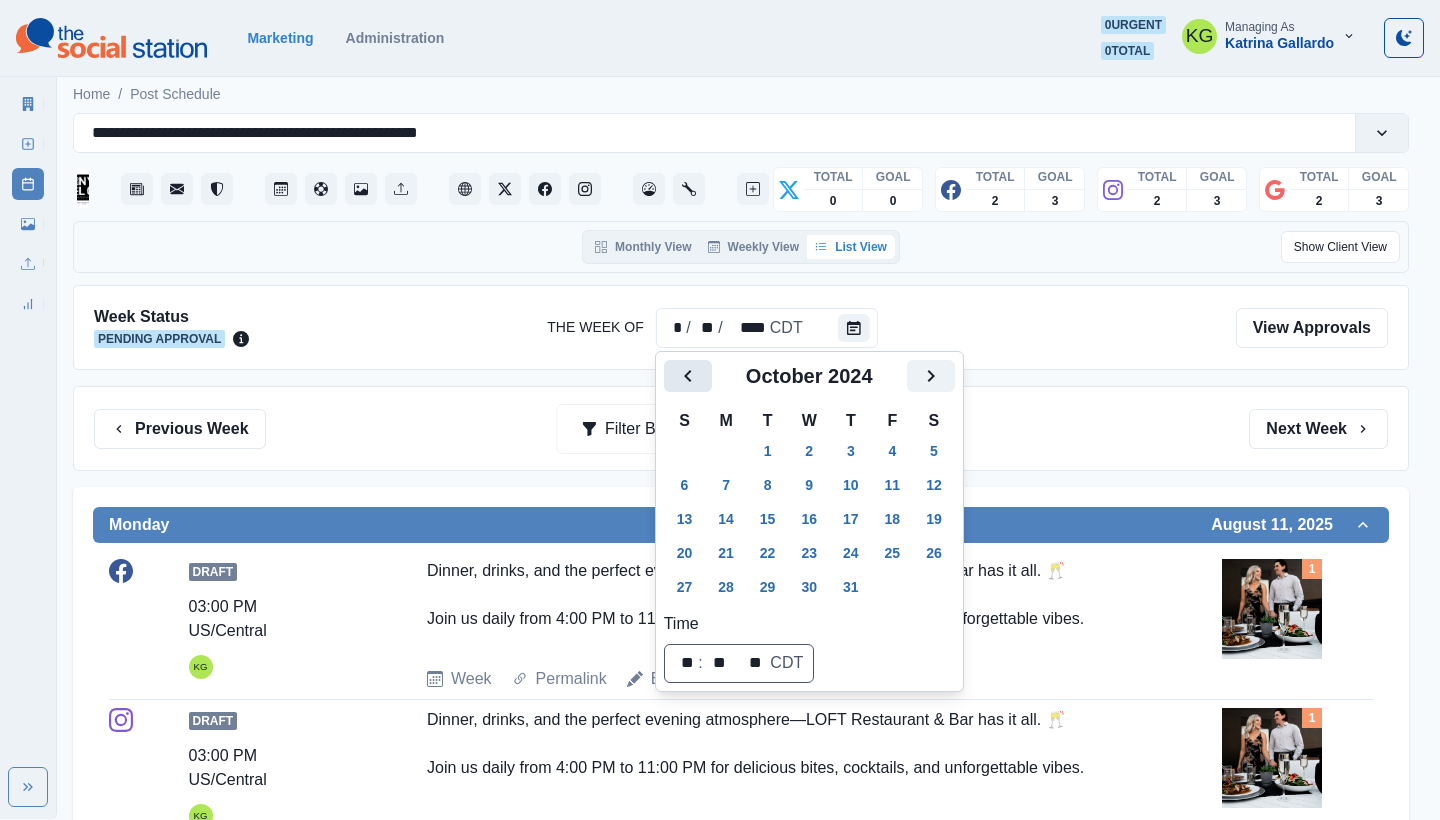 click at bounding box center (688, 376) 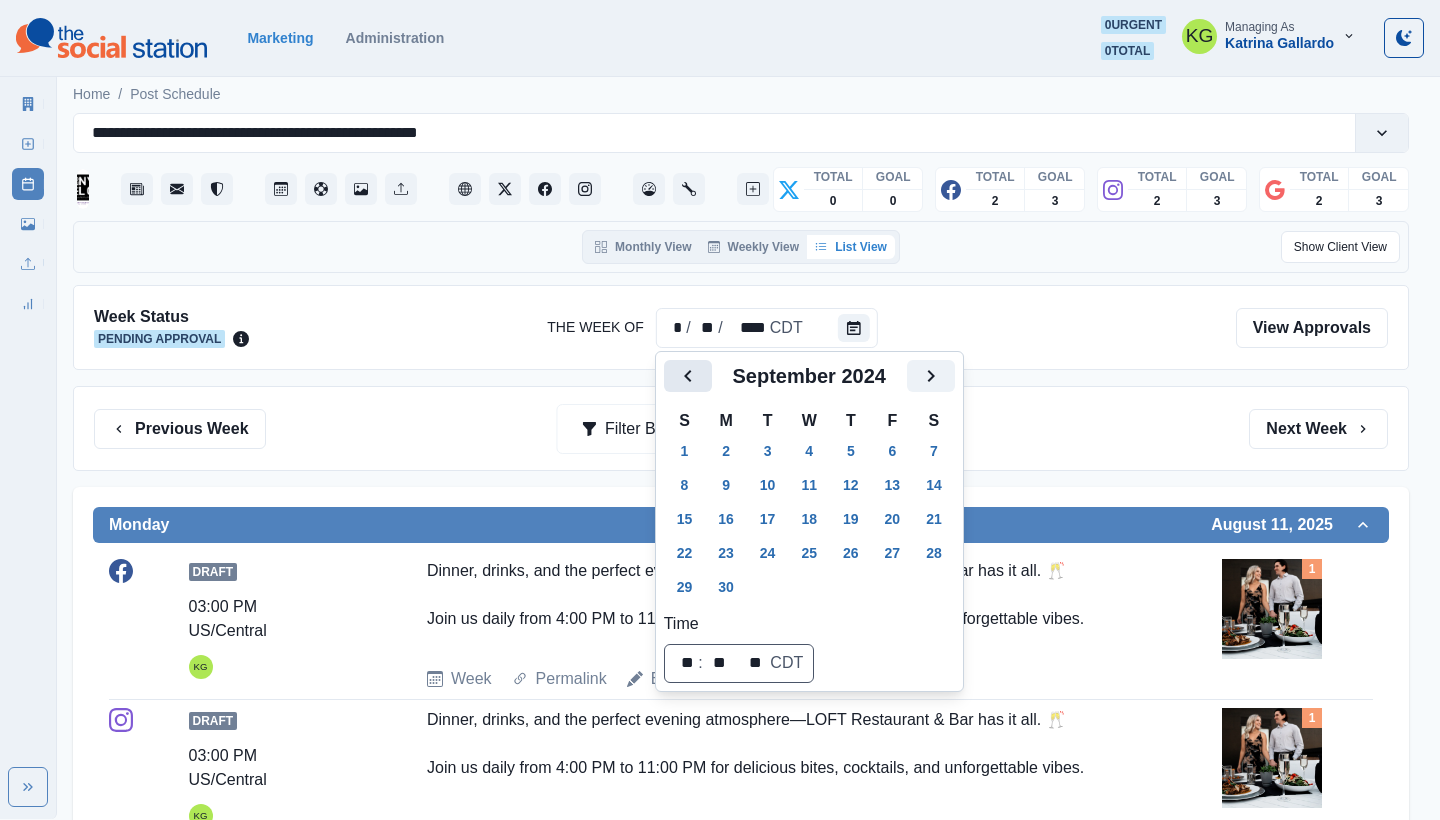 click 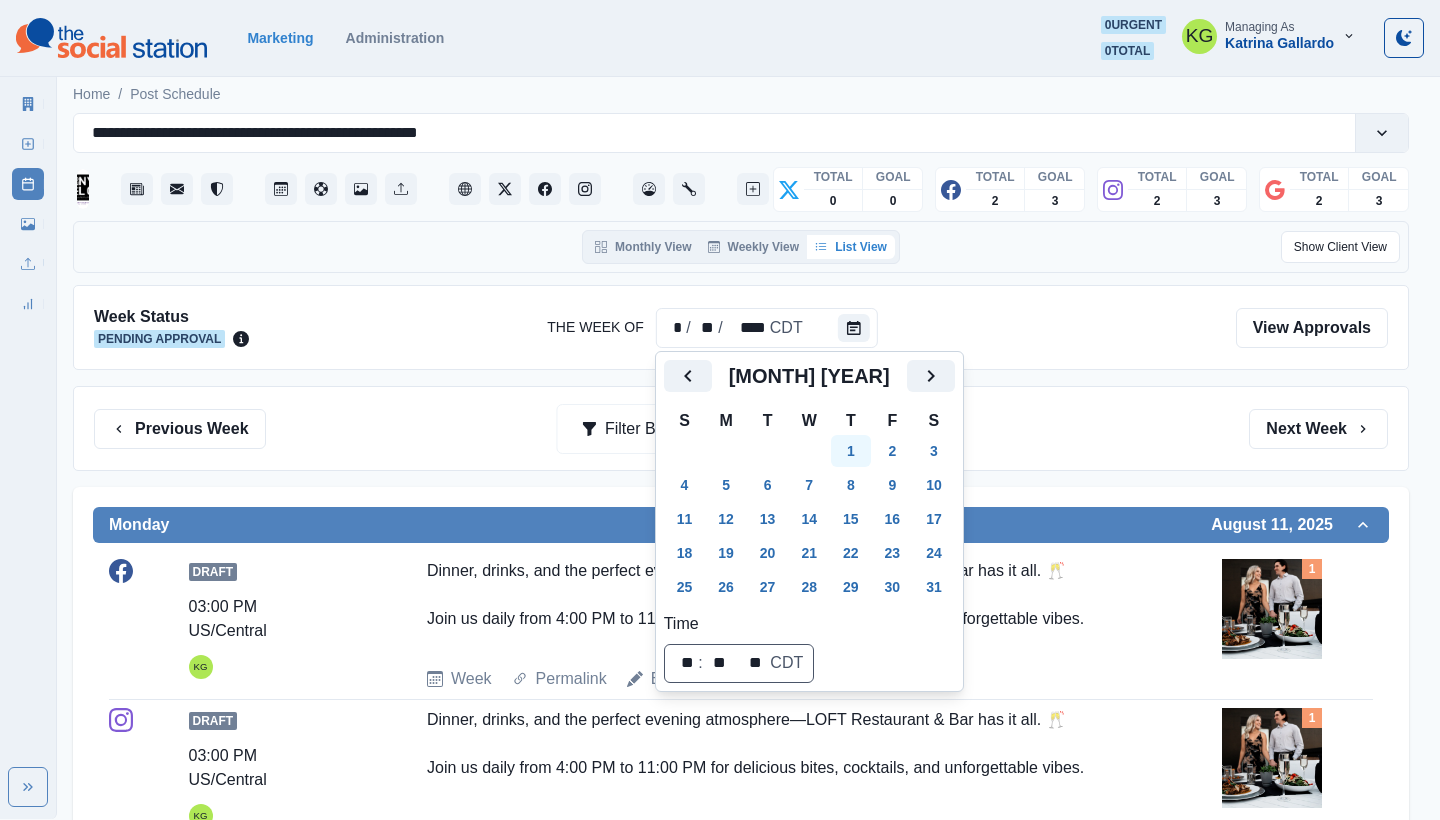 click on "1" at bounding box center [851, 451] 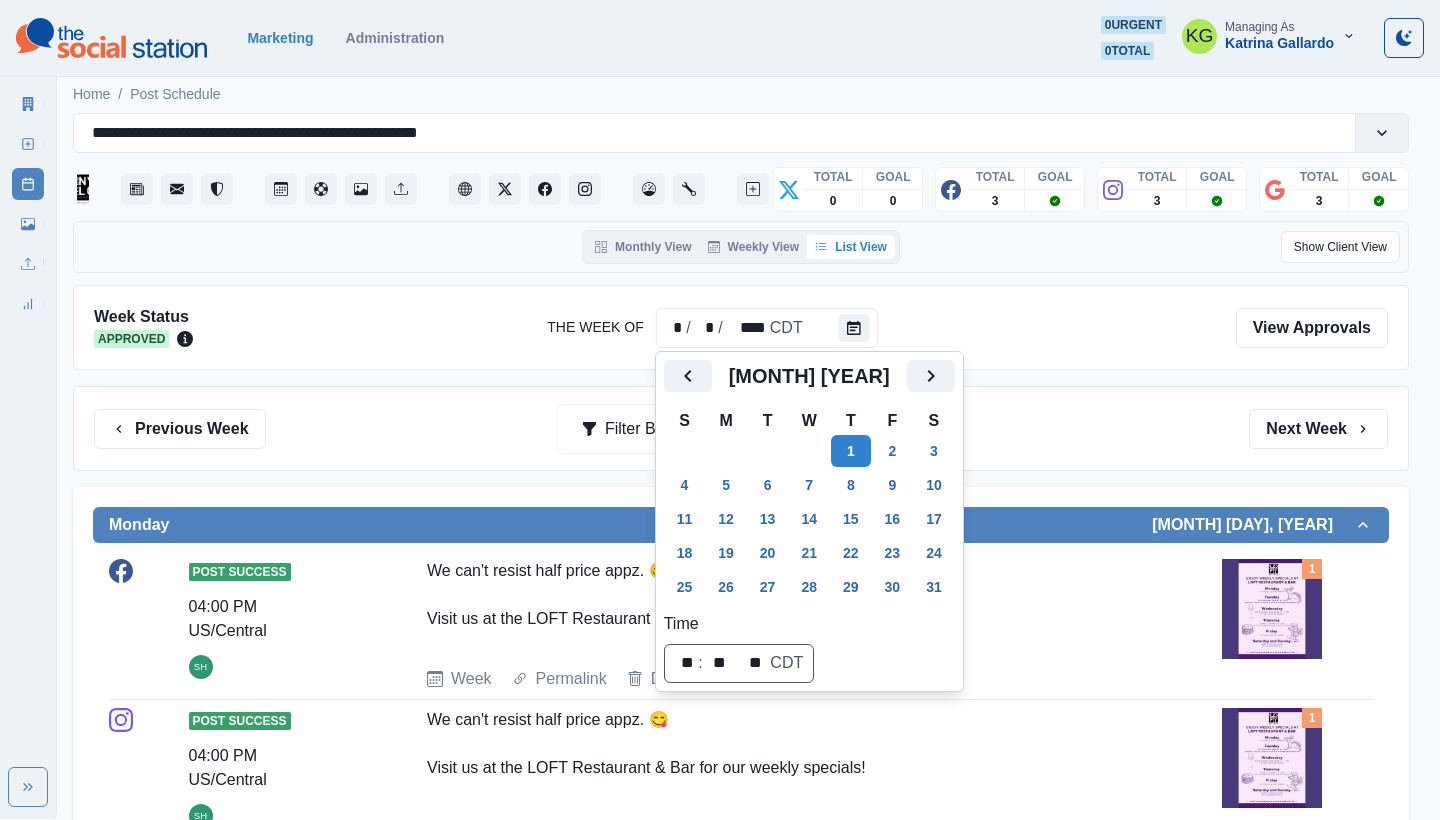 click on "Previous Week Filter By: Next Week" at bounding box center [741, 429] 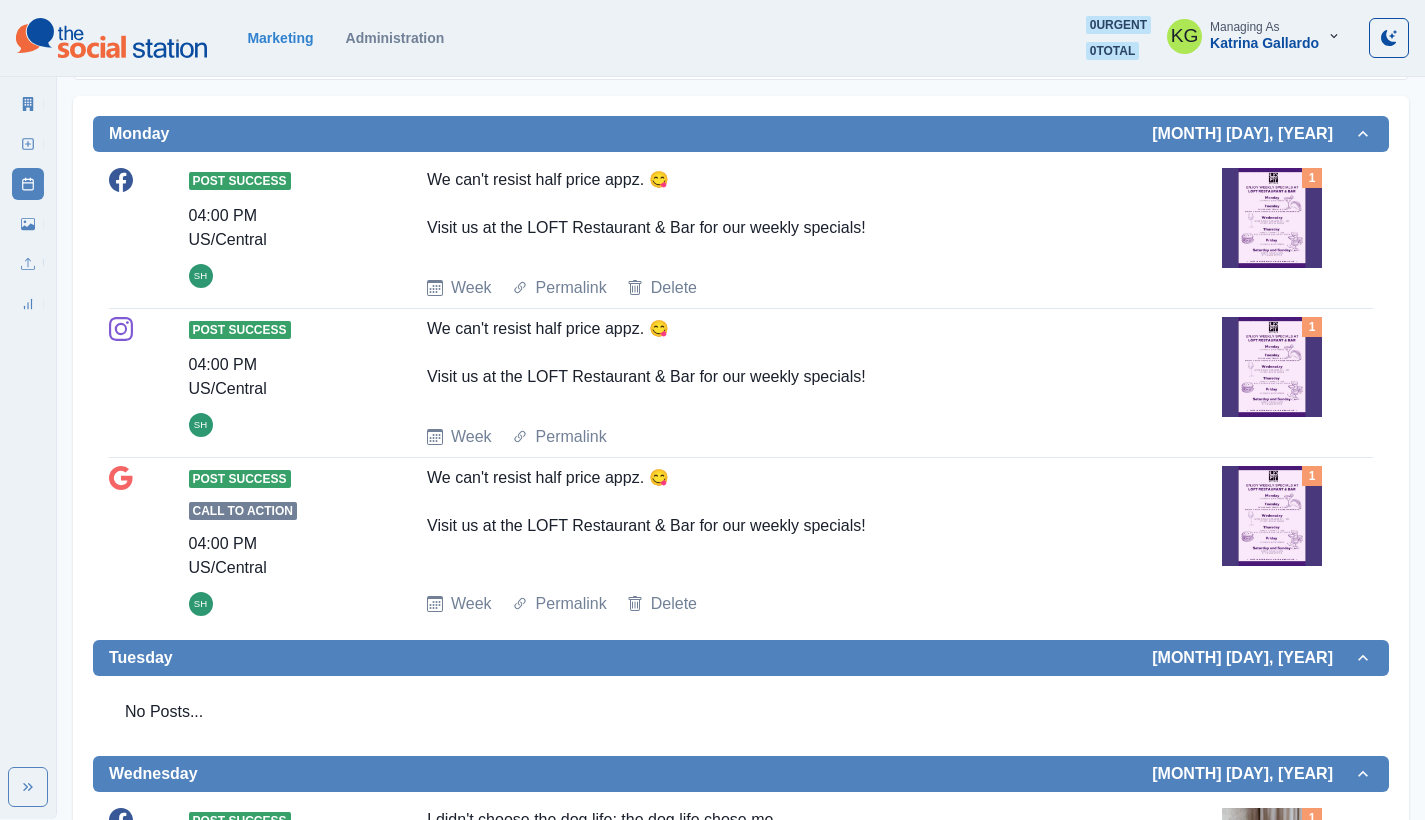 scroll, scrollTop: 0, scrollLeft: 0, axis: both 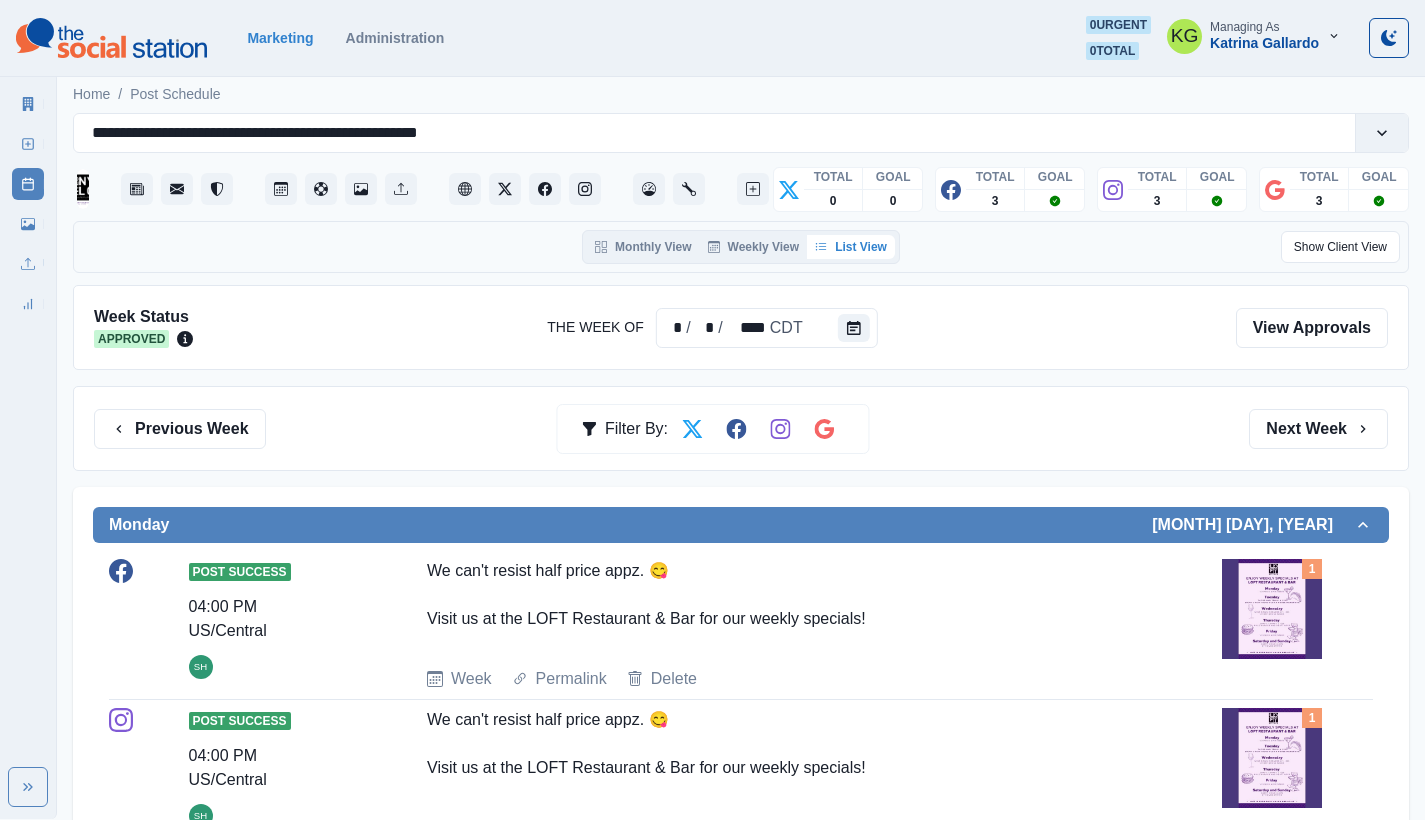 click on "Previous Week Filter By: Next Week" at bounding box center [741, 428] 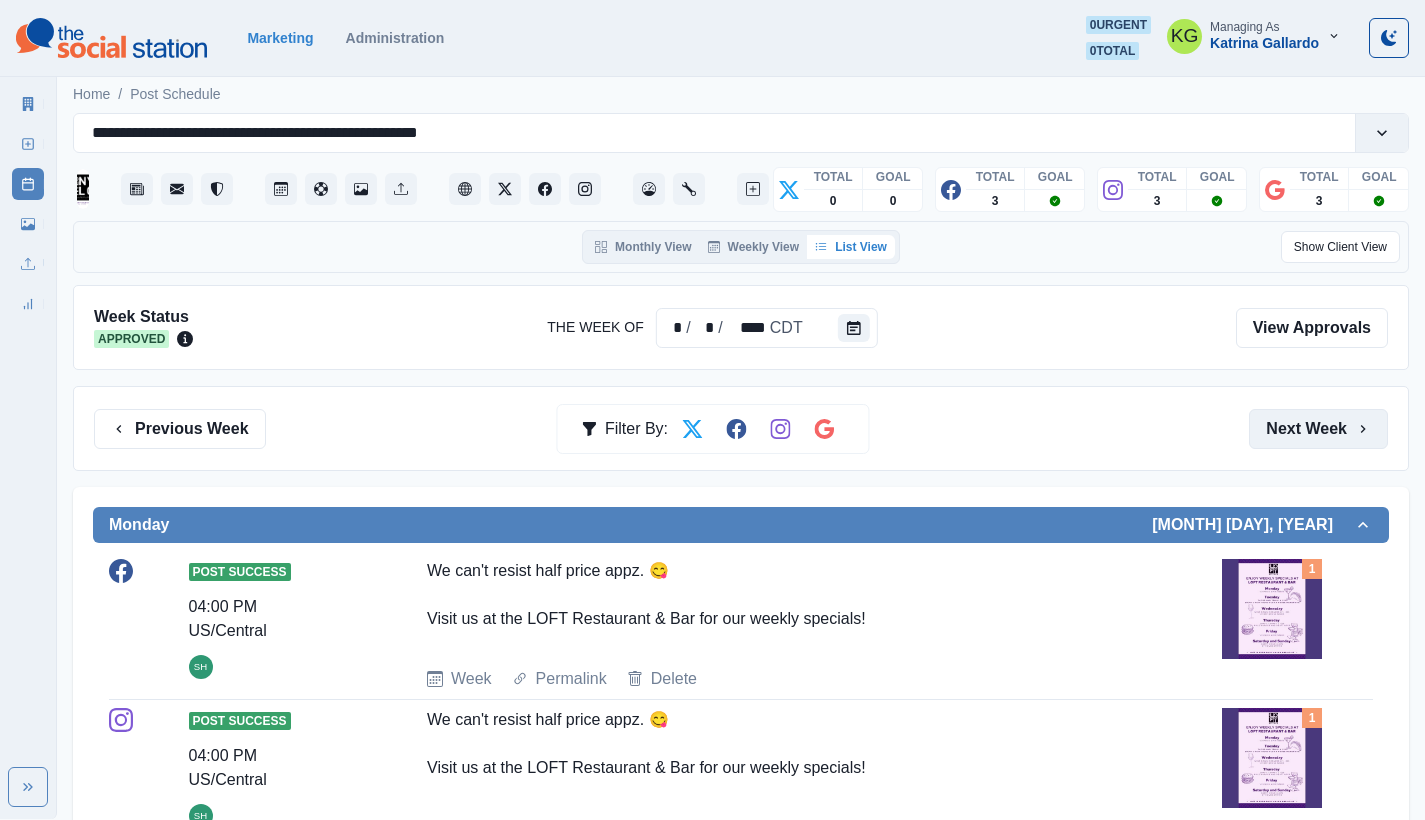 click on "Next Week" at bounding box center (1318, 429) 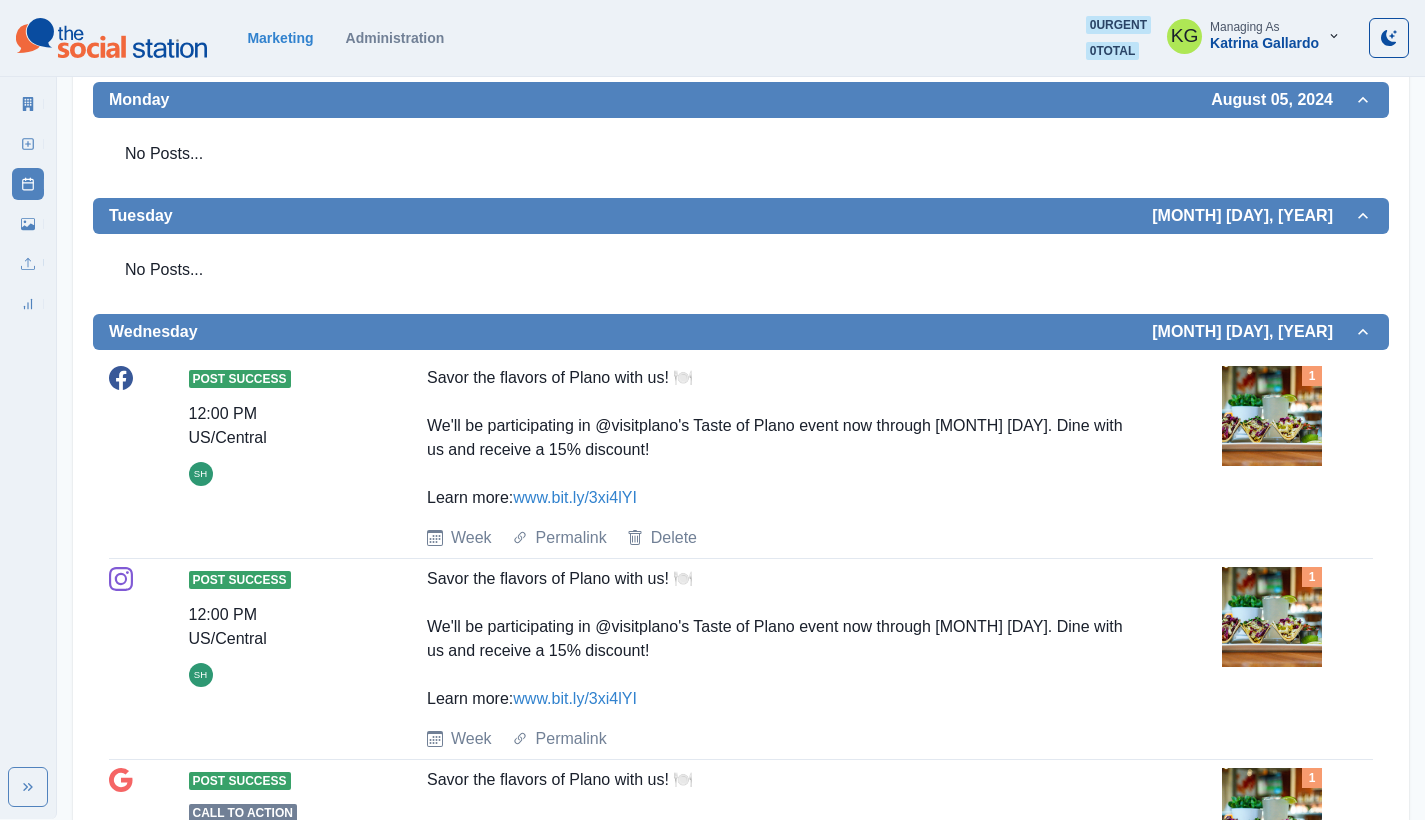 scroll, scrollTop: 0, scrollLeft: 0, axis: both 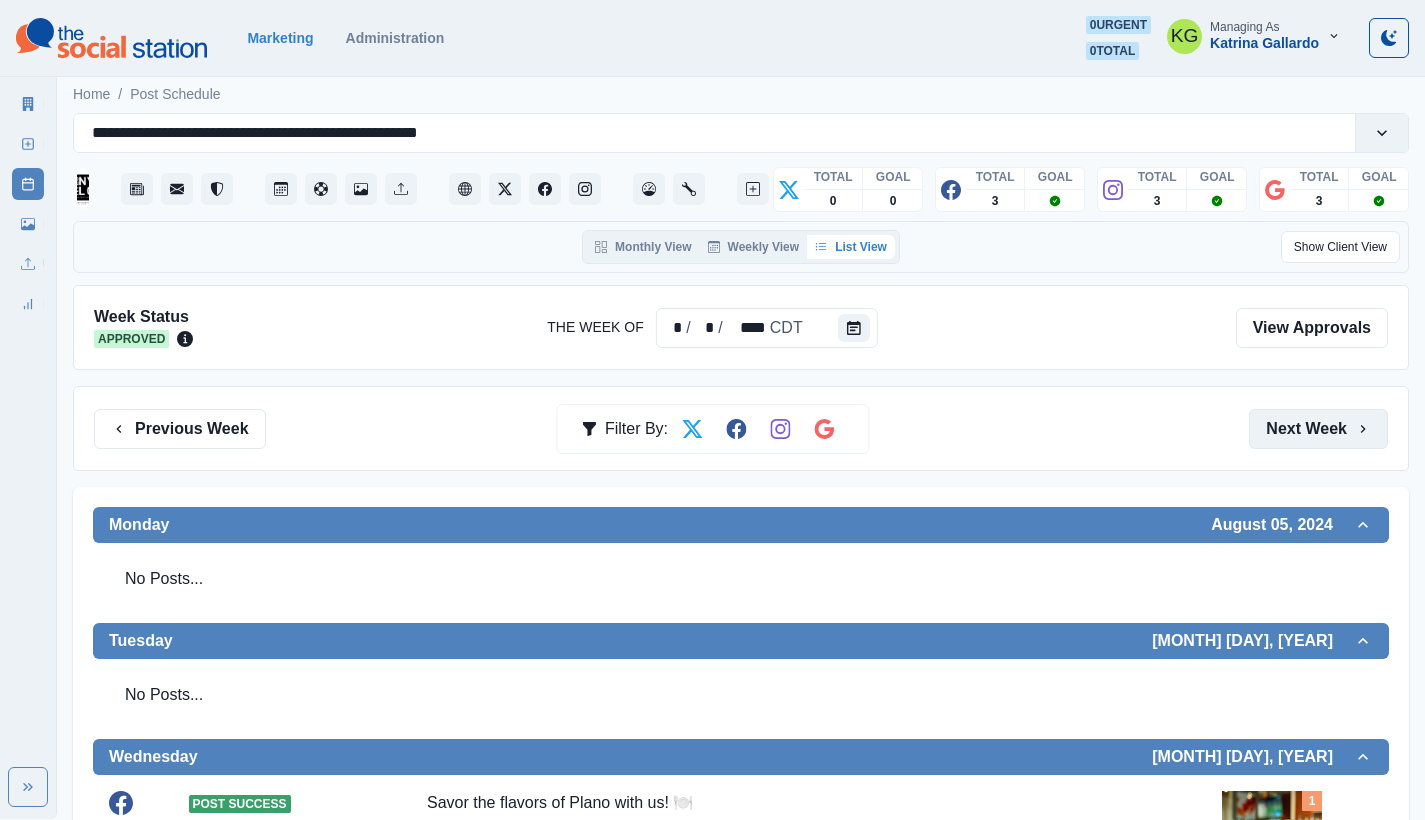 click on "Next Week" at bounding box center [1318, 429] 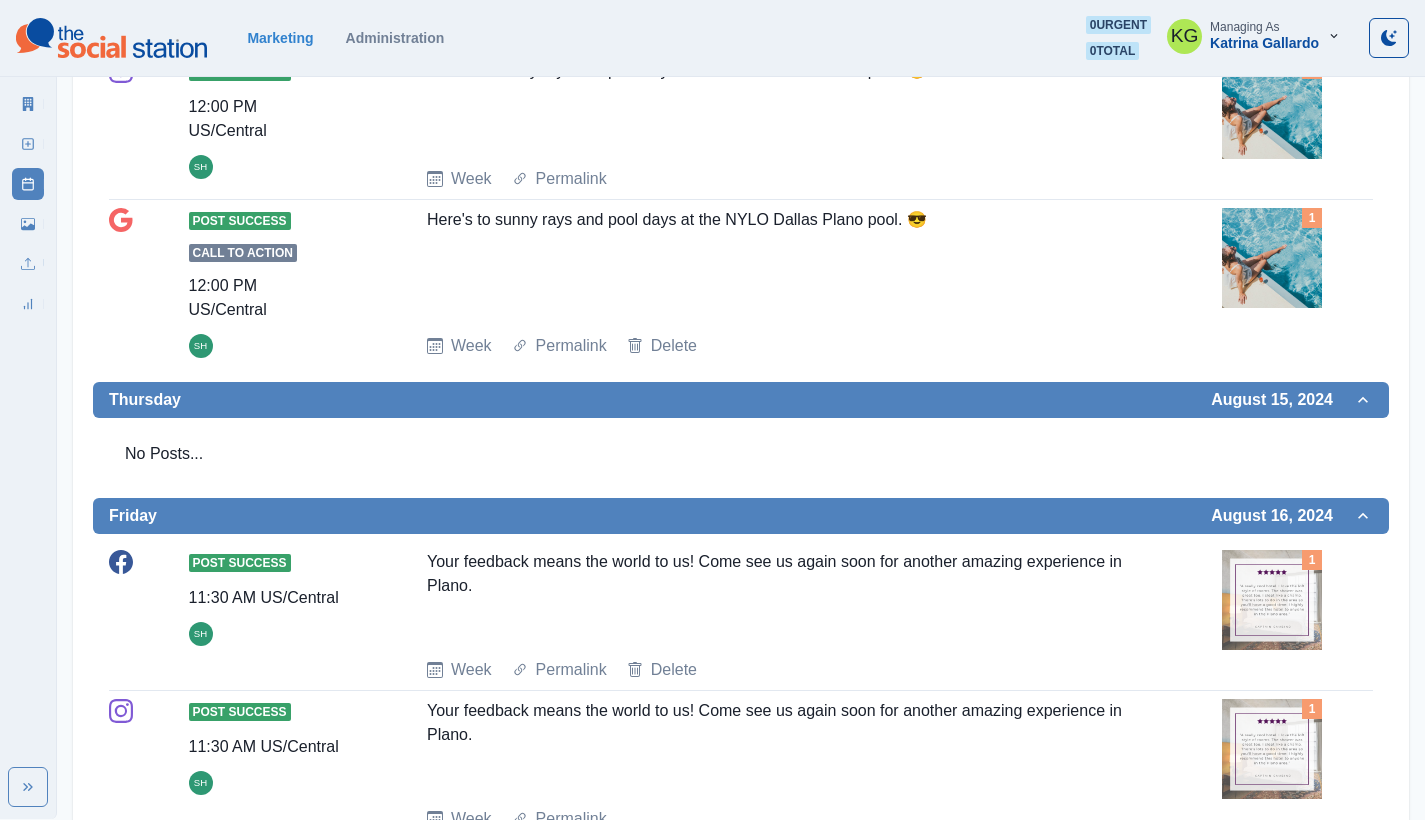 scroll, scrollTop: 2023, scrollLeft: 0, axis: vertical 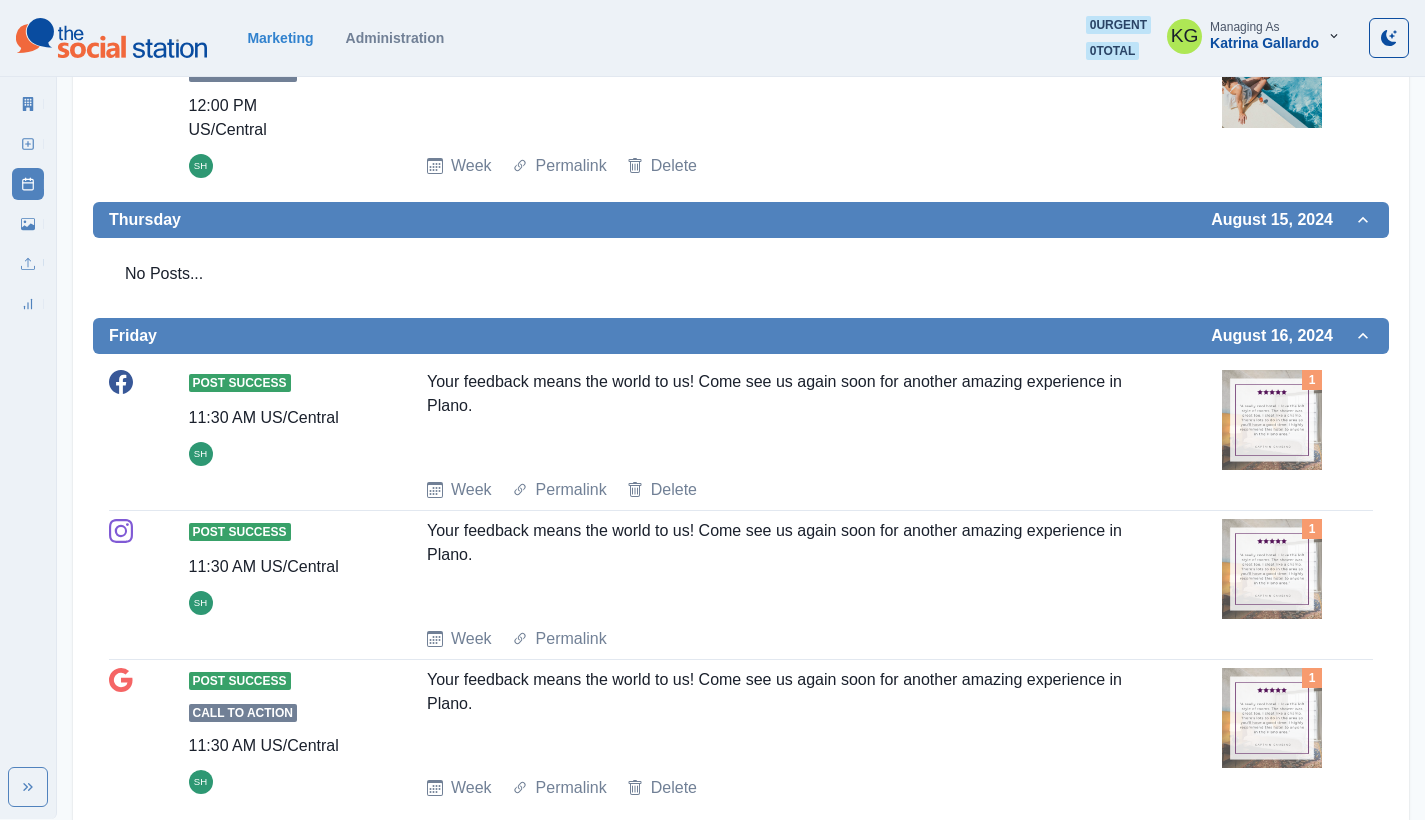 click at bounding box center (1272, 420) 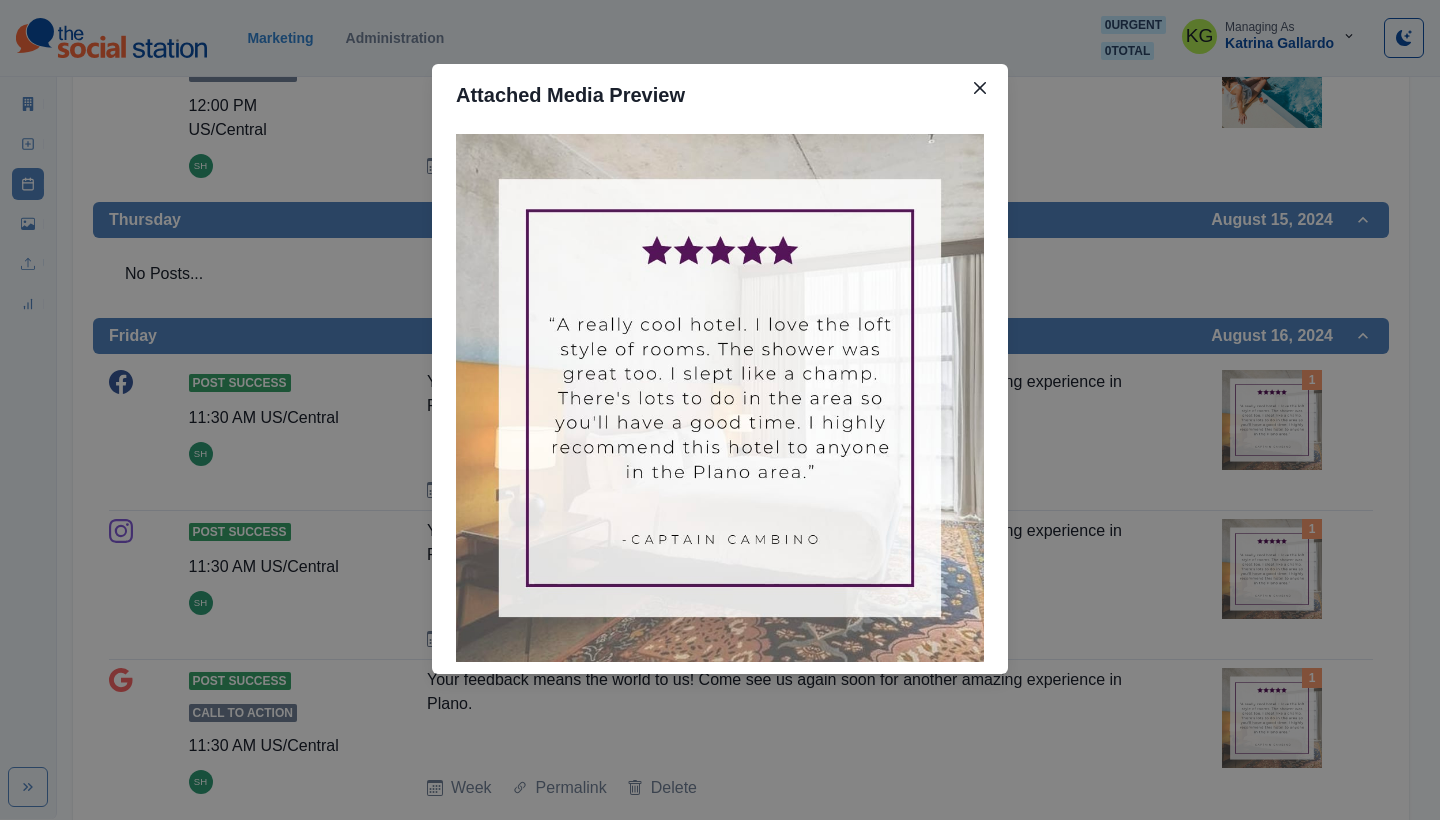 click on "Attached Media Preview" at bounding box center [720, 410] 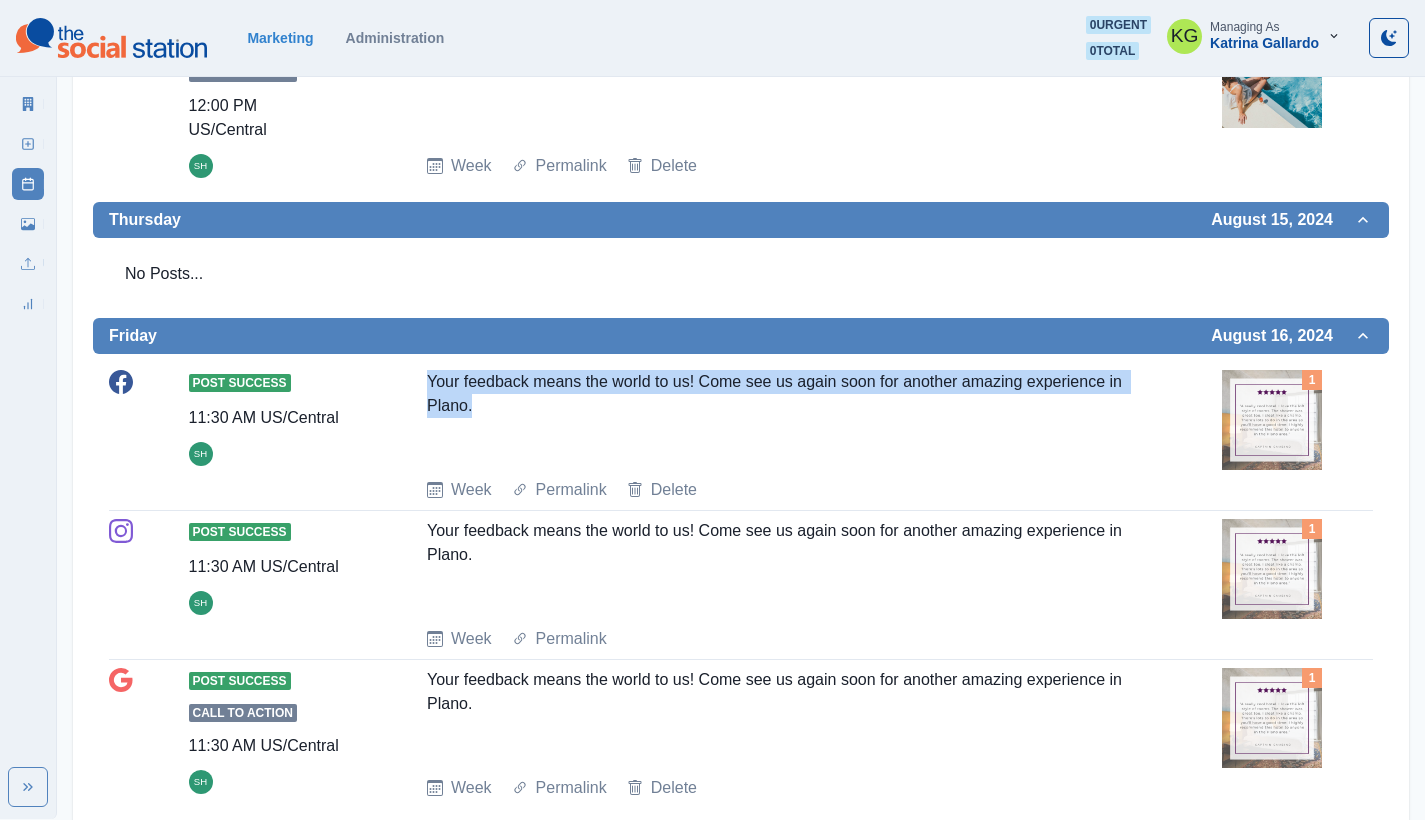 drag, startPoint x: 495, startPoint y: 368, endPoint x: 597, endPoint y: 380, distance: 102.70345 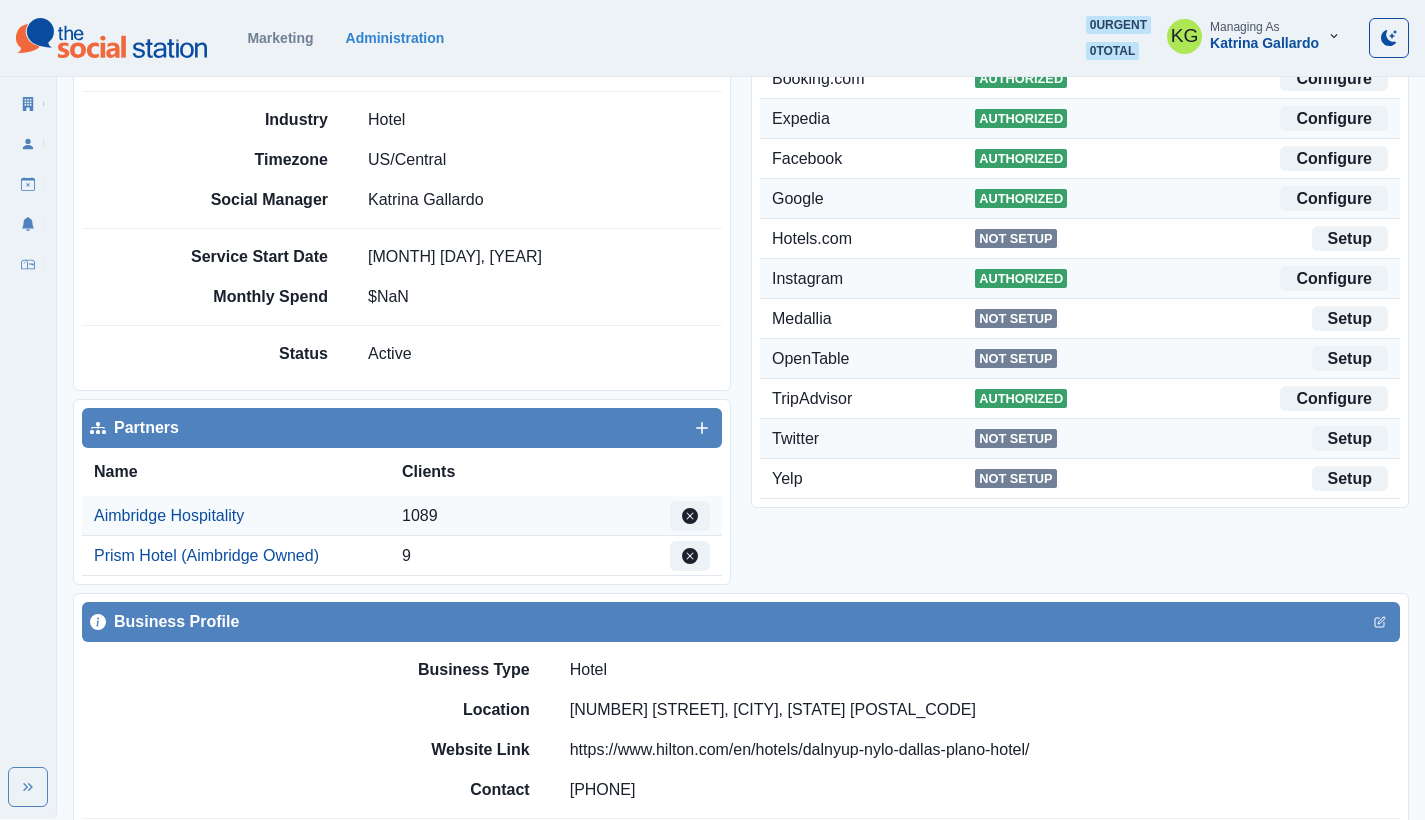 scroll, scrollTop: 0, scrollLeft: 0, axis: both 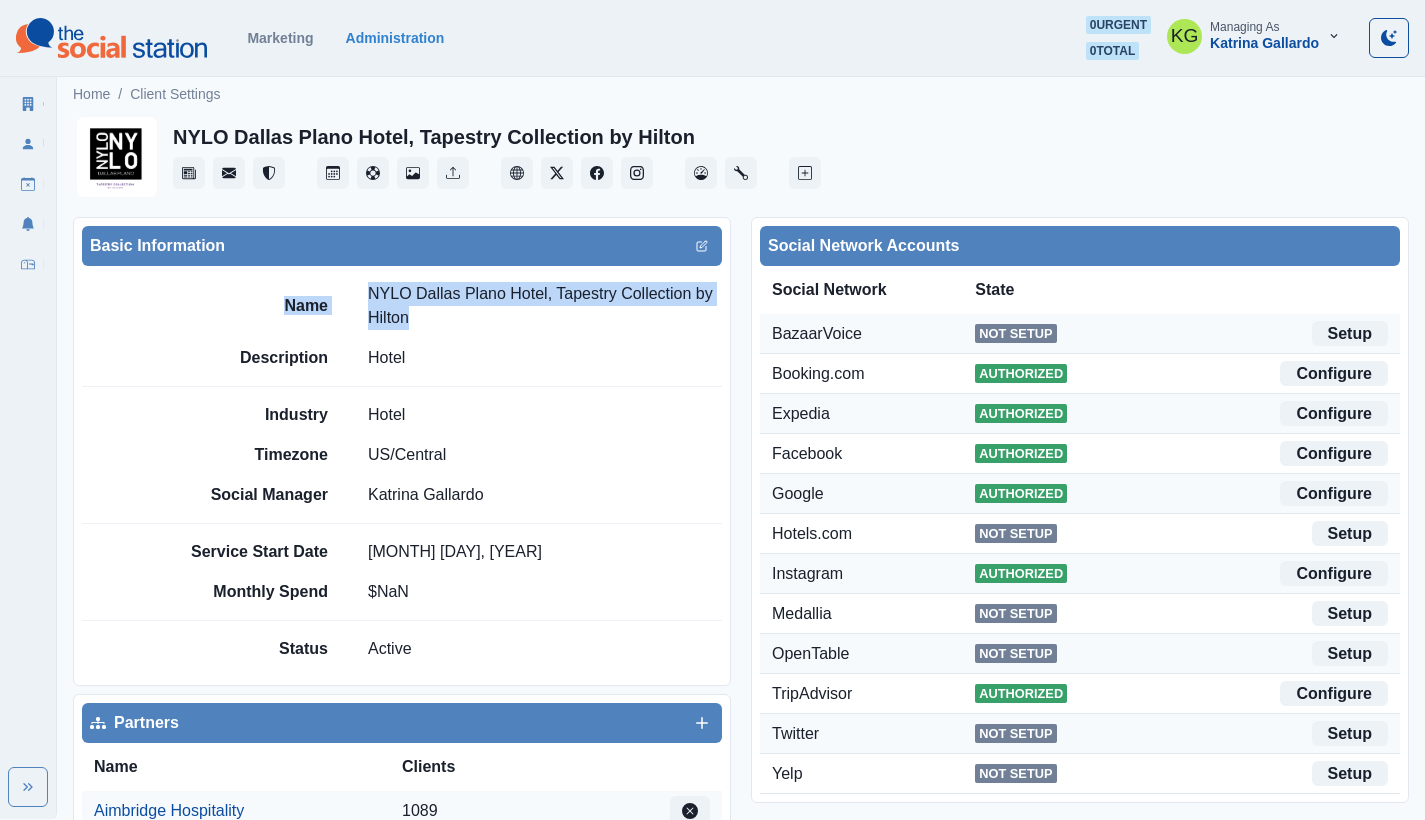 drag, startPoint x: 353, startPoint y: 288, endPoint x: 508, endPoint y: 343, distance: 164.46884 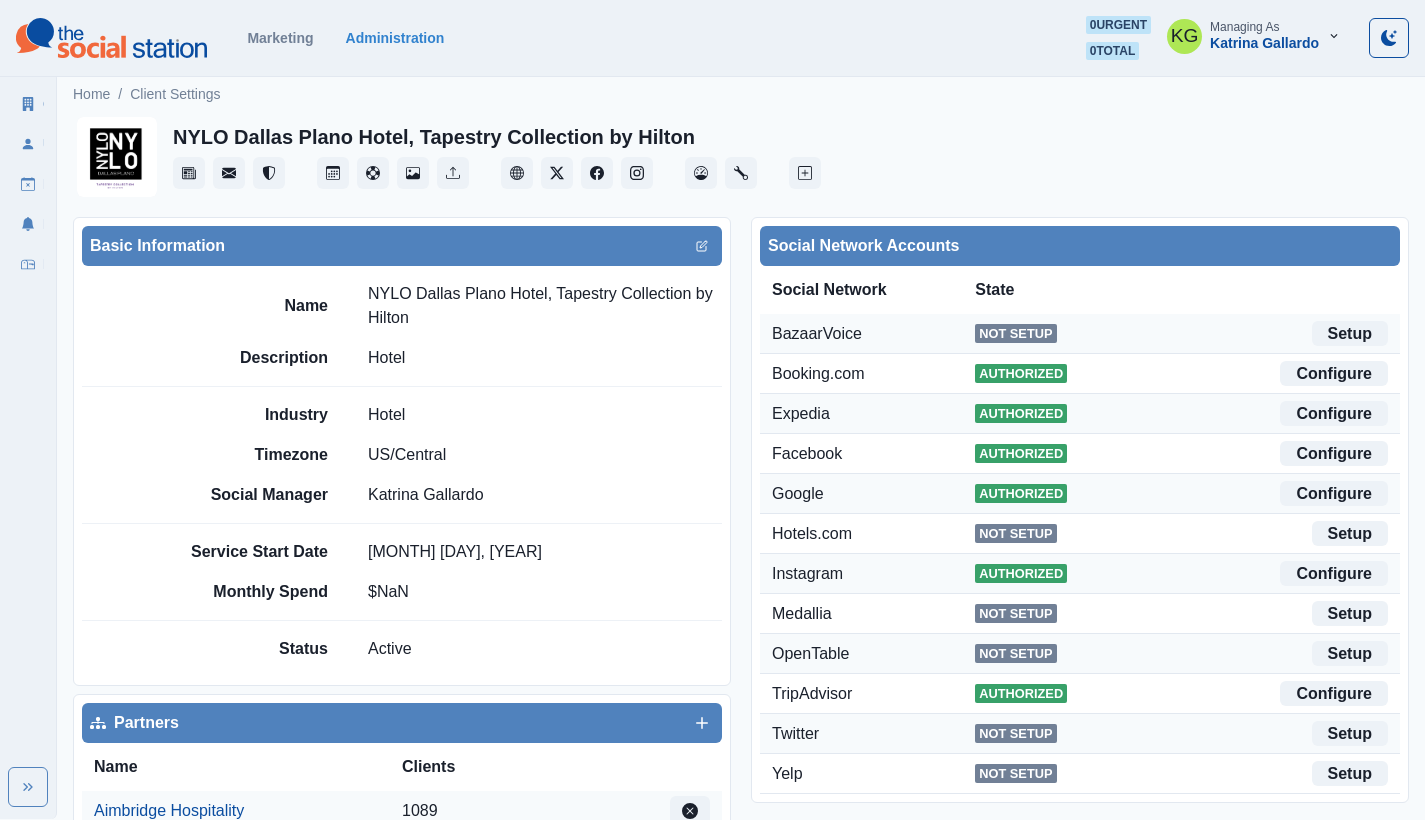 click on "Name NYLO Dallas Plano Hotel, Tapestry Collection by Hilton Description Hotel" at bounding box center [450, 326] 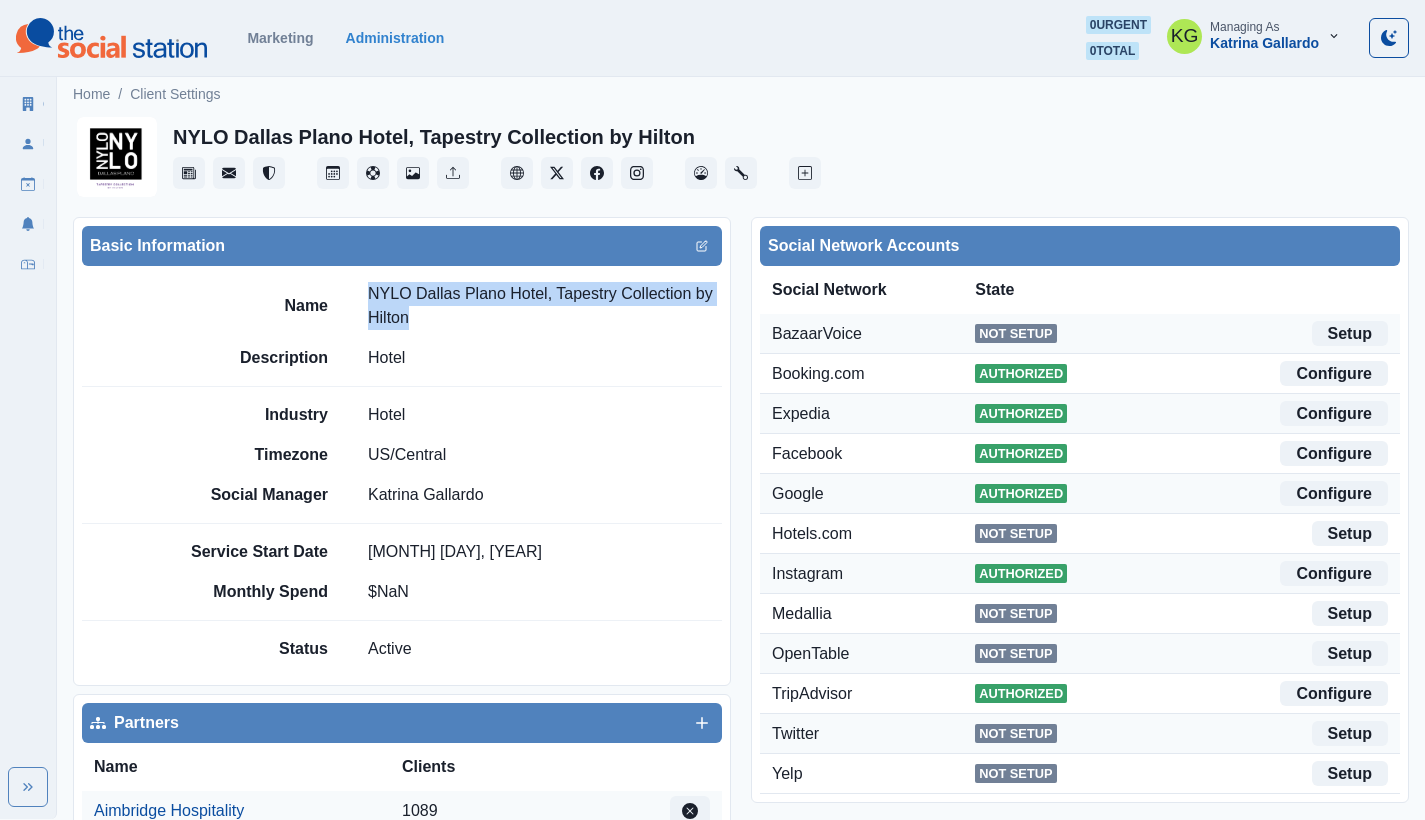 drag, startPoint x: 407, startPoint y: 314, endPoint x: 372, endPoint y: 290, distance: 42.43819 